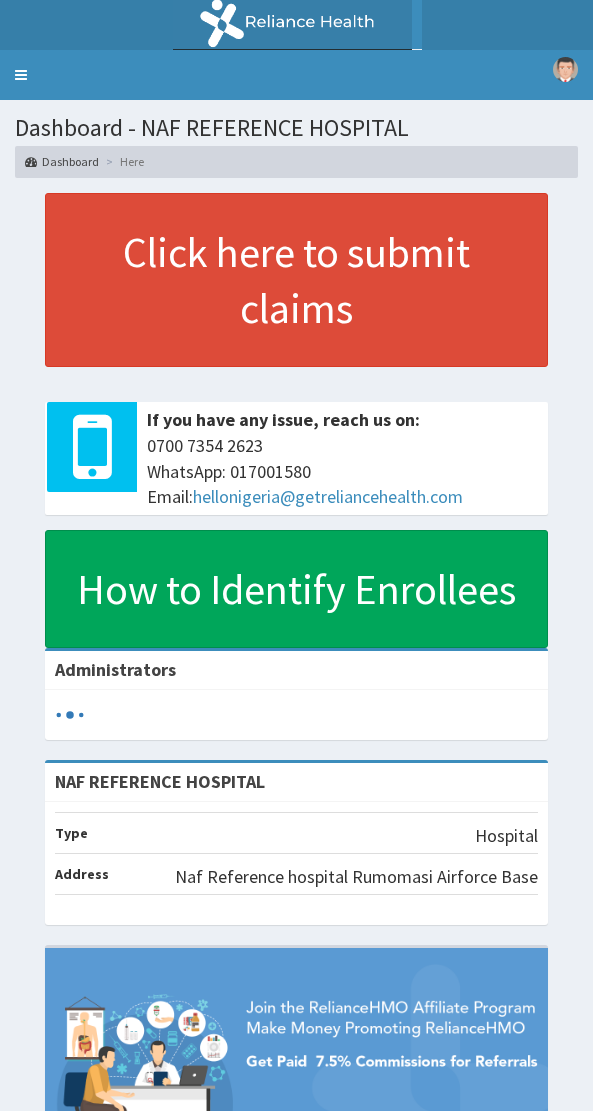 scroll, scrollTop: 0, scrollLeft: 0, axis: both 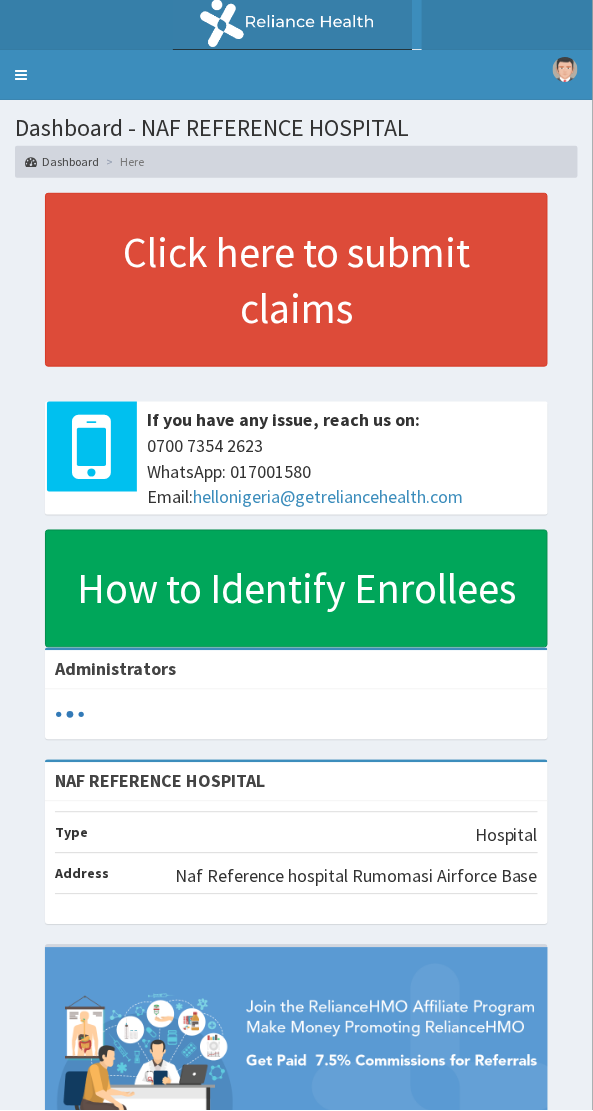 click on "Toggle navigation" at bounding box center [21, 75] 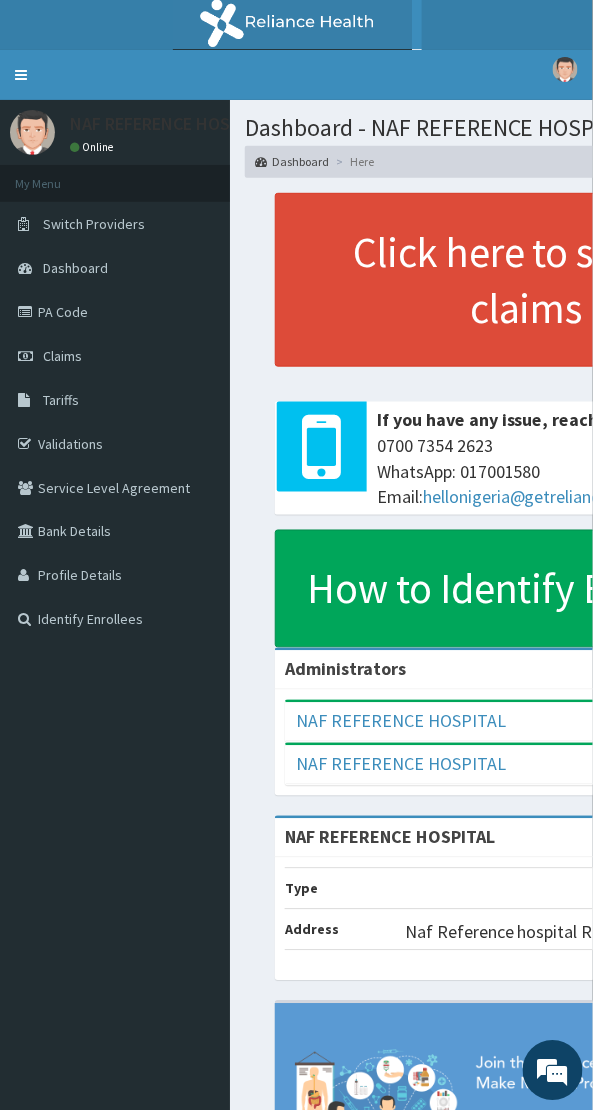 click on "Toggle navigation" at bounding box center [21, 75] 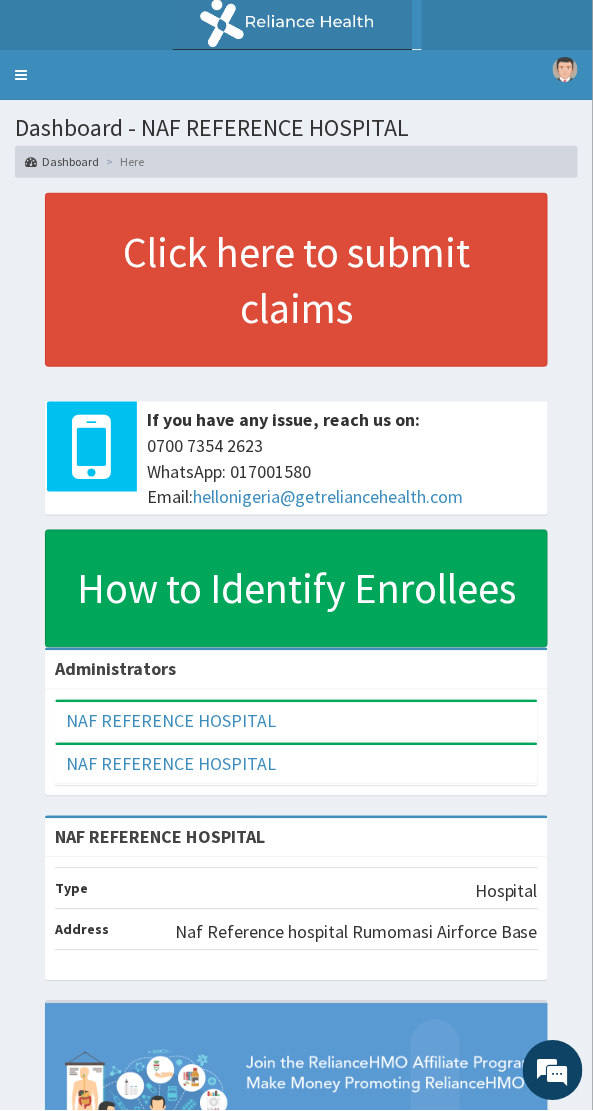 click on "Toggle navigation" at bounding box center (21, 75) 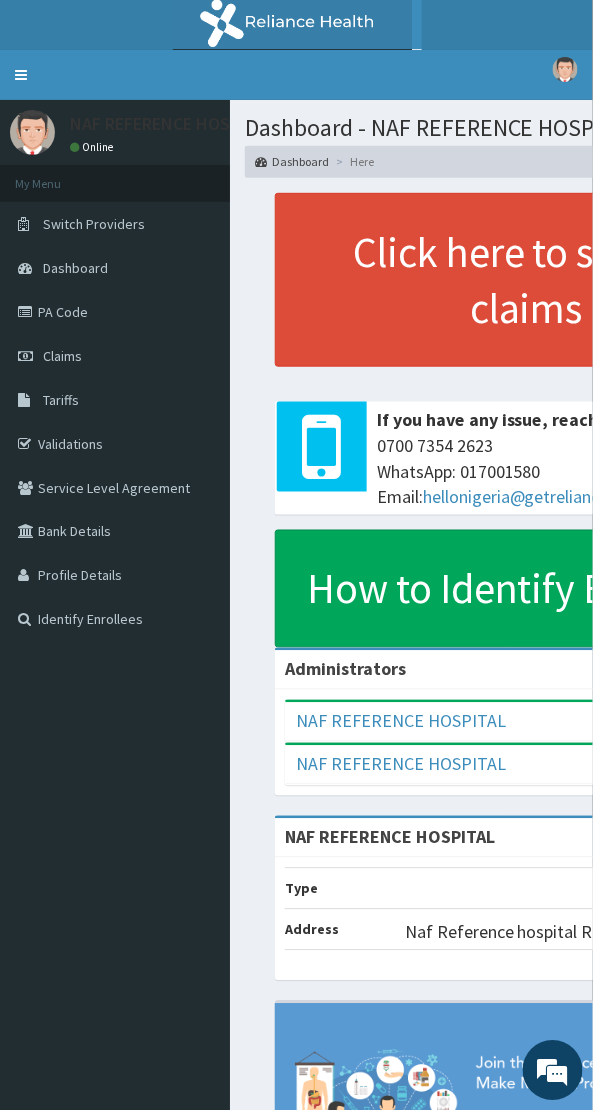 click on "Validations" at bounding box center (115, 444) 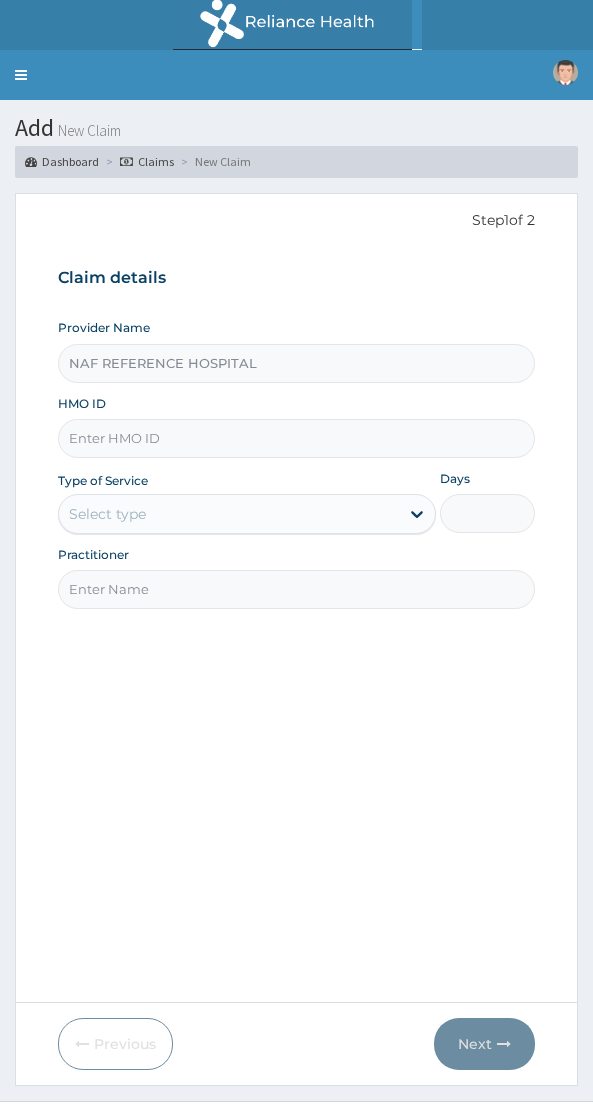 scroll, scrollTop: 0, scrollLeft: 0, axis: both 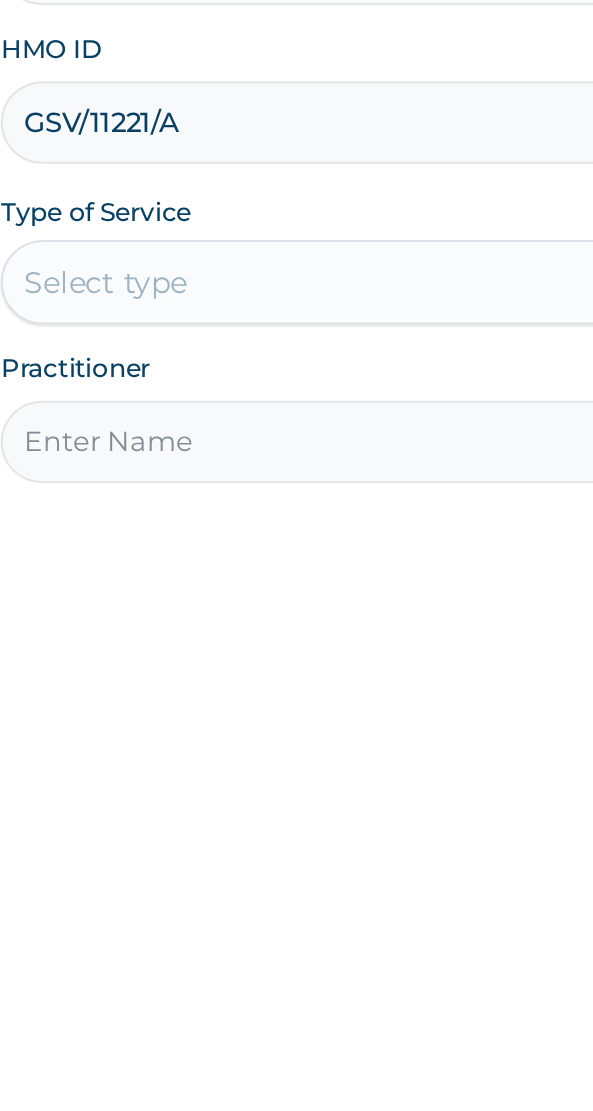 type on "GSV/11221/A" 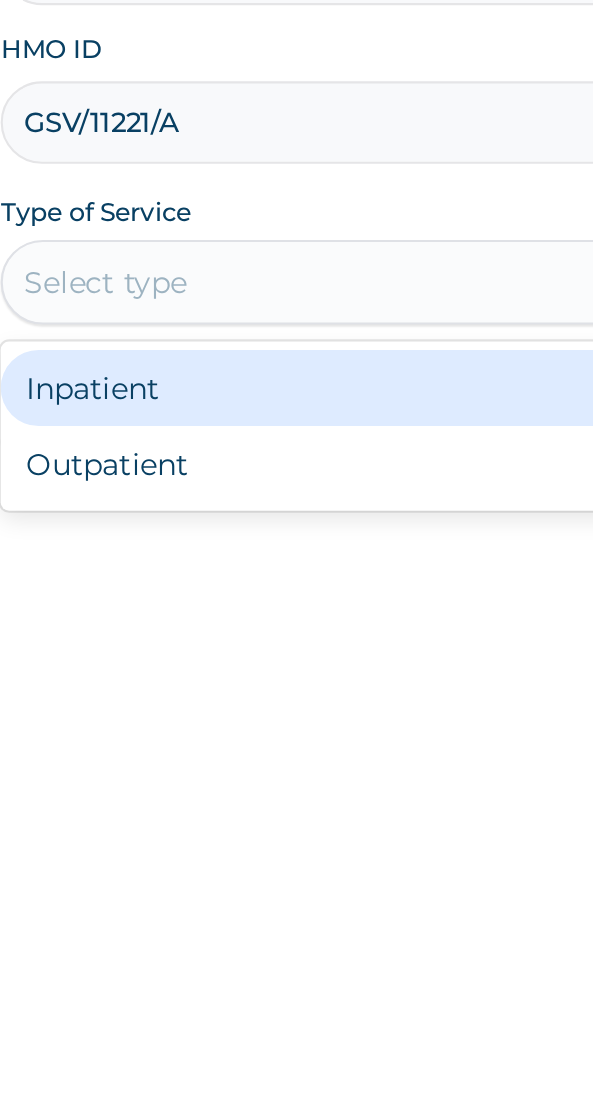 click on "Outpatient" at bounding box center (247, 600) 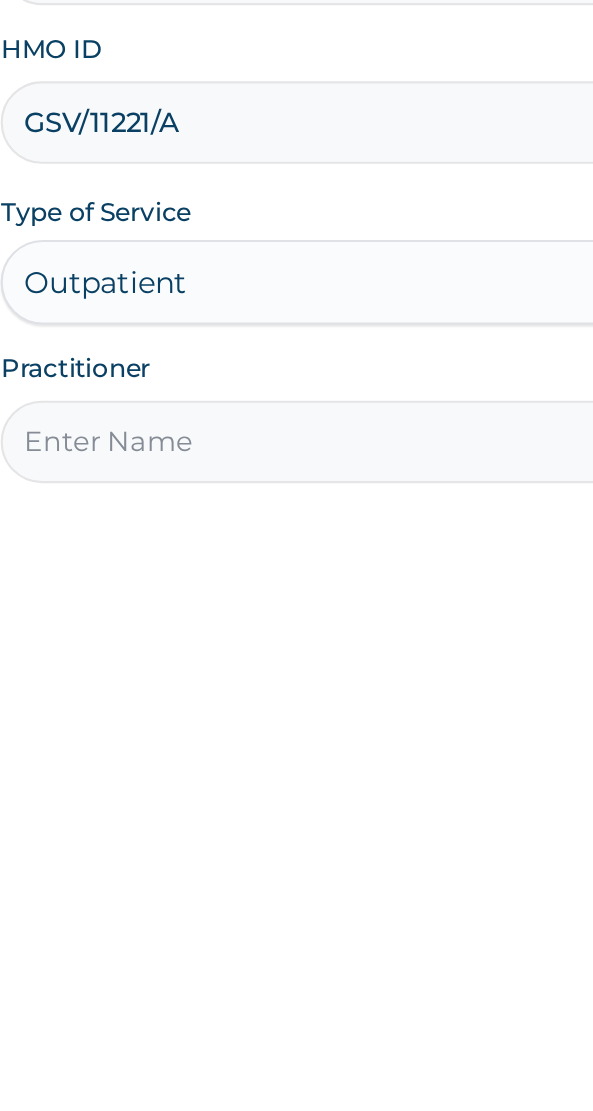 click on "Practitioner" at bounding box center (296, 589) 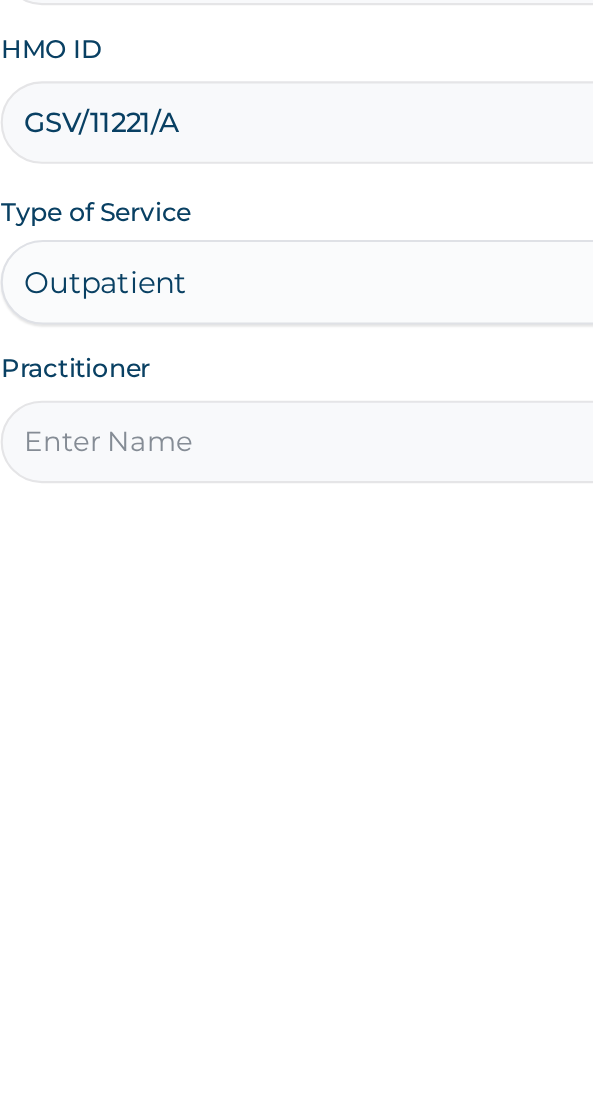 scroll, scrollTop: 0, scrollLeft: 0, axis: both 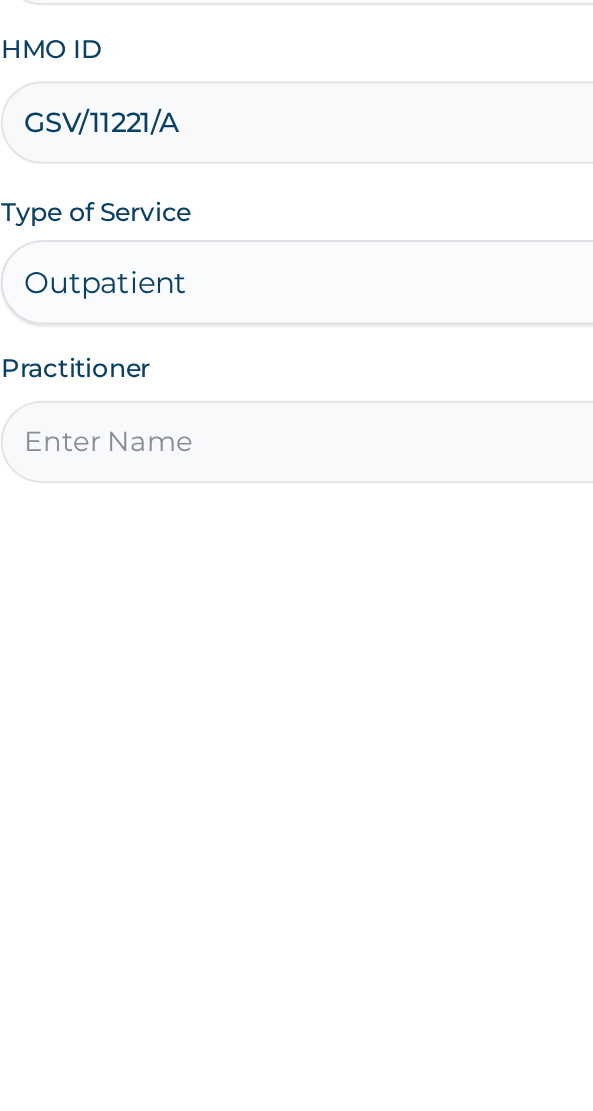 click on "Provider Name NAF REFERENCE HOSPITAL HMO ID GSV/11221/A Type of Service Outpatient Days 1 Practitioner" at bounding box center [296, 464] 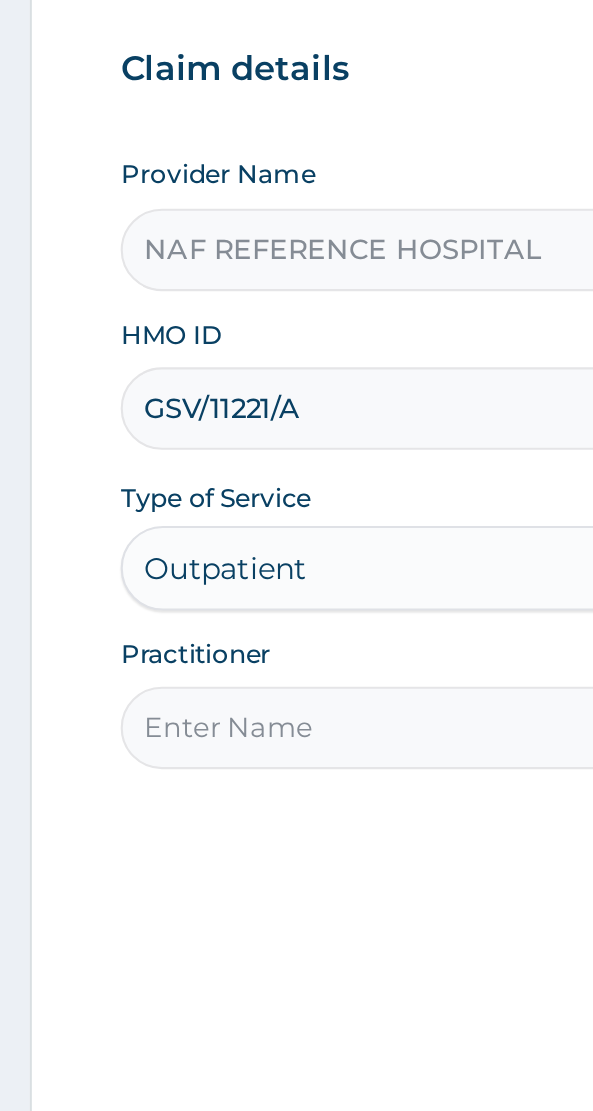 click on "GSV/11221/A" at bounding box center (296, 438) 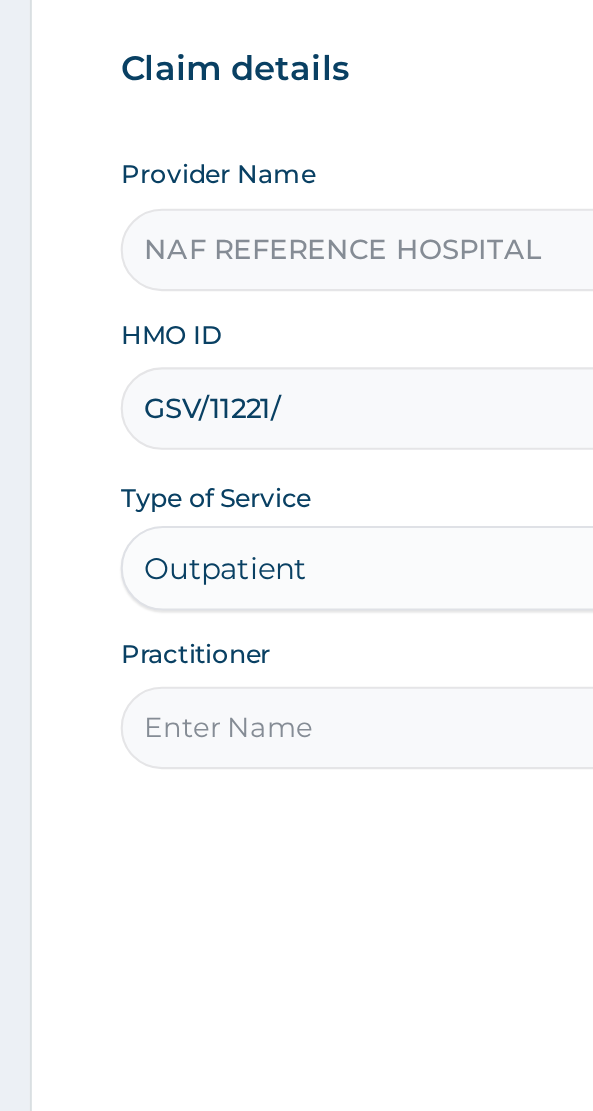 type on "GSV/11221/A" 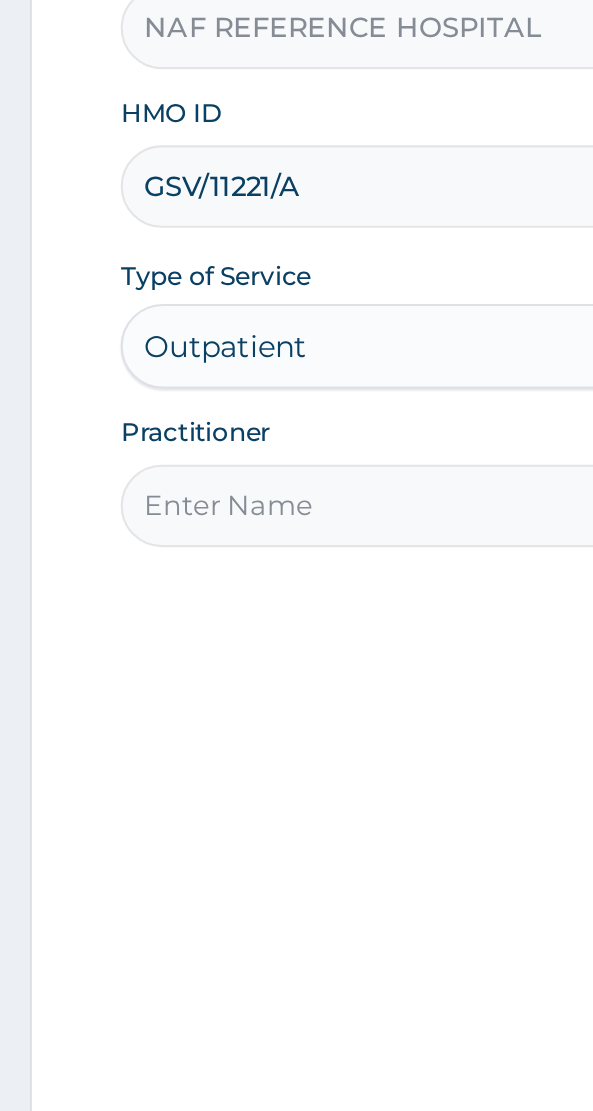 click on "Practitioner" at bounding box center [296, 589] 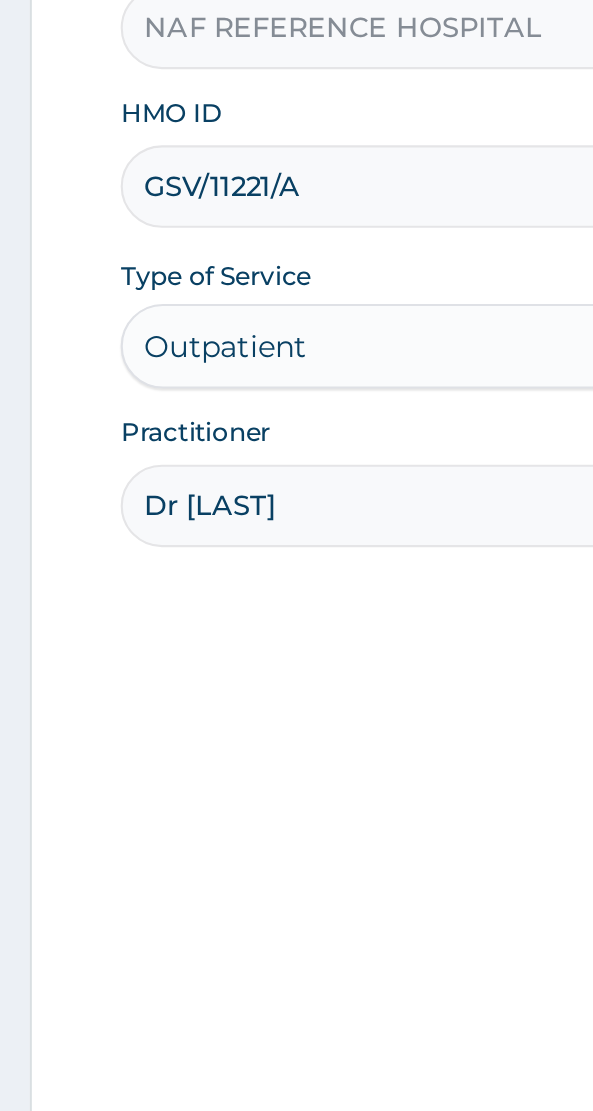 type on "Dr [LAST]" 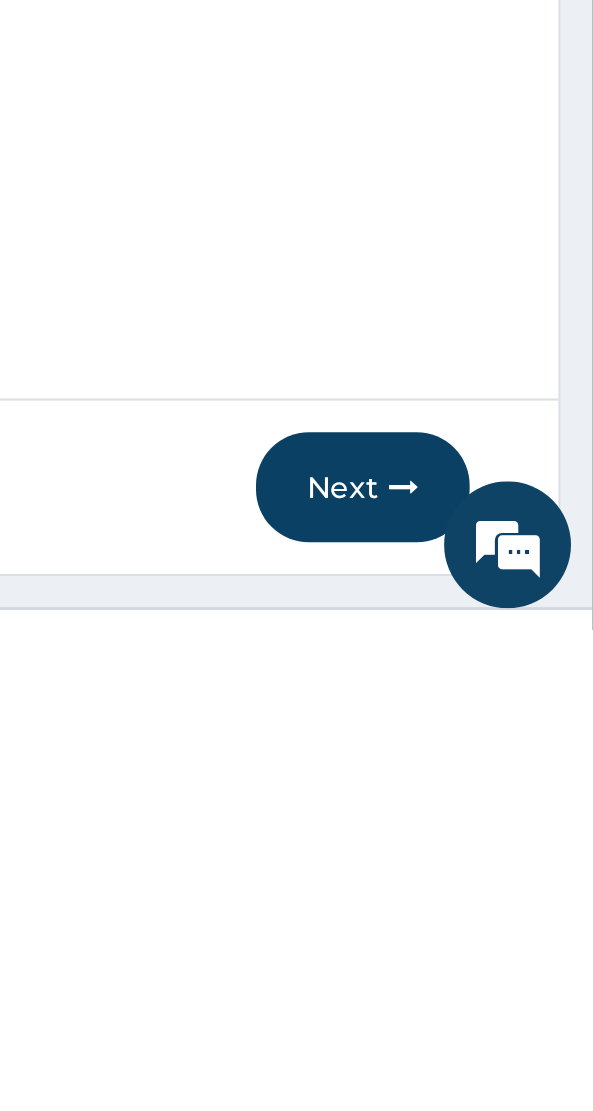 scroll, scrollTop: 40, scrollLeft: 0, axis: vertical 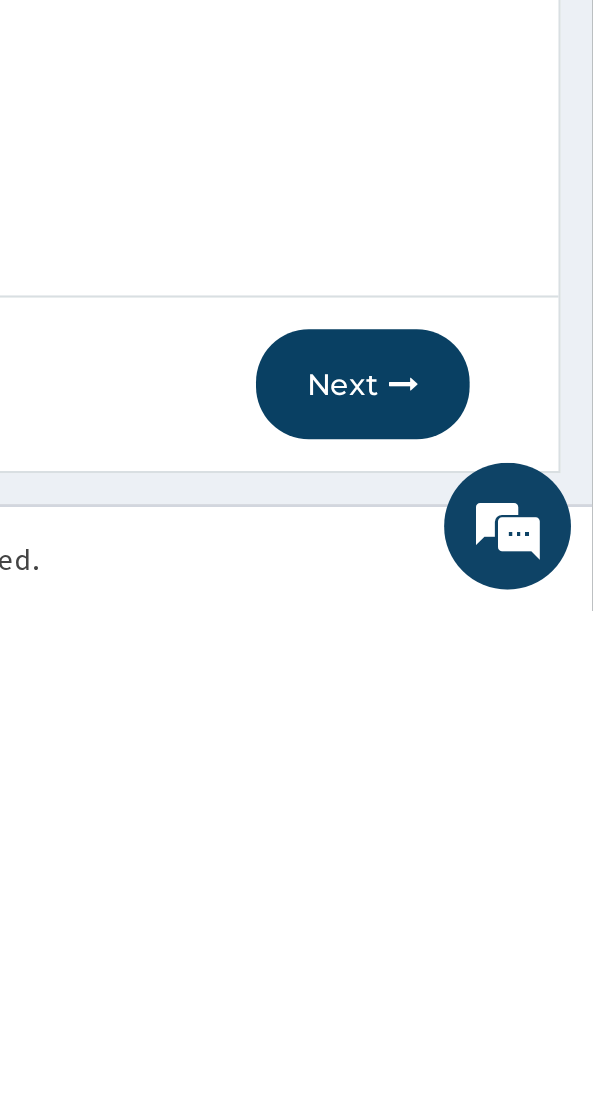click on "Next" at bounding box center [484, 1004] 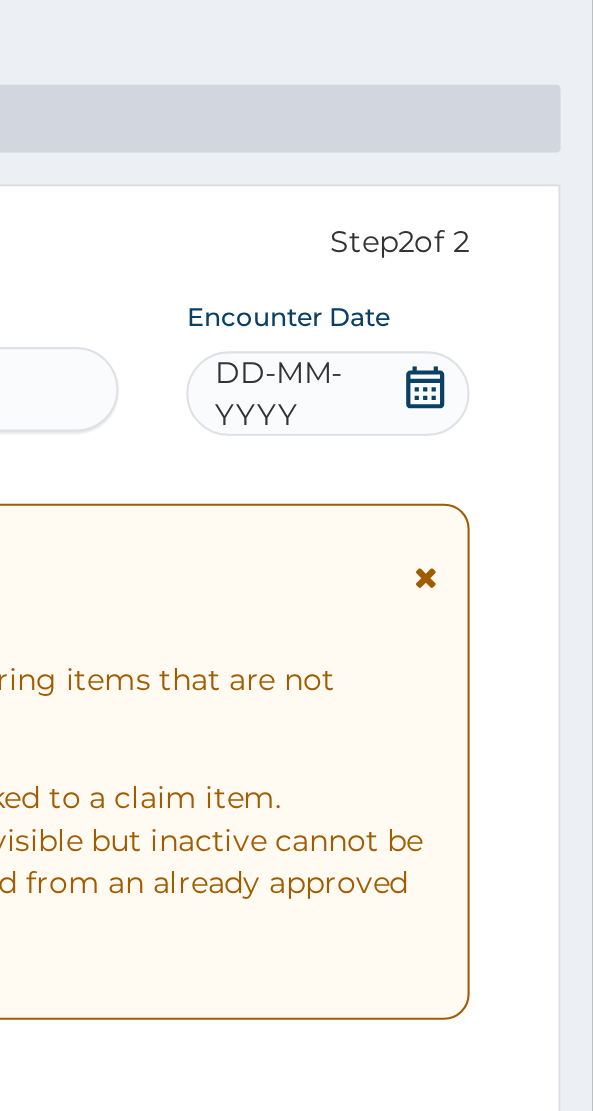 scroll, scrollTop: 40, scrollLeft: 0, axis: vertical 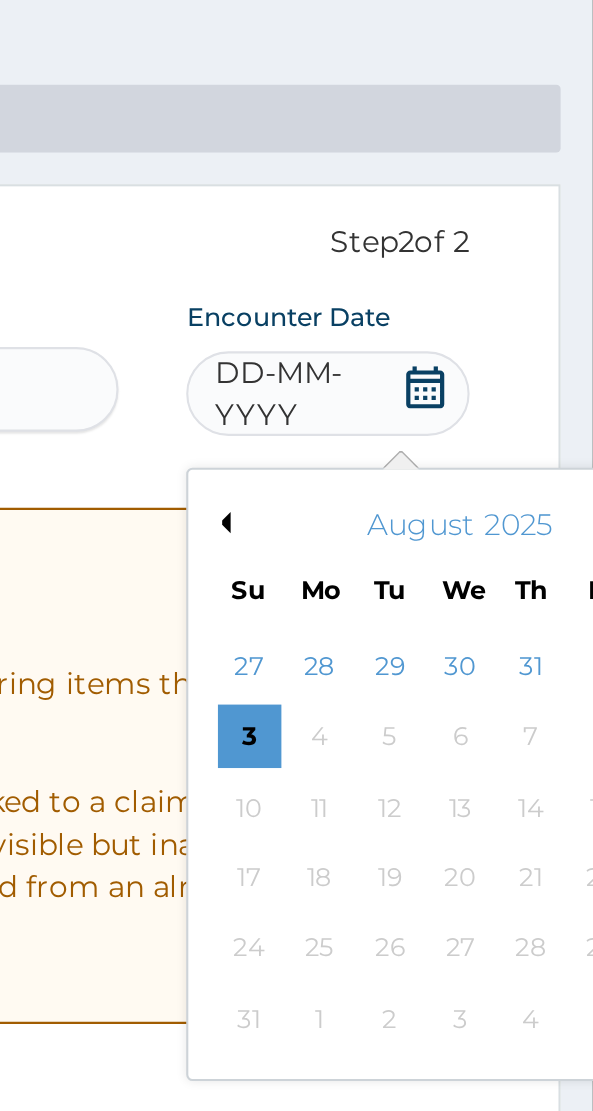 click on "Previous Month" at bounding box center (417, 313) 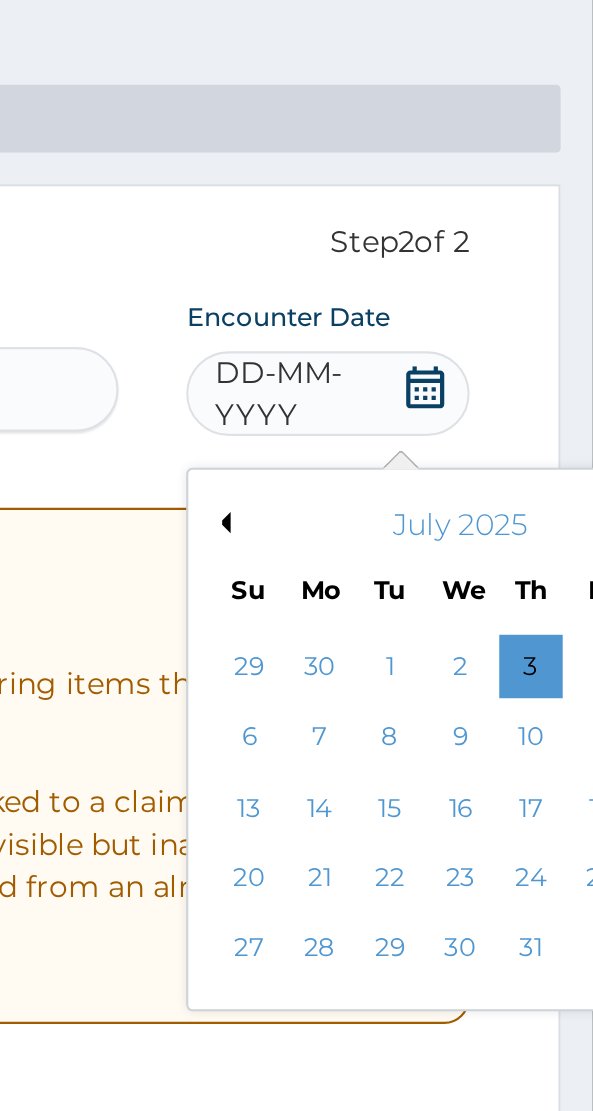 click on "28" at bounding box center (464, 515) 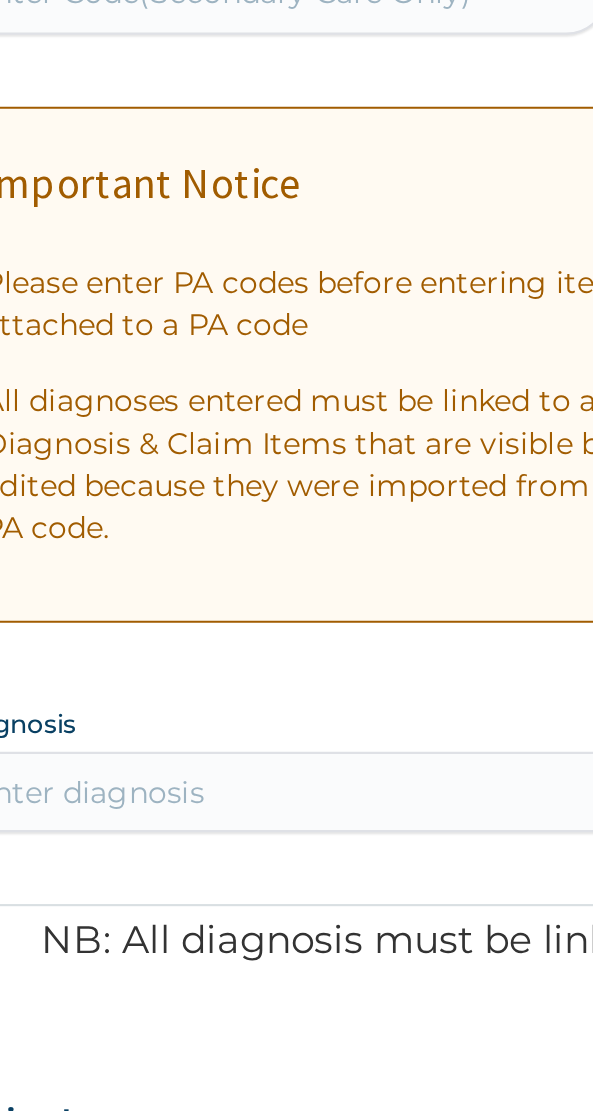 scroll, scrollTop: 40, scrollLeft: 0, axis: vertical 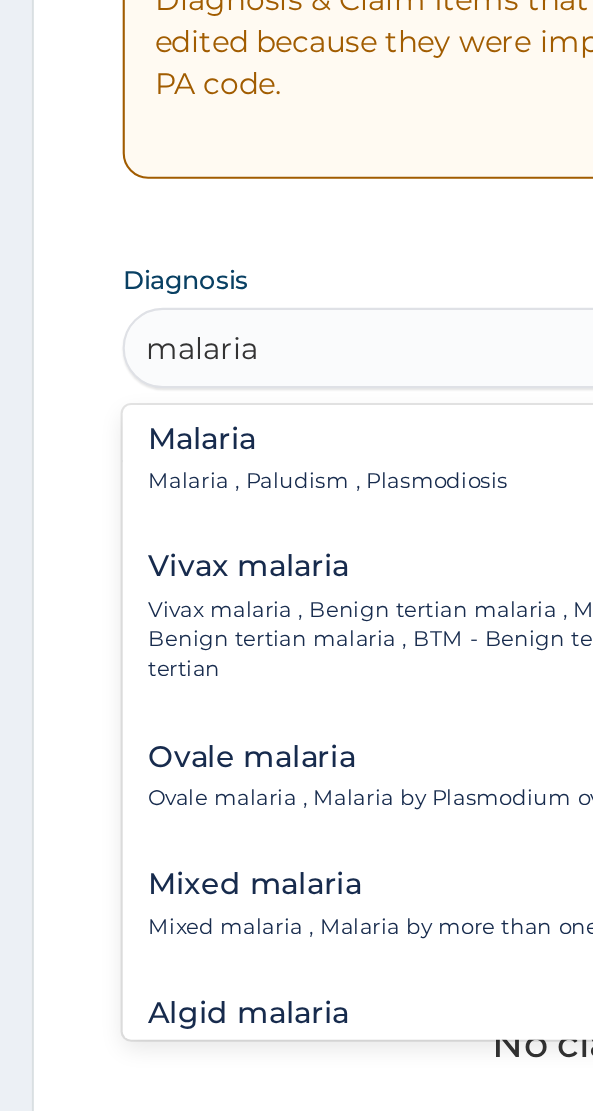 click on "Malaria , Paludism , Plasmodiosis" at bounding box center [155, 691] 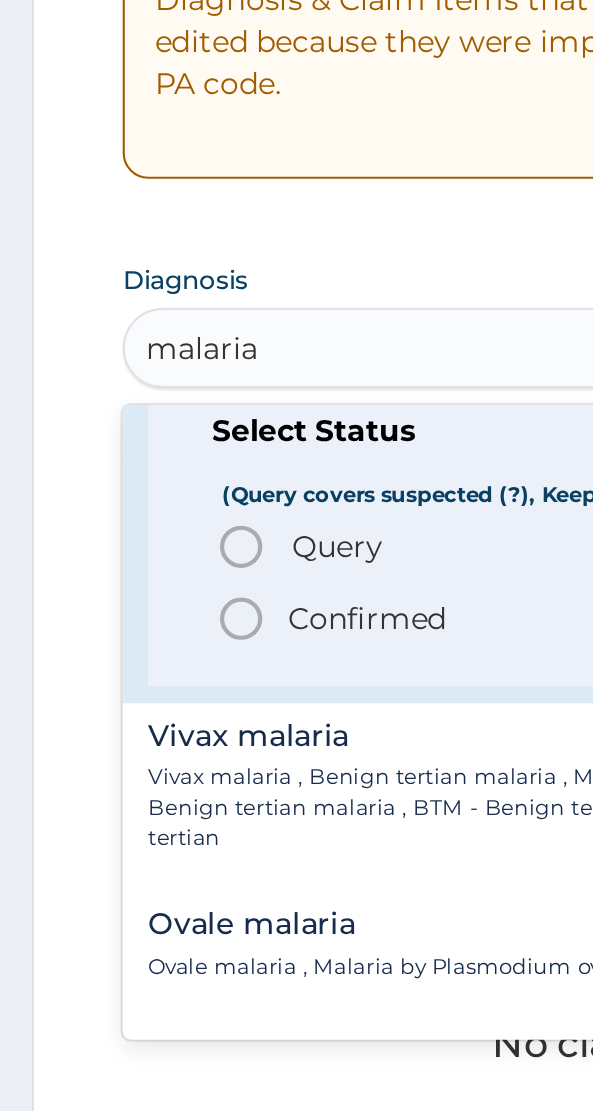 scroll, scrollTop: 69, scrollLeft: 0, axis: vertical 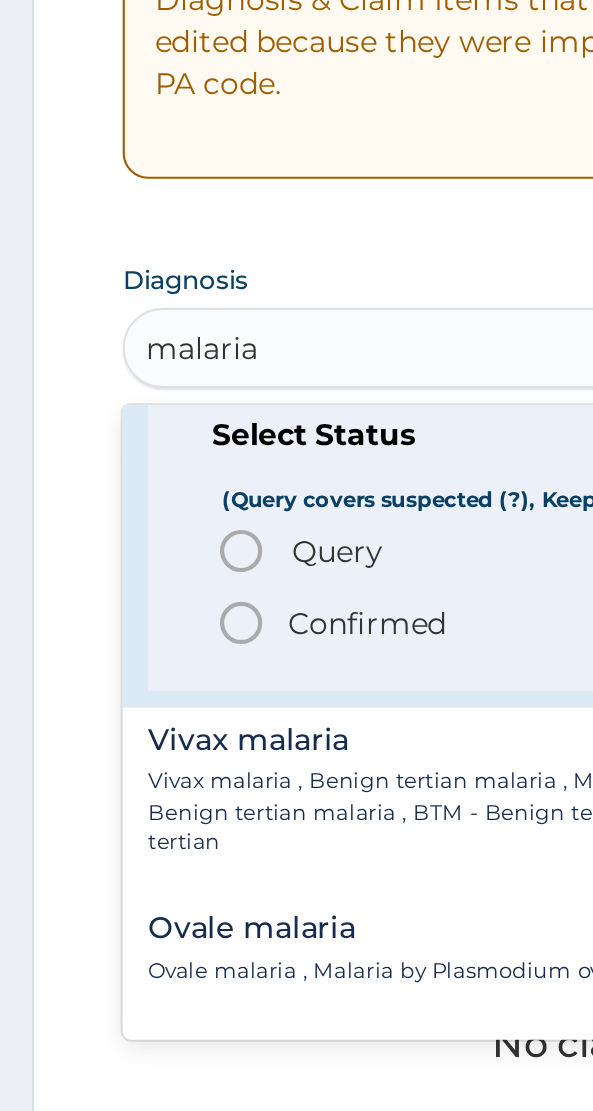 click on "Query Query covers suspected (?), Keep in view (kiv), Ruled out (r/o)" at bounding box center [297, 724] 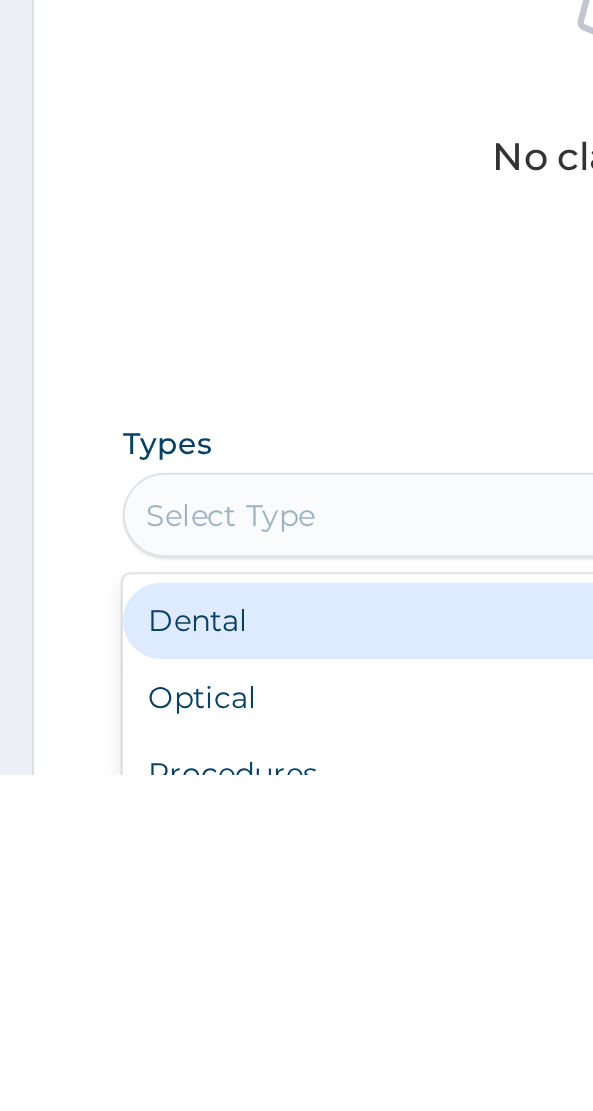 scroll, scrollTop: 204, scrollLeft: 0, axis: vertical 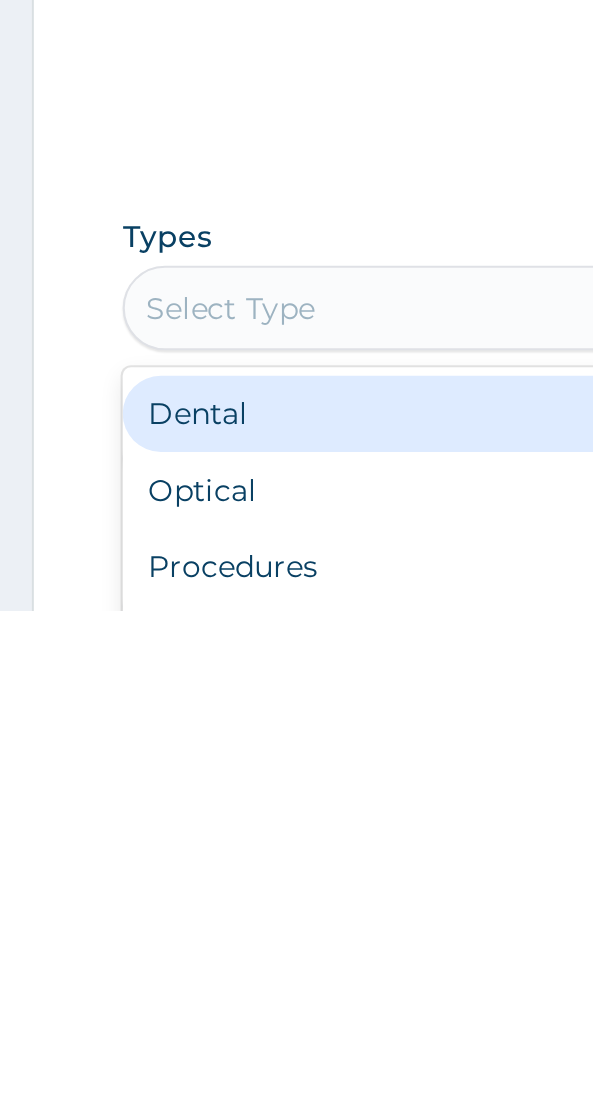 click on "Procedures" at bounding box center [296, 1090] 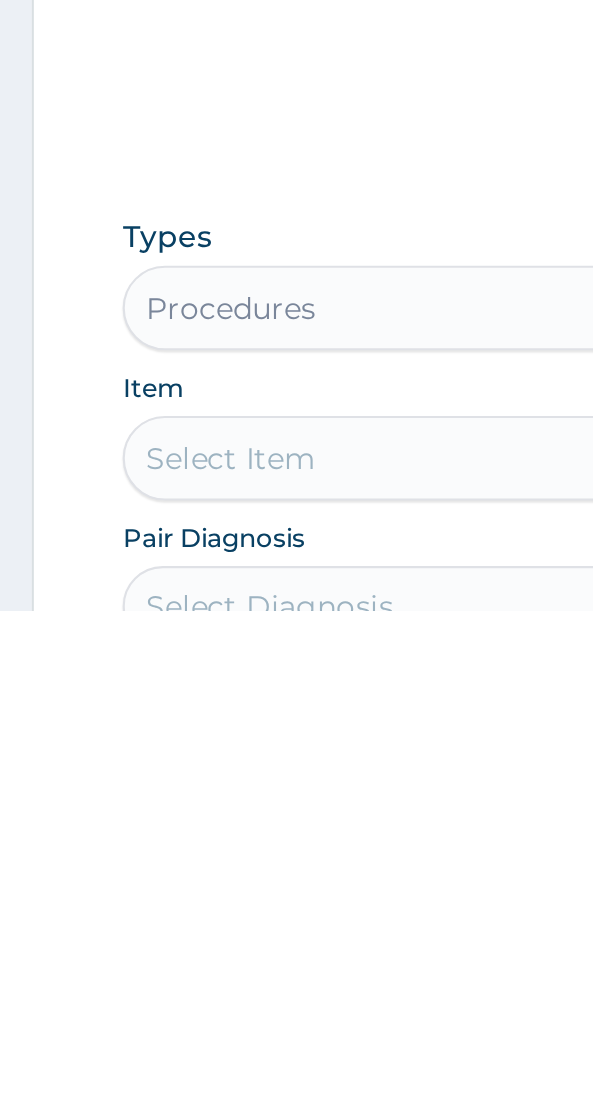 scroll, scrollTop: 204, scrollLeft: 0, axis: vertical 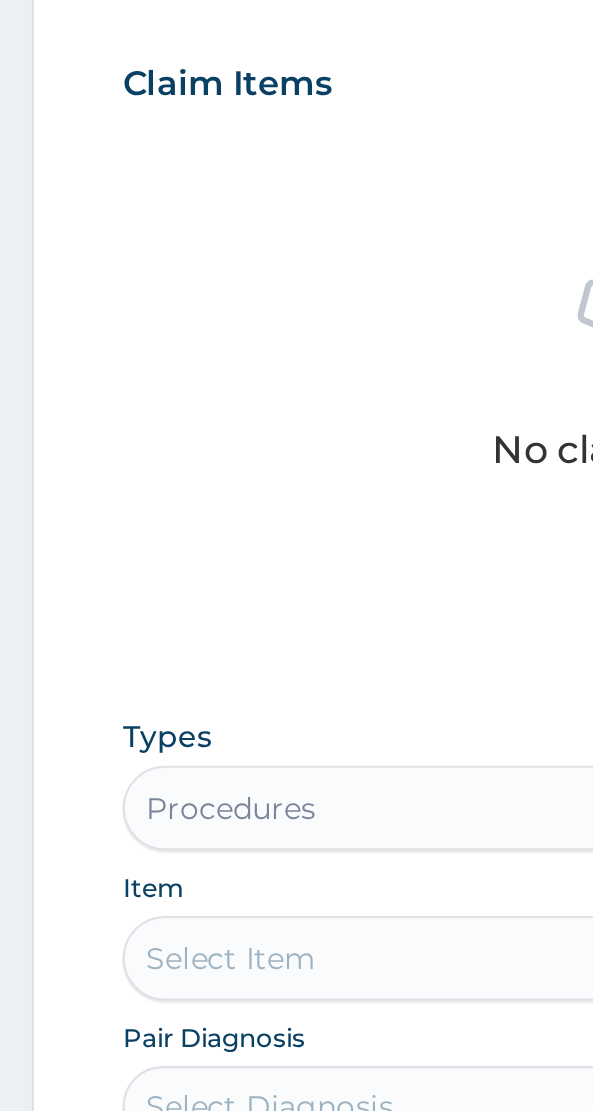 click on "Select Item" at bounding box center (257, 1039) 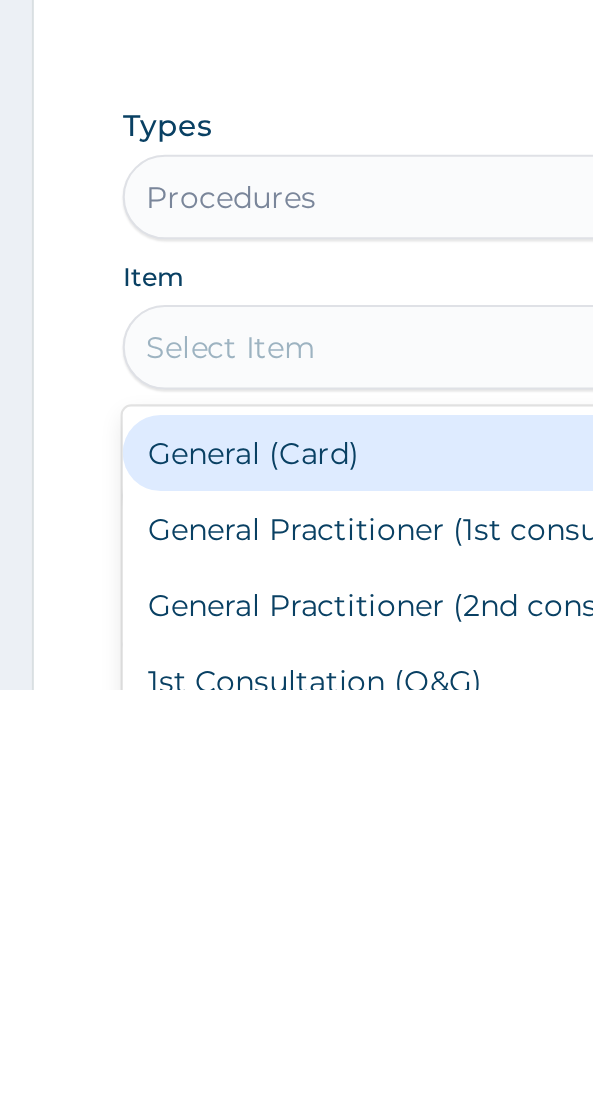 scroll, scrollTop: 293, scrollLeft: 0, axis: vertical 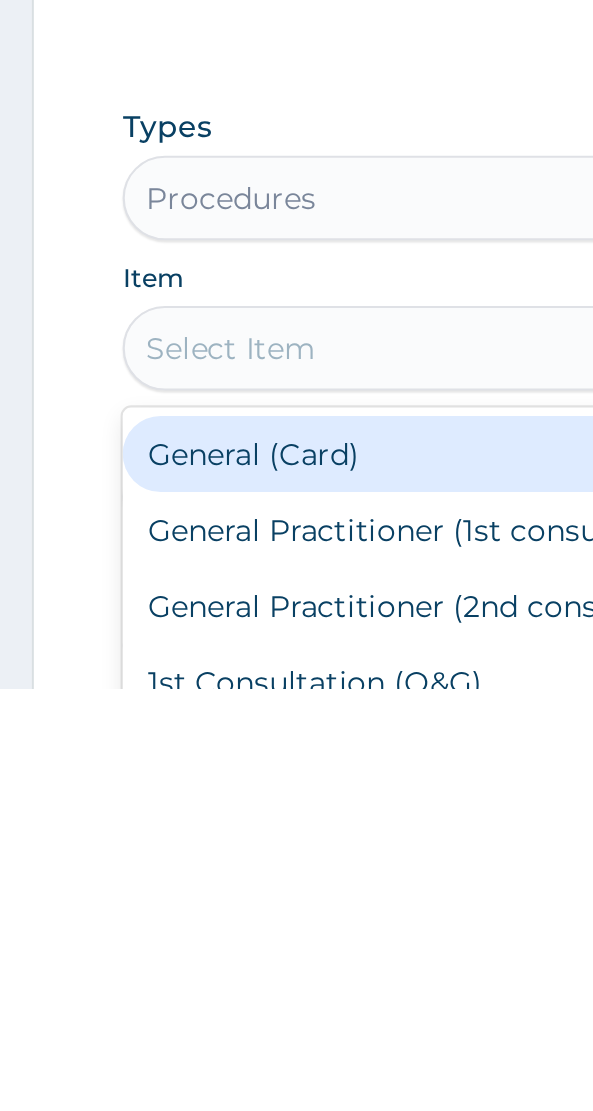 click on "General Practitioner (1st consultation)" at bounding box center [296, 1036] 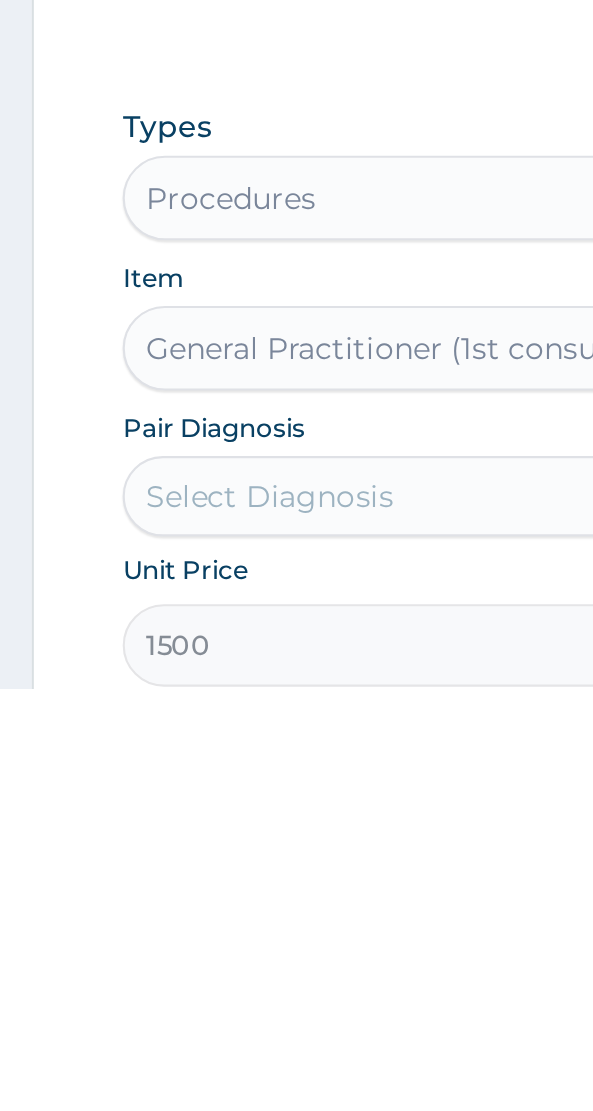 scroll, scrollTop: 294, scrollLeft: 0, axis: vertical 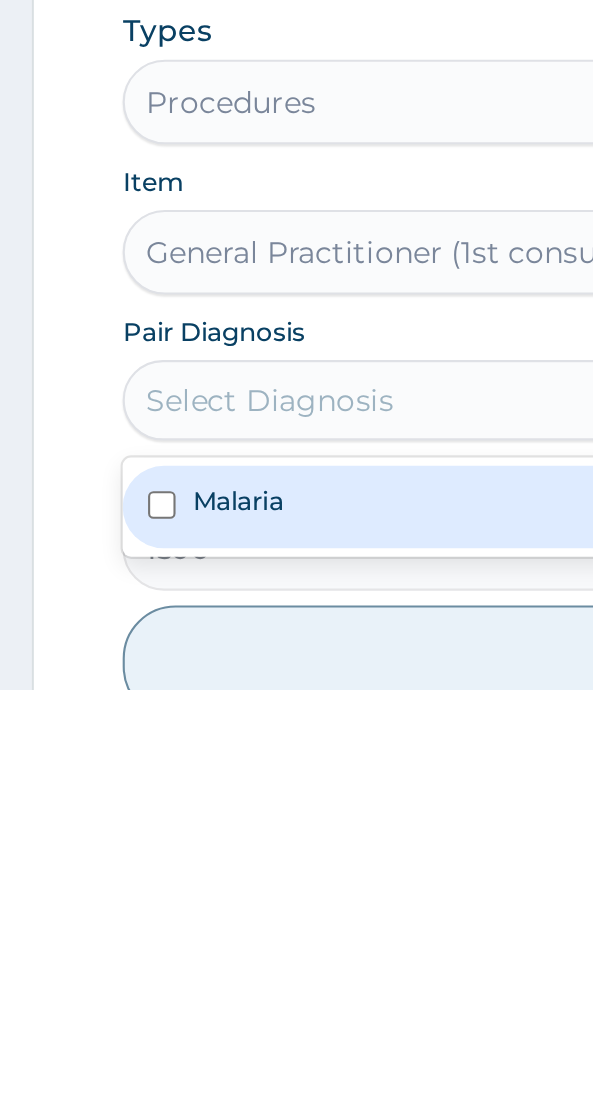 click on "Malaria" at bounding box center (112, 1021) 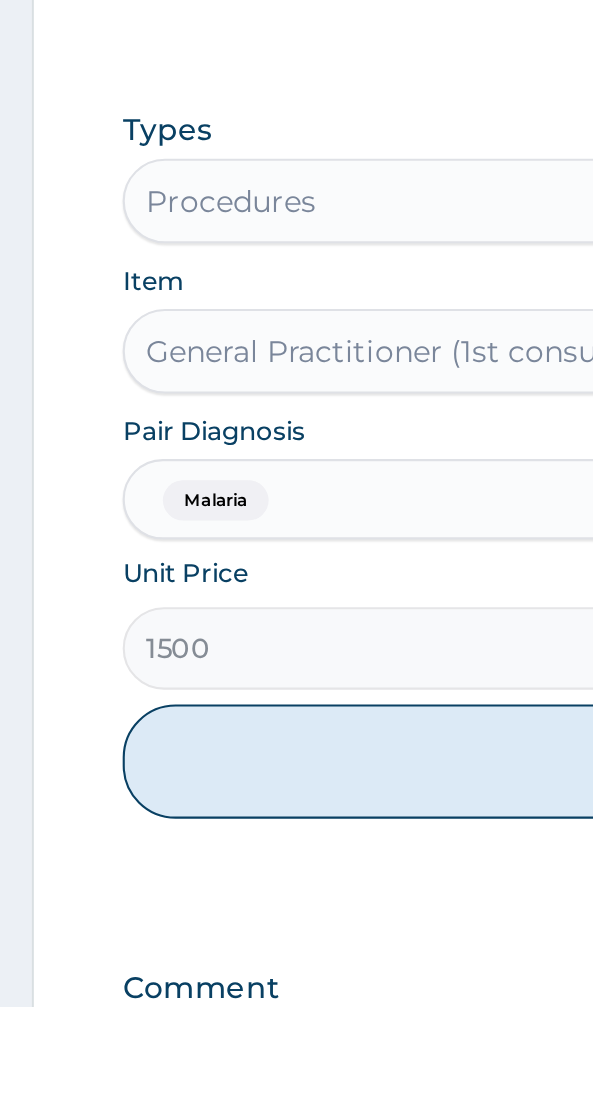 scroll, scrollTop: 445, scrollLeft: 0, axis: vertical 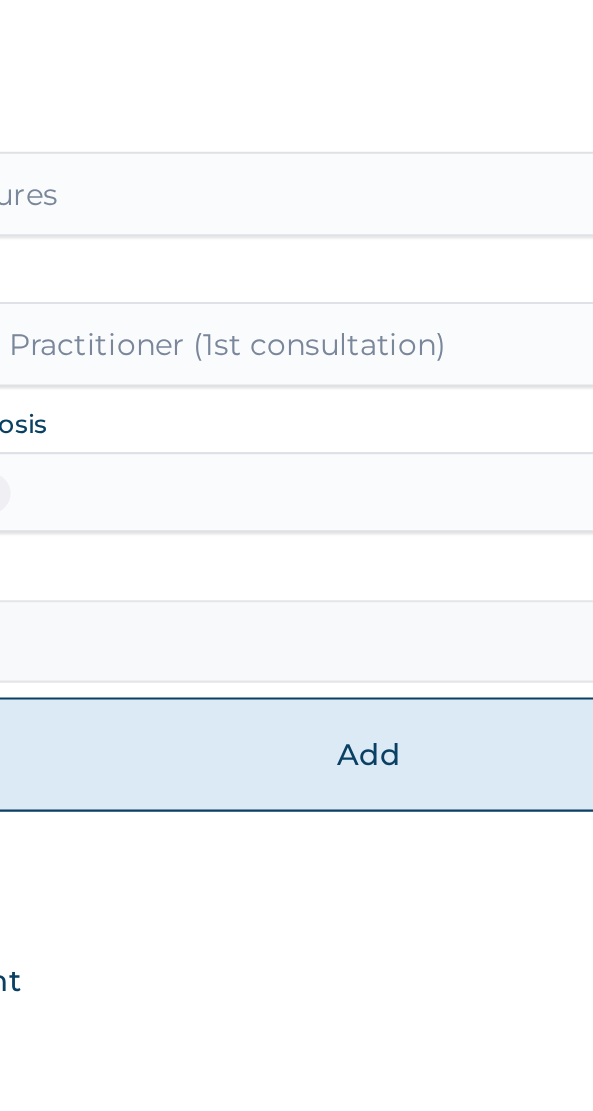 click on "Add" at bounding box center (296, 992) 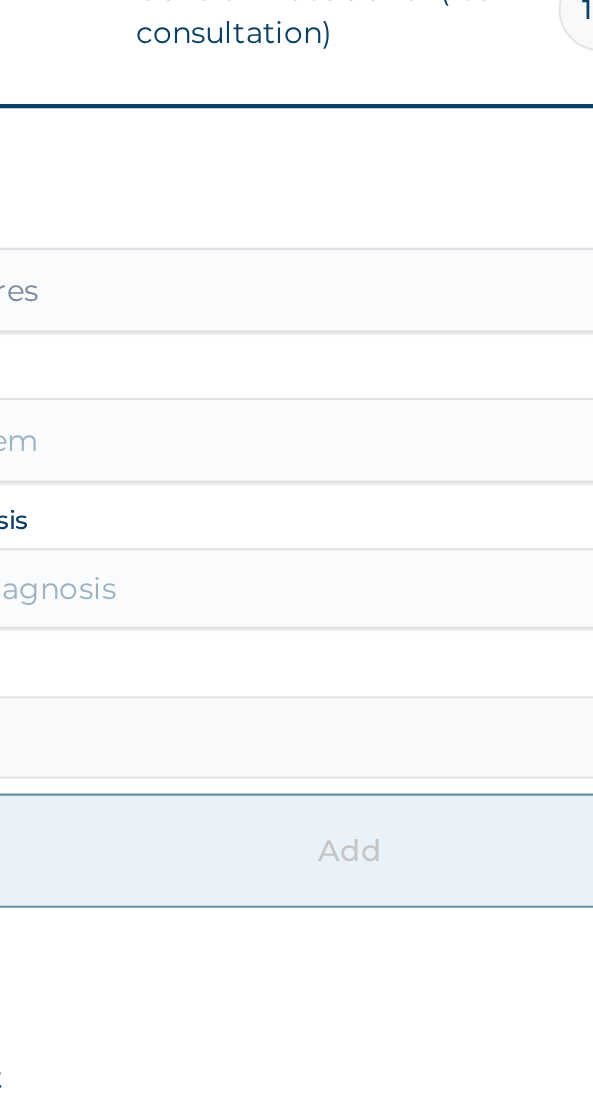 scroll, scrollTop: 570, scrollLeft: 0, axis: vertical 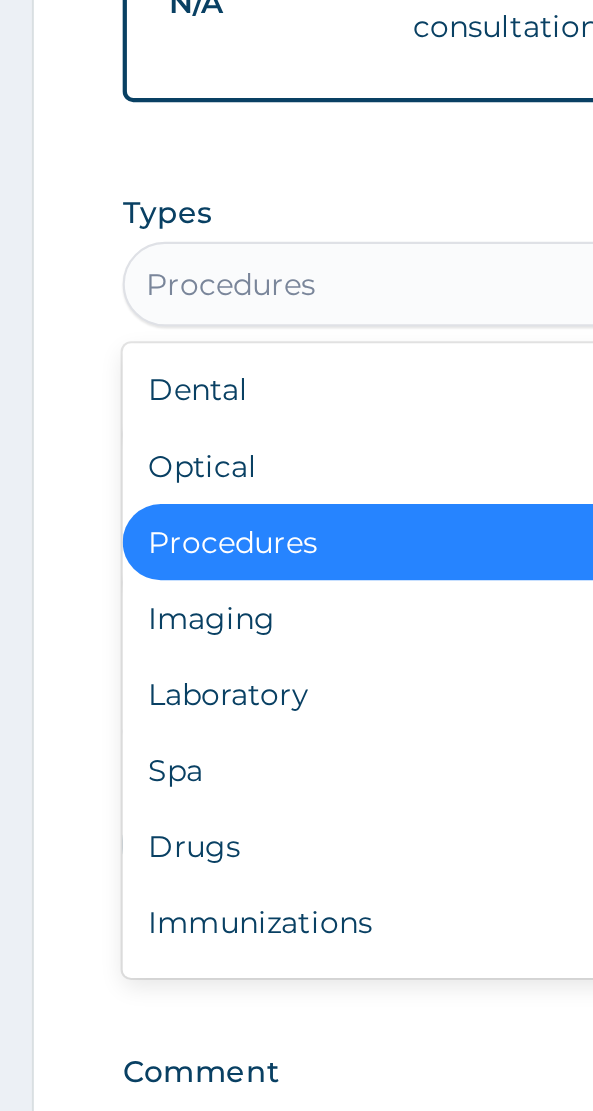 click on "Procedures" at bounding box center [296, 629] 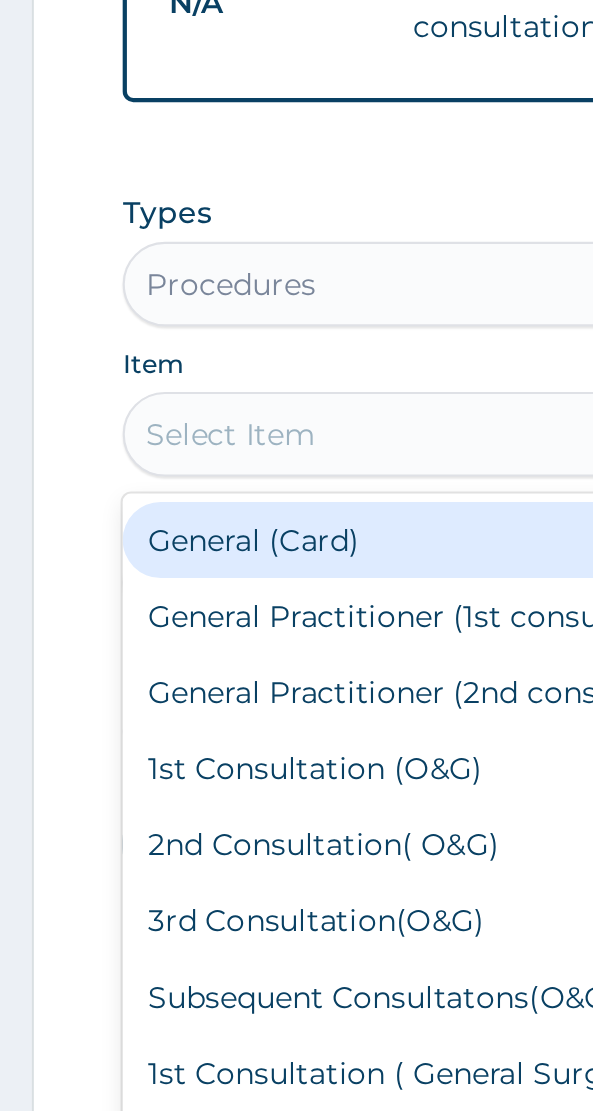 click on "General (Card)" at bounding box center [296, 628] 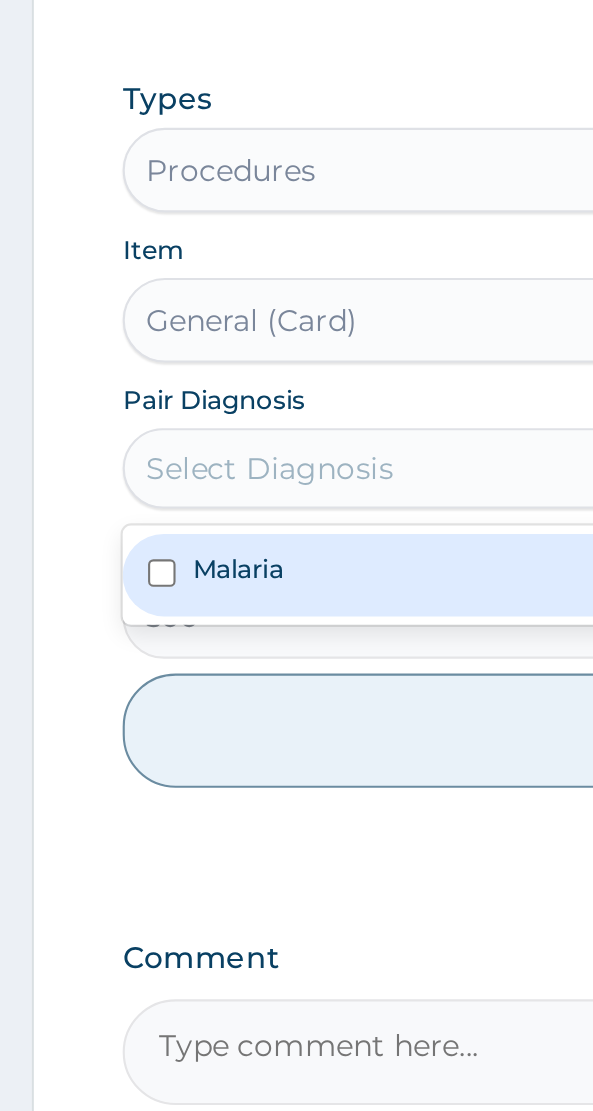 scroll, scrollTop: 570, scrollLeft: 0, axis: vertical 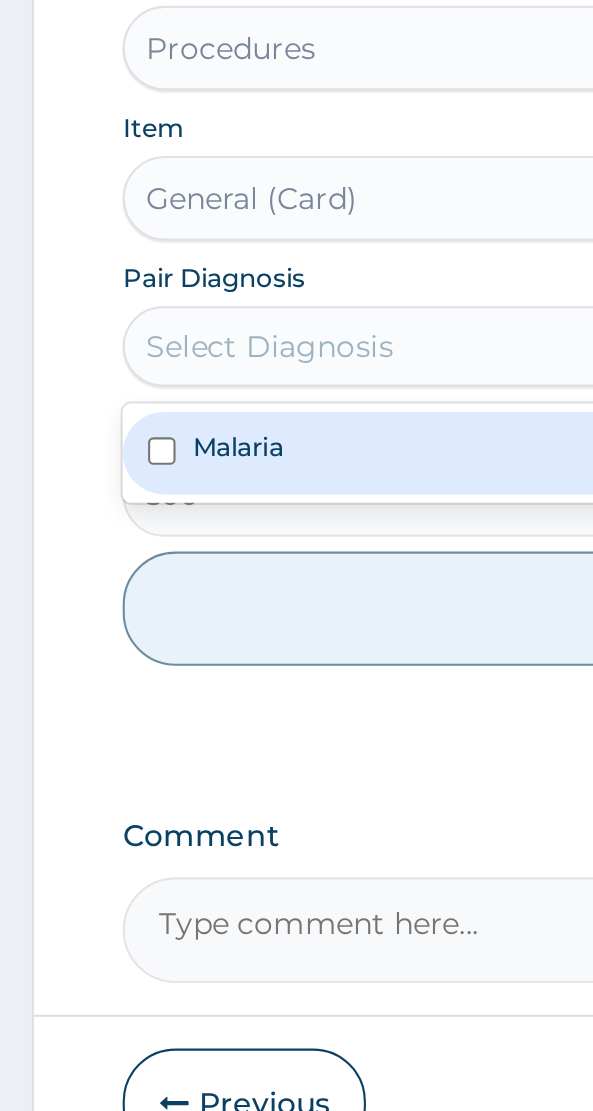 click on "Malaria" at bounding box center (296, 698) 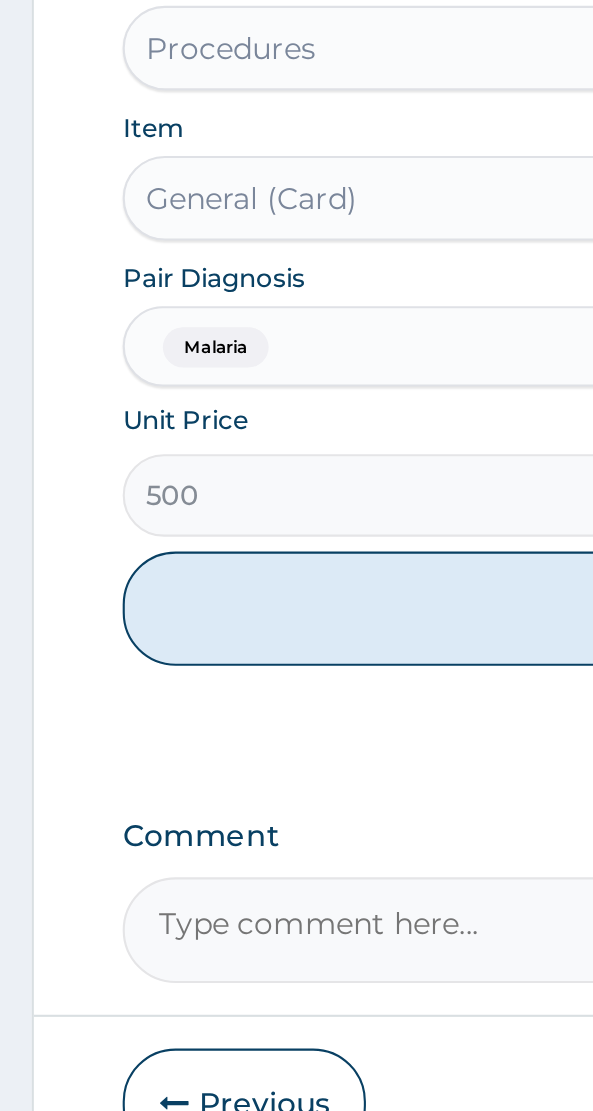 click on "Add" at bounding box center [296, 772] 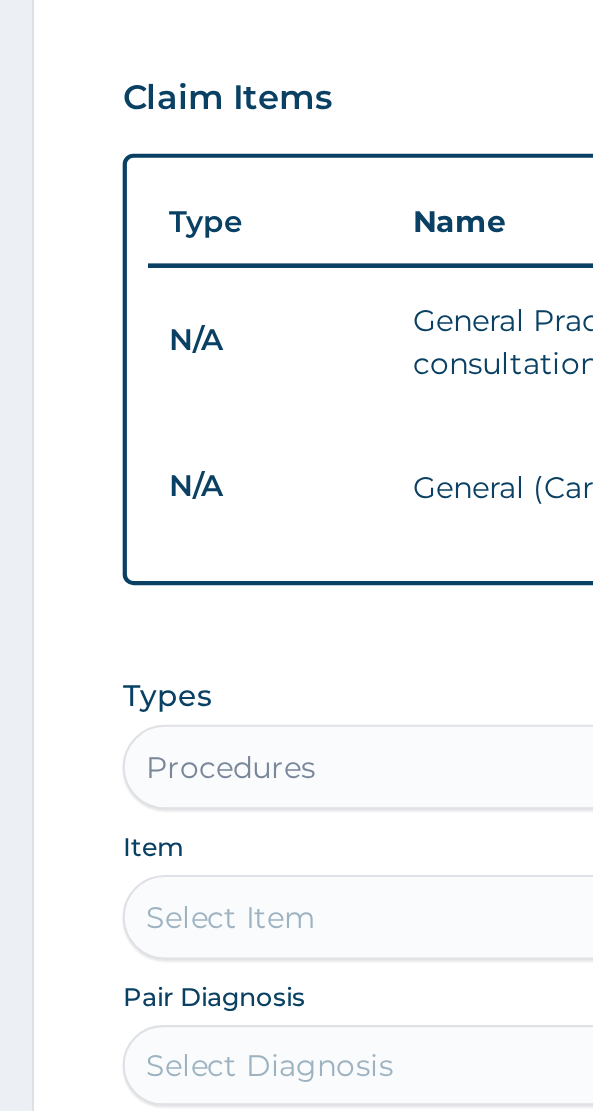 scroll, scrollTop: 639, scrollLeft: 0, axis: vertical 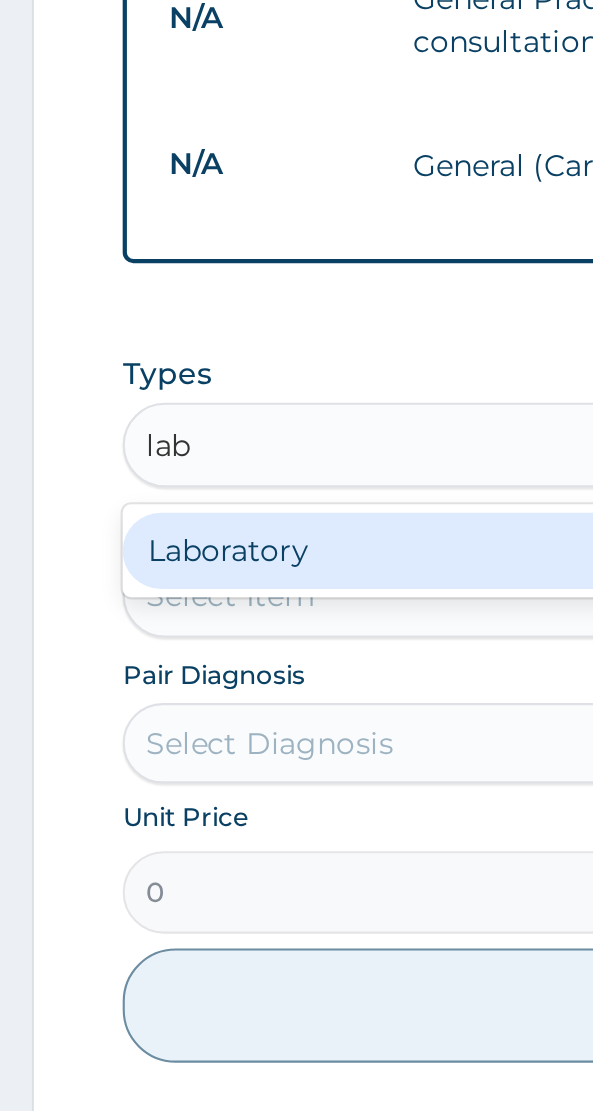 click on "Laboratory" at bounding box center [296, 557] 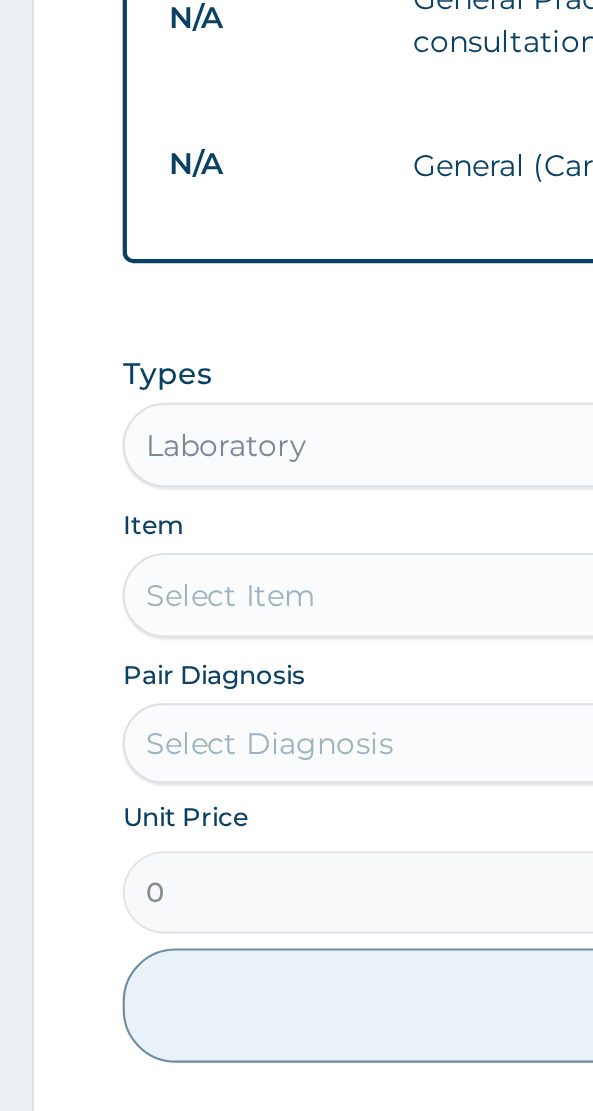 click on "Select Item" at bounding box center (296, 578) 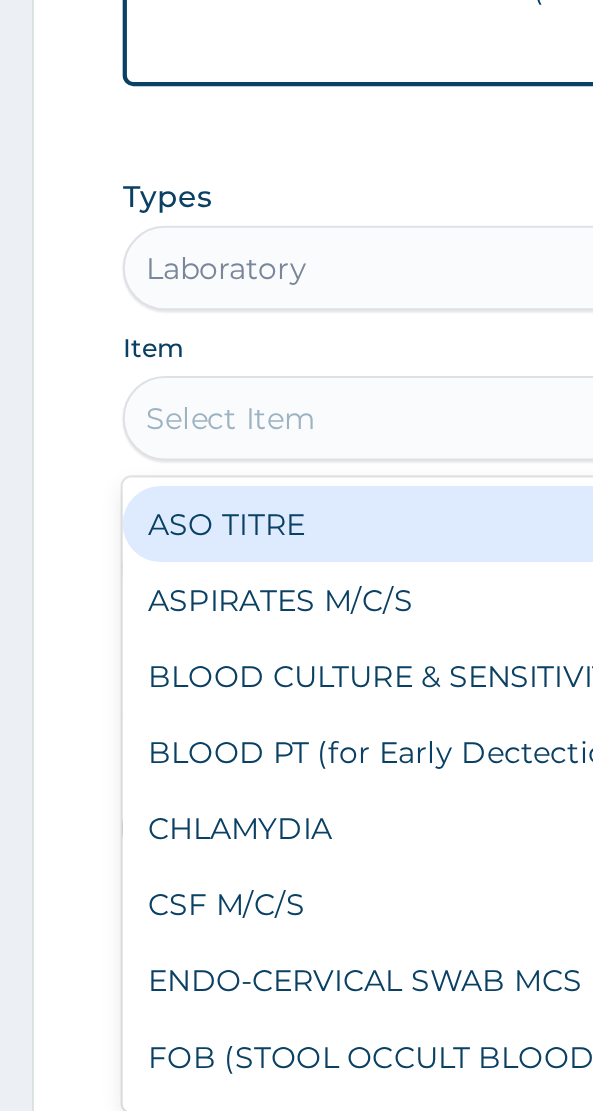 scroll, scrollTop: 639, scrollLeft: 0, axis: vertical 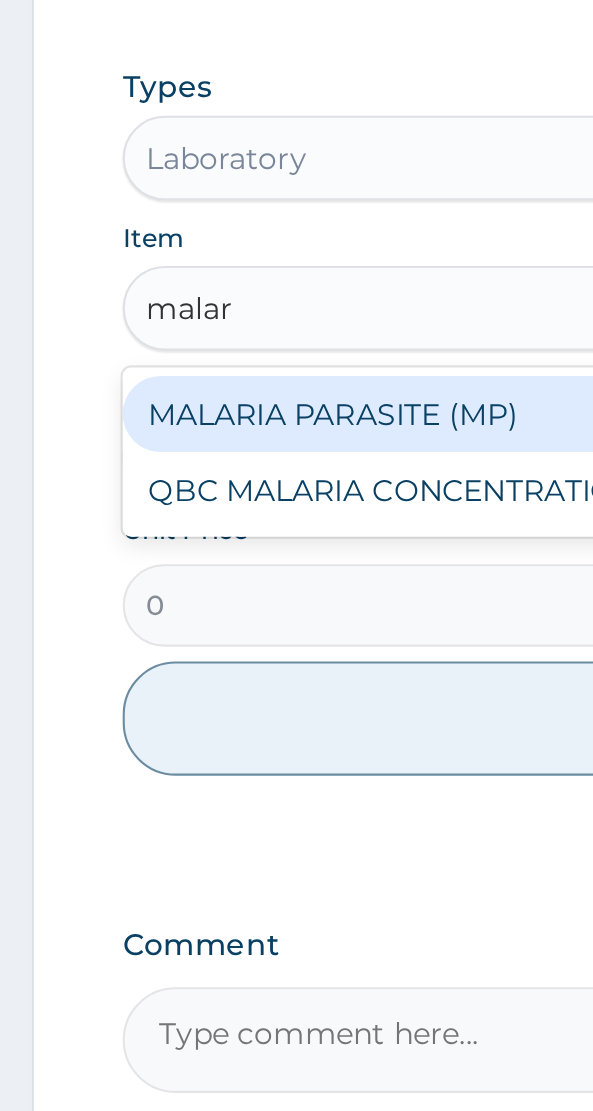 click on "MALARIA PARASITE (MP)" at bounding box center [296, 628] 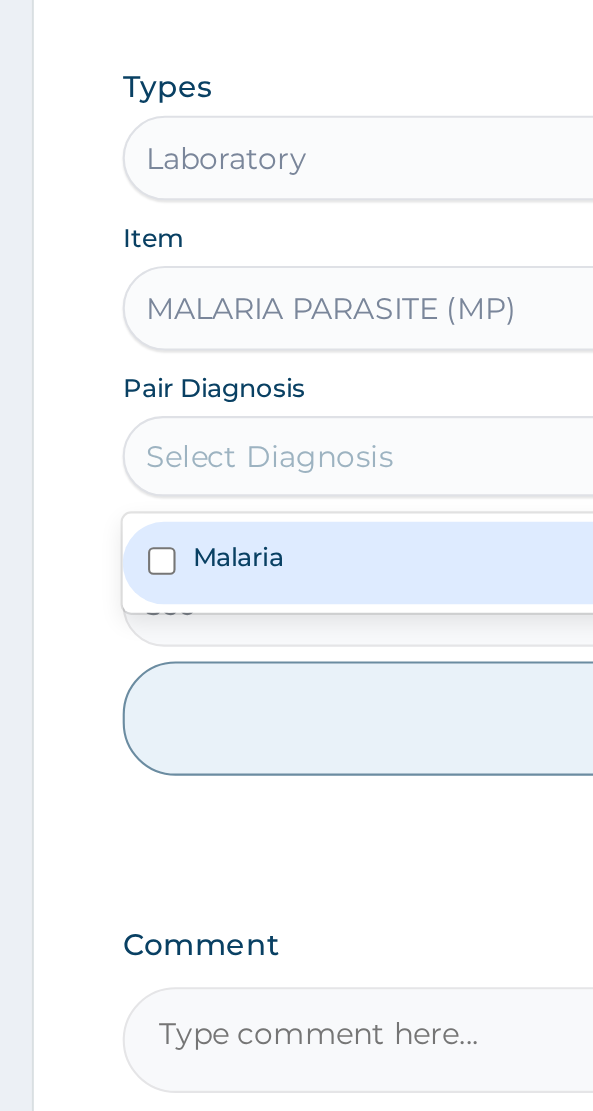 click on "Malaria" at bounding box center [112, 695] 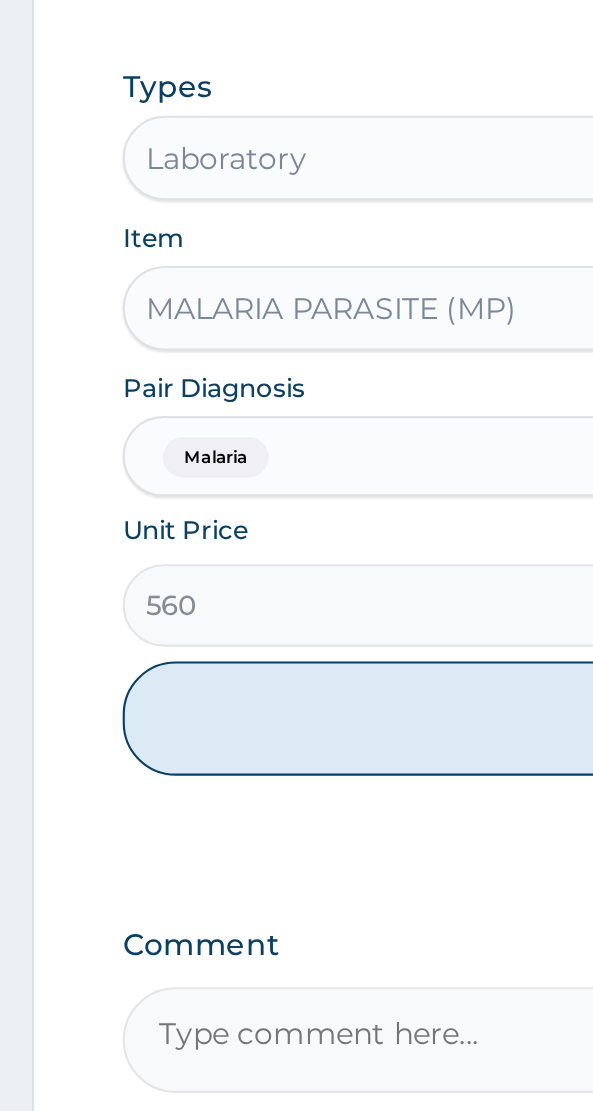 click on "Add" at bounding box center (296, 772) 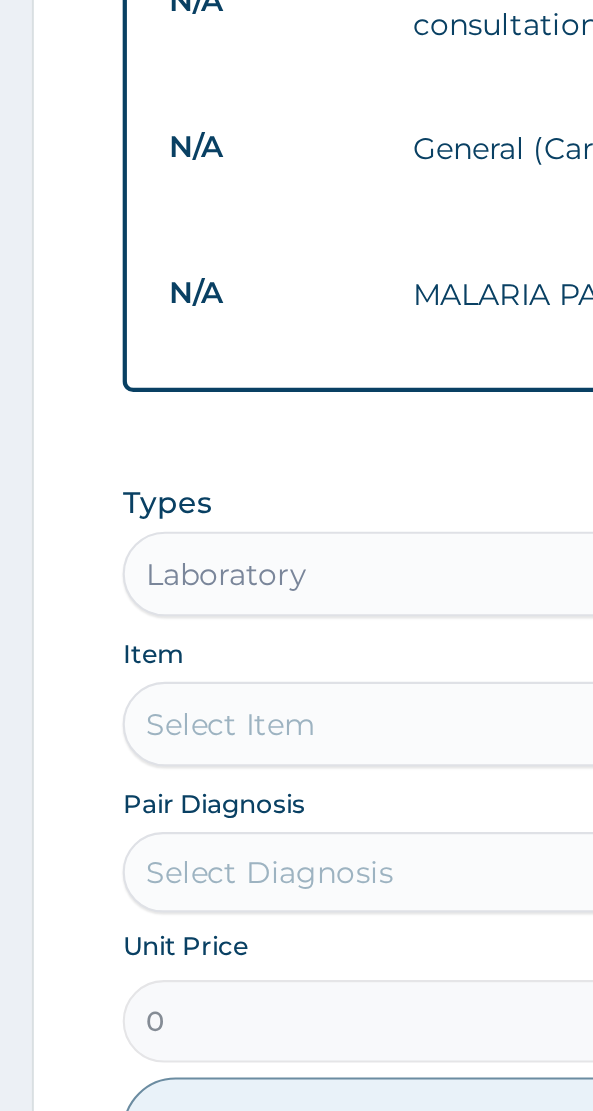 scroll, scrollTop: 708, scrollLeft: 0, axis: vertical 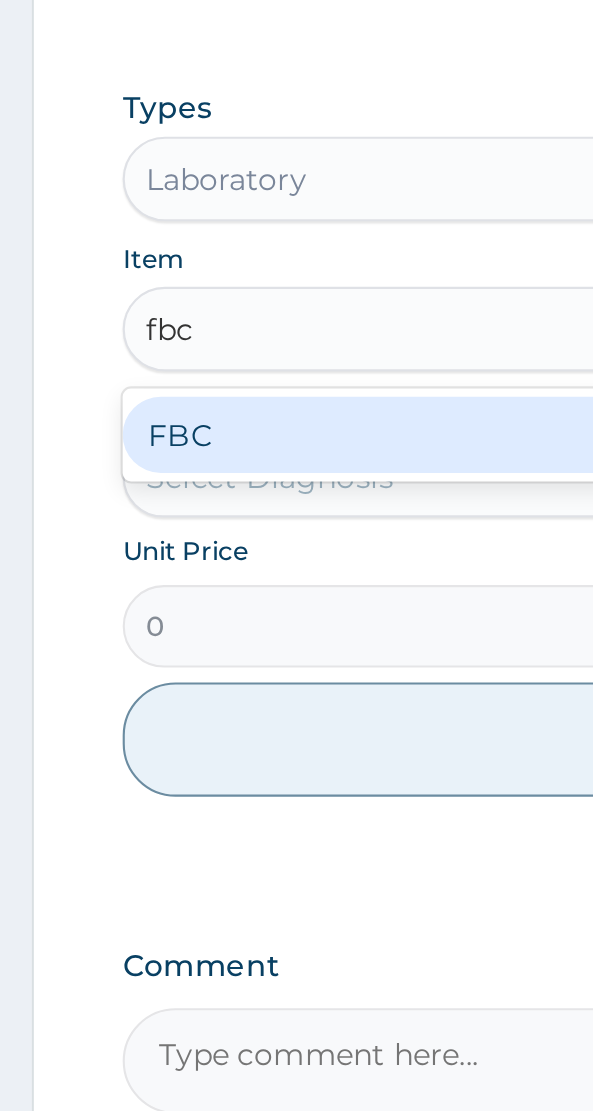 click on "FBC" at bounding box center [296, 628] 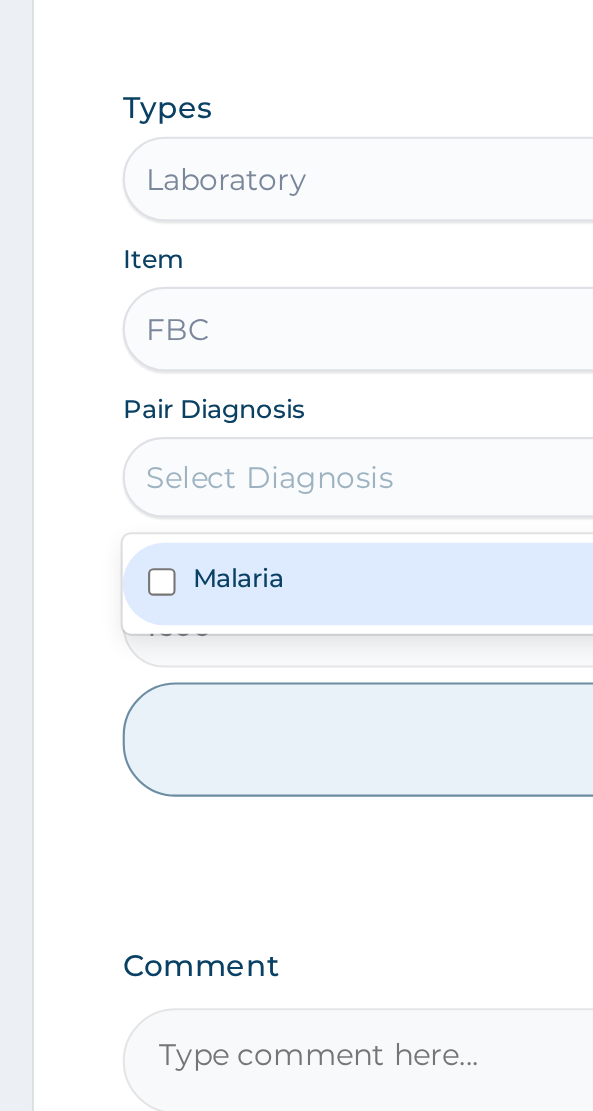 click on "Malaria" at bounding box center (112, 695) 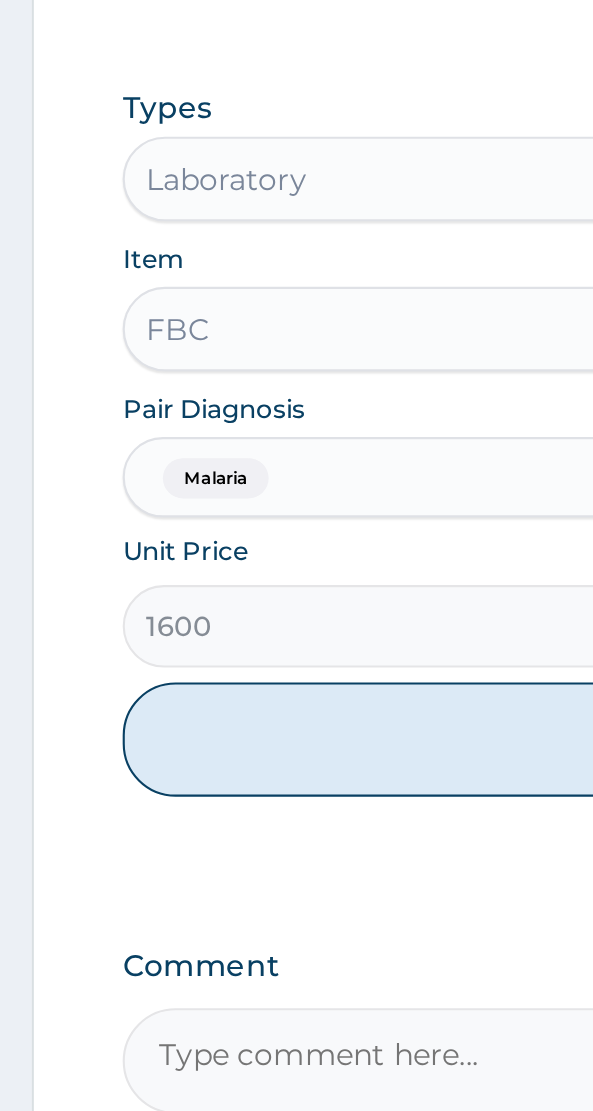 click on "Add" at bounding box center (296, 772) 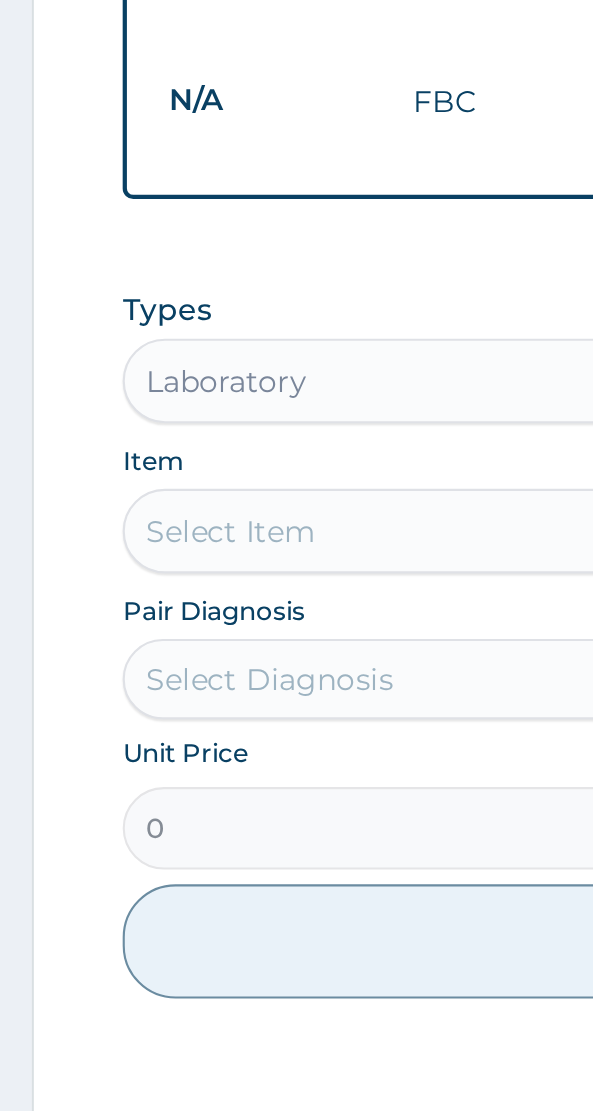 scroll, scrollTop: 778, scrollLeft: 0, axis: vertical 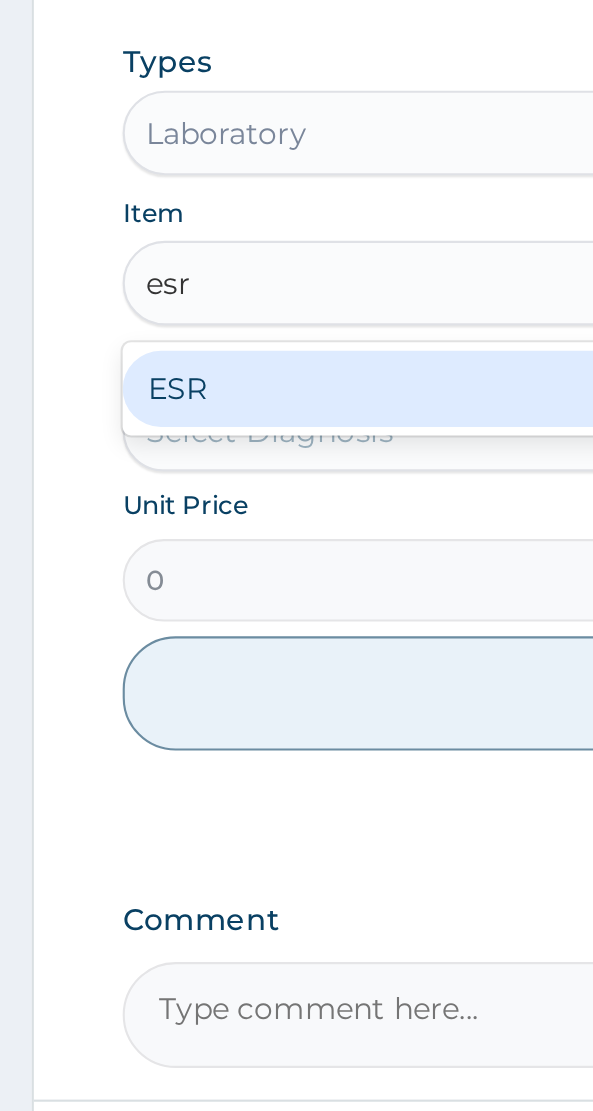 click on "ESR" at bounding box center (296, 627) 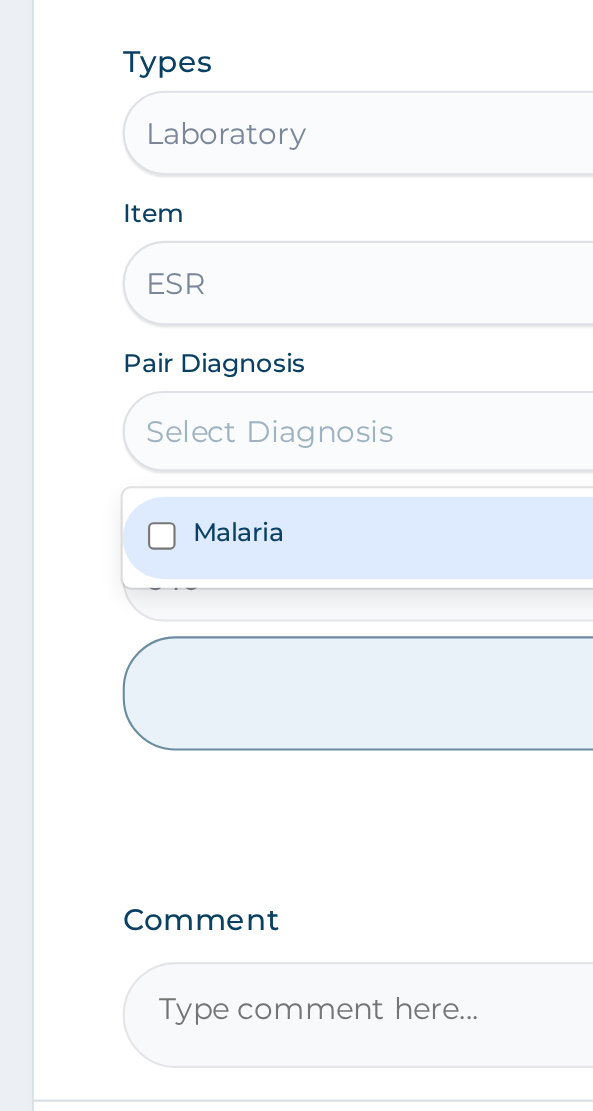 click on "Malaria" at bounding box center [296, 697] 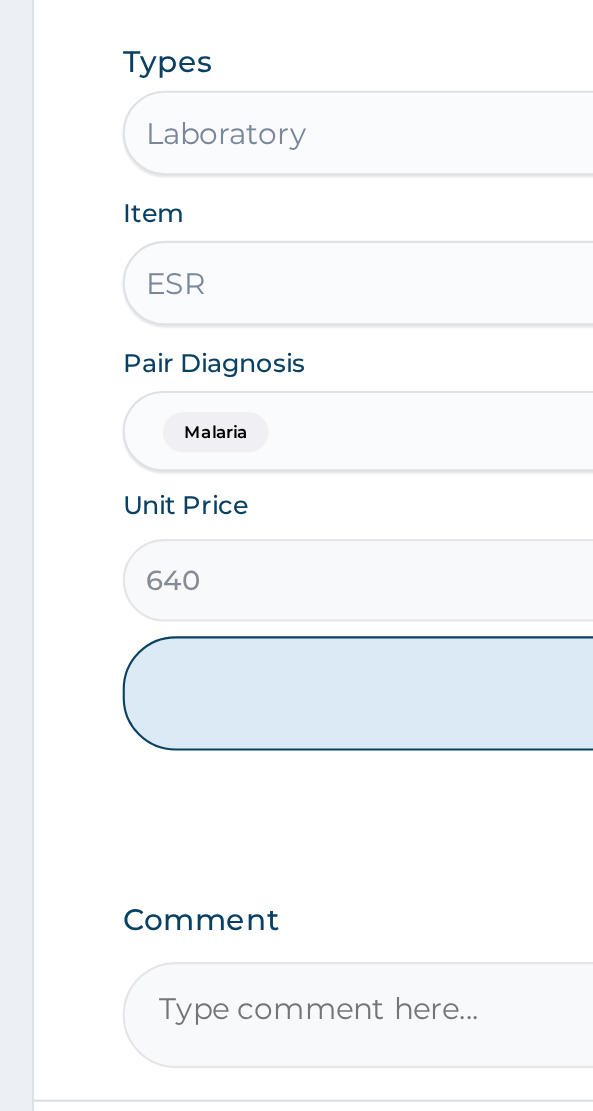 click on "Add" at bounding box center (296, 771) 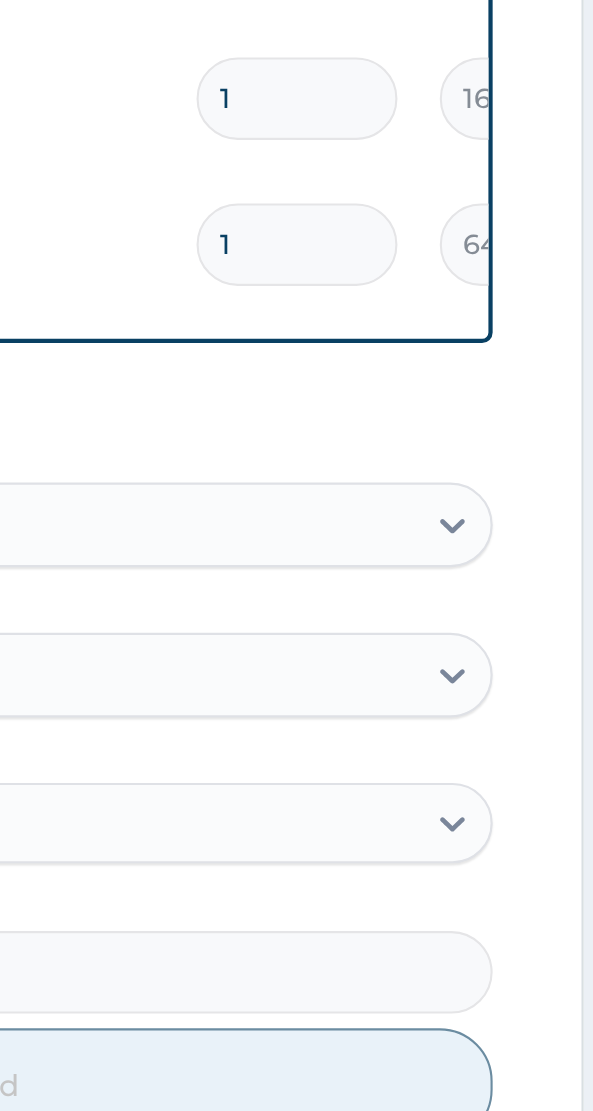 scroll, scrollTop: 847, scrollLeft: 0, axis: vertical 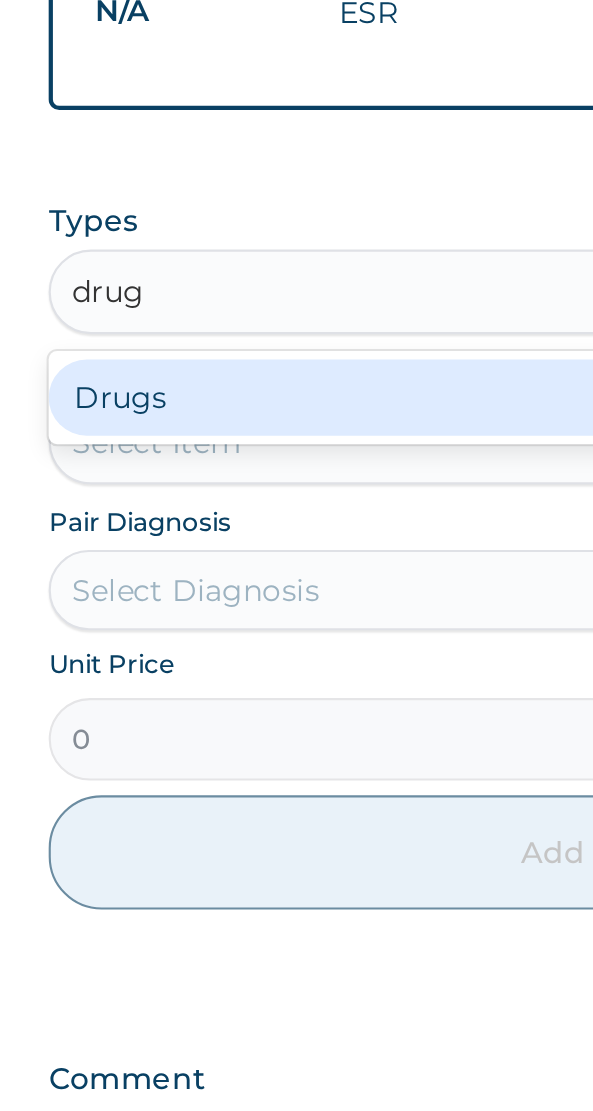 click on "Drugs" at bounding box center [296, 556] 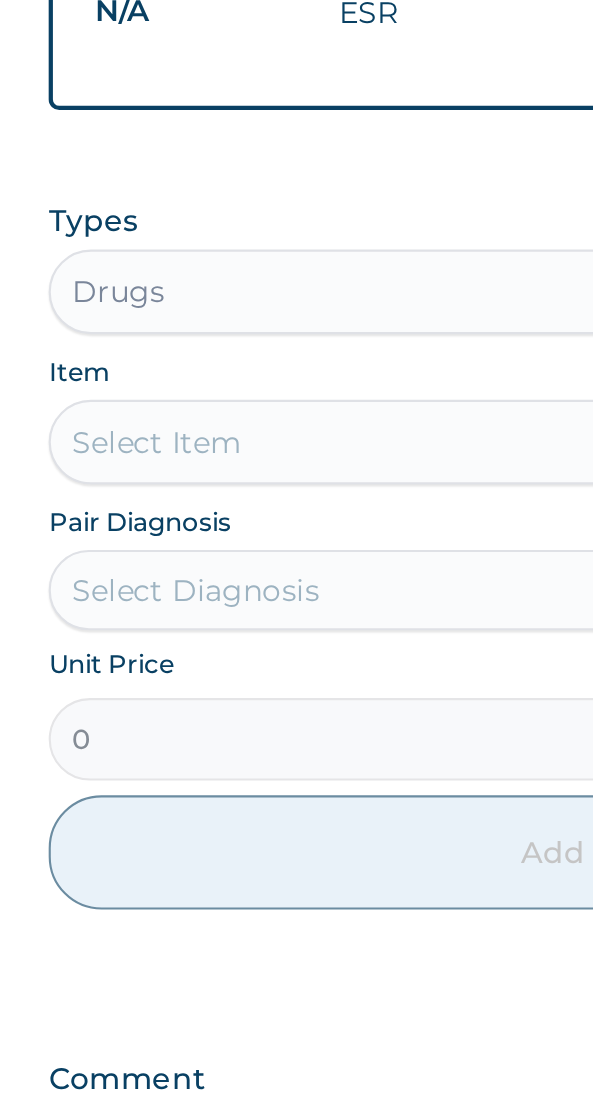 click on "Select Item" at bounding box center [296, 577] 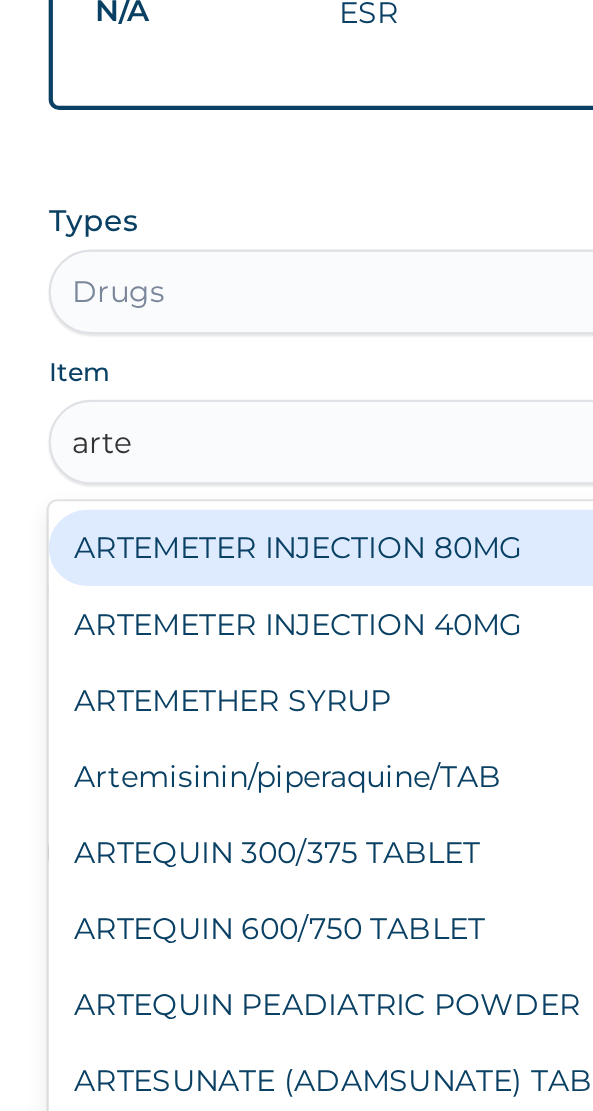 scroll, scrollTop: 0, scrollLeft: 0, axis: both 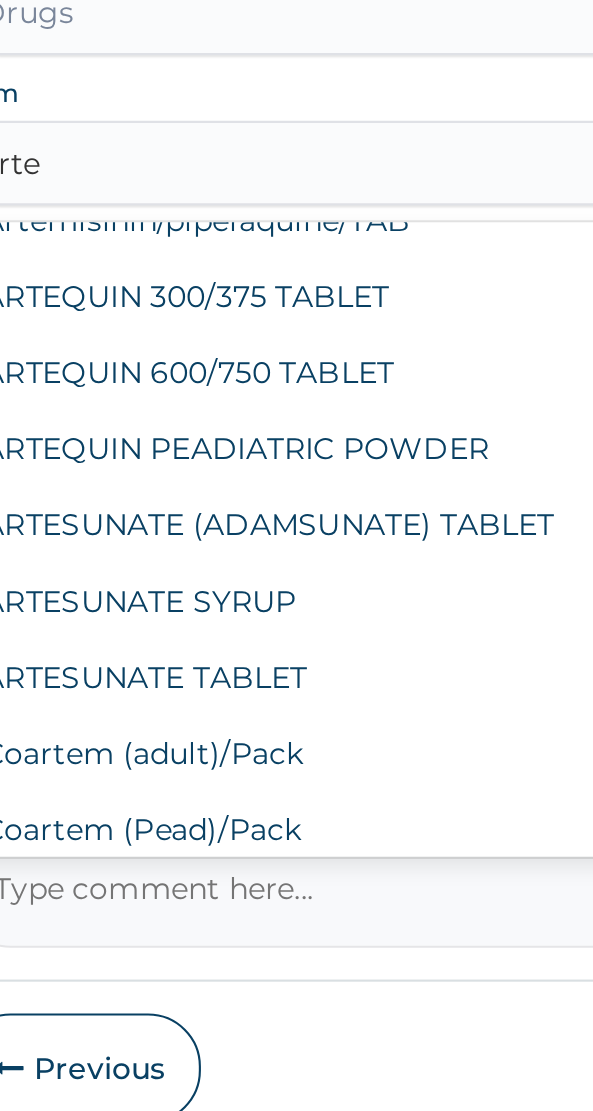 click on "ARTESUNATE (ADAMSUNATE) TABLET" at bounding box center (296, 748) 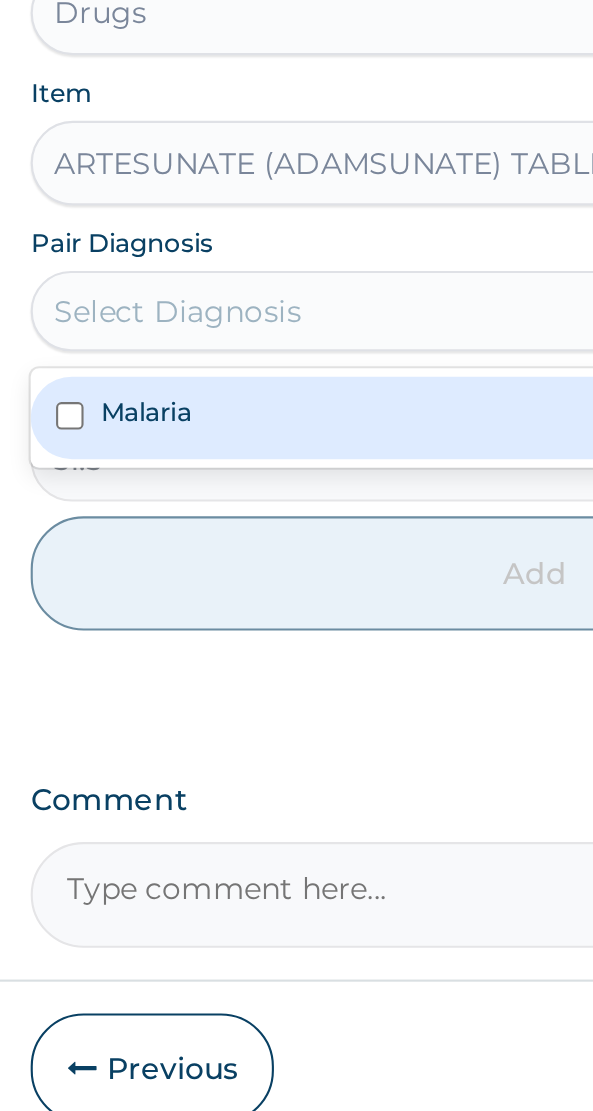 click on "Malaria" at bounding box center (296, 697) 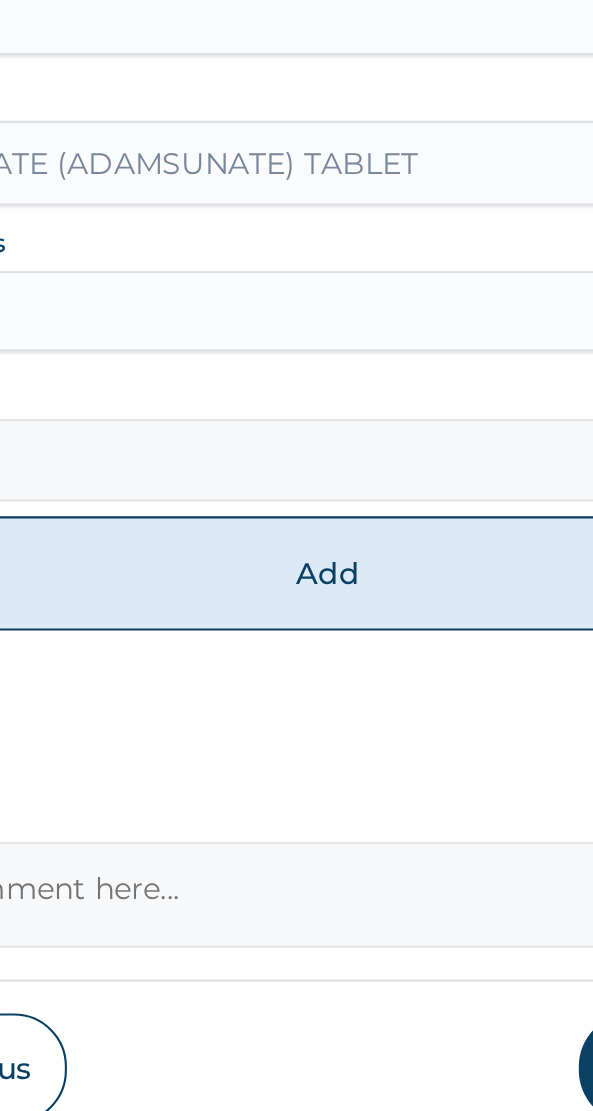 click on "Add" at bounding box center [296, 771] 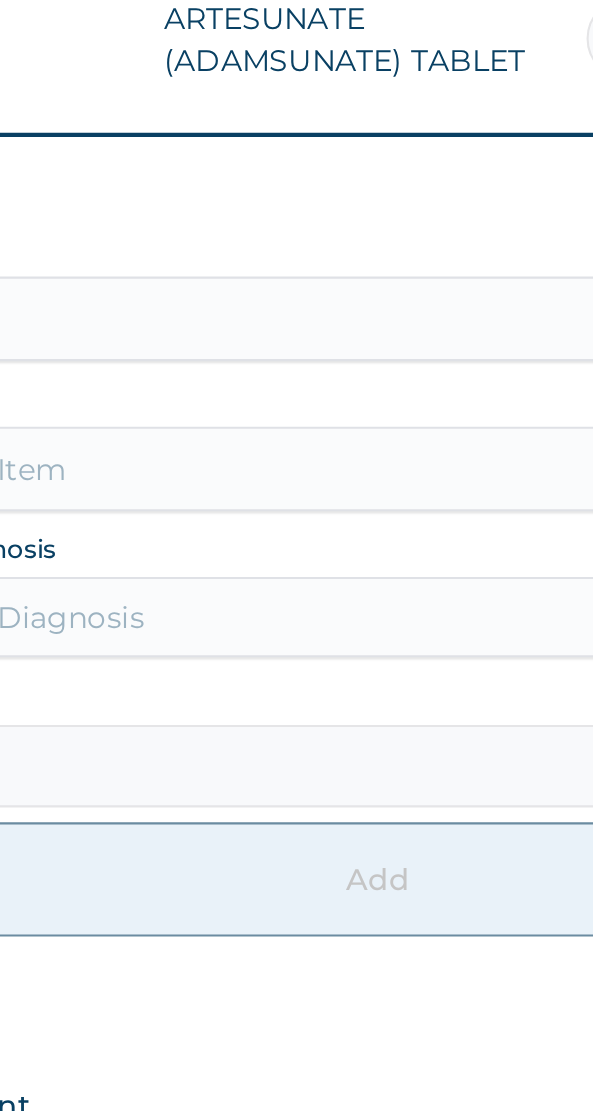 scroll, scrollTop: 916, scrollLeft: 0, axis: vertical 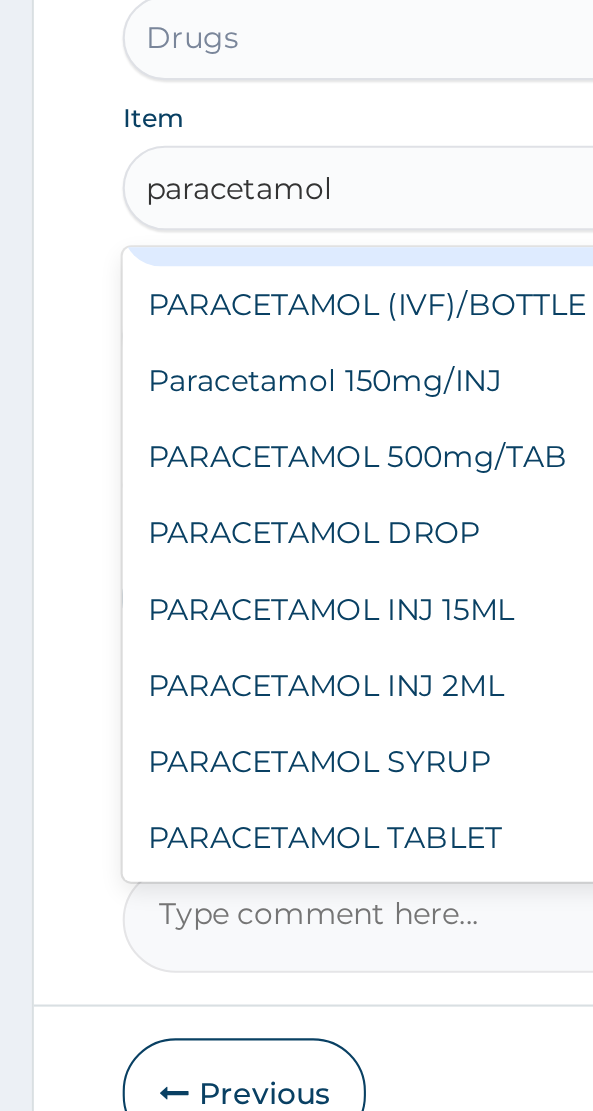 click on "PARACETAMOL 500mg/TAB" at bounding box center [296, 704] 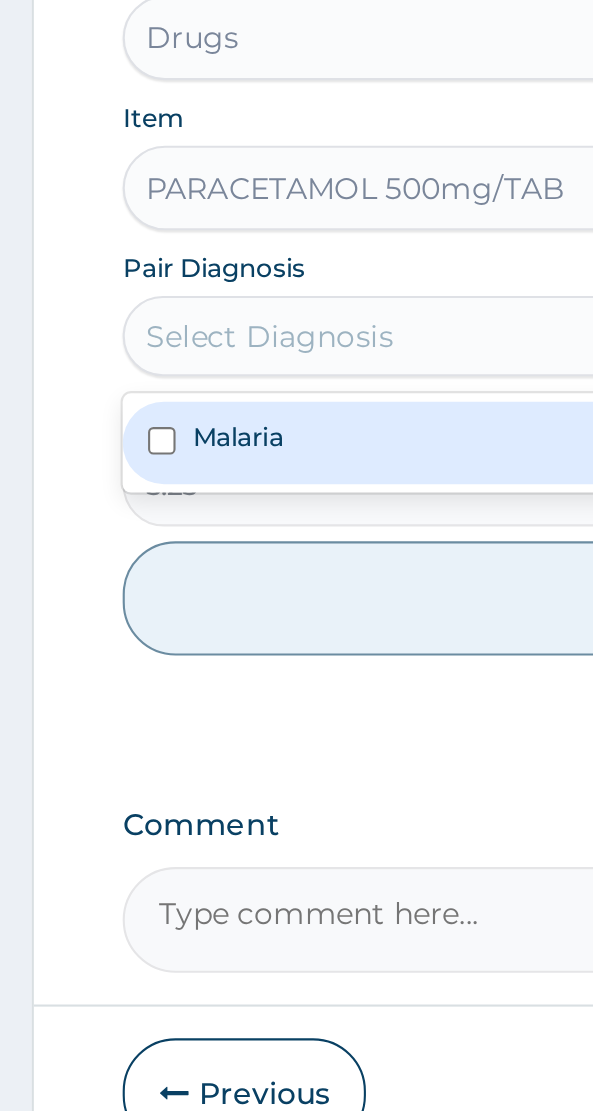click on "Malaria" at bounding box center [112, 694] 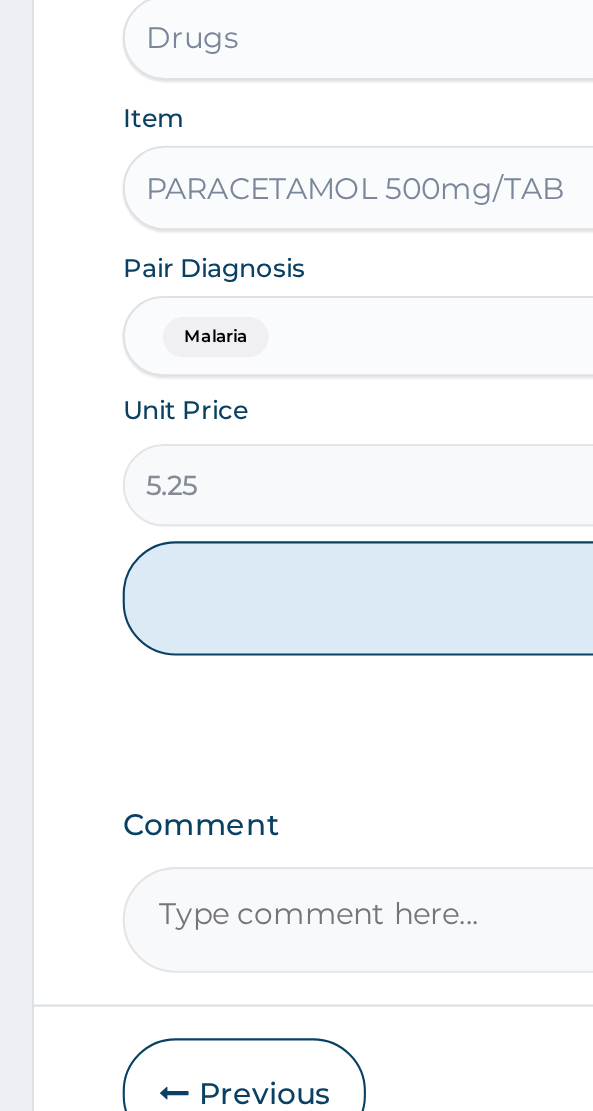 click on "Add" at bounding box center [296, 771] 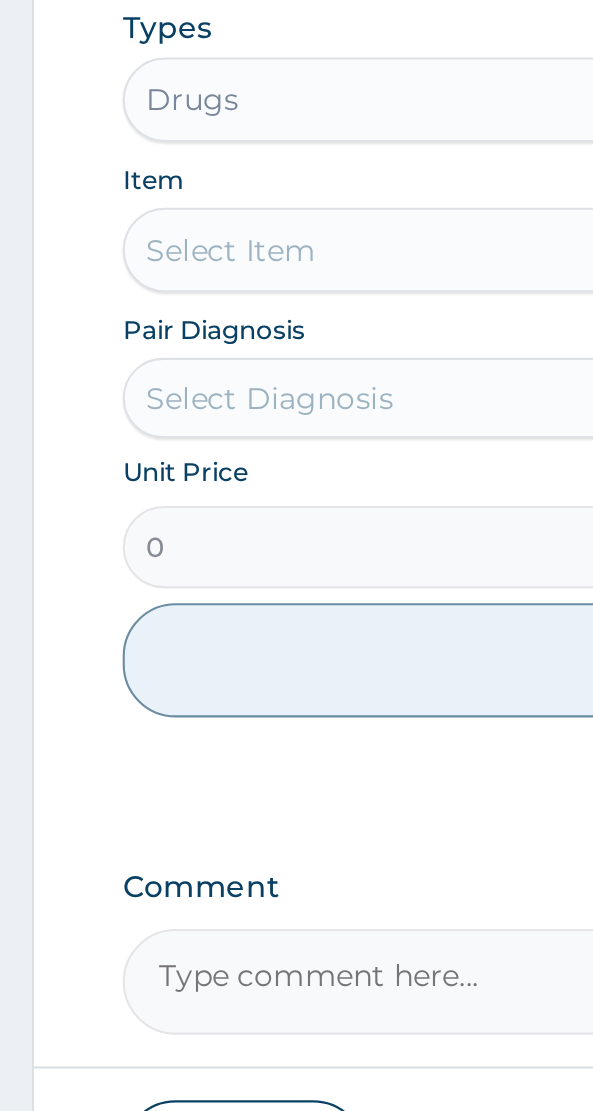 scroll, scrollTop: 985, scrollLeft: 0, axis: vertical 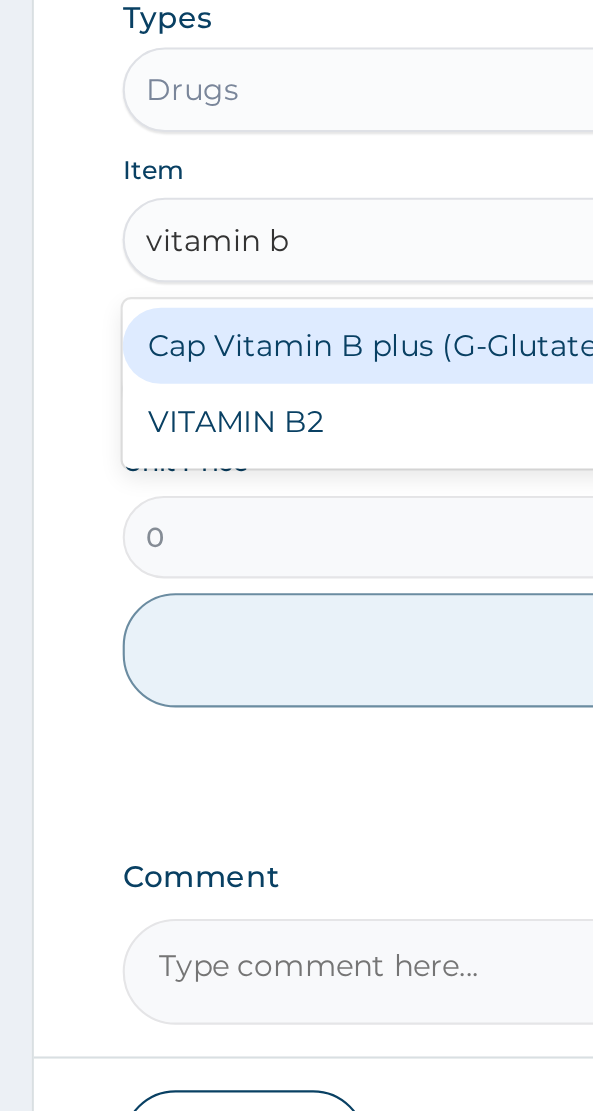 click on "VITAMIN B2" at bounding box center (296, 663) 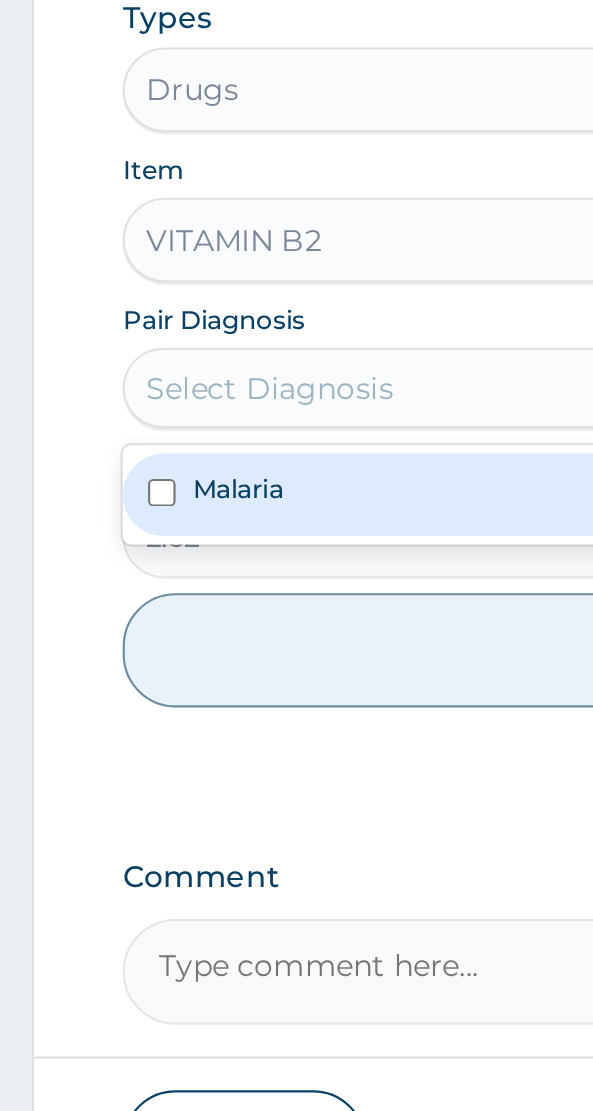click on "Malaria" at bounding box center (112, 694) 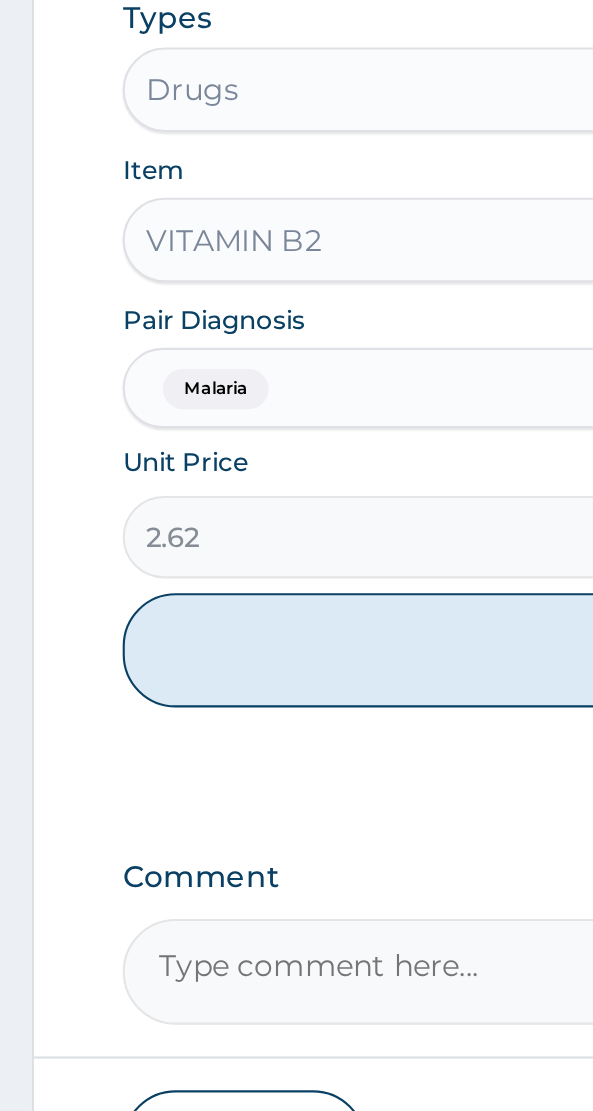 click on "Add" at bounding box center [296, 771] 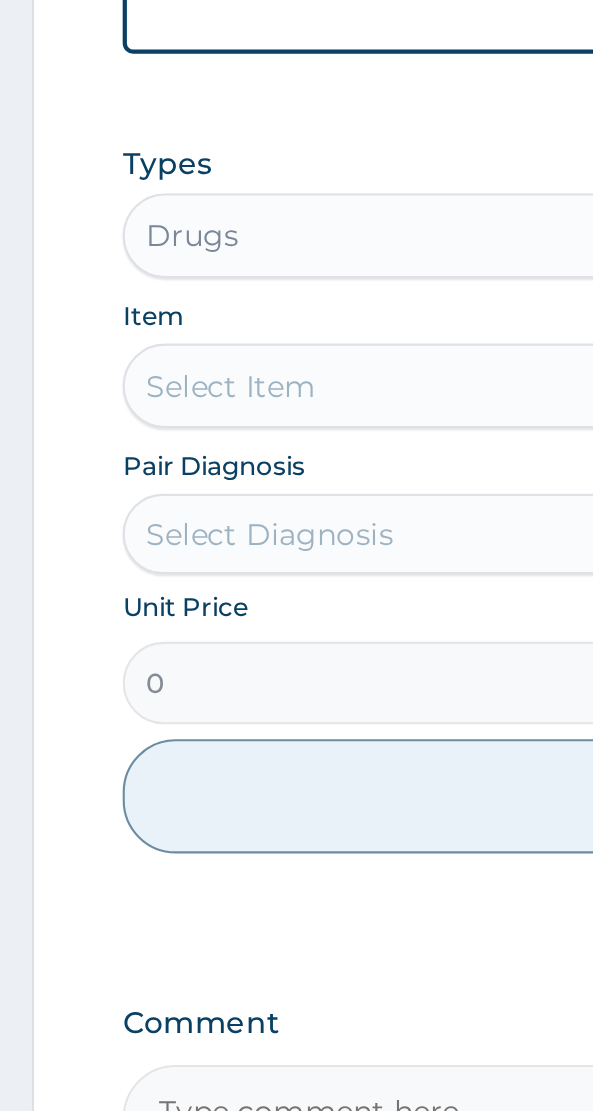 scroll, scrollTop: 1054, scrollLeft: 0, axis: vertical 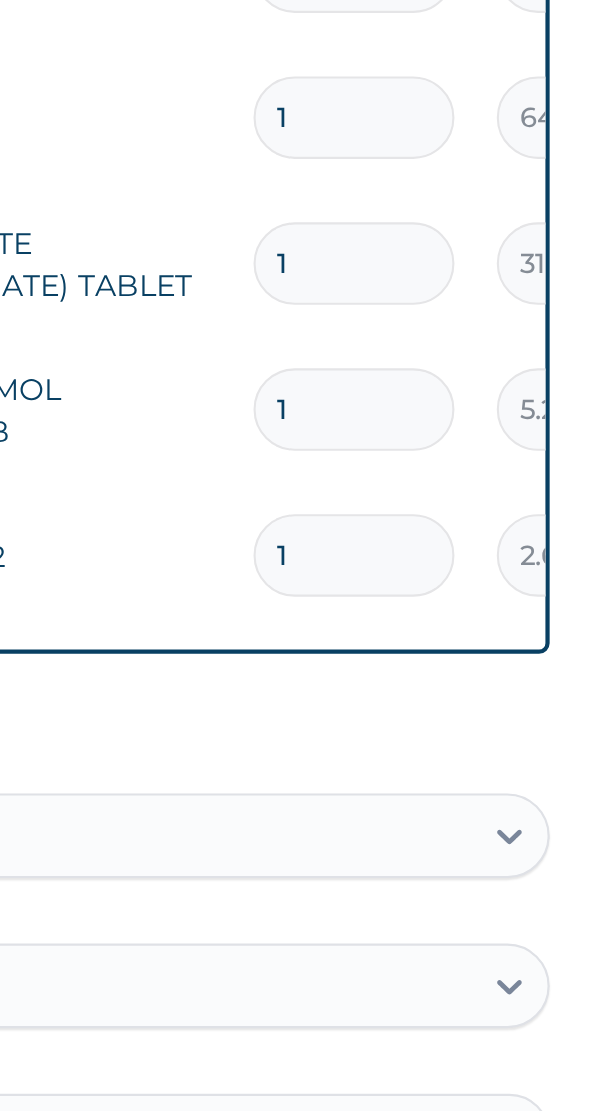 click on "1" at bounding box center [442, 235] 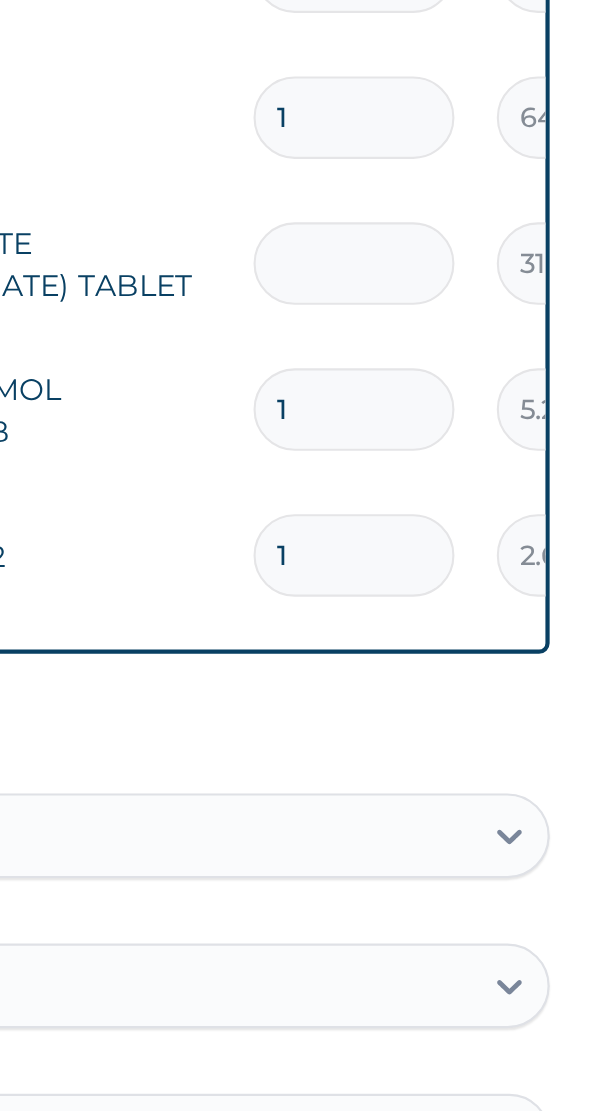 type on "6" 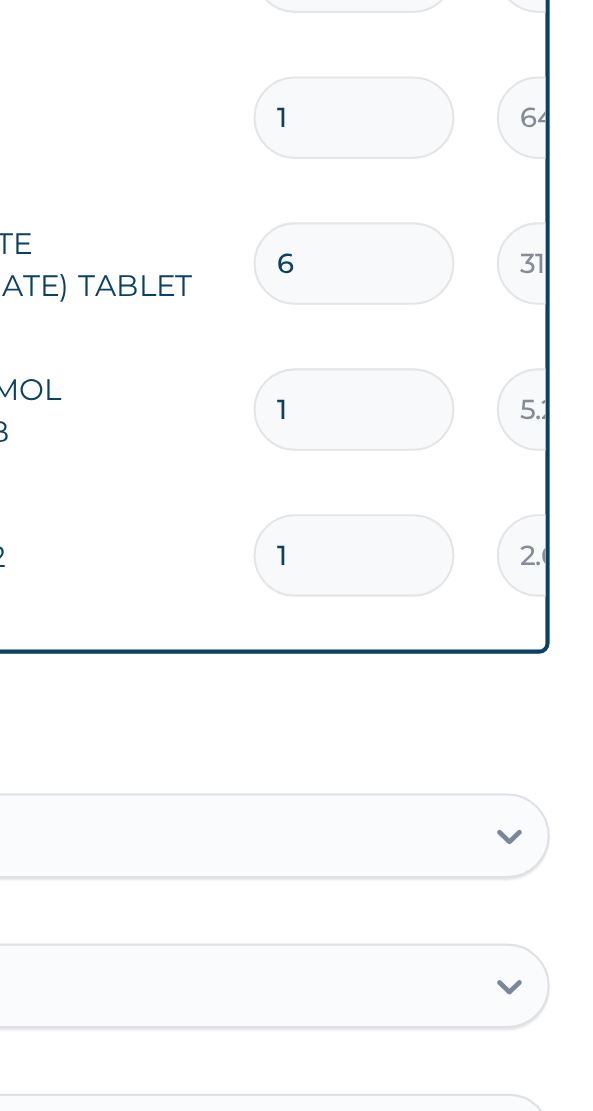 type on "189.00" 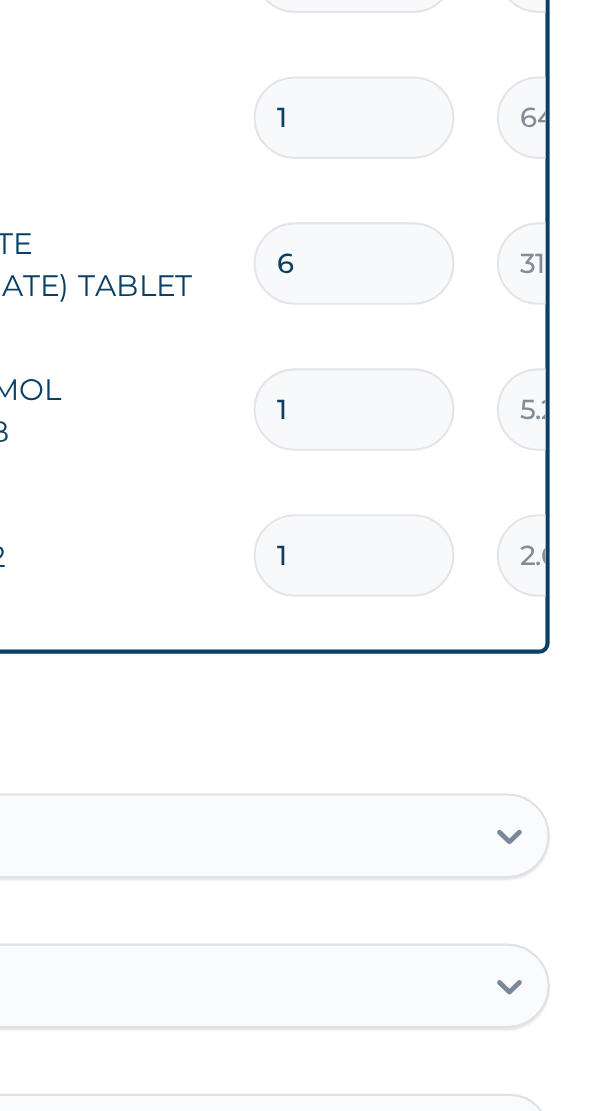 type on "18" 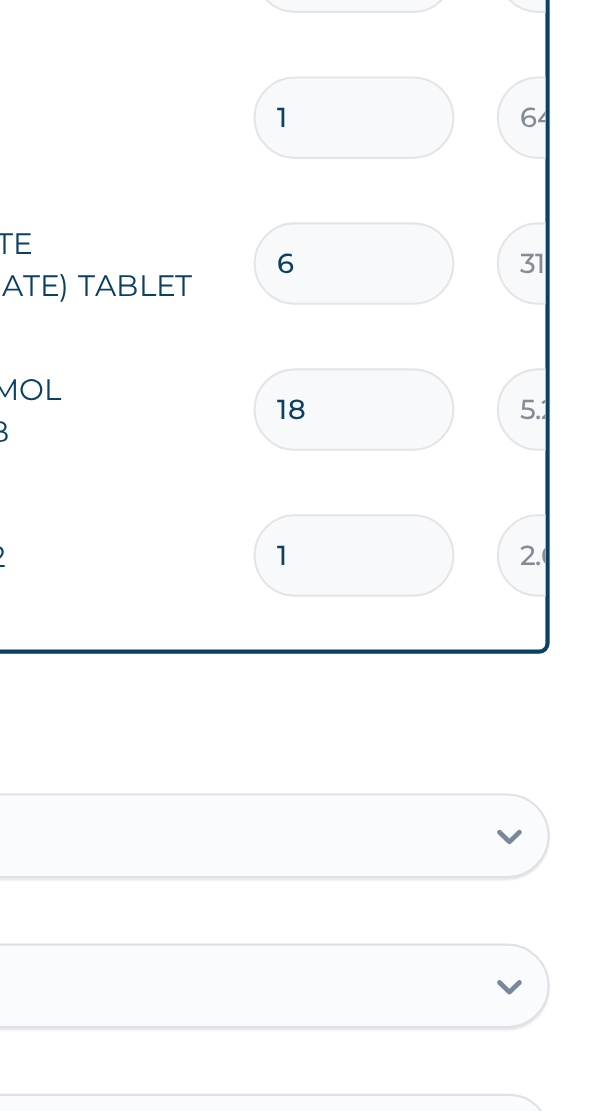 type on "94.50" 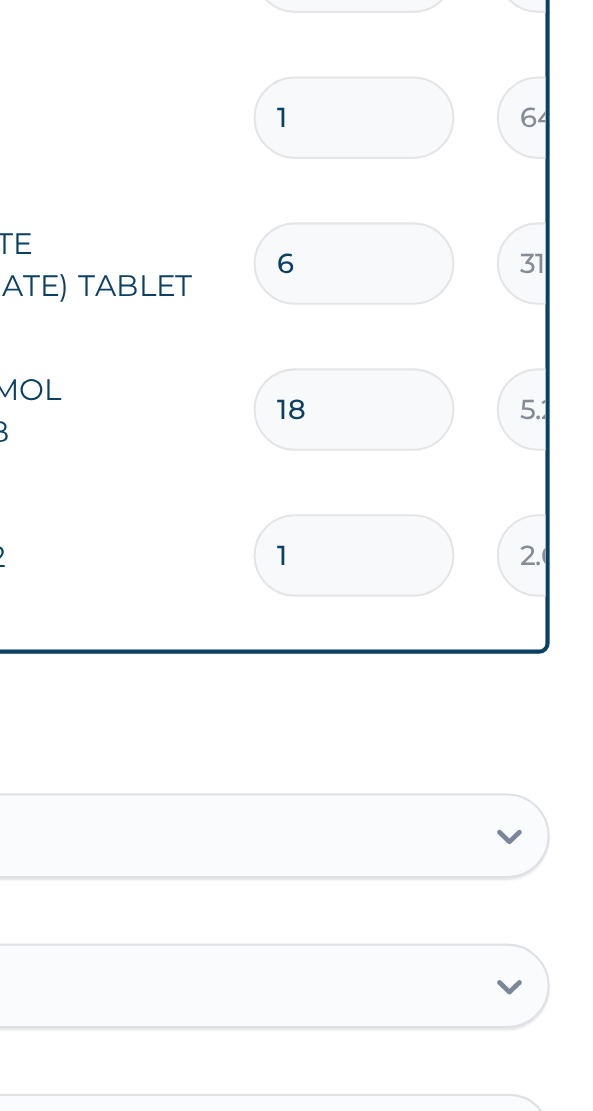 type 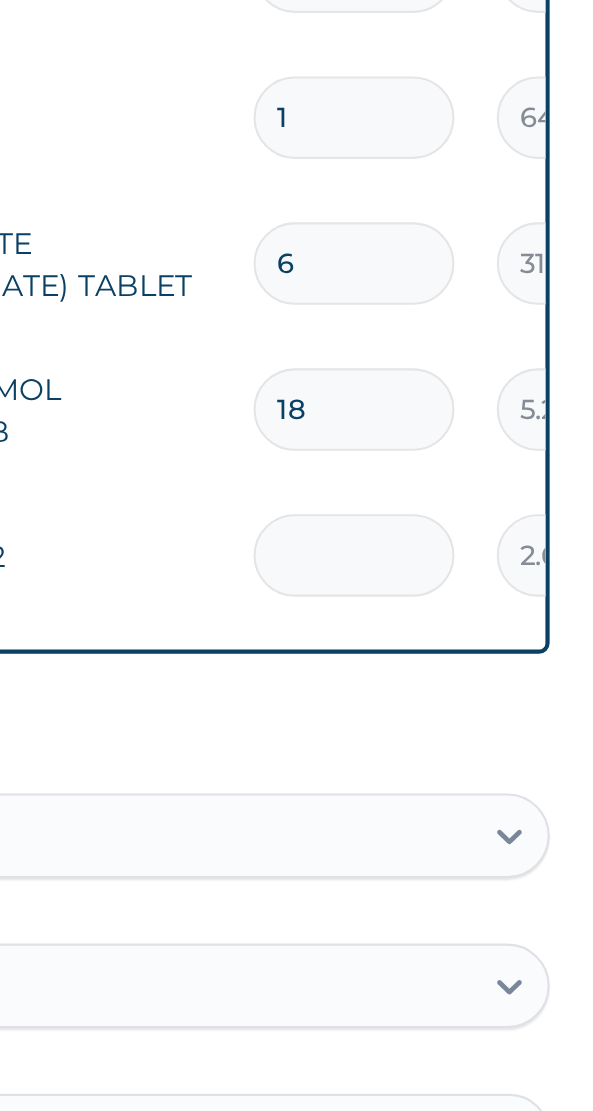 type on "0.00" 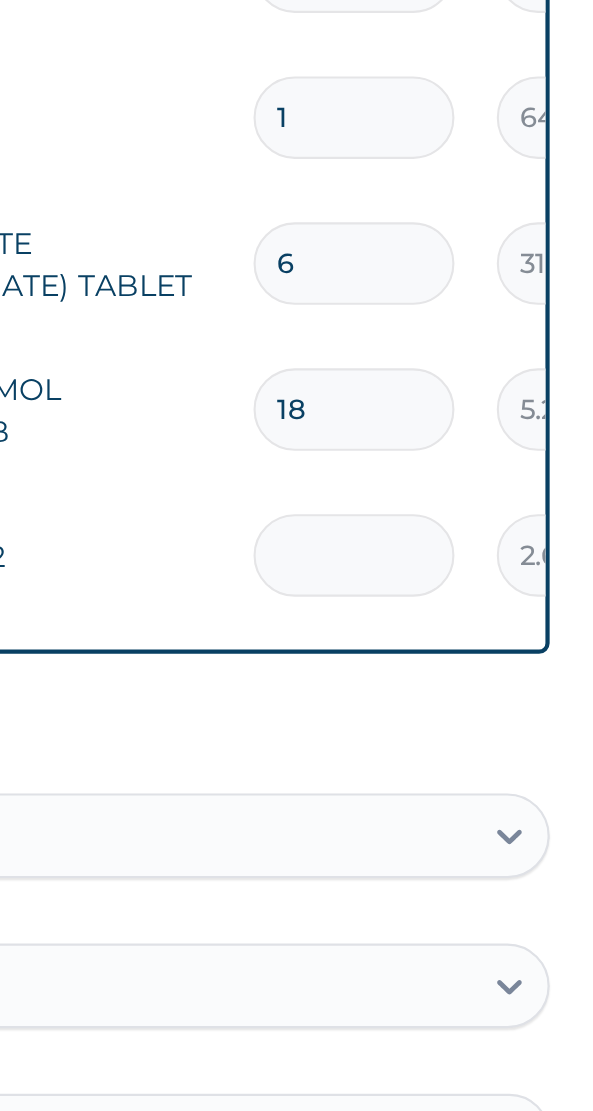 type on "1" 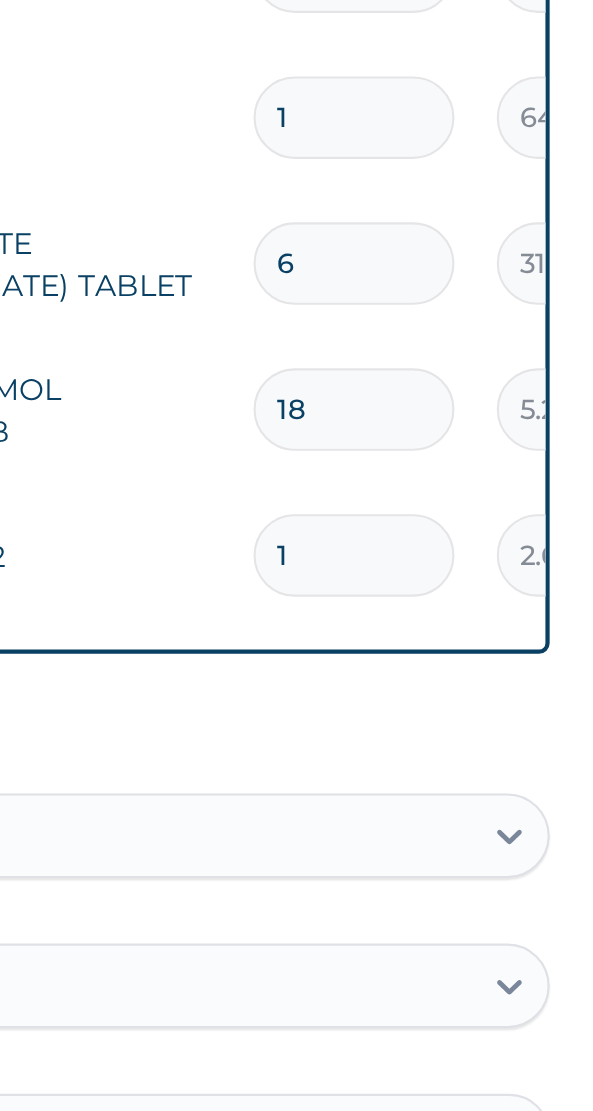 type on "2.62" 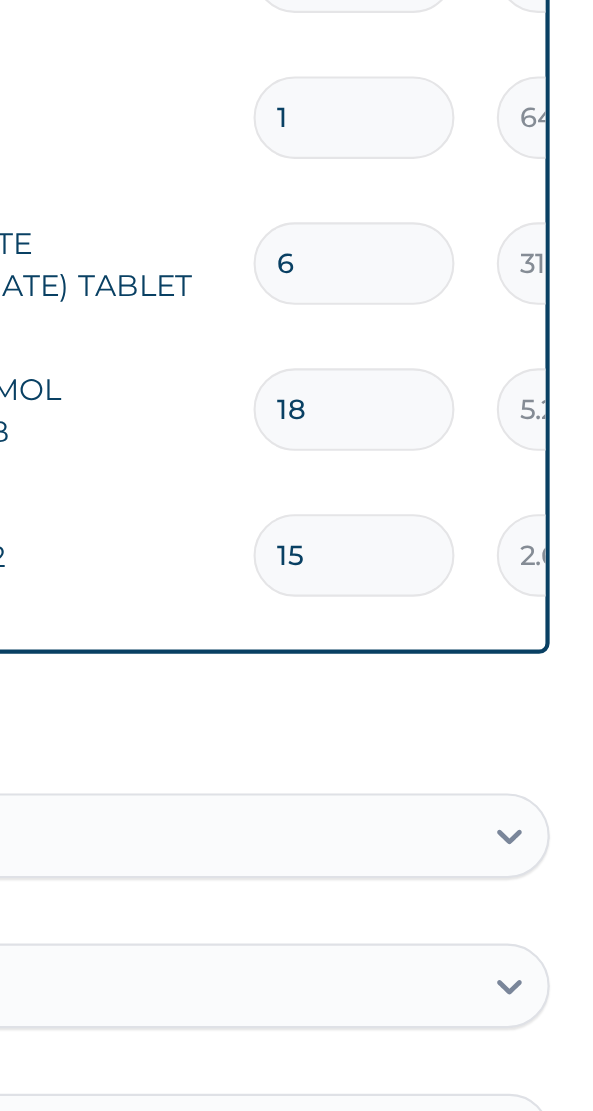 type on "39.30" 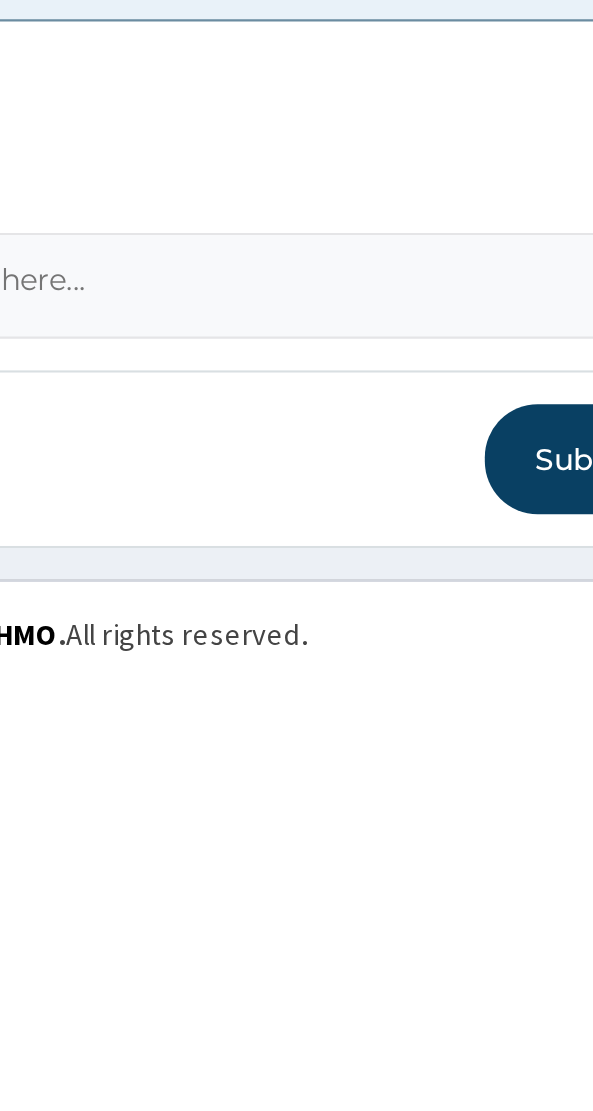 scroll, scrollTop: 1054, scrollLeft: 0, axis: vertical 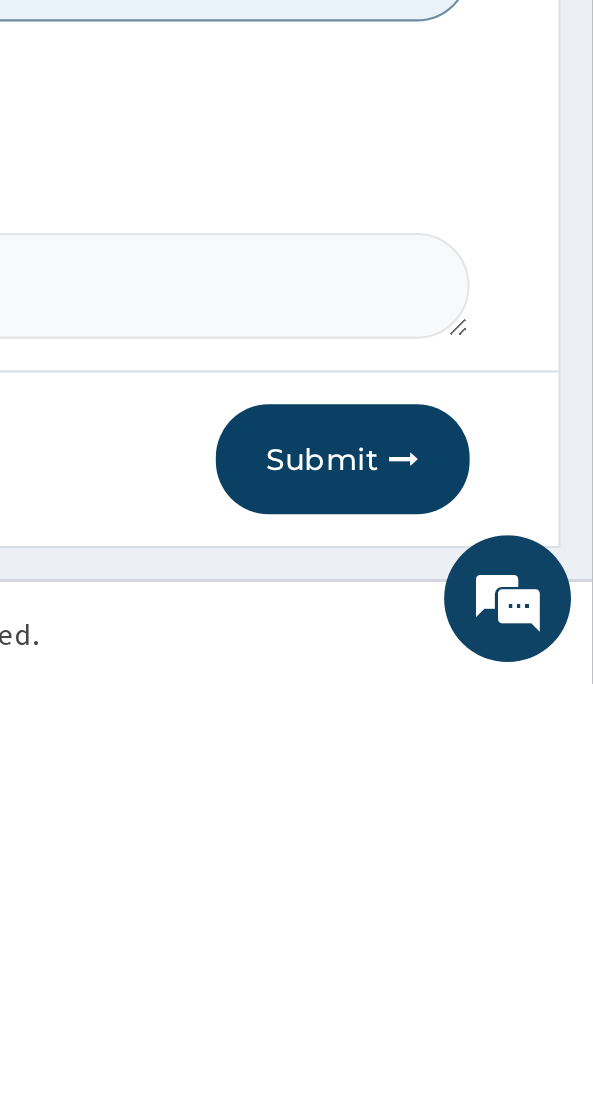 click on "Submit" at bounding box center [475, 1005] 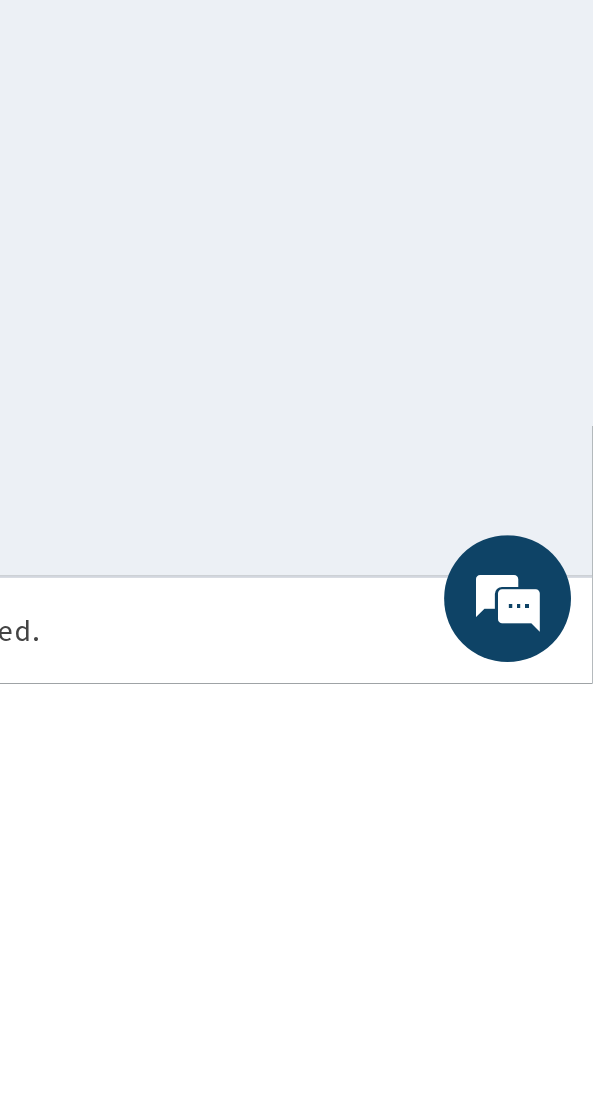 scroll, scrollTop: 91, scrollLeft: 0, axis: vertical 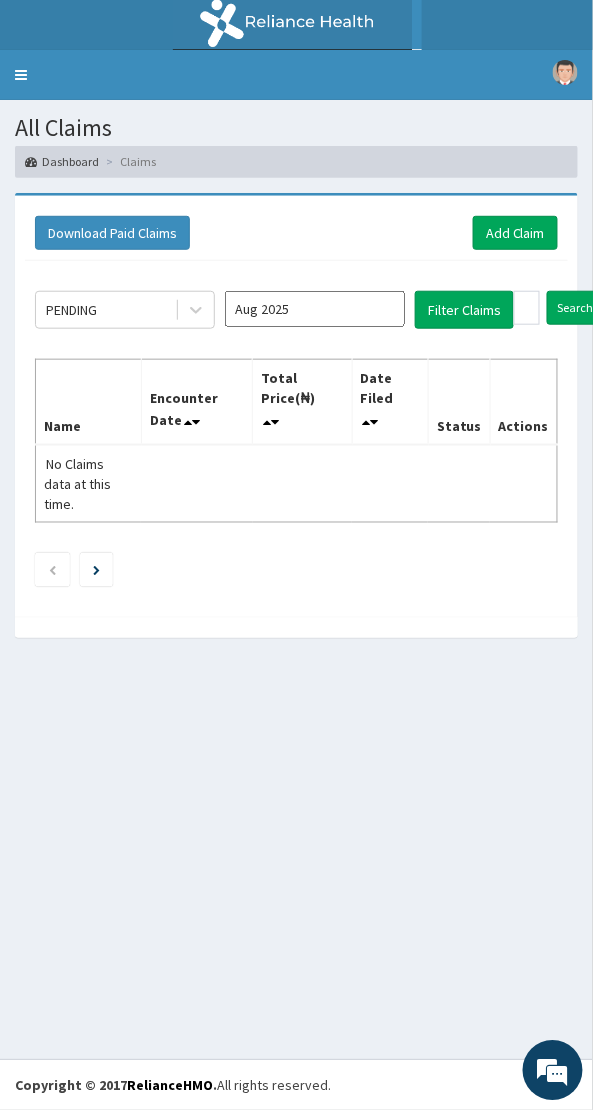 click on "Dashboard" at bounding box center [62, 161] 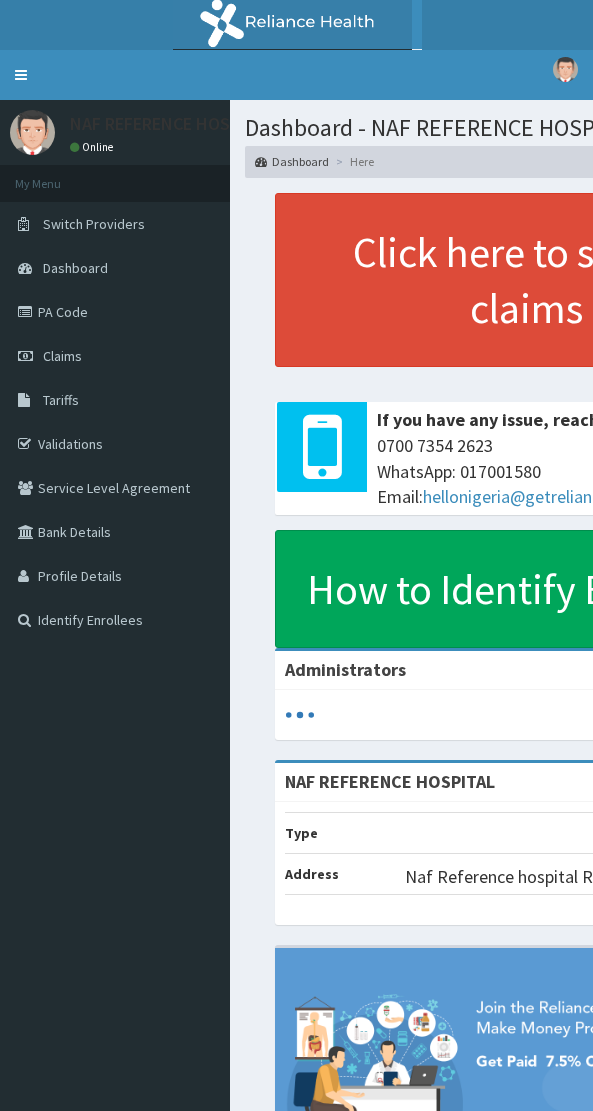 scroll, scrollTop: 0, scrollLeft: 0, axis: both 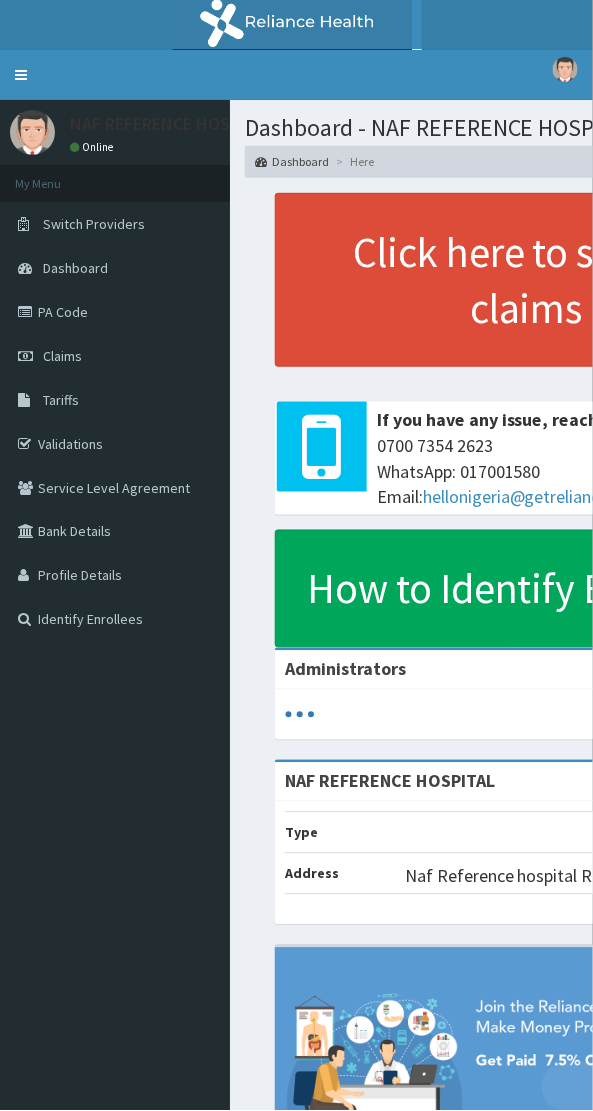 click on "Validations" at bounding box center (115, 444) 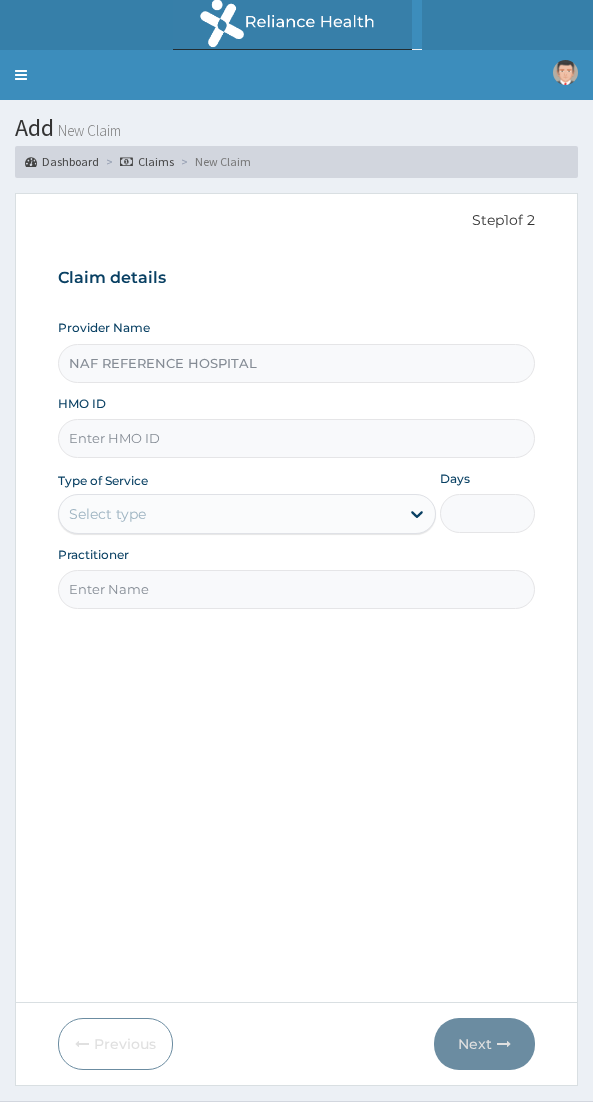 scroll, scrollTop: 0, scrollLeft: 0, axis: both 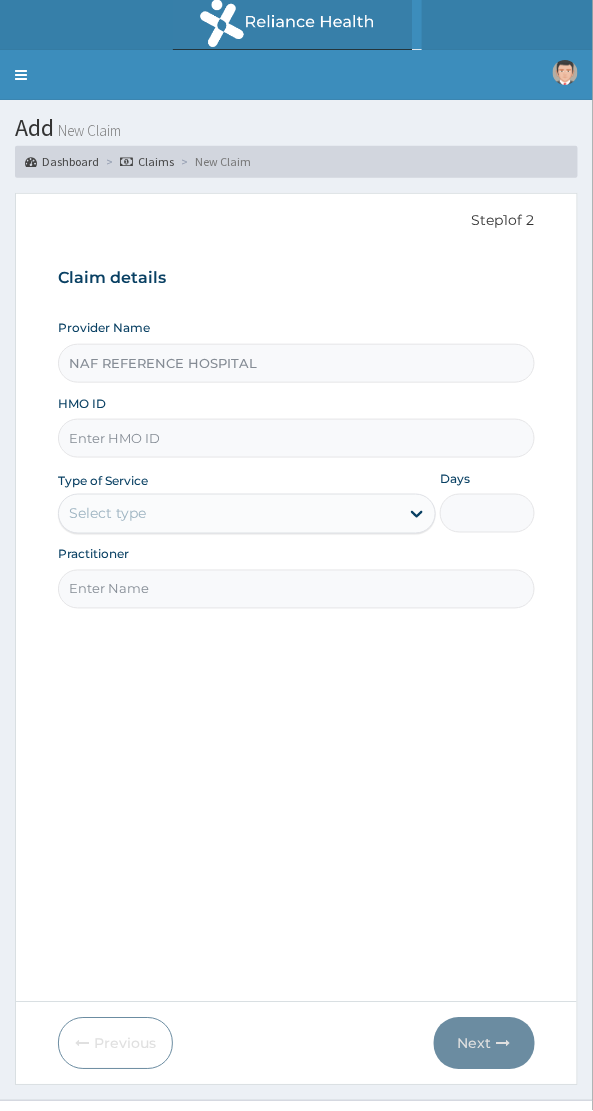 click on "HMO ID" at bounding box center (296, 438) 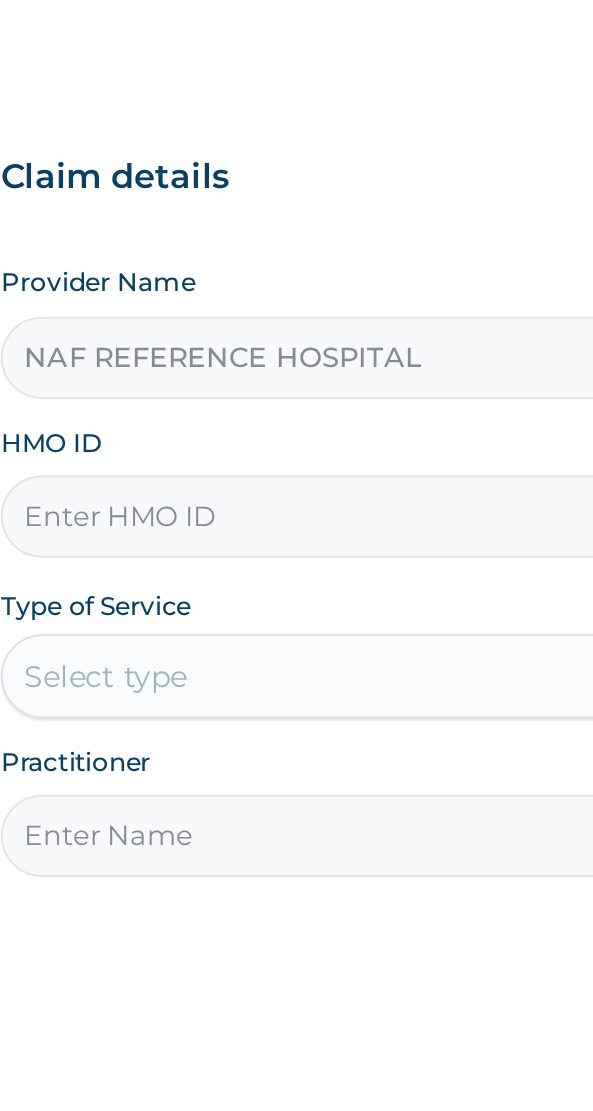 paste on "TOO/10145/A" 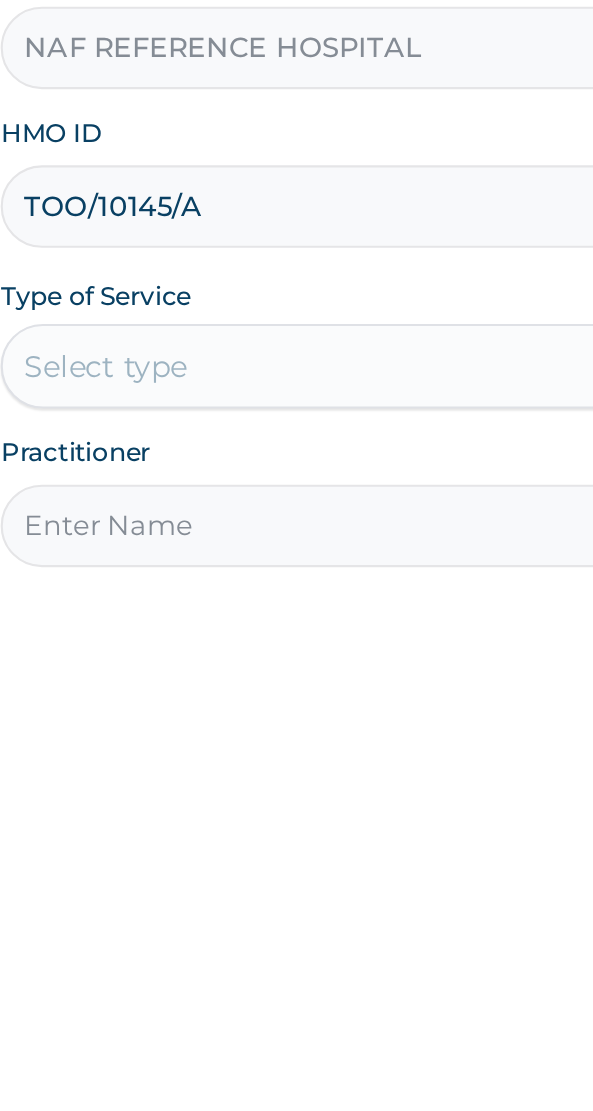 type on "TOO/10145/A" 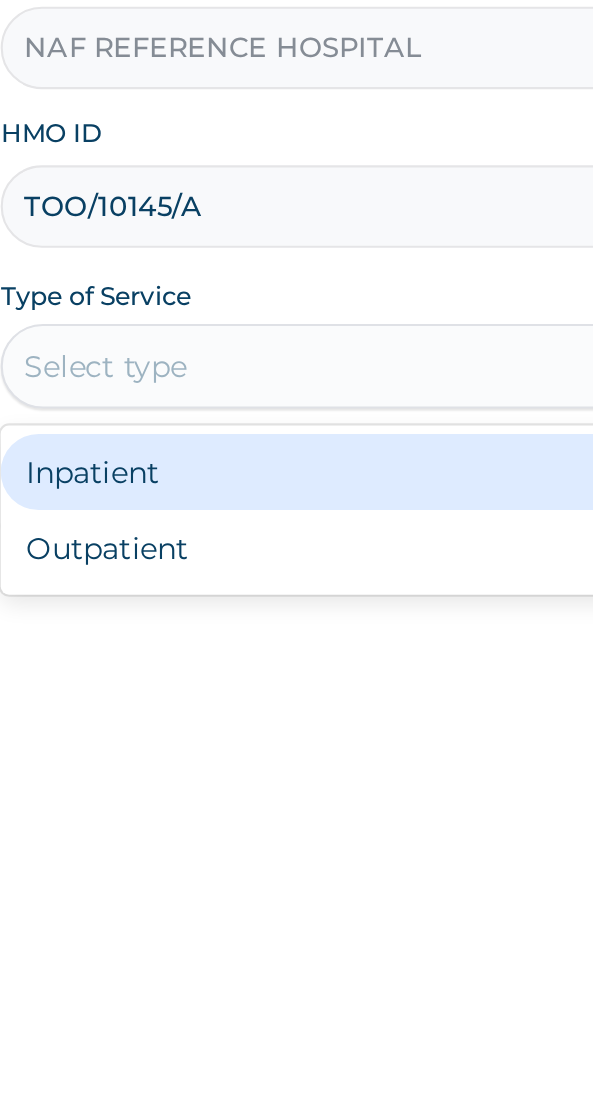 click on "Outpatient" at bounding box center [247, 600] 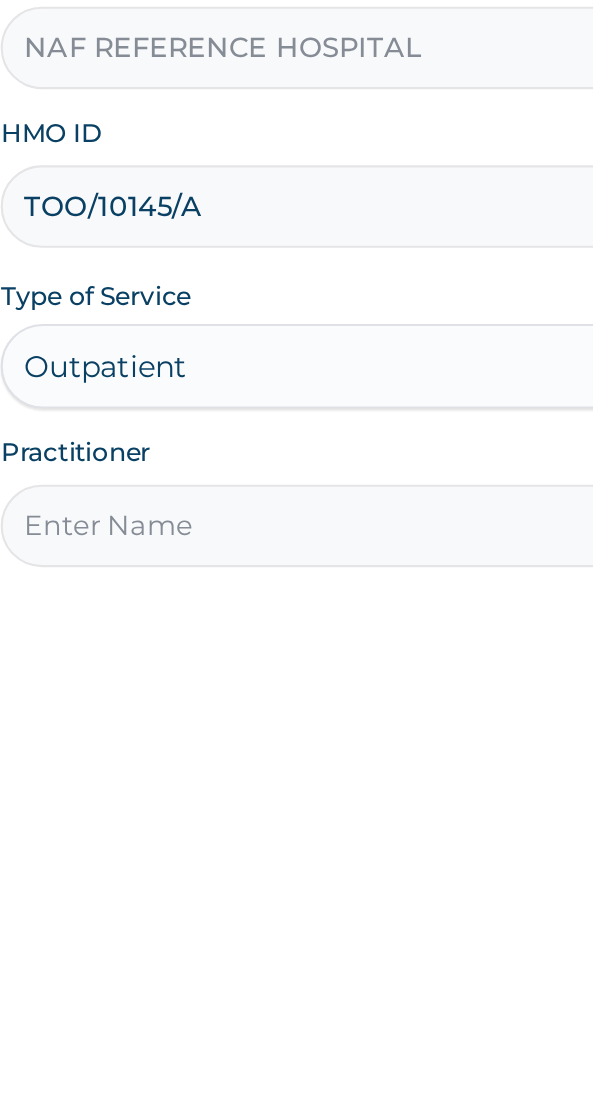 click on "Practitioner" at bounding box center (296, 589) 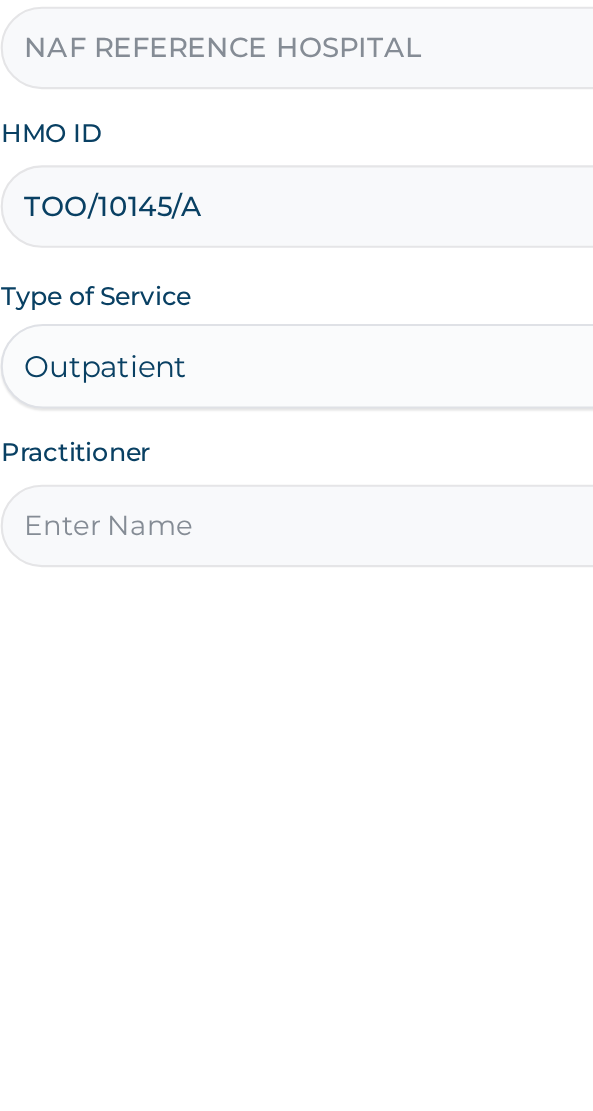 scroll, scrollTop: 0, scrollLeft: 0, axis: both 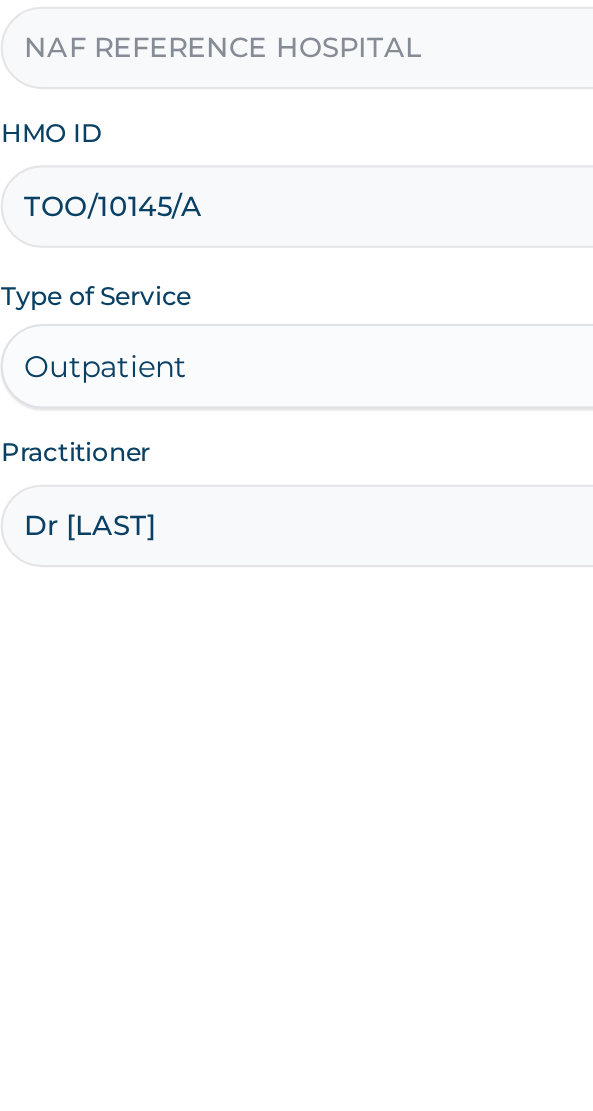 type on "Dr Adamu" 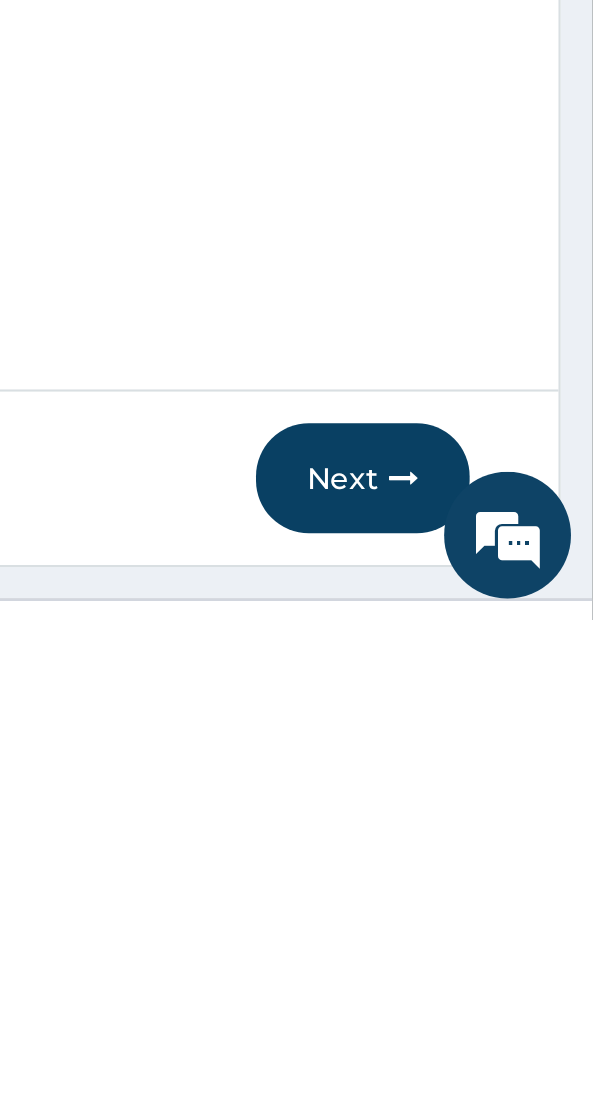 scroll, scrollTop: 40, scrollLeft: 0, axis: vertical 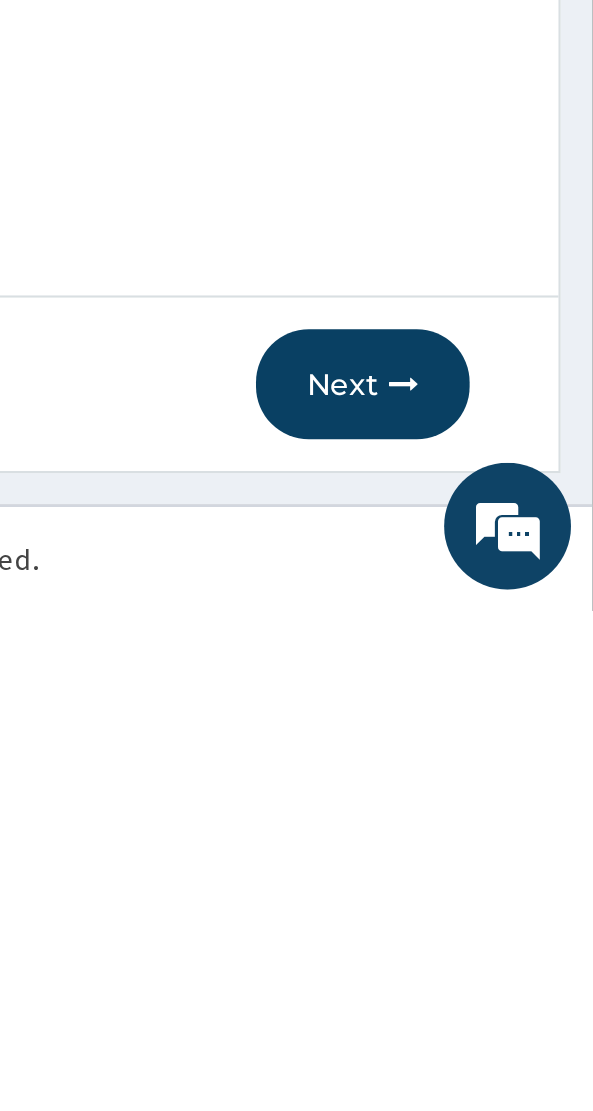 click on "Next" at bounding box center [484, 1004] 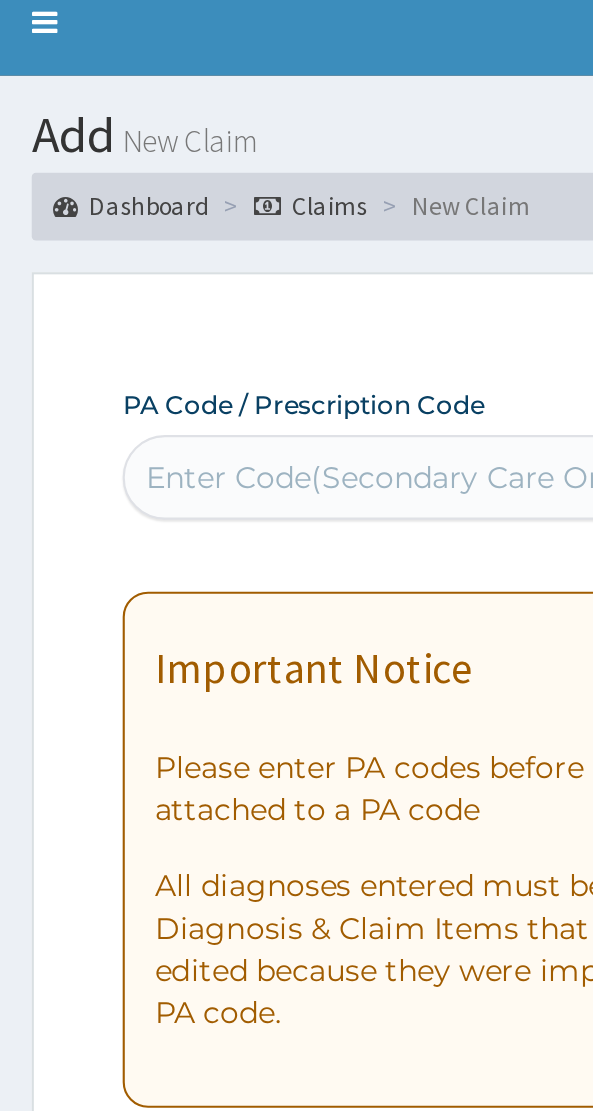 scroll, scrollTop: 0, scrollLeft: 0, axis: both 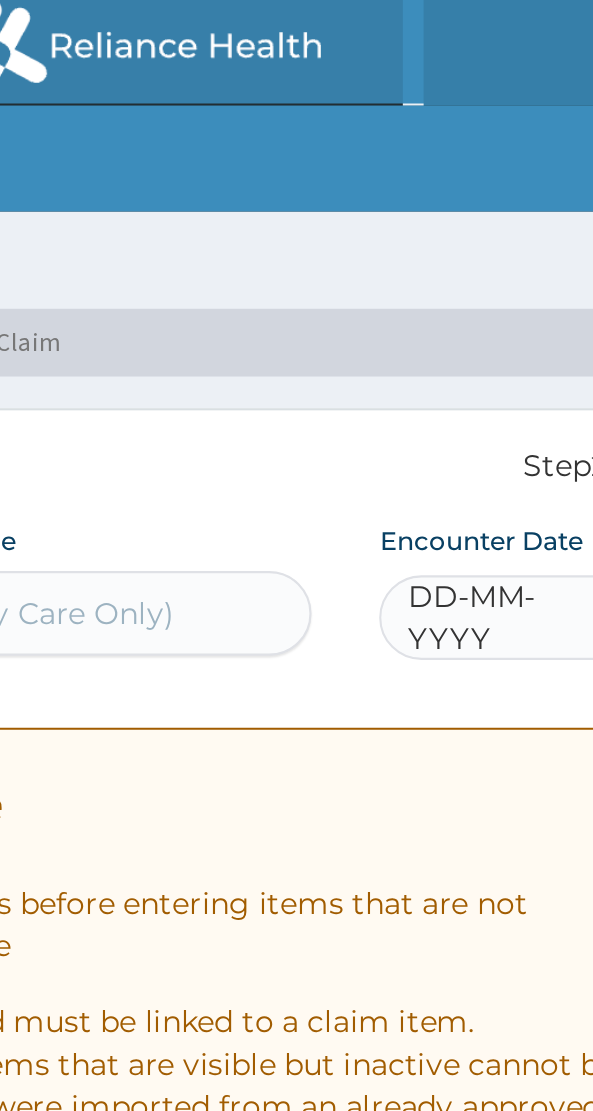 click on "DD-MM-YYYY" at bounding box center (457, 292) 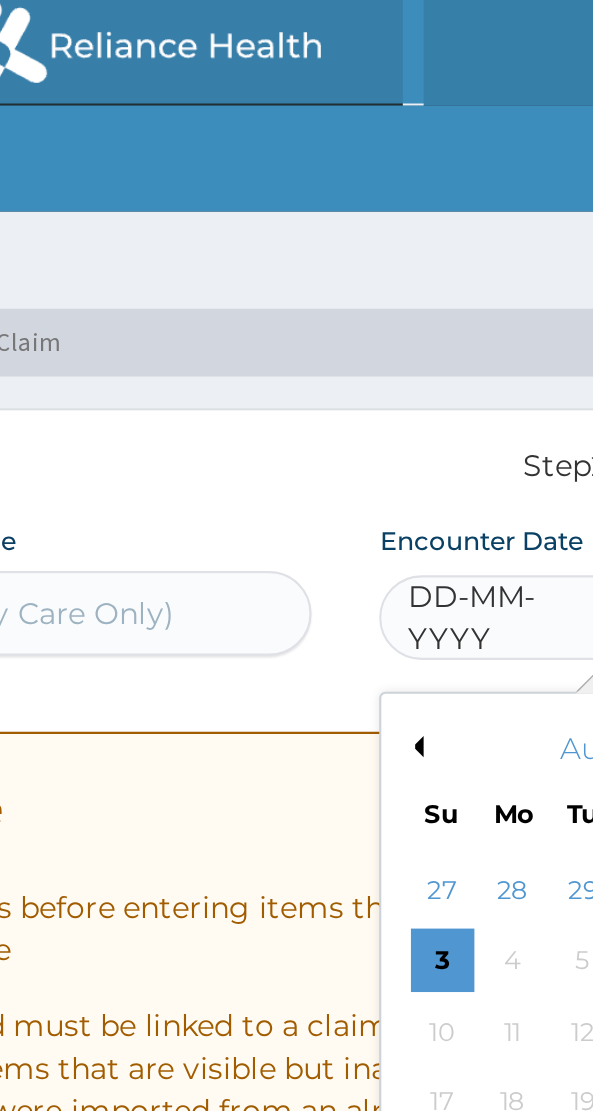 click on "Previous Month" at bounding box center [417, 353] 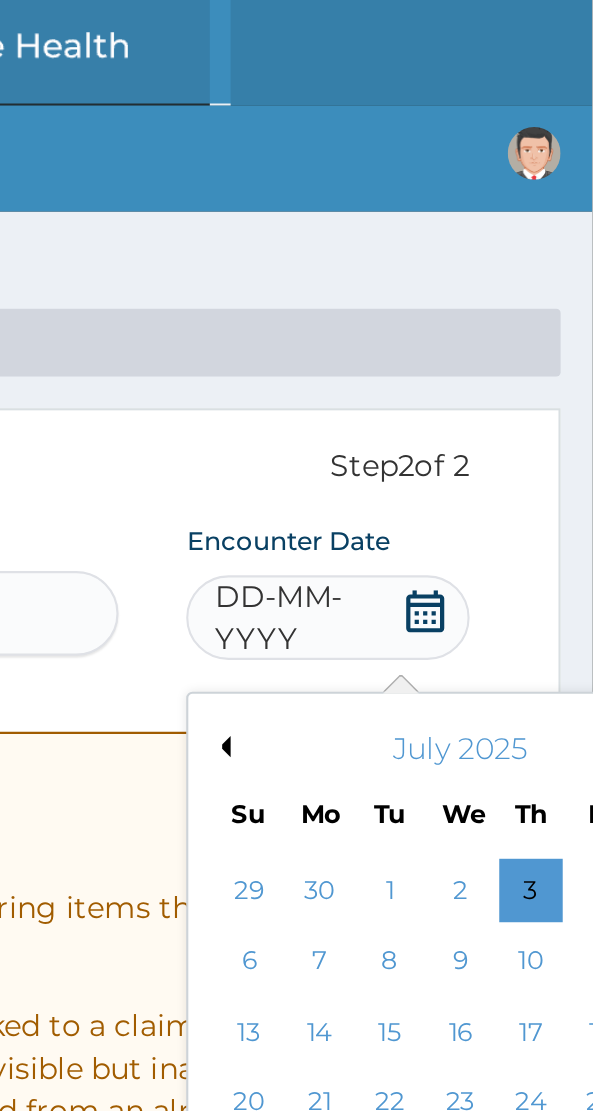 scroll, scrollTop: 0, scrollLeft: 0, axis: both 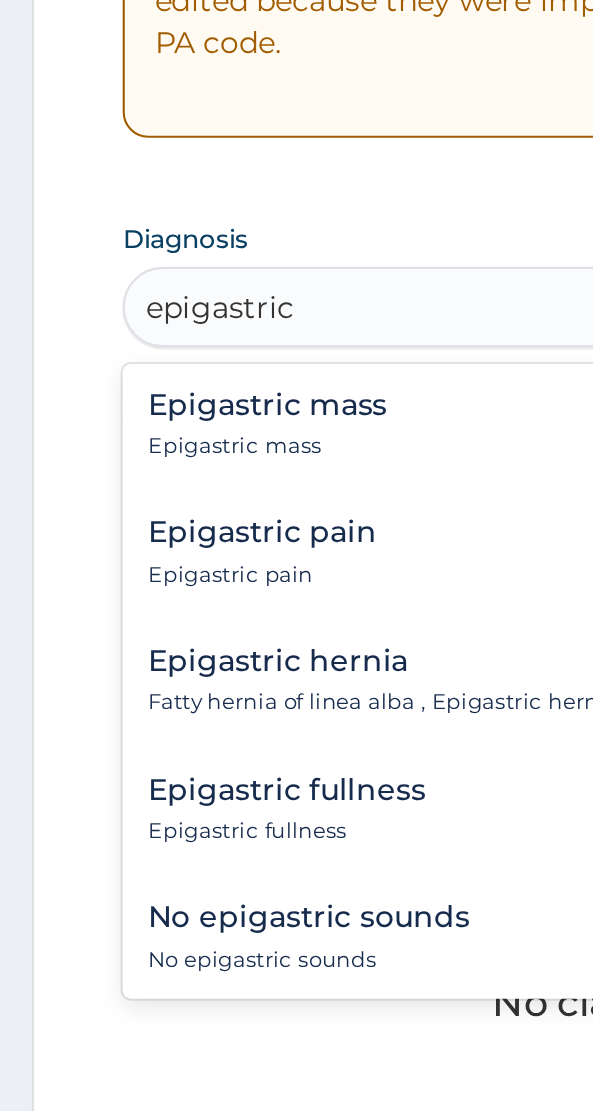 click on "Epigastric pain" at bounding box center (124, 795) 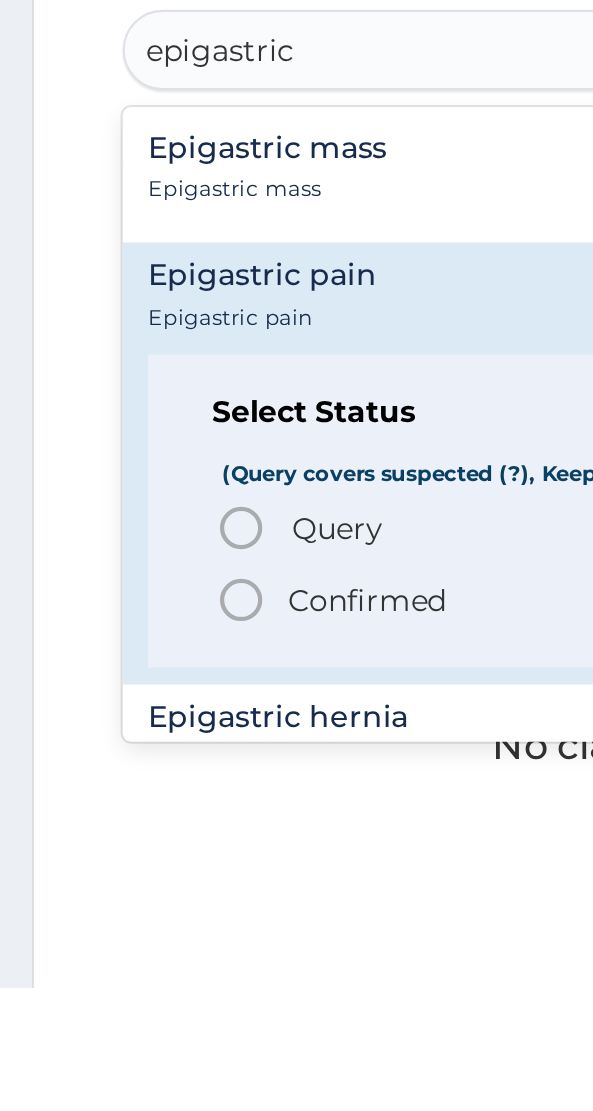 click 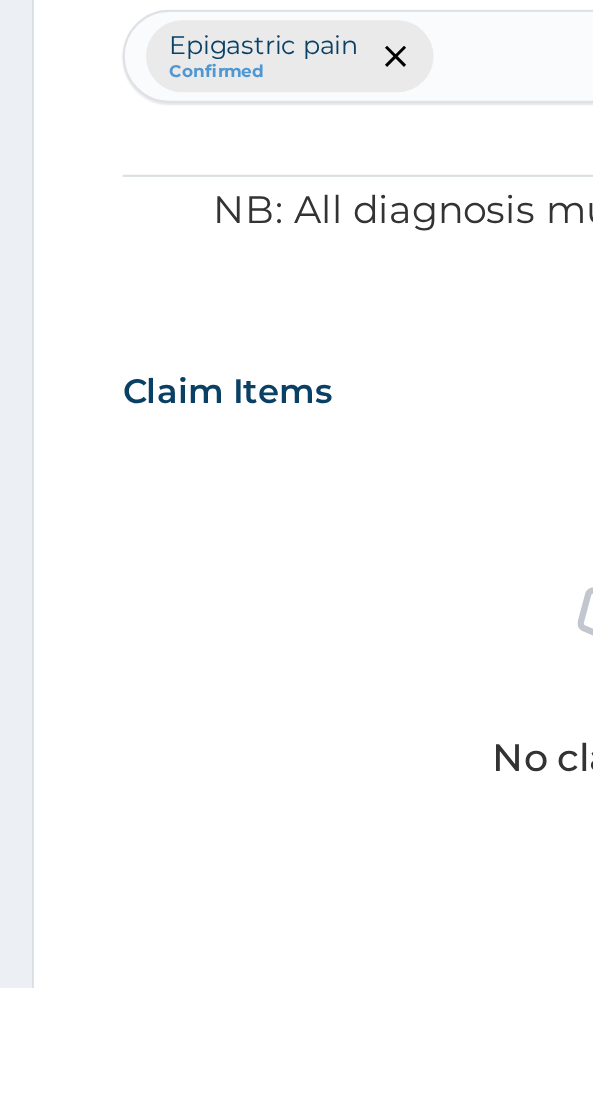 scroll, scrollTop: 0, scrollLeft: 0, axis: both 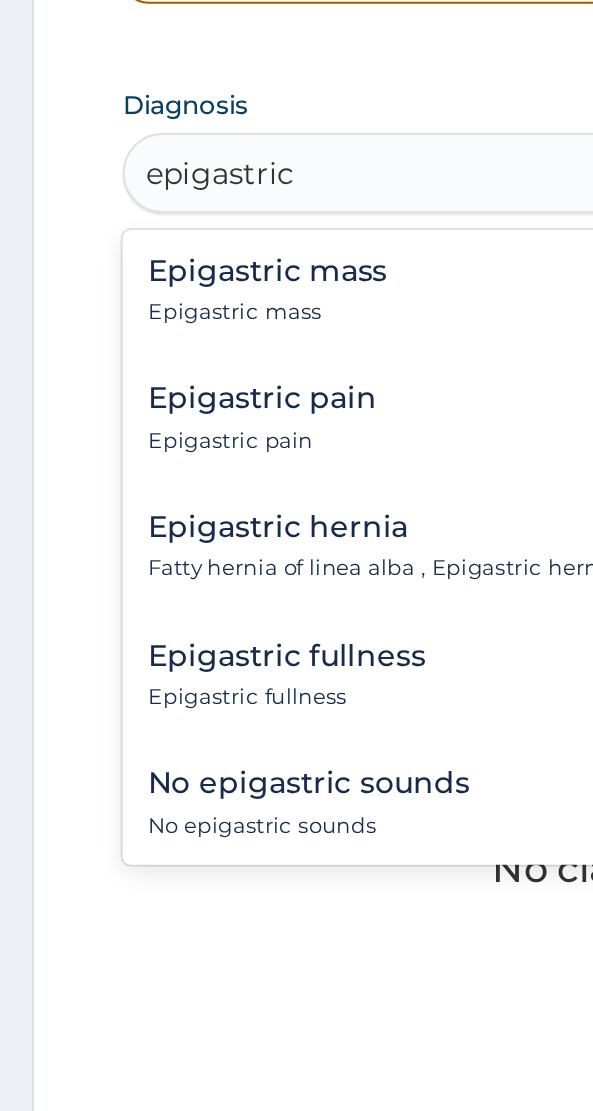 click on "Epigastric pain" at bounding box center (124, 774) 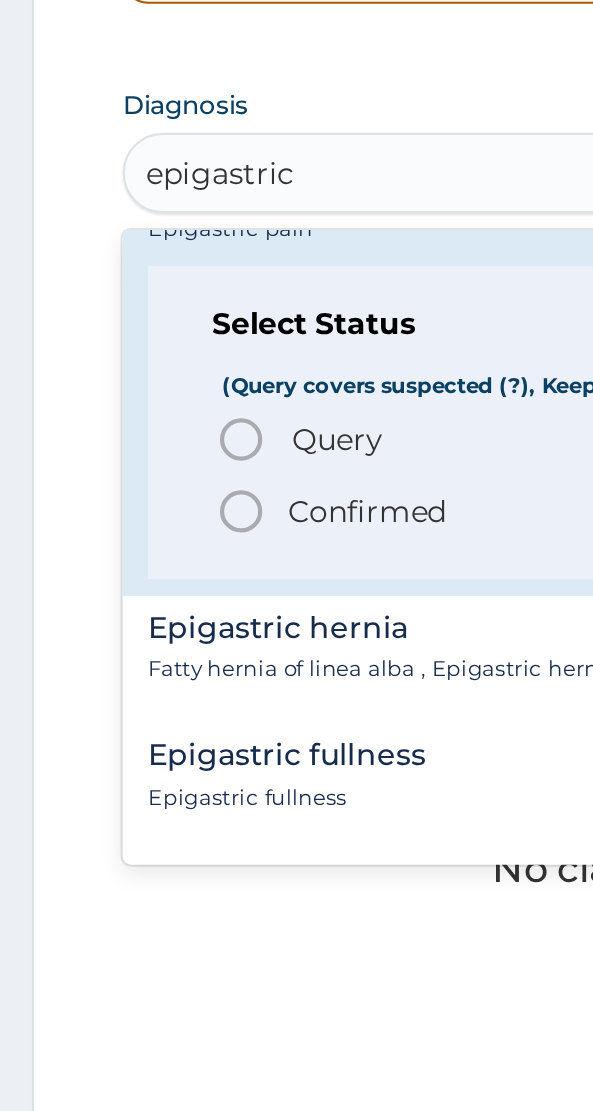 scroll, scrollTop: 103, scrollLeft: 0, axis: vertical 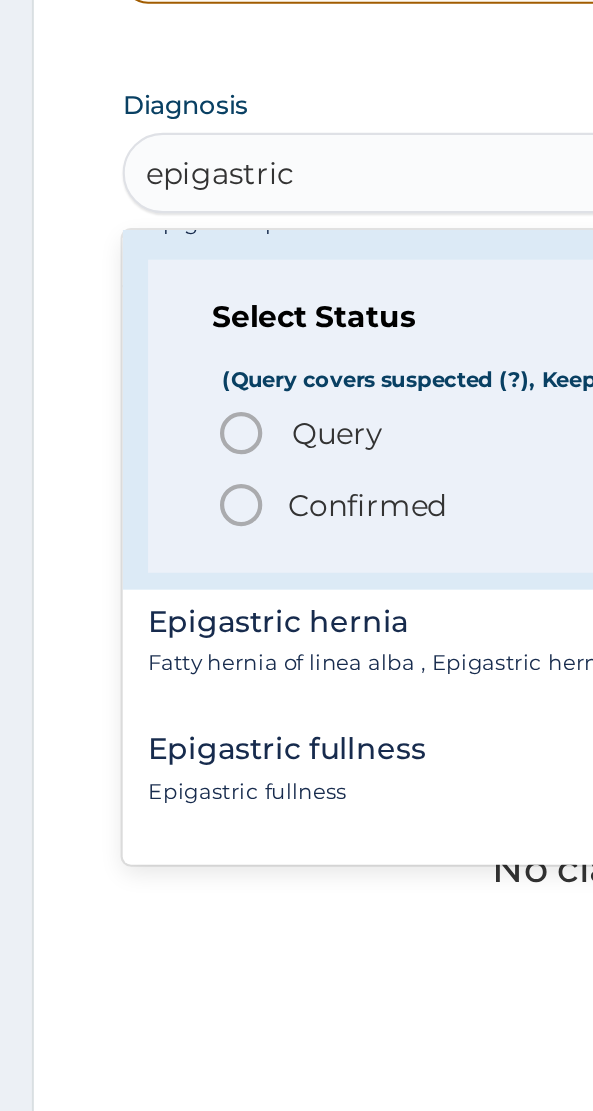 click on "Query" at bounding box center [159, 791] 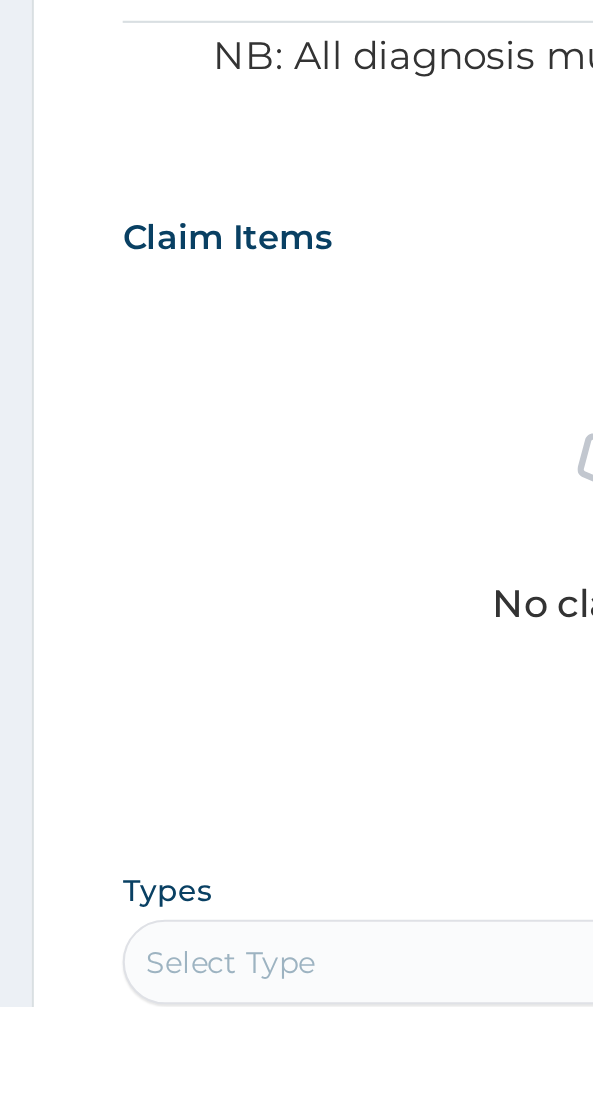 scroll, scrollTop: 84, scrollLeft: 0, axis: vertical 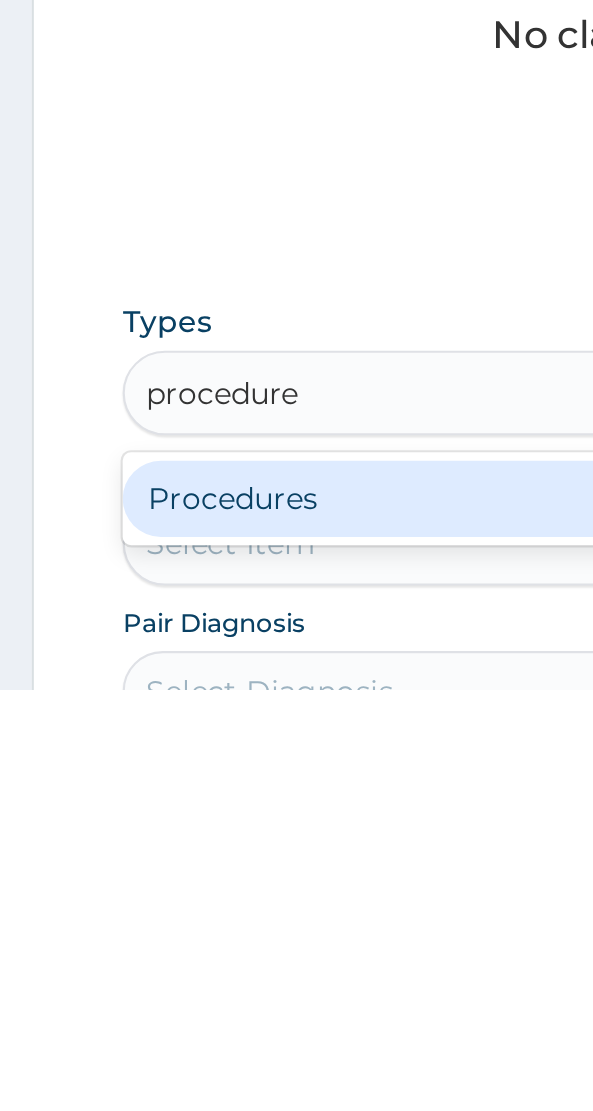 click on "Procedures" at bounding box center [296, 1021] 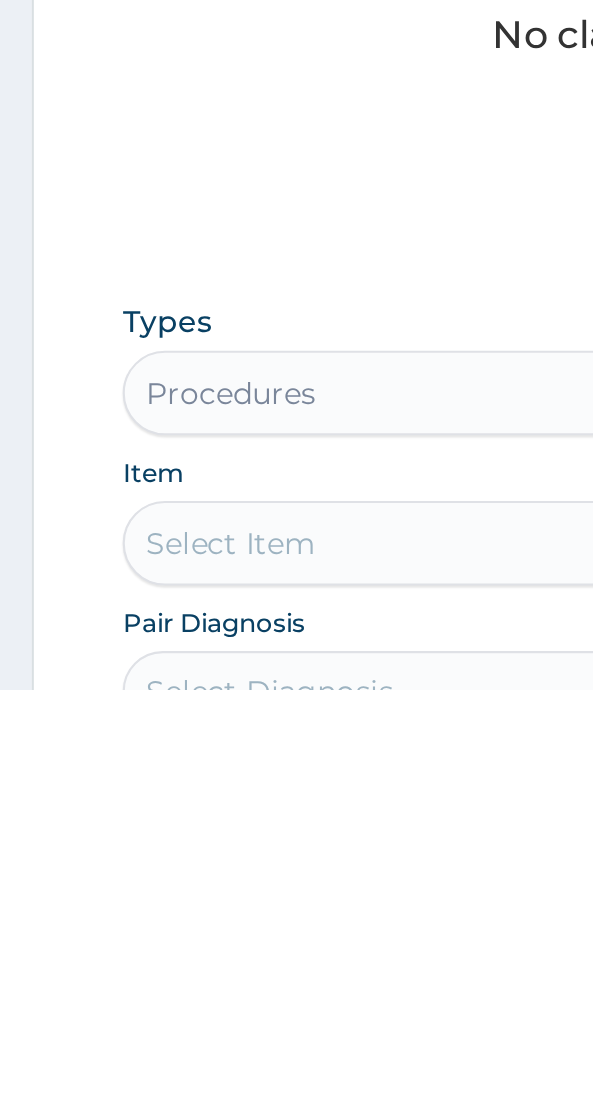 scroll, scrollTop: 201, scrollLeft: 0, axis: vertical 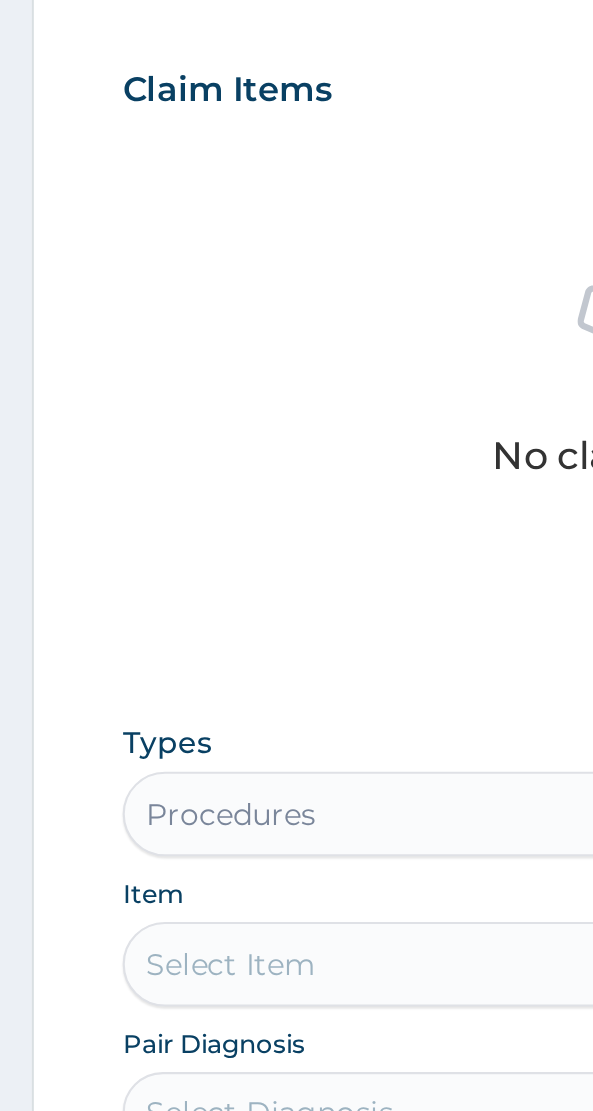 click on "Select Item" at bounding box center (296, 1042) 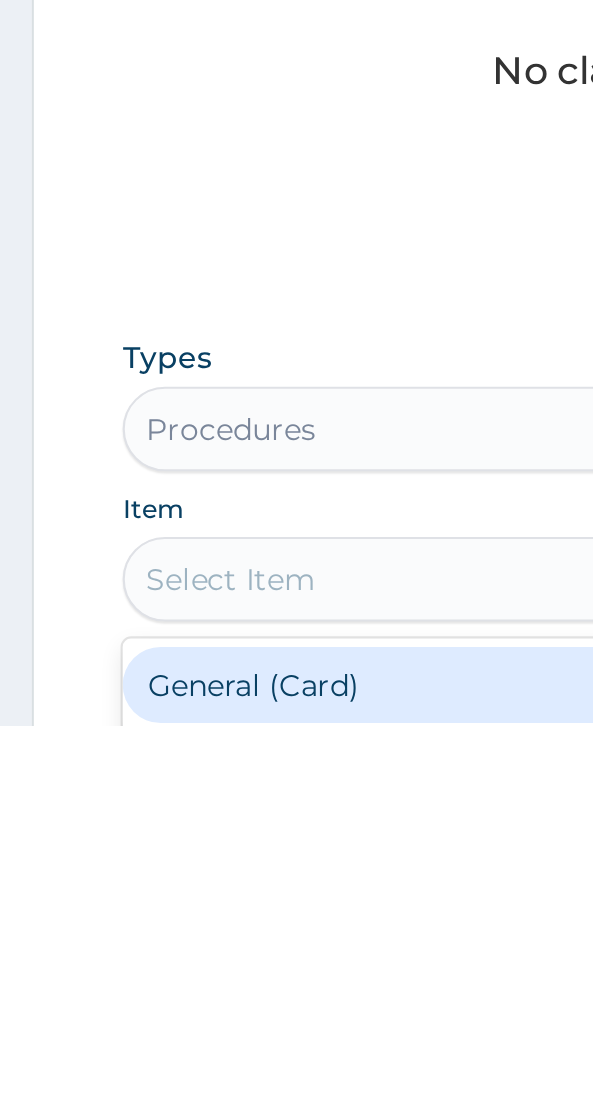 scroll, scrollTop: 294, scrollLeft: 0, axis: vertical 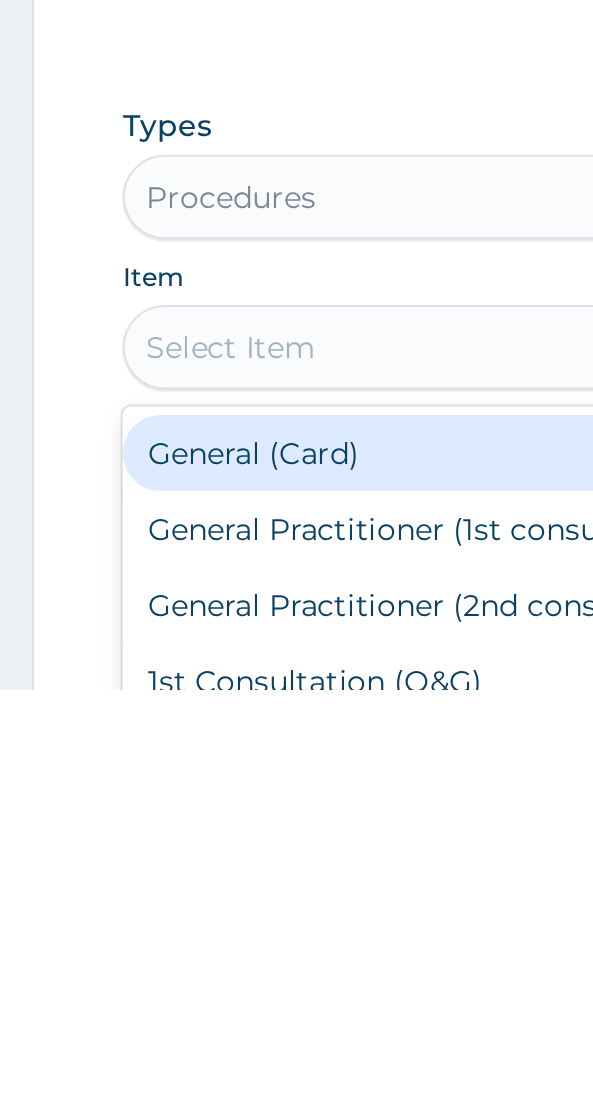 click on "General (Card)" at bounding box center [296, 999] 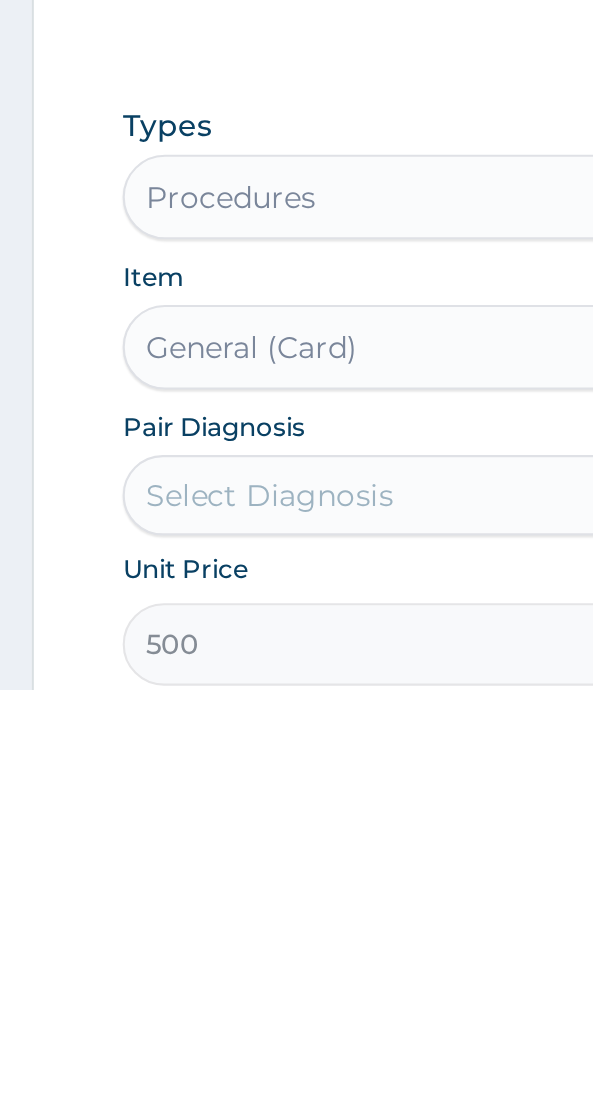 scroll, scrollTop: 294, scrollLeft: 0, axis: vertical 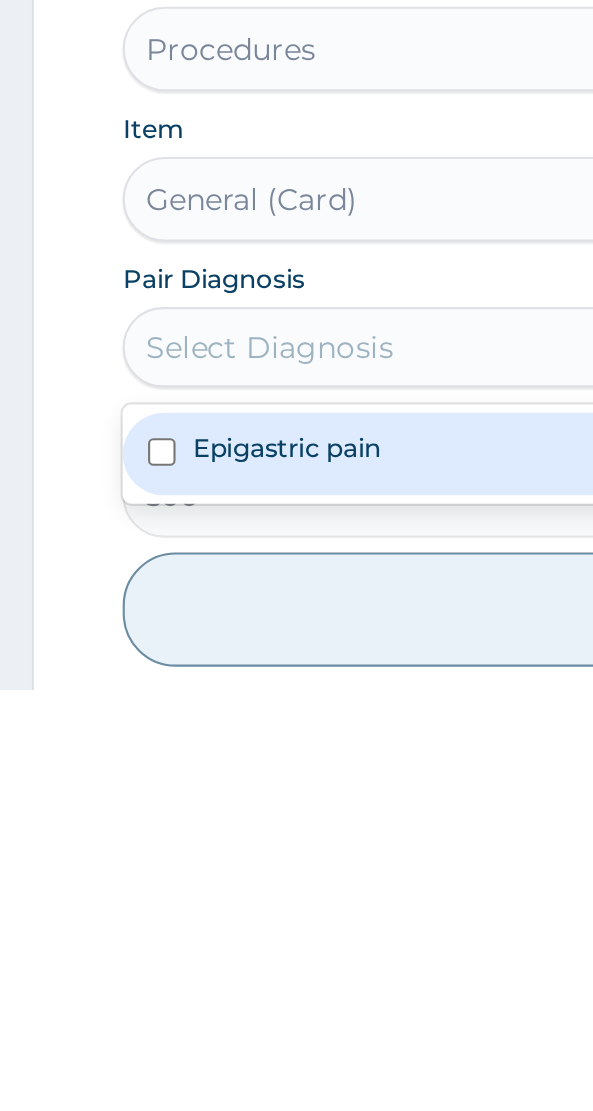 click on "Epigastric pain" at bounding box center [135, 996] 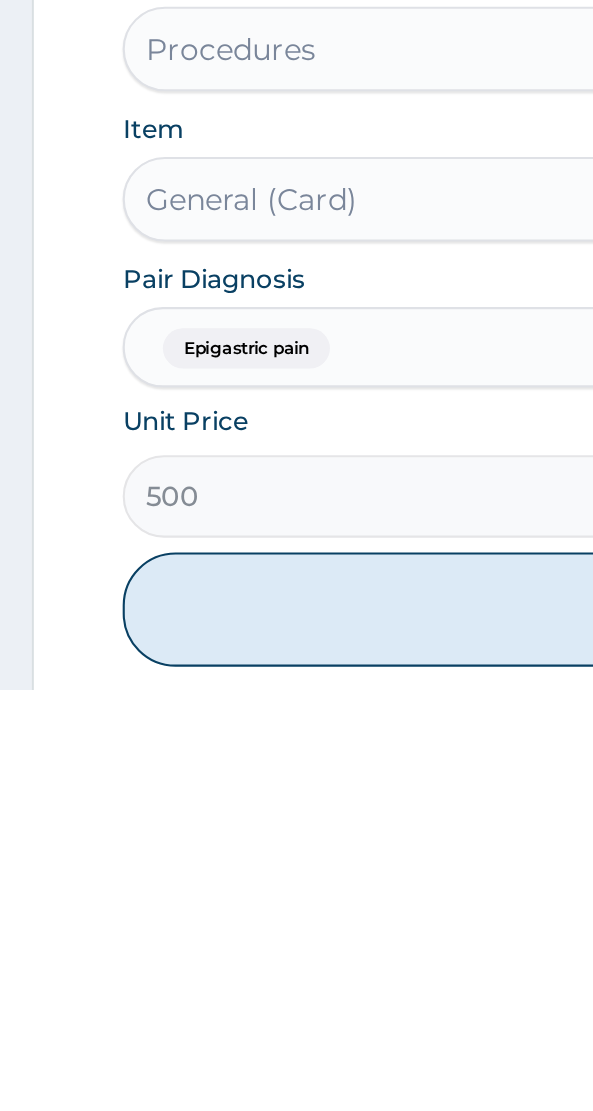 scroll, scrollTop: 364, scrollLeft: 0, axis: vertical 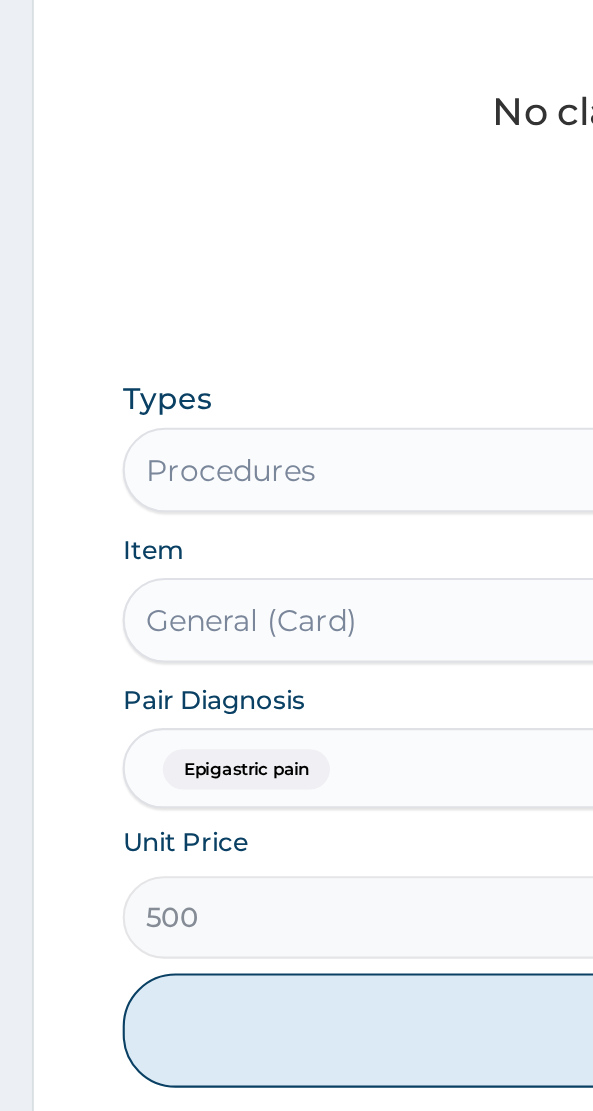 click on "Add" at bounding box center (296, 1073) 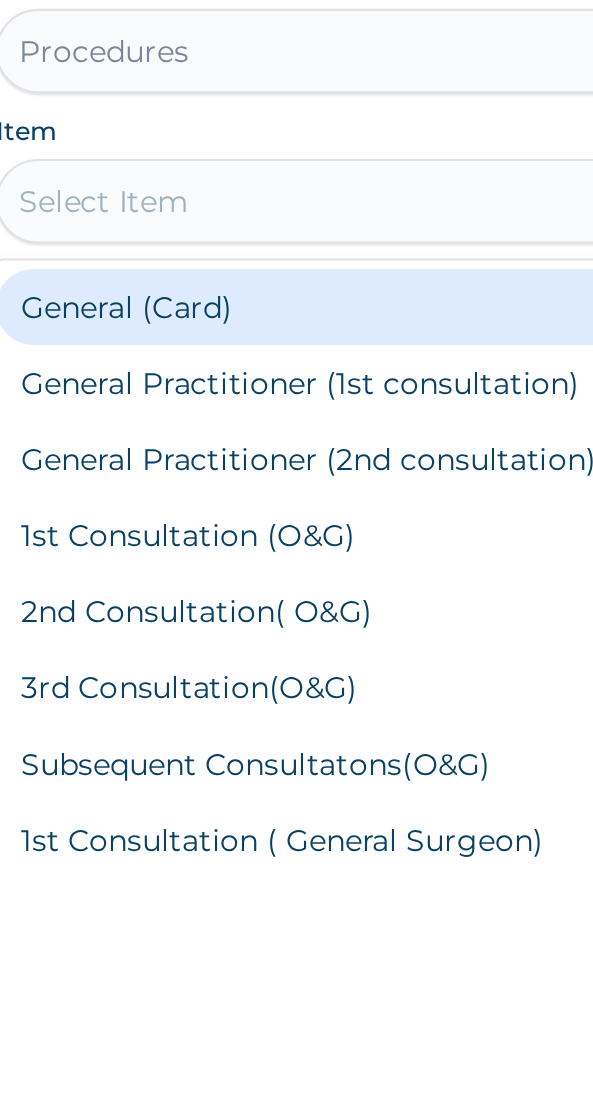 scroll, scrollTop: 364, scrollLeft: 0, axis: vertical 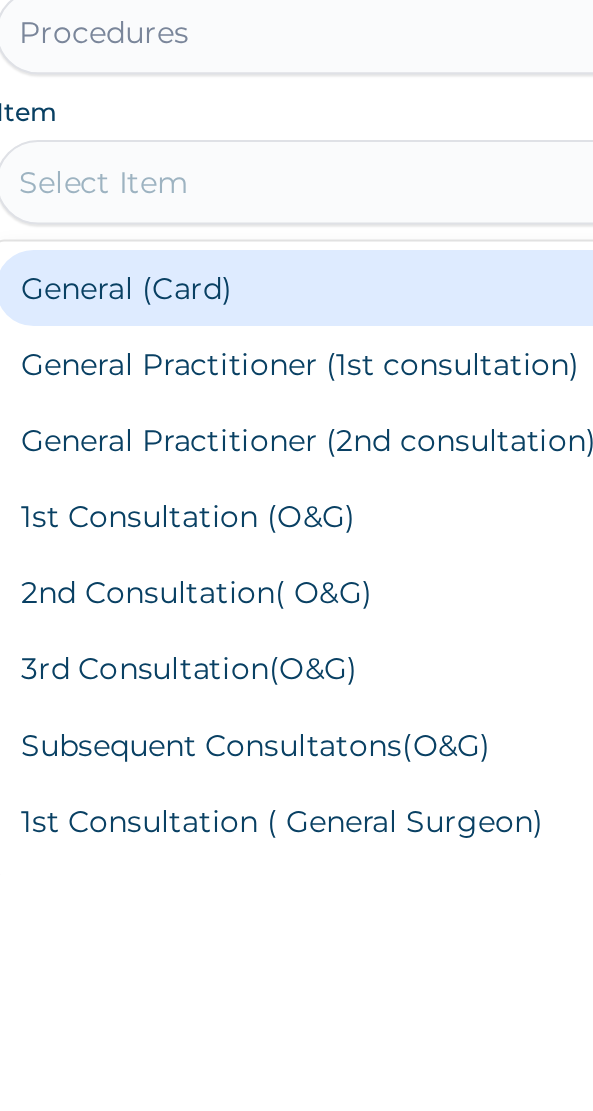 click on "General Practitioner (1st consultation)" at bounding box center [296, 870] 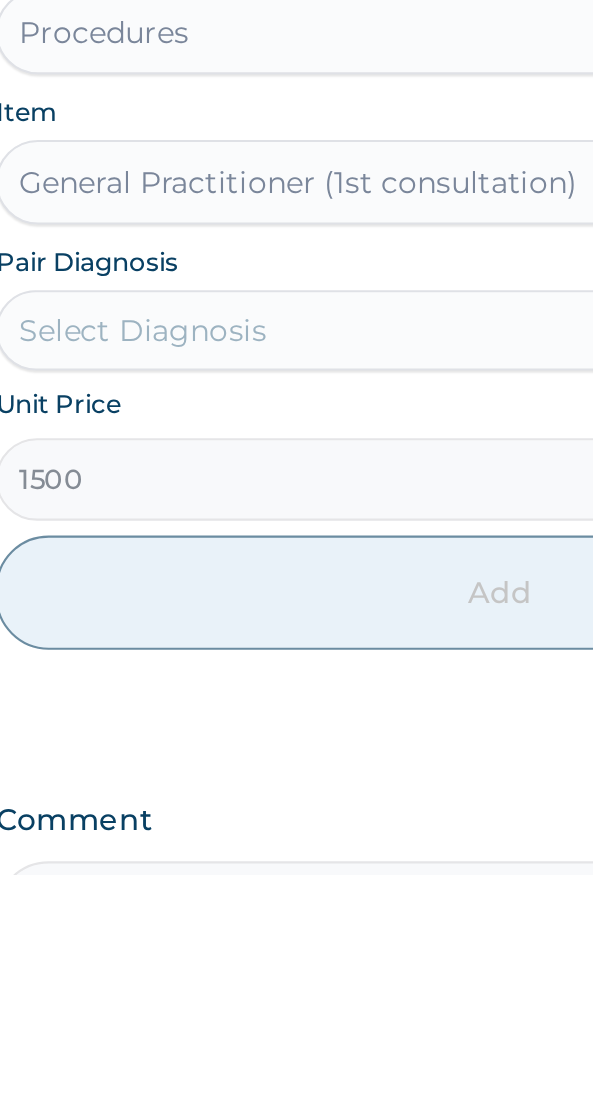 scroll, scrollTop: 364, scrollLeft: 0, axis: vertical 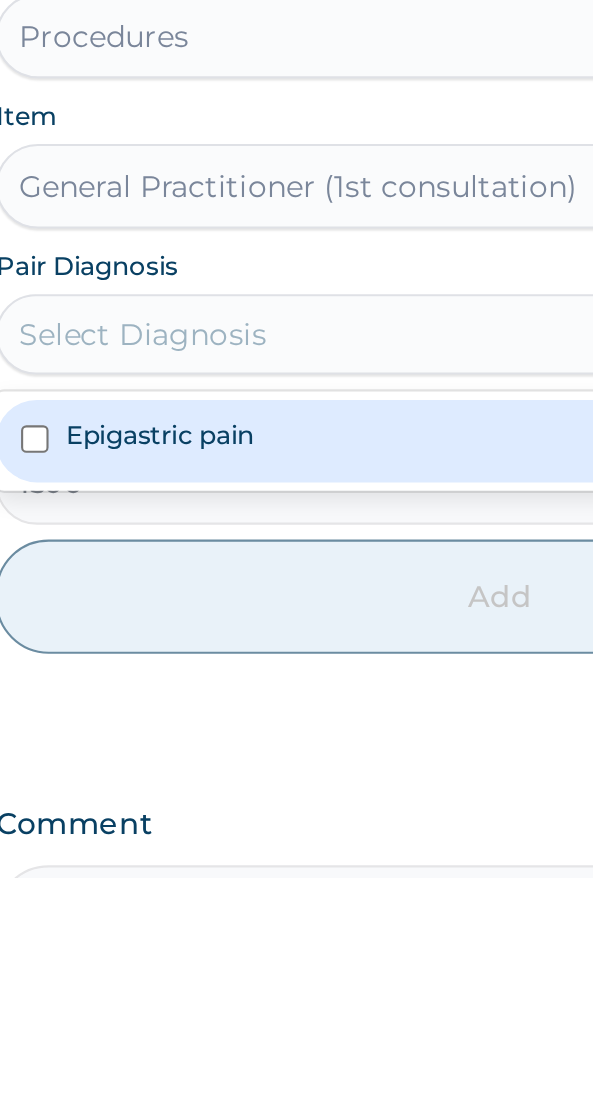 click on "Epigastric pain" at bounding box center [135, 901] 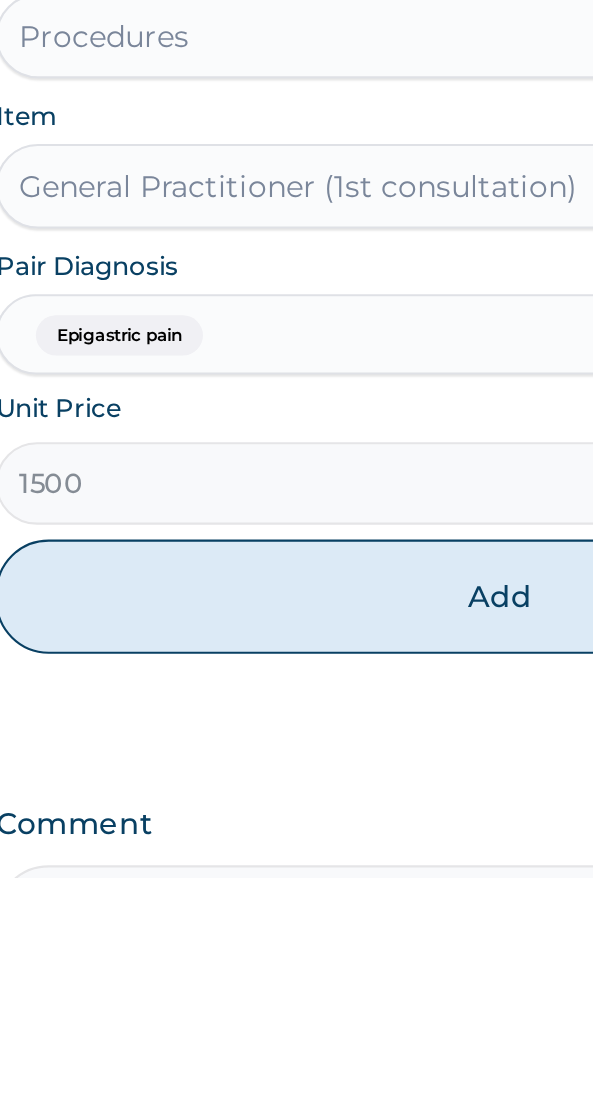 scroll, scrollTop: 365, scrollLeft: 0, axis: vertical 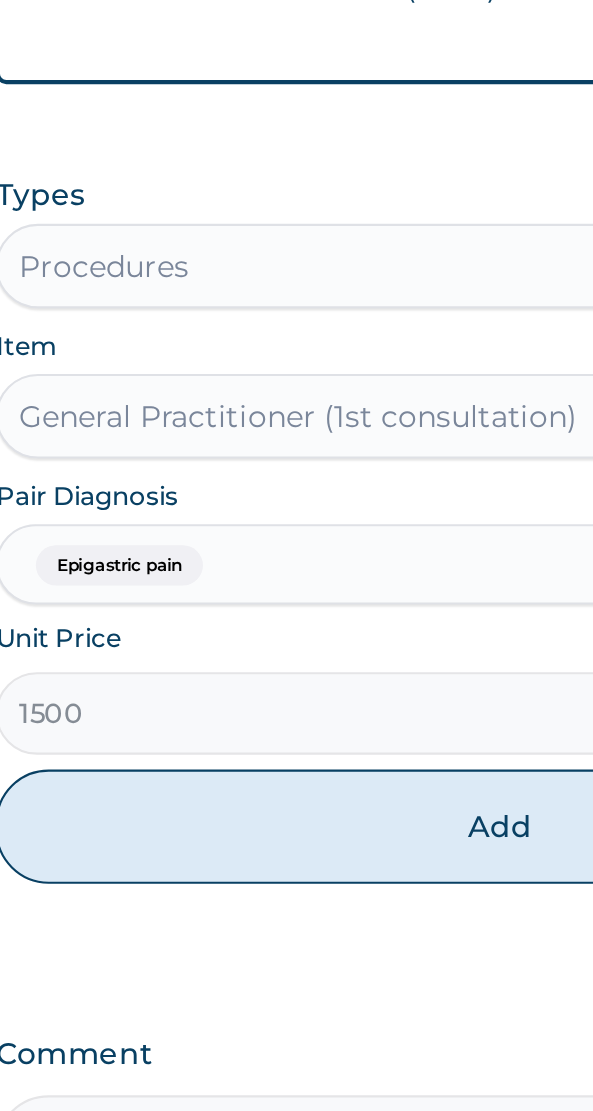 click on "Add" at bounding box center [296, 977] 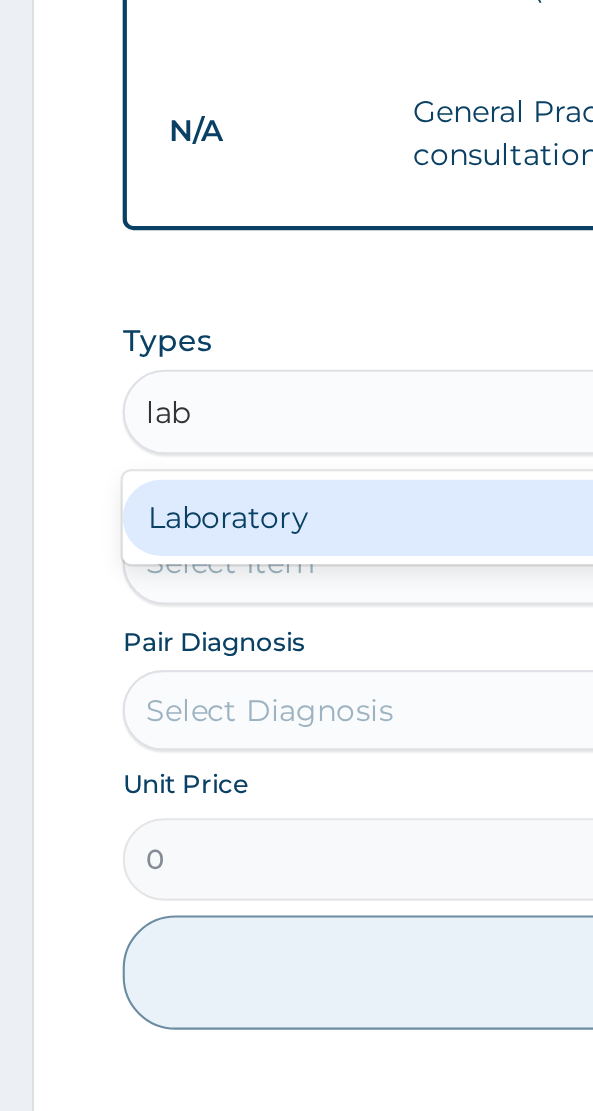 scroll, scrollTop: 0, scrollLeft: 0, axis: both 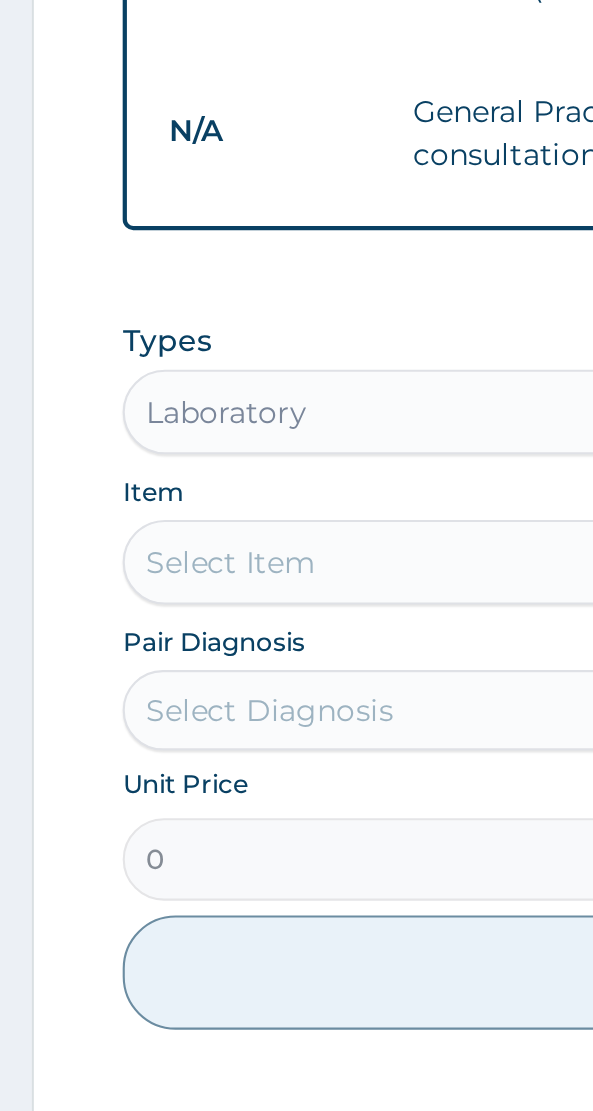 click on "Select Item" at bounding box center [296, 852] 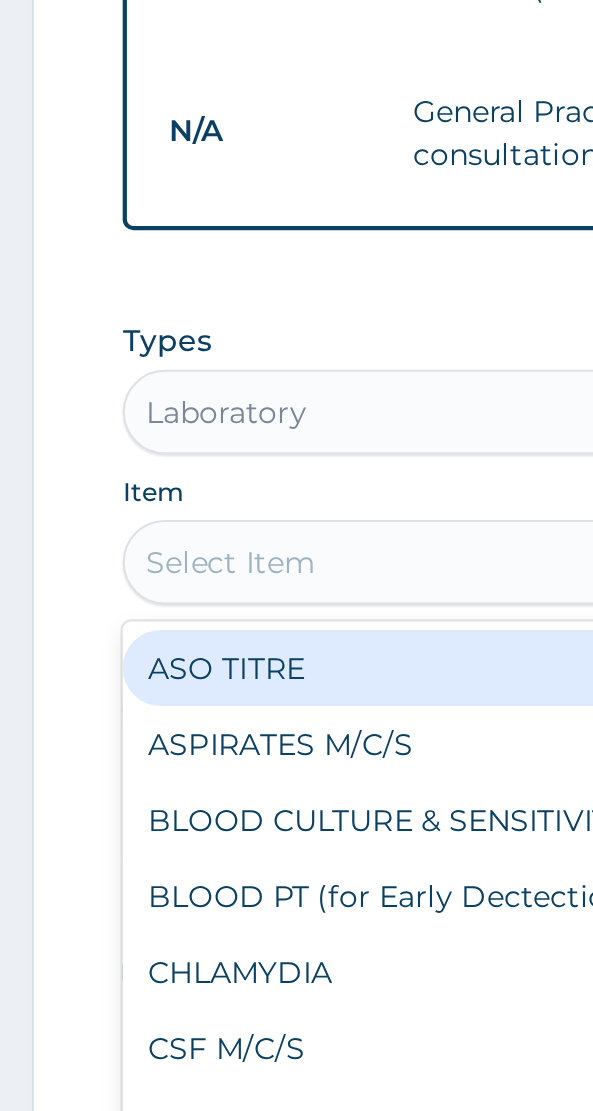 type on "h" 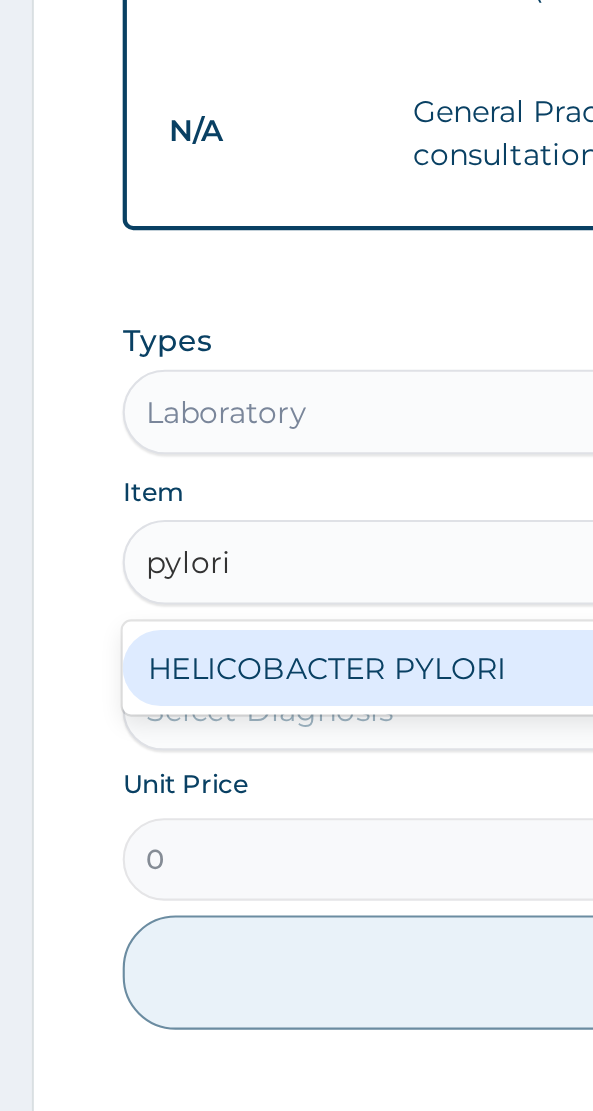 scroll, scrollTop: 0, scrollLeft: 0, axis: both 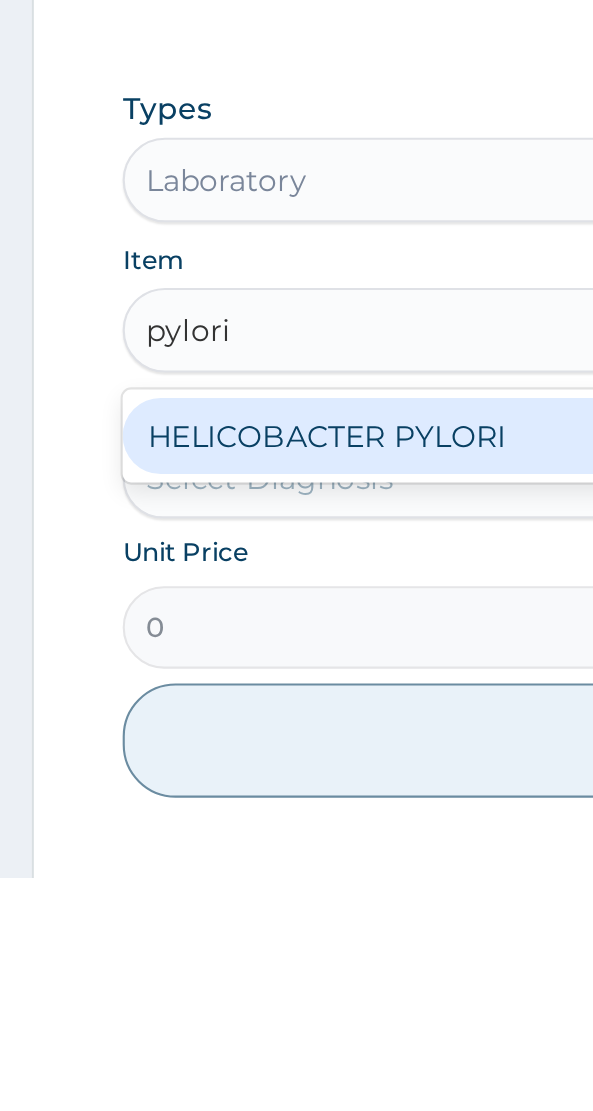click on "HELICOBACTER PYLORI" at bounding box center [296, 902] 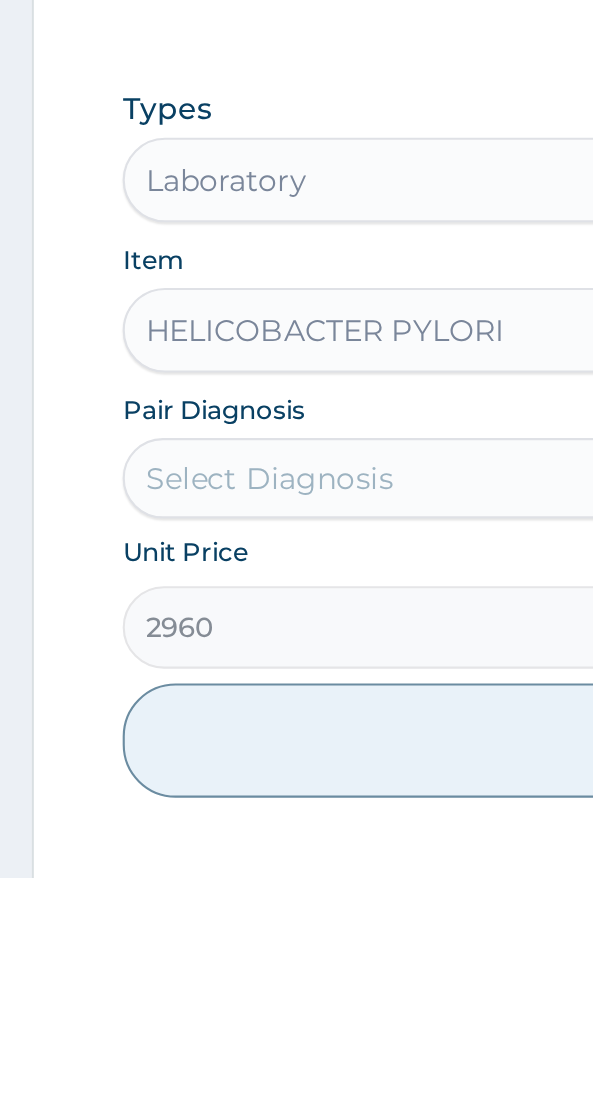 scroll, scrollTop: 365, scrollLeft: 0, axis: vertical 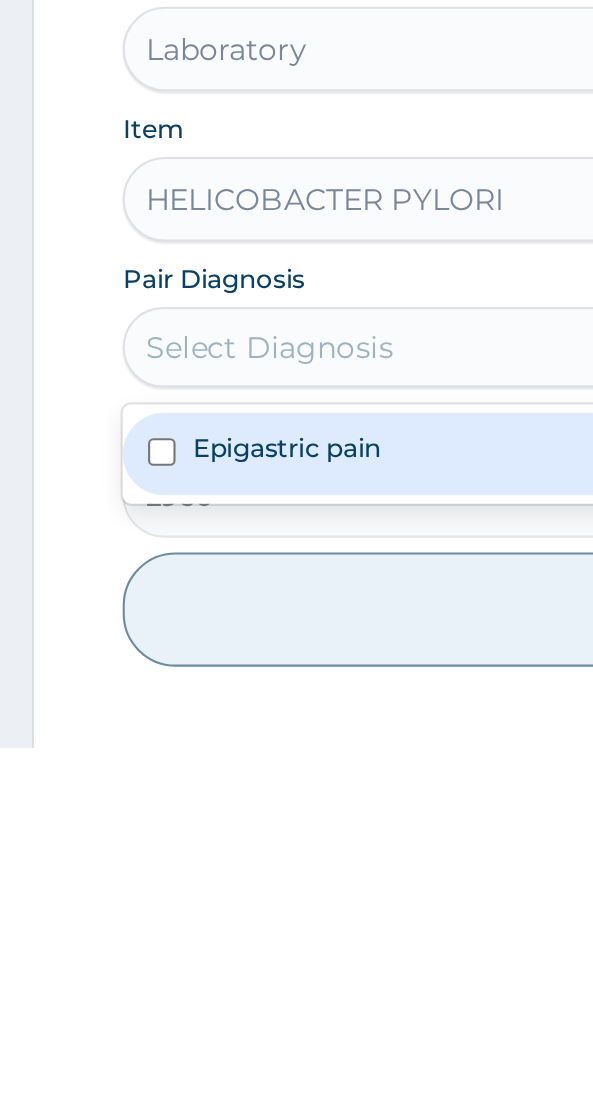 click on "Epigastric pain" at bounding box center (135, 969) 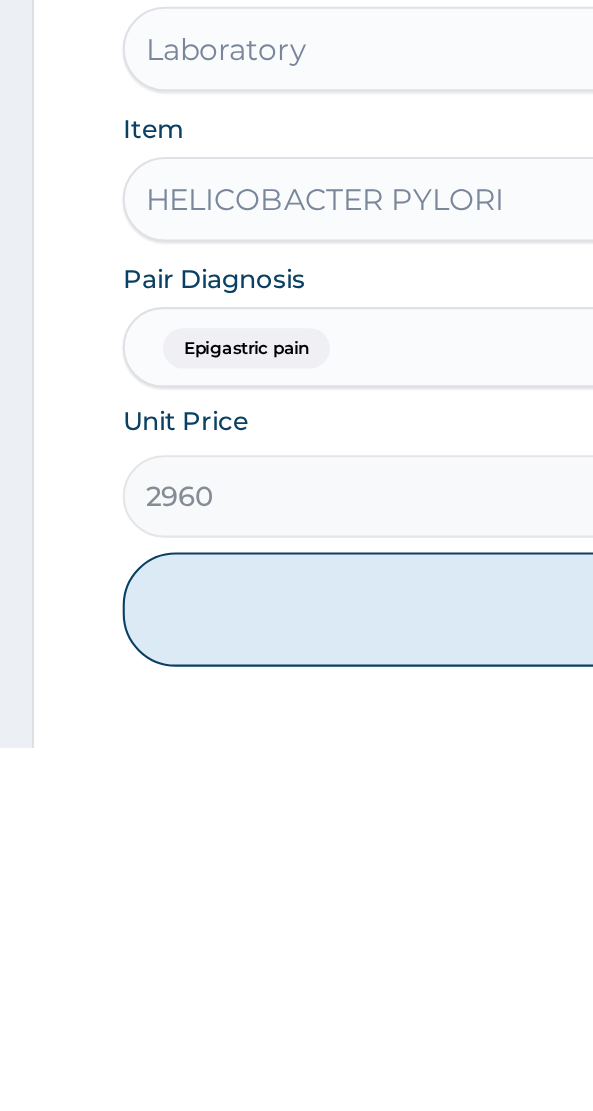 scroll, scrollTop: 365, scrollLeft: 0, axis: vertical 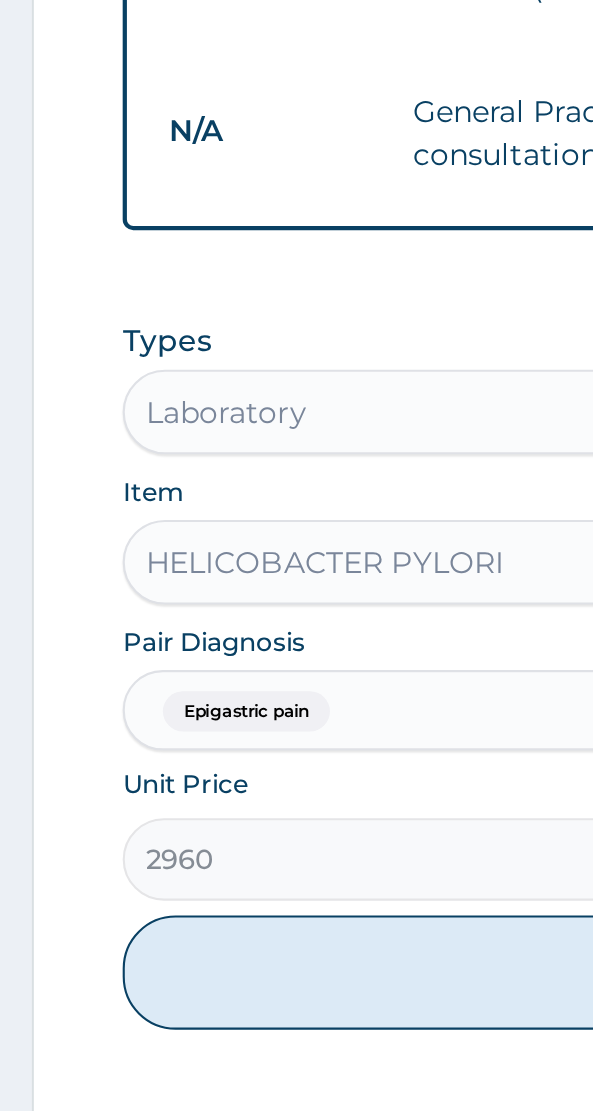 click on "Add" at bounding box center (296, 1046) 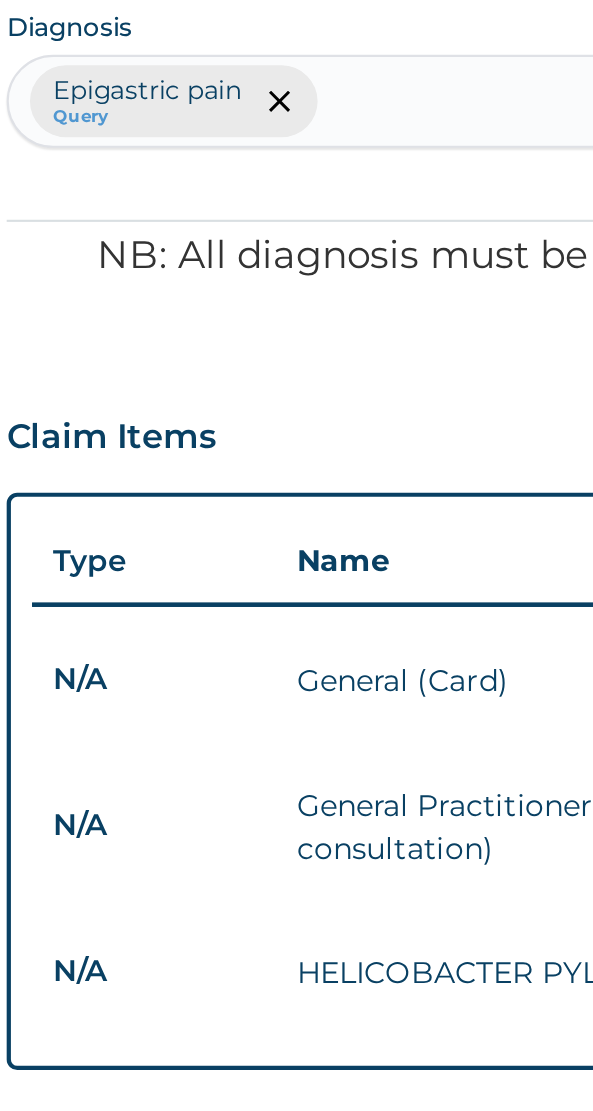 scroll, scrollTop: 365, scrollLeft: 0, axis: vertical 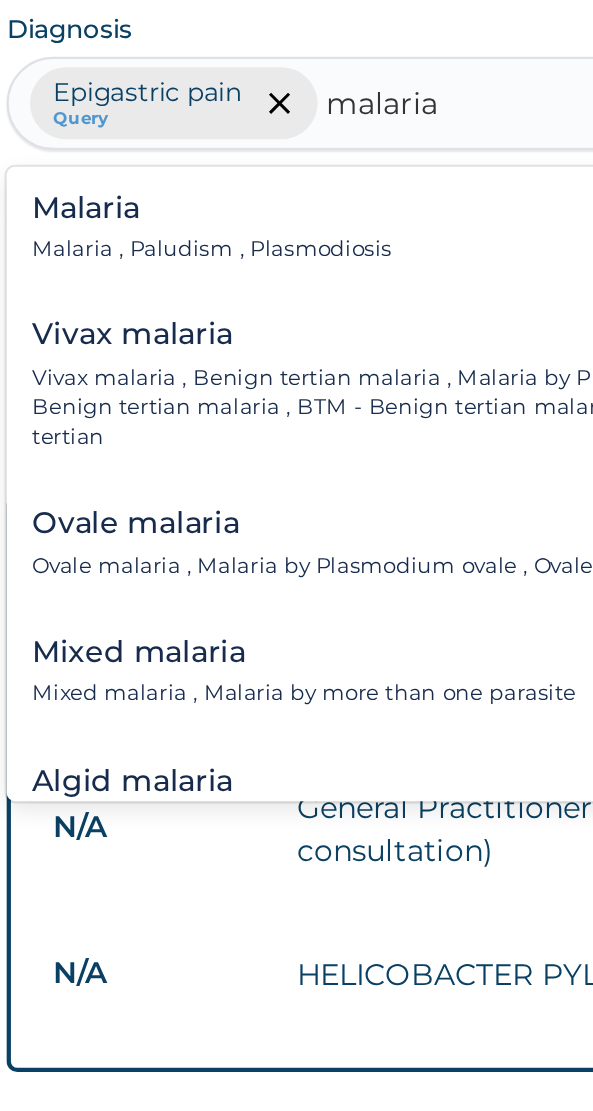 click on "Malaria , Paludism , Plasmodiosis" at bounding box center (155, 375) 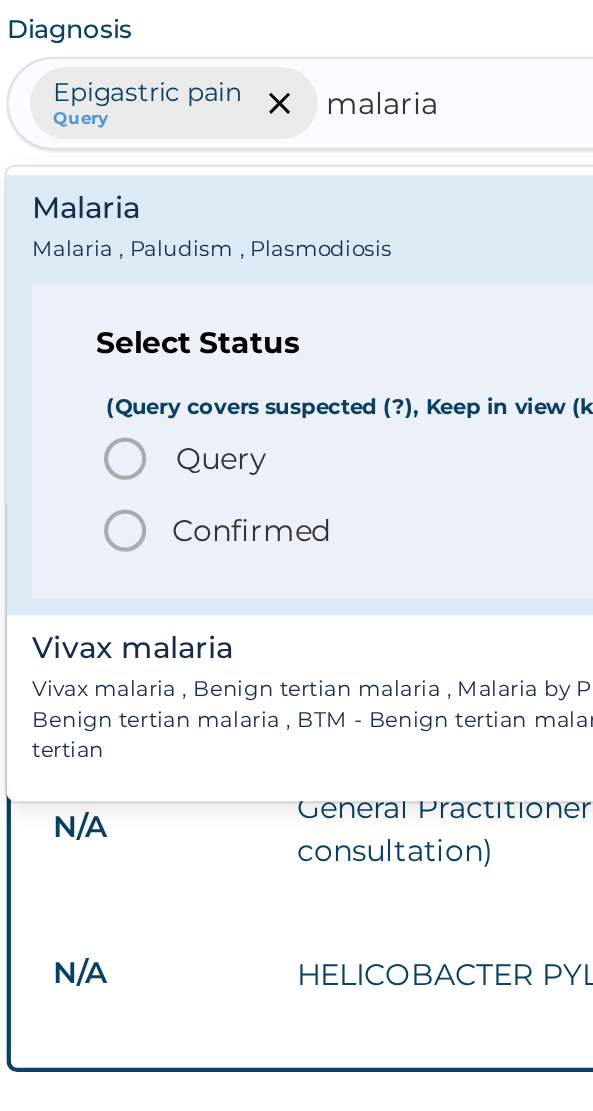 click on "Query" at bounding box center (159, 474) 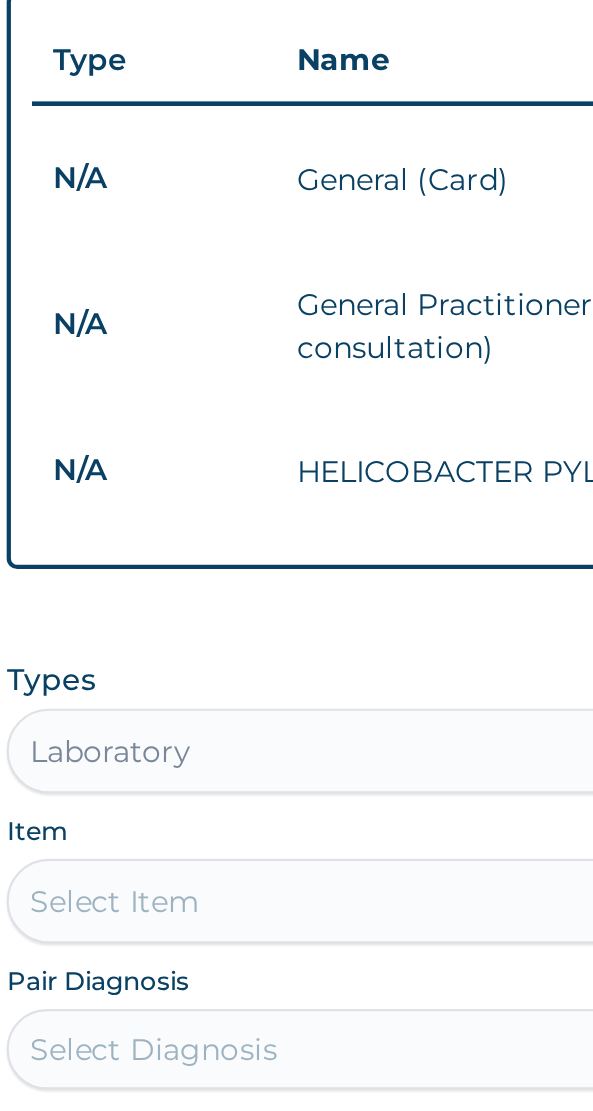 scroll, scrollTop: 365, scrollLeft: 0, axis: vertical 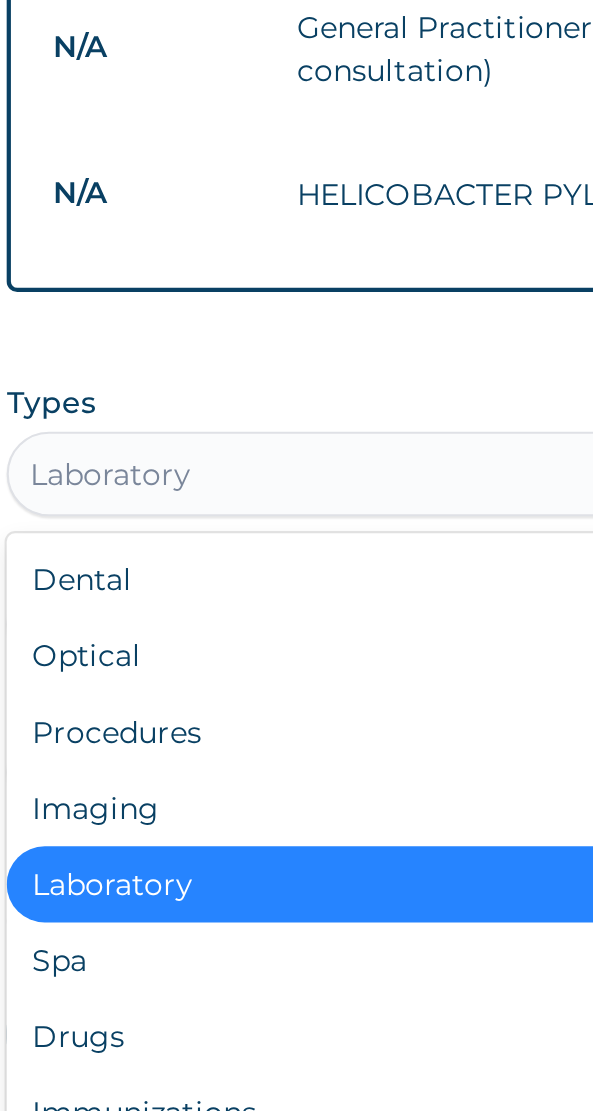 click on "Laboratory" at bounding box center (296, 1004) 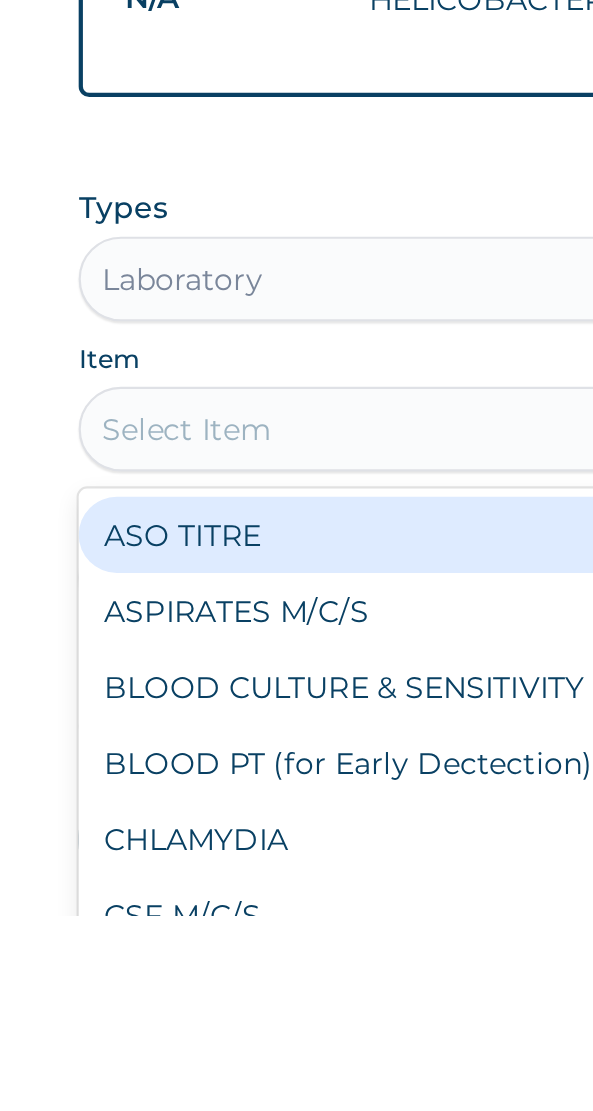 scroll, scrollTop: 405, scrollLeft: 0, axis: vertical 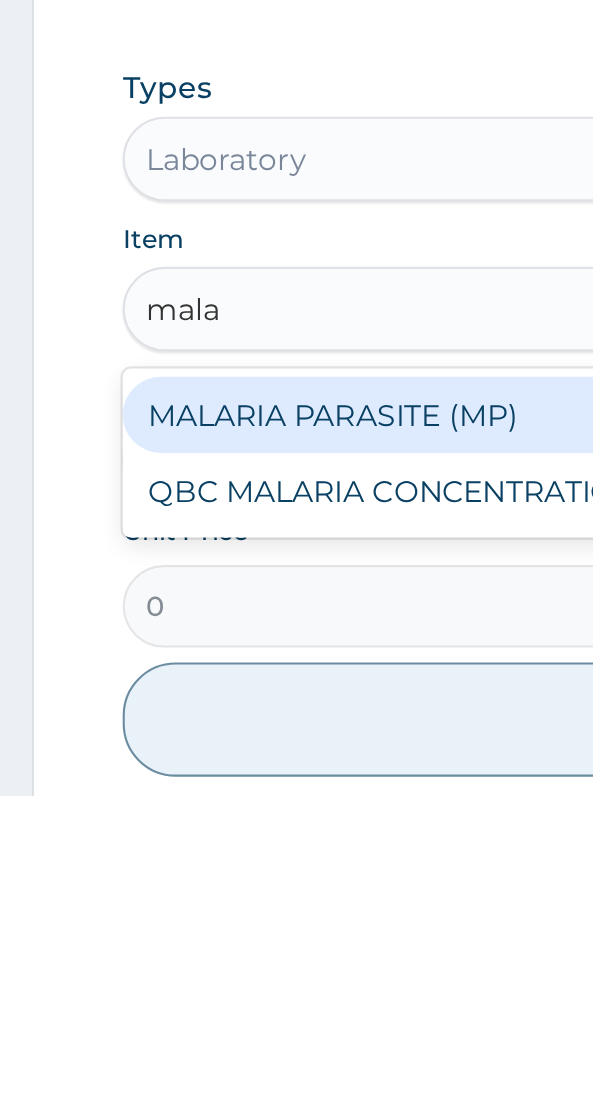 click on "MALARIA PARASITE (MP)" at bounding box center (296, 931) 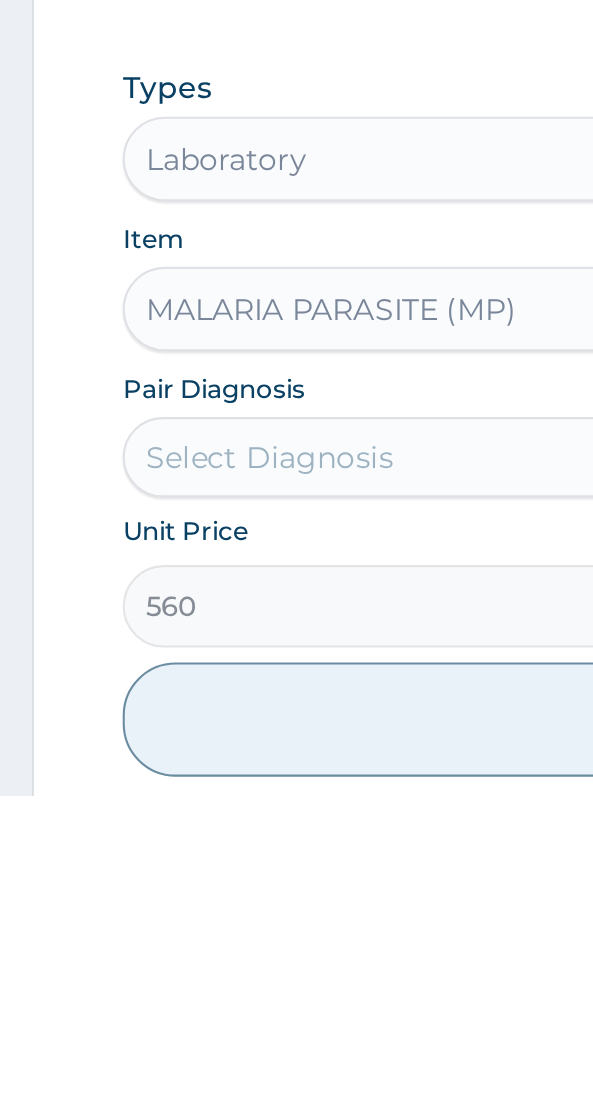 scroll, scrollTop: 406, scrollLeft: 0, axis: vertical 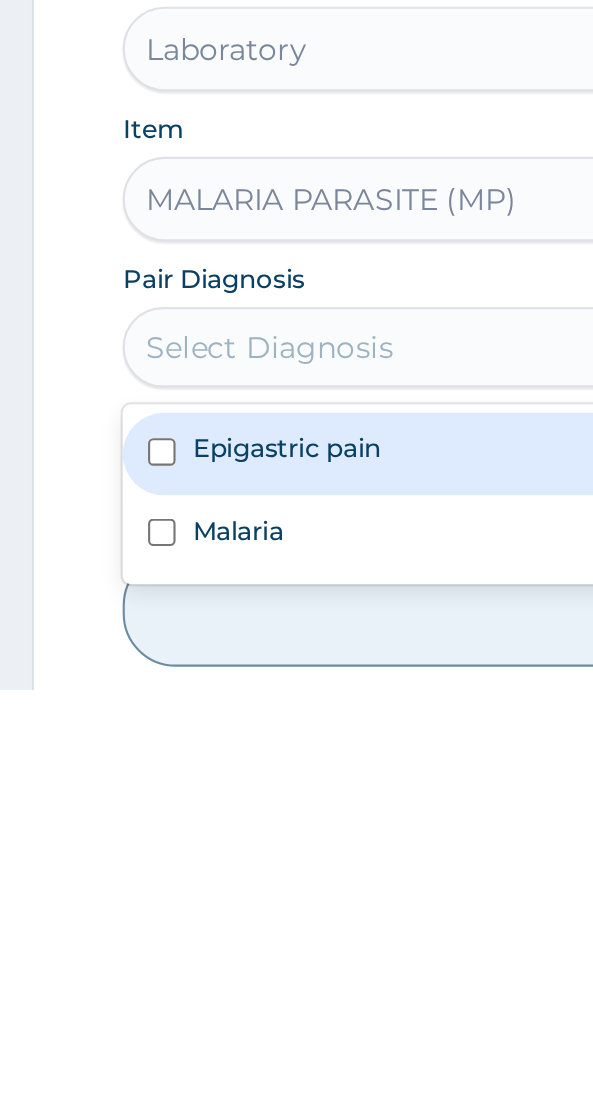 click on "Malaria" at bounding box center (112, 1035) 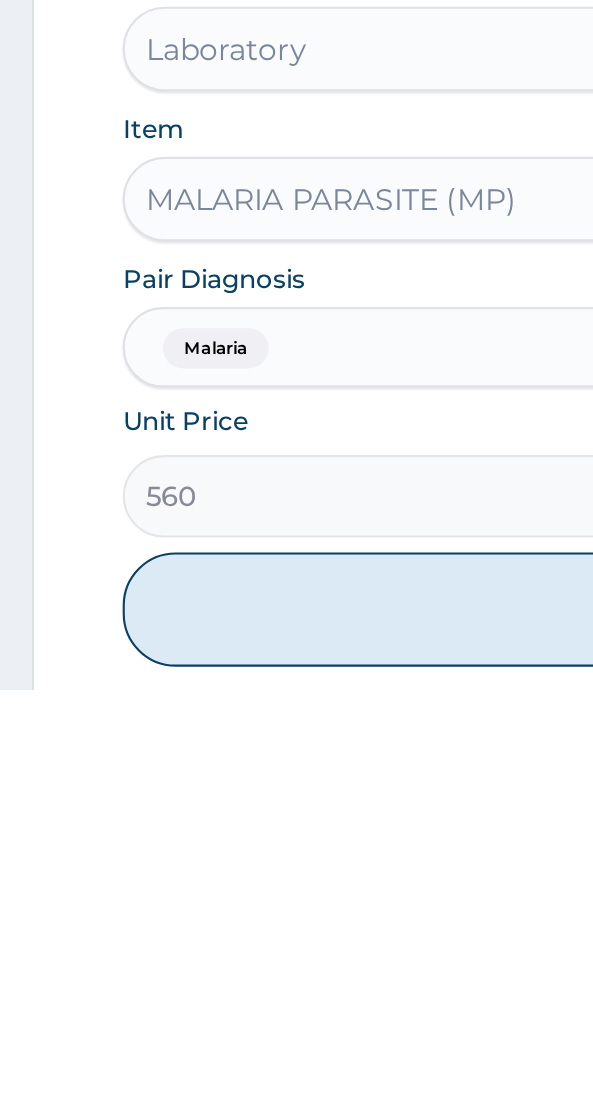 scroll, scrollTop: 407, scrollLeft: 0, axis: vertical 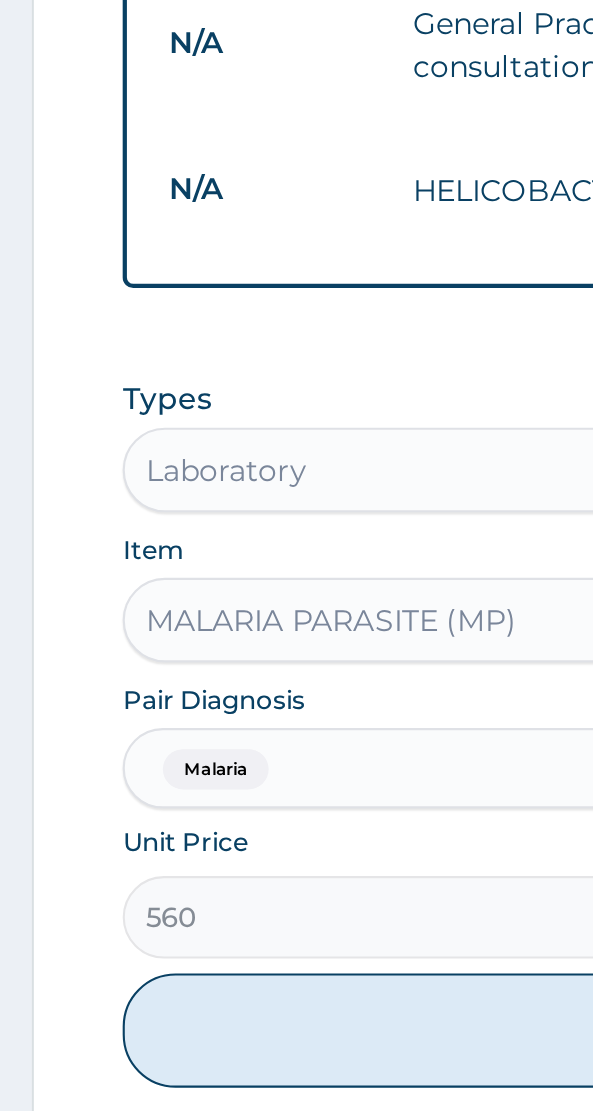 click on "Add" at bounding box center [296, 1073] 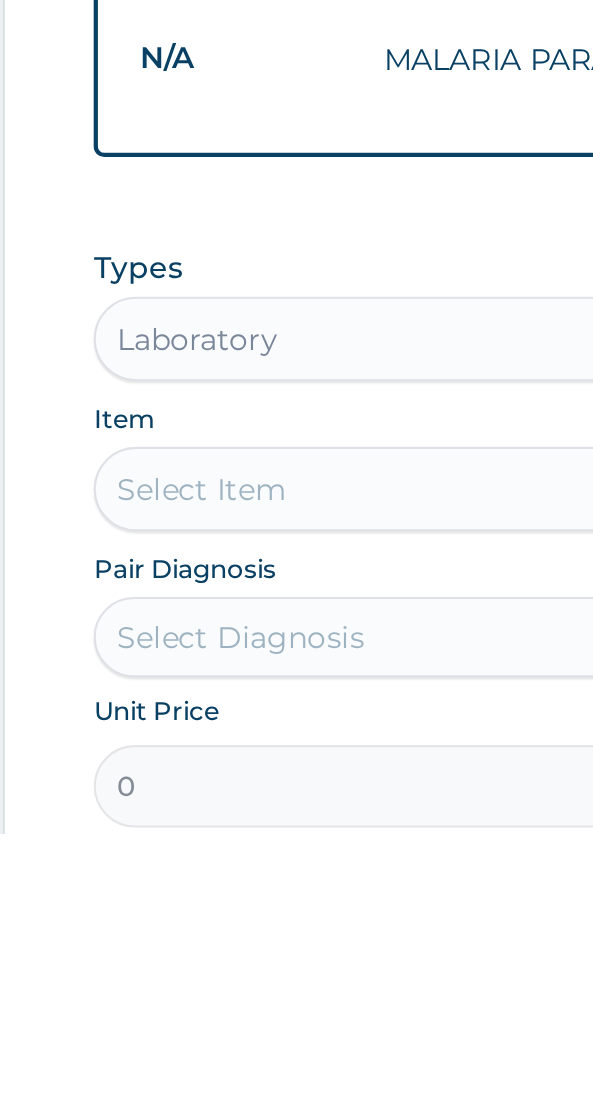 scroll, scrollTop: 407, scrollLeft: 0, axis: vertical 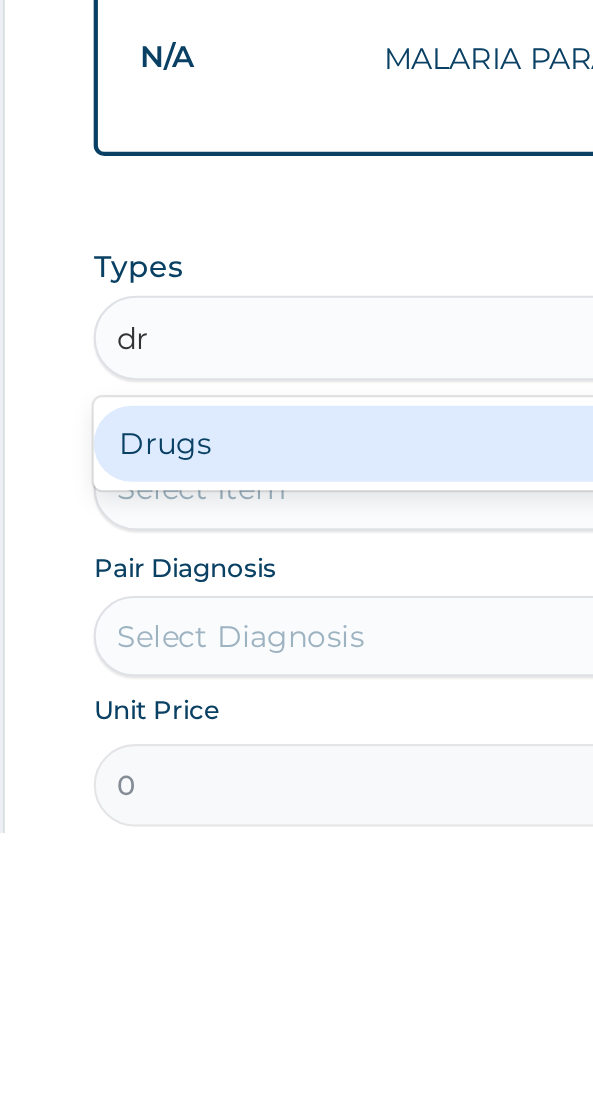 click on "Drugs" at bounding box center [296, 927] 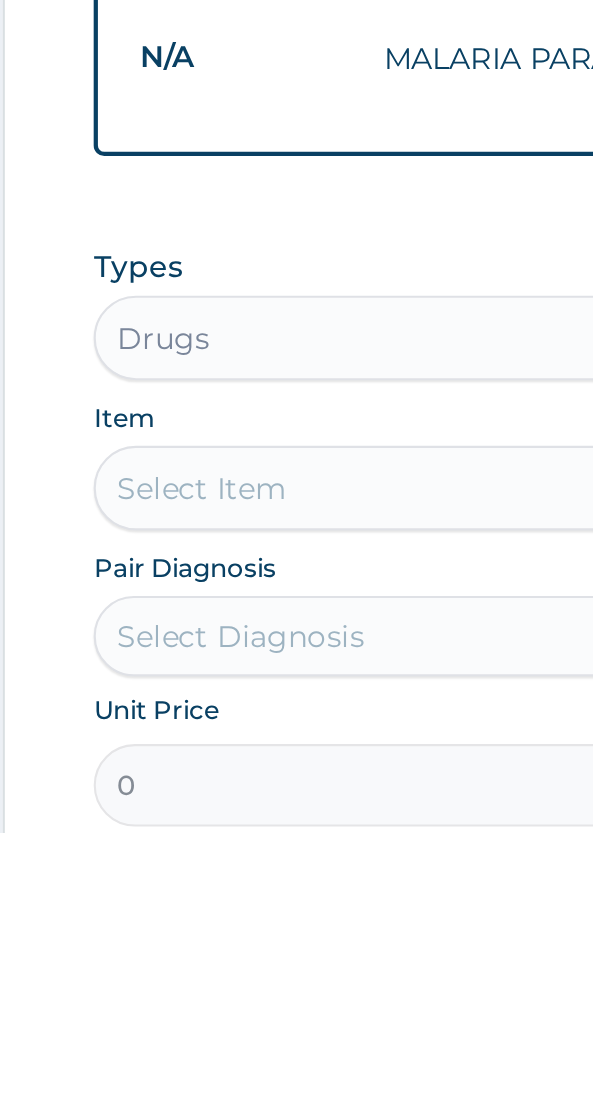 scroll, scrollTop: 407, scrollLeft: 0, axis: vertical 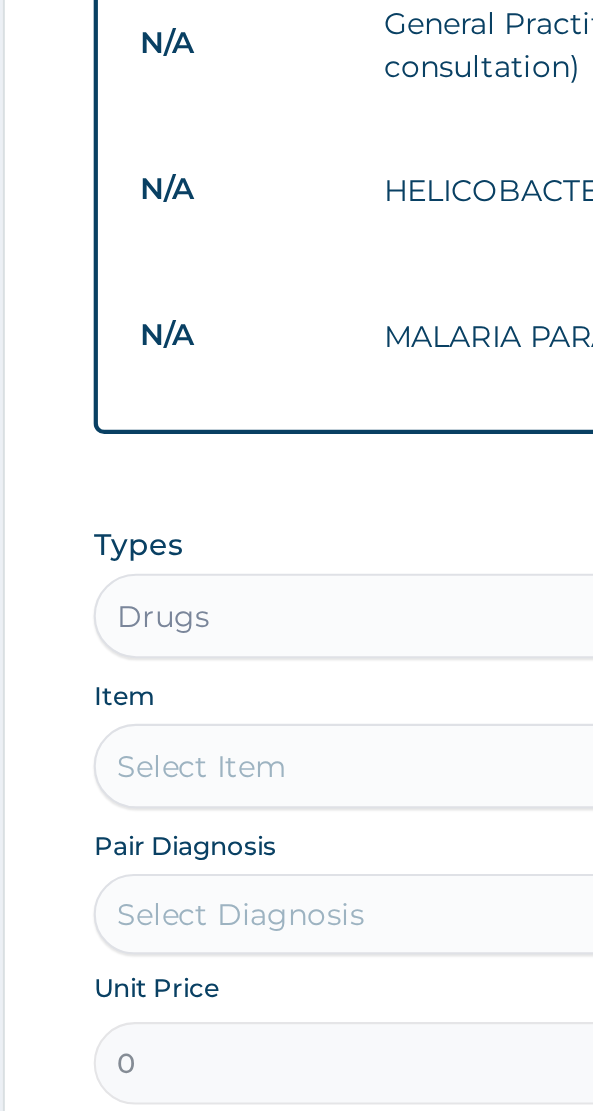 click on "Select Item" at bounding box center (296, 948) 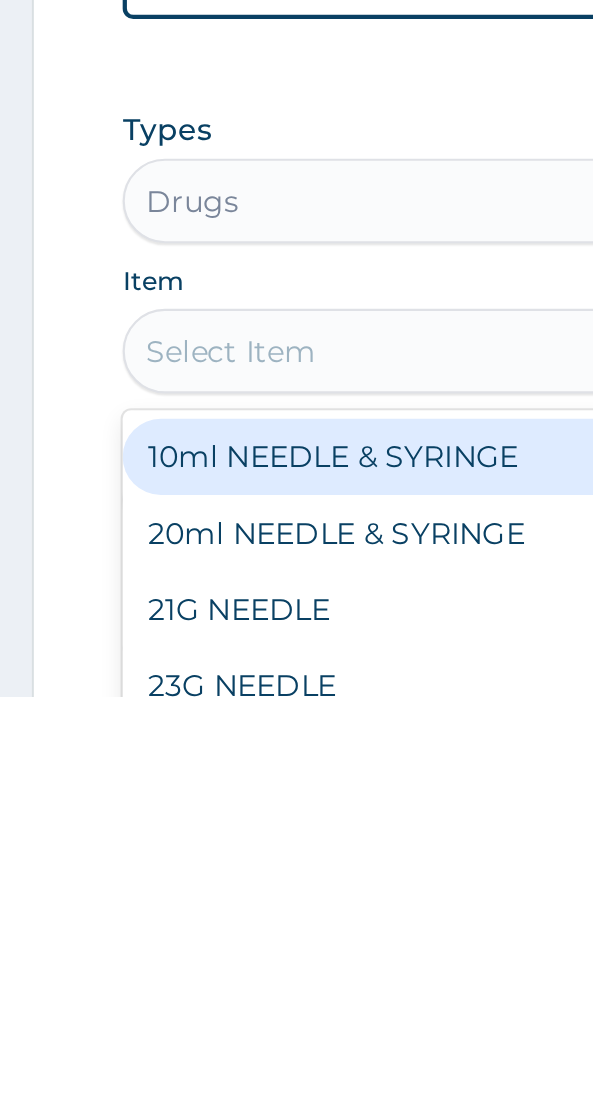 scroll, scrollTop: 407, scrollLeft: 0, axis: vertical 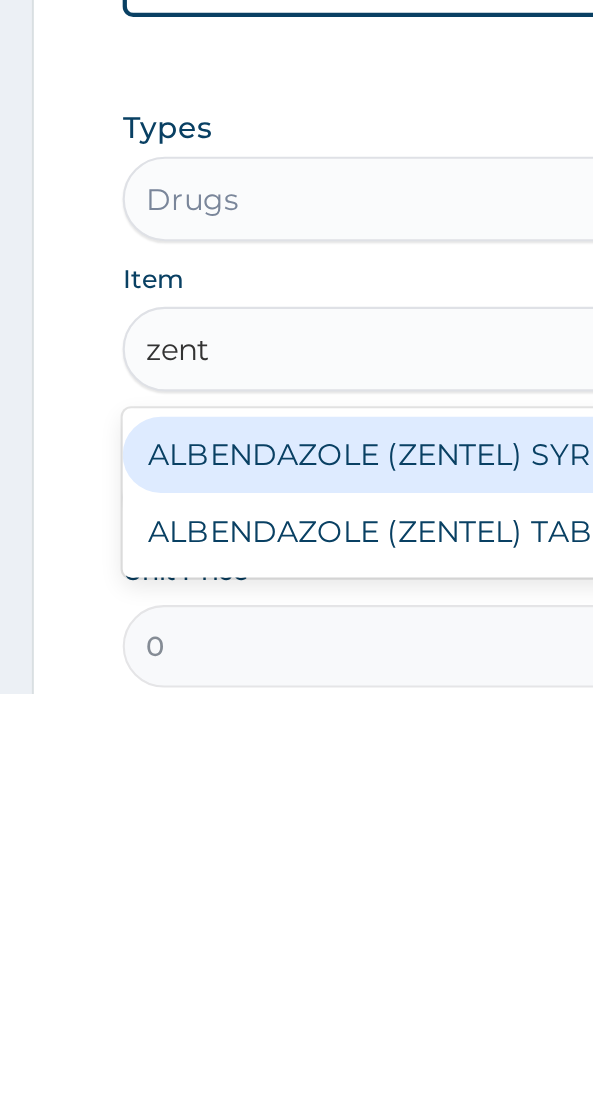 click on "ALBENDAZOLE (ZENTEL) TABLET" at bounding box center [296, 1034] 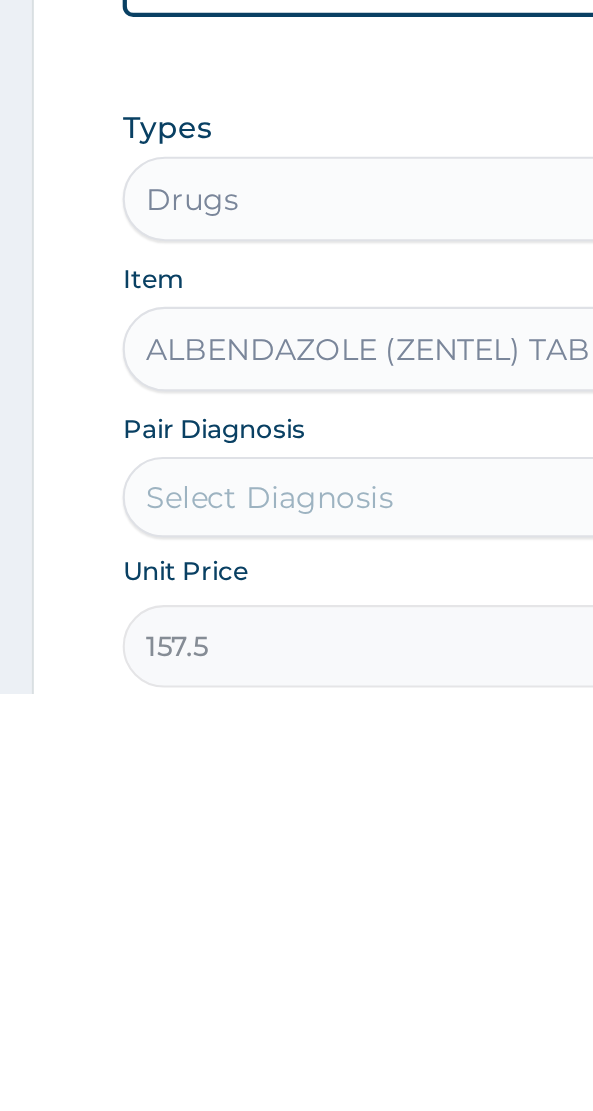 scroll, scrollTop: 408, scrollLeft: 0, axis: vertical 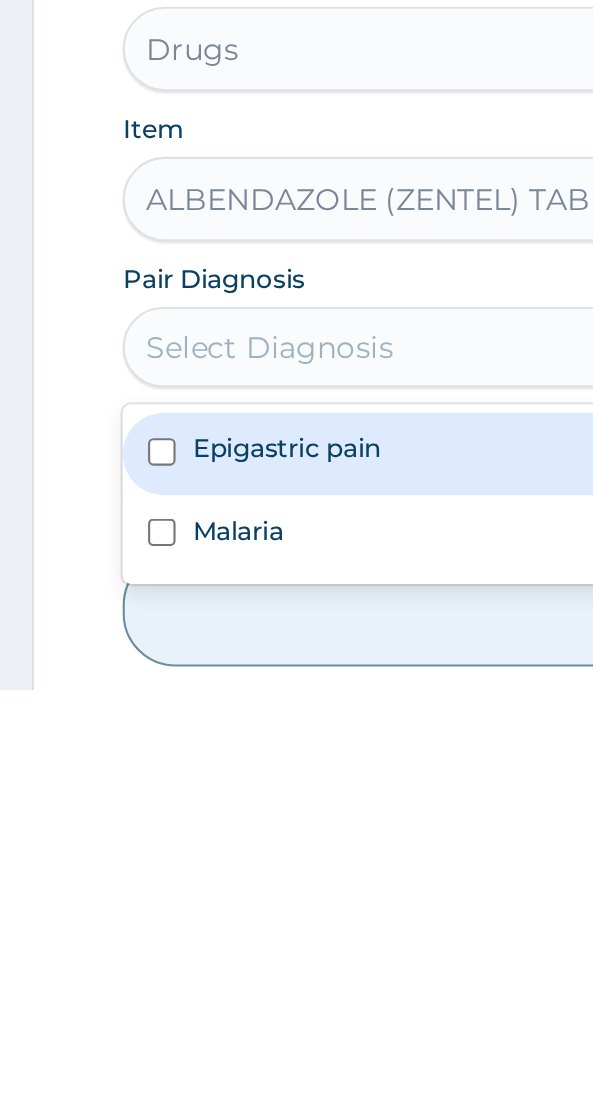 click on "Epigastric pain" at bounding box center (296, 999) 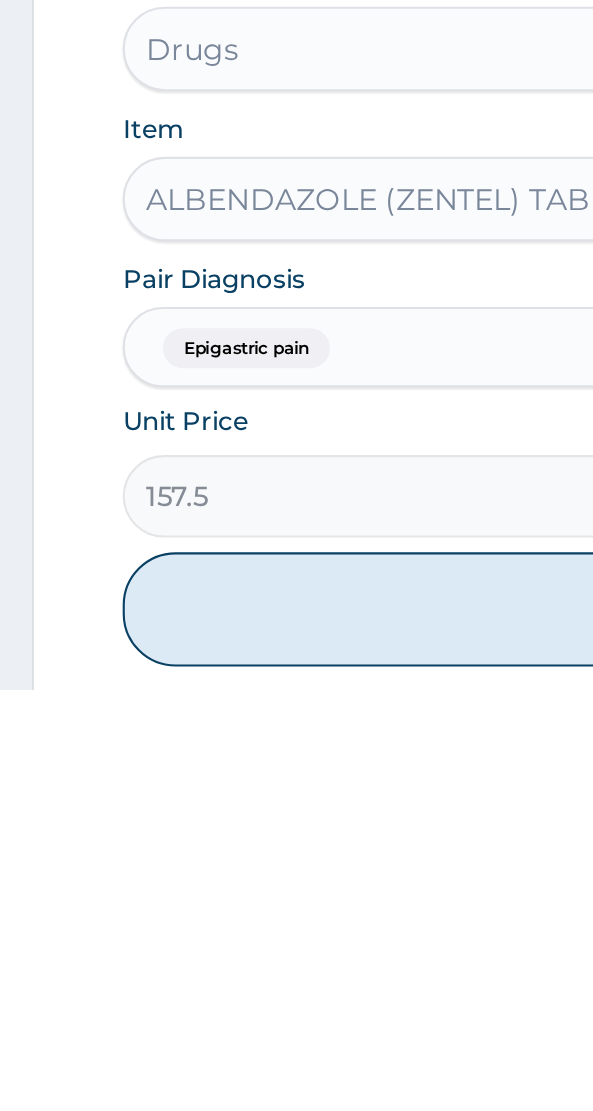 scroll, scrollTop: 476, scrollLeft: 0, axis: vertical 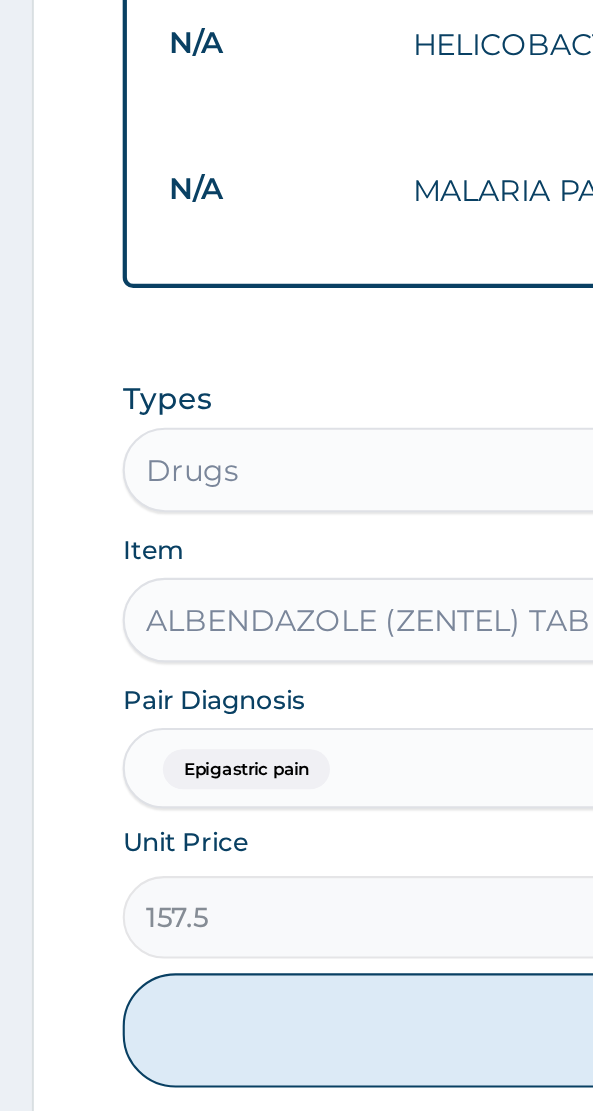 click on "Add" at bounding box center [296, 1073] 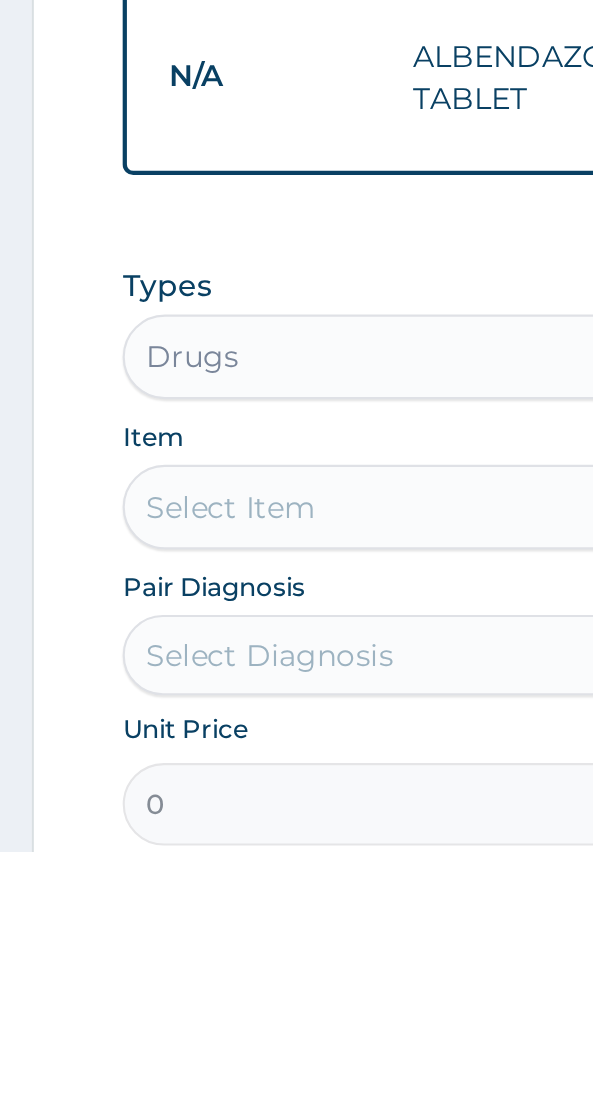 scroll, scrollTop: 476, scrollLeft: 0, axis: vertical 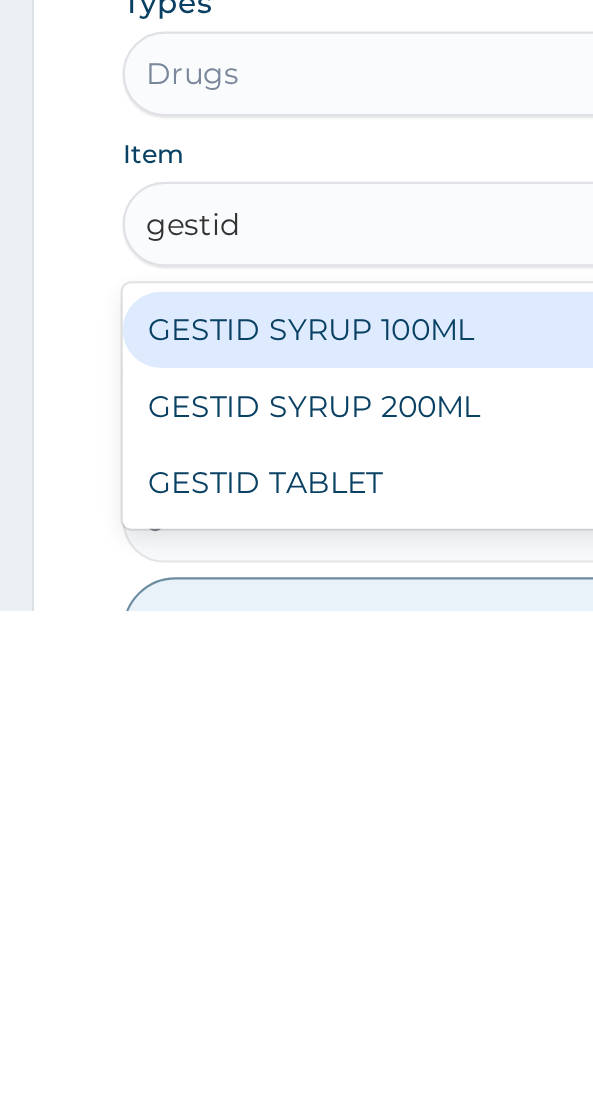 click on "GESTID TABLET" at bounding box center (296, 1050) 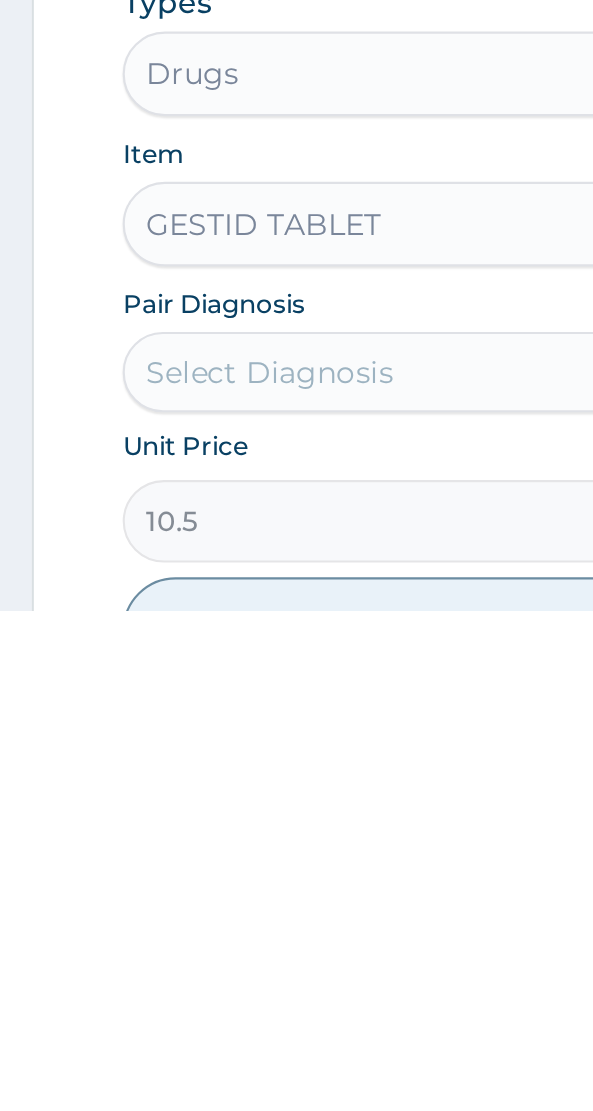 scroll, scrollTop: 496, scrollLeft: 0, axis: vertical 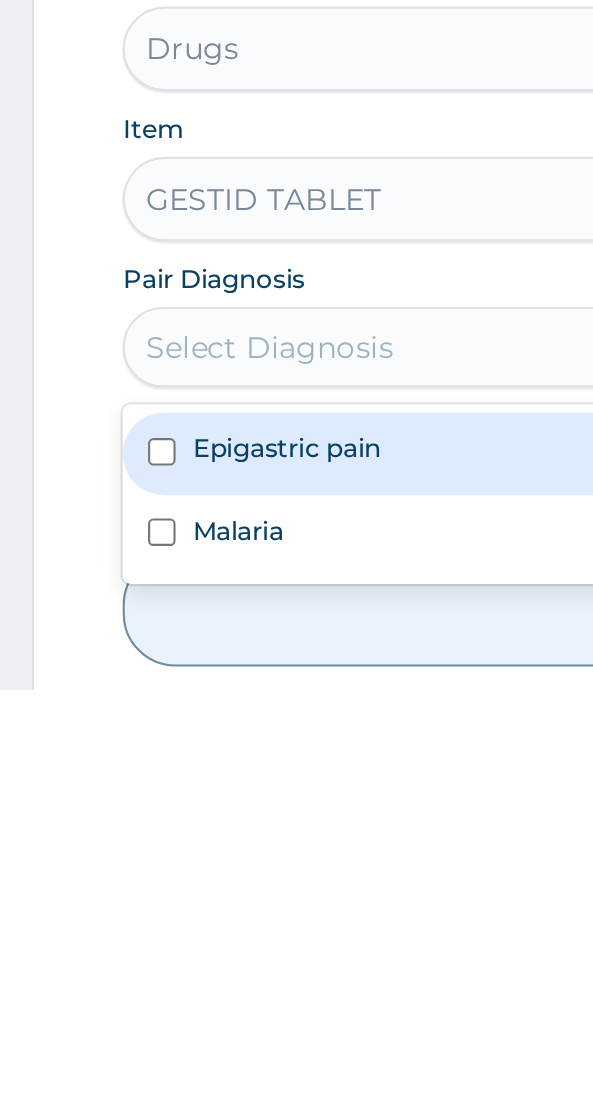 click on "Epigastric pain" at bounding box center (135, 996) 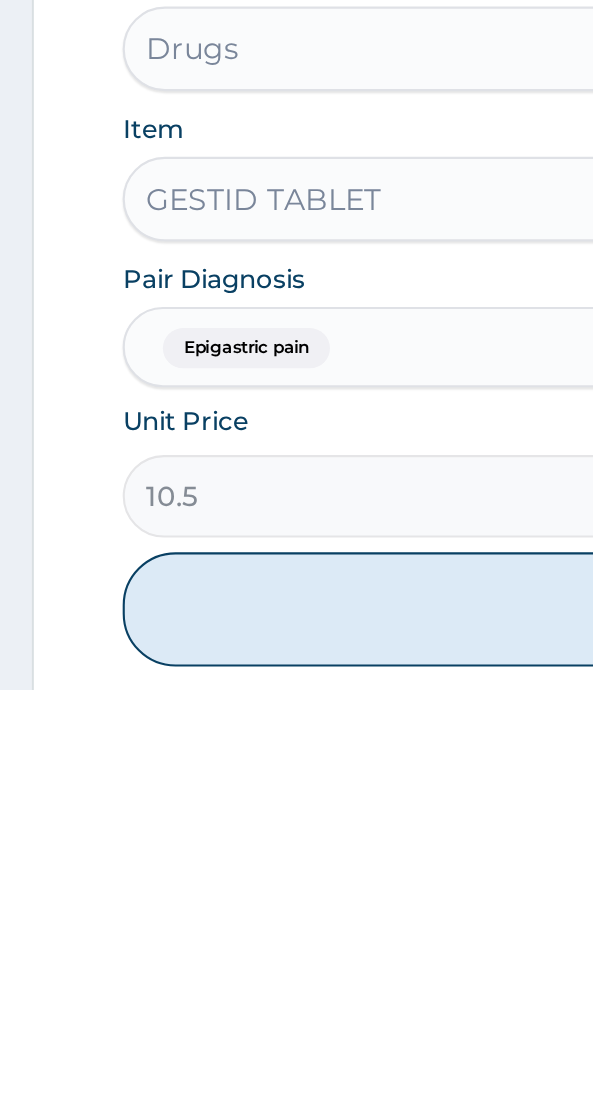 scroll, scrollTop: 546, scrollLeft: 0, axis: vertical 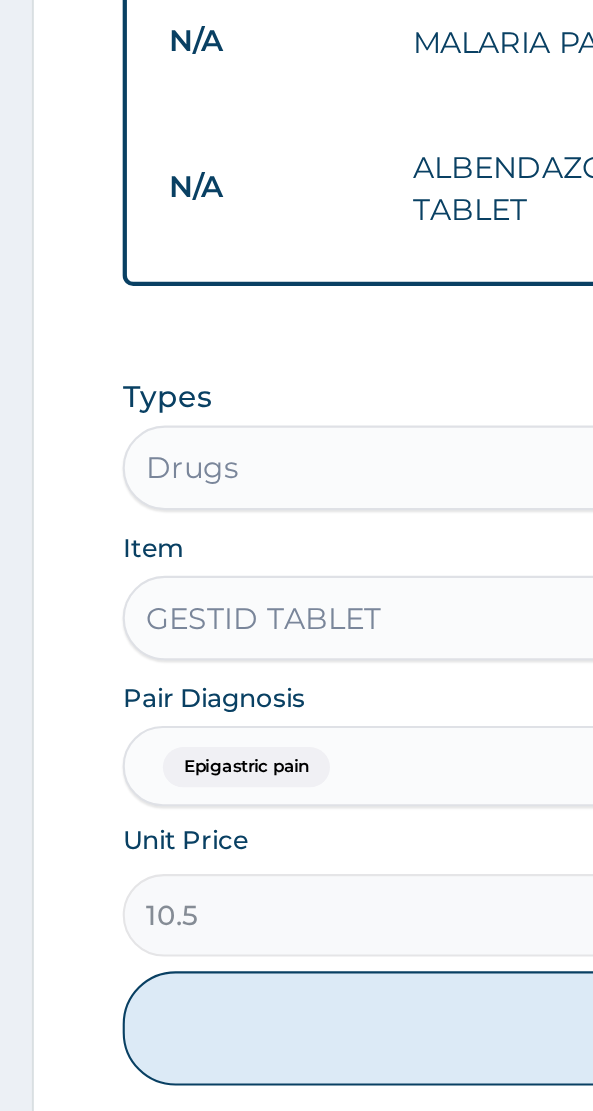 click on "Add" at bounding box center [296, 1072] 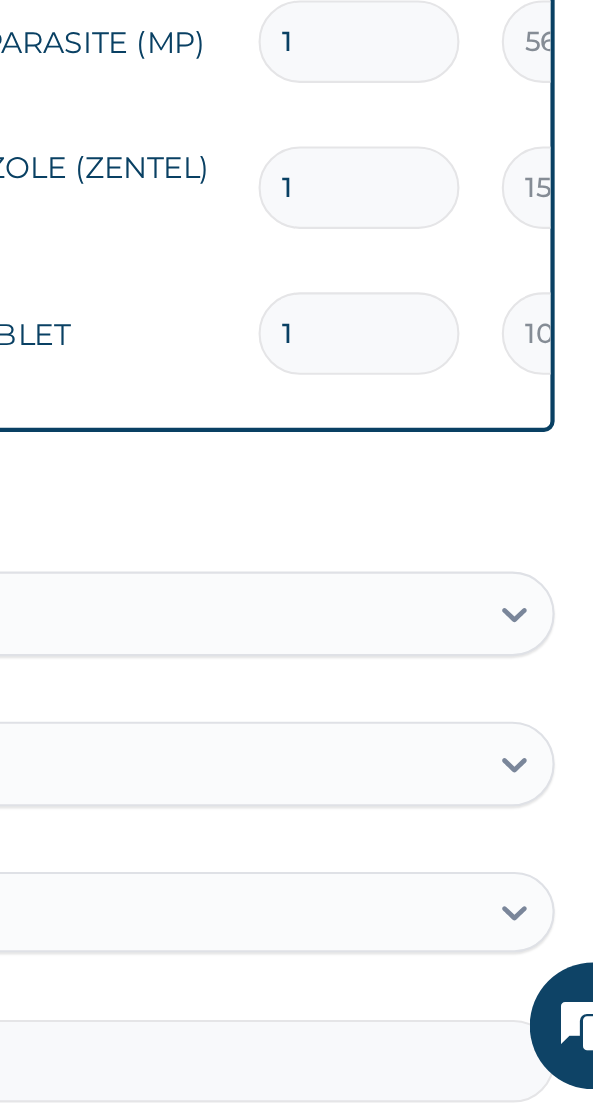click on "1" at bounding box center (442, 743) 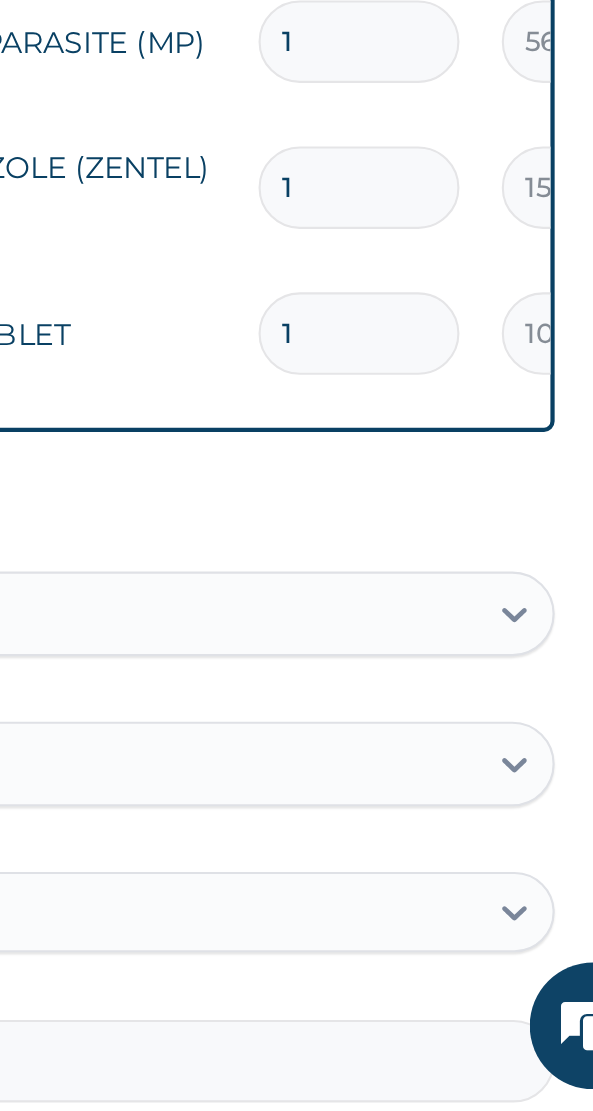 type on "10" 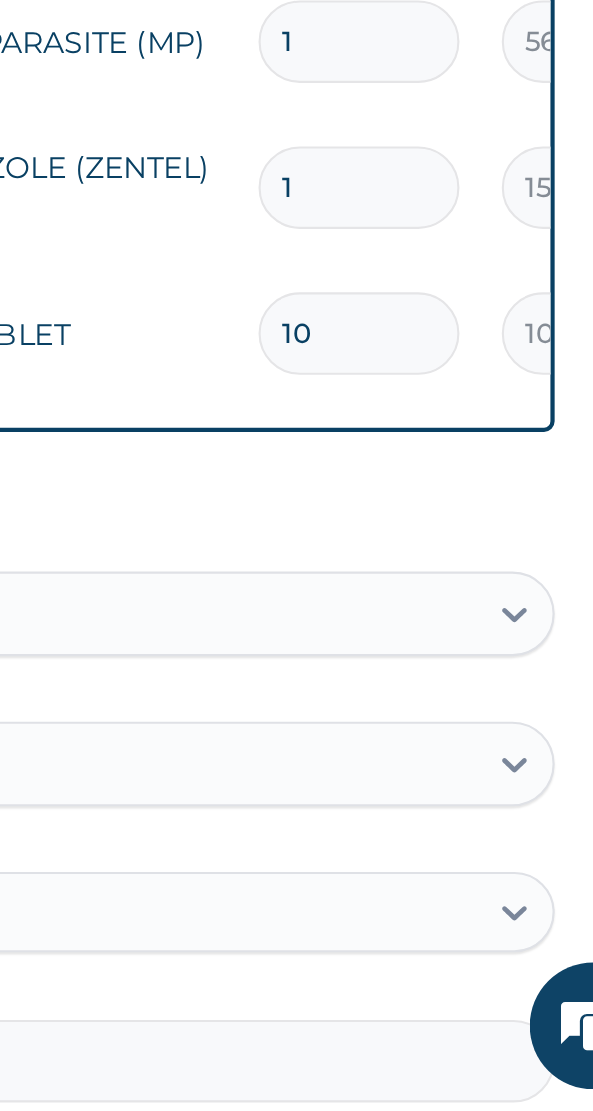 type on "105.00" 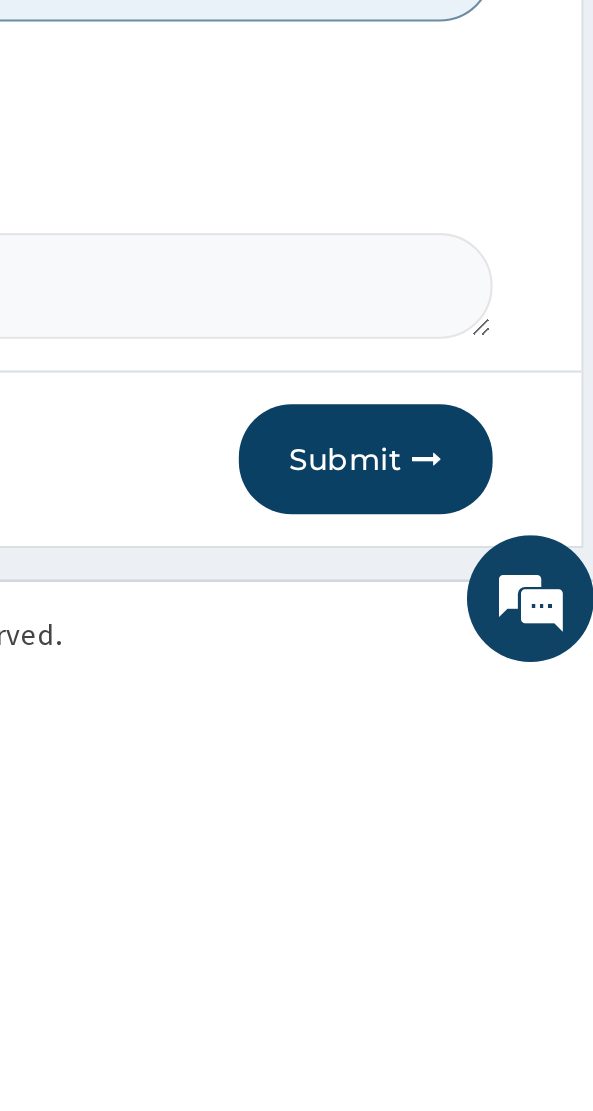 scroll, scrollTop: 916, scrollLeft: 0, axis: vertical 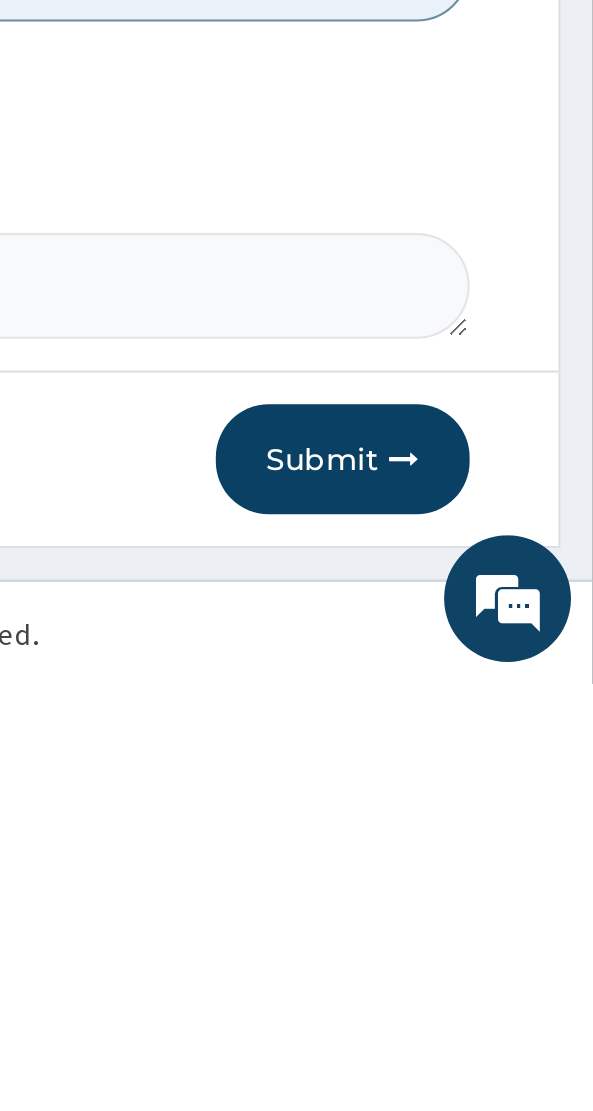 click on "Submit" at bounding box center (475, 1005) 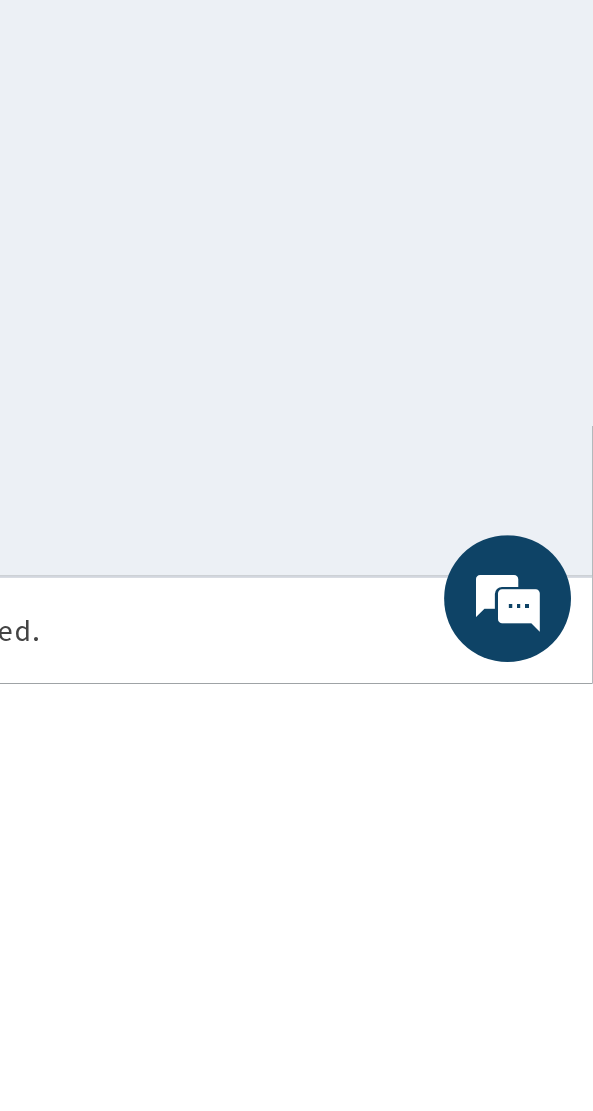 scroll, scrollTop: 91, scrollLeft: 0, axis: vertical 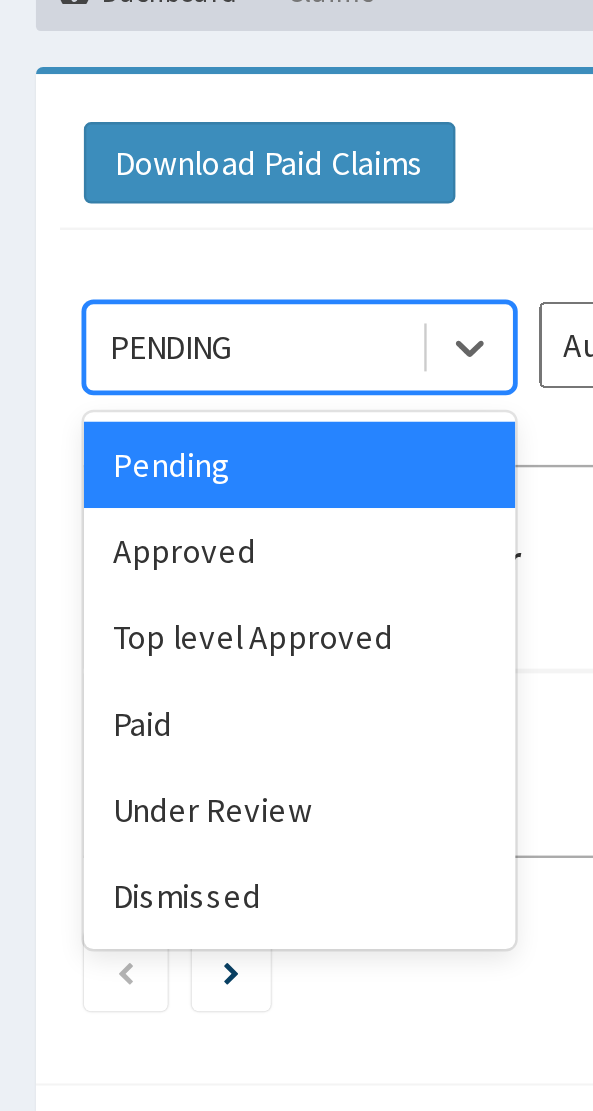click on "Approved" at bounding box center (125, 395) 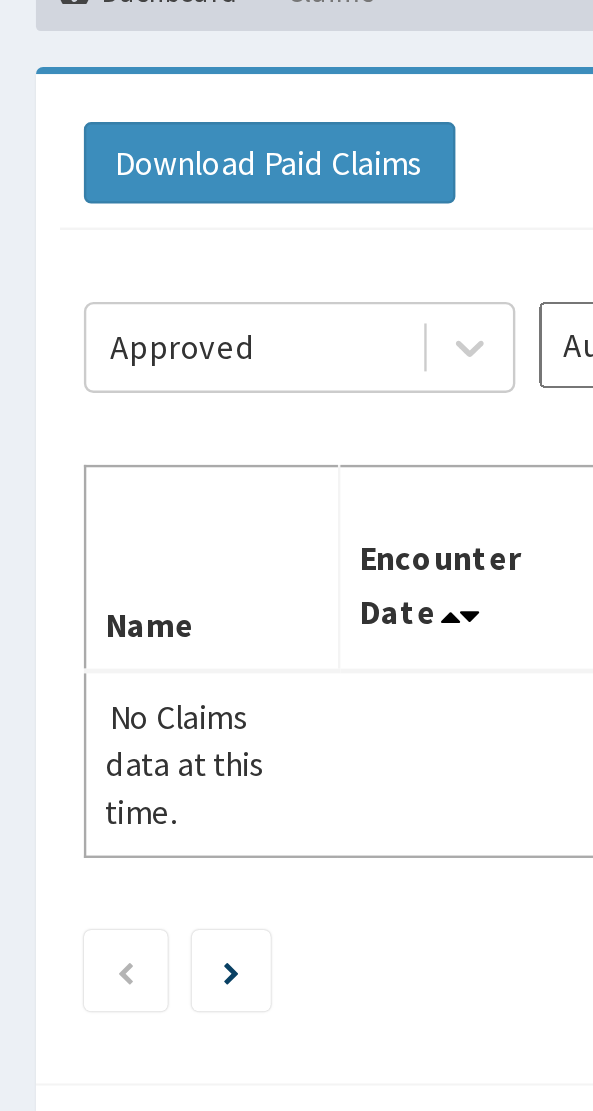 scroll, scrollTop: 0, scrollLeft: 0, axis: both 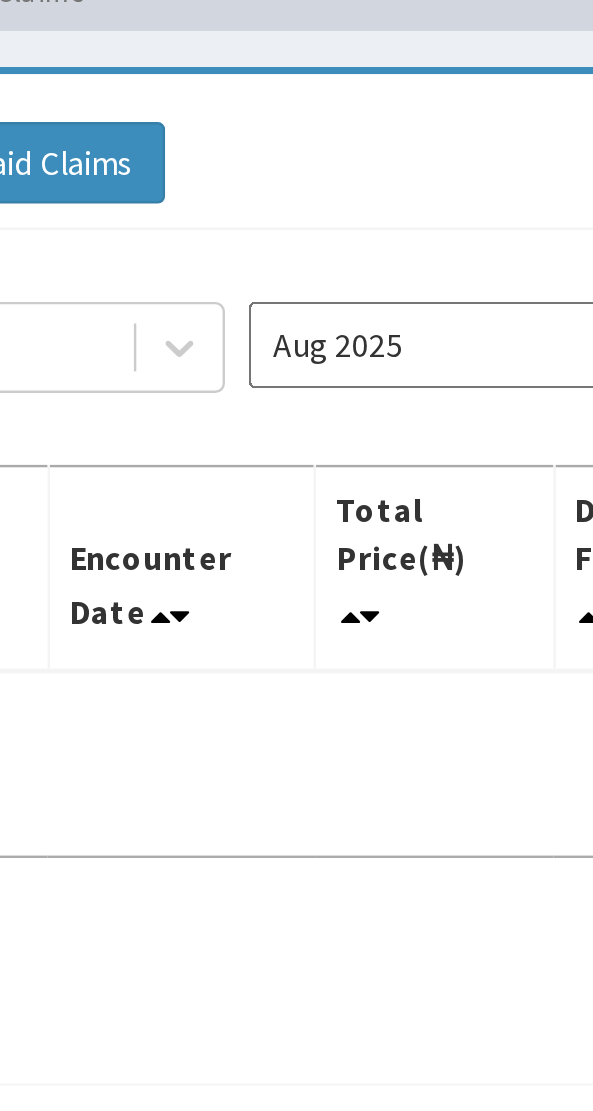 click on "Aug 2025" at bounding box center [315, 309] 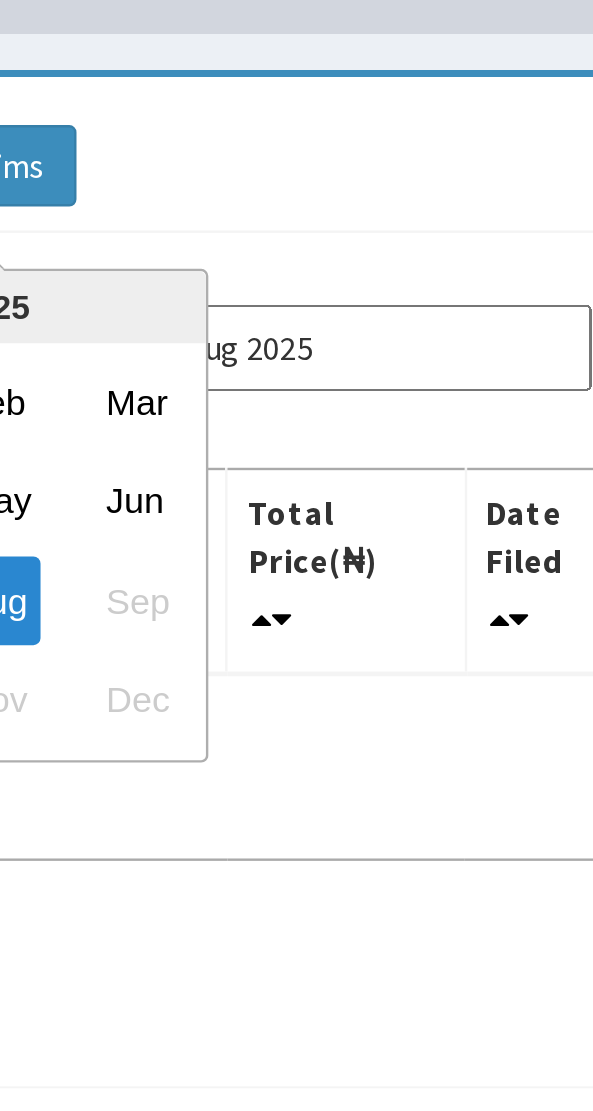 click on "Jun" at bounding box center (214, 372) 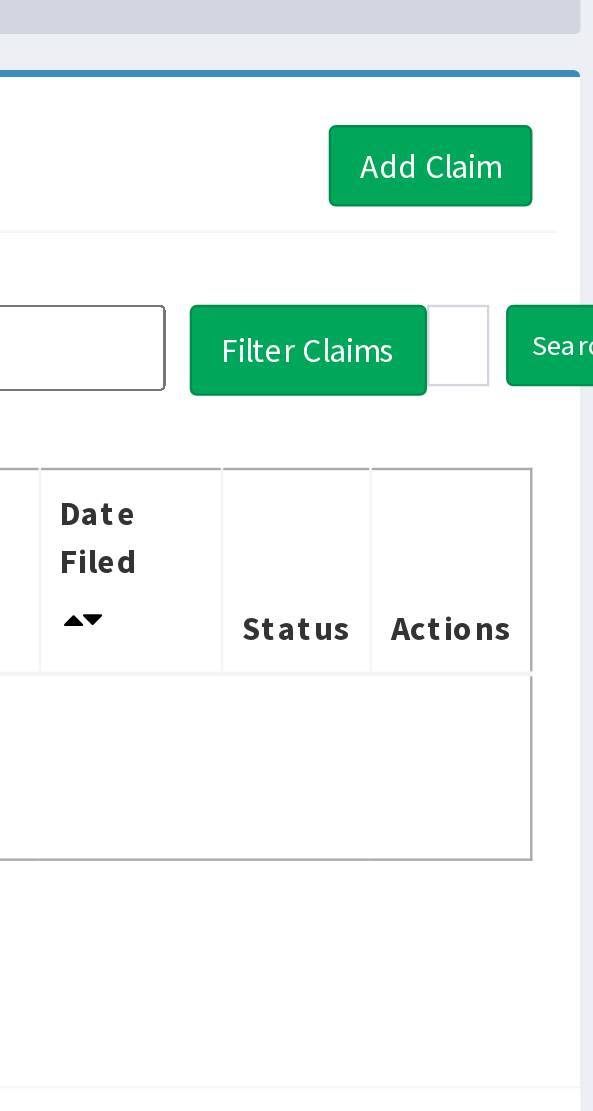 scroll, scrollTop: 0, scrollLeft: 0, axis: both 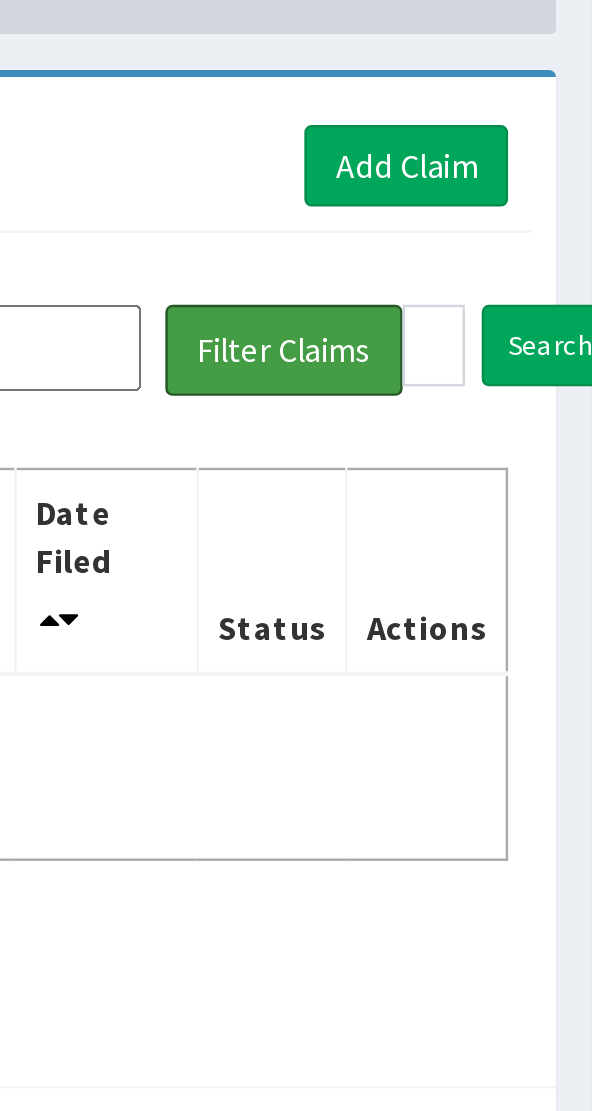 click on "Filter Claims" at bounding box center (464, 310) 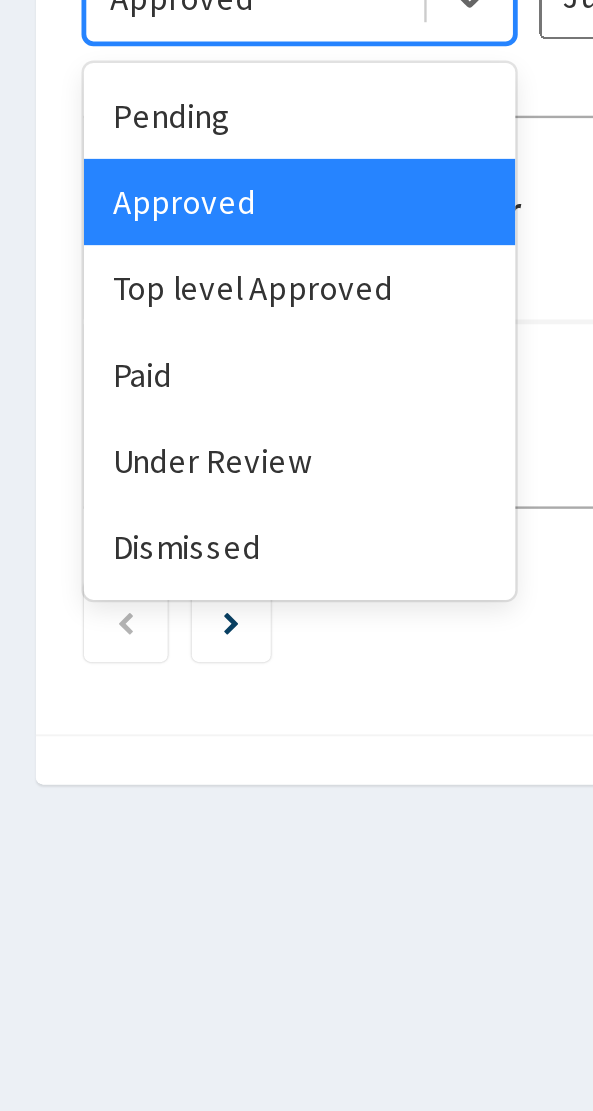 click on "Paid" at bounding box center (125, 467) 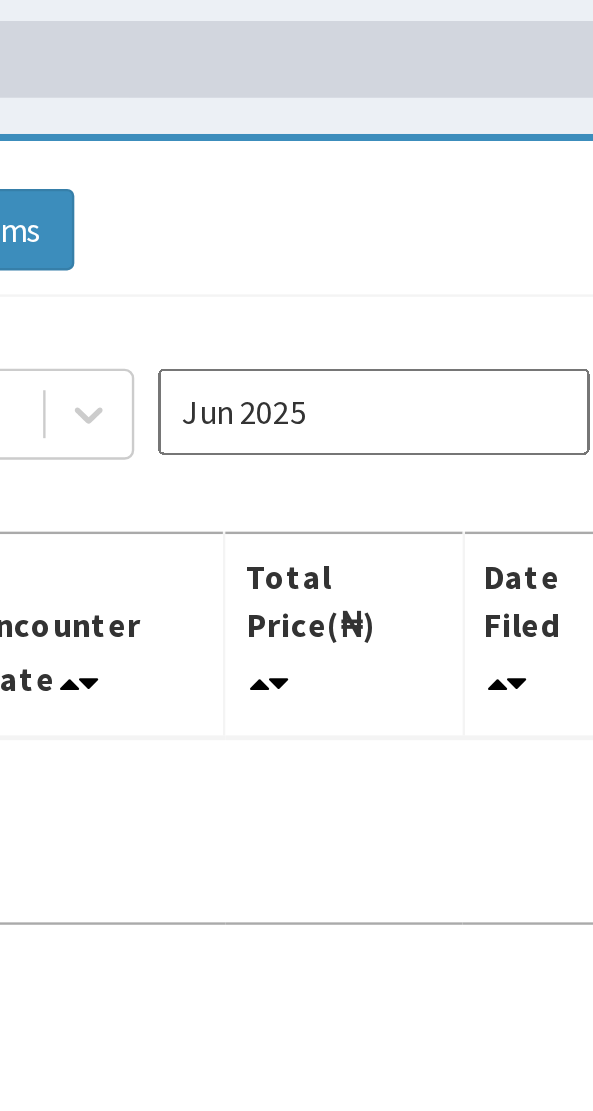 click on "Jun 2025" at bounding box center [315, 309] 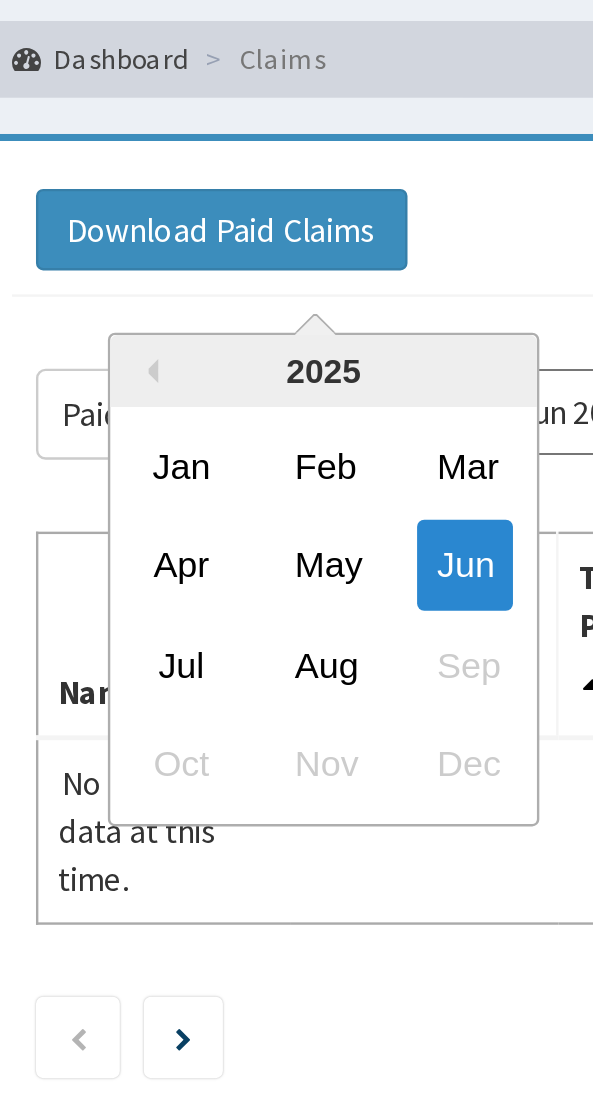 click on "Jan" at bounding box center [96, 331] 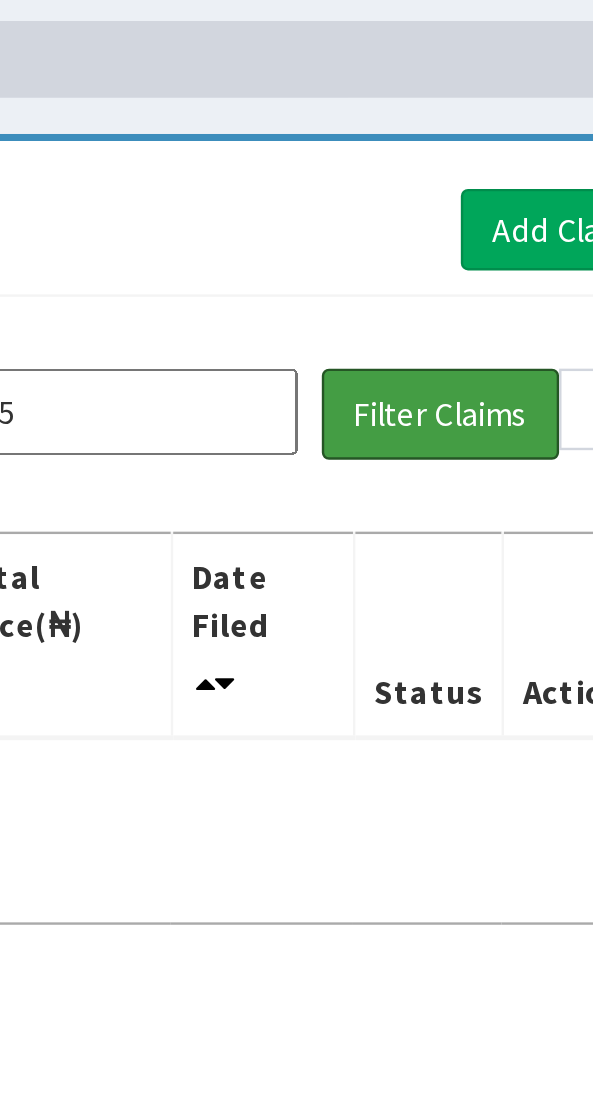 click on "Filter Claims" at bounding box center [464, 310] 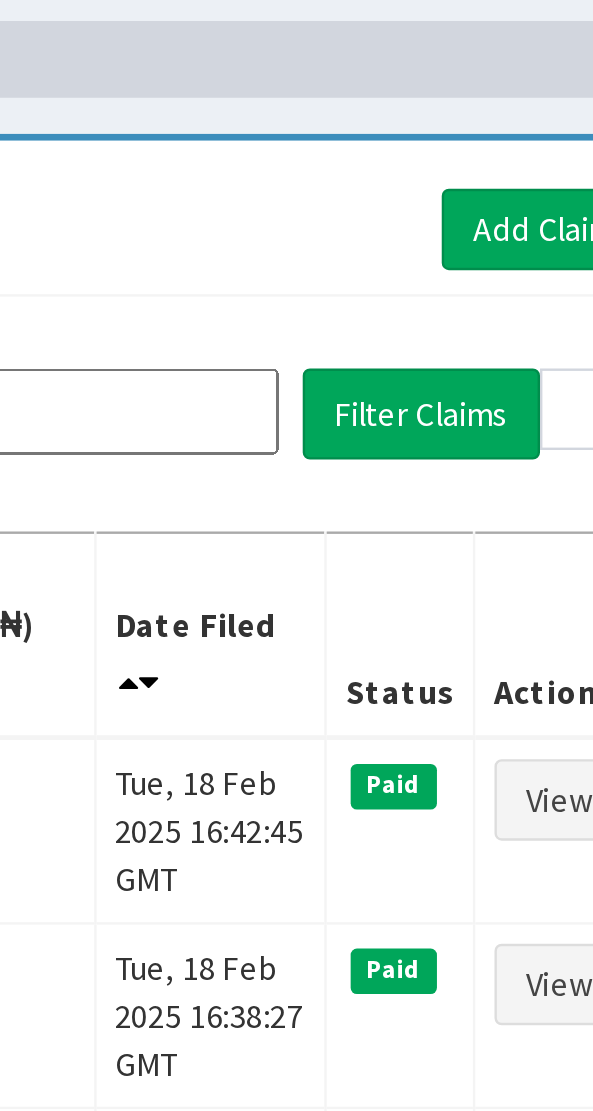 click on "Jan 2025" at bounding box center (315, 309) 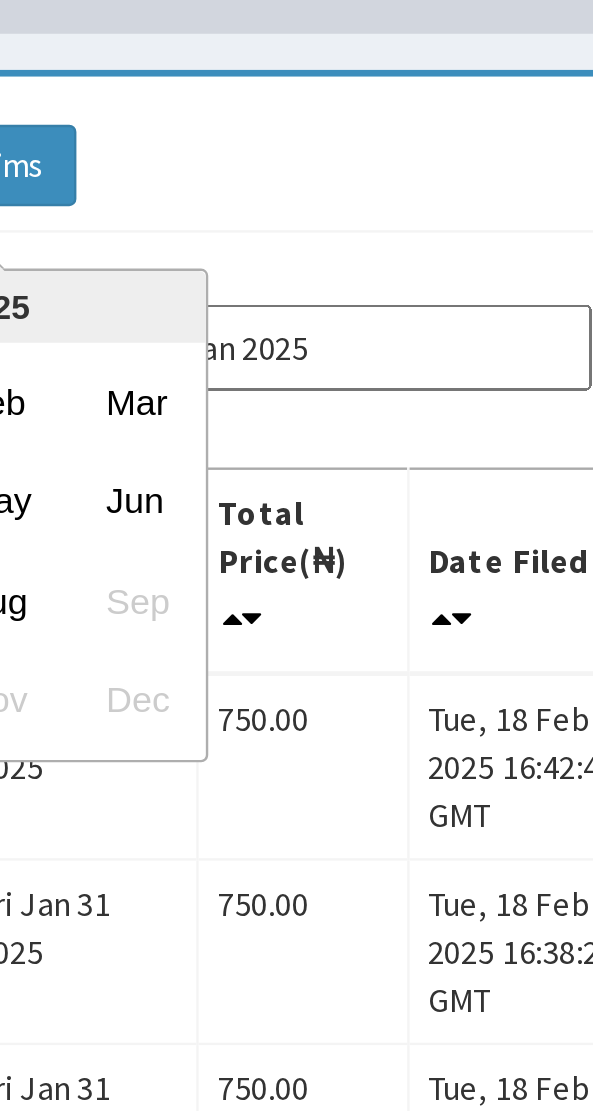 click on "Feb" at bounding box center [155, 331] 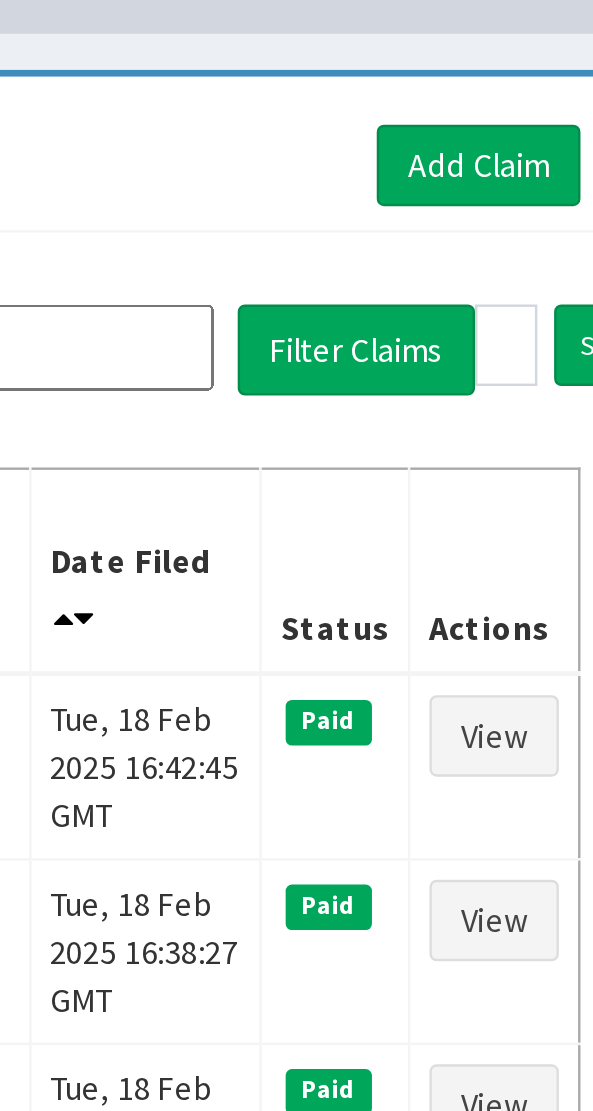 scroll, scrollTop: 0, scrollLeft: 0, axis: both 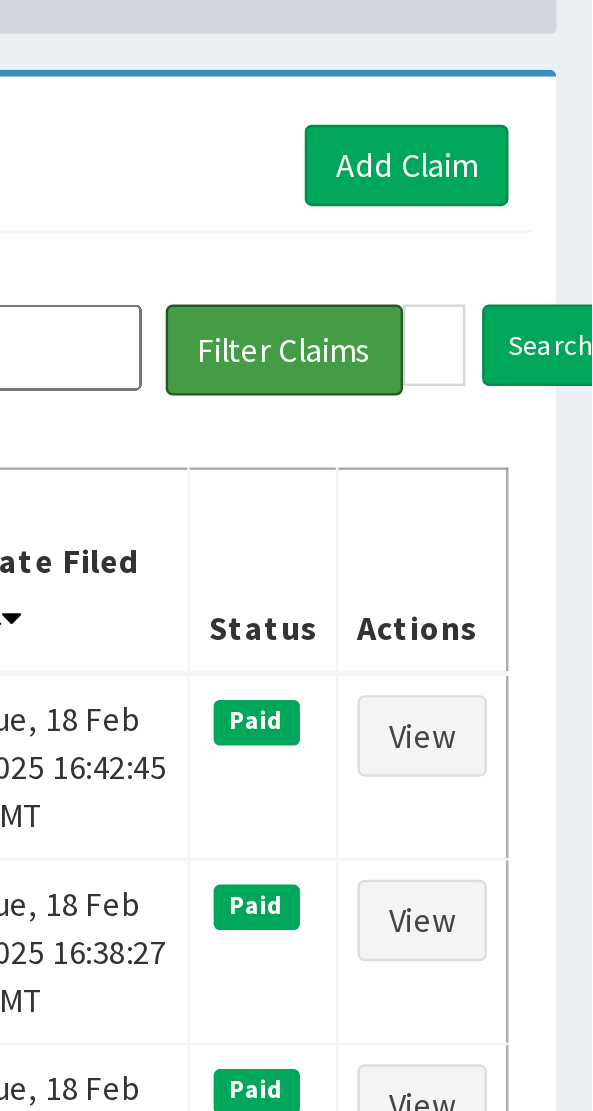click on "Filter Claims" at bounding box center [464, 310] 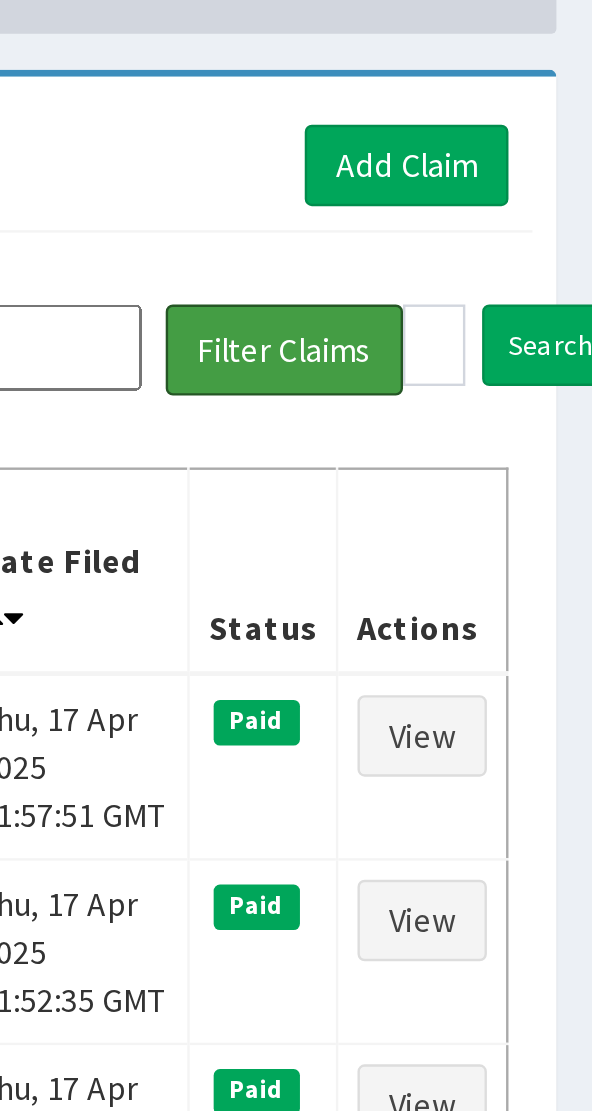 scroll, scrollTop: 0, scrollLeft: 0, axis: both 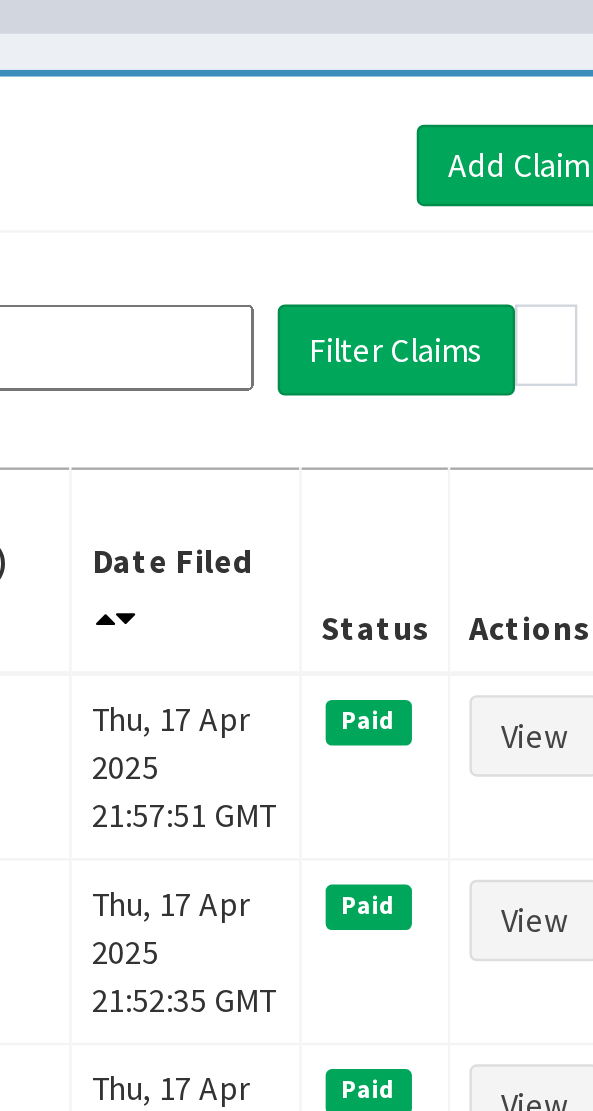 click on "Feb 2025" at bounding box center (315, 309) 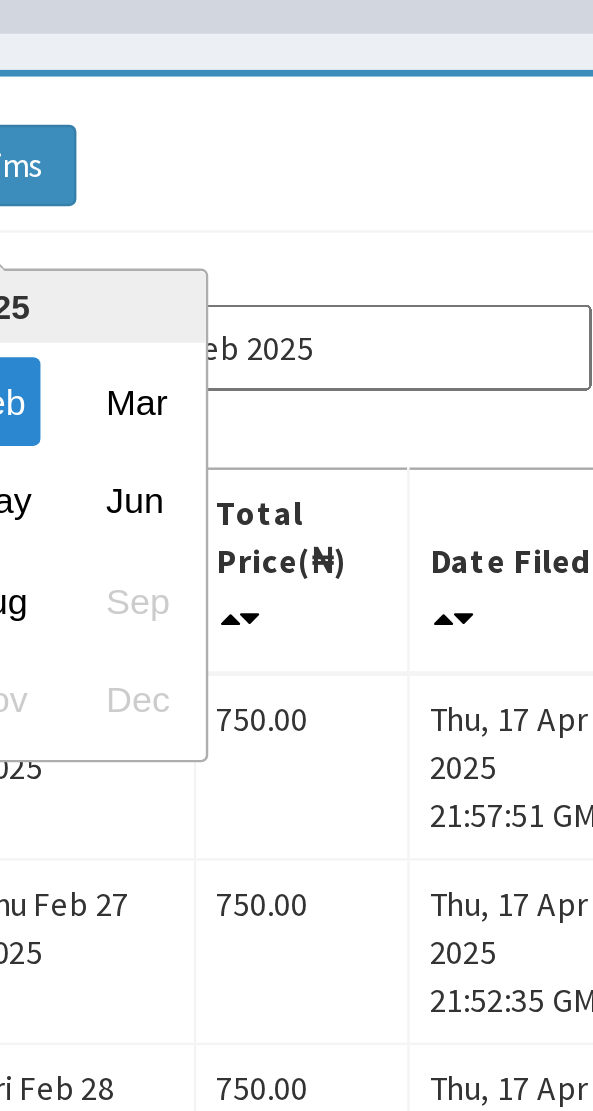 click on "Mar" at bounding box center (214, 331) 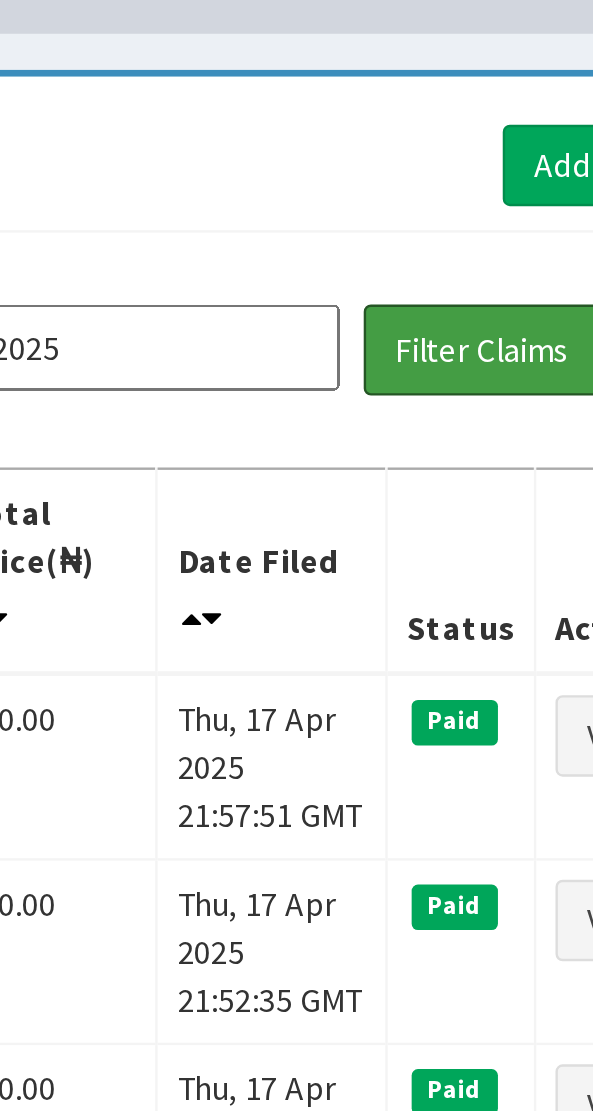 click on "Filter Claims" at bounding box center (464, 310) 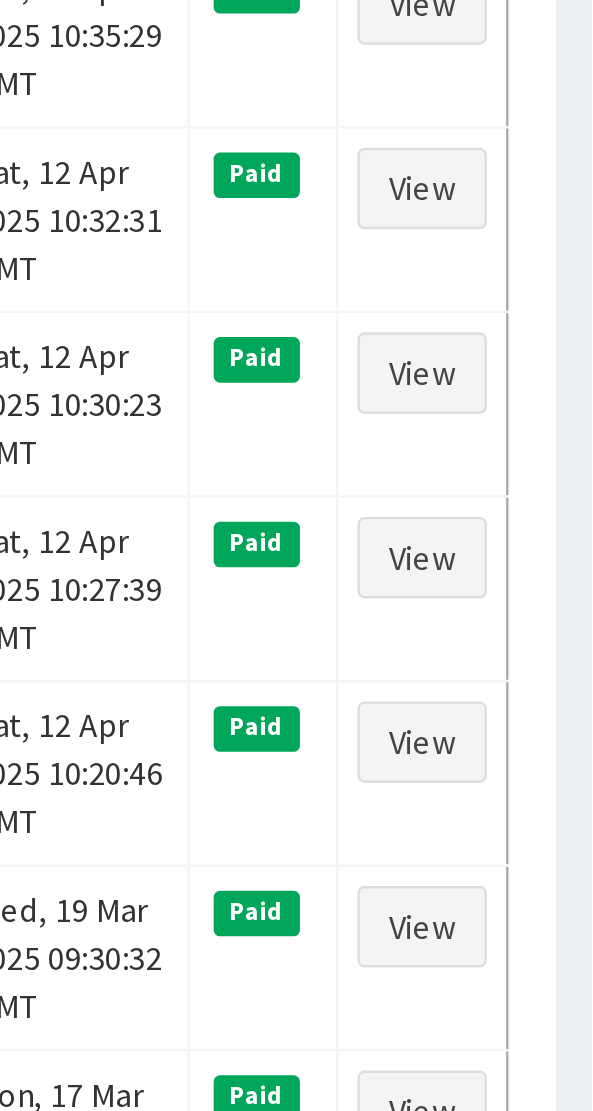 scroll, scrollTop: 0, scrollLeft: 0, axis: both 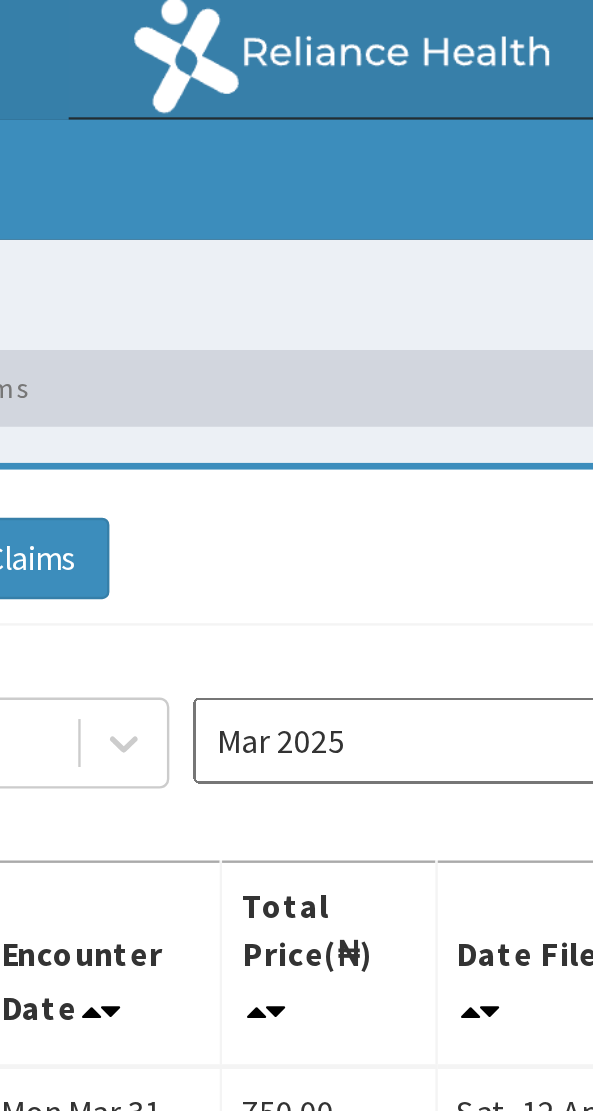 click on "Mar 2025" at bounding box center [315, 309] 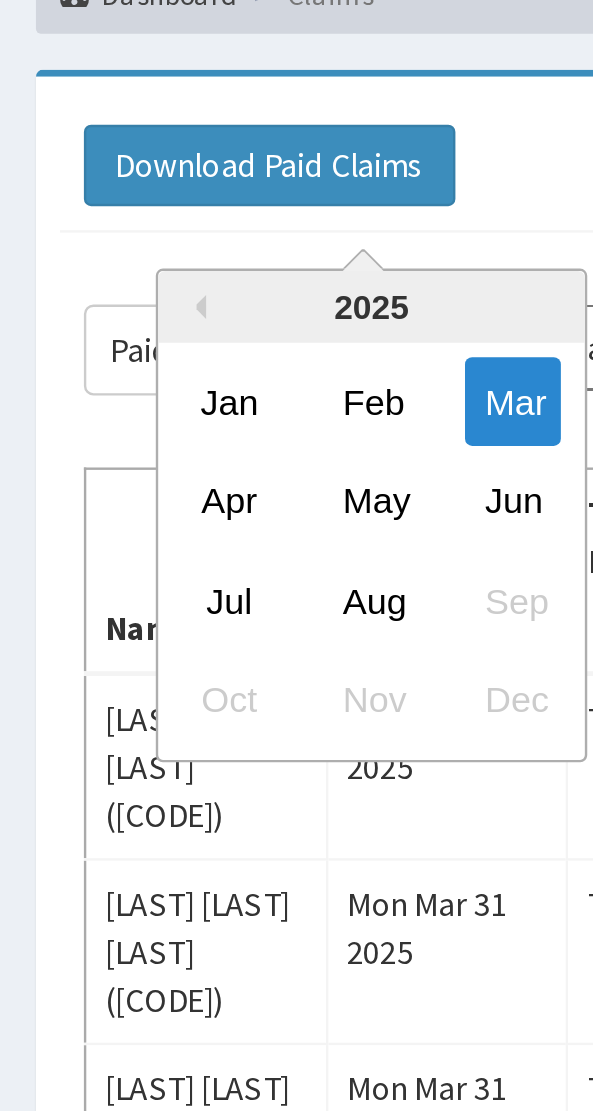 click on "Apr" at bounding box center (96, 372) 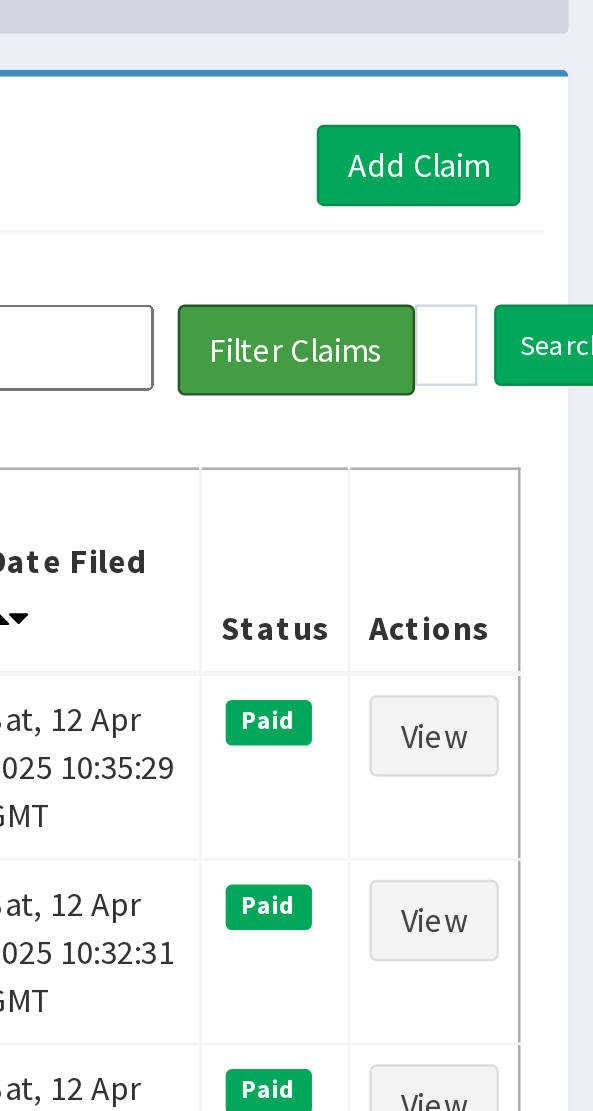 click on "Filter Claims" at bounding box center (464, 310) 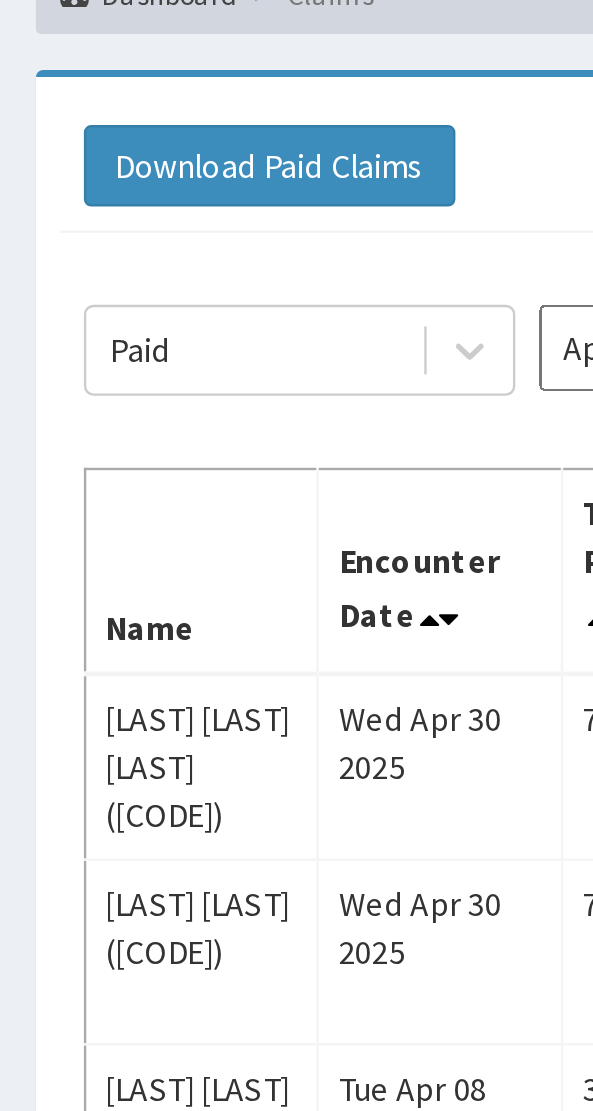 click on "Download Paid Claims Add Claim" at bounding box center (296, 233) 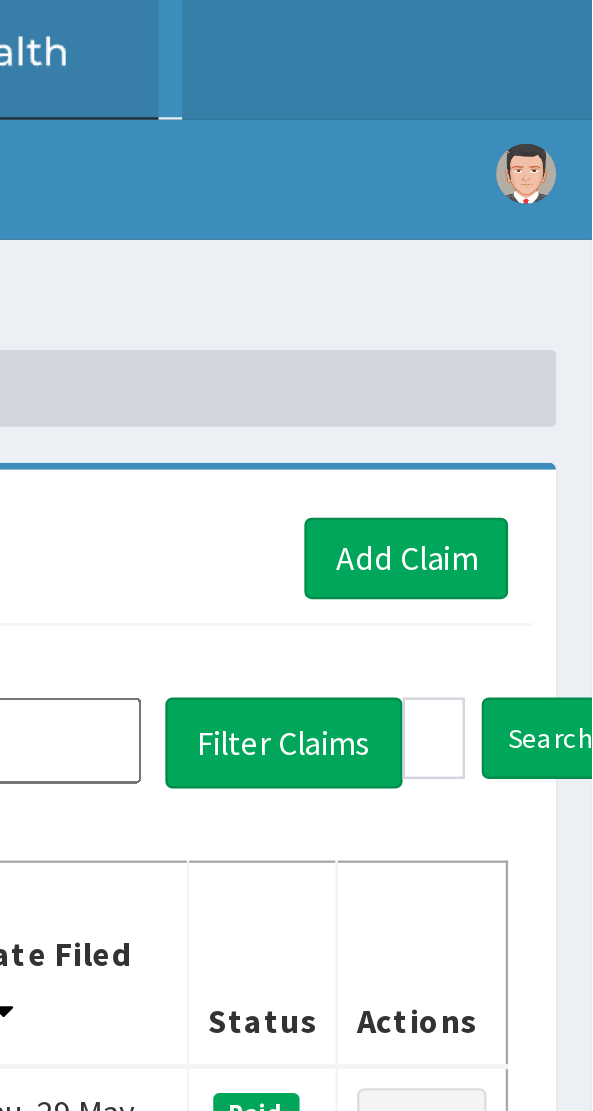 scroll, scrollTop: 0, scrollLeft: 0, axis: both 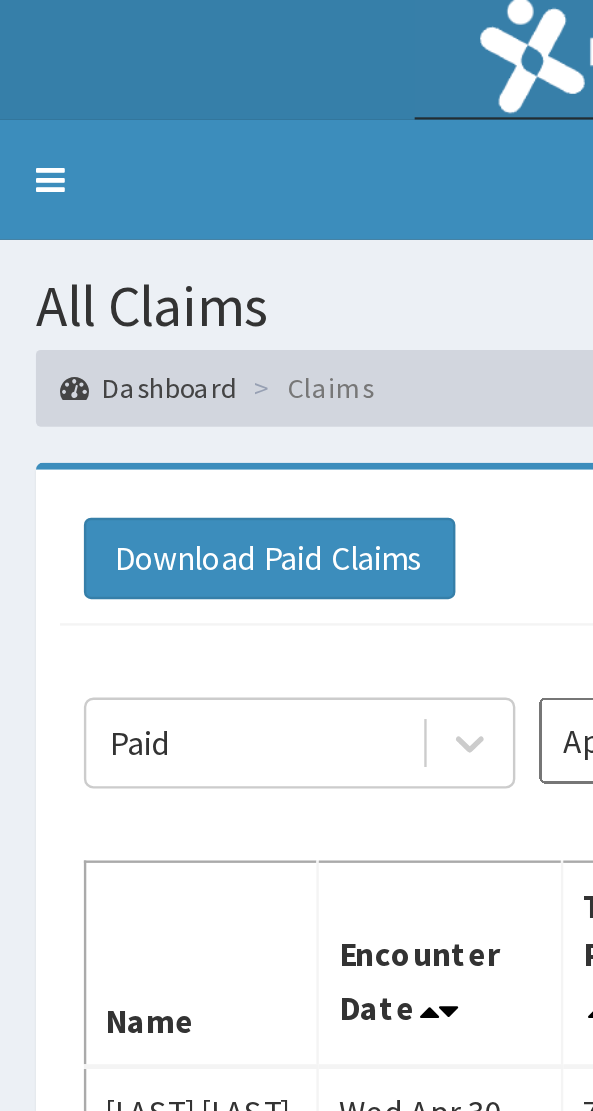 click on "Dashboard" at bounding box center (62, 161) 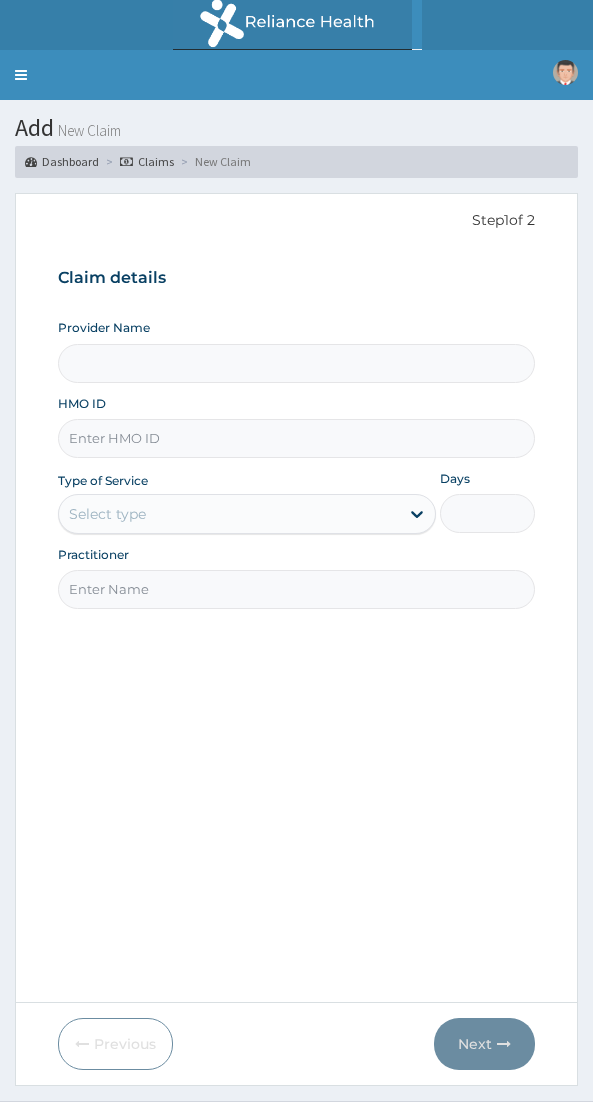 scroll, scrollTop: 0, scrollLeft: 0, axis: both 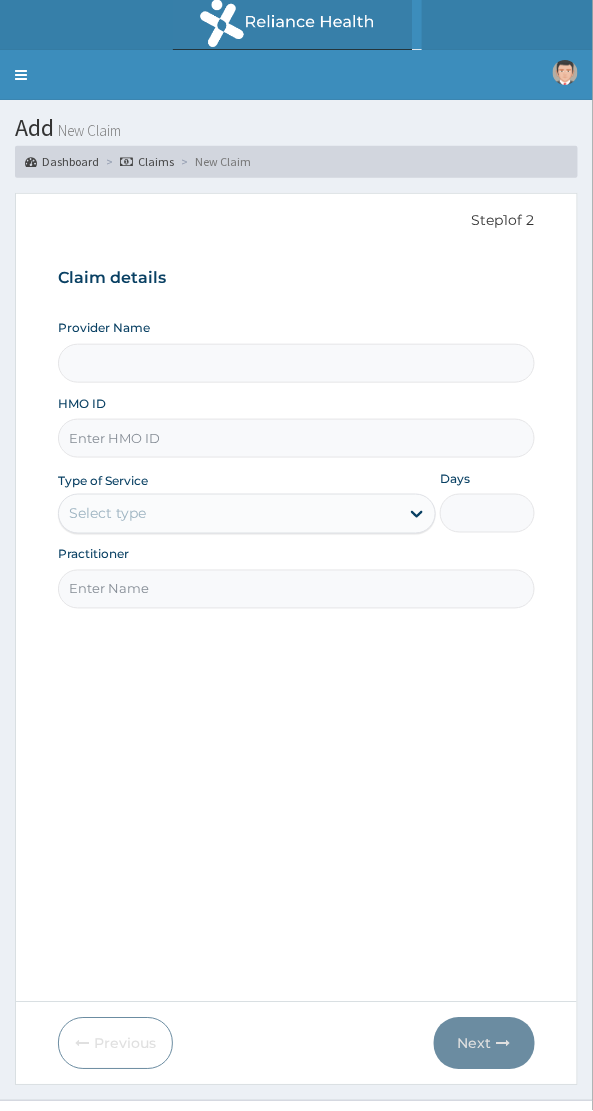 click on "HMO ID" at bounding box center [296, 438] 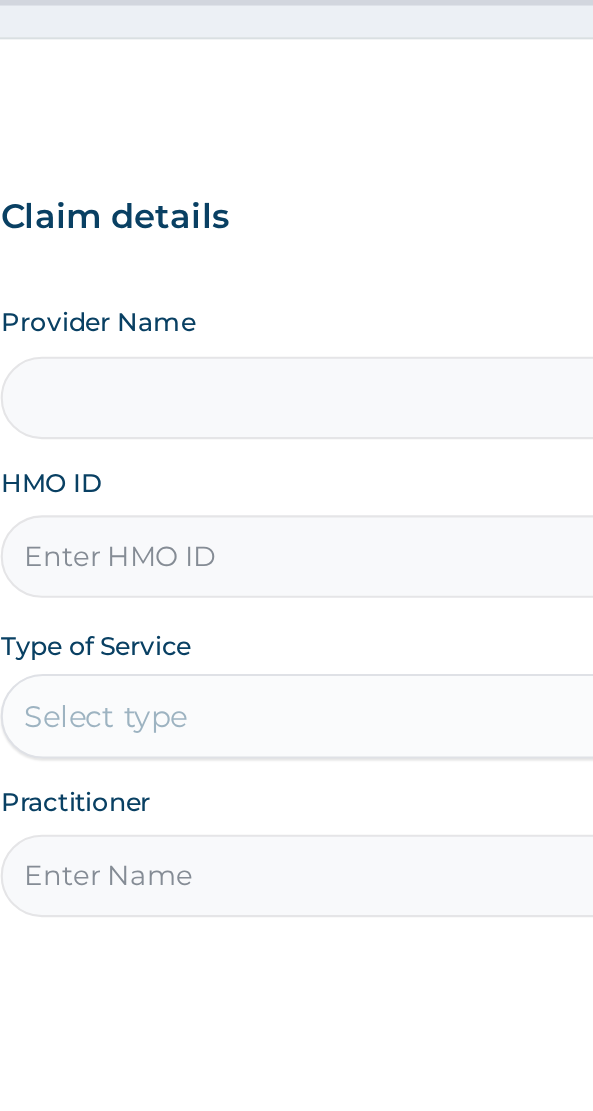 scroll, scrollTop: 0, scrollLeft: 0, axis: both 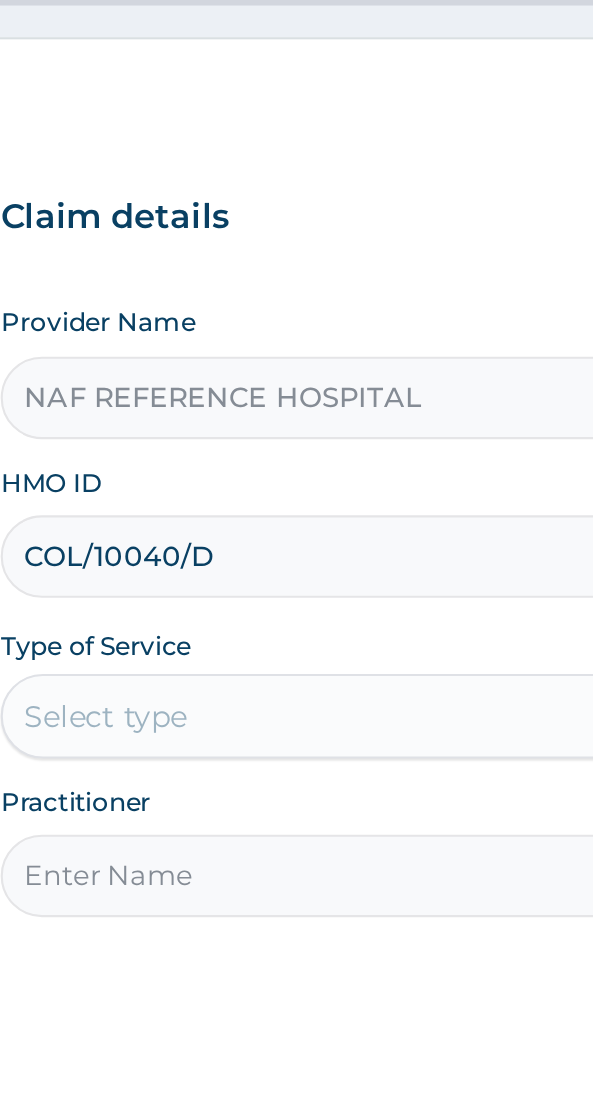 click on "COL/10040/D" at bounding box center [296, 438] 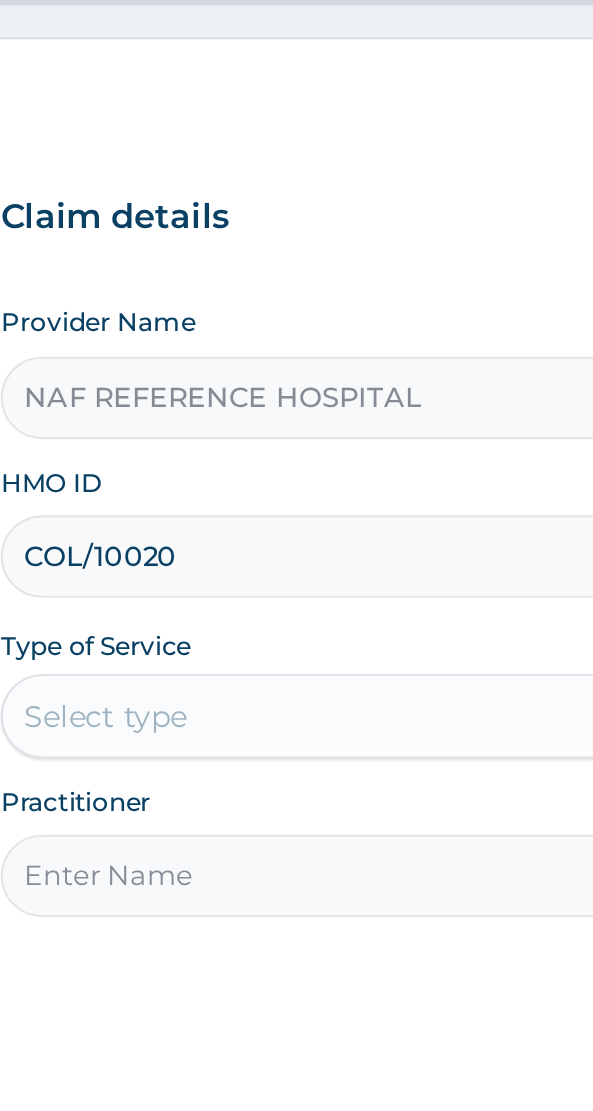 scroll, scrollTop: 0, scrollLeft: 0, axis: both 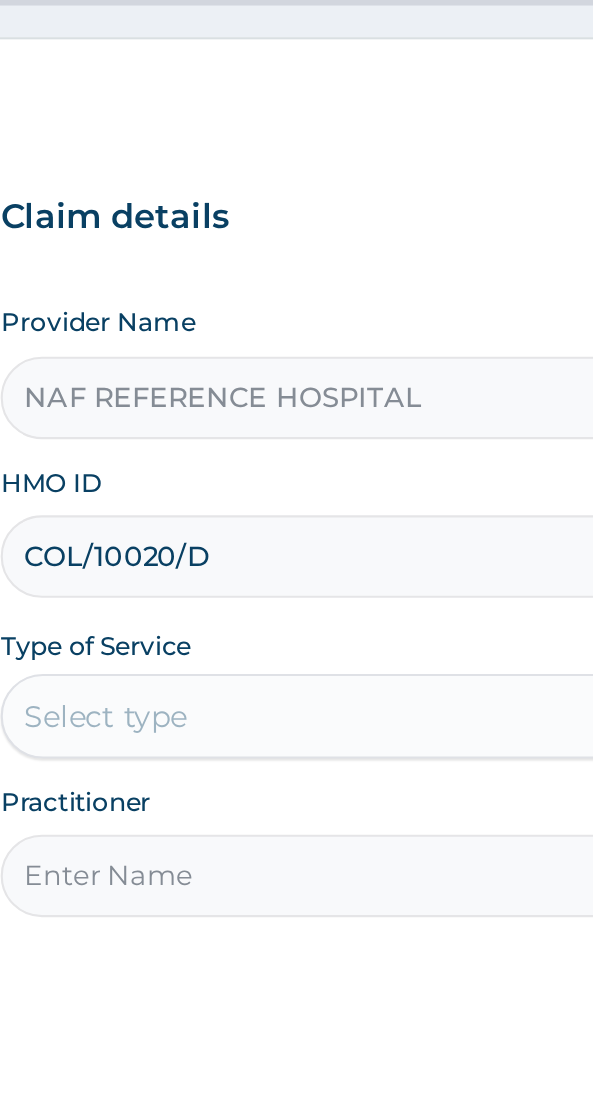 click on "COL/10020/D" at bounding box center [296, 438] 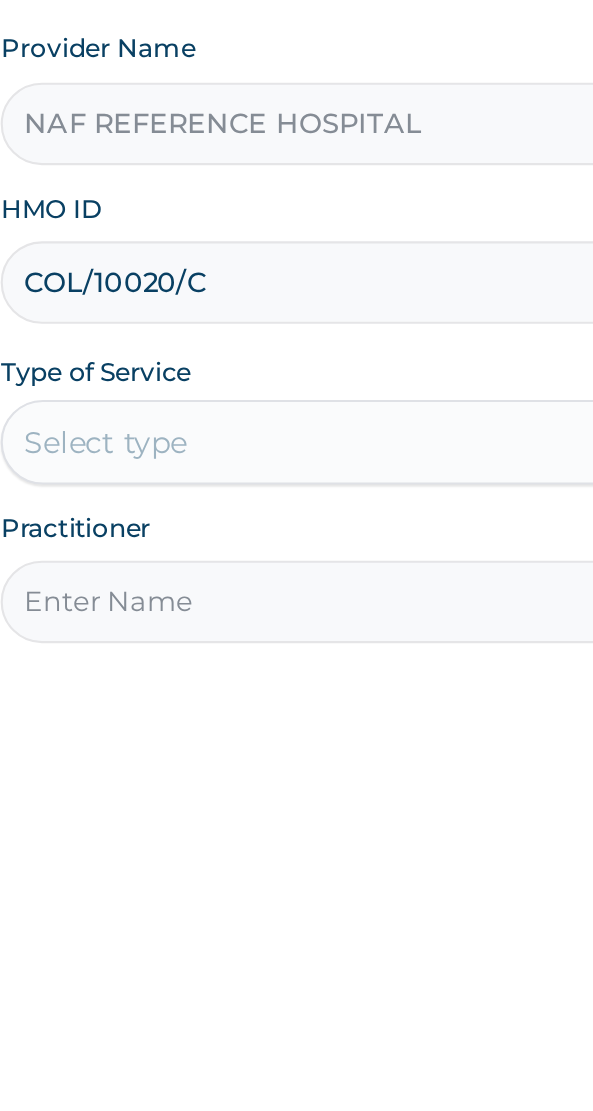 type on "COL/10020/C" 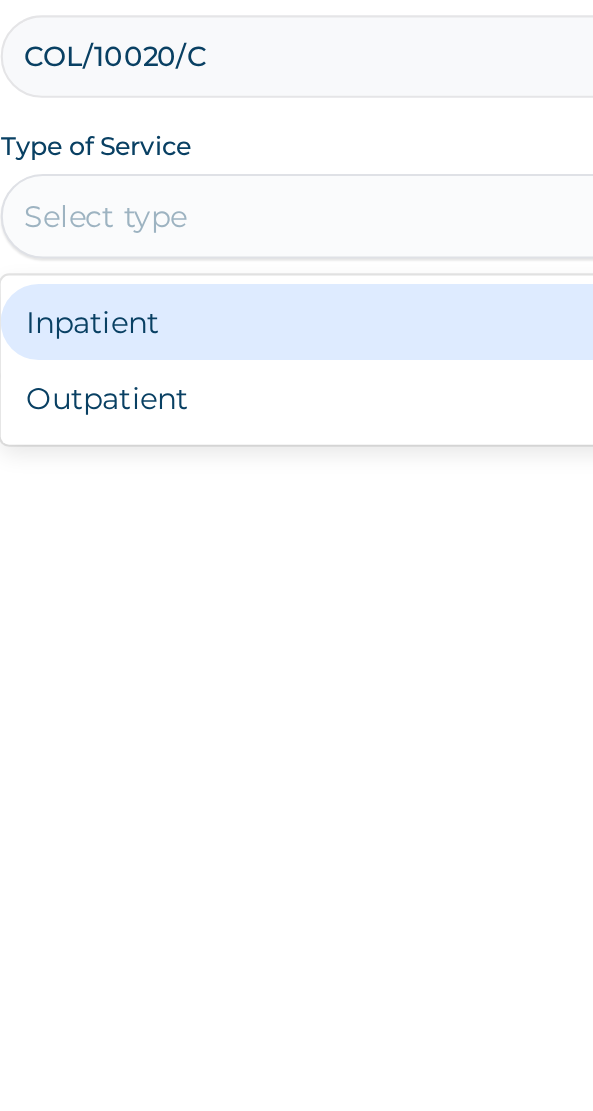 click on "Outpatient" at bounding box center [247, 600] 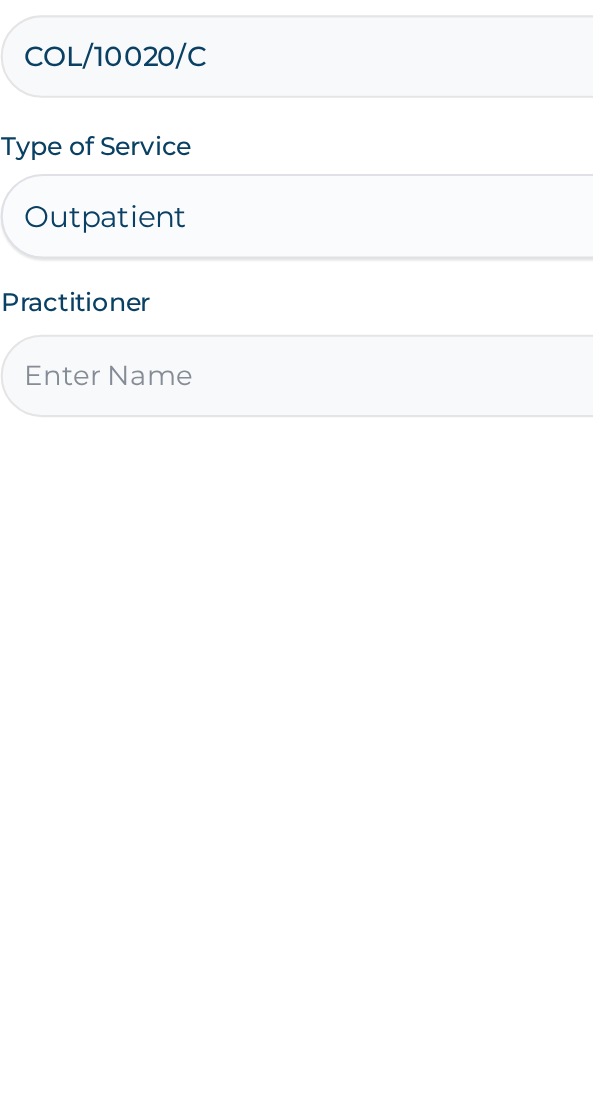 click on "Practitioner" at bounding box center [296, 589] 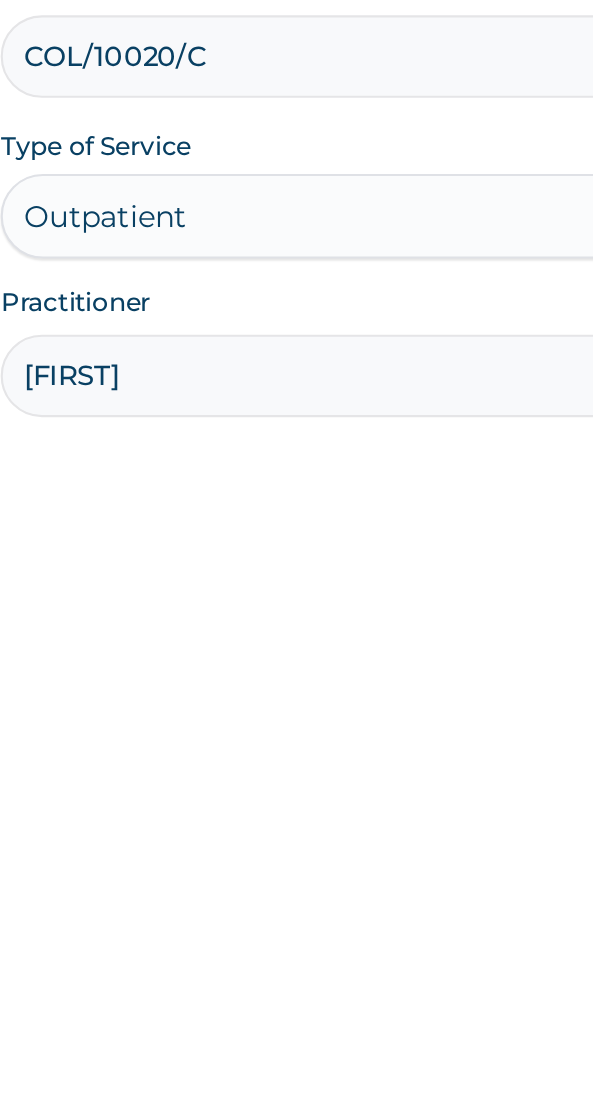 type on "Adamu" 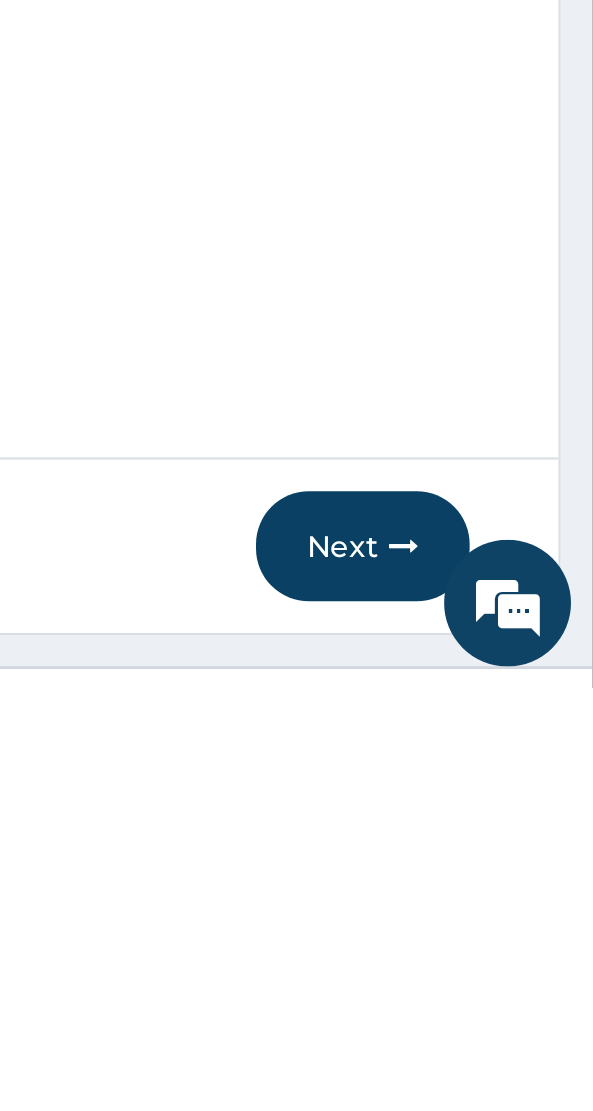 scroll, scrollTop: 40, scrollLeft: 0, axis: vertical 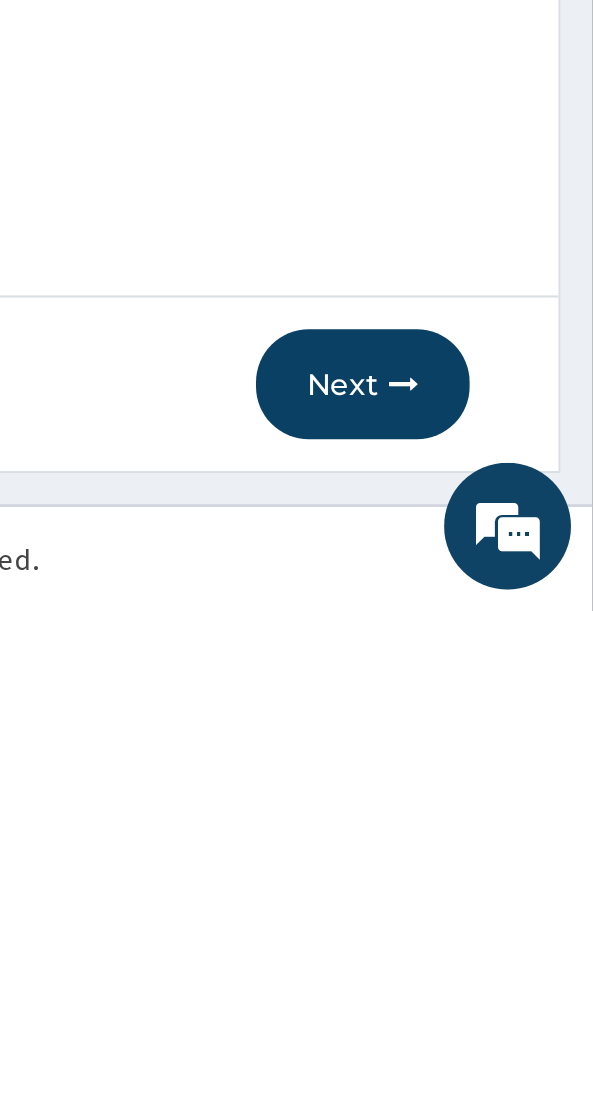 click on "Next" at bounding box center [484, 1004] 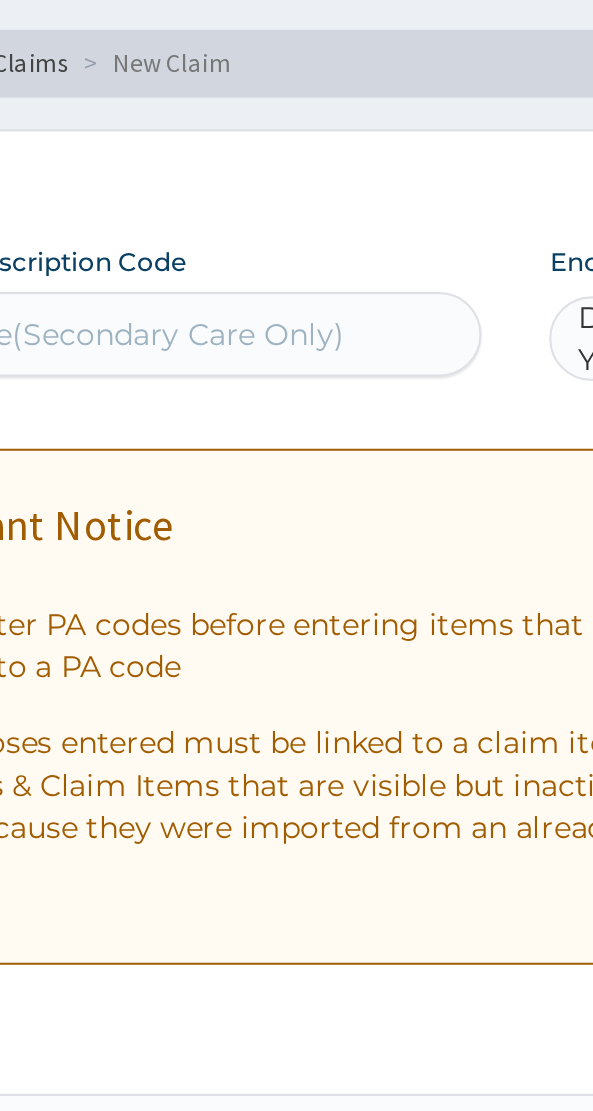scroll, scrollTop: 40, scrollLeft: 0, axis: vertical 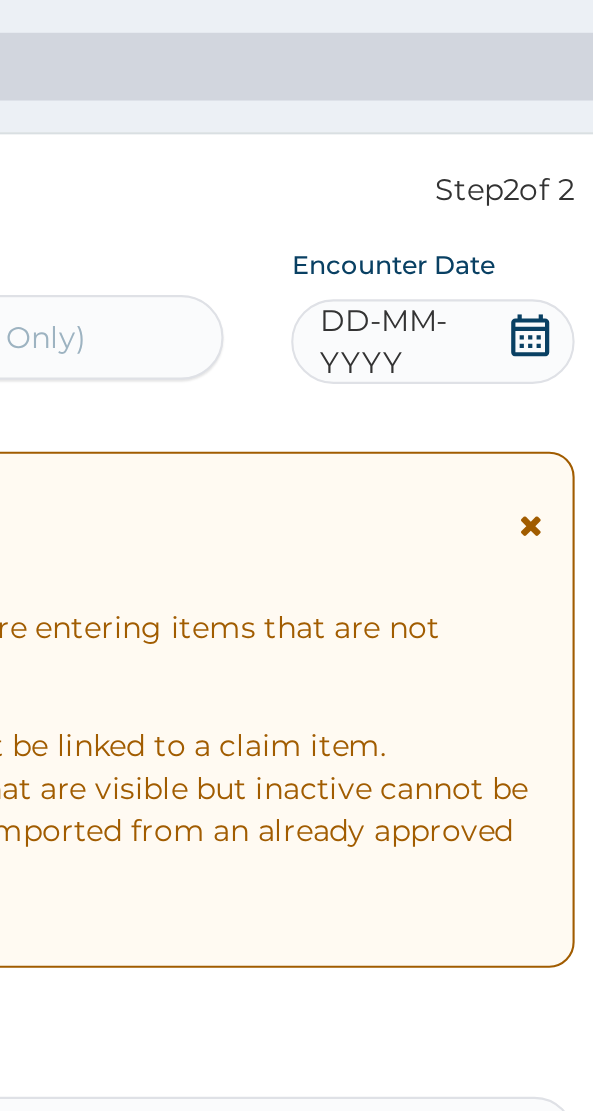 click 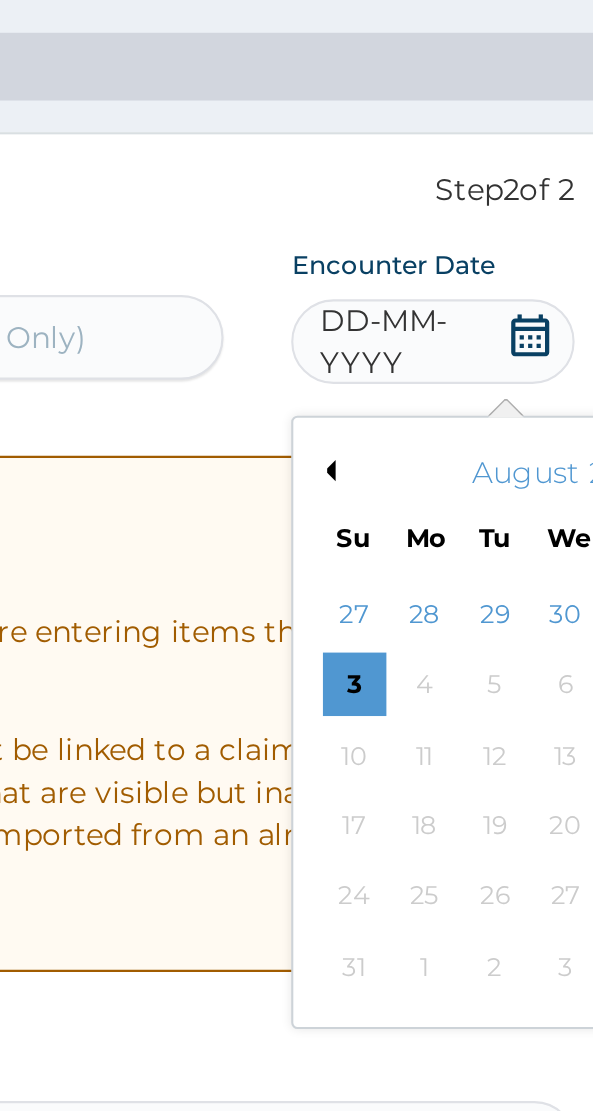 click on "Previous Month" at bounding box center [417, 313] 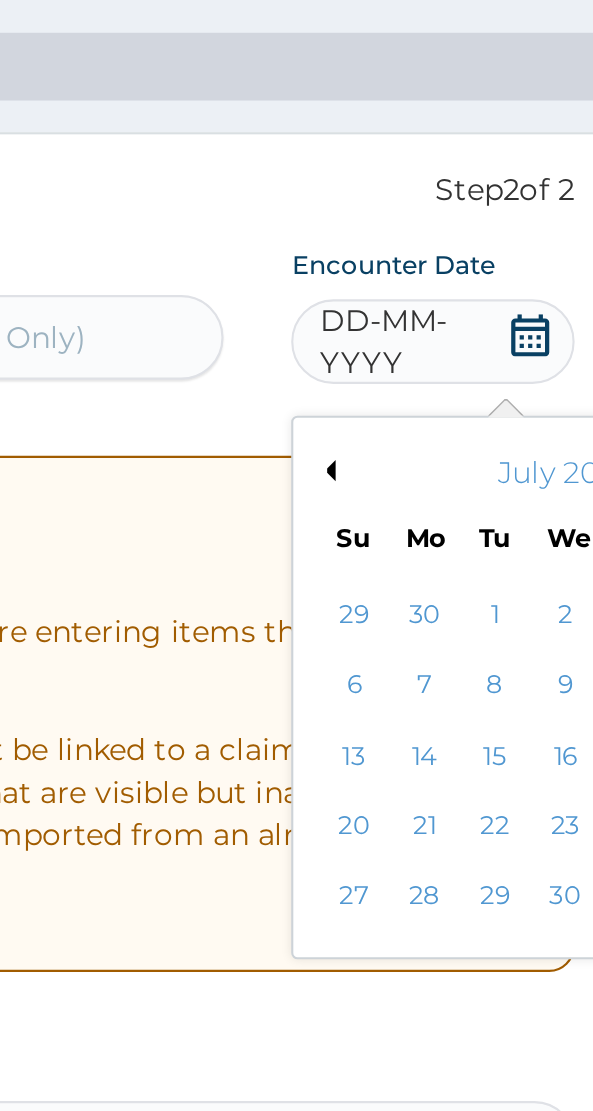 click on "Previous Month" at bounding box center (417, 313) 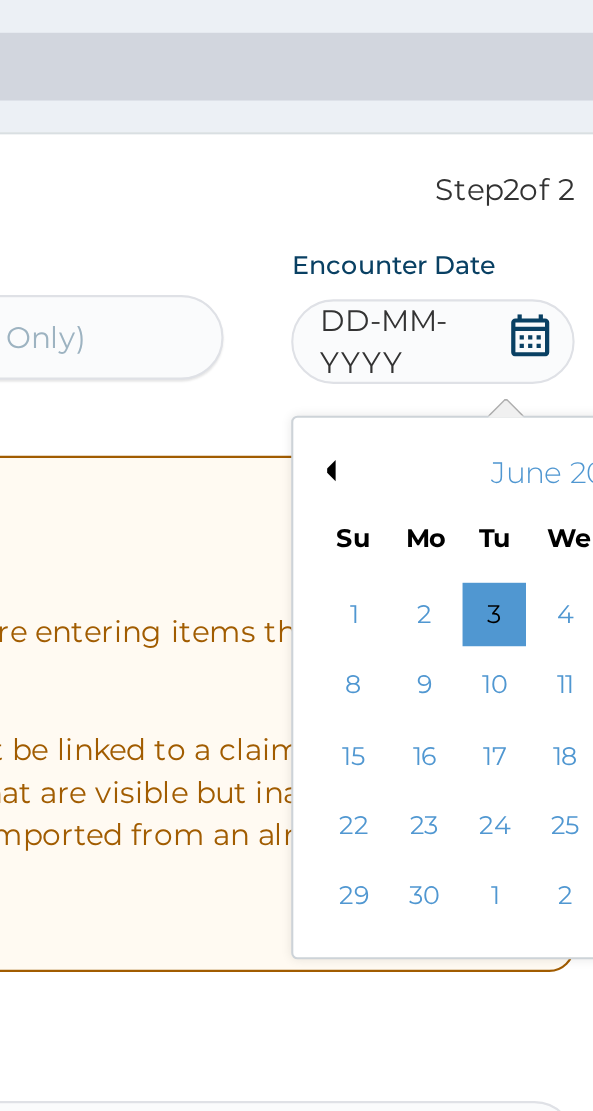 click on "Previous Month" at bounding box center [417, 313] 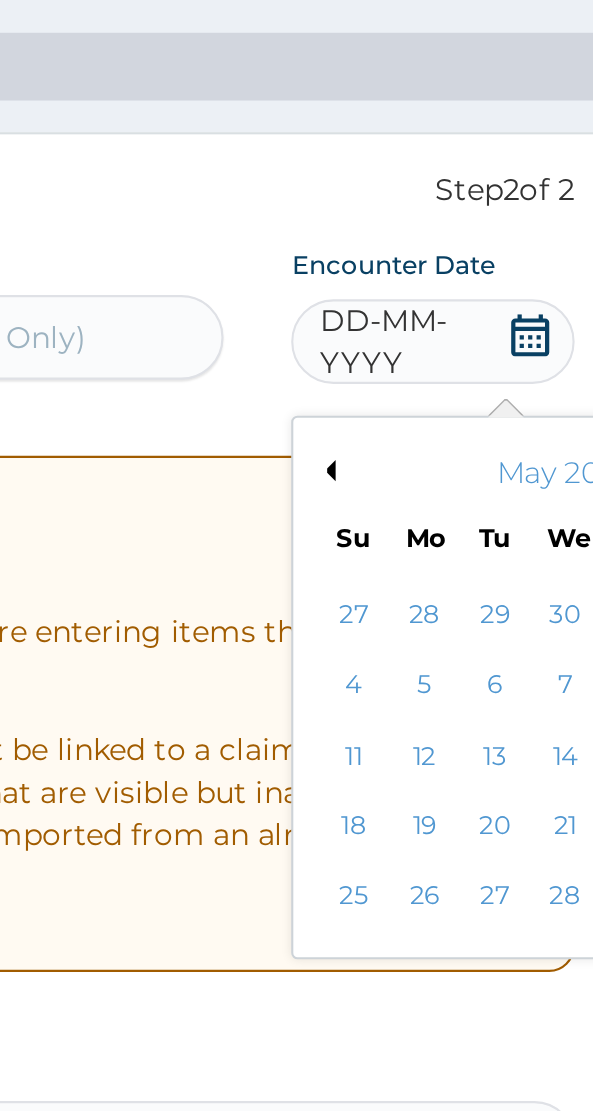 click on "Previous Month" at bounding box center (417, 313) 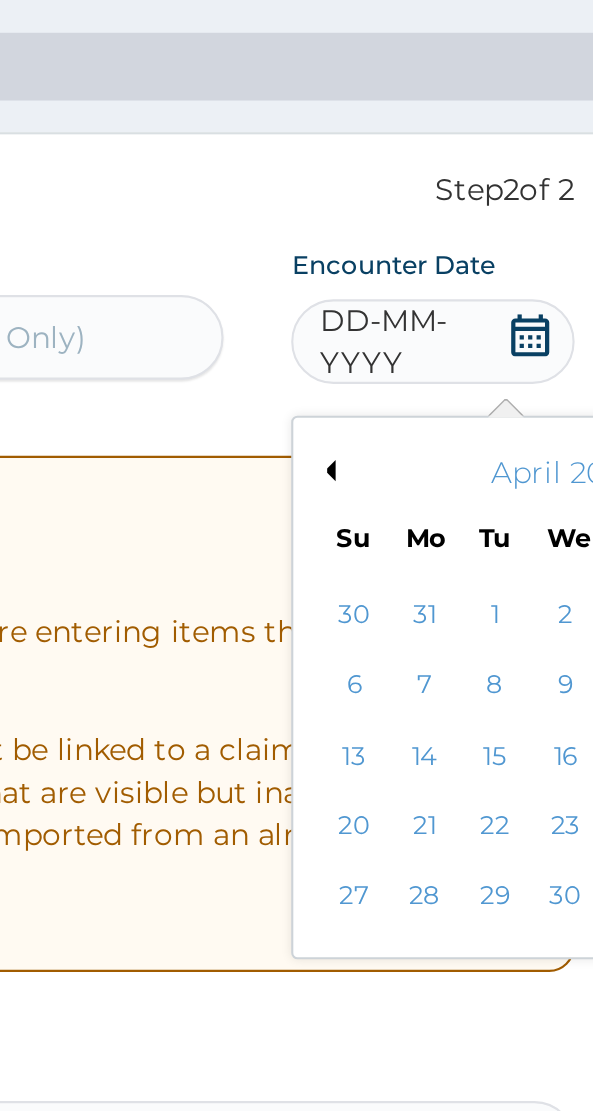 click on "30" at bounding box center (531, 515) 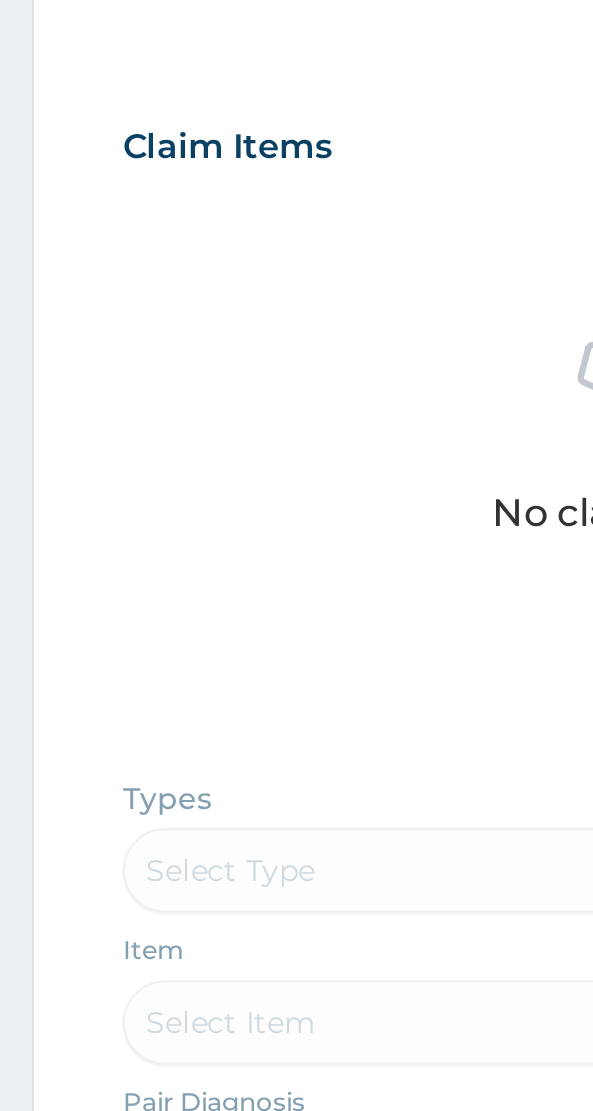 scroll, scrollTop: 225, scrollLeft: 0, axis: vertical 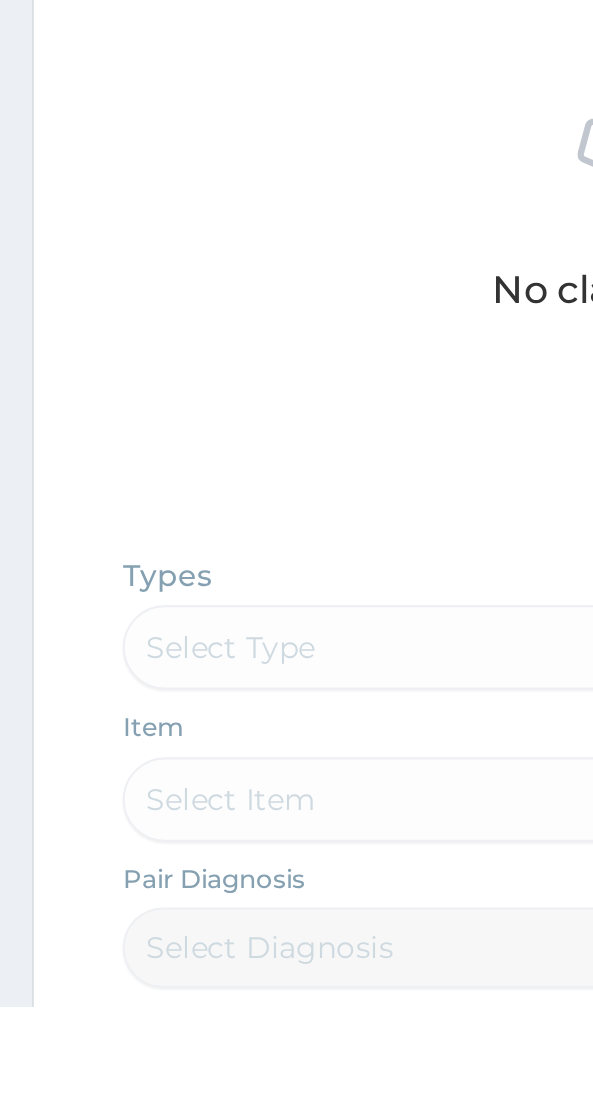 click on "Types Select Type Item Select Item Pair Diagnosis Select Diagnosis Unit Price 0 Add" at bounding box center (296, 1080) 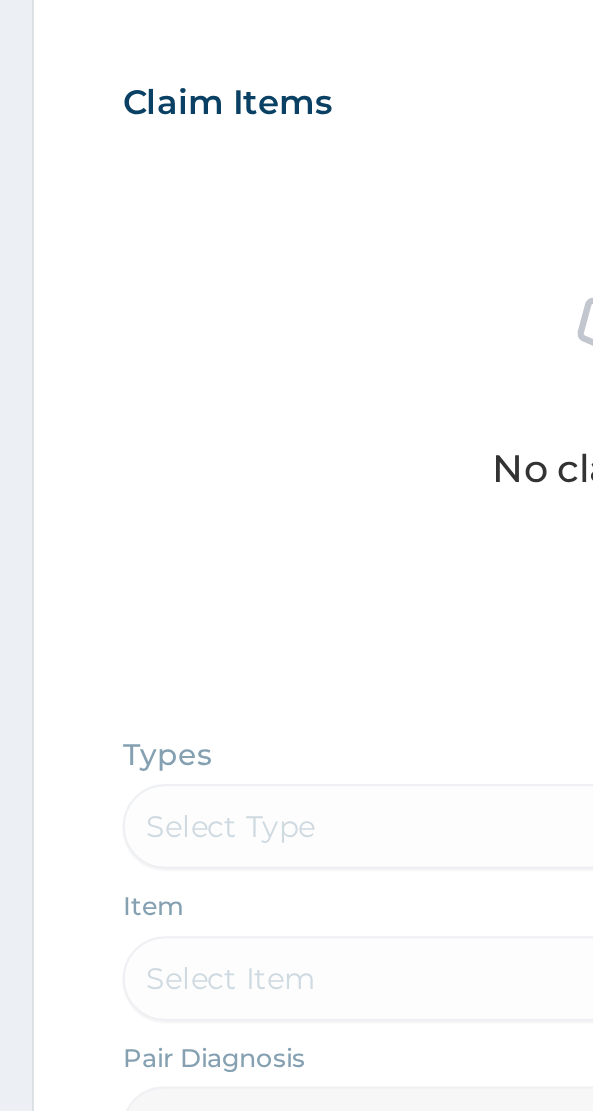 scroll, scrollTop: 526, scrollLeft: 0, axis: vertical 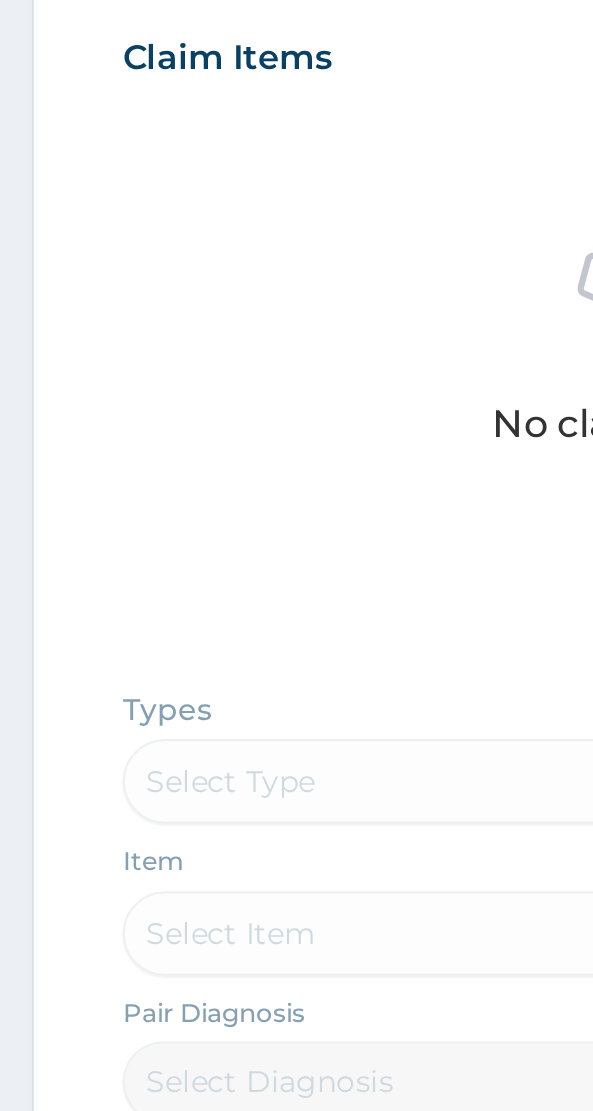 click on "Types Select Type Item Select Item Pair Diagnosis Select Diagnosis Unit Price 0 Add" at bounding box center [296, 779] 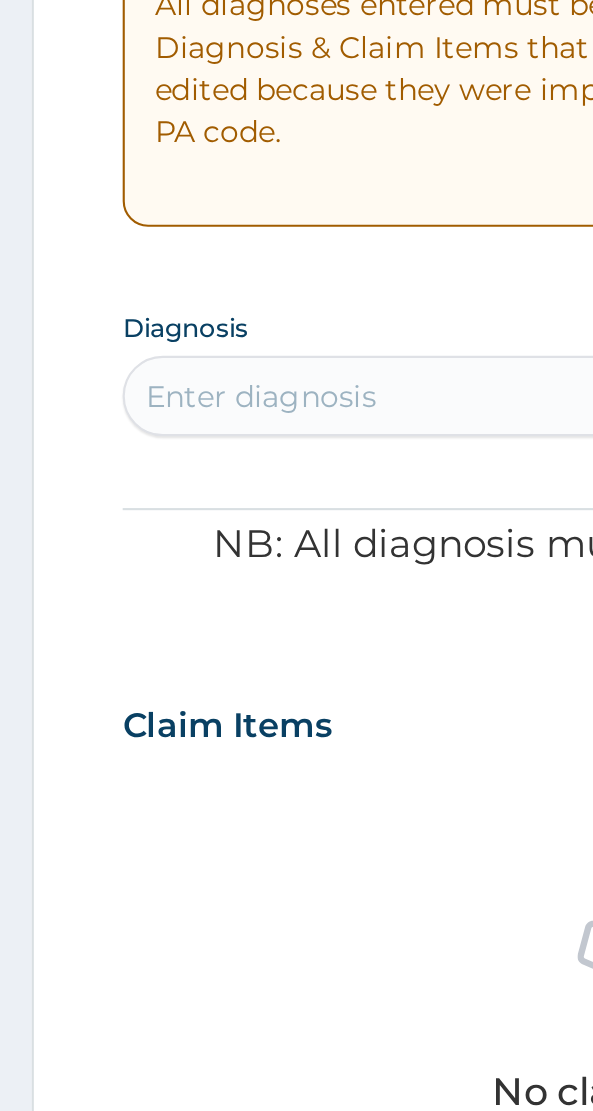 scroll, scrollTop: 477, scrollLeft: 0, axis: vertical 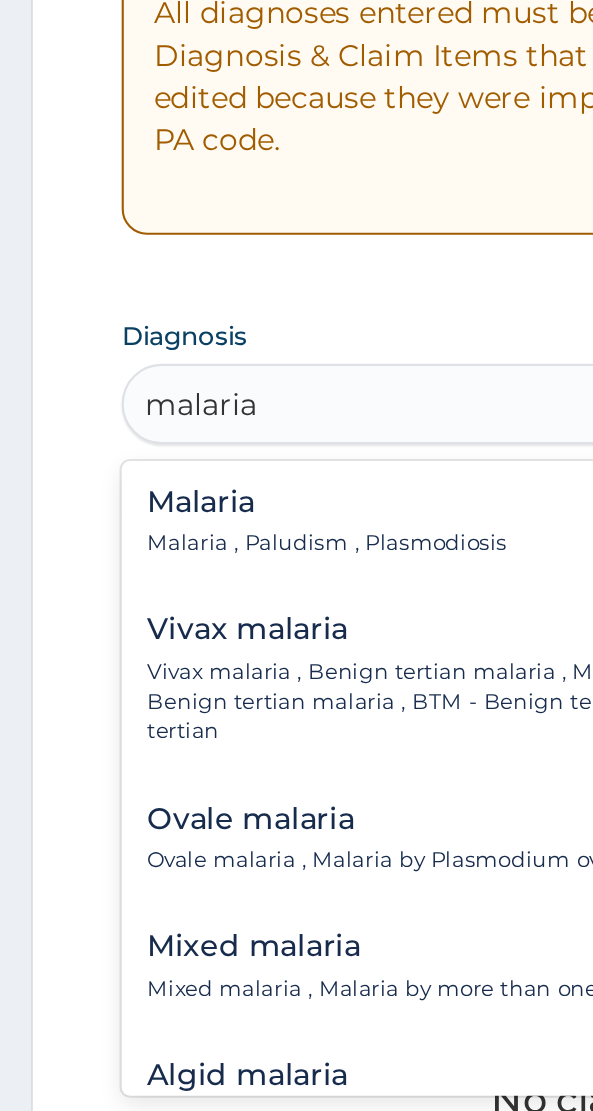 click on "Malaria Malaria , Paludism , Plasmodiosis" at bounding box center (155, 247) 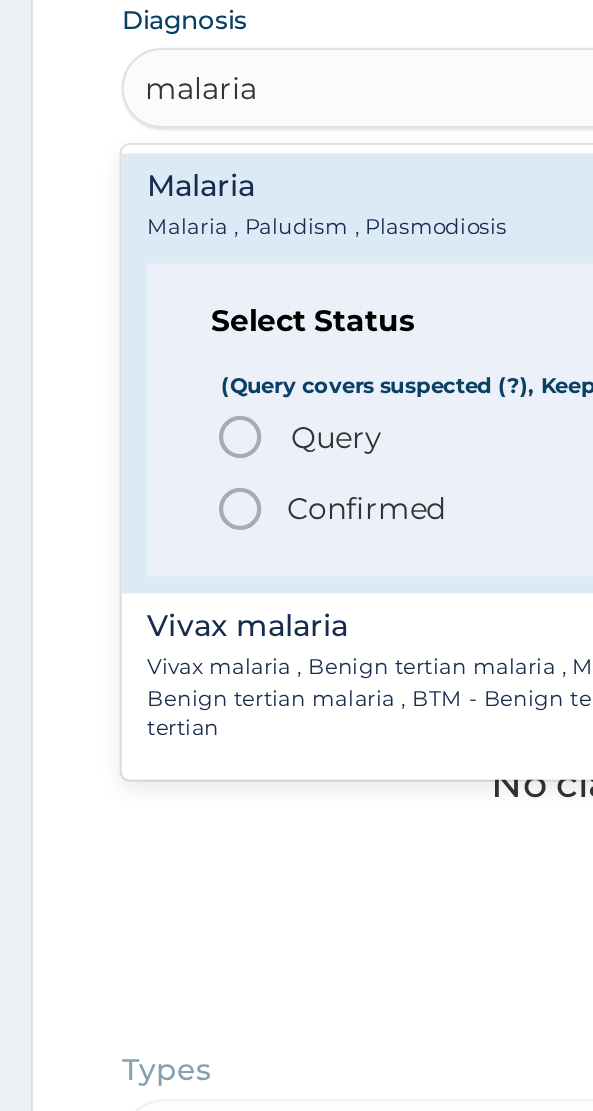 scroll, scrollTop: 477, scrollLeft: 0, axis: vertical 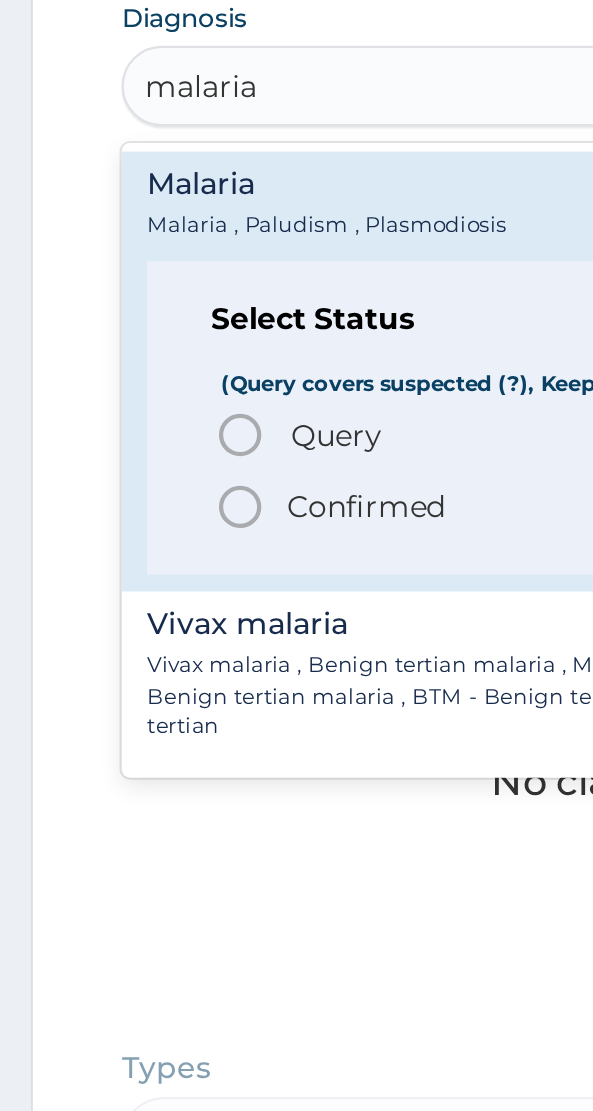 click on "Query" at bounding box center [159, 356] 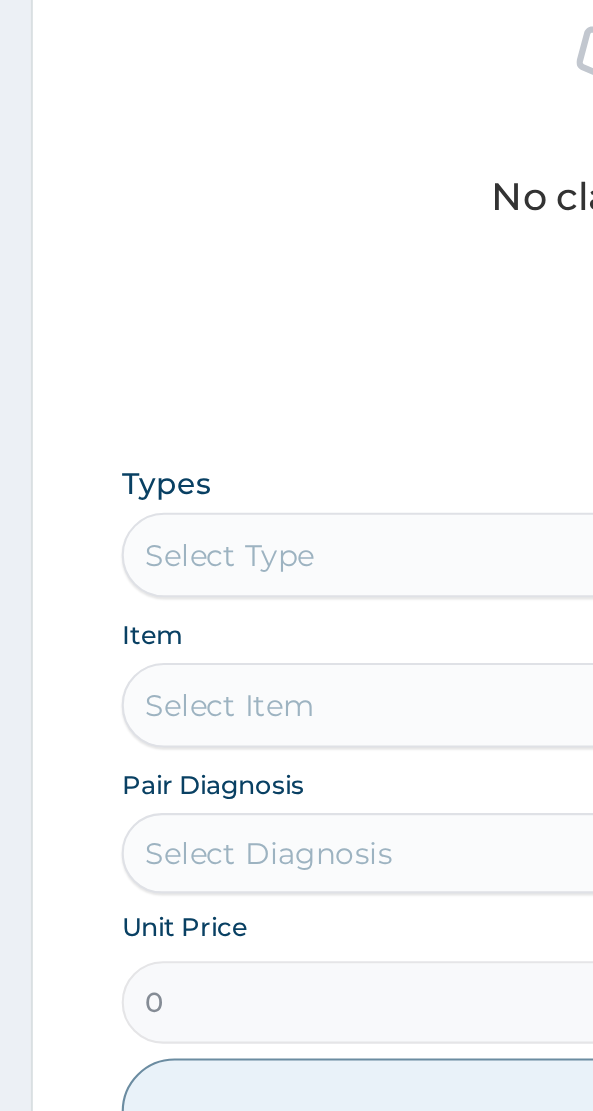 scroll, scrollTop: 477, scrollLeft: 0, axis: vertical 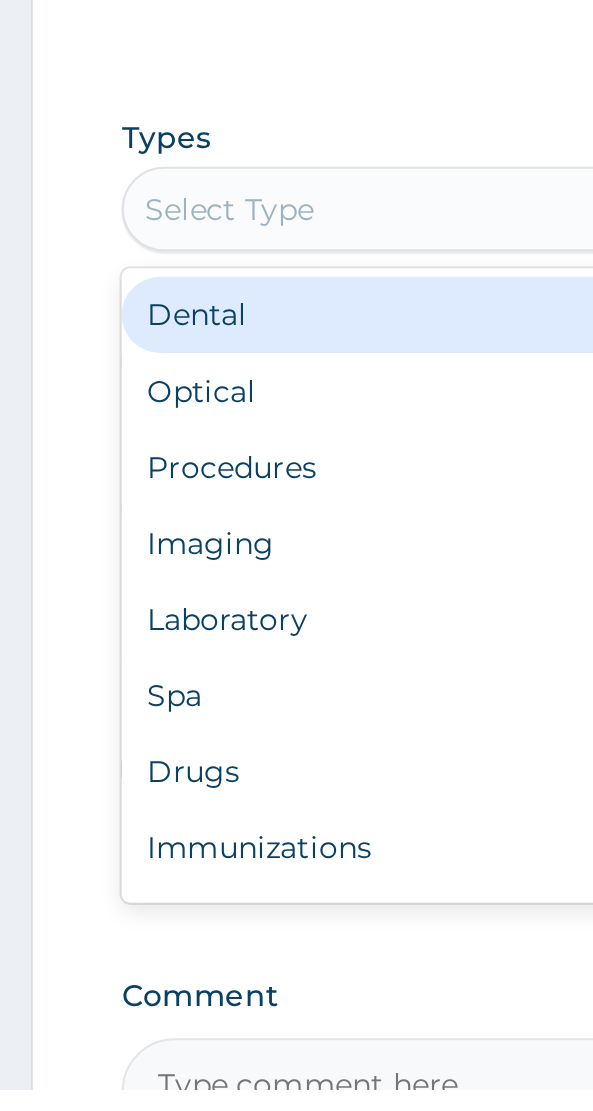 click on "Procedures" at bounding box center (296, 817) 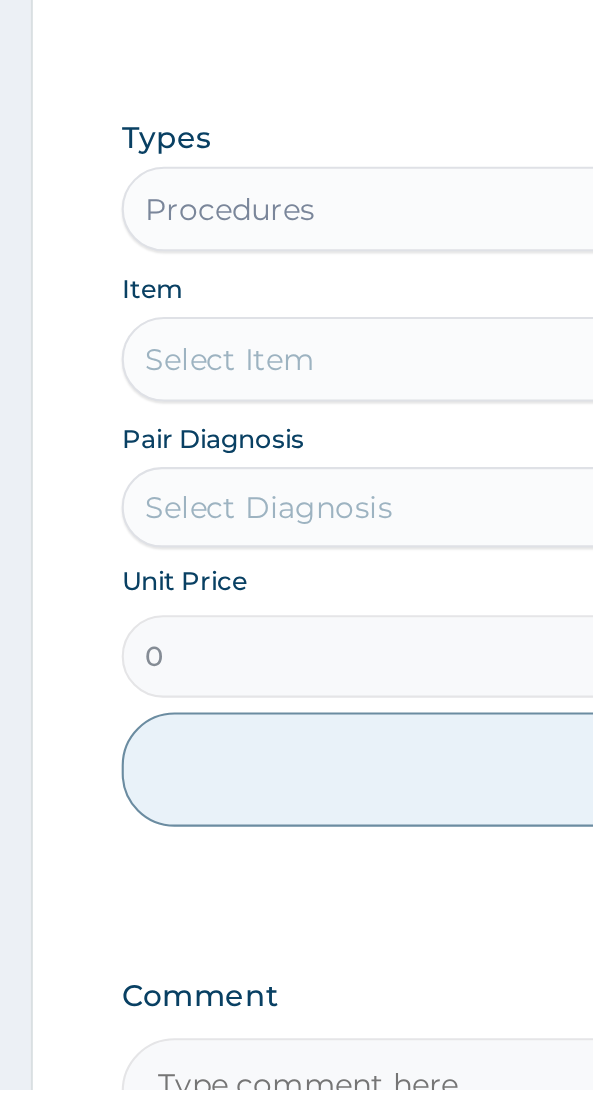 scroll, scrollTop: 477, scrollLeft: 0, axis: vertical 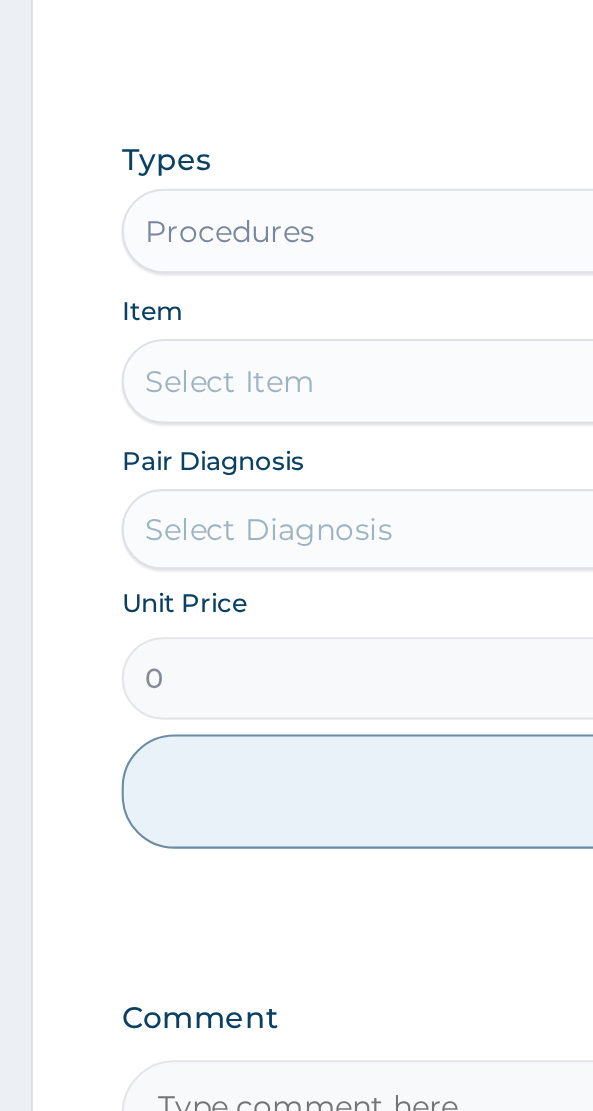 click on "Select Item" at bounding box center [296, 766] 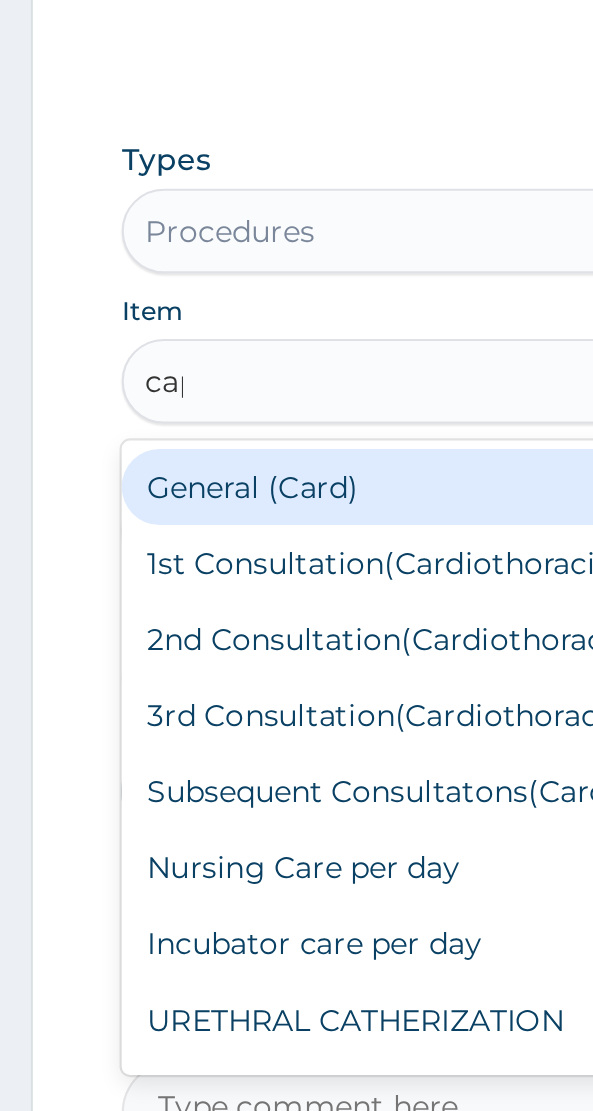 scroll, scrollTop: 0, scrollLeft: 0, axis: both 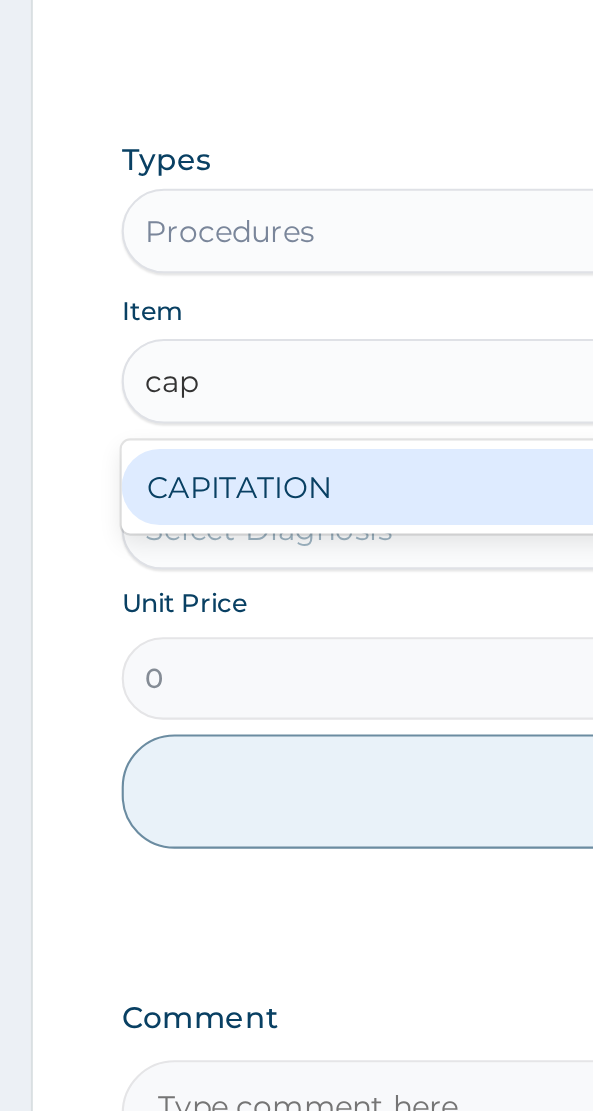 click on "CAPITATION" at bounding box center [296, 816] 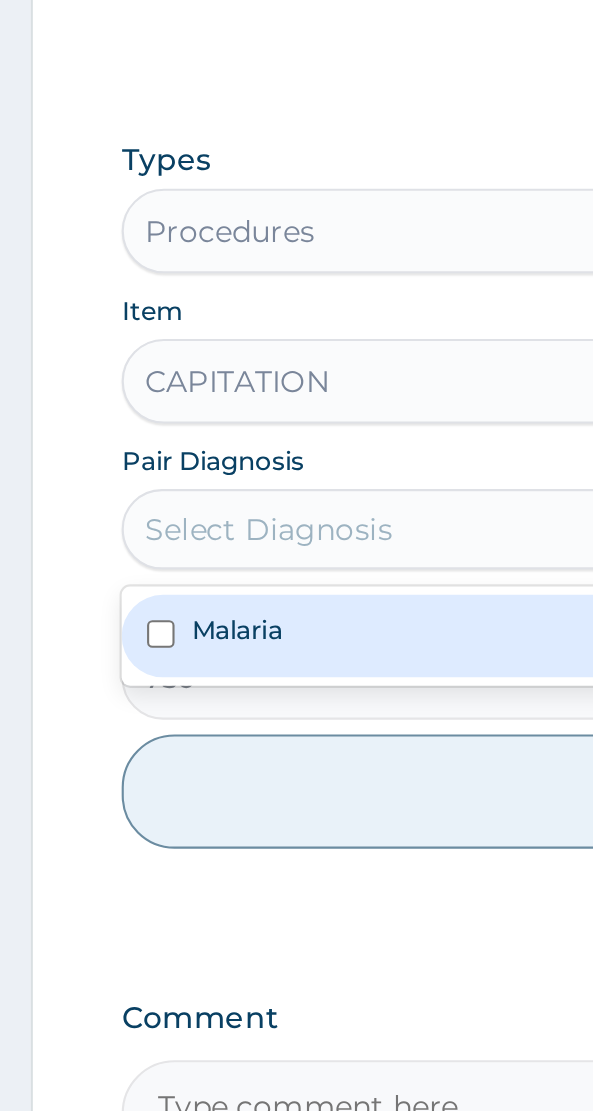 scroll, scrollTop: 477, scrollLeft: 0, axis: vertical 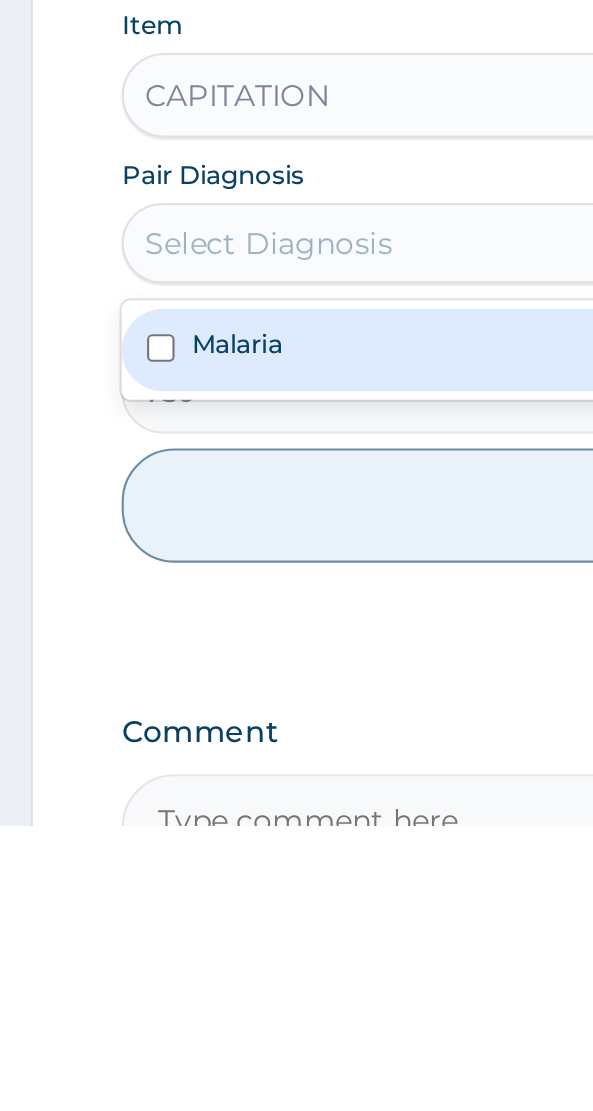 click on "Malaria" at bounding box center (296, 886) 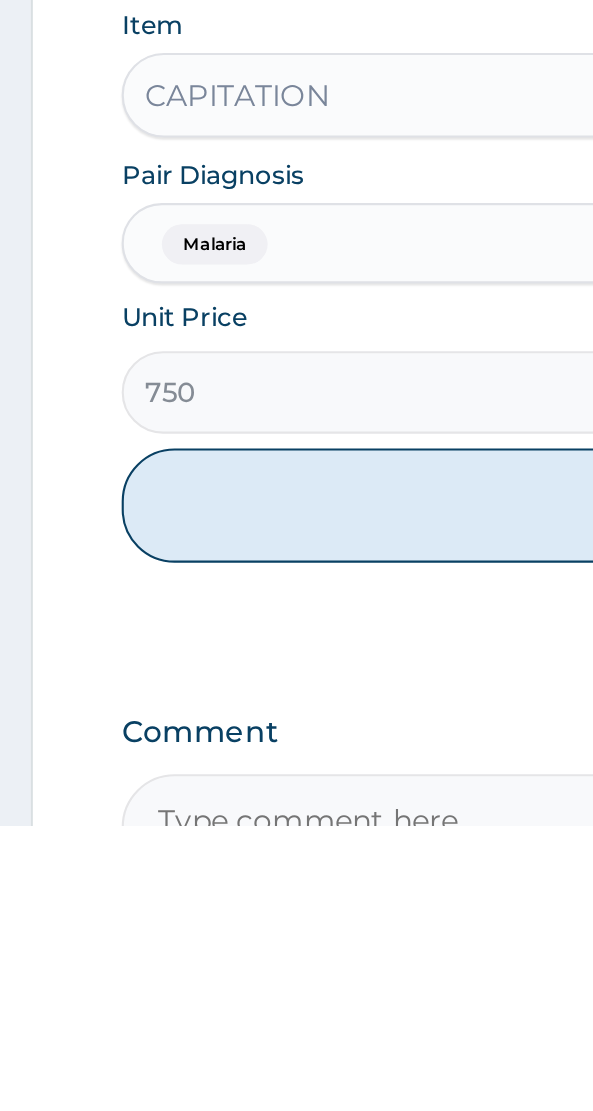 scroll, scrollTop: 478, scrollLeft: 0, axis: vertical 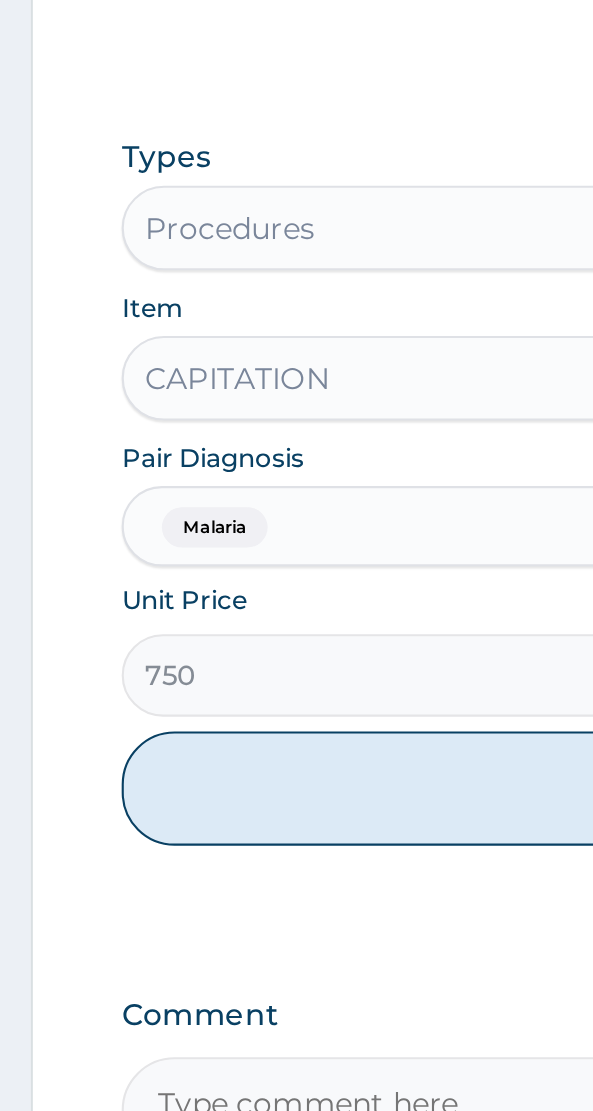 click on "Add" at bounding box center (296, 959) 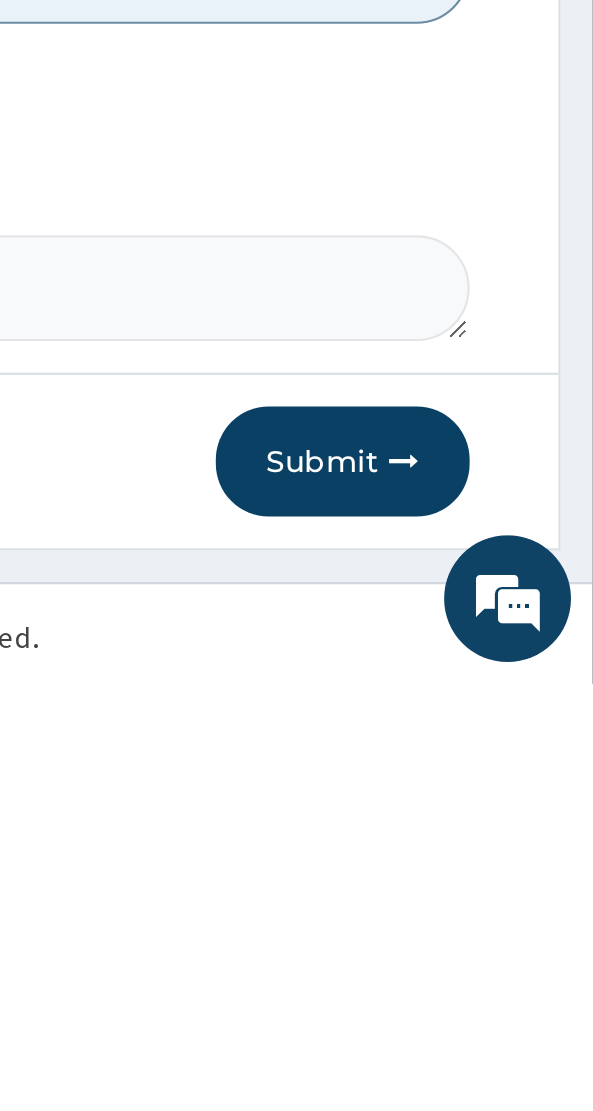 scroll, scrollTop: 570, scrollLeft: 0, axis: vertical 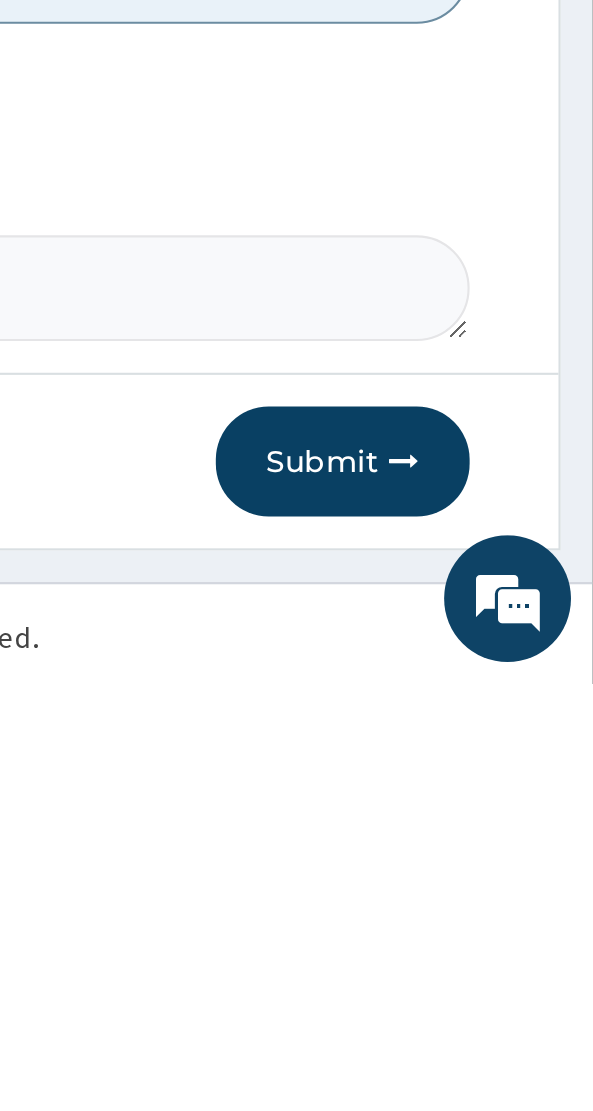 click on "Submit" at bounding box center (475, 1006) 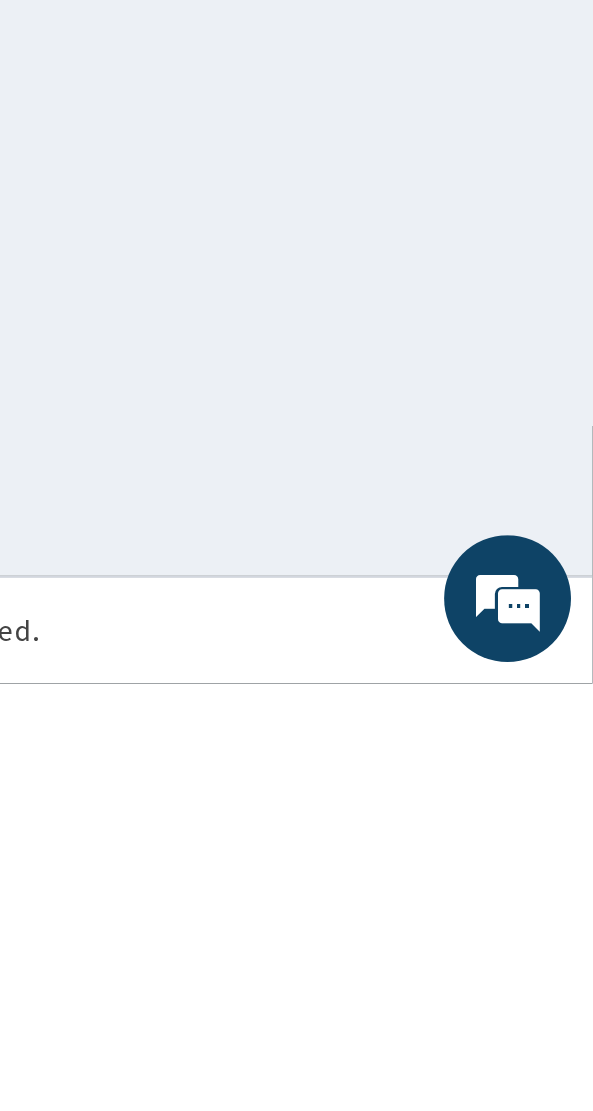 scroll, scrollTop: 91, scrollLeft: 0, axis: vertical 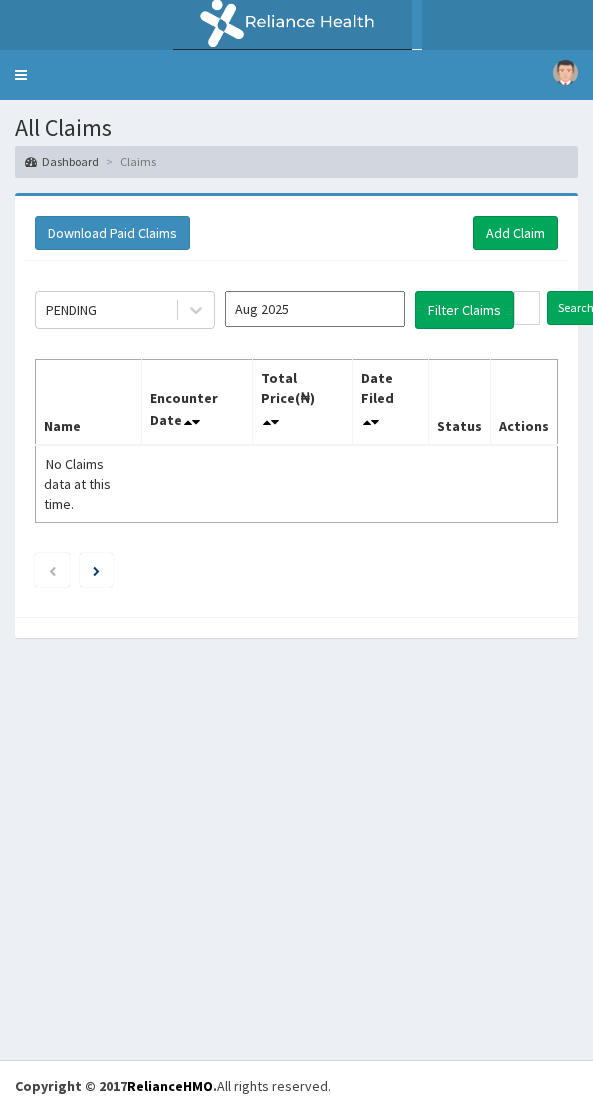click on "Dashboard" at bounding box center [62, 161] 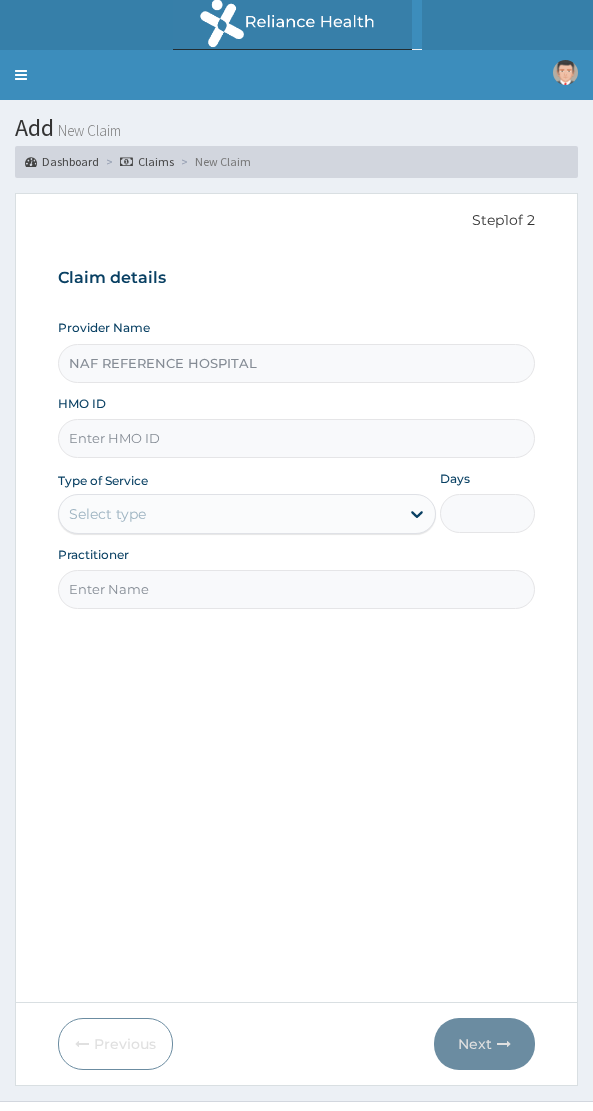 scroll, scrollTop: 0, scrollLeft: 0, axis: both 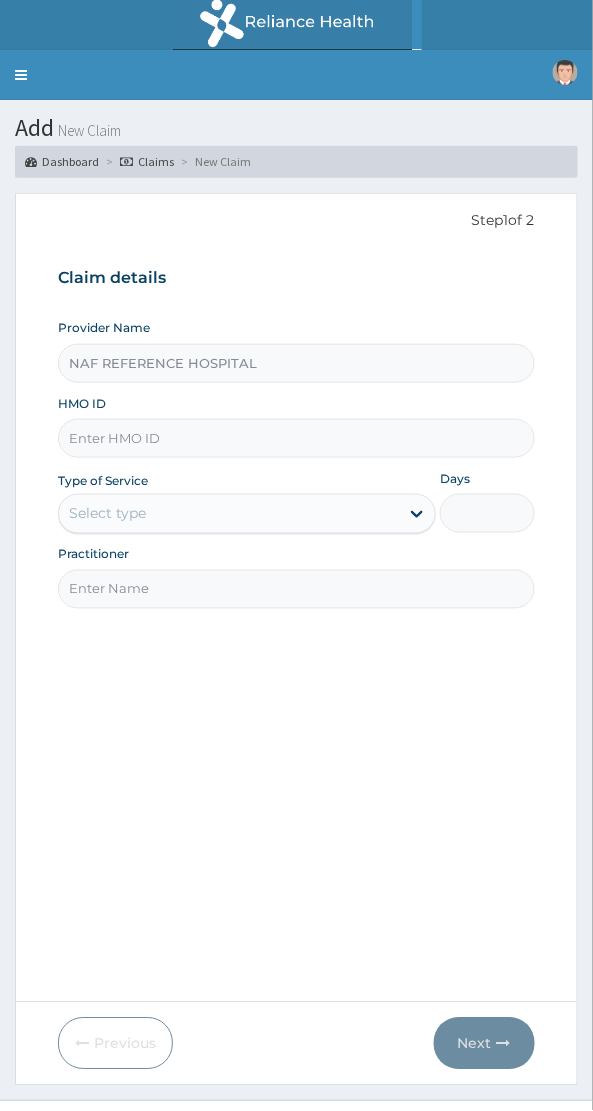 click on "HMO ID" at bounding box center (296, 438) 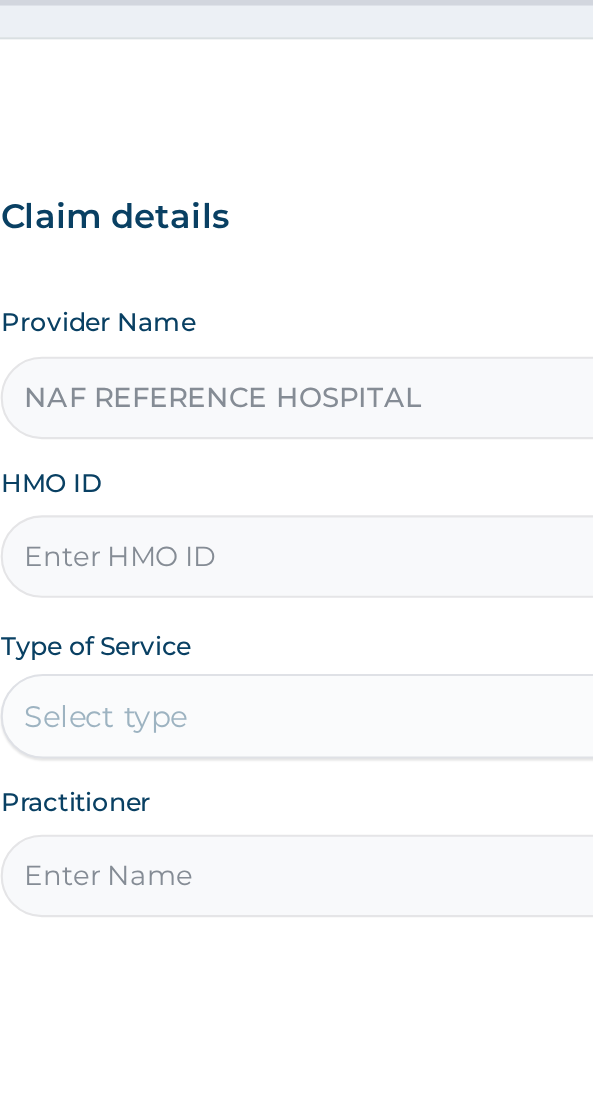 scroll, scrollTop: 0, scrollLeft: 0, axis: both 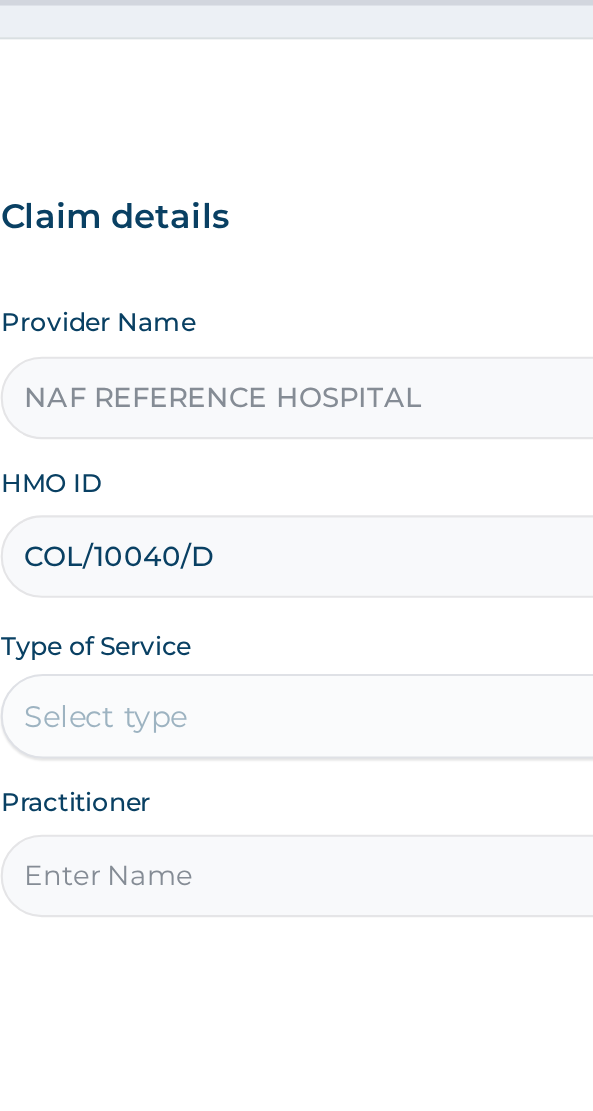click on "COL/10040/D" at bounding box center [296, 438] 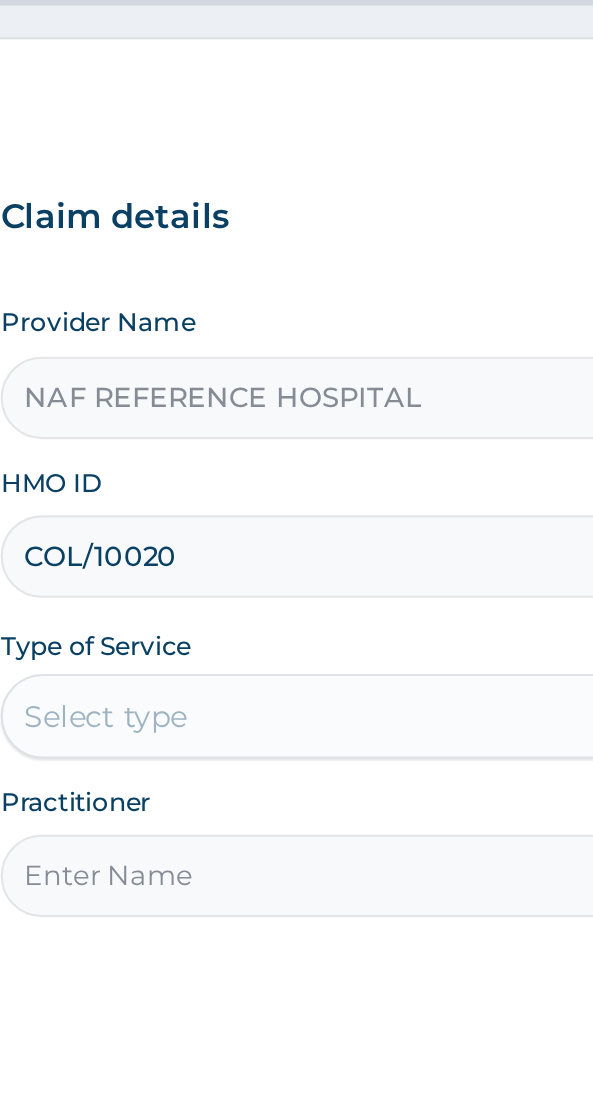 type on "COL/10020/D" 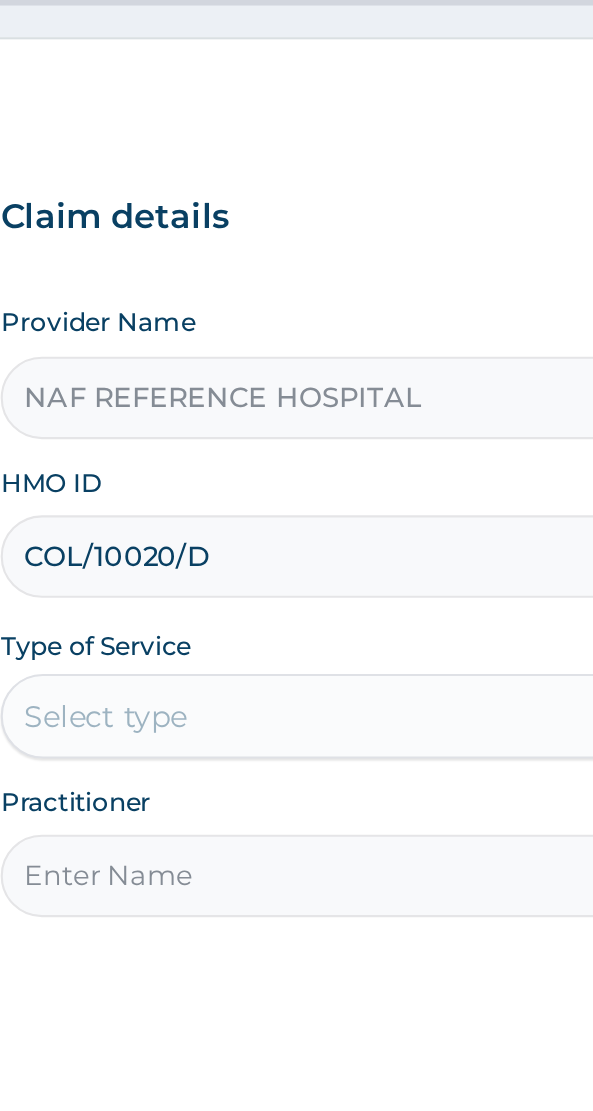 scroll, scrollTop: 0, scrollLeft: 0, axis: both 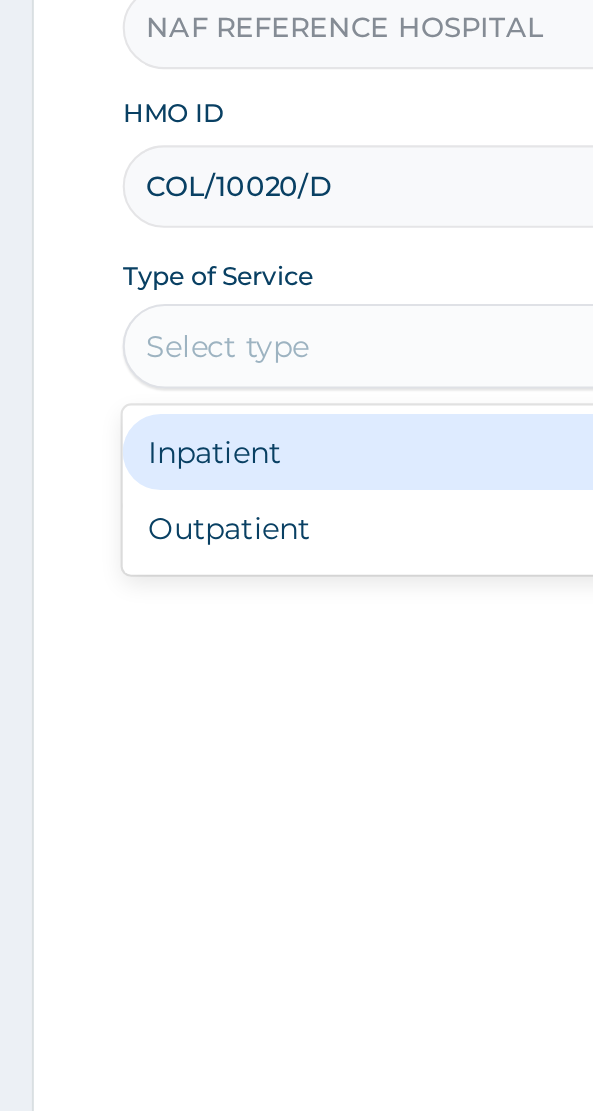 click on "Outpatient" at bounding box center (247, 600) 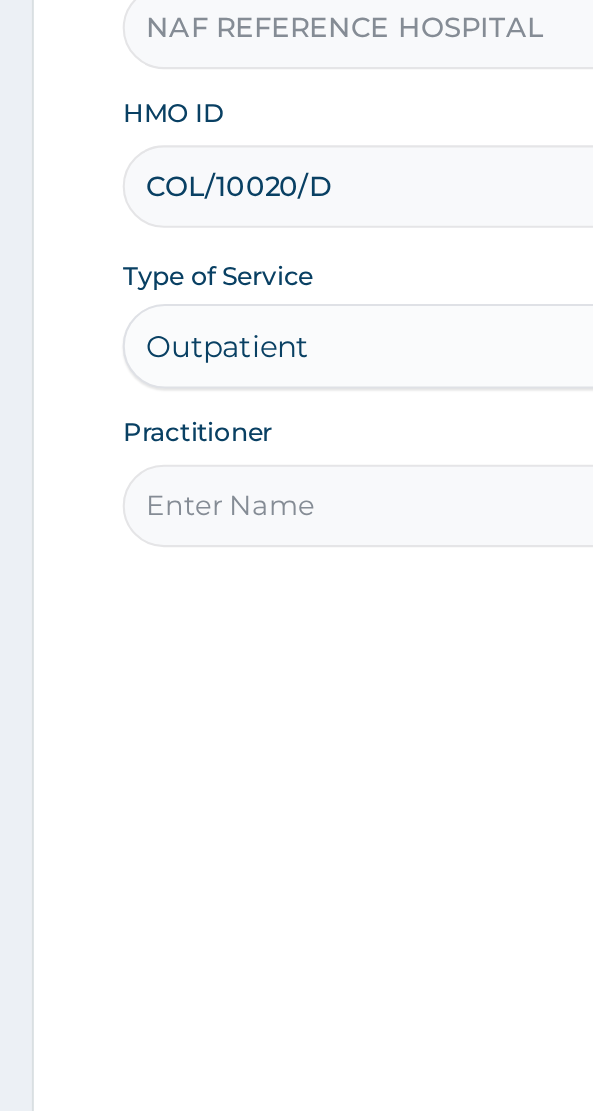 click on "Practitioner" at bounding box center (296, 589) 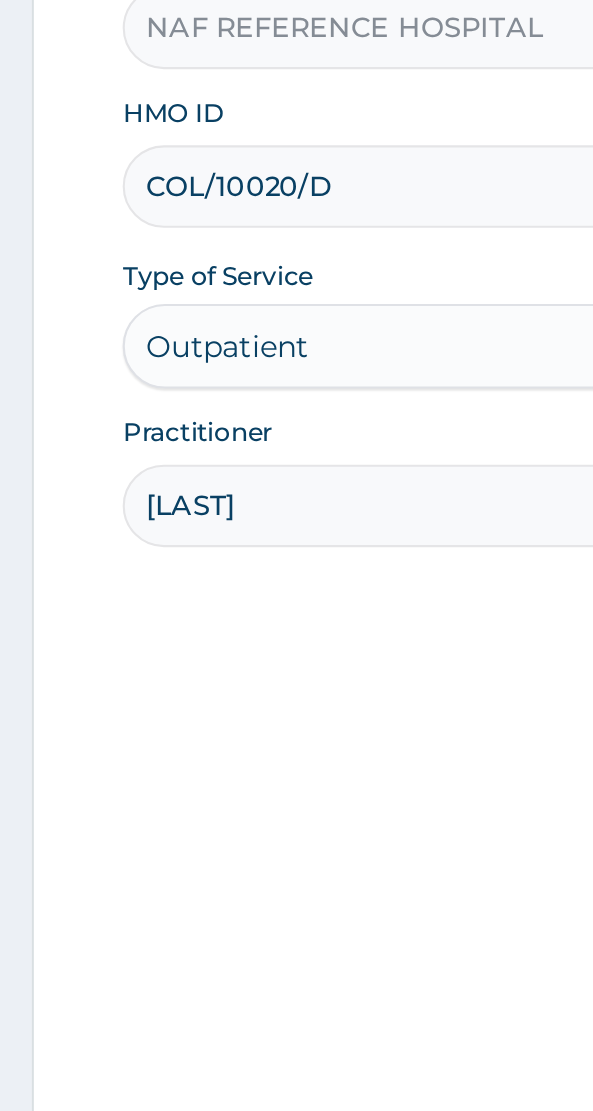 type on "[LAST]" 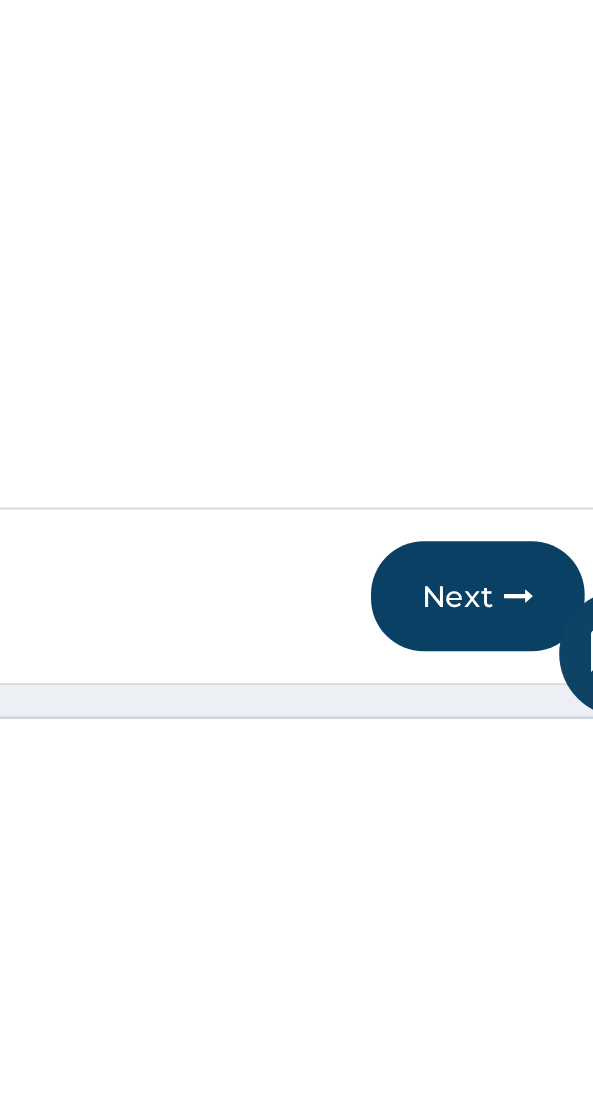 scroll, scrollTop: 0, scrollLeft: 0, axis: both 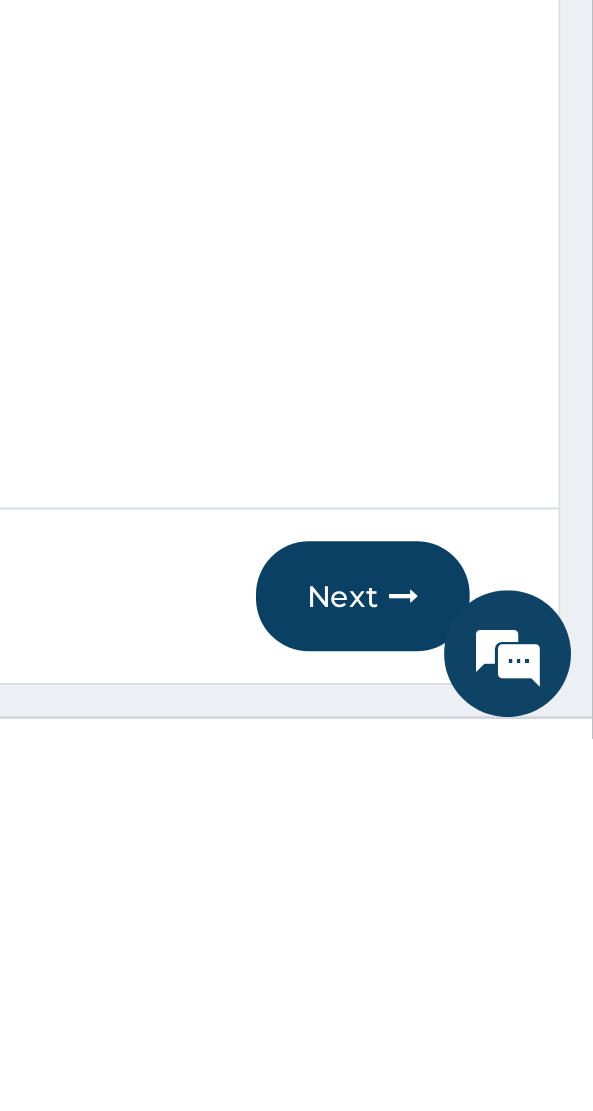 click on "Next" at bounding box center (484, 1044) 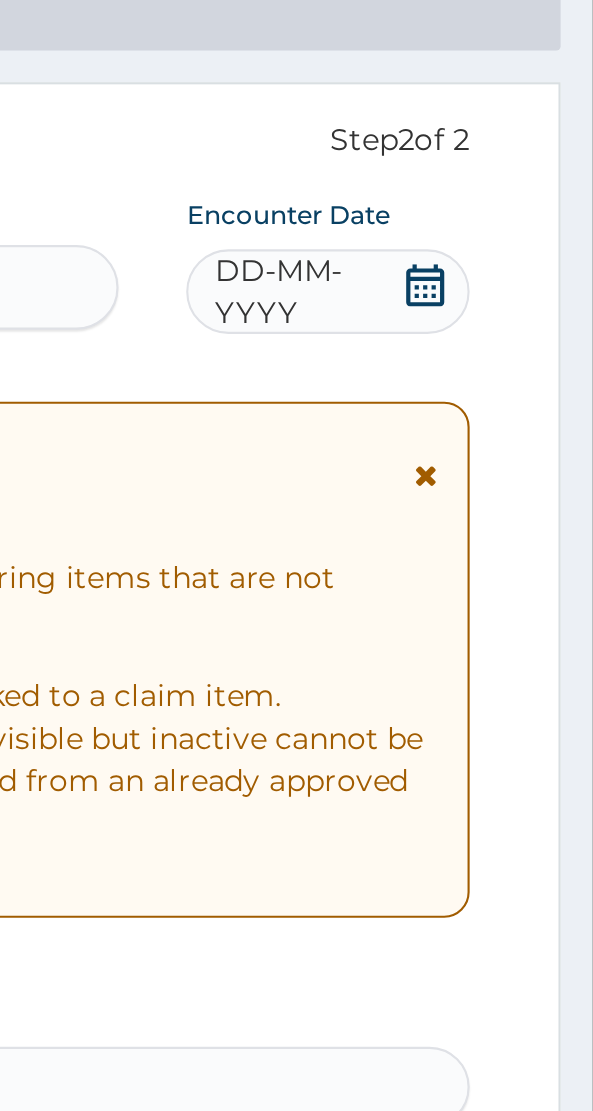 scroll, scrollTop: 0, scrollLeft: 0, axis: both 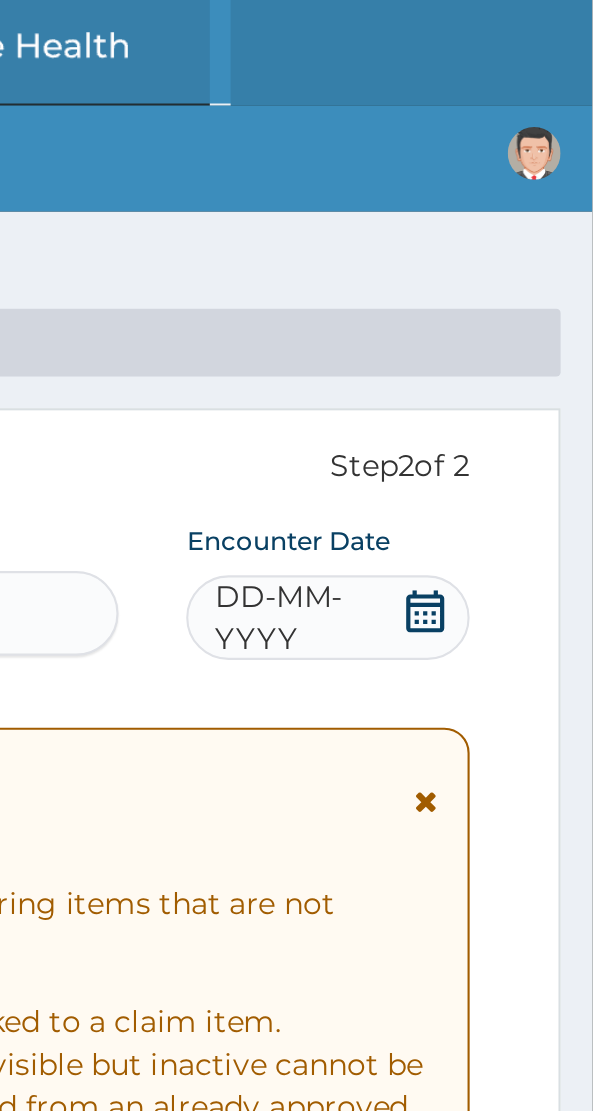 click at bounding box center (514, 291) 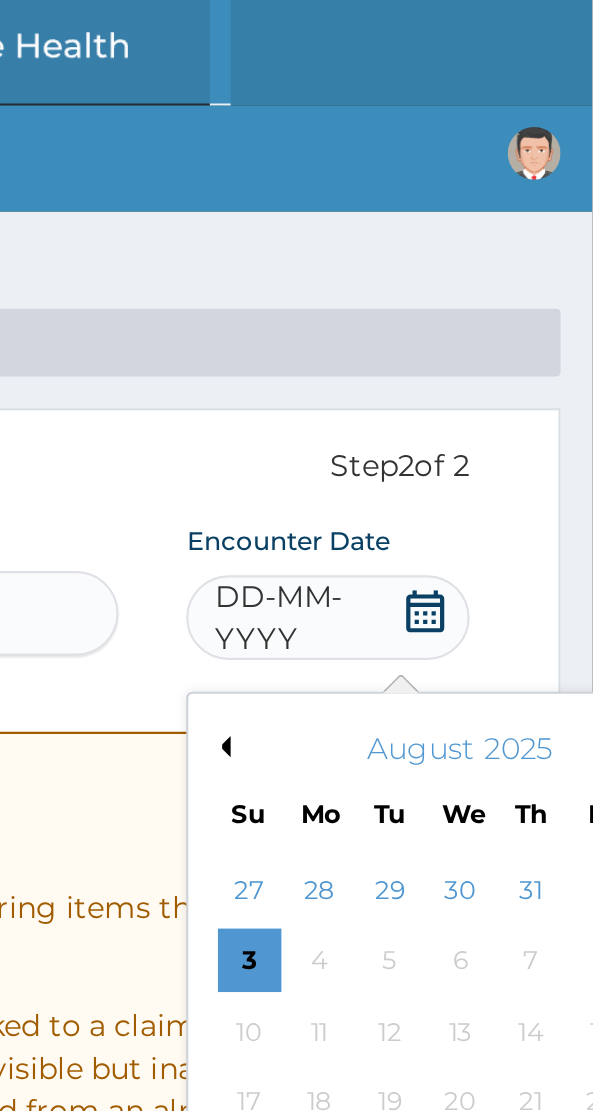 scroll, scrollTop: 0, scrollLeft: 0, axis: both 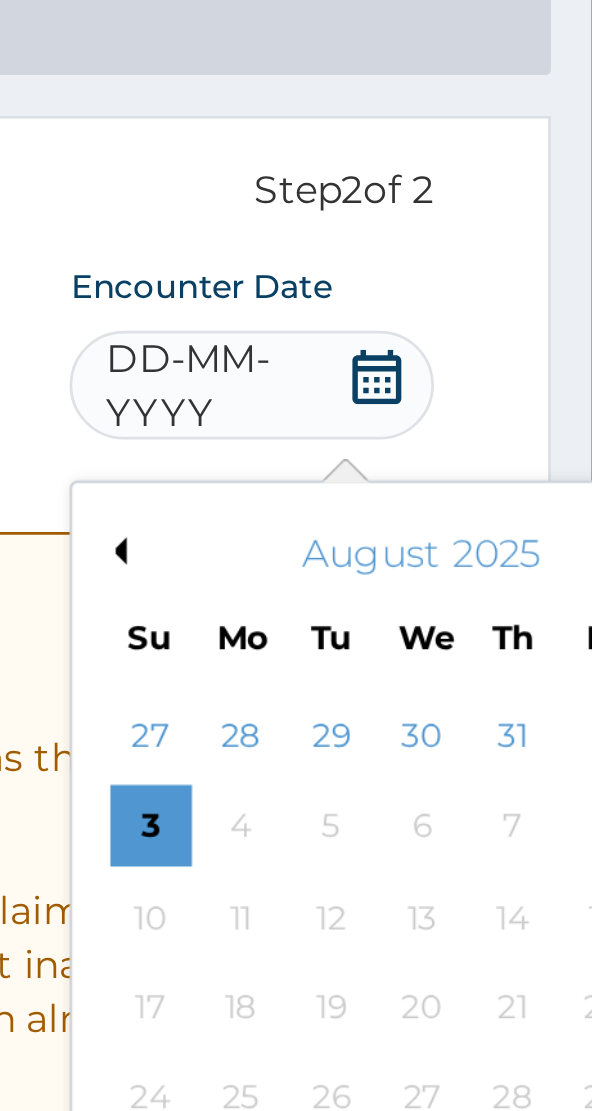 click on "Previous Month" at bounding box center [417, 353] 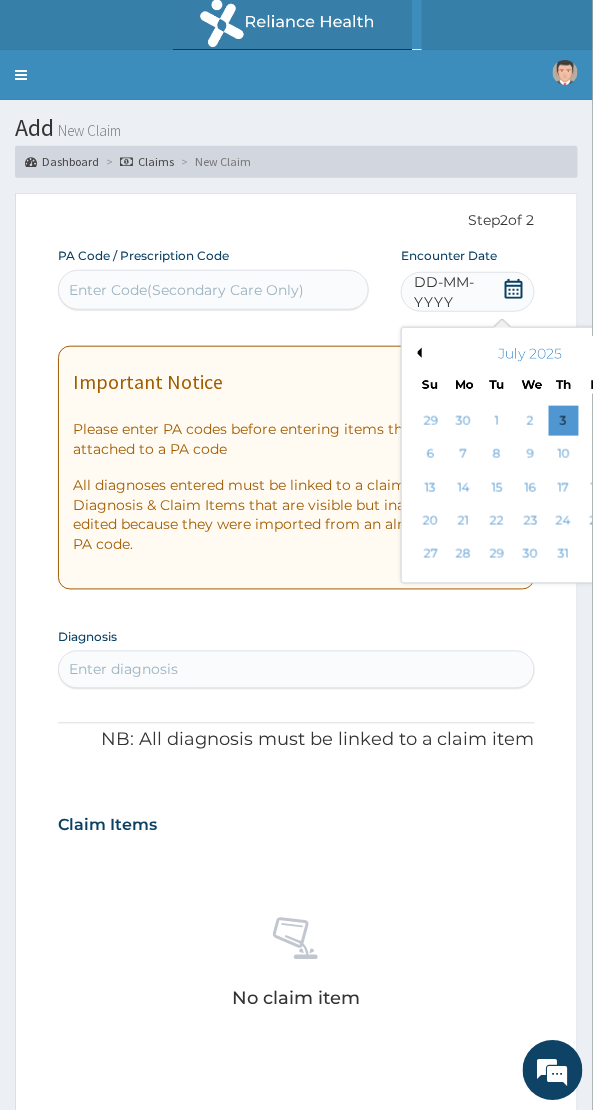 click on "Previous Month" at bounding box center [417, 353] 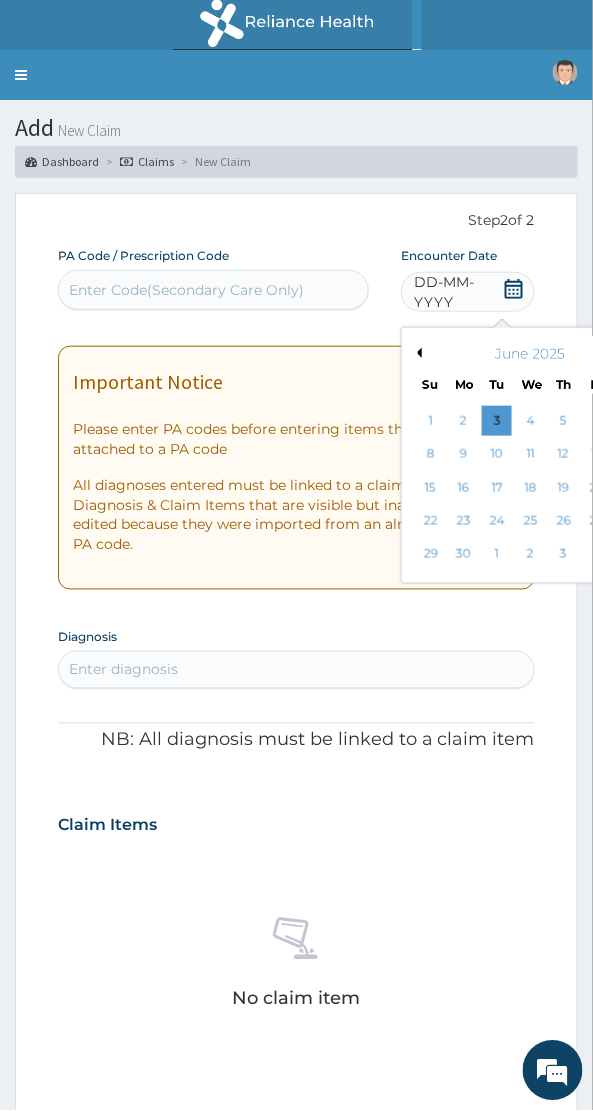 click on "Previous Month" at bounding box center (417, 353) 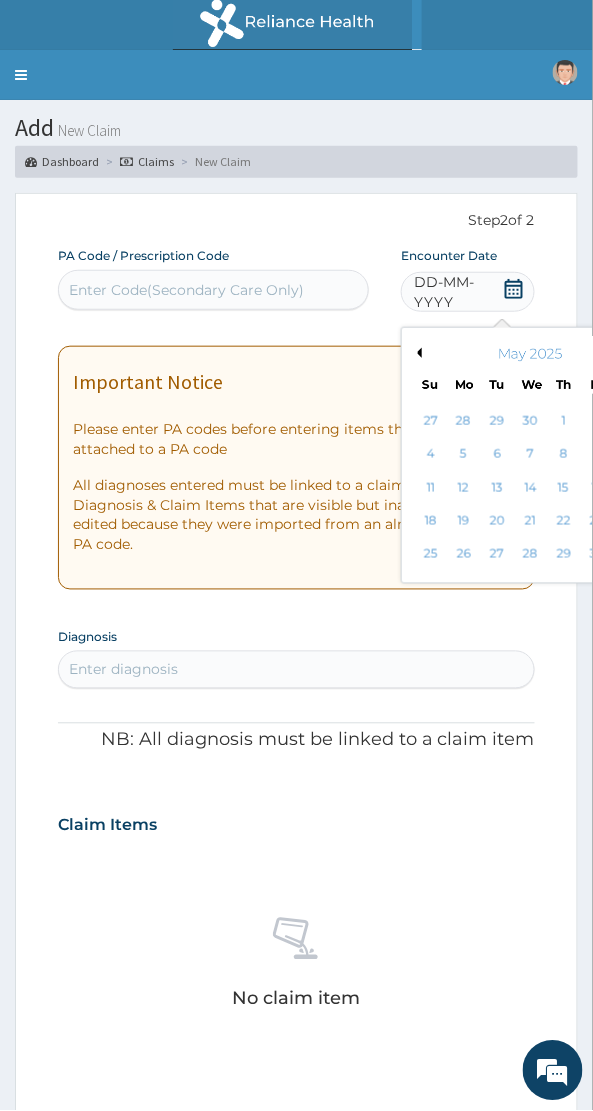 click on "Previous Month" at bounding box center (417, 353) 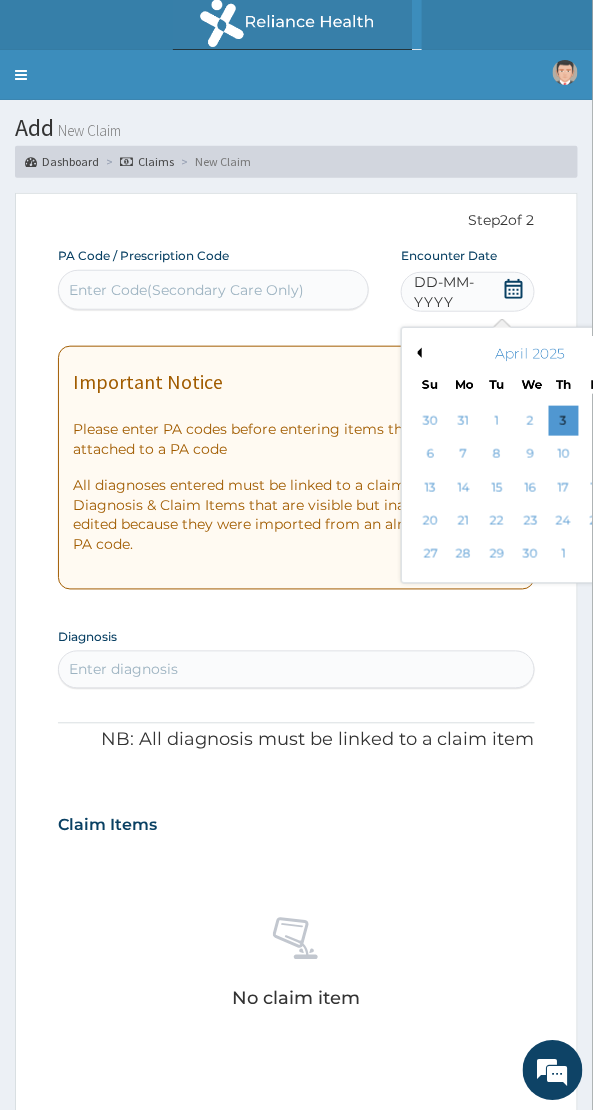 click on "30" at bounding box center (531, 555) 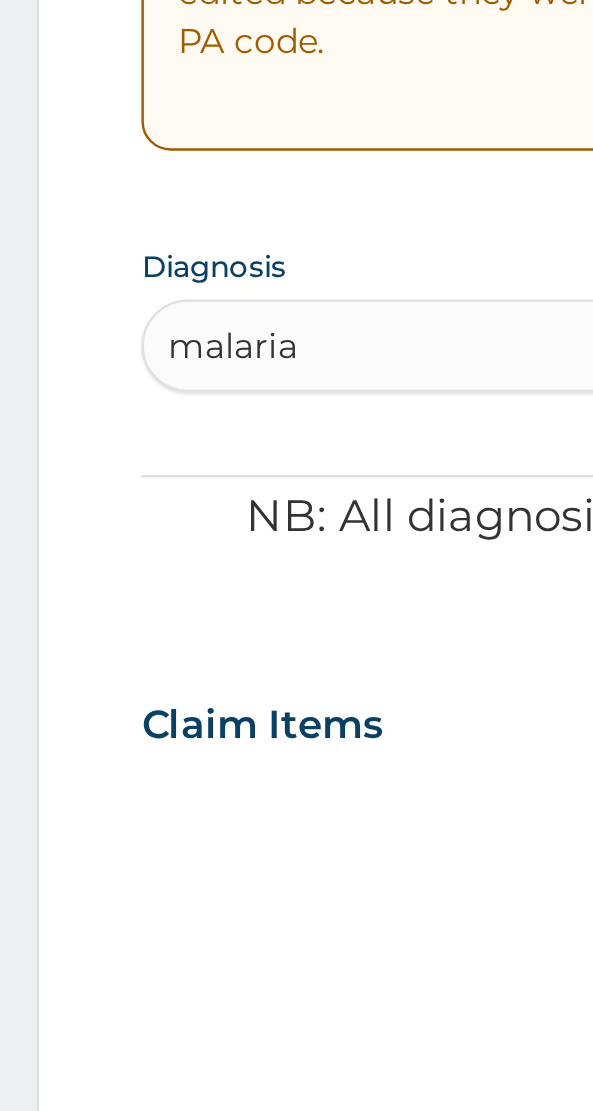 scroll, scrollTop: 0, scrollLeft: 0, axis: both 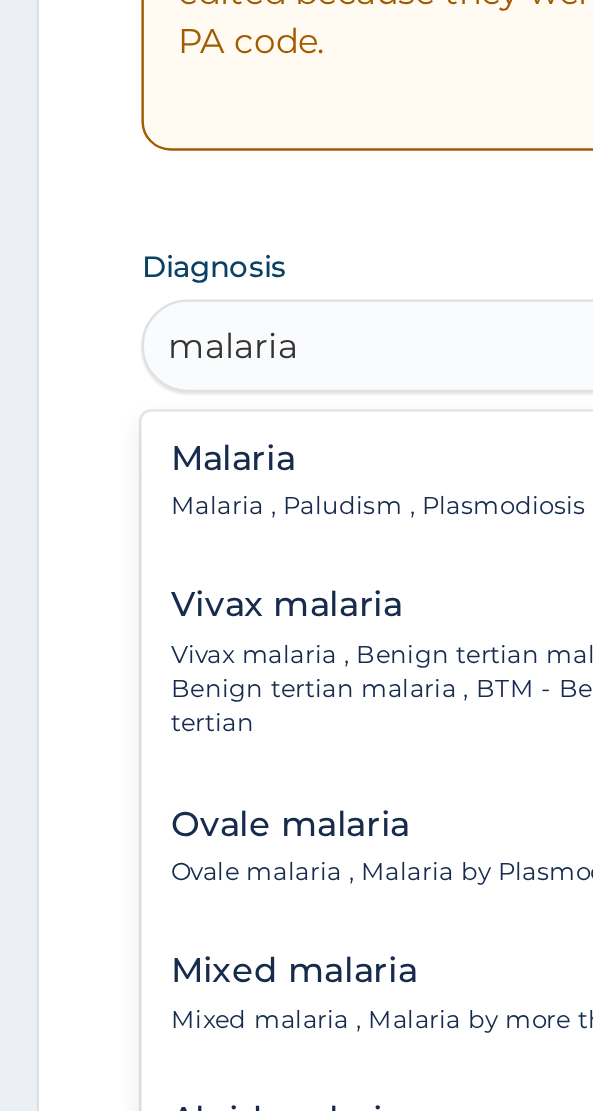 click on "Malaria , Paludism , Plasmodiosis" at bounding box center (155, 734) 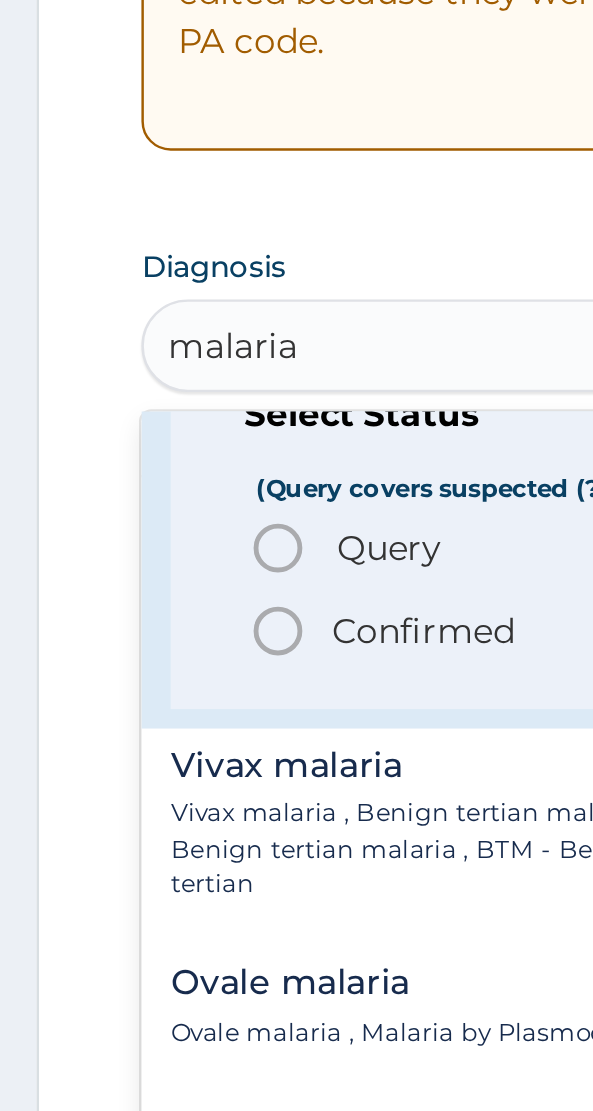 scroll, scrollTop: 83, scrollLeft: 0, axis: vertical 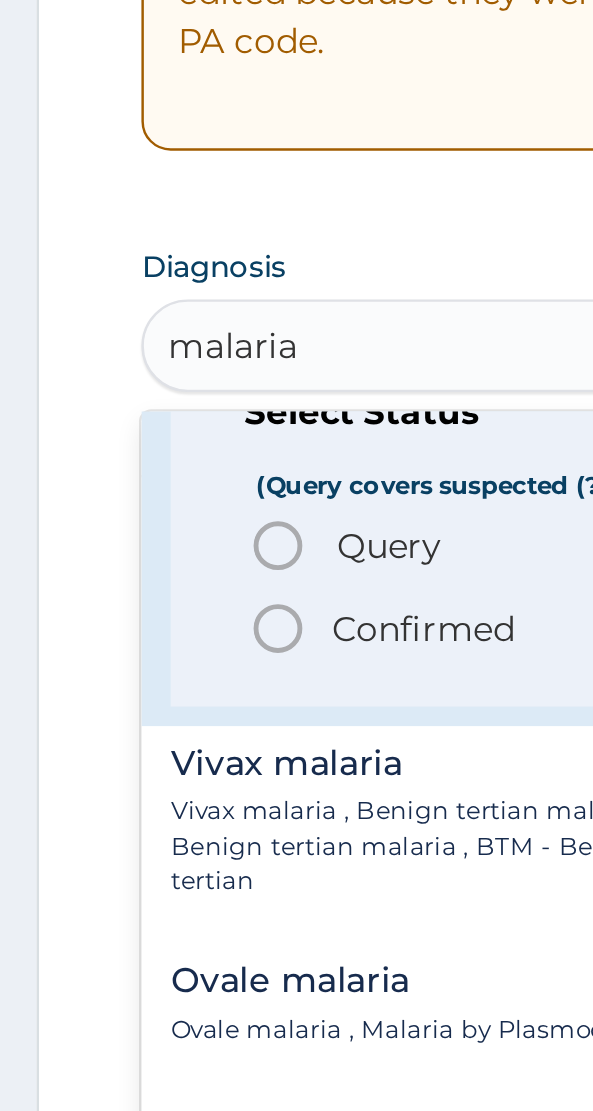 click 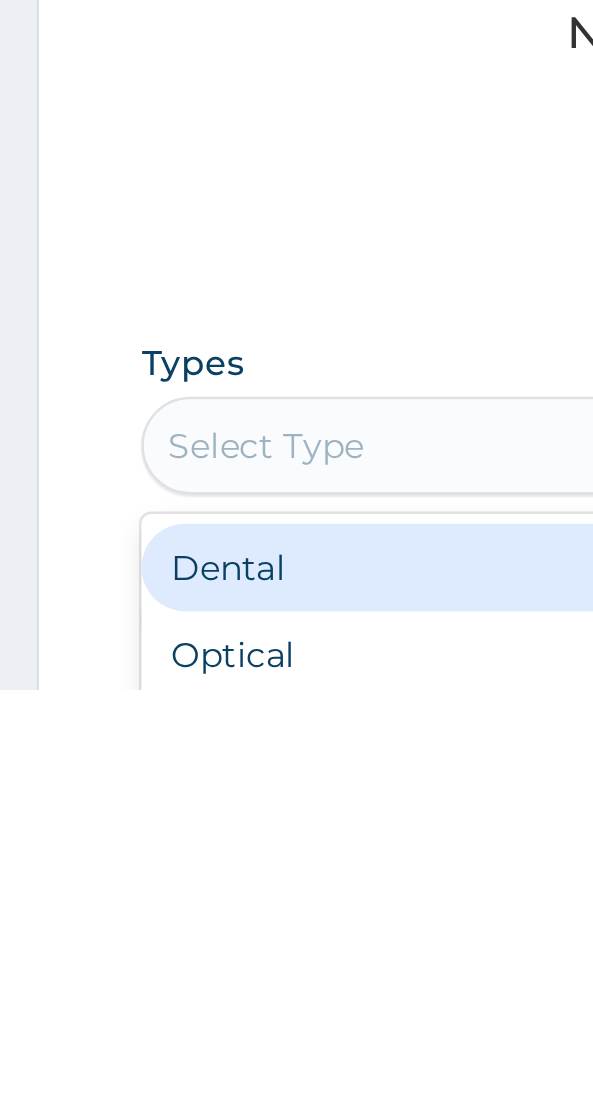 scroll, scrollTop: 182, scrollLeft: 0, axis: vertical 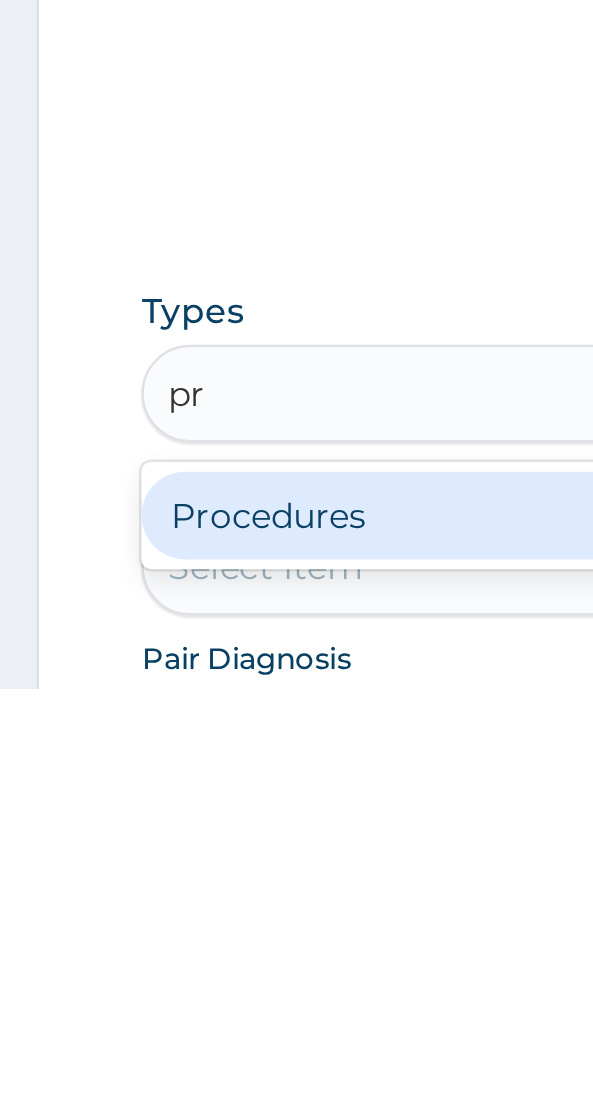 click on "Procedures" at bounding box center [296, 1040] 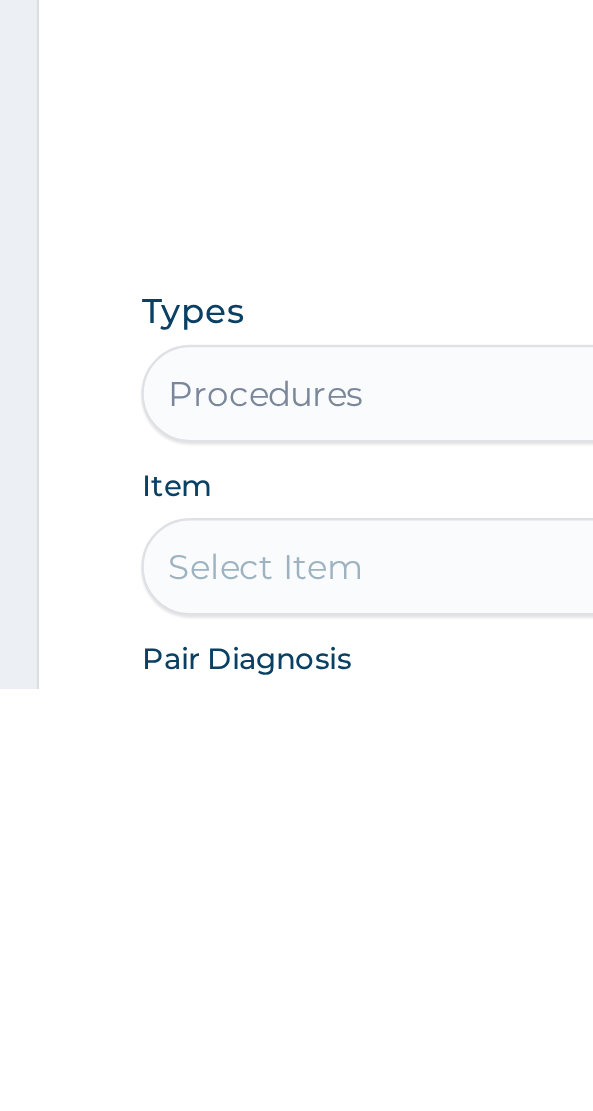 scroll, scrollTop: 182, scrollLeft: 0, axis: vertical 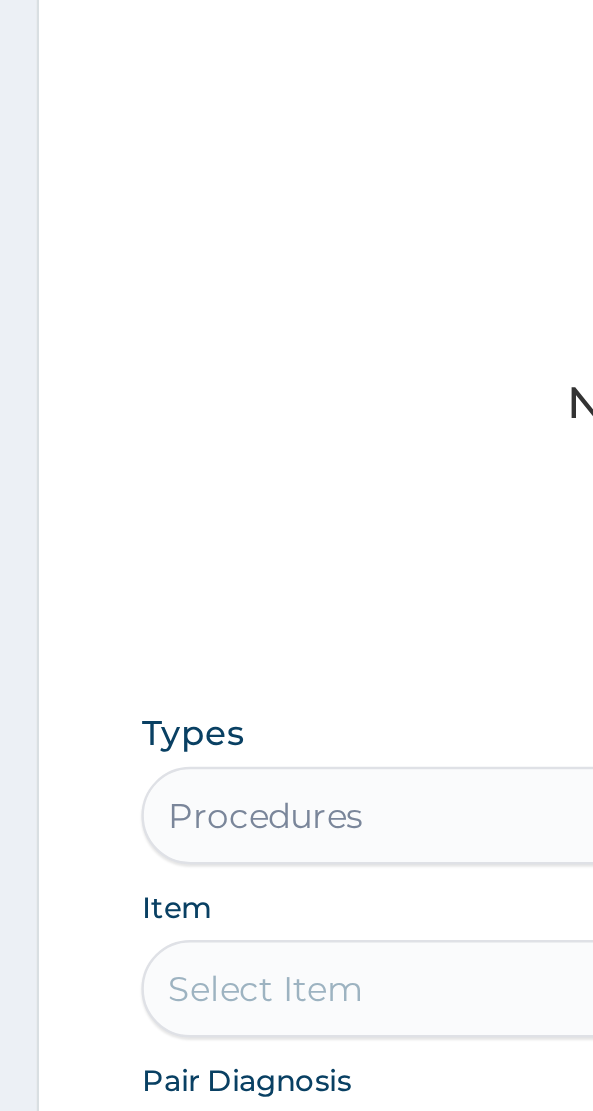 click on "Select Item" at bounding box center (296, 1061) 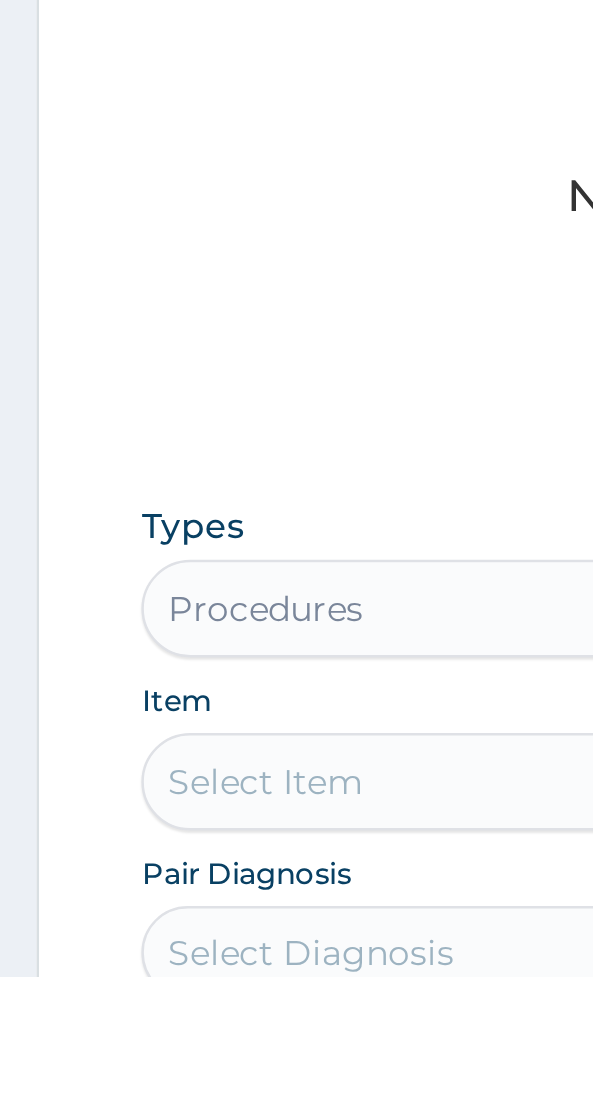 scroll, scrollTop: 213, scrollLeft: 0, axis: vertical 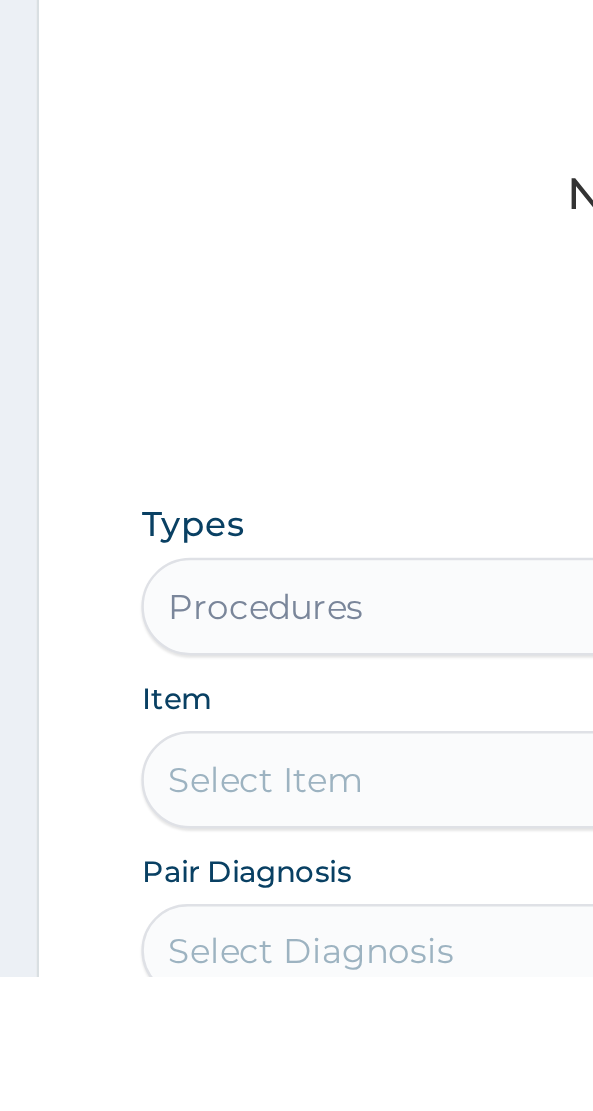 click on "Select Item" at bounding box center [296, 1030] 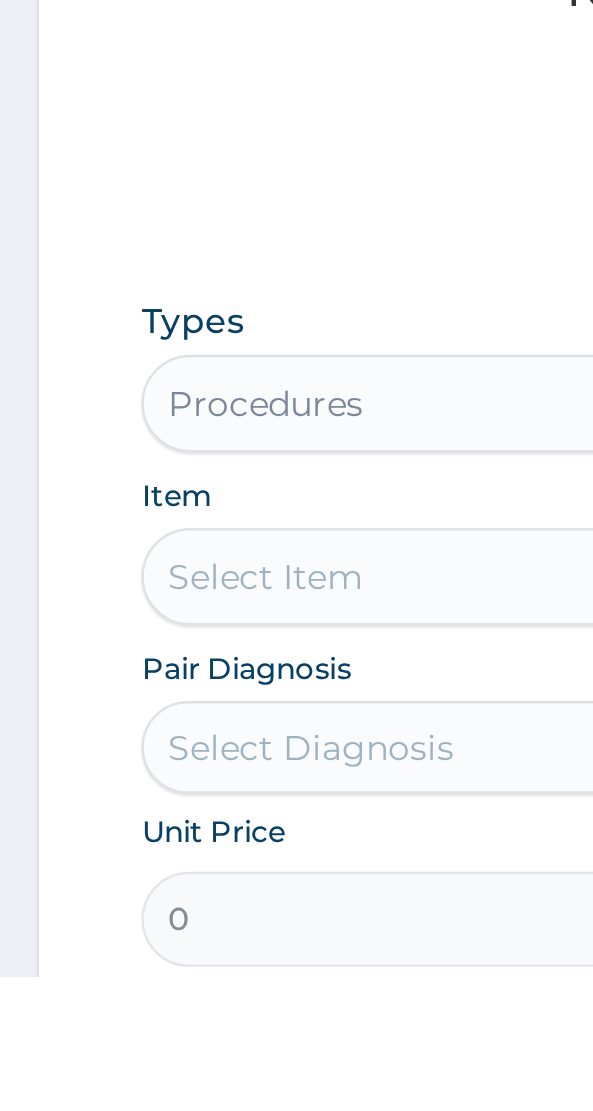 scroll, scrollTop: 299, scrollLeft: 0, axis: vertical 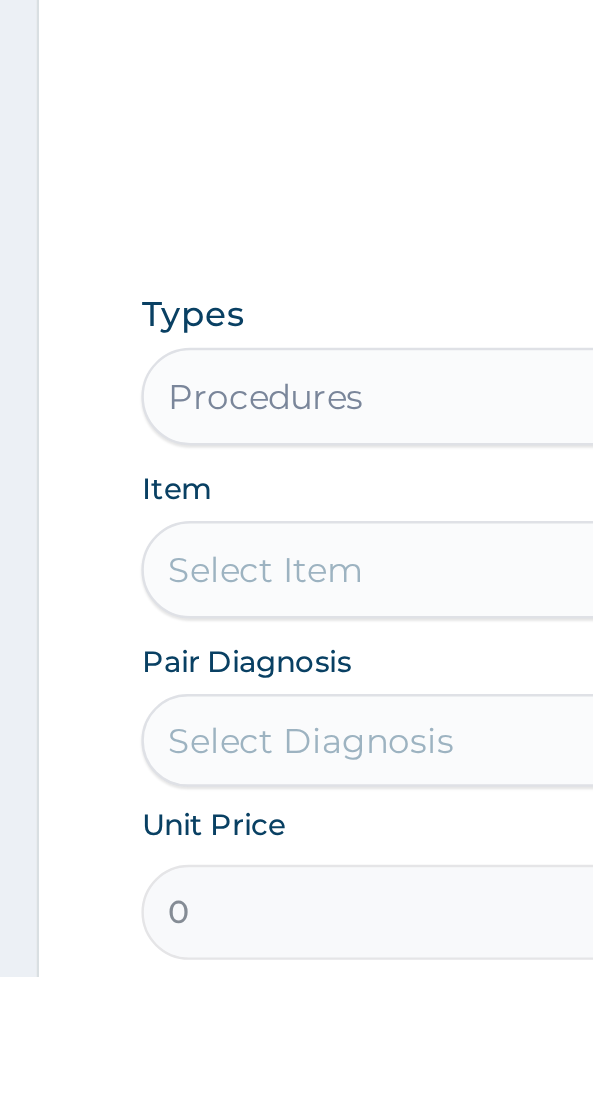 click on "Select Item" at bounding box center [296, 944] 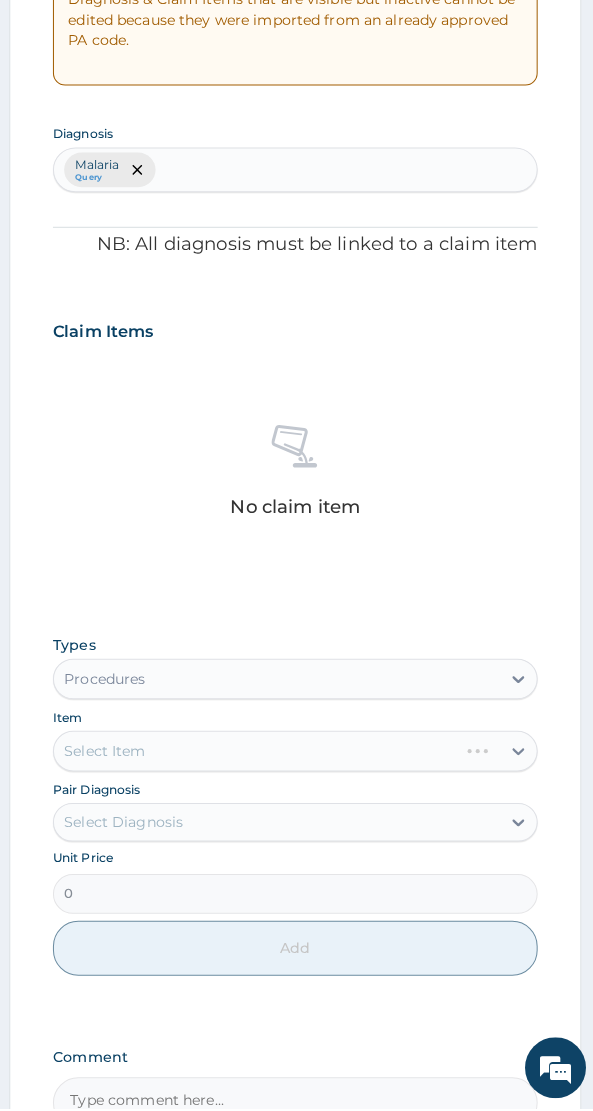 scroll, scrollTop: 485, scrollLeft: 0, axis: vertical 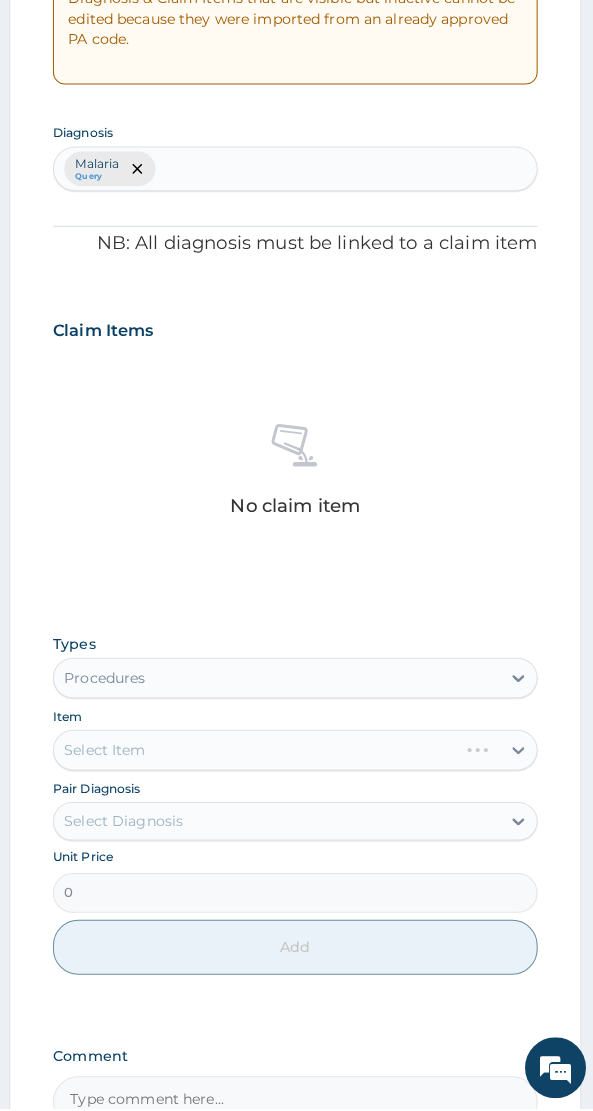 click on "Select Item" at bounding box center (296, 758) 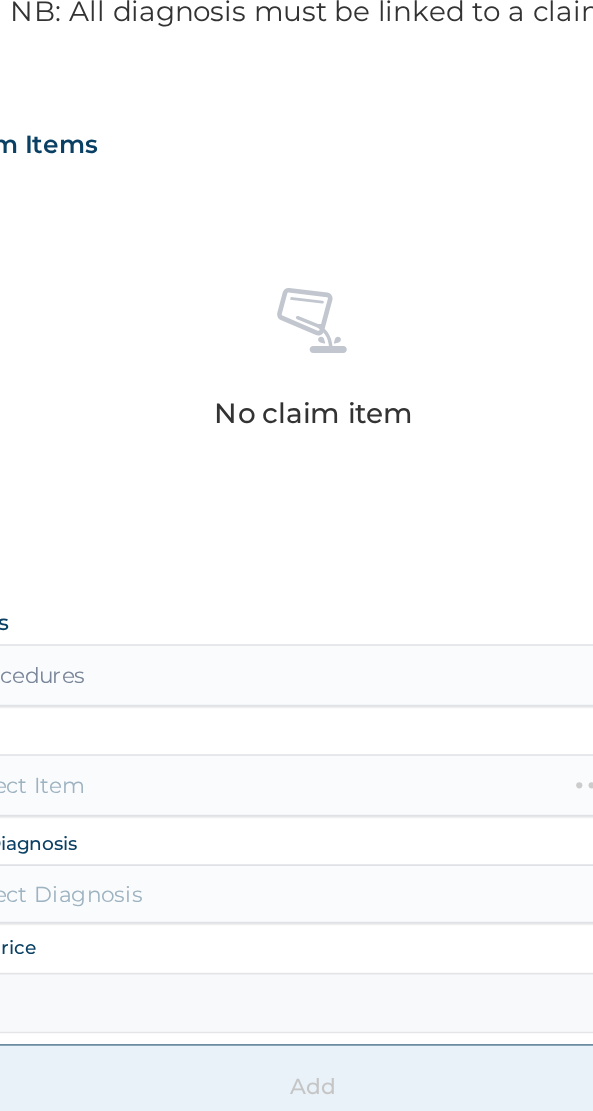 scroll, scrollTop: 489, scrollLeft: 0, axis: vertical 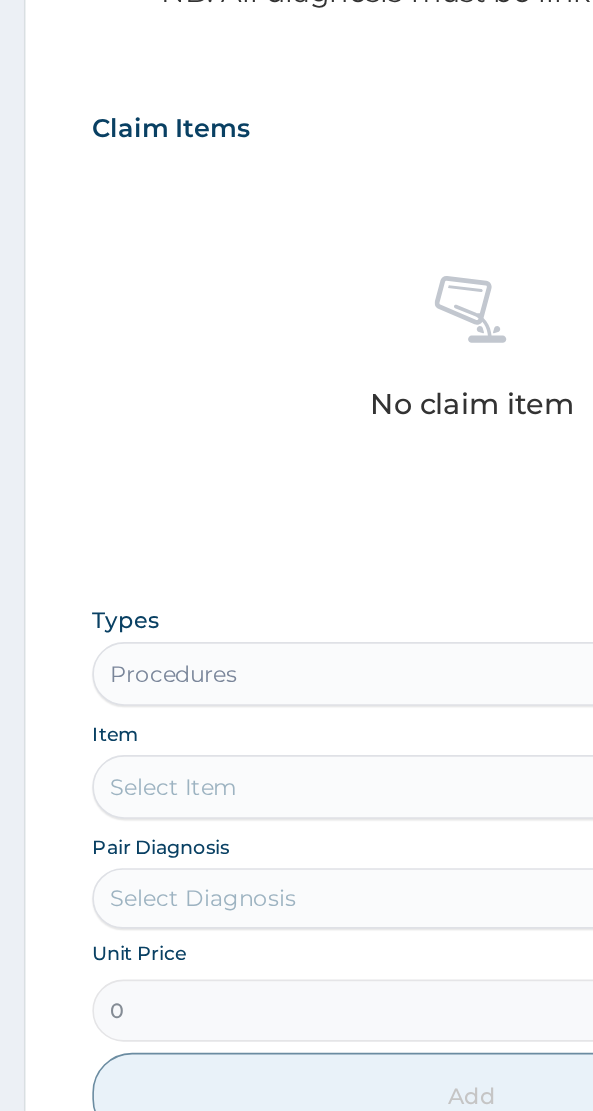 click on "Select Item" at bounding box center [296, 754] 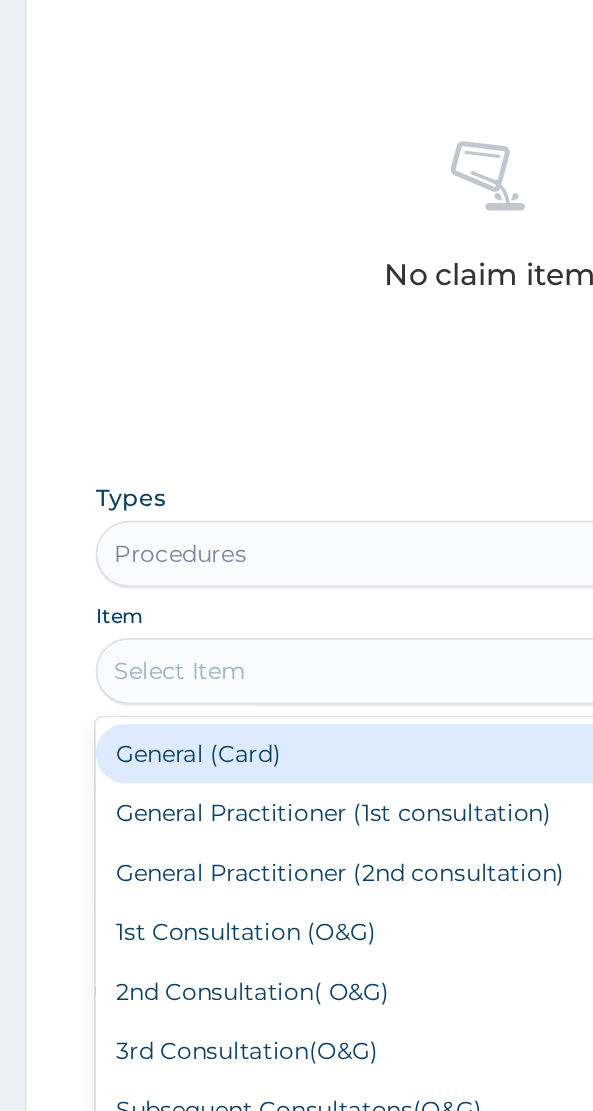 scroll, scrollTop: 489, scrollLeft: 0, axis: vertical 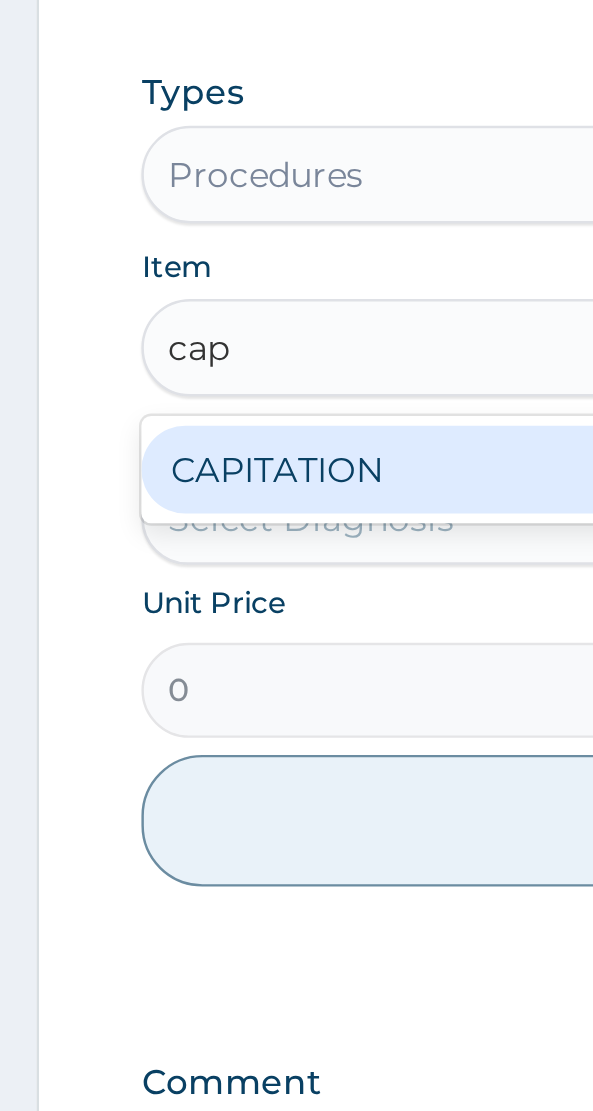click on "CAPITATION" at bounding box center (296, 804) 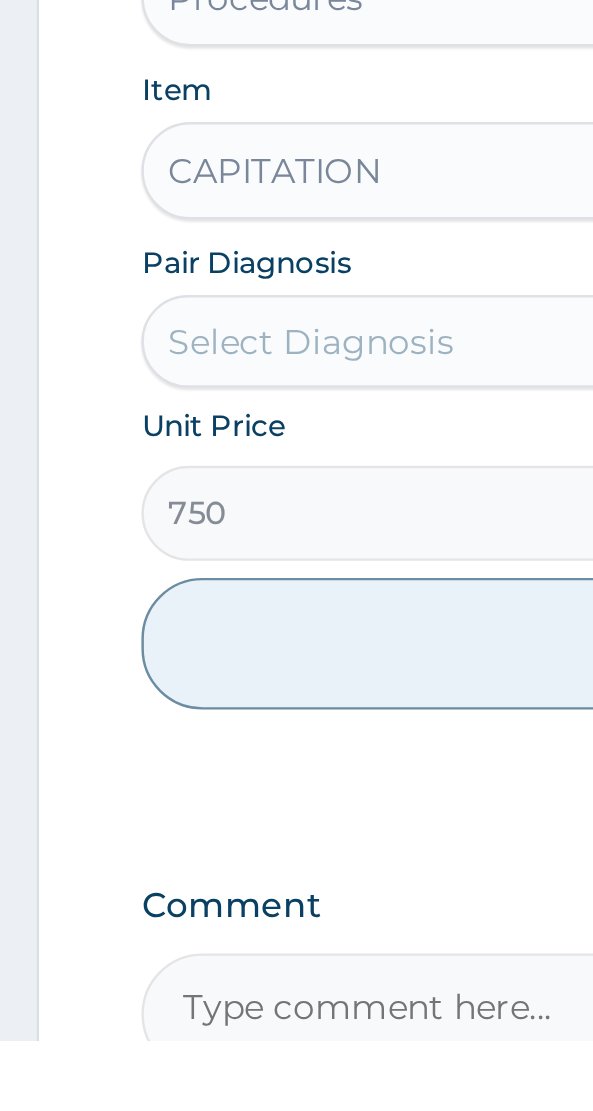 scroll, scrollTop: 489, scrollLeft: 0, axis: vertical 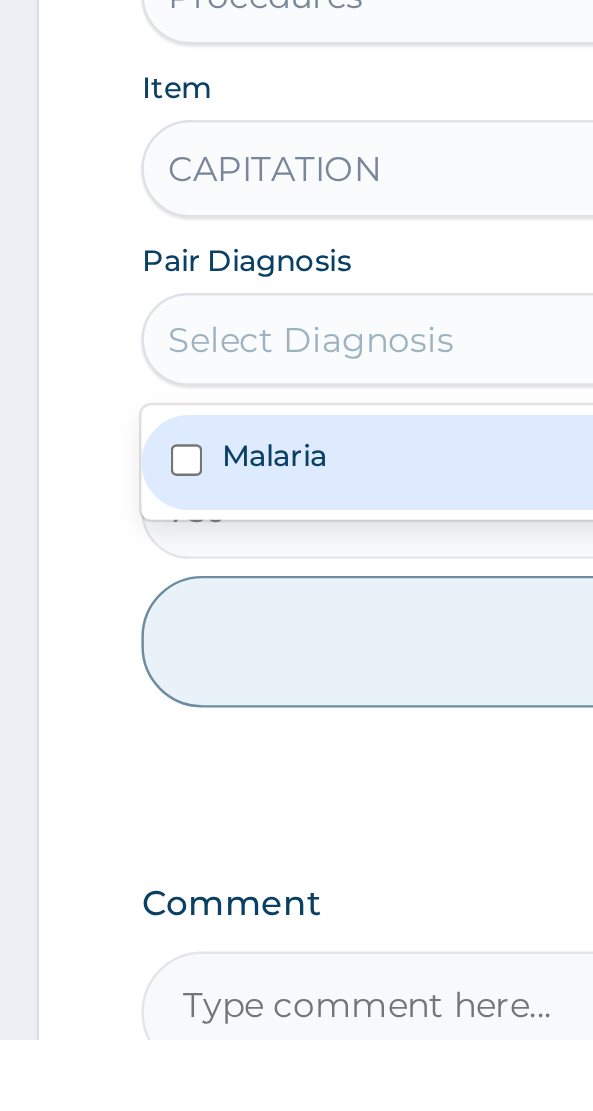 click on "Malaria" at bounding box center (112, 871) 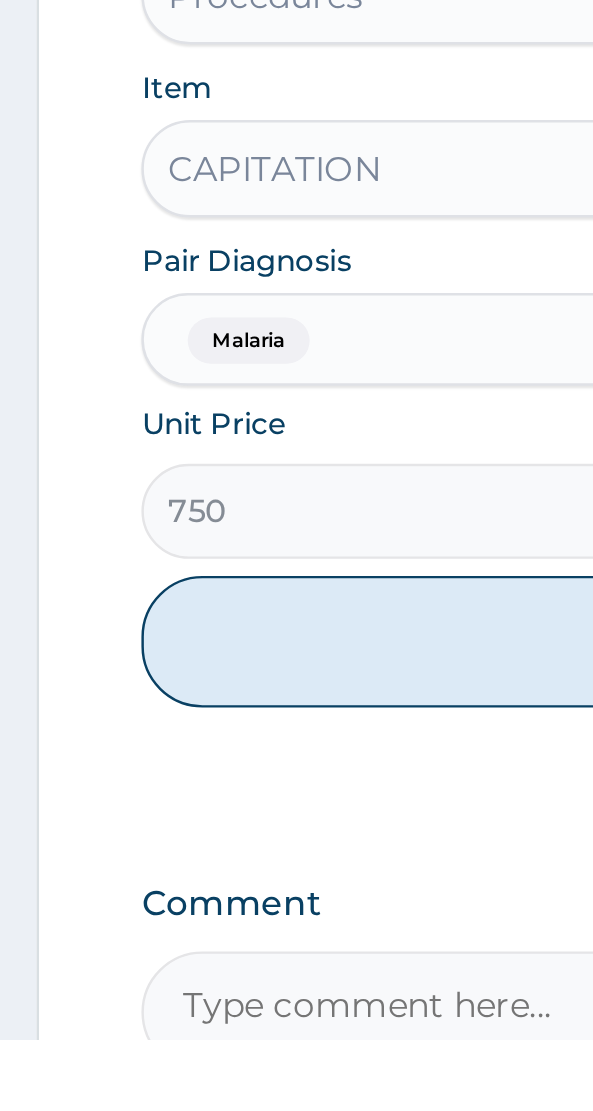 scroll, scrollTop: 489, scrollLeft: 0, axis: vertical 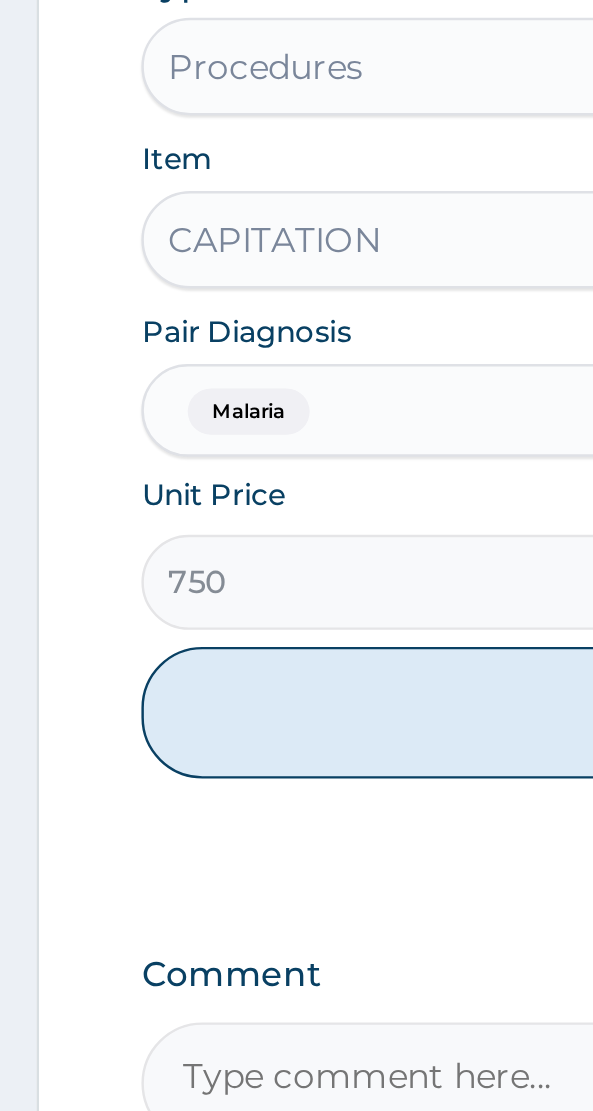 click on "Add" at bounding box center (296, 948) 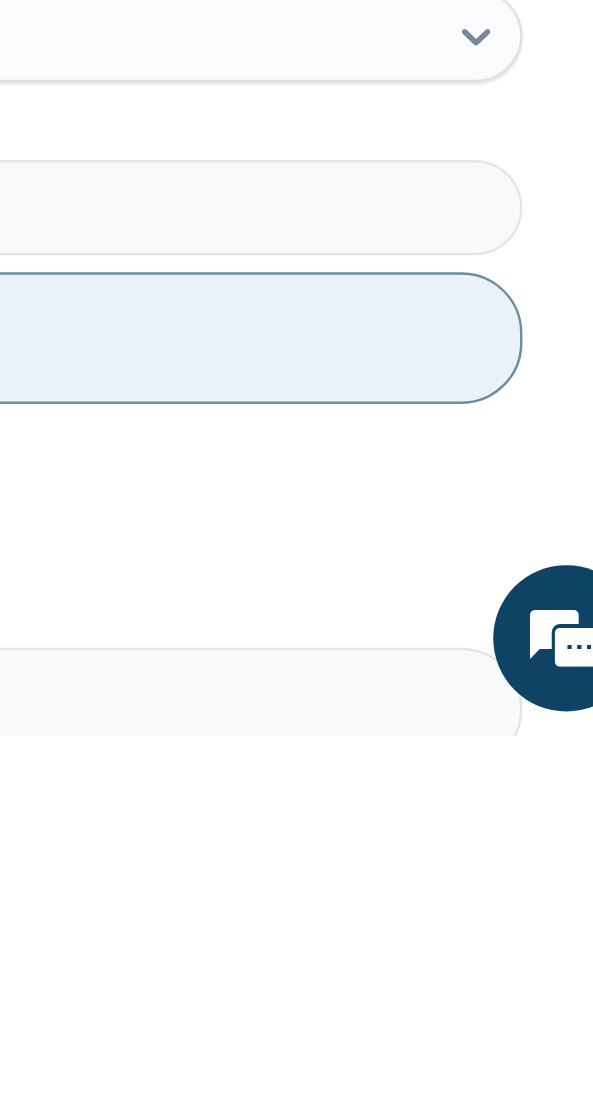 scroll, scrollTop: 570, scrollLeft: 0, axis: vertical 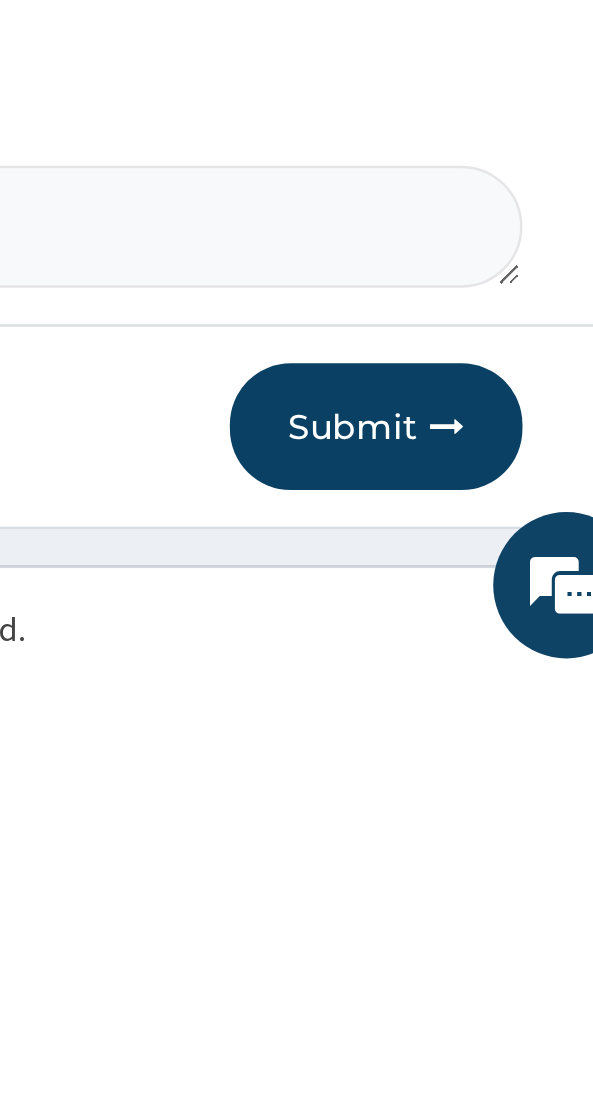 click at bounding box center (504, 1006) 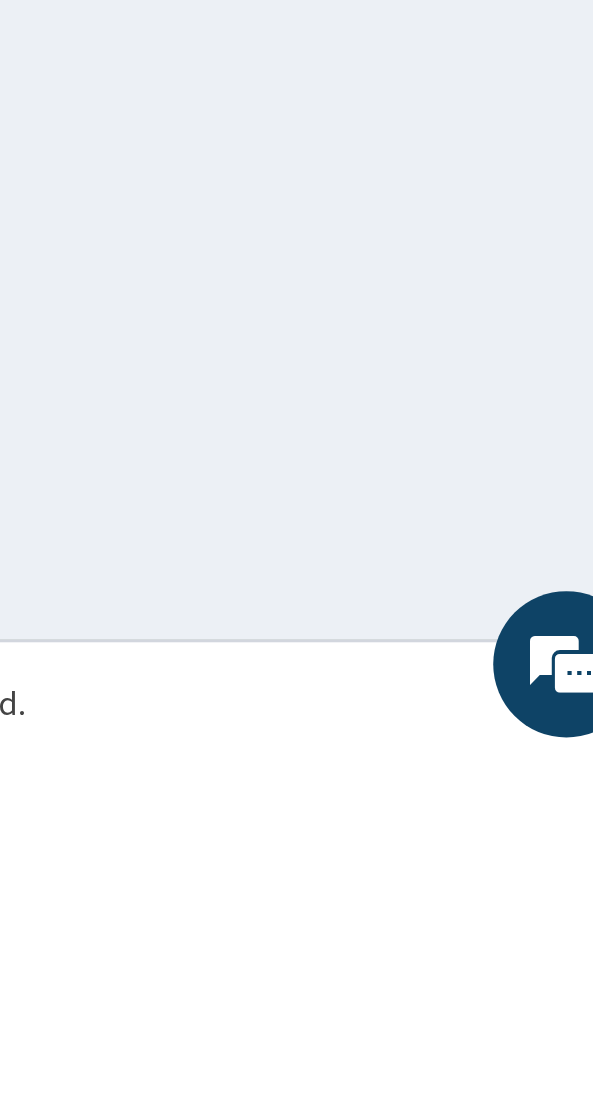 scroll, scrollTop: 91, scrollLeft: 0, axis: vertical 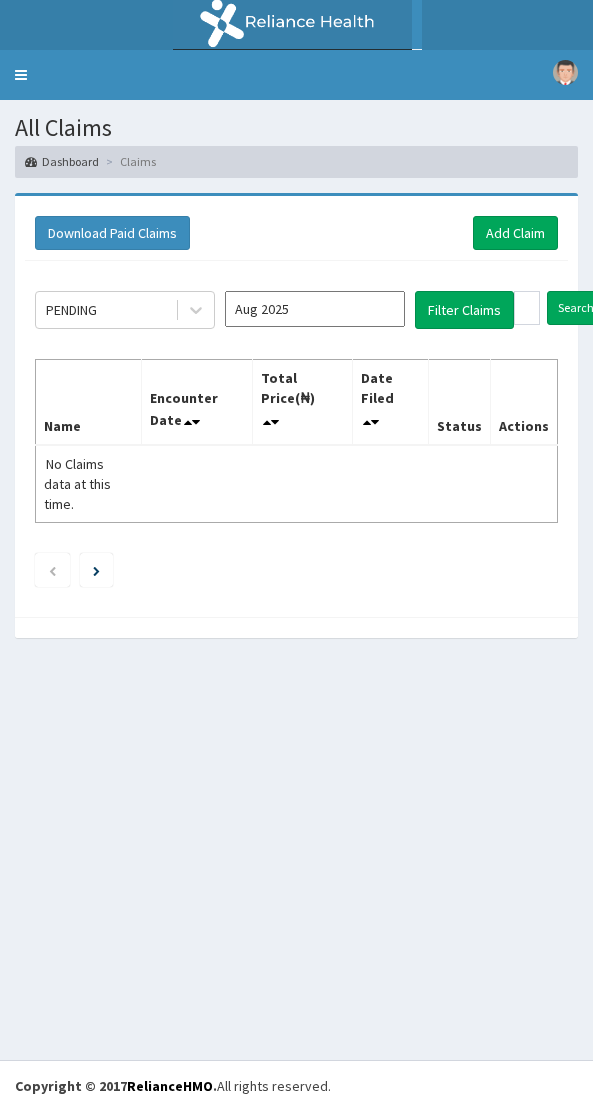 click on "Dashboard" at bounding box center [62, 161] 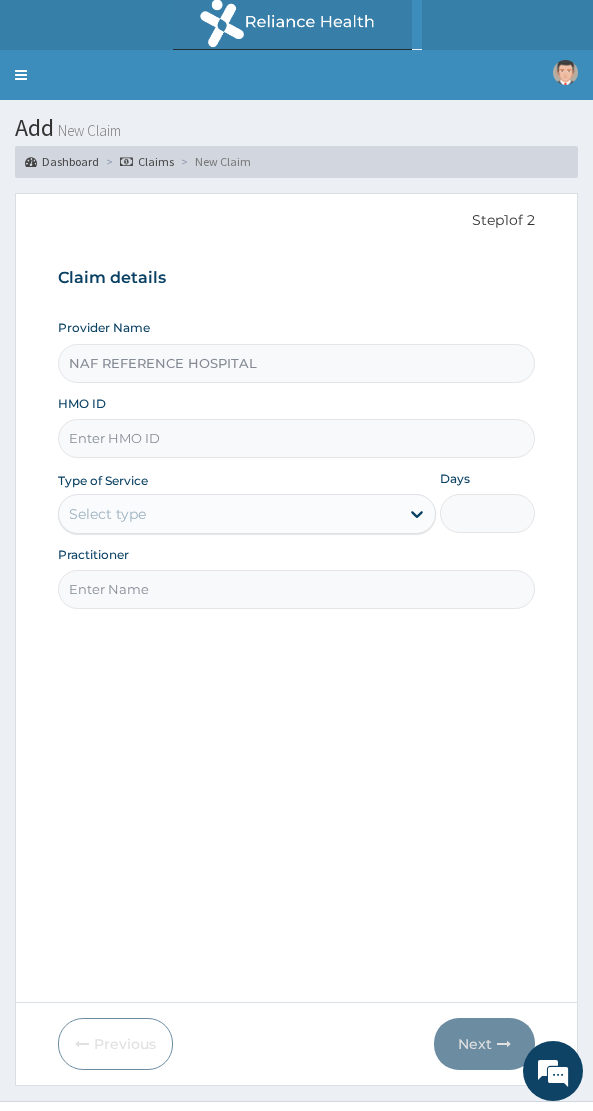 scroll, scrollTop: 0, scrollLeft: 0, axis: both 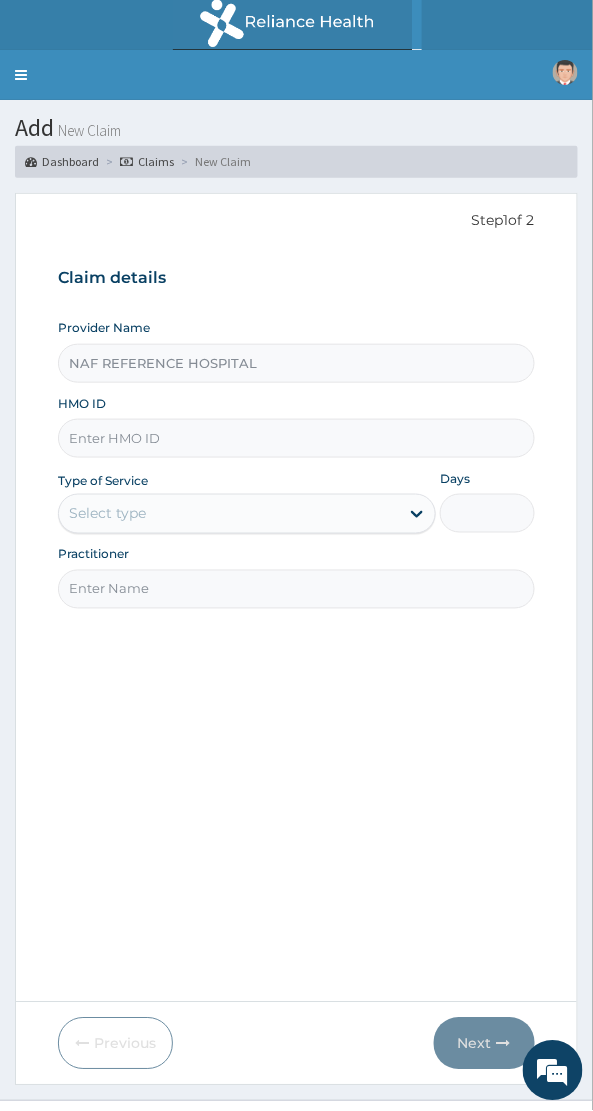 click on "HMO ID" at bounding box center [296, 438] 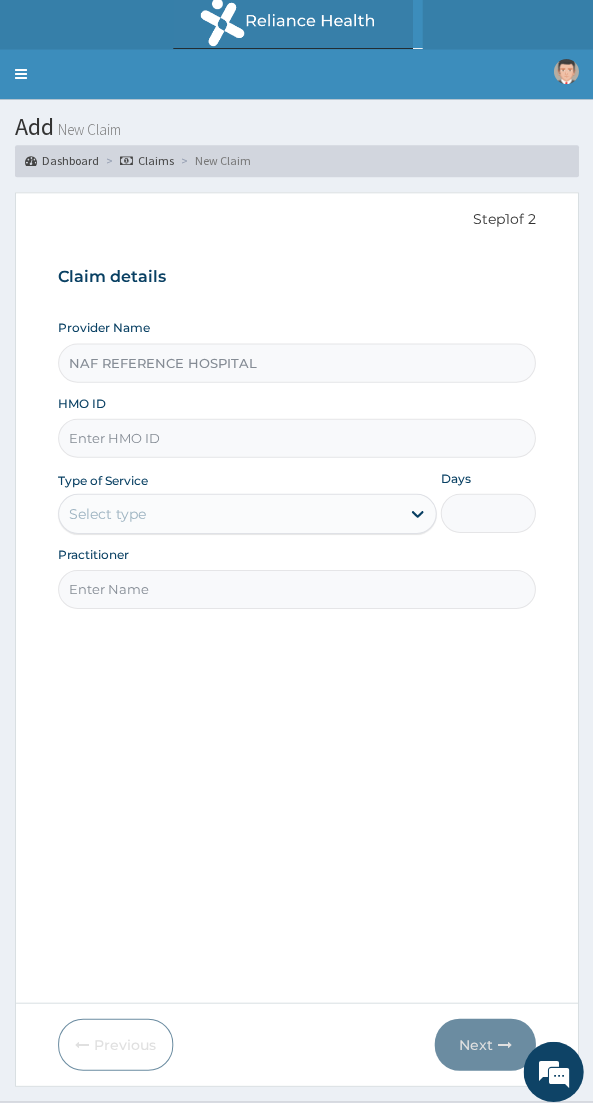 scroll, scrollTop: 0, scrollLeft: 0, axis: both 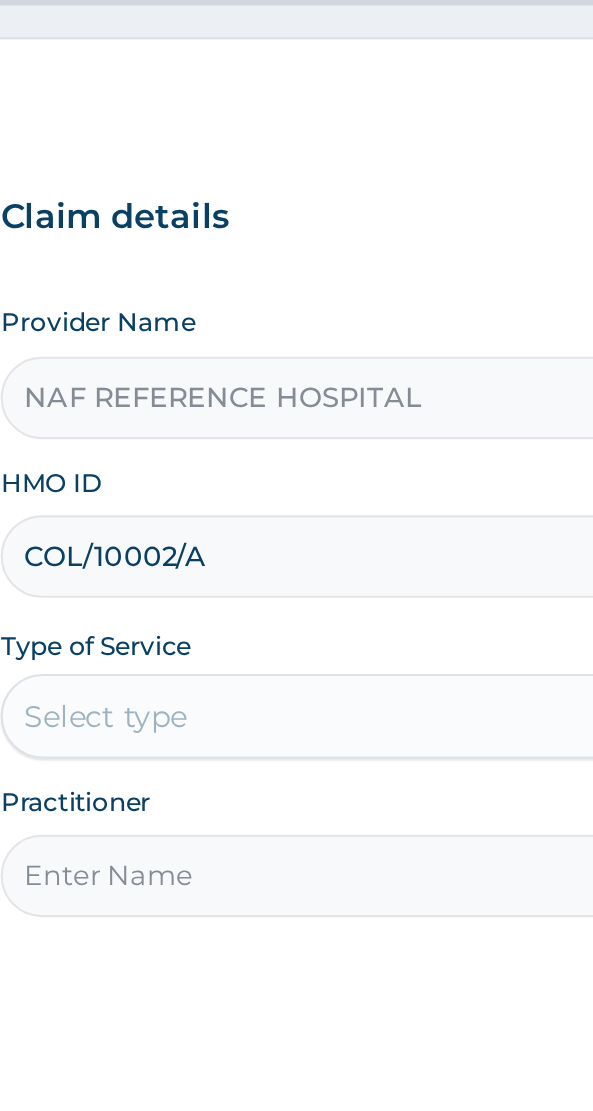 click on "COL/10002/A" at bounding box center (296, 438) 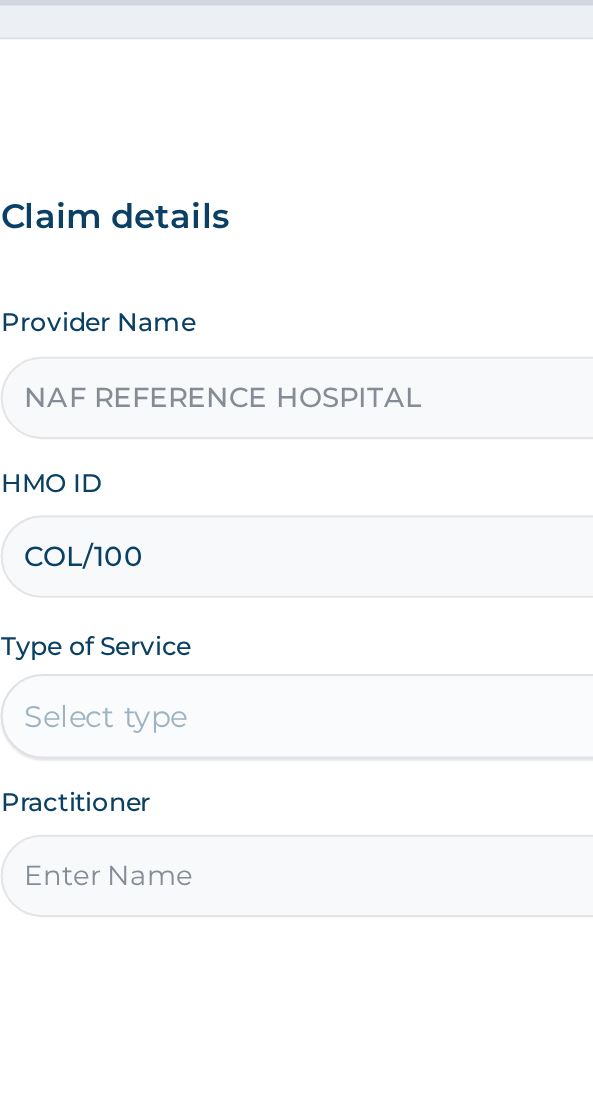 scroll, scrollTop: 0, scrollLeft: 0, axis: both 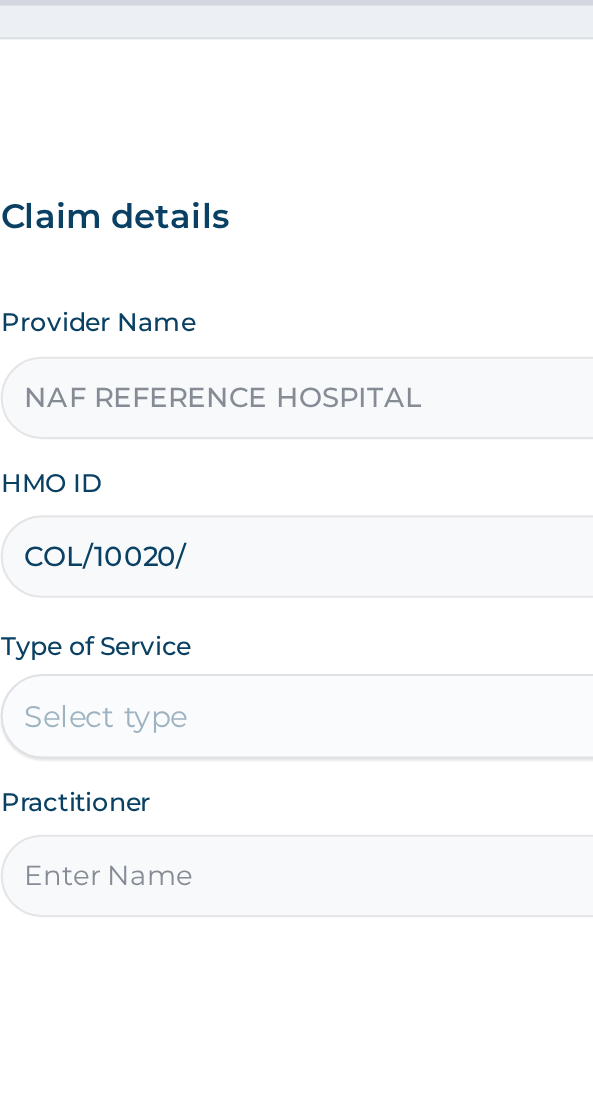 type on "COL/10020/F" 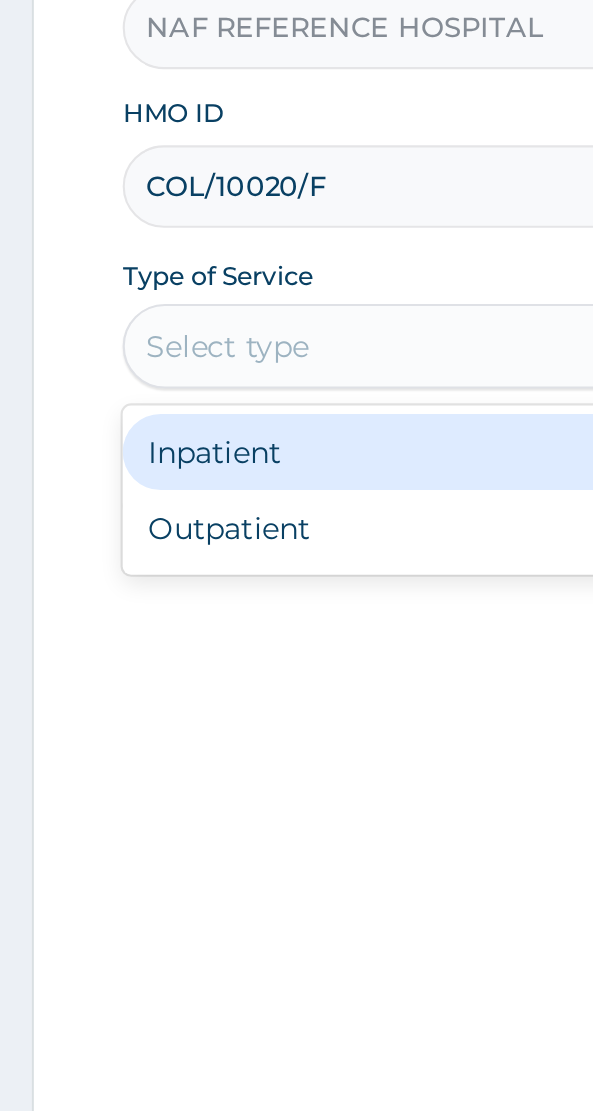 click on "Outpatient" at bounding box center (247, 600) 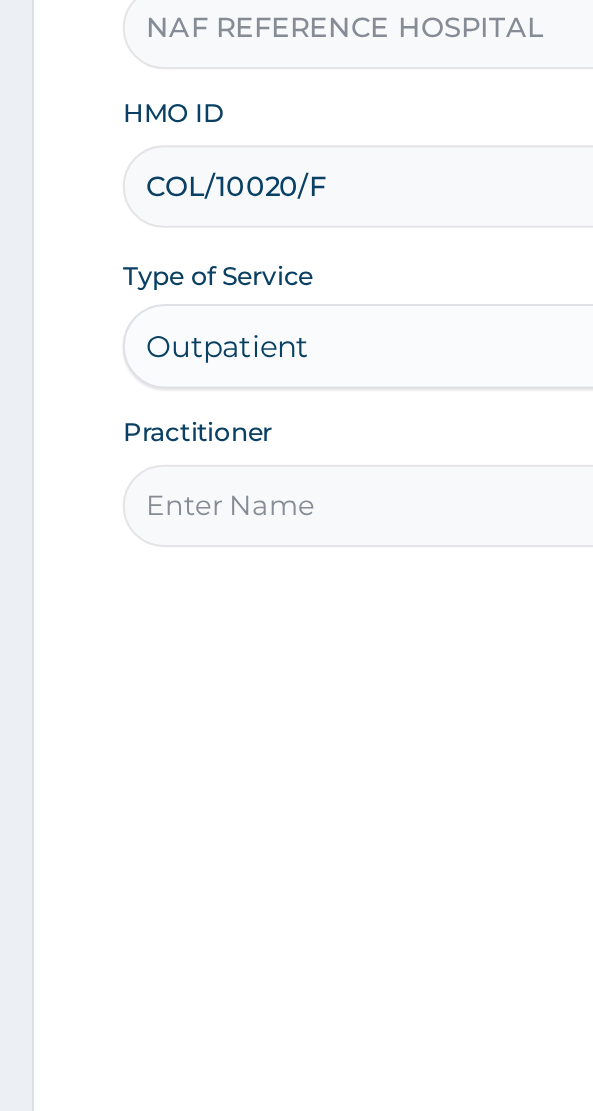 click on "Practitioner" at bounding box center [296, 589] 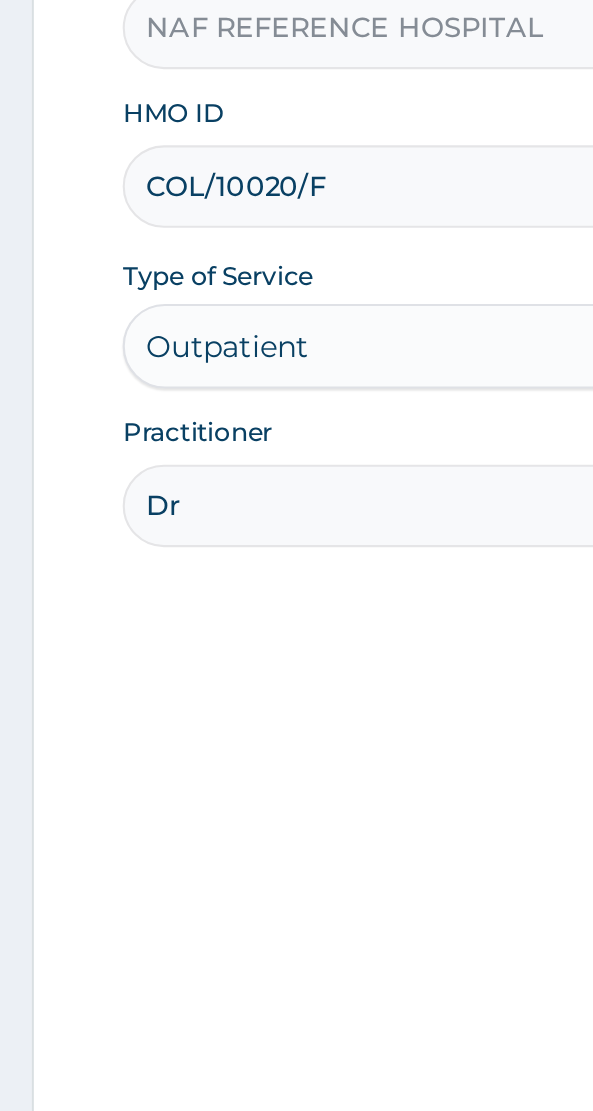 type on "Dr Adamu" 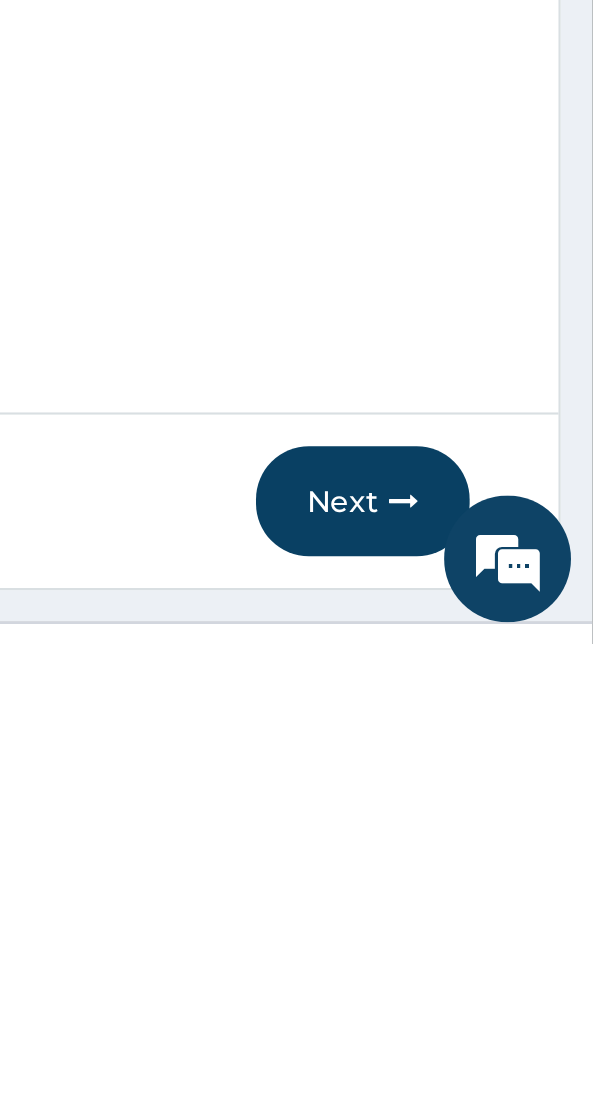 scroll, scrollTop: 40, scrollLeft: 0, axis: vertical 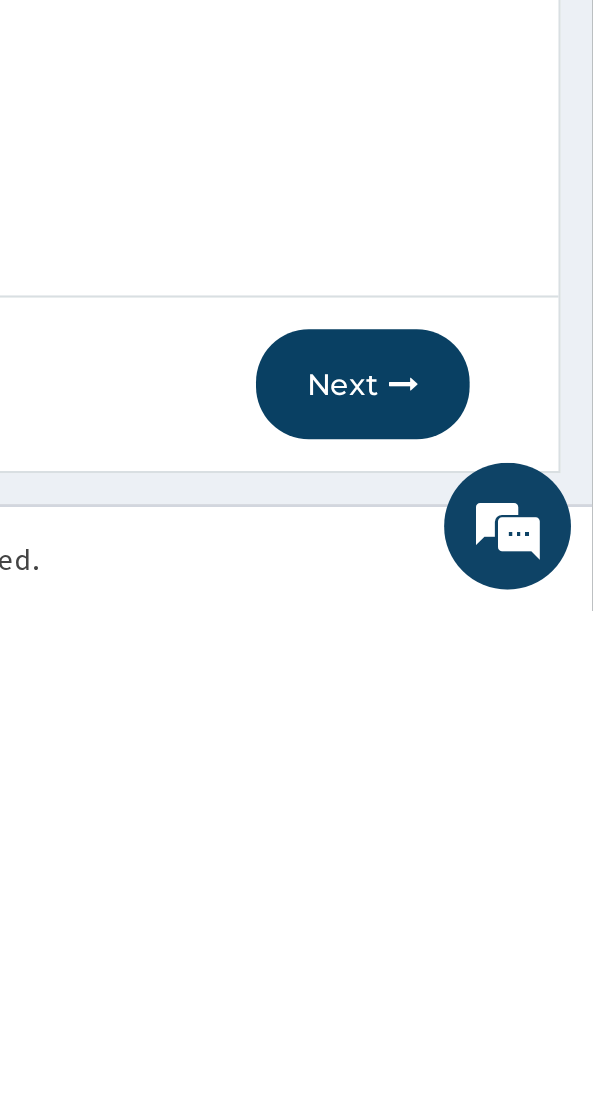 click on "Next" at bounding box center (484, 1004) 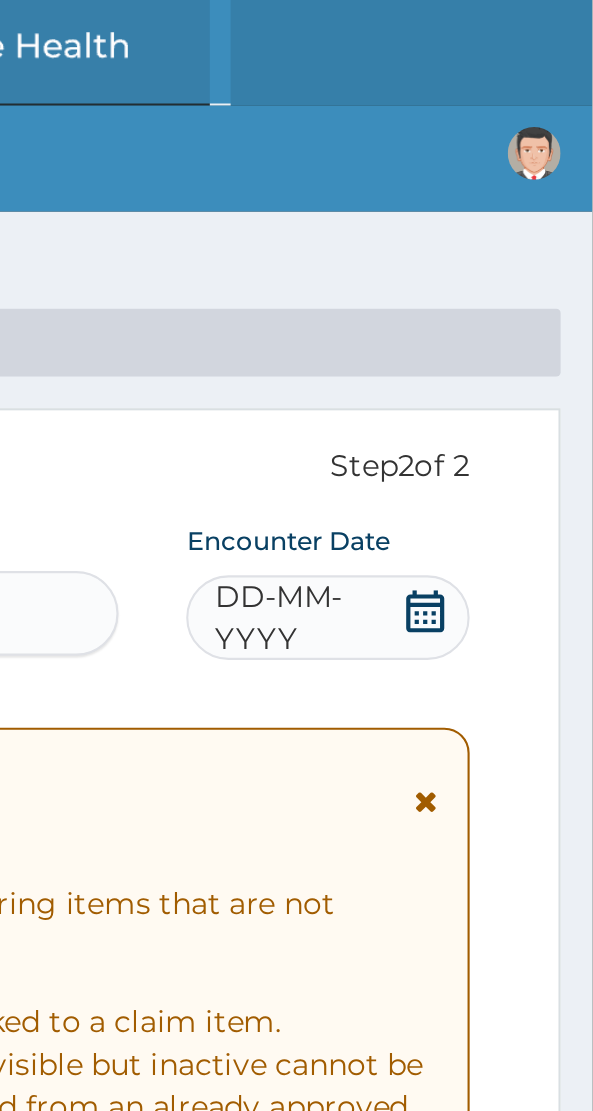 scroll, scrollTop: 0, scrollLeft: 0, axis: both 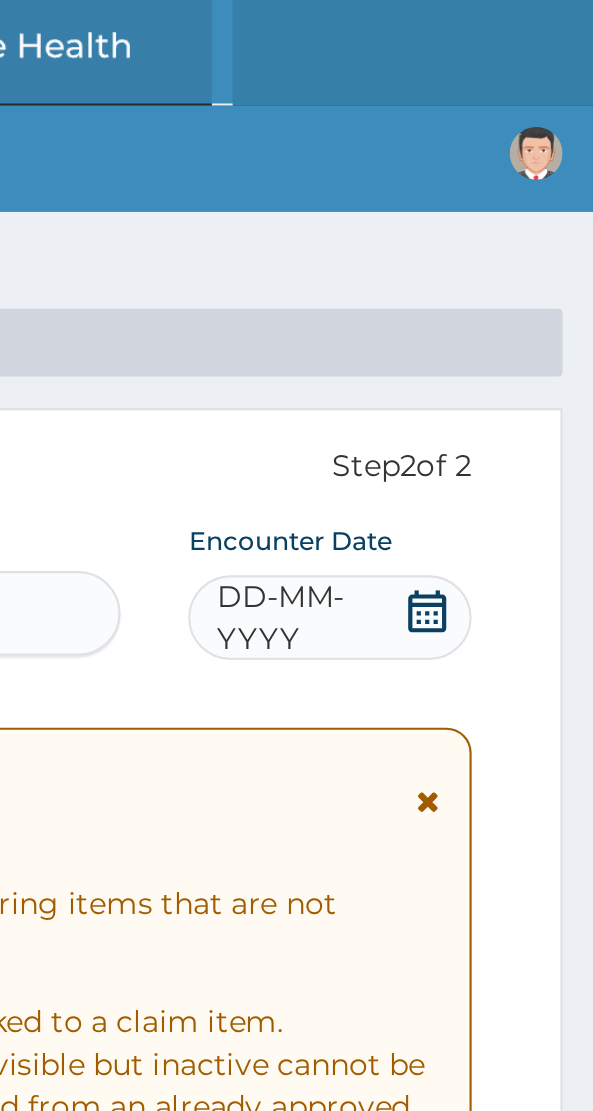 click on "DD-MM-YYYY" at bounding box center [457, 292] 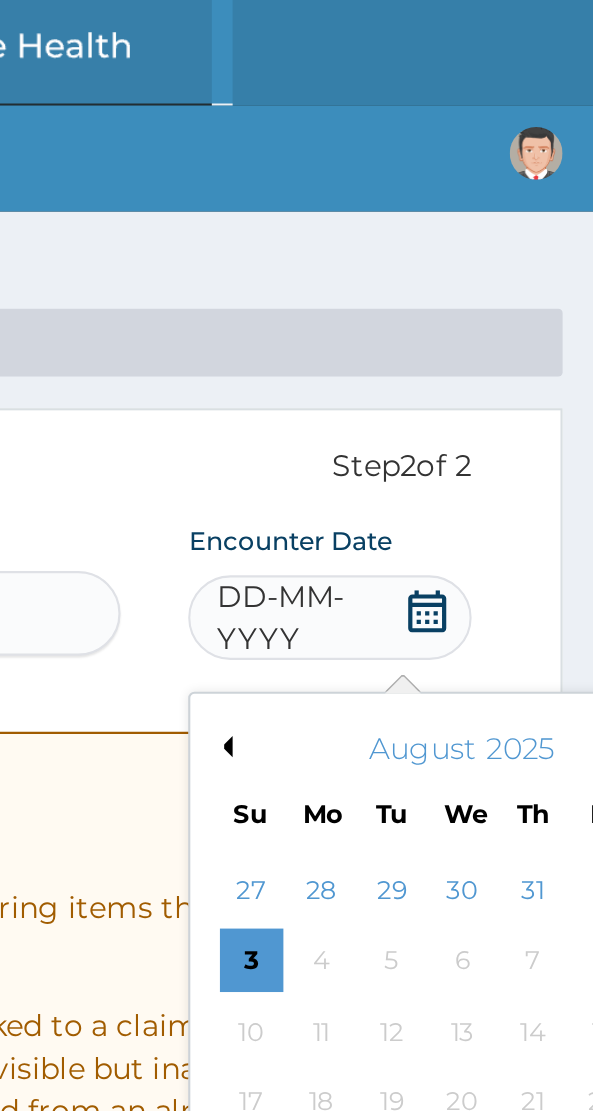 click 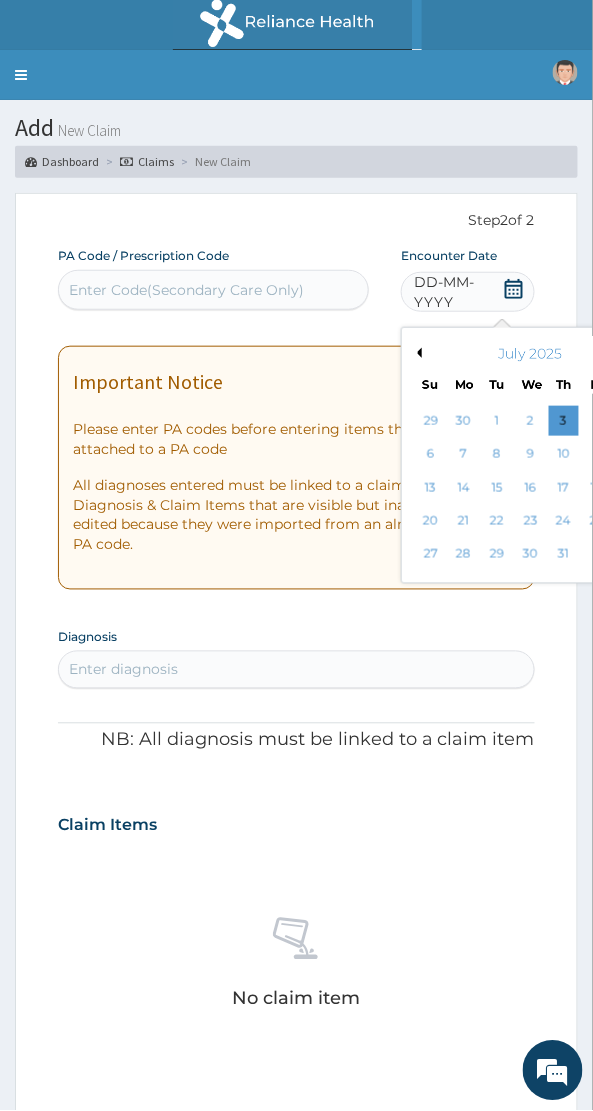 click on "Previous Month" at bounding box center [417, 353] 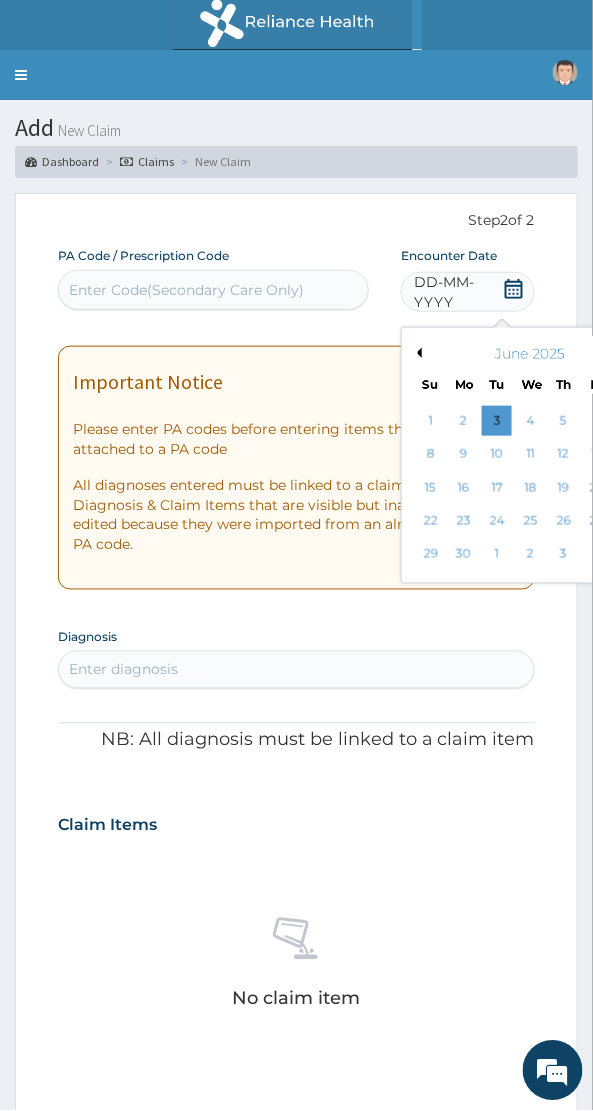 click on "Previous Month" at bounding box center [417, 353] 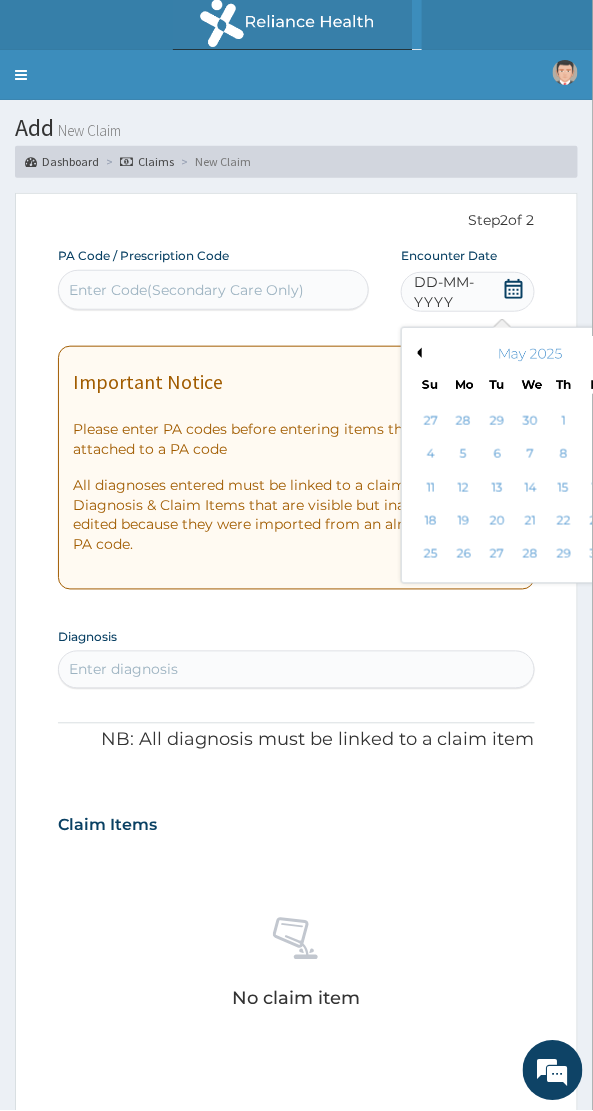 click on "Previous Month" at bounding box center [417, 353] 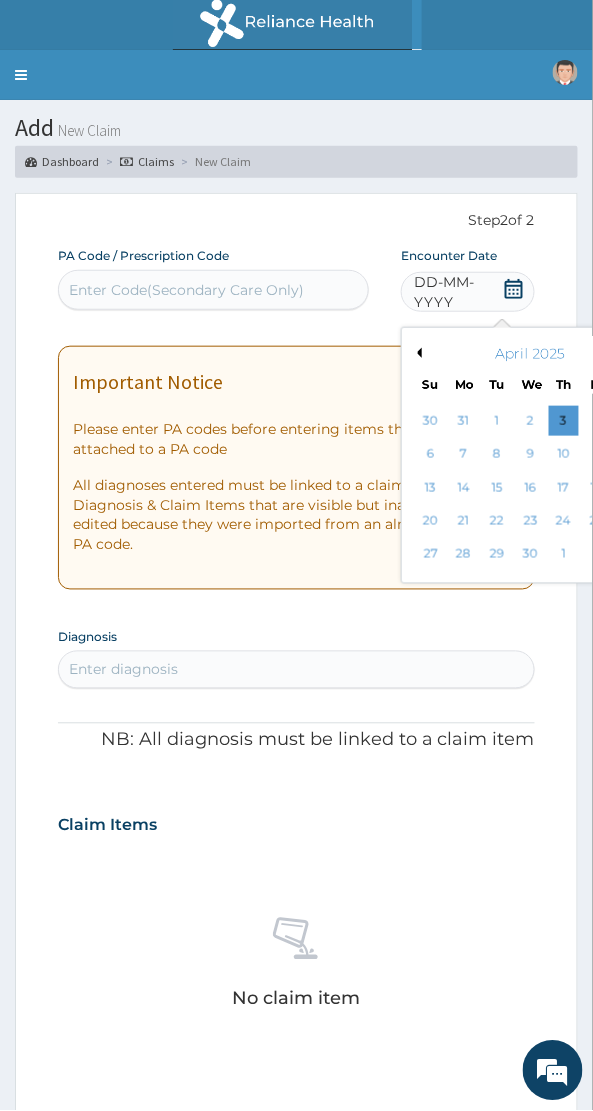 click on "30" at bounding box center [531, 555] 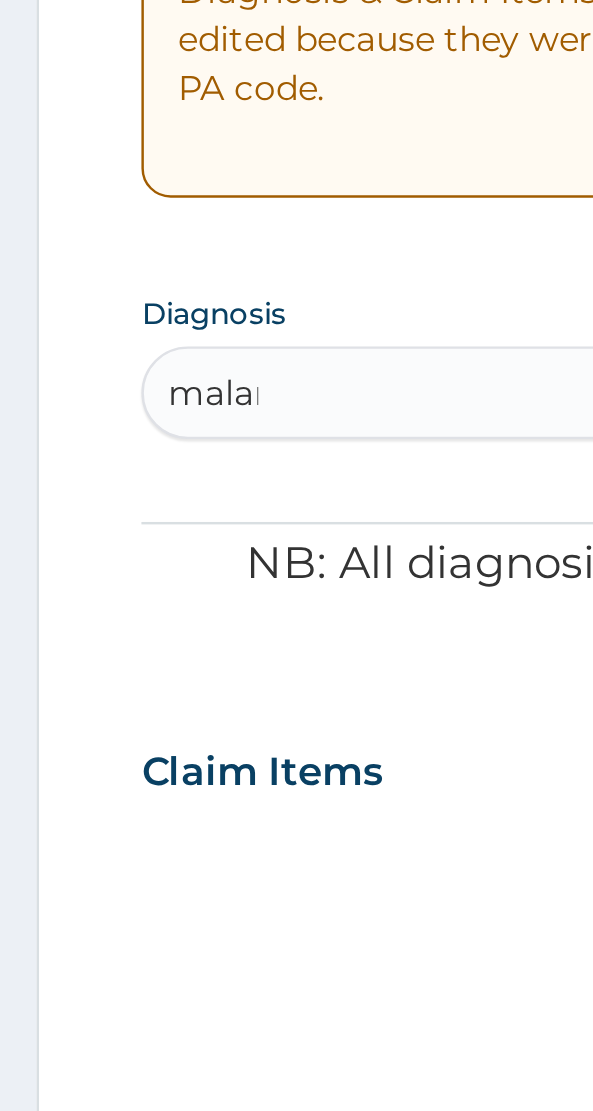 scroll, scrollTop: 0, scrollLeft: 0, axis: both 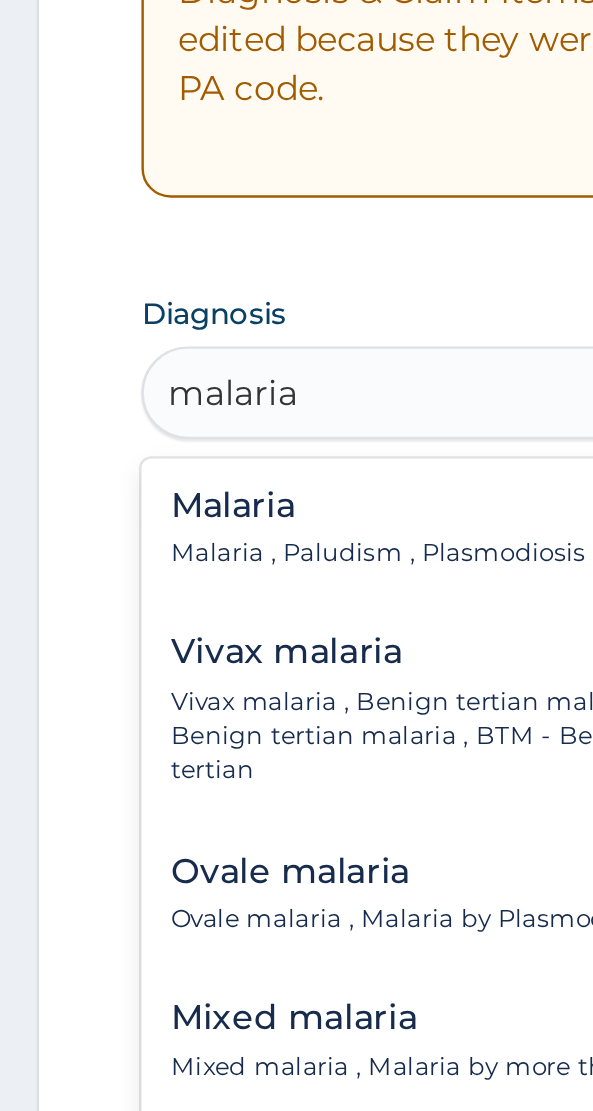 click on "Malaria" at bounding box center [155, 714] 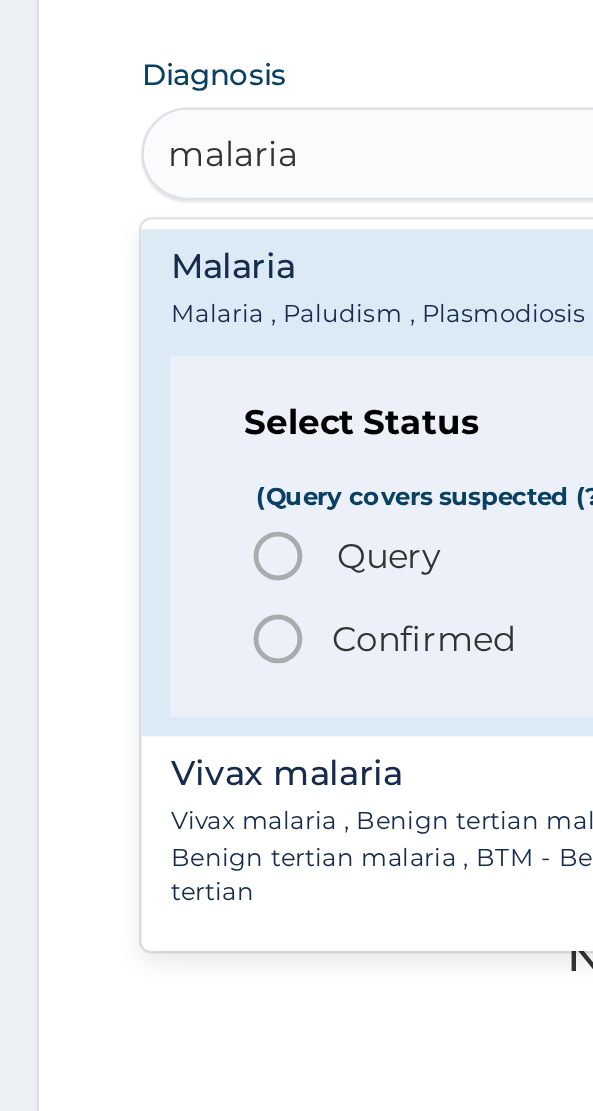 click 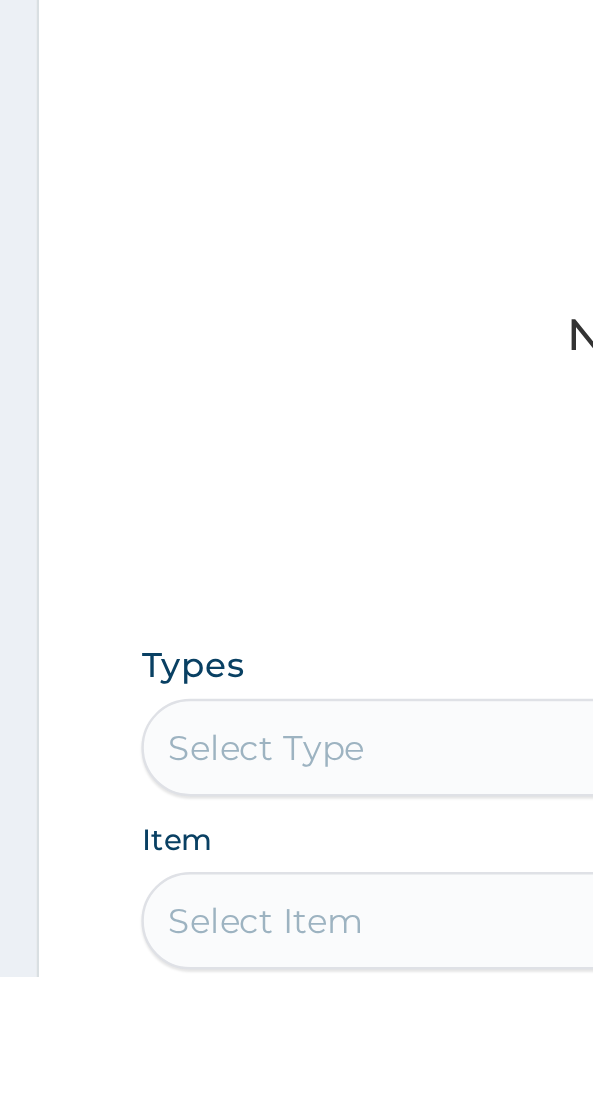 scroll, scrollTop: 165, scrollLeft: 0, axis: vertical 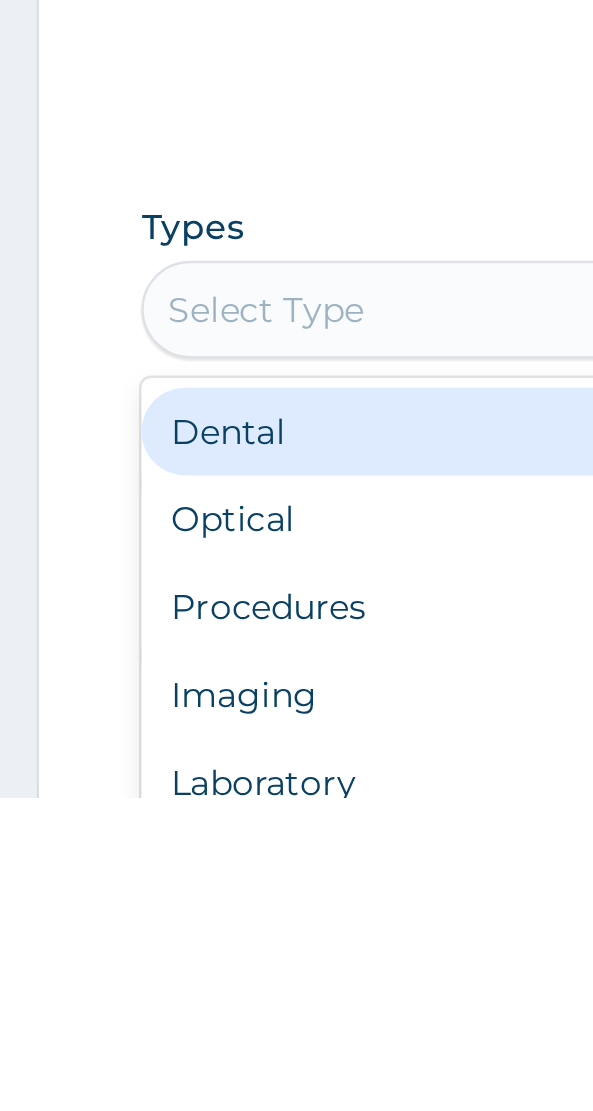 click on "Procedures" at bounding box center (296, 1033) 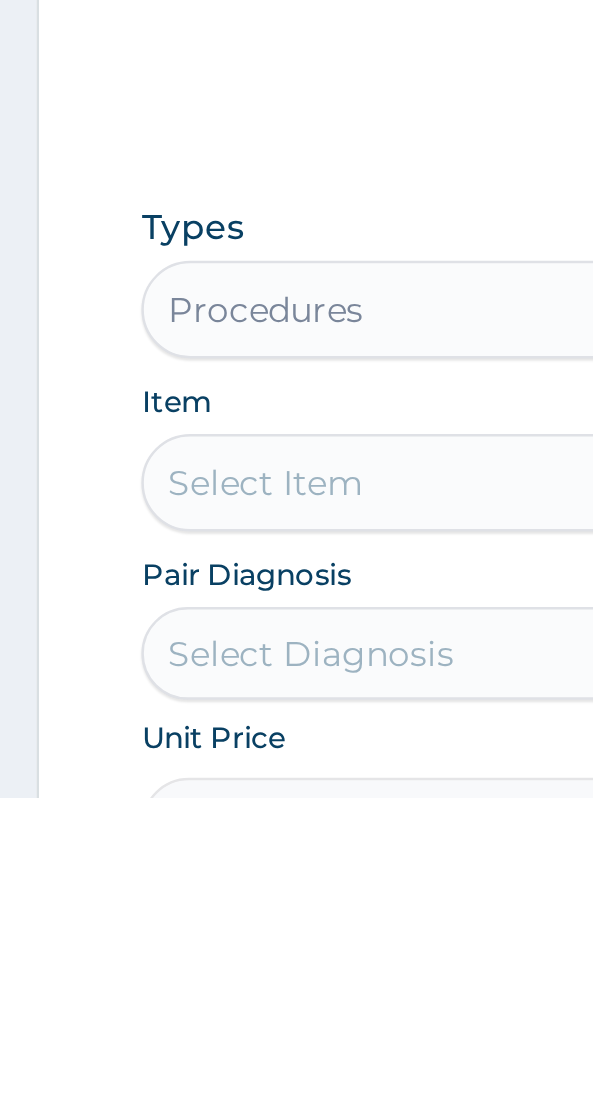 scroll, scrollTop: 261, scrollLeft: 0, axis: vertical 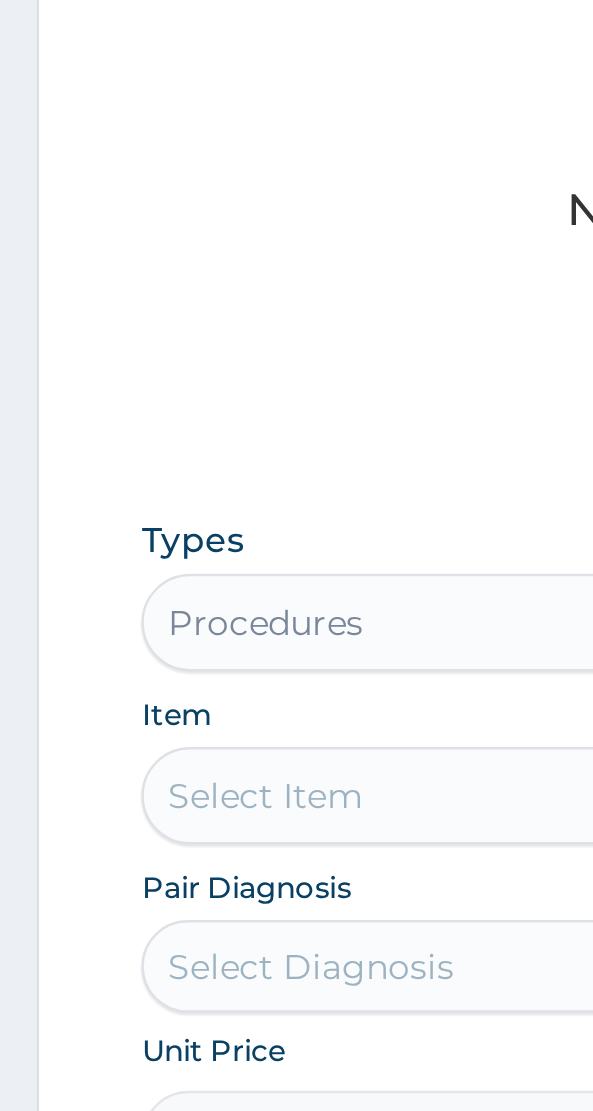 click on "Select Item" at bounding box center [296, 982] 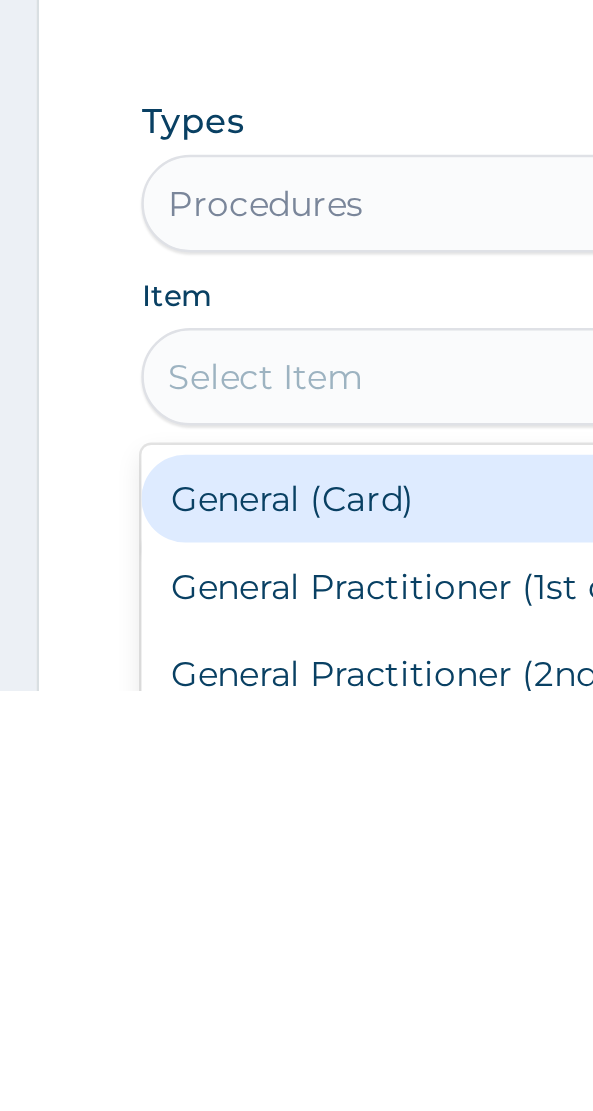 scroll, scrollTop: 272, scrollLeft: 0, axis: vertical 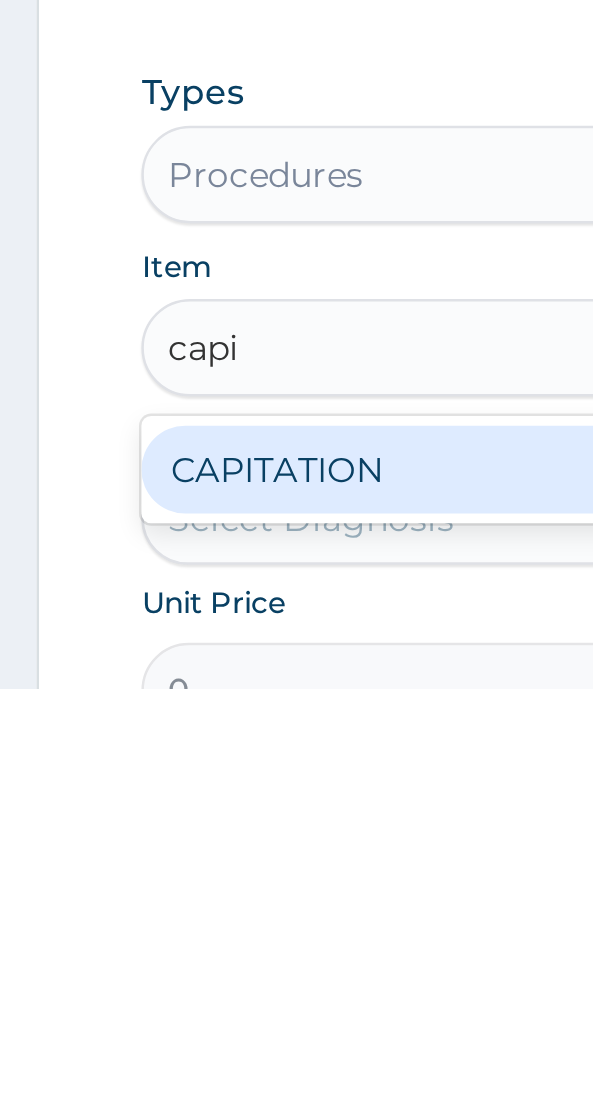 click on "CAPITATION" at bounding box center [296, 1021] 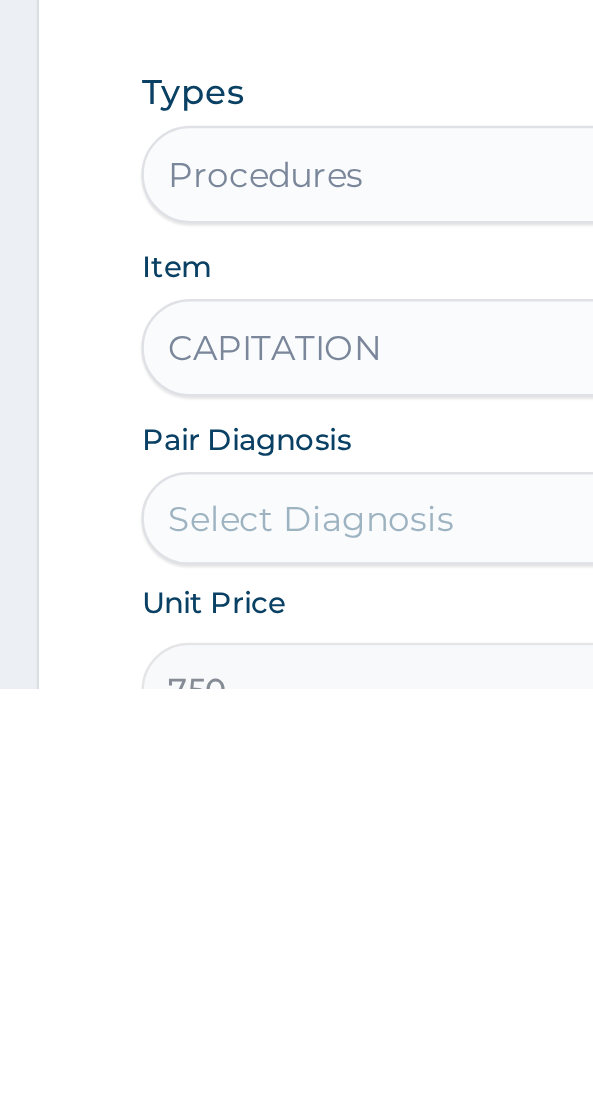 scroll, scrollTop: 272, scrollLeft: 0, axis: vertical 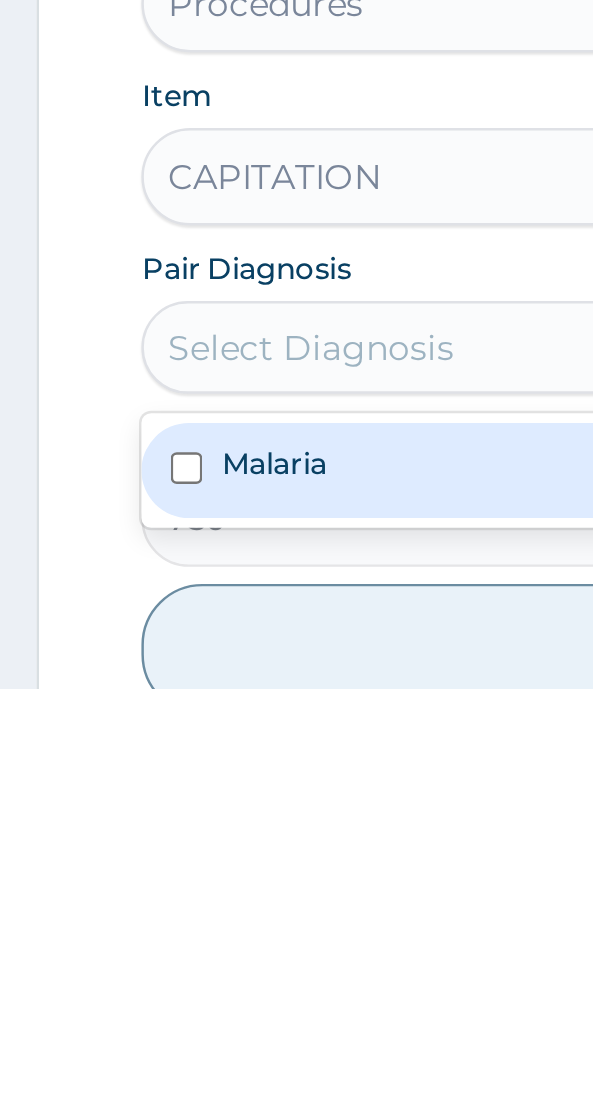 click on "Malaria" at bounding box center [112, 1018] 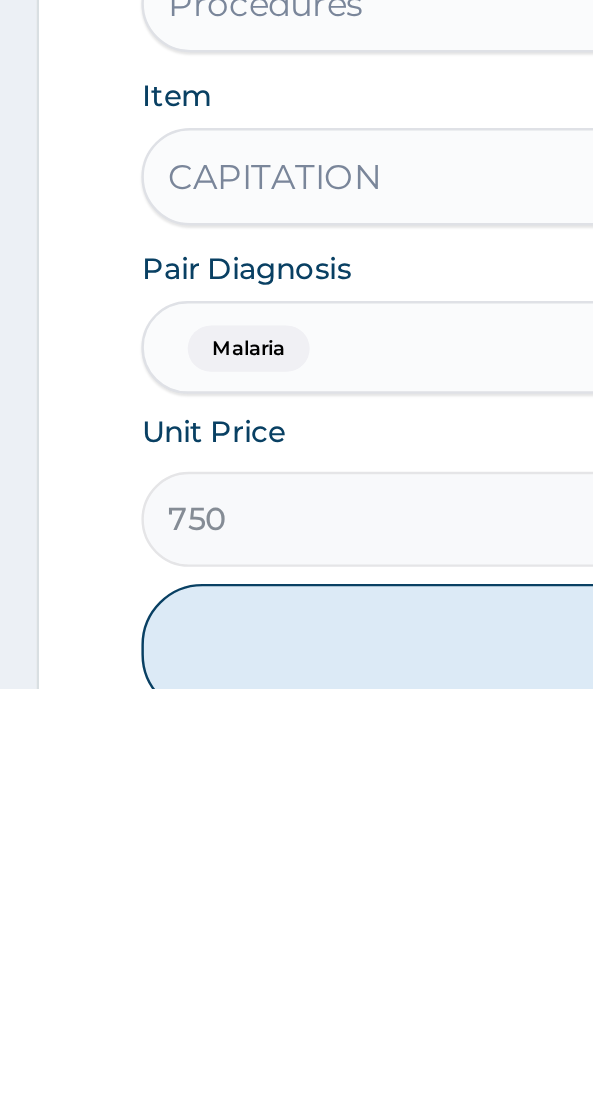 scroll, scrollTop: 342, scrollLeft: 0, axis: vertical 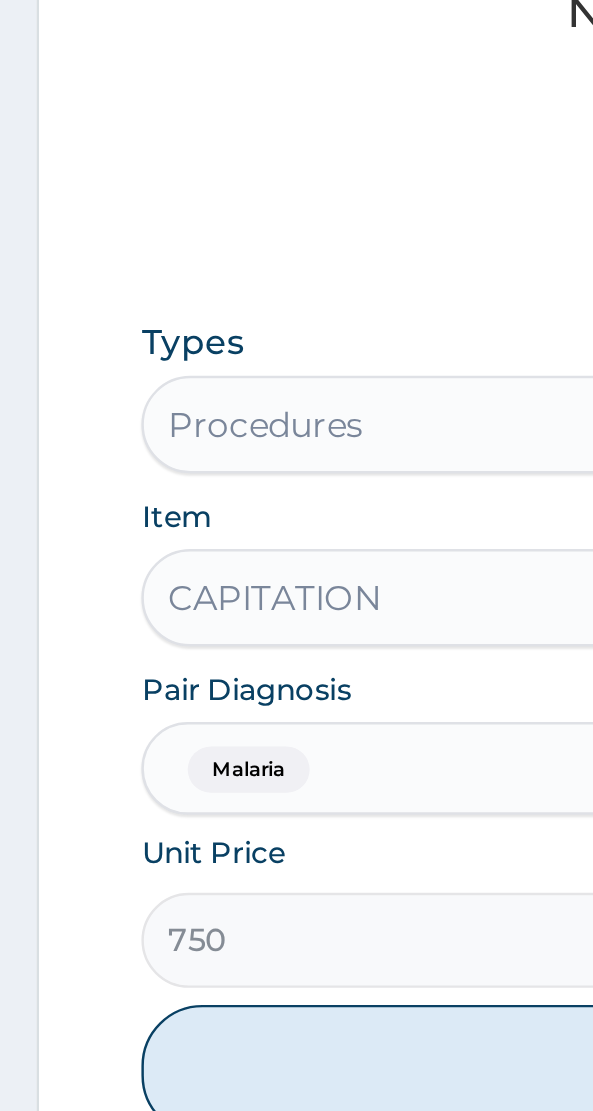 click on "Add" at bounding box center [296, 1095] 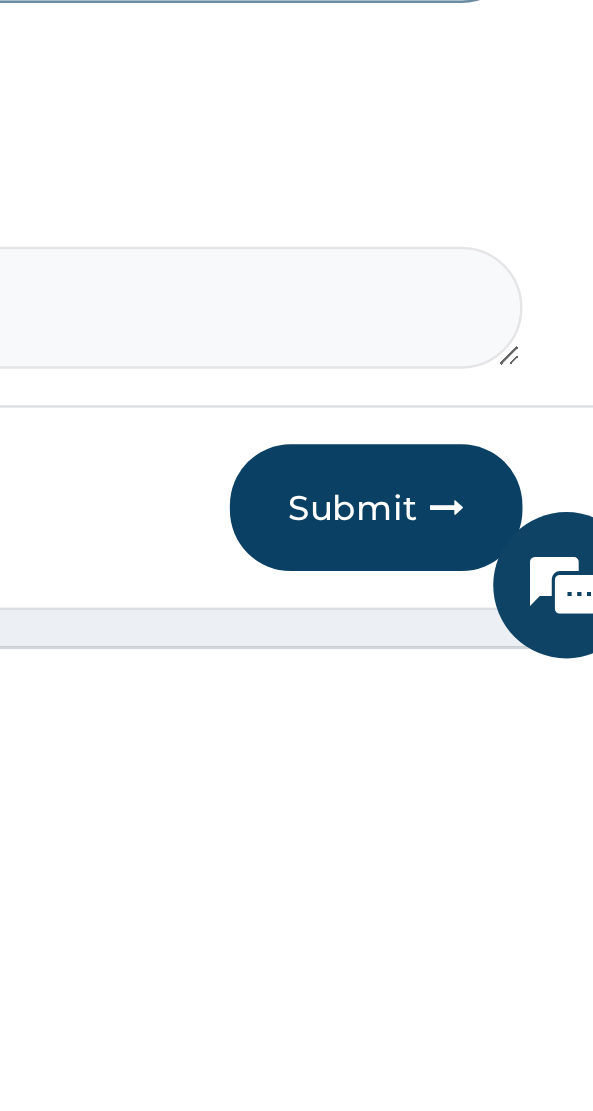 scroll, scrollTop: 570, scrollLeft: 0, axis: vertical 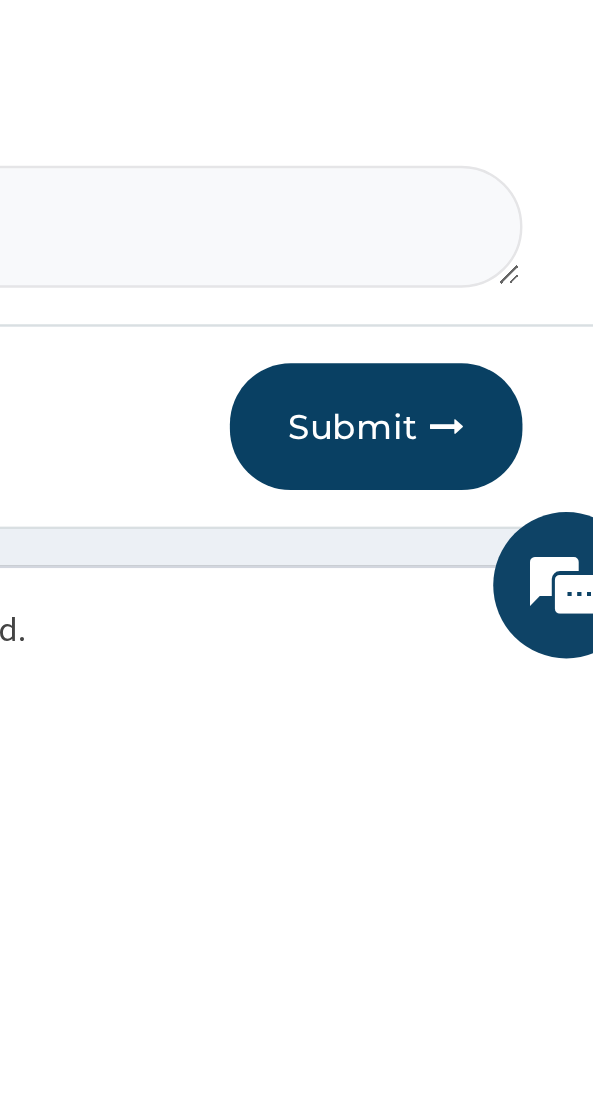 click at bounding box center [504, 1006] 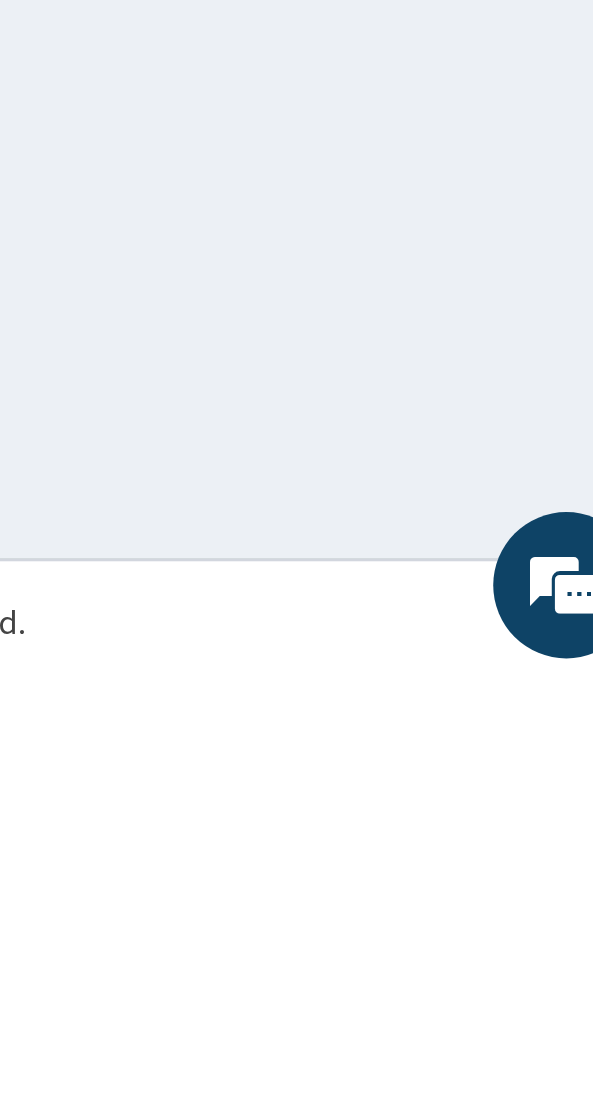 scroll, scrollTop: 91, scrollLeft: 0, axis: vertical 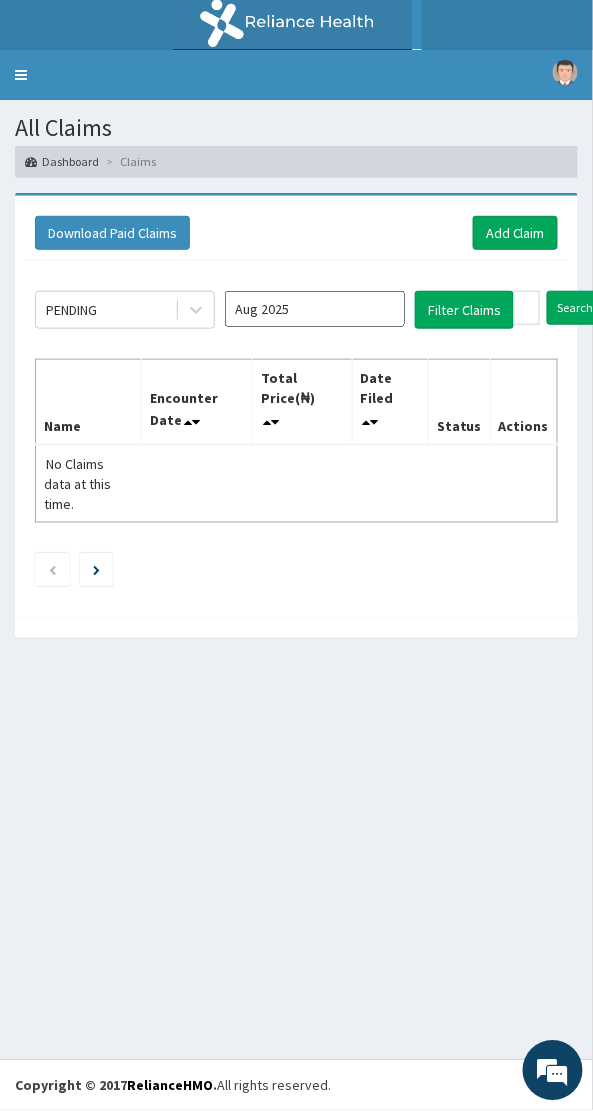 click on "Dashboard" at bounding box center (62, 161) 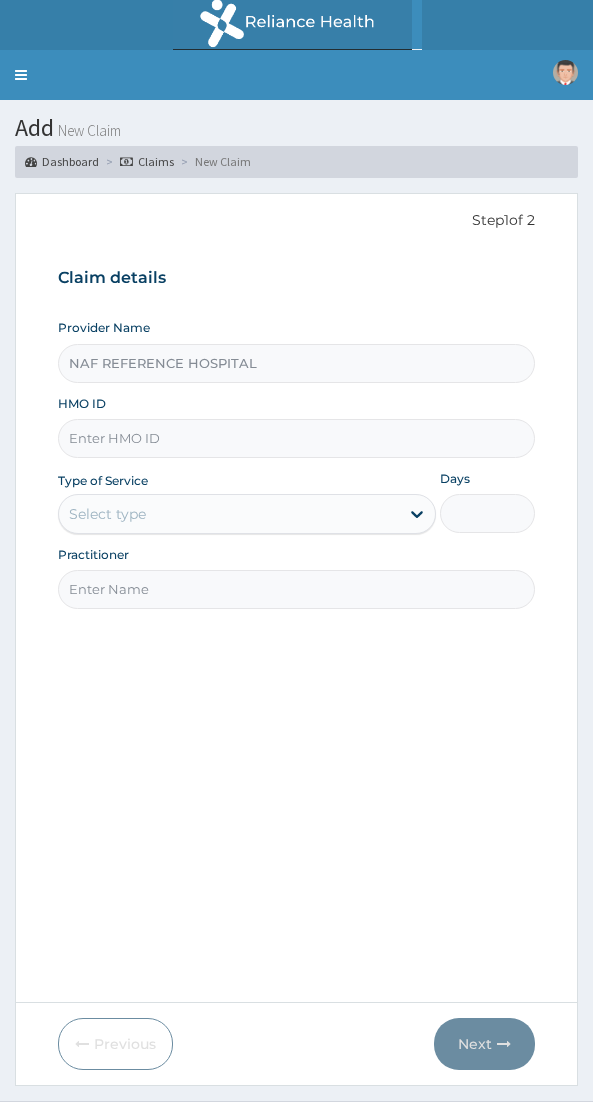 scroll, scrollTop: 0, scrollLeft: 0, axis: both 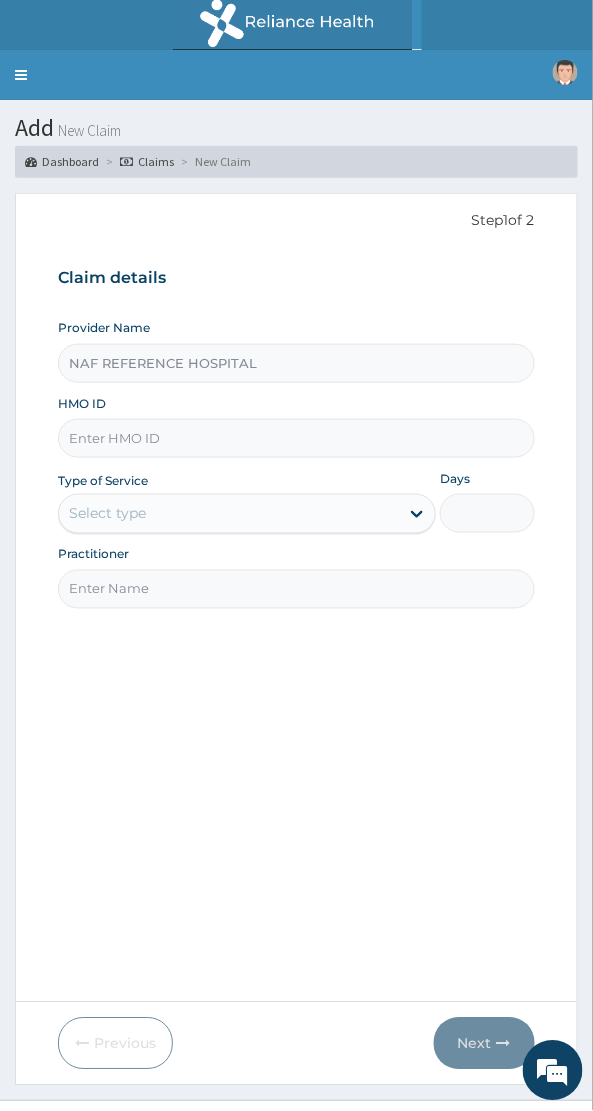 click on "HMO ID" at bounding box center (296, 438) 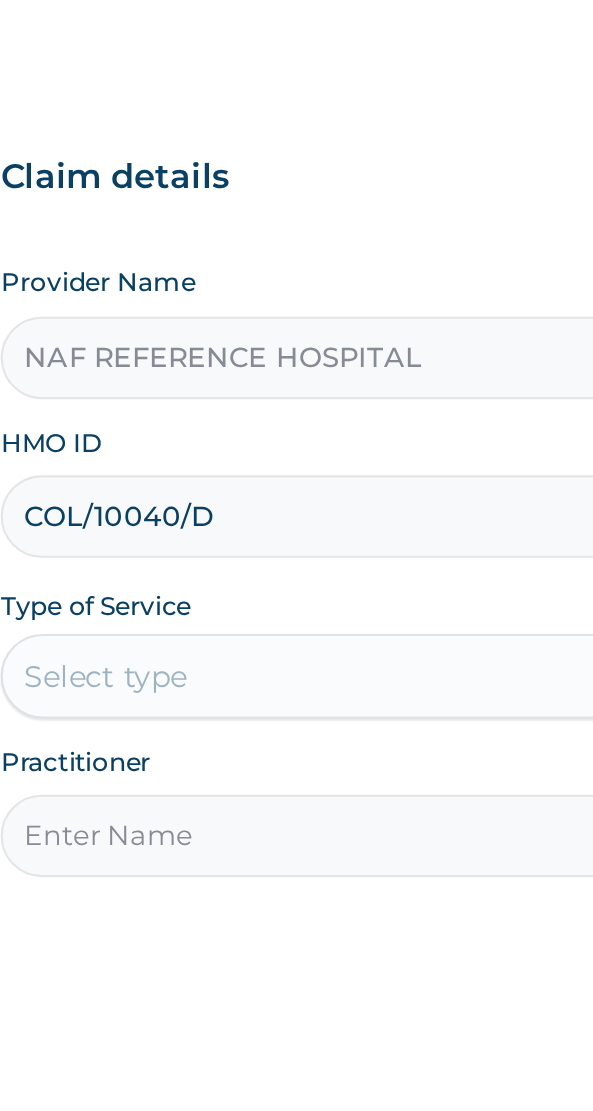 click on "COL/10040/D" at bounding box center (296, 438) 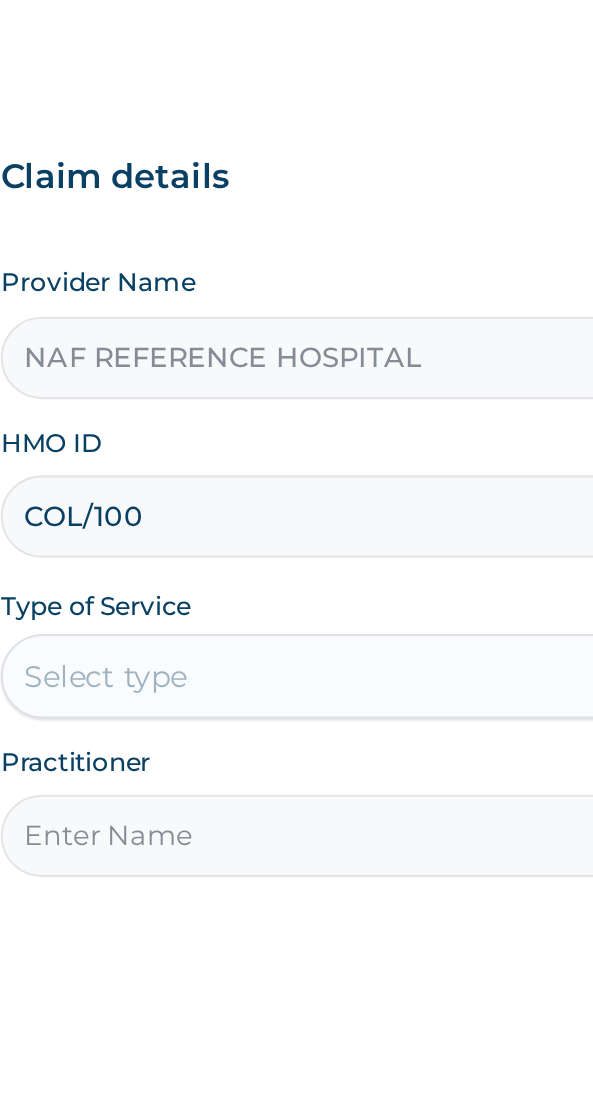scroll, scrollTop: 0, scrollLeft: 0, axis: both 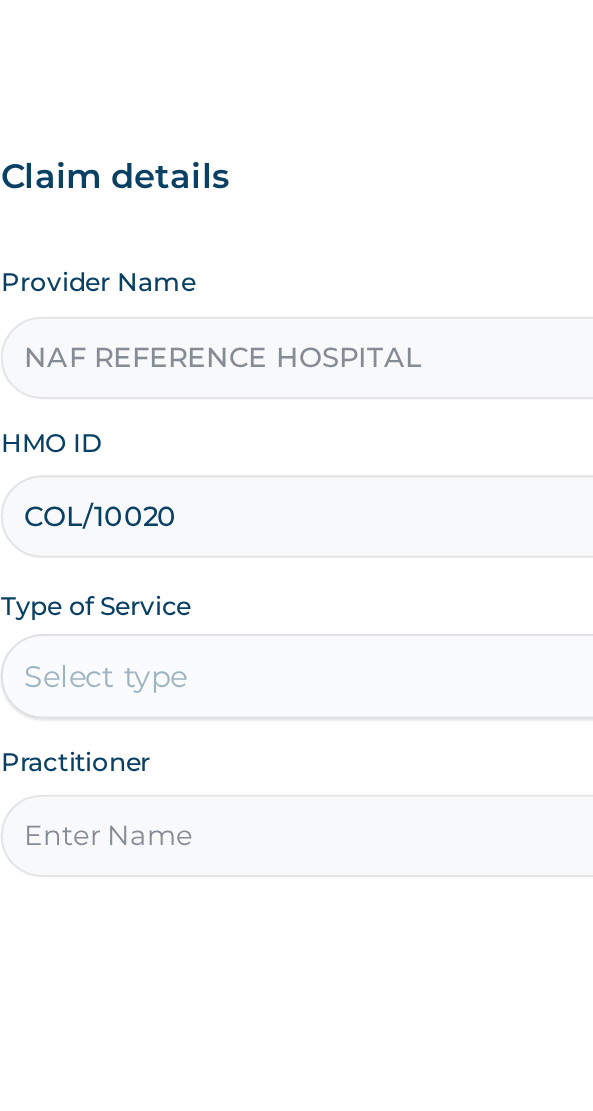 type on "COL/10020/E" 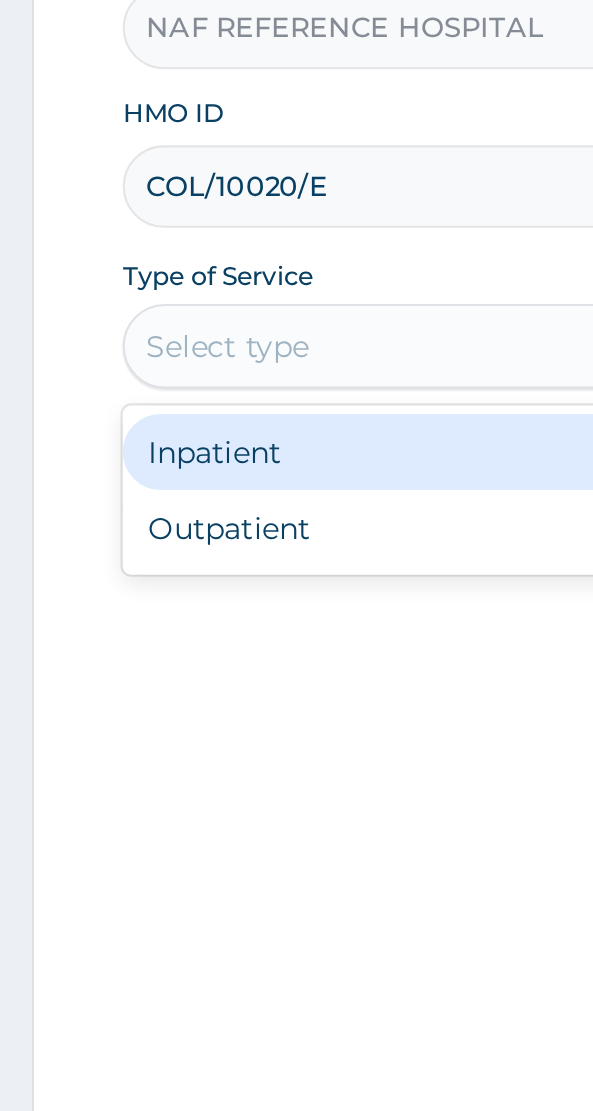 click on "Outpatient" at bounding box center (247, 600) 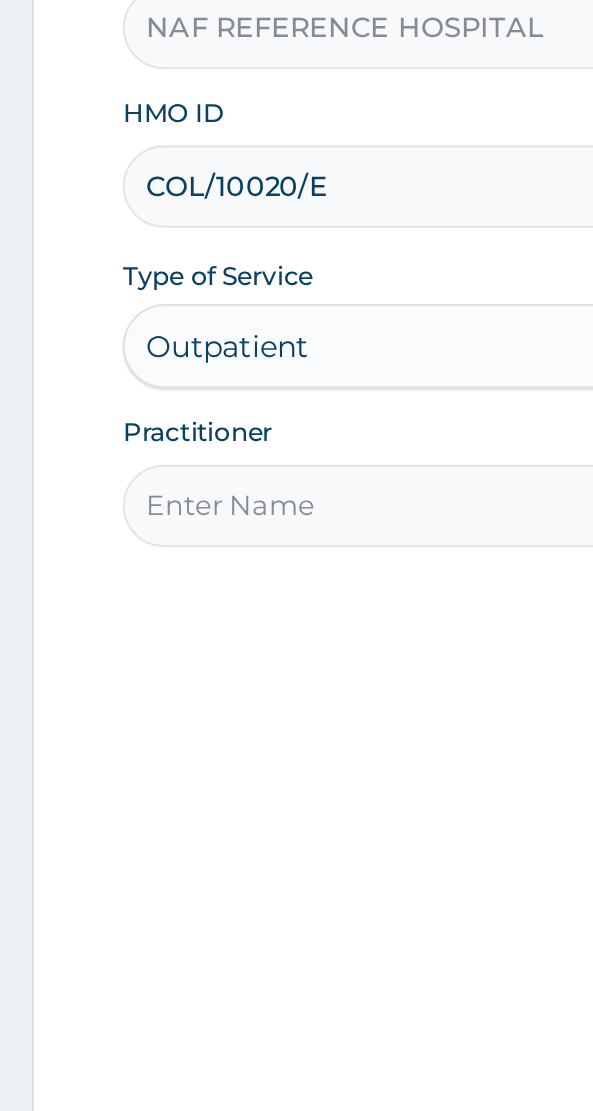 click on "Practitioner" at bounding box center (296, 589) 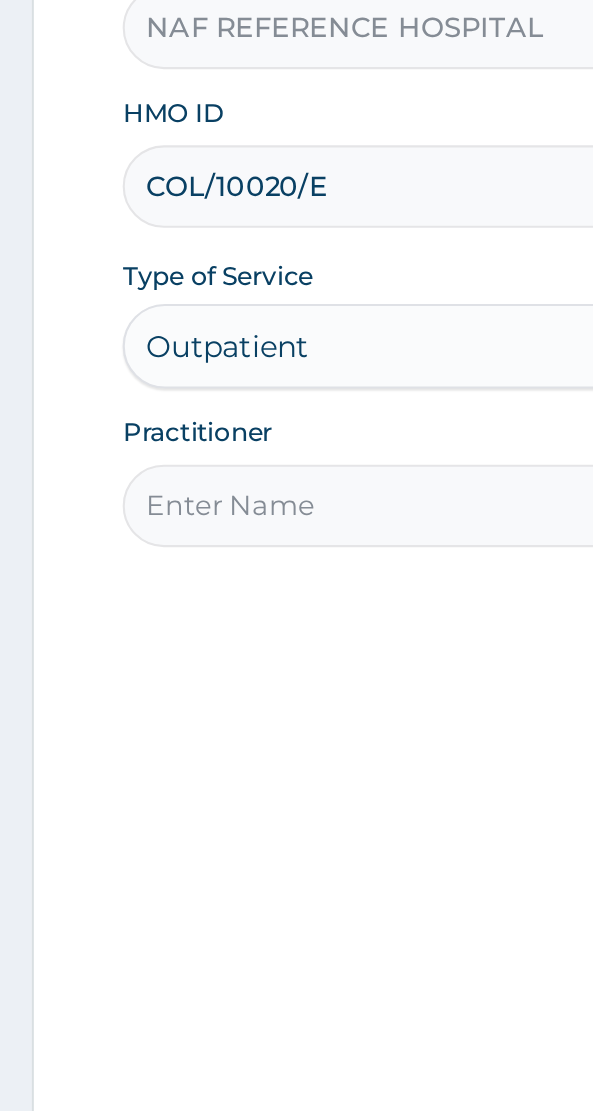type on "[TITLE] [LAST]" 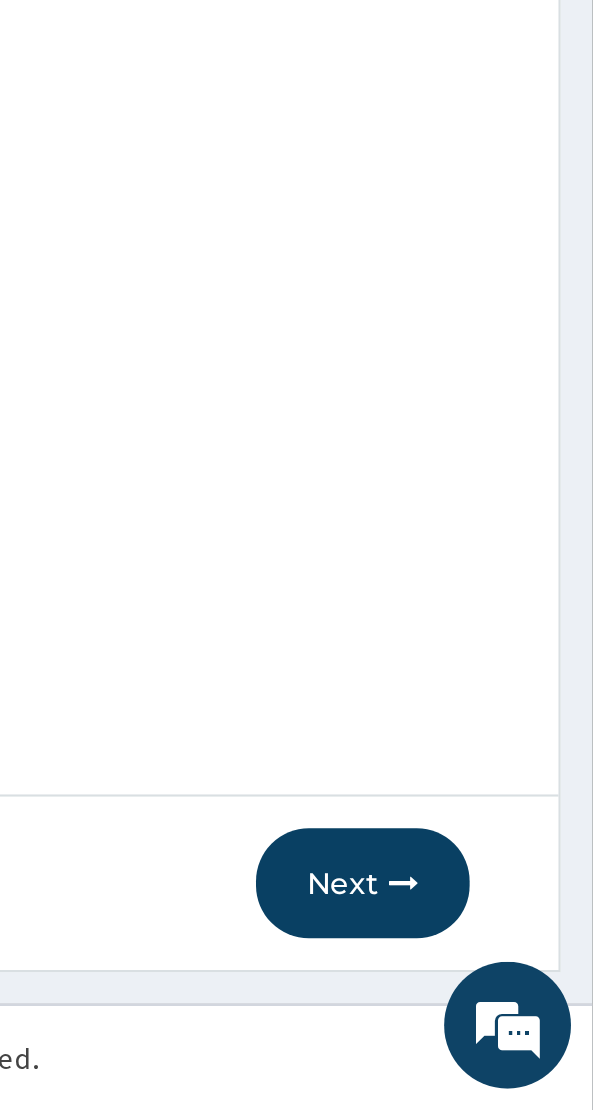 scroll, scrollTop: 40, scrollLeft: 0, axis: vertical 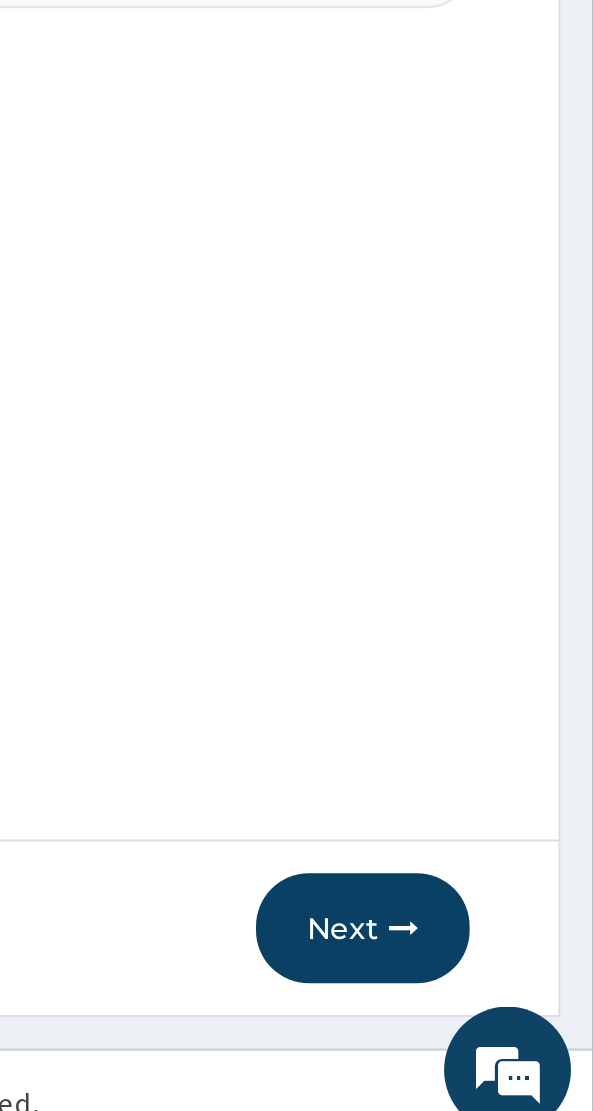 click on "Next" at bounding box center (484, 1004) 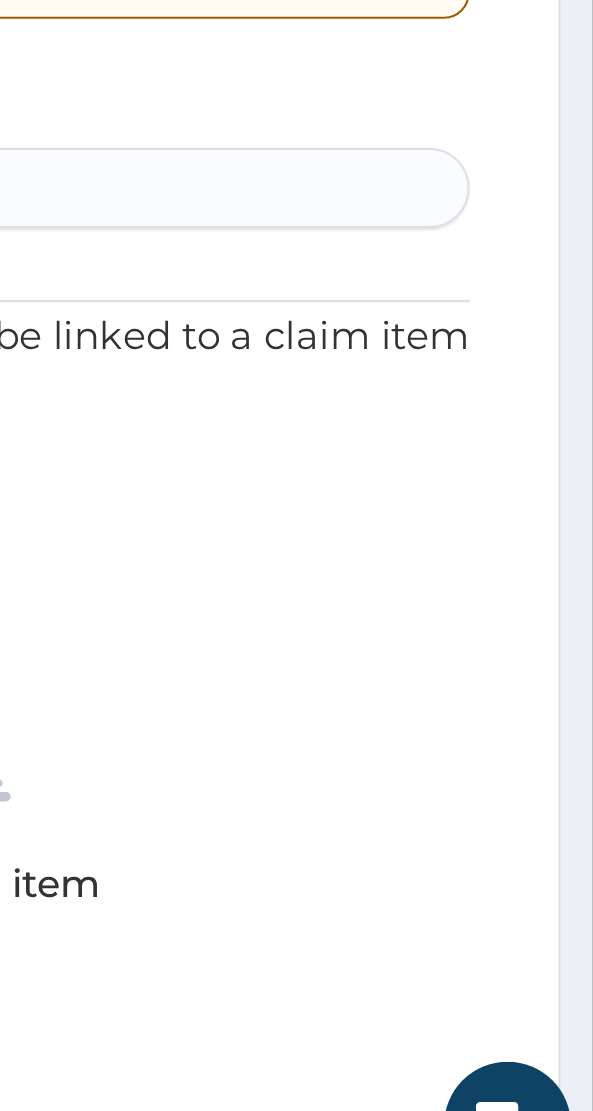 scroll, scrollTop: 0, scrollLeft: 0, axis: both 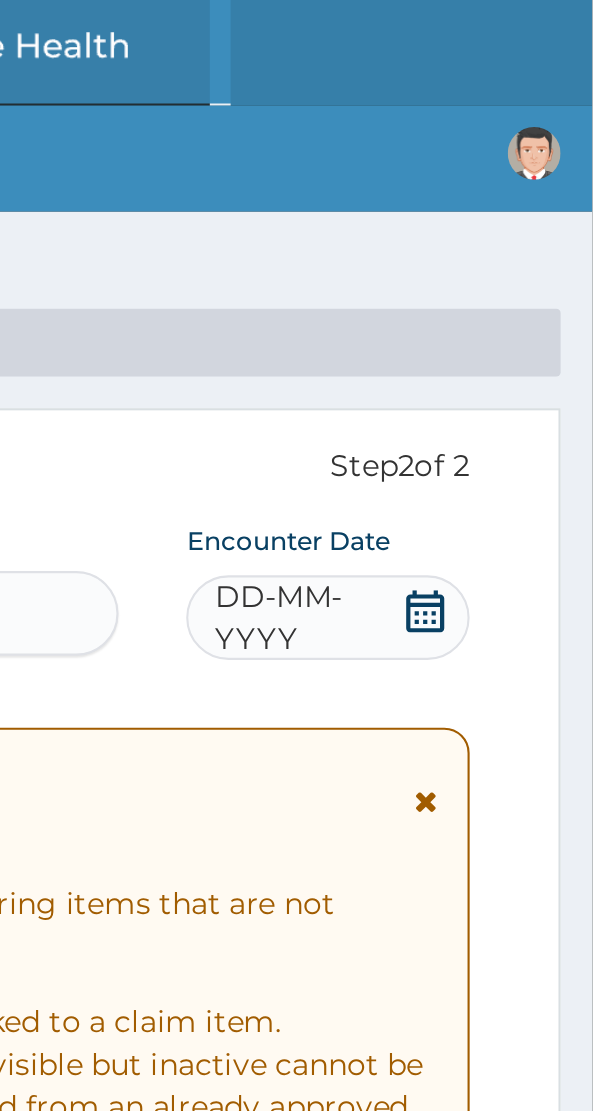 click 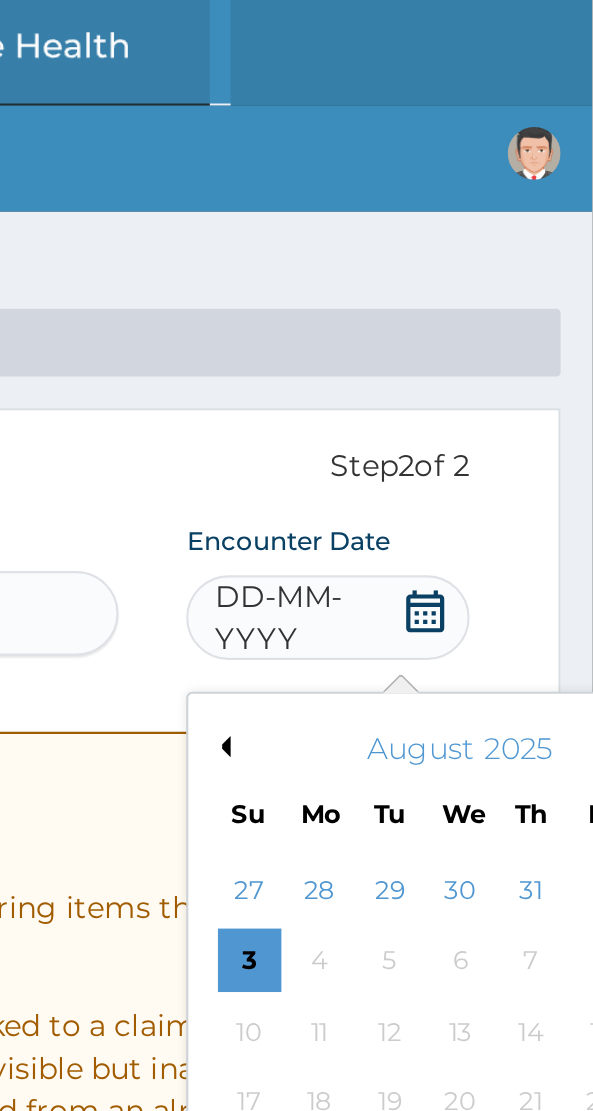 click on "August 2025" at bounding box center (530, 354) 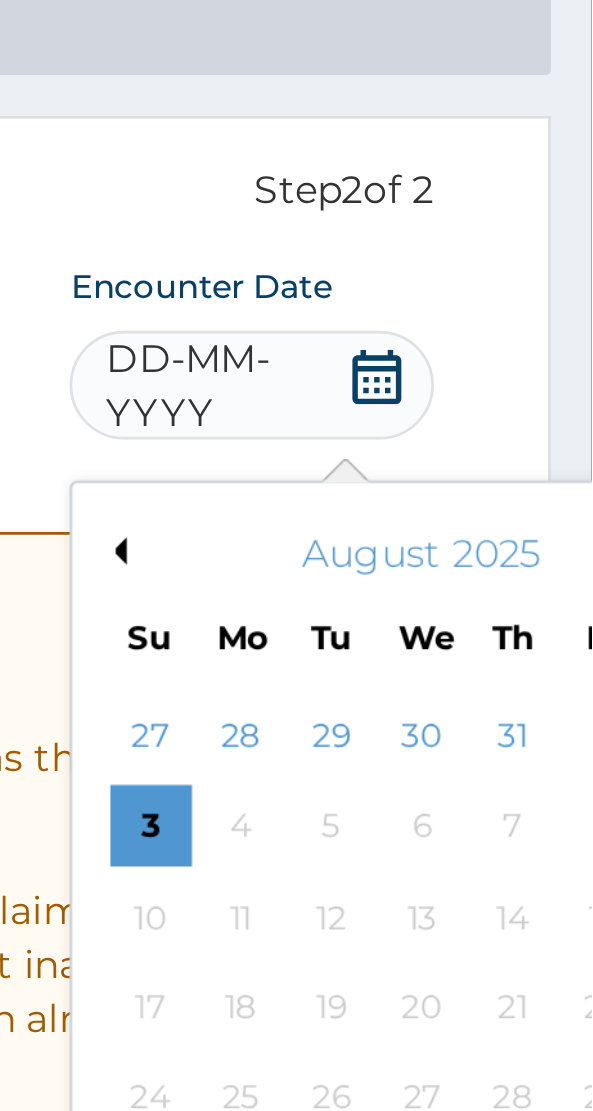 click on "Previous Month" at bounding box center [417, 353] 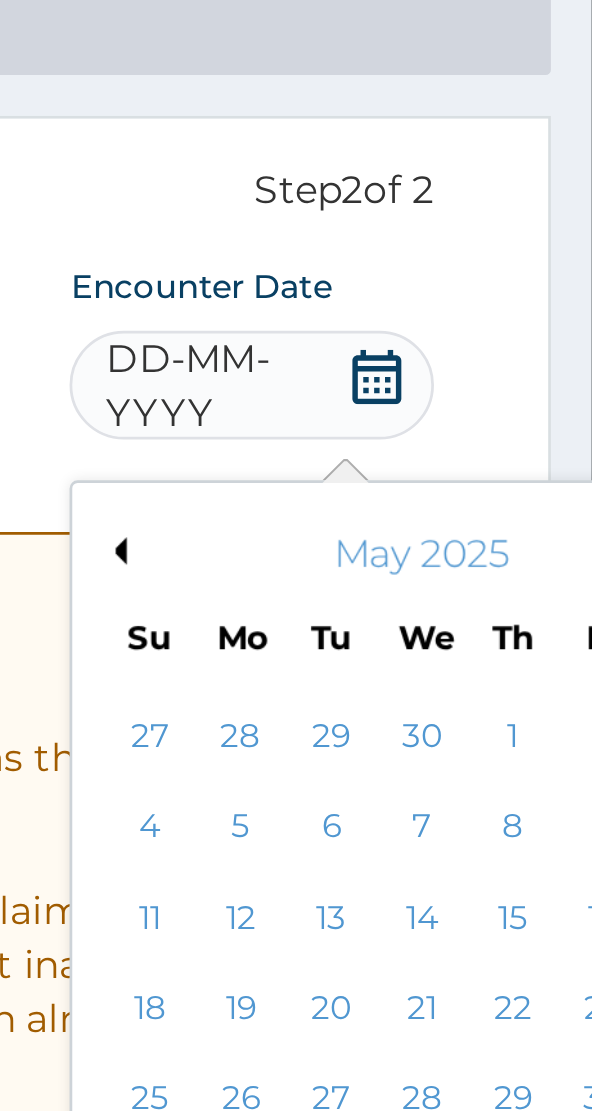 click on "Previous Month" at bounding box center [417, 353] 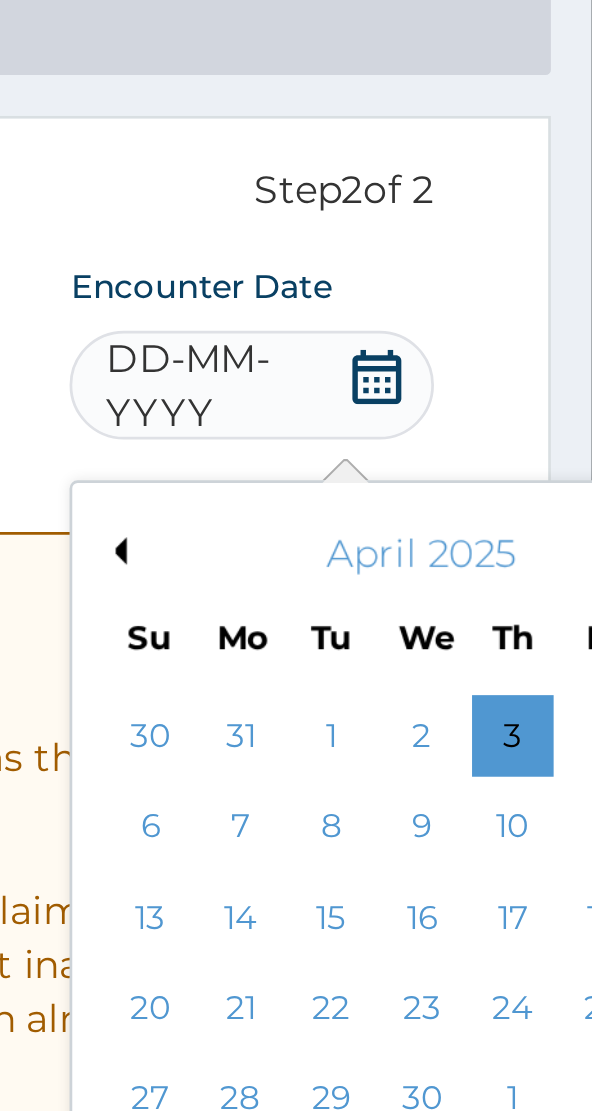 click on "30" at bounding box center (531, 555) 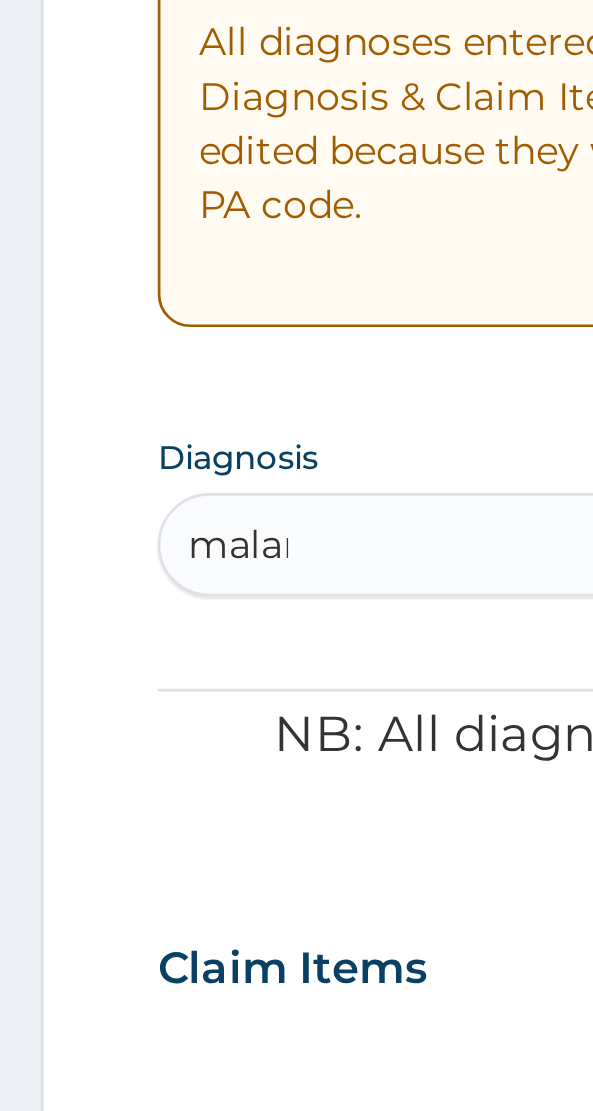 scroll, scrollTop: 0, scrollLeft: 0, axis: both 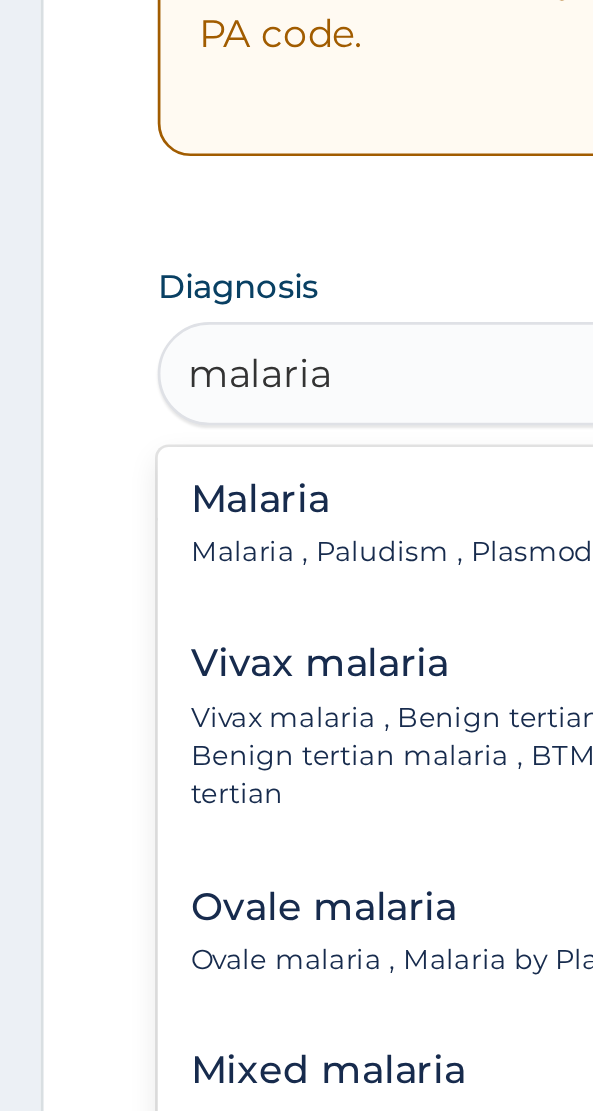 click on "Malaria" at bounding box center (155, 714) 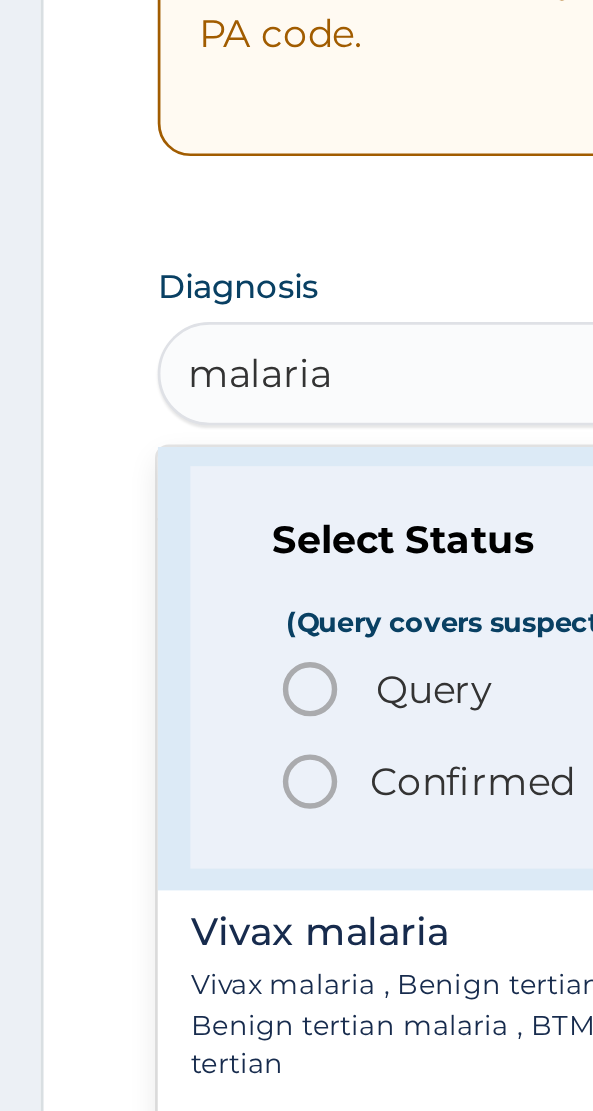 scroll, scrollTop: 75, scrollLeft: 0, axis: vertical 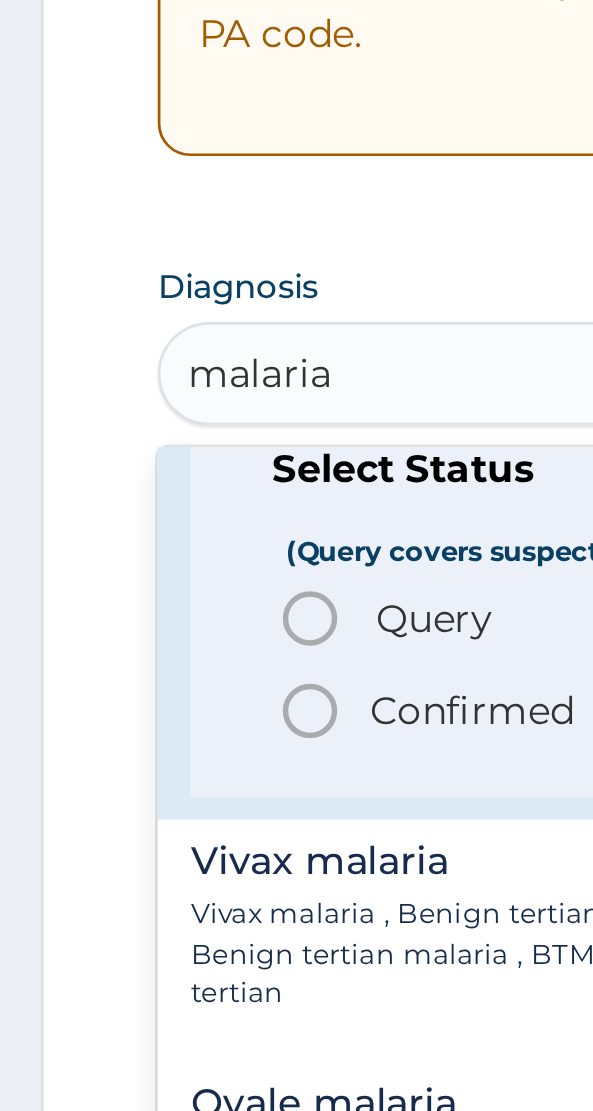 click 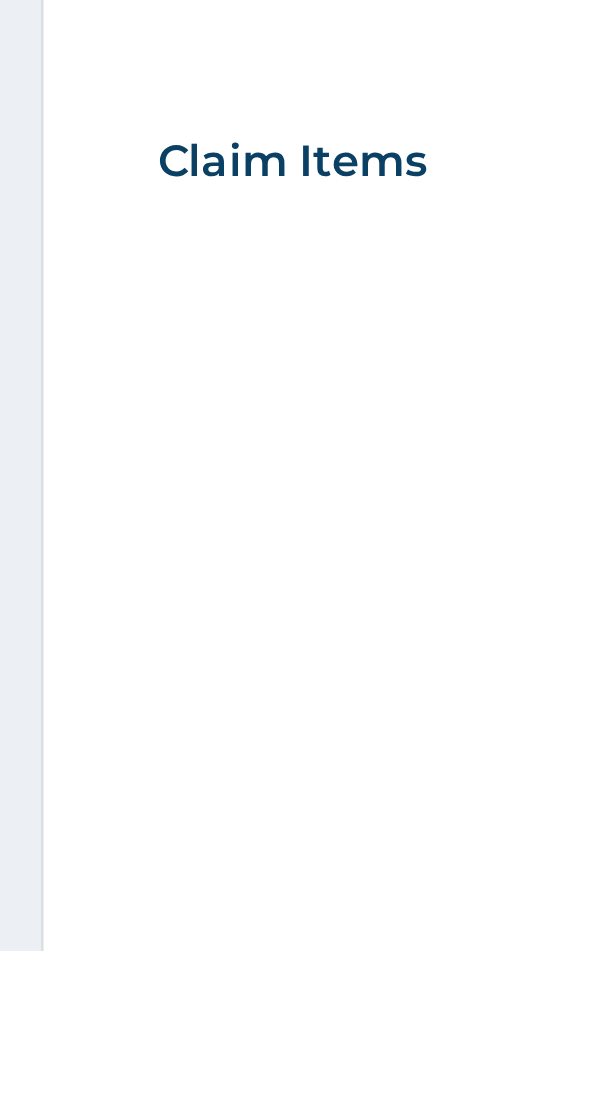 scroll, scrollTop: 20, scrollLeft: 0, axis: vertical 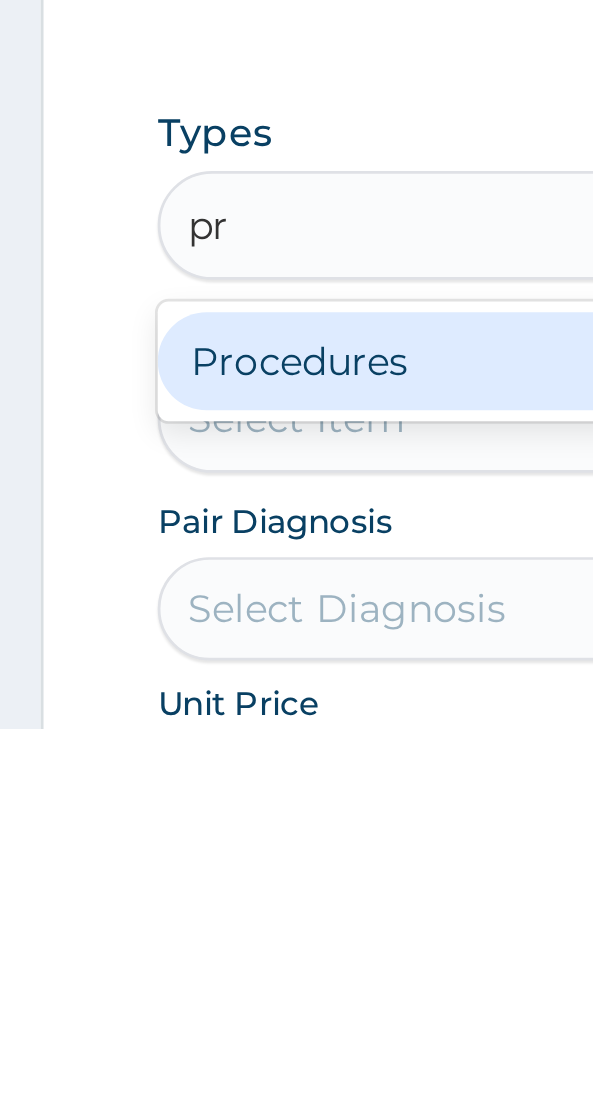 click on "Procedures" at bounding box center (296, 976) 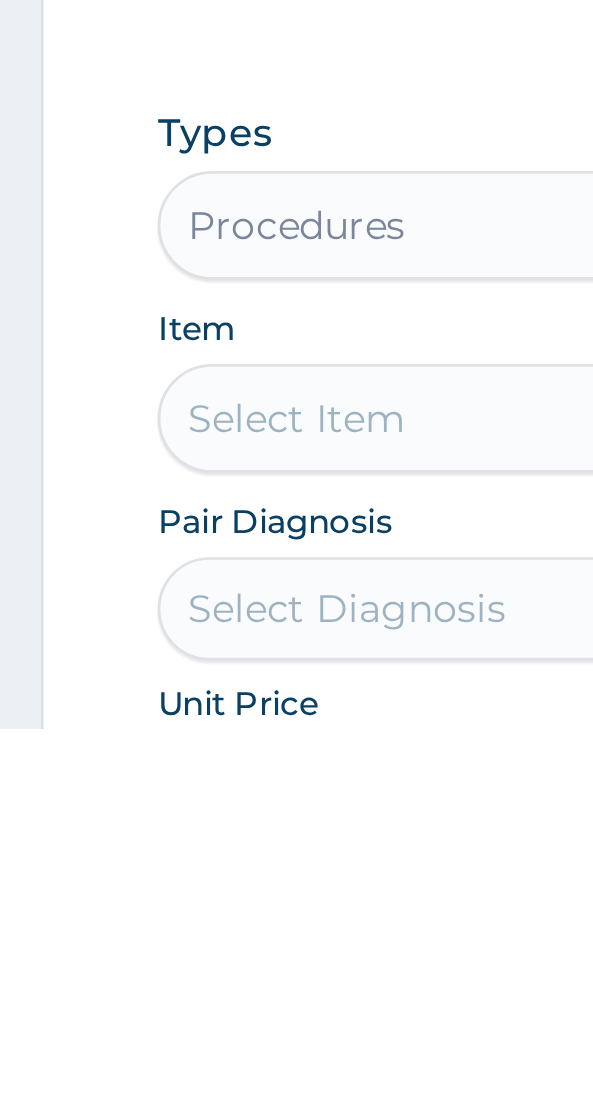 scroll, scrollTop: 246, scrollLeft: 0, axis: vertical 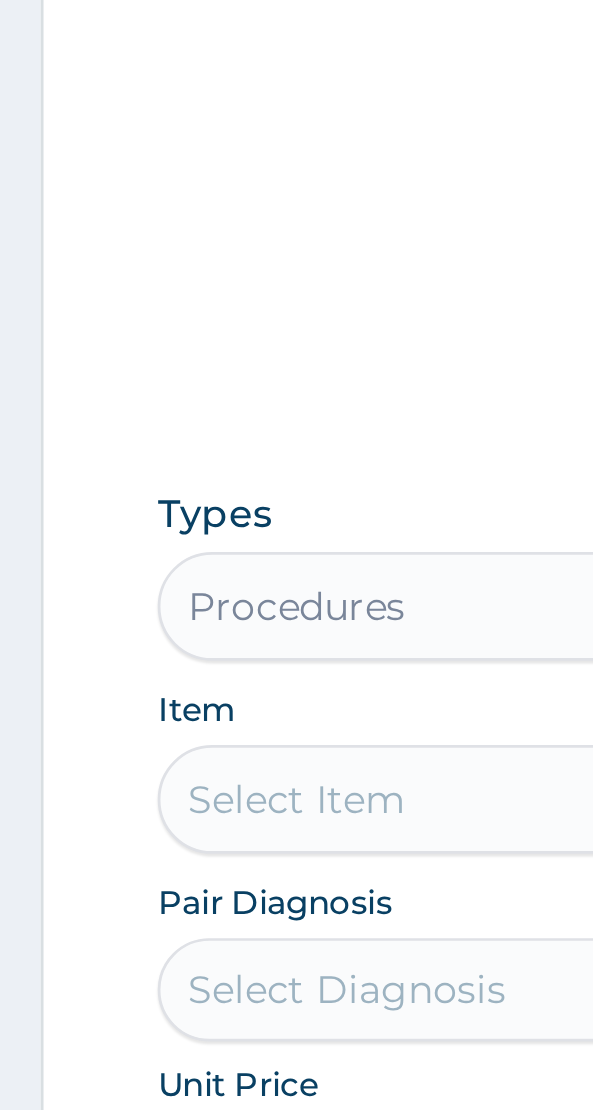 click on "Select Item" at bounding box center [296, 997] 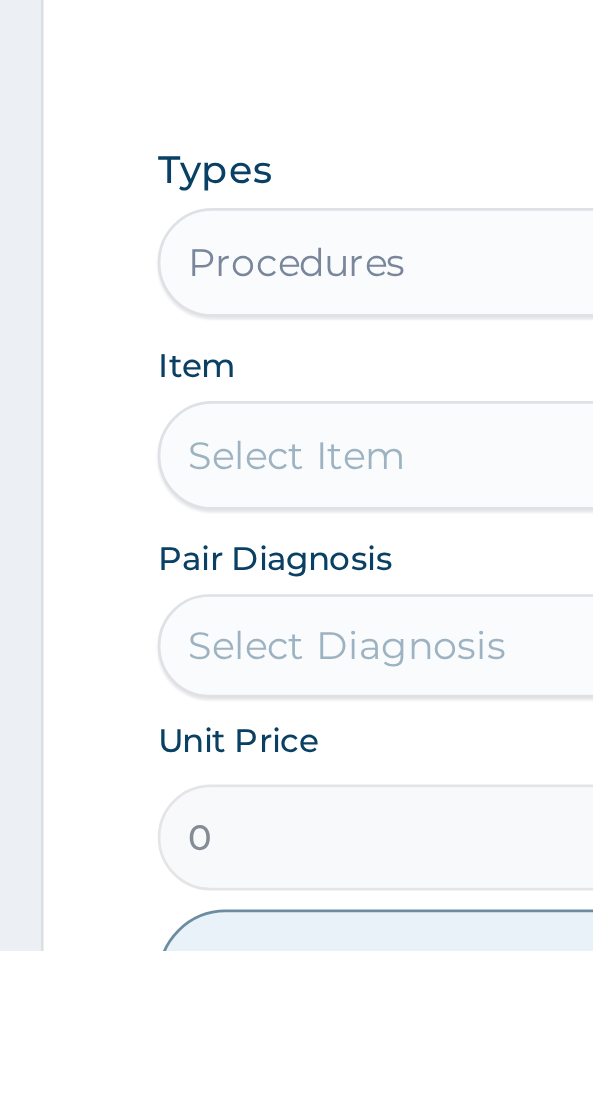 scroll, scrollTop: 316, scrollLeft: 0, axis: vertical 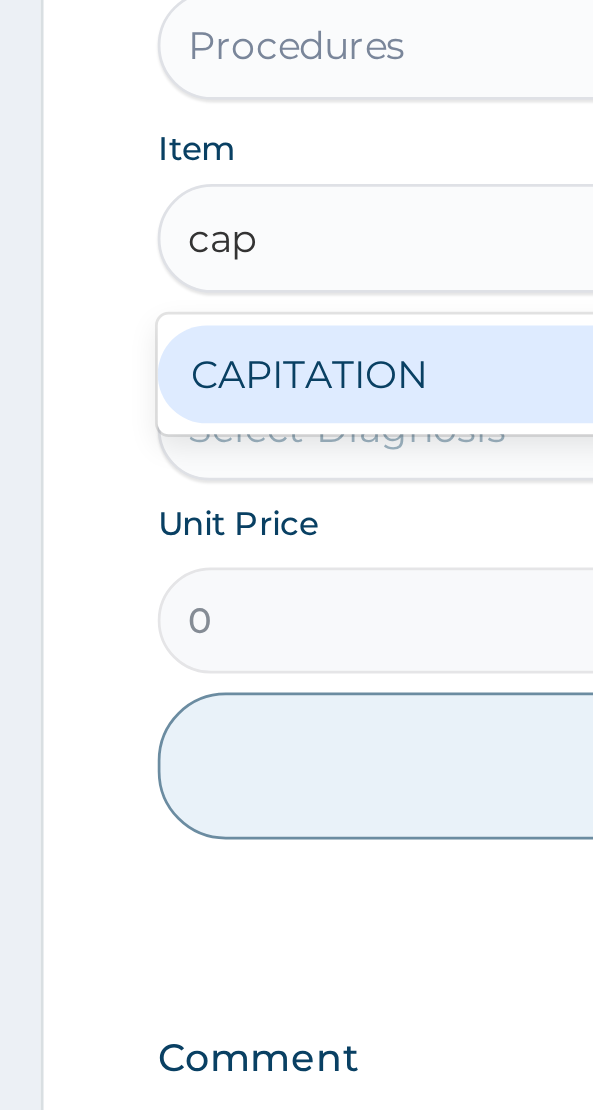 click on "CAPITATION" at bounding box center (296, 841) 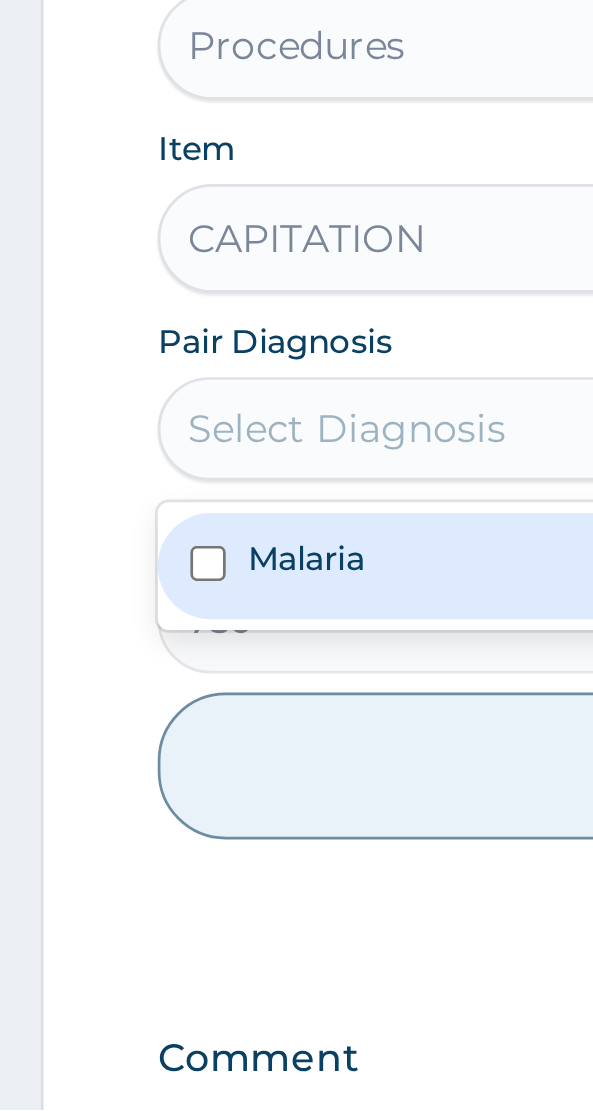 click at bounding box center [76, 910] 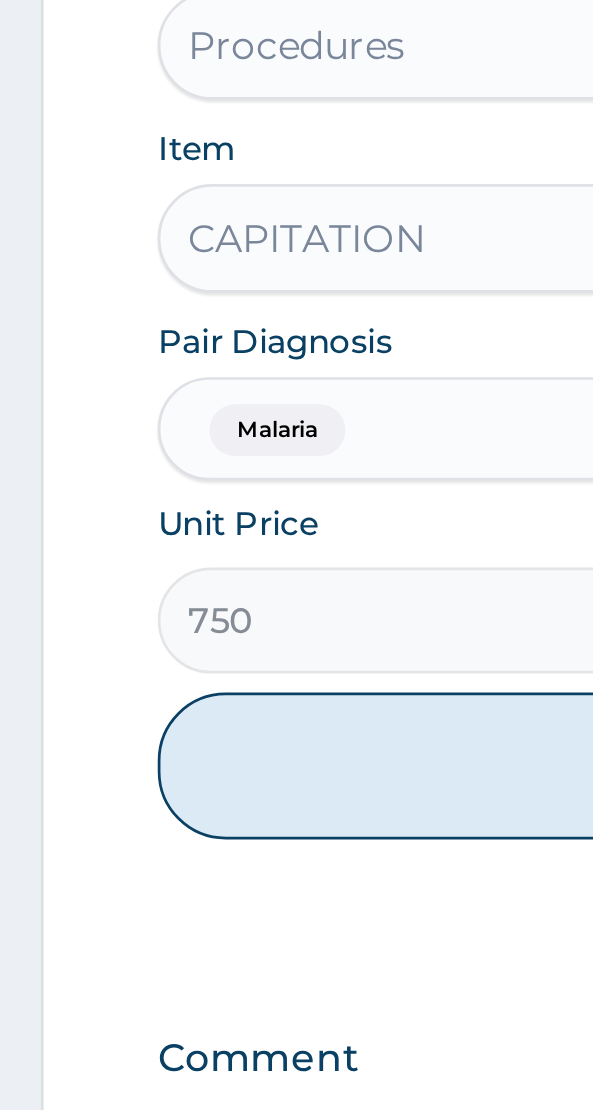 click on "Add" at bounding box center [296, 985] 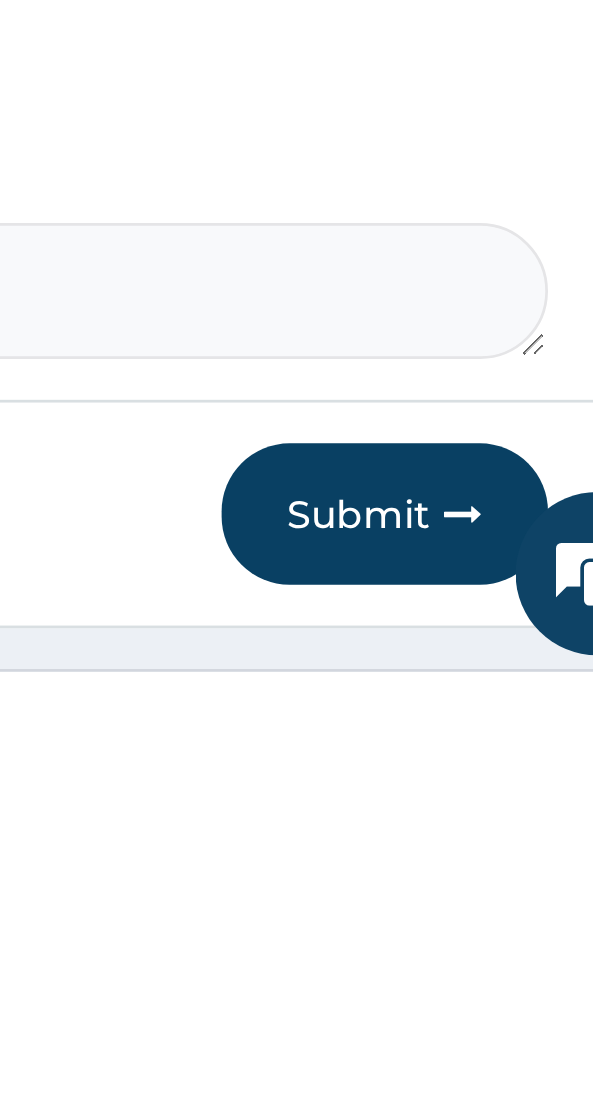 scroll, scrollTop: 570, scrollLeft: 0, axis: vertical 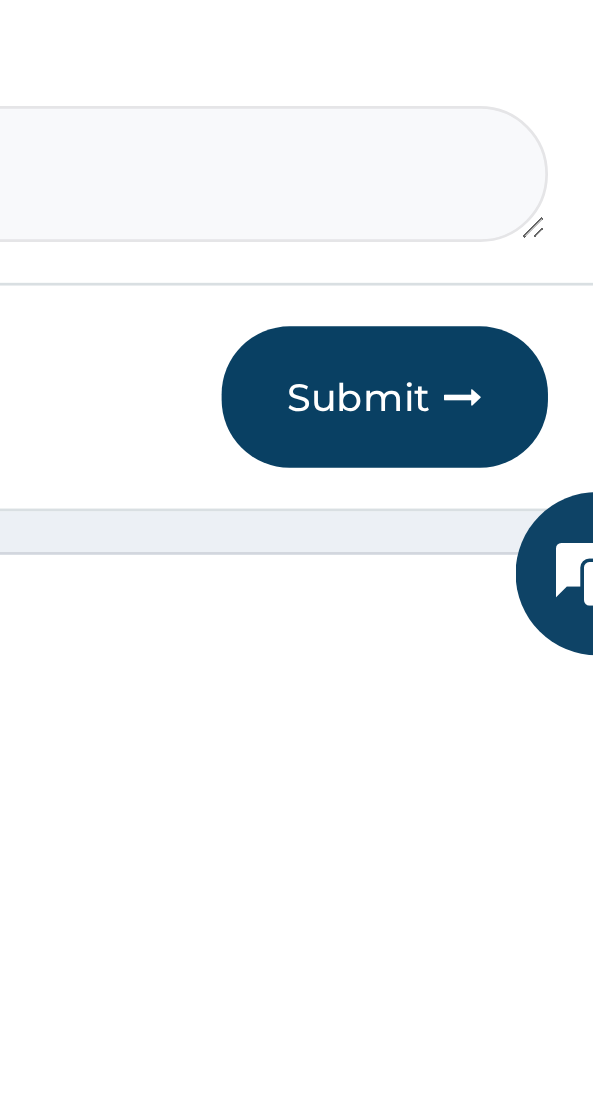 click on "Submit" at bounding box center [475, 1006] 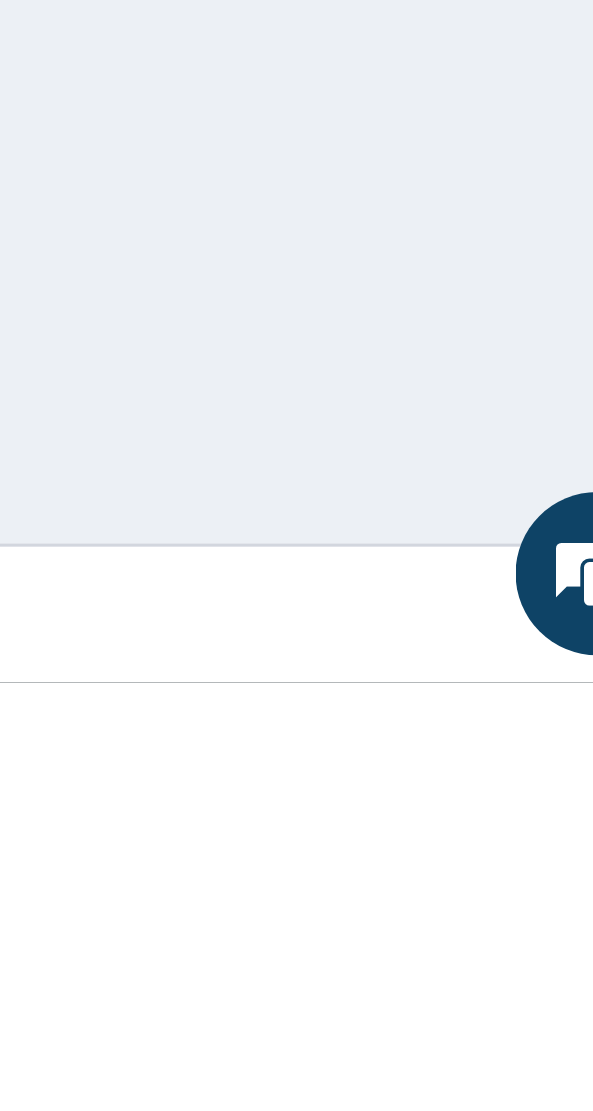 scroll, scrollTop: 91, scrollLeft: 0, axis: vertical 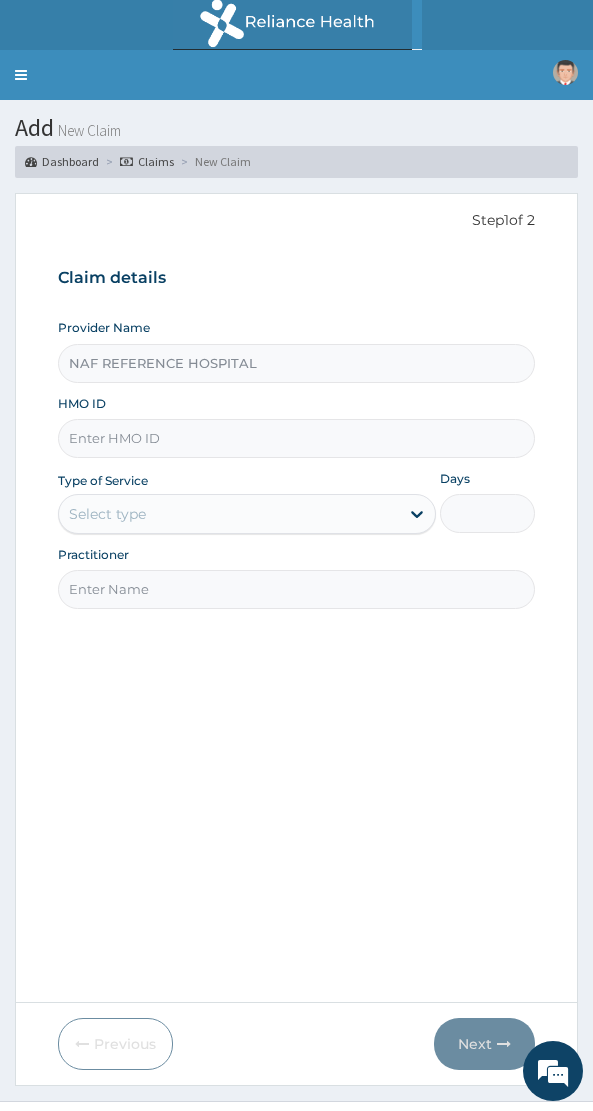 click on "HMO ID" at bounding box center [296, 438] 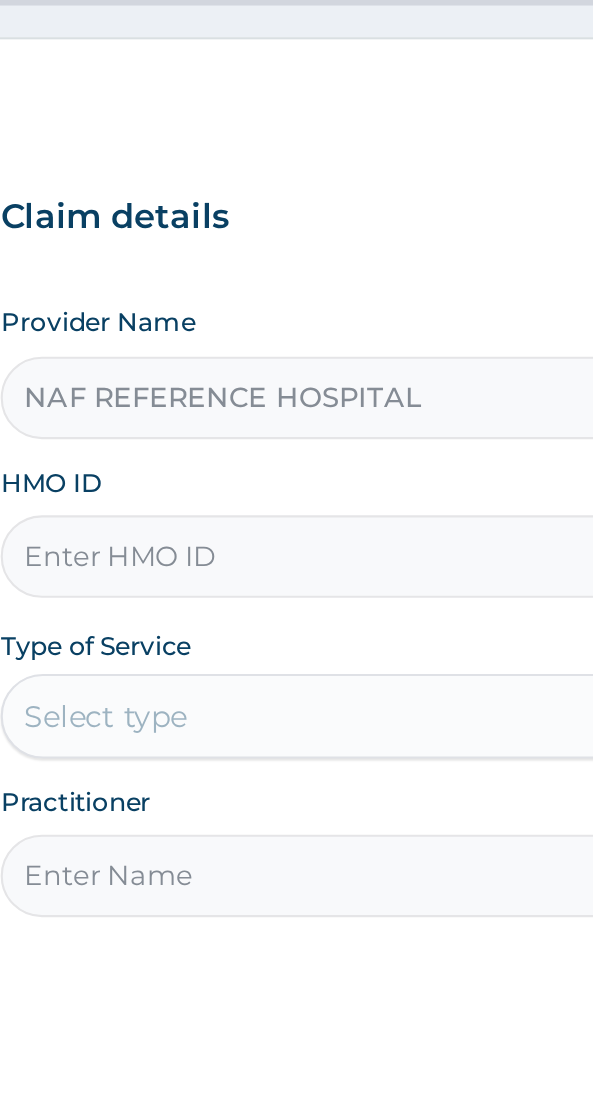 scroll, scrollTop: 0, scrollLeft: 0, axis: both 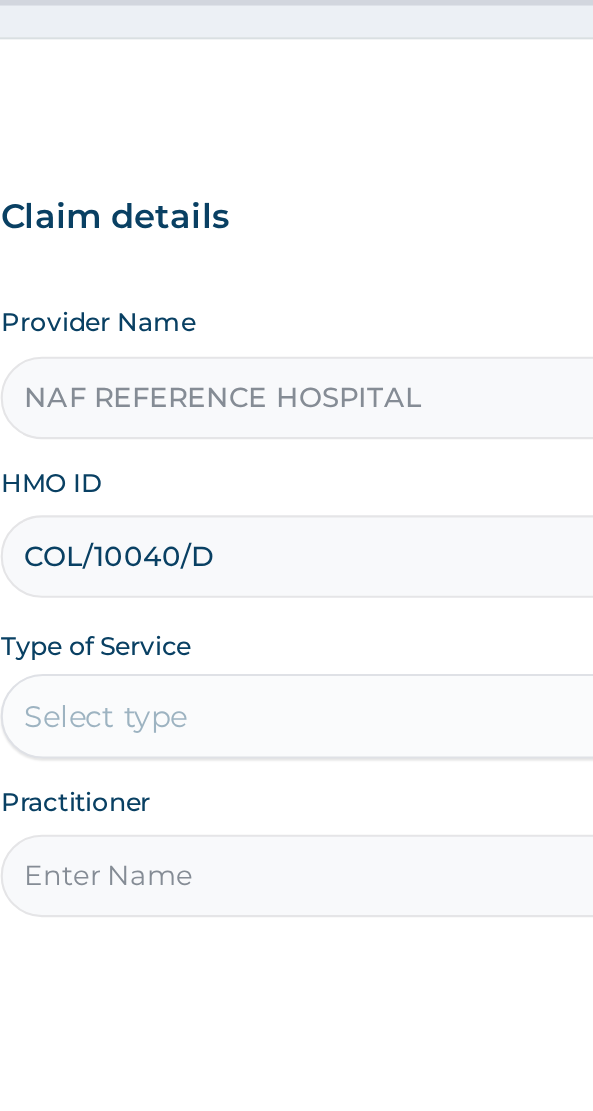 click on "COL/10040/D" at bounding box center (296, 438) 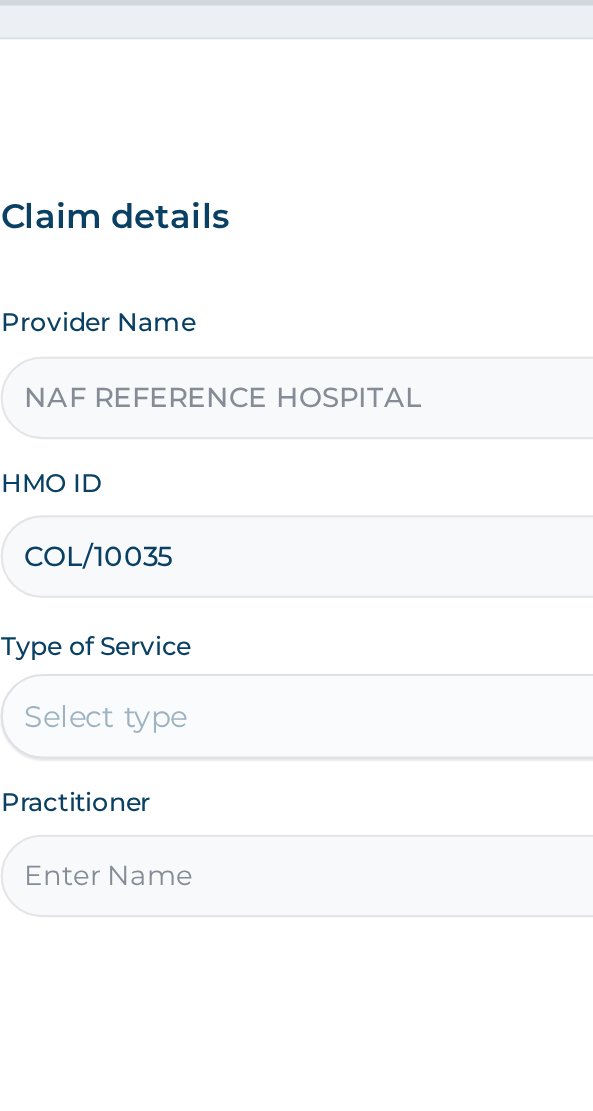 type on "COL/10035/A" 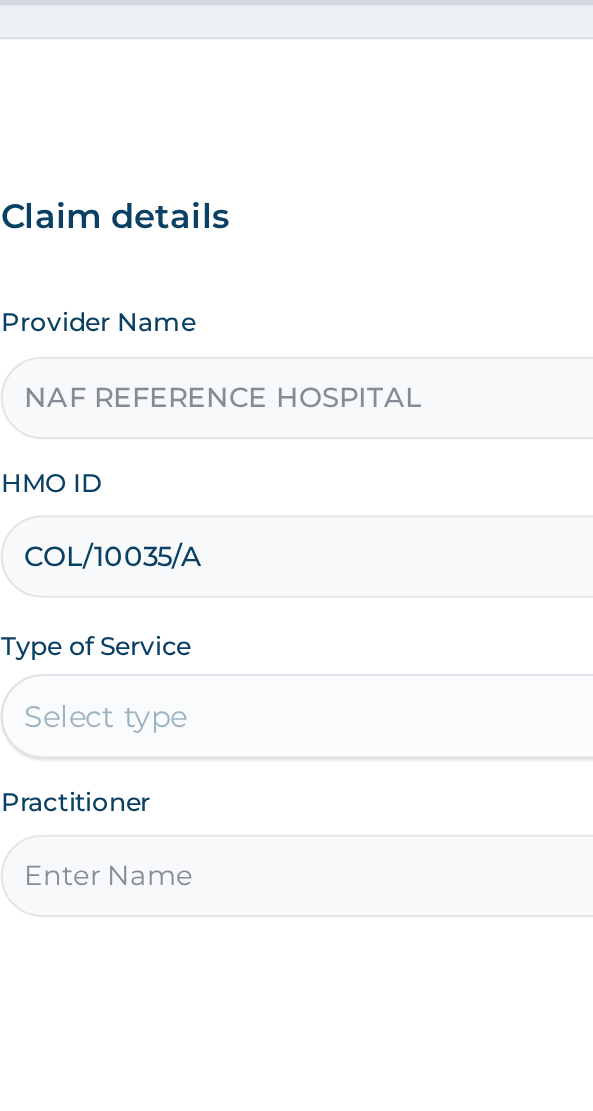 scroll, scrollTop: 0, scrollLeft: 0, axis: both 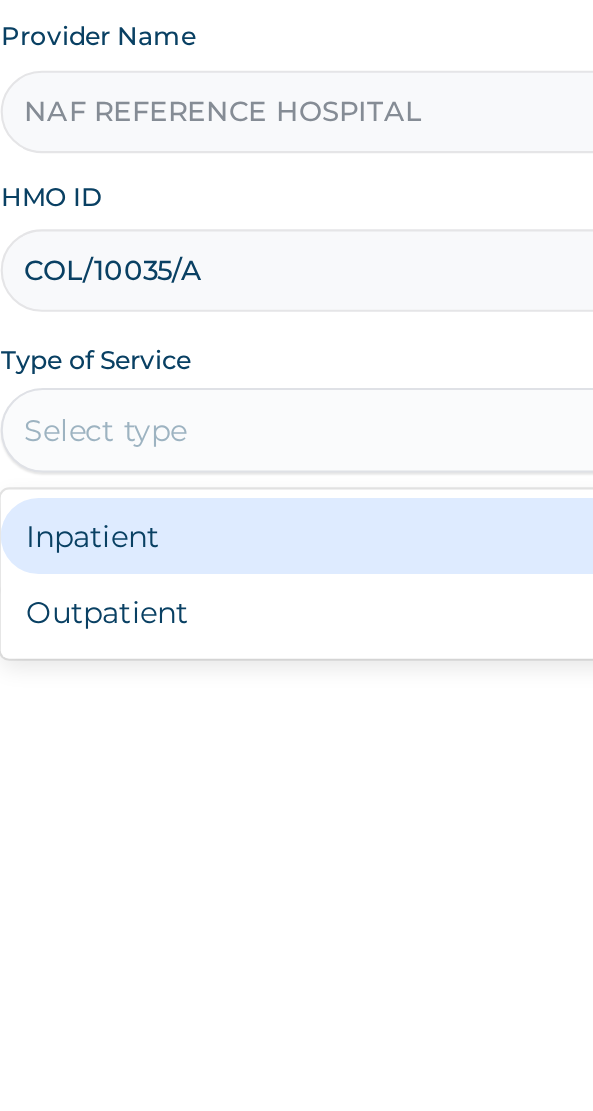 click on "Inpatient" at bounding box center [247, 564] 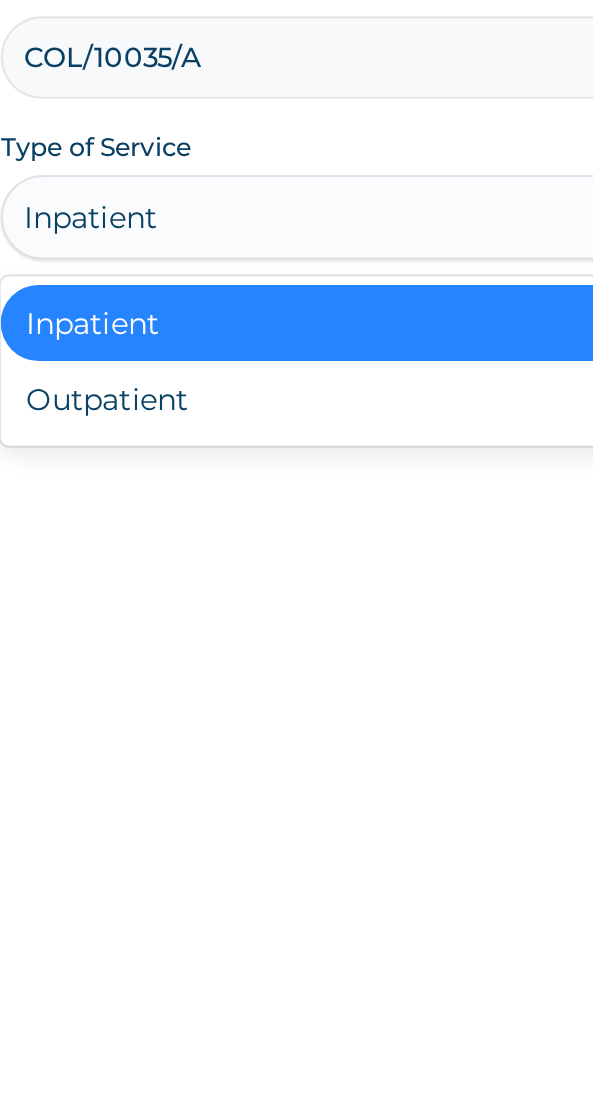 click on "Outpatient" at bounding box center (247, 600) 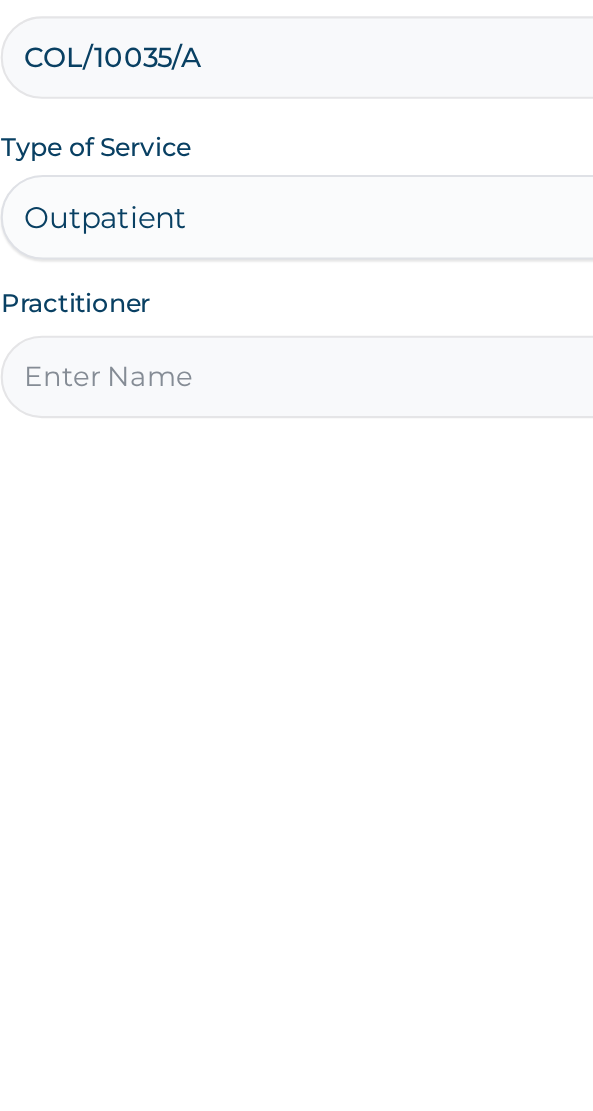 click on "Practitioner" at bounding box center [296, 589] 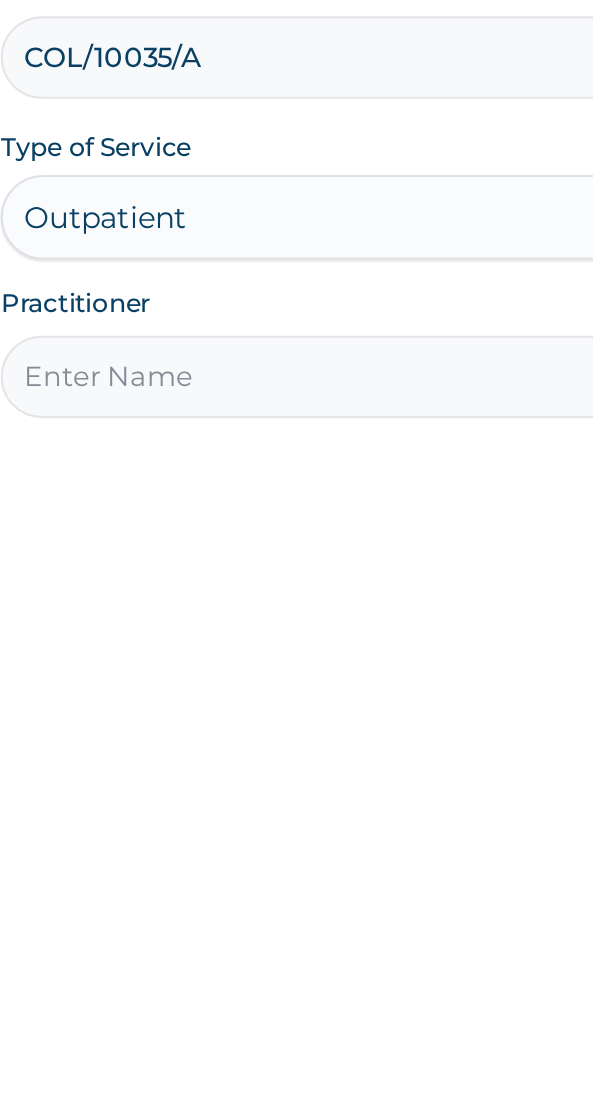 type on "[TITLE] [LAST]" 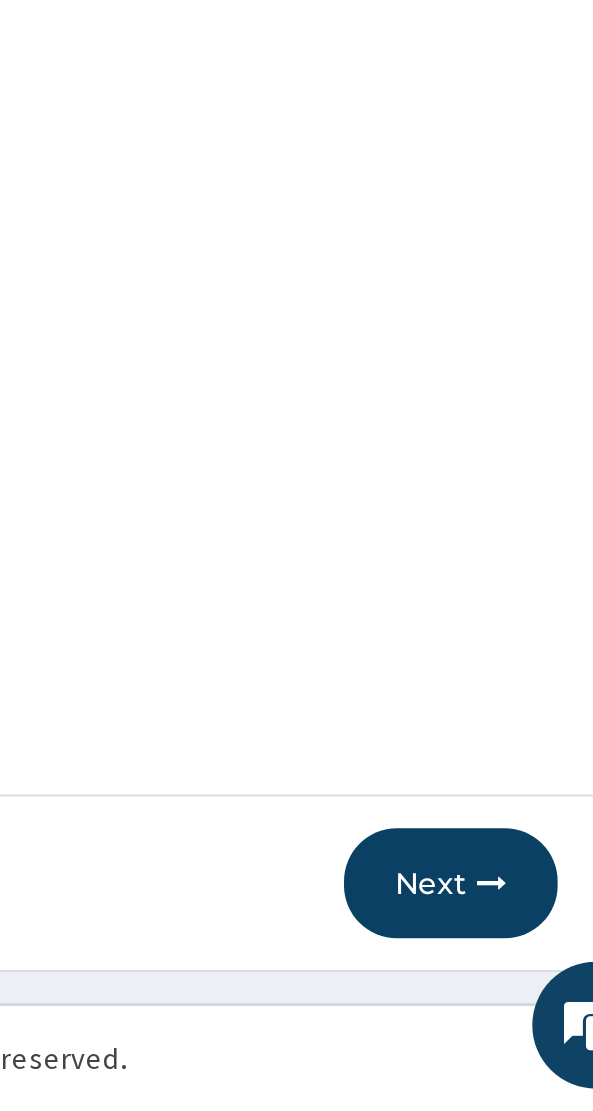scroll, scrollTop: 40, scrollLeft: 0, axis: vertical 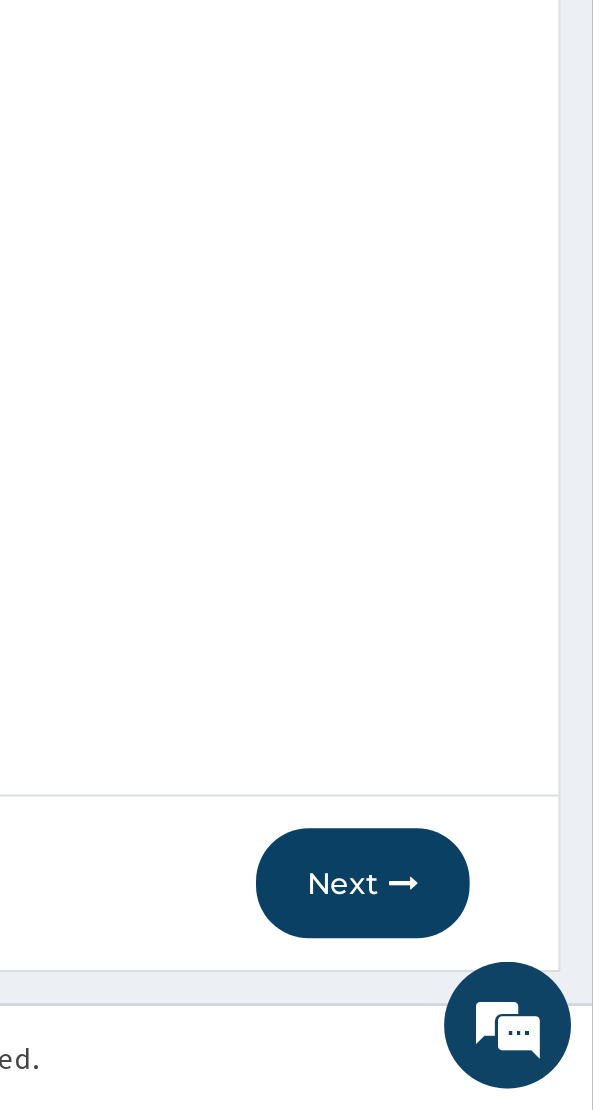 click on "Next" at bounding box center [484, 1004] 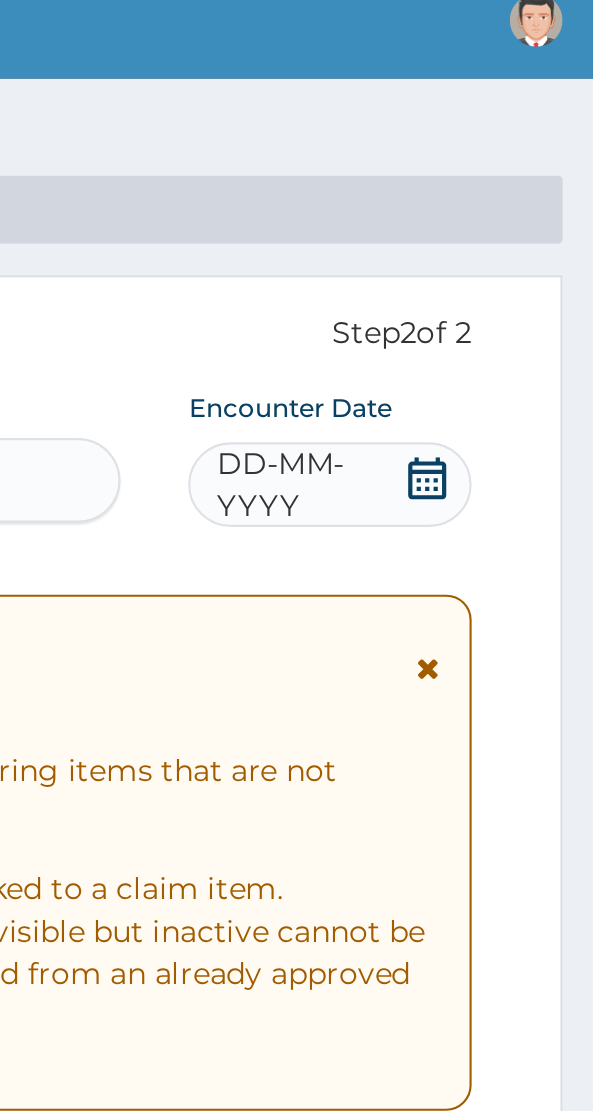 scroll, scrollTop: 40, scrollLeft: 0, axis: vertical 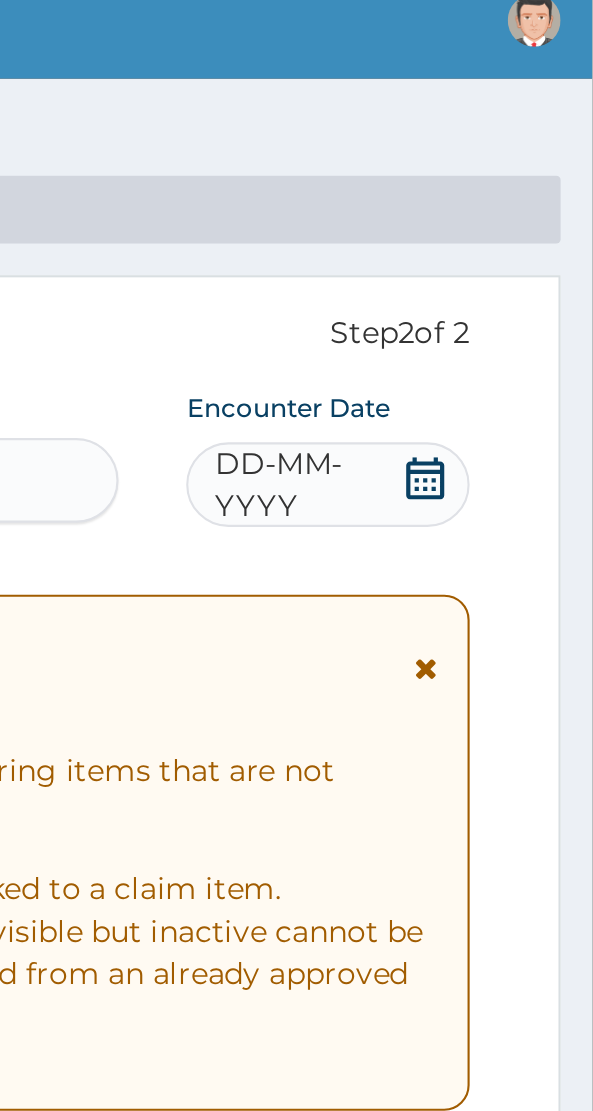 click 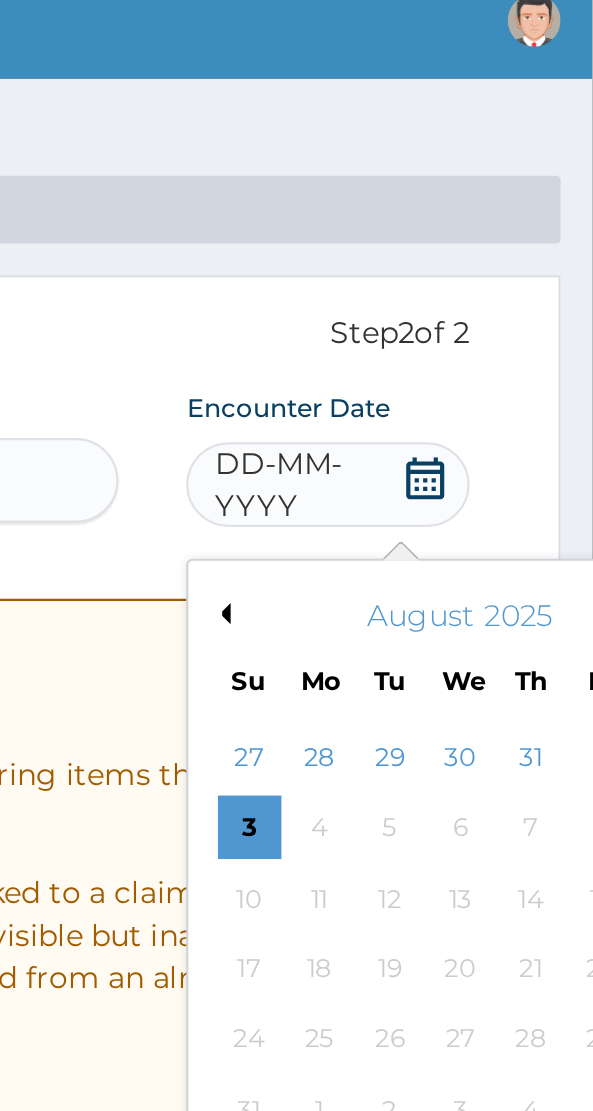 click on "Previous Month" at bounding box center (417, 313) 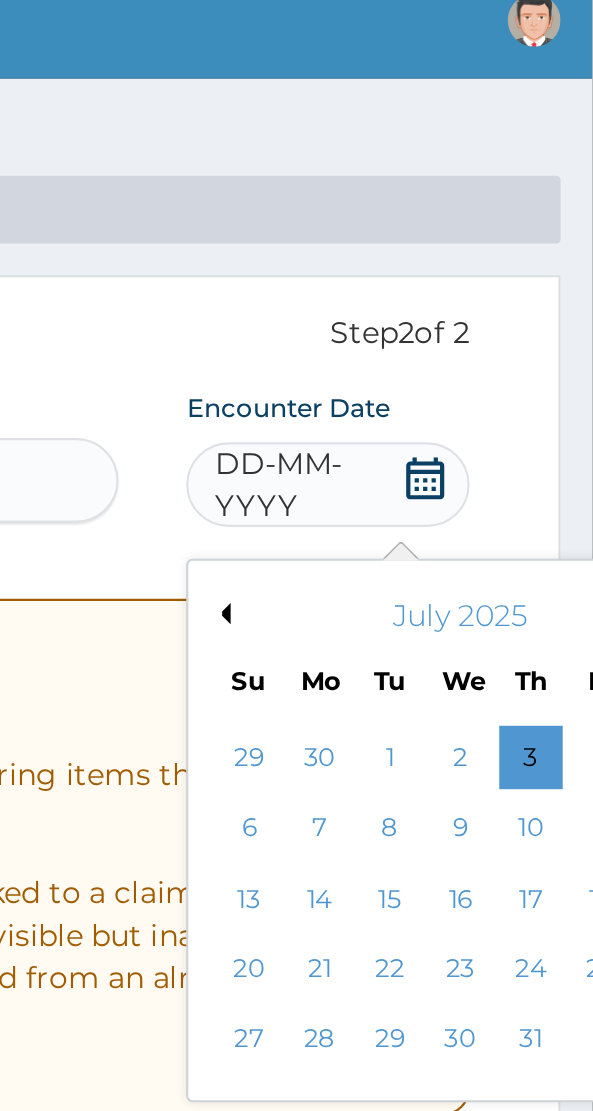 scroll, scrollTop: 40, scrollLeft: 0, axis: vertical 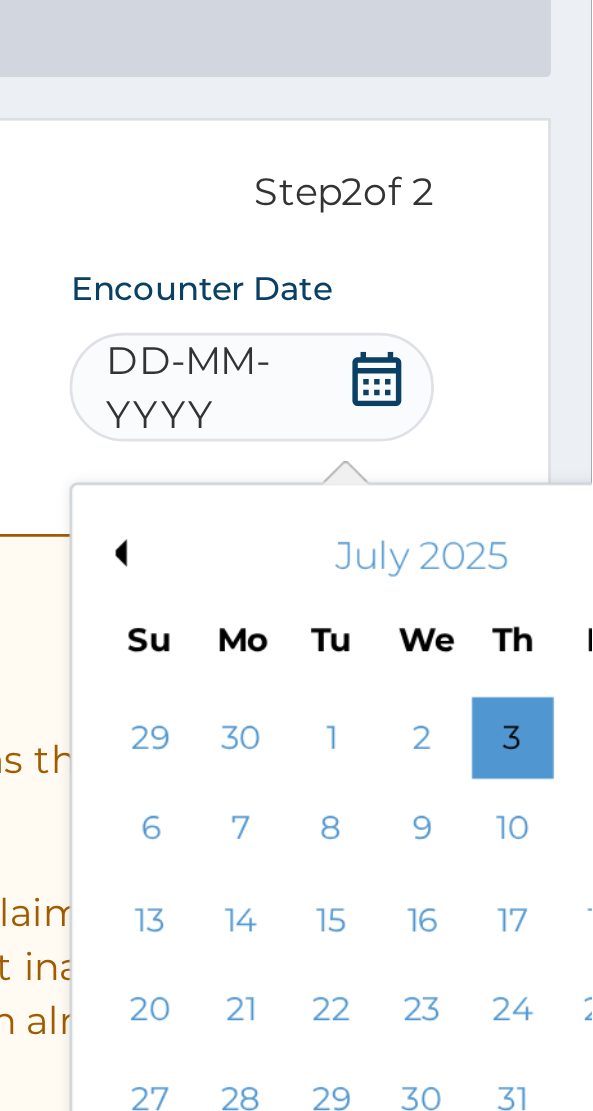 click on "Previous Month" at bounding box center [417, 313] 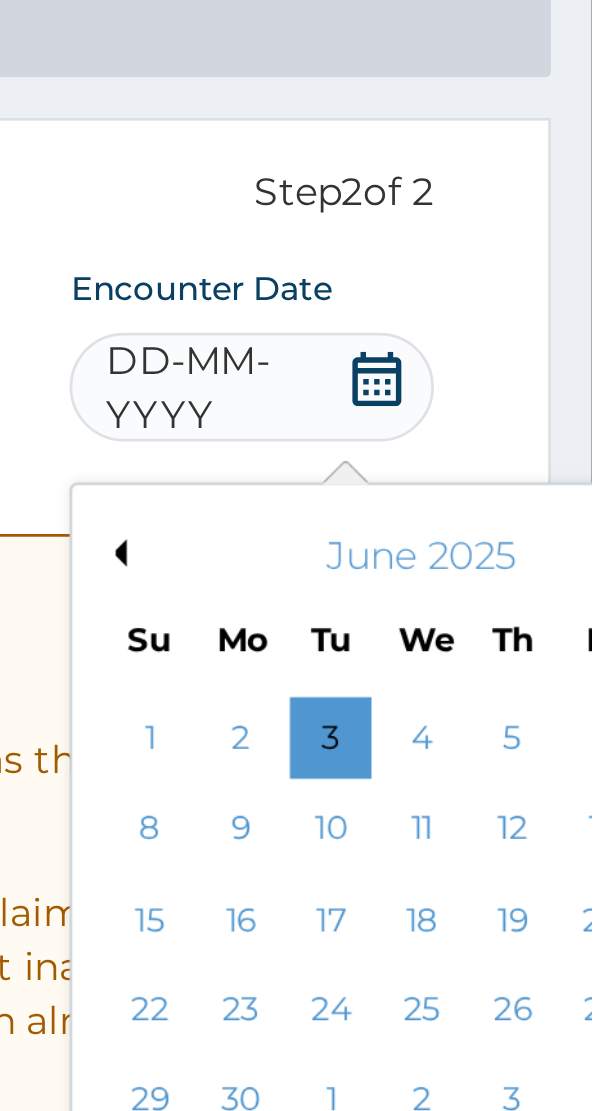 click on "Previous Month" at bounding box center (417, 313) 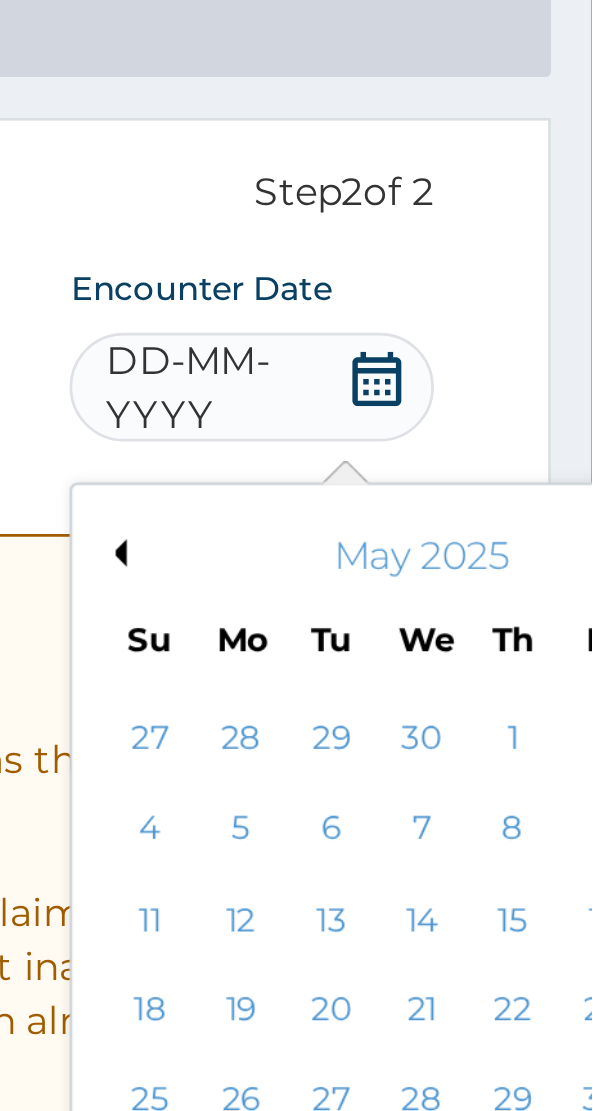 click on "Previous Month" at bounding box center [417, 313] 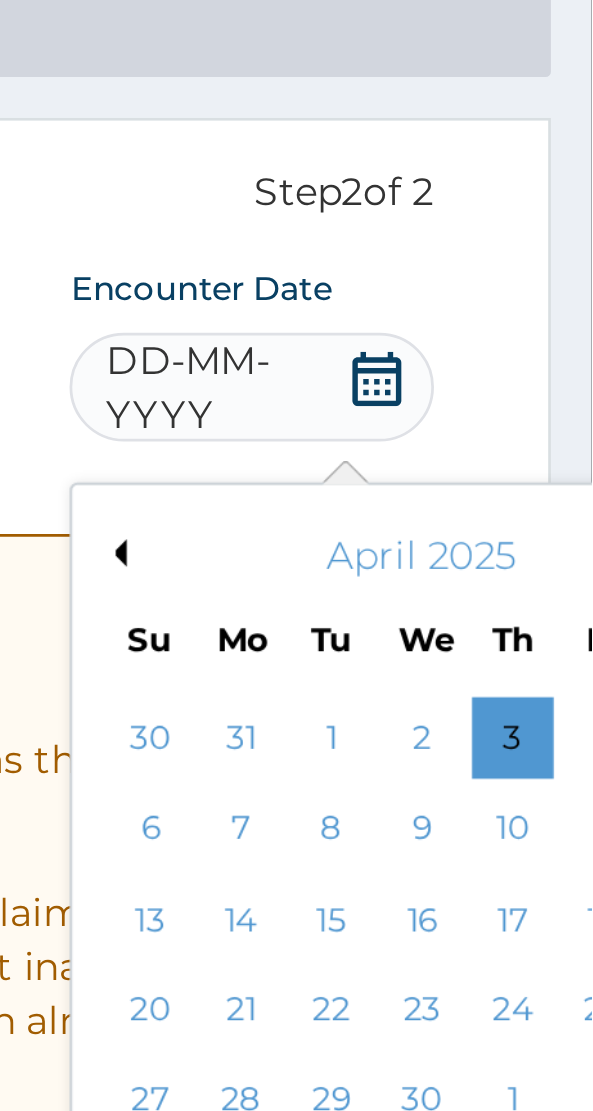 click on "30" at bounding box center (531, 515) 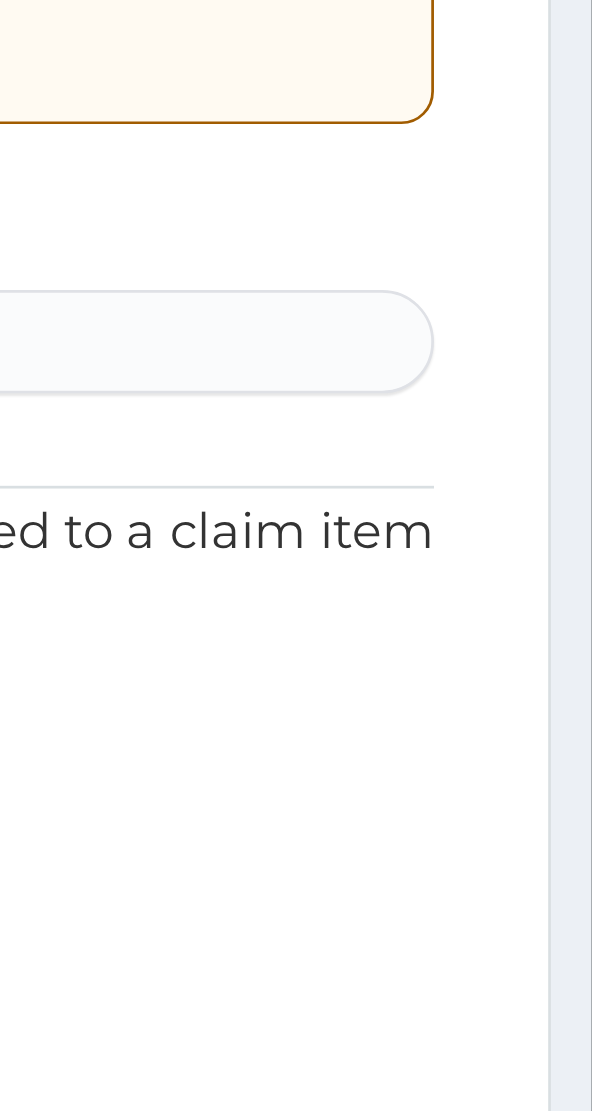scroll, scrollTop: 40, scrollLeft: 0, axis: vertical 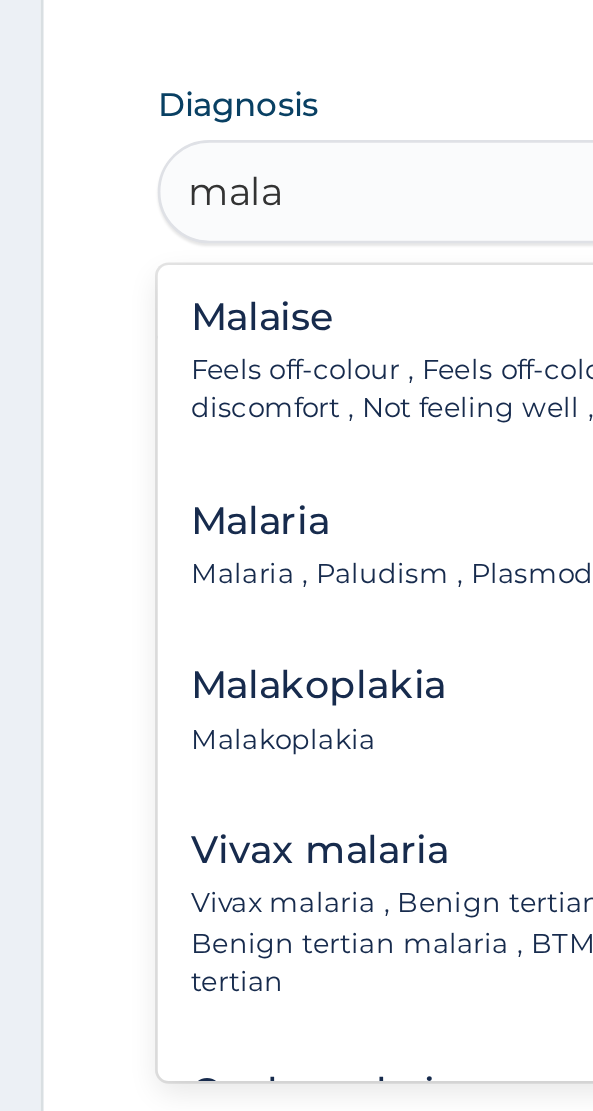 click on "Malaria" at bounding box center [155, 749] 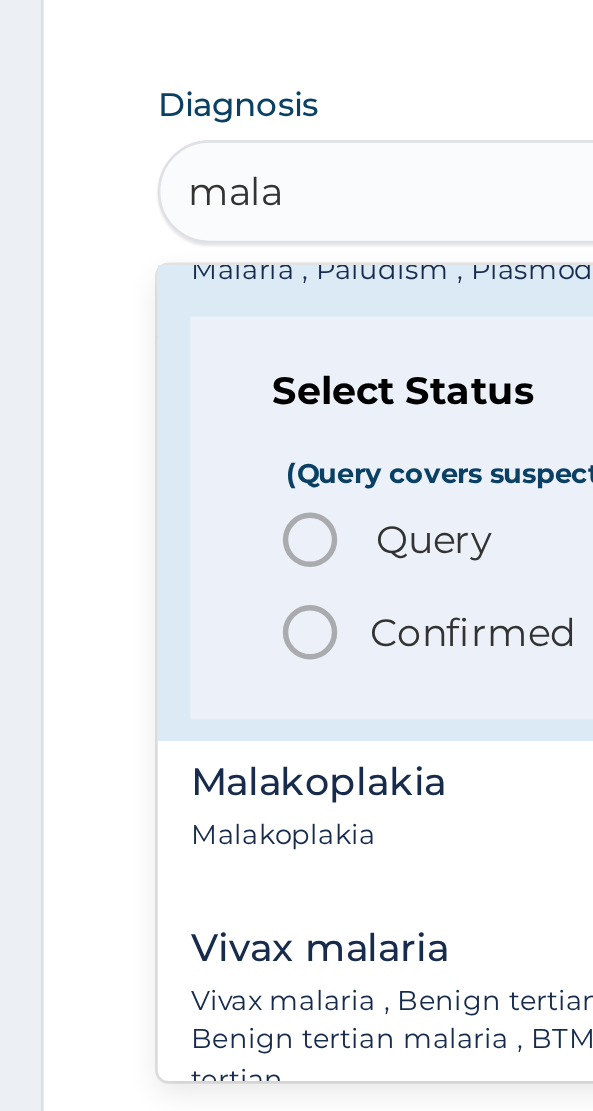 scroll, scrollTop: 114, scrollLeft: 0, axis: vertical 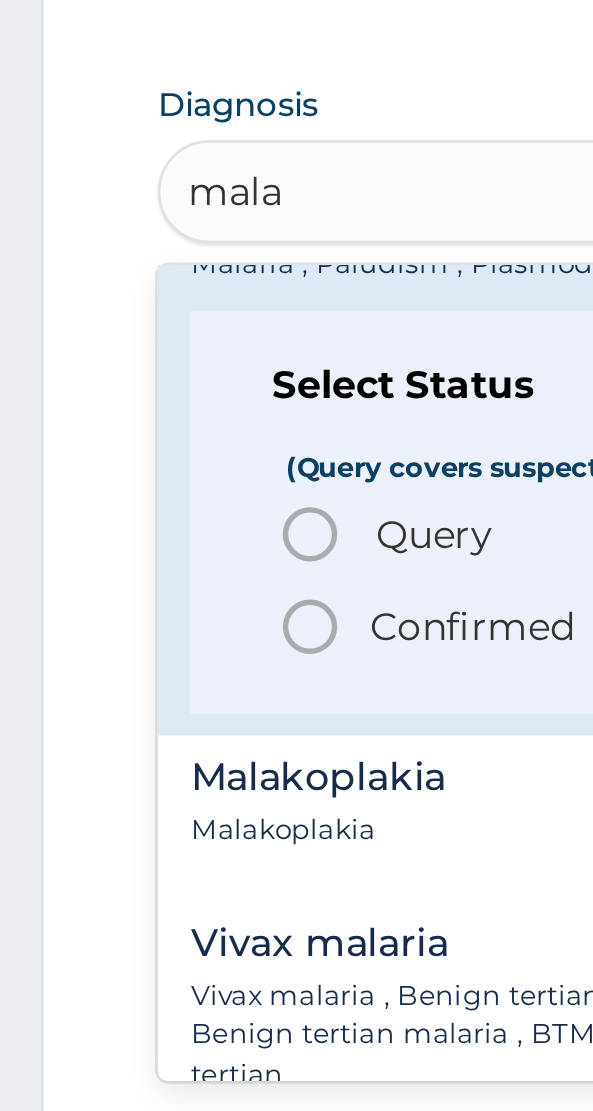 click 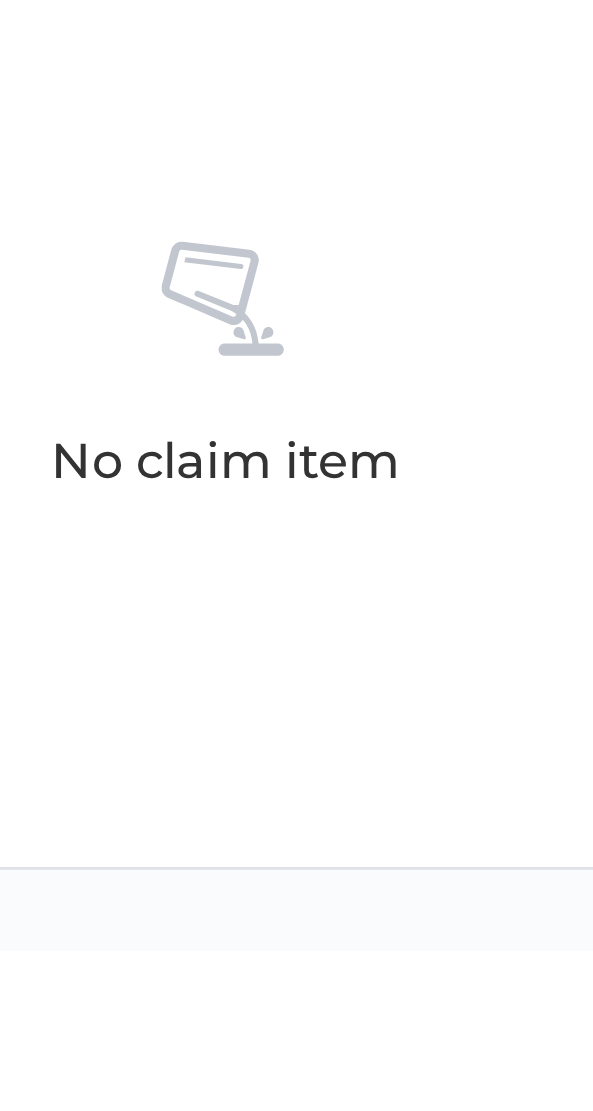 scroll, scrollTop: 72, scrollLeft: 0, axis: vertical 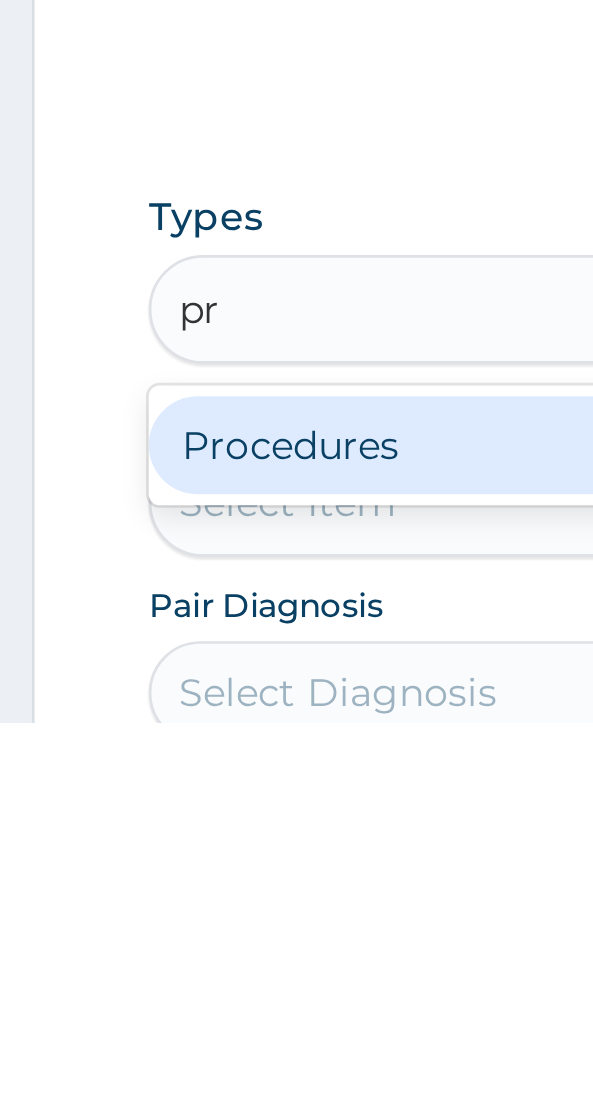 click on "Procedures" at bounding box center (296, 1009) 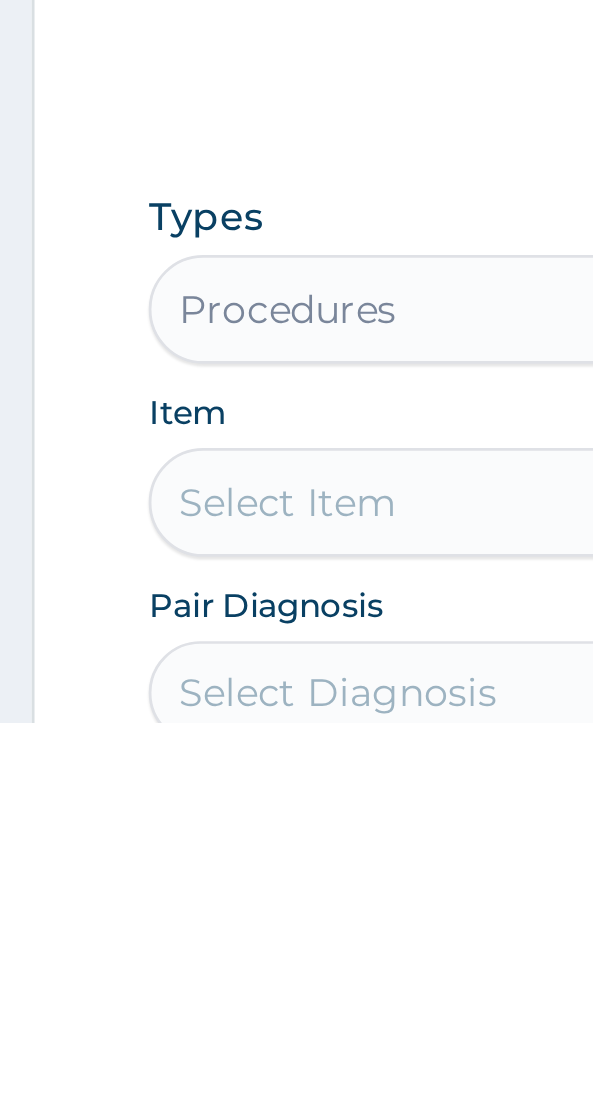 scroll, scrollTop: 213, scrollLeft: 0, axis: vertical 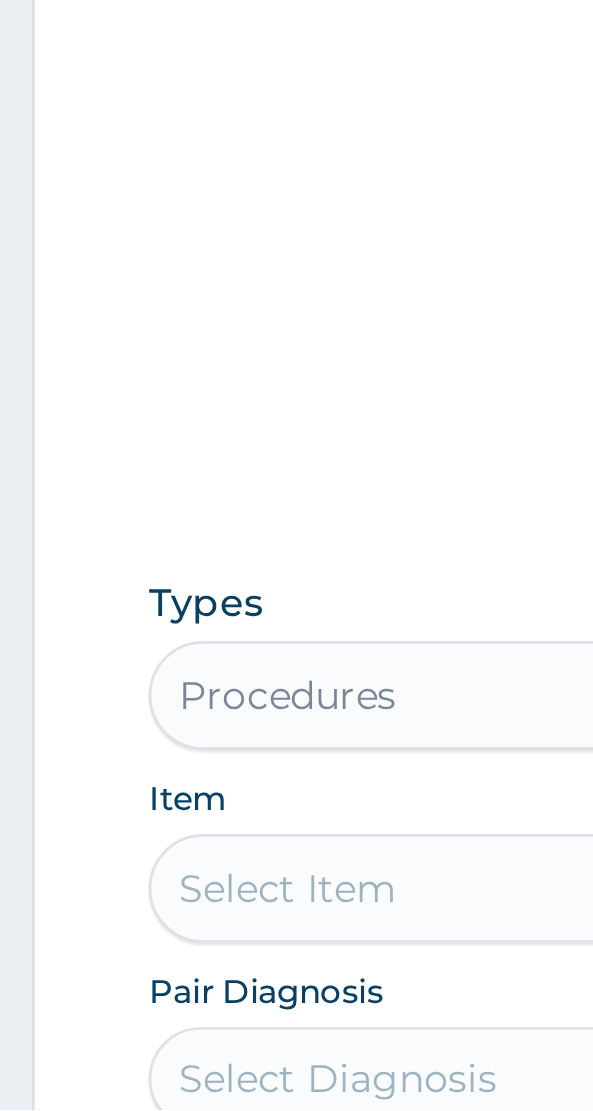 click on "Select Item" at bounding box center (296, 1030) 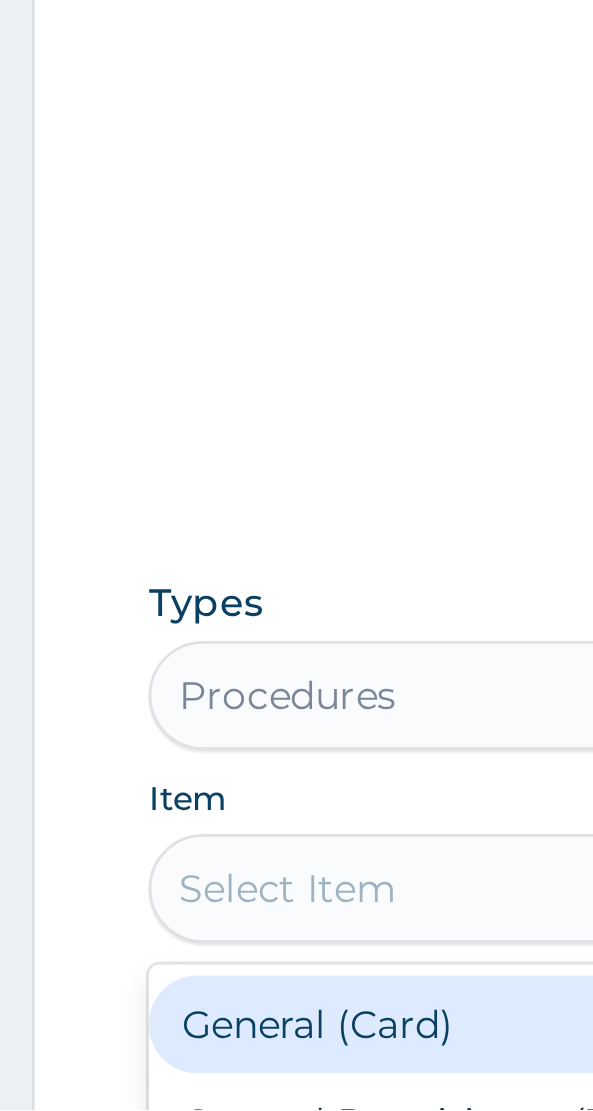 scroll, scrollTop: 257, scrollLeft: 0, axis: vertical 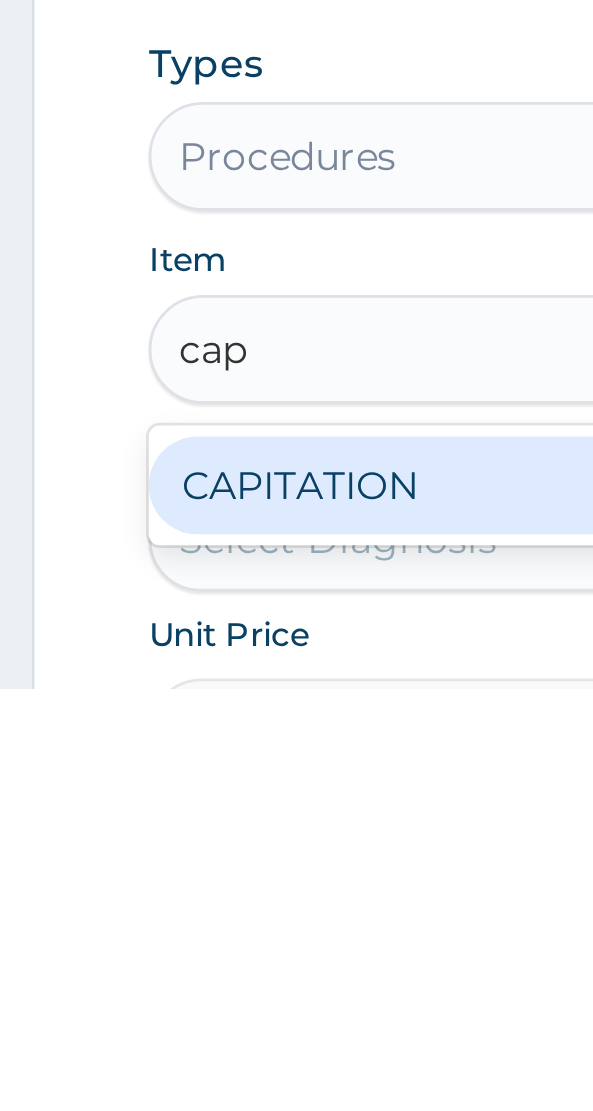 click on "CAPITATION" at bounding box center (296, 1036) 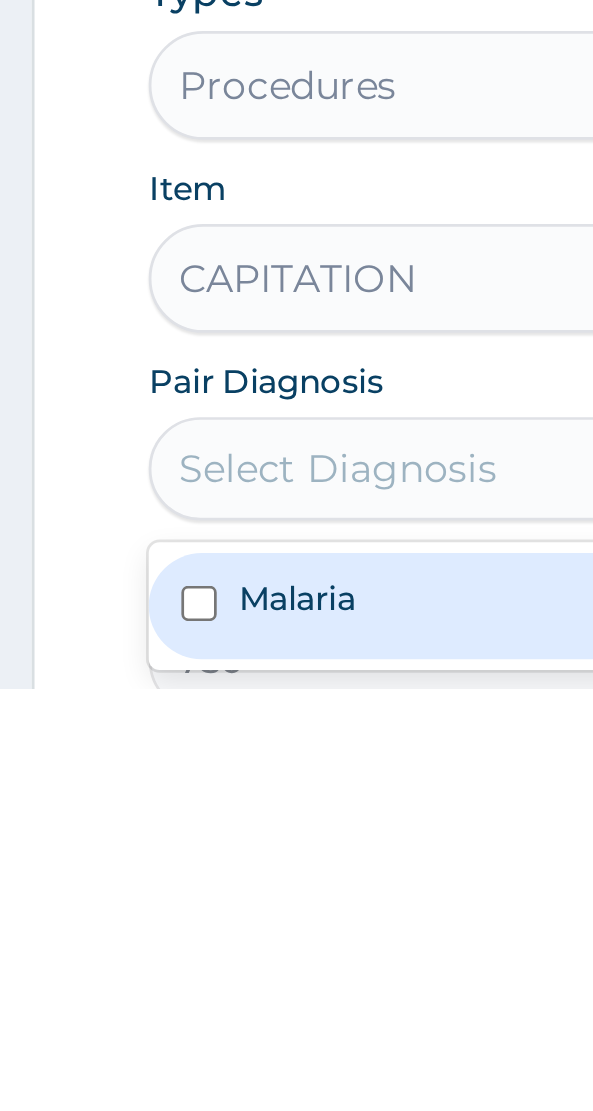 scroll, scrollTop: 327, scrollLeft: 0, axis: vertical 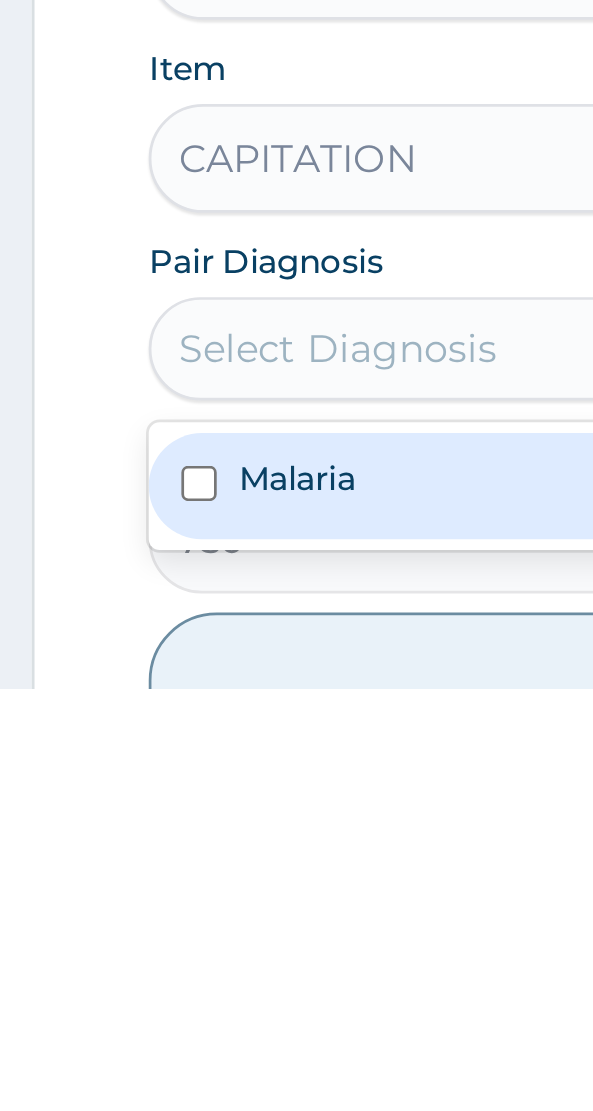 click on "Malaria" at bounding box center (112, 1033) 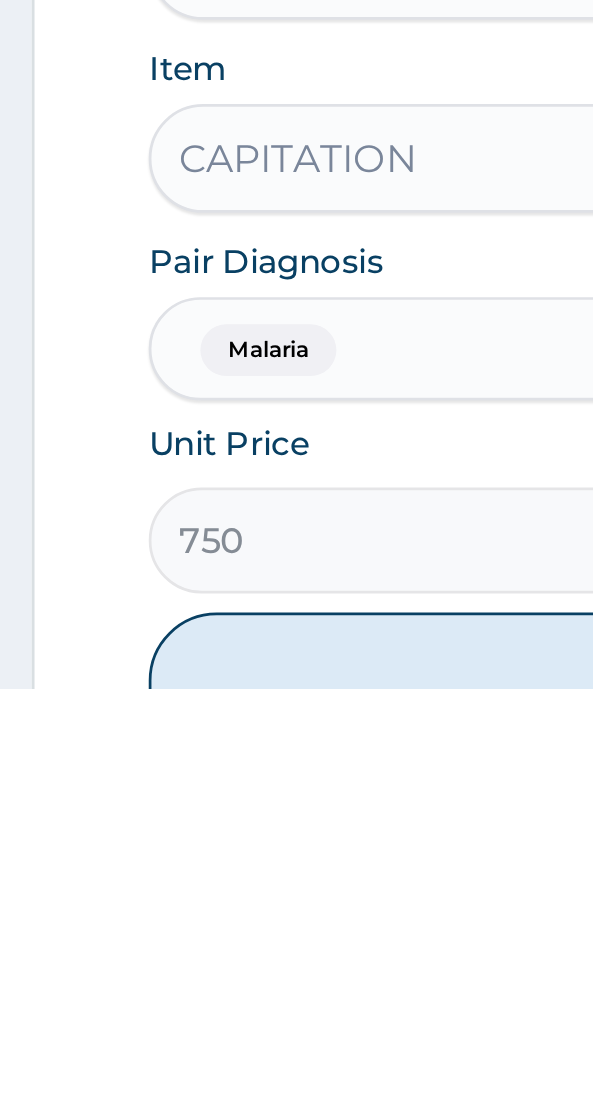 scroll, scrollTop: 327, scrollLeft: 0, axis: vertical 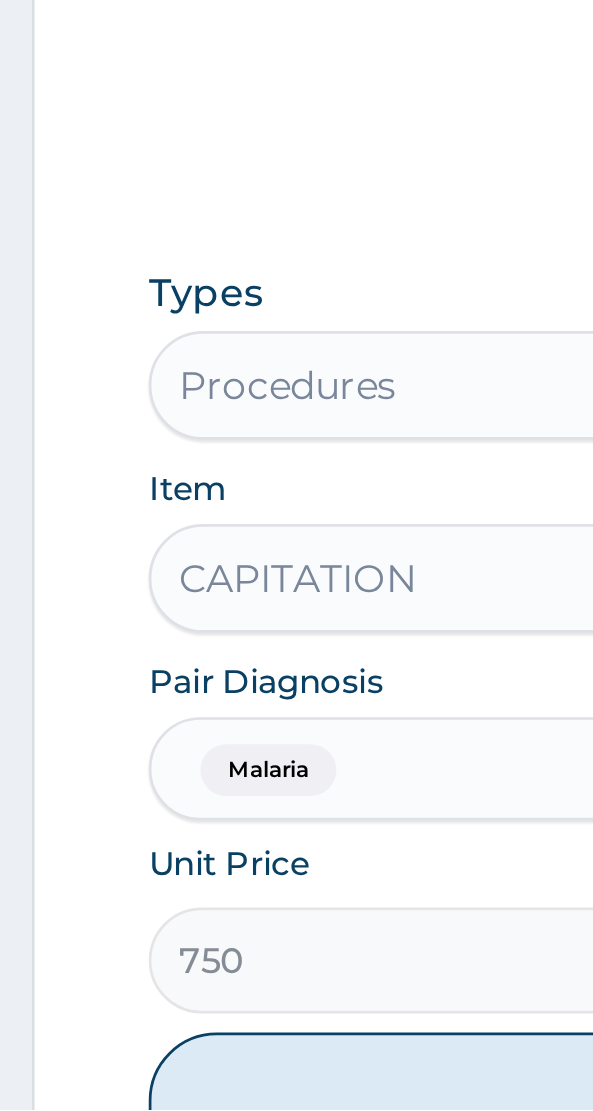click on "Add" at bounding box center [296, 1110] 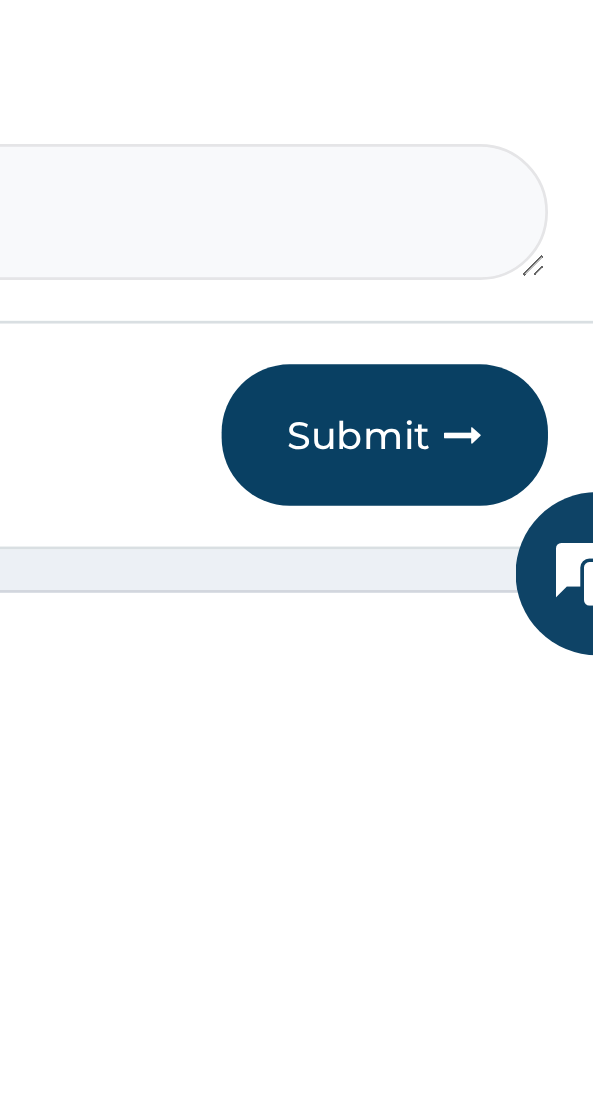 scroll, scrollTop: 570, scrollLeft: 0, axis: vertical 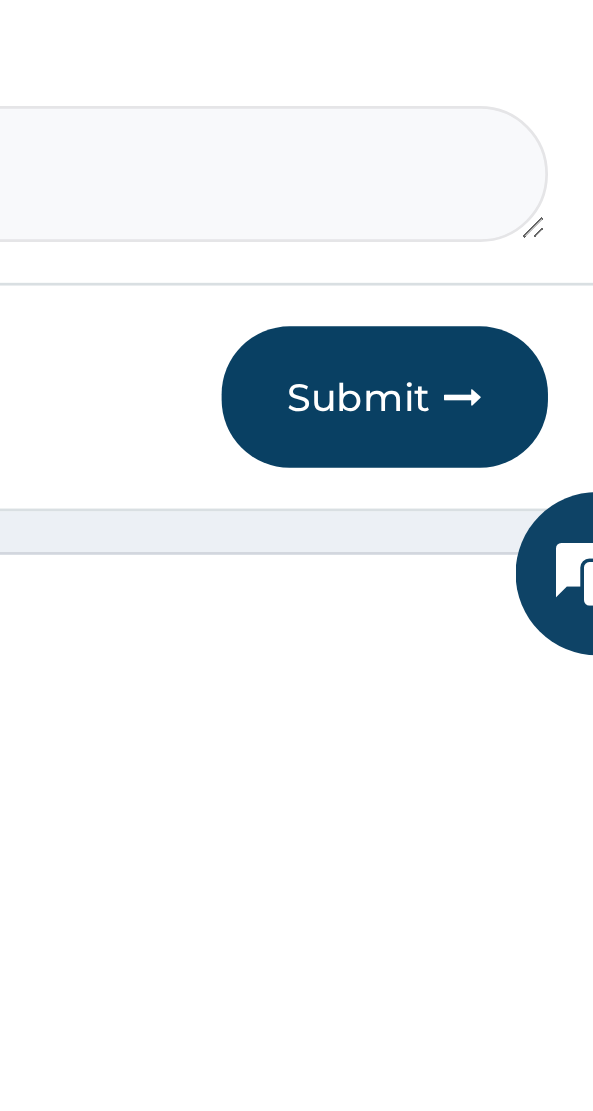 click on "Submit" at bounding box center (475, 1006) 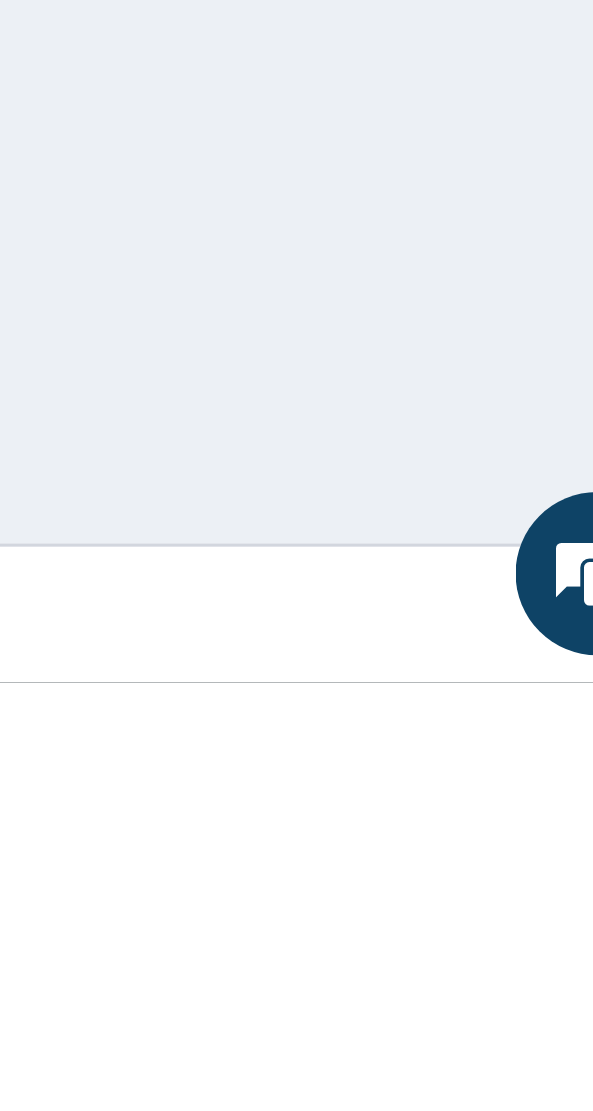 scroll, scrollTop: 91, scrollLeft: 0, axis: vertical 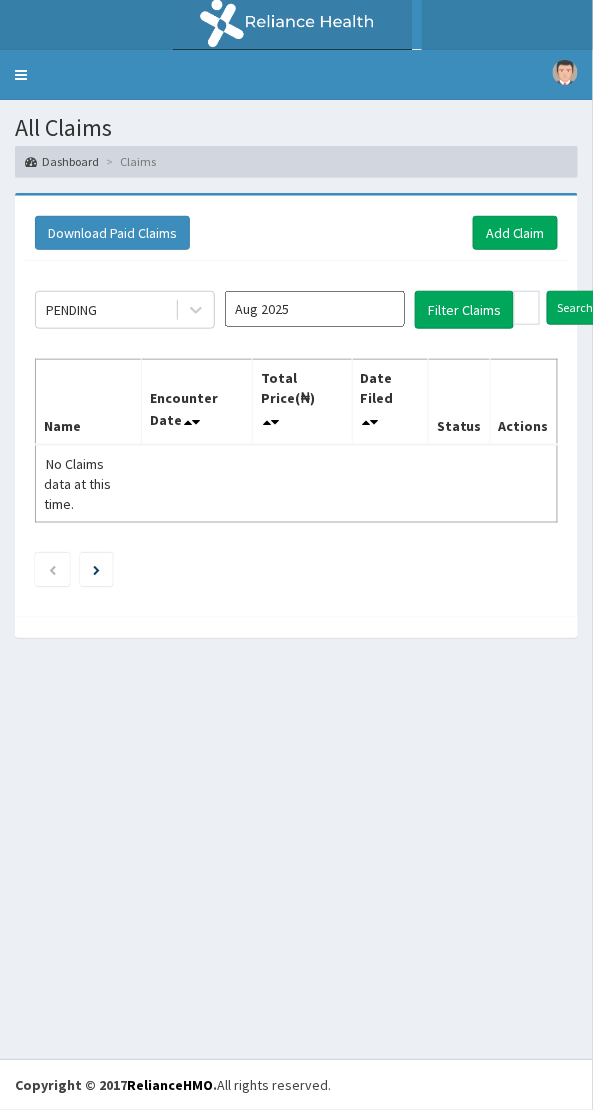 click on "Dashboard" at bounding box center [62, 161] 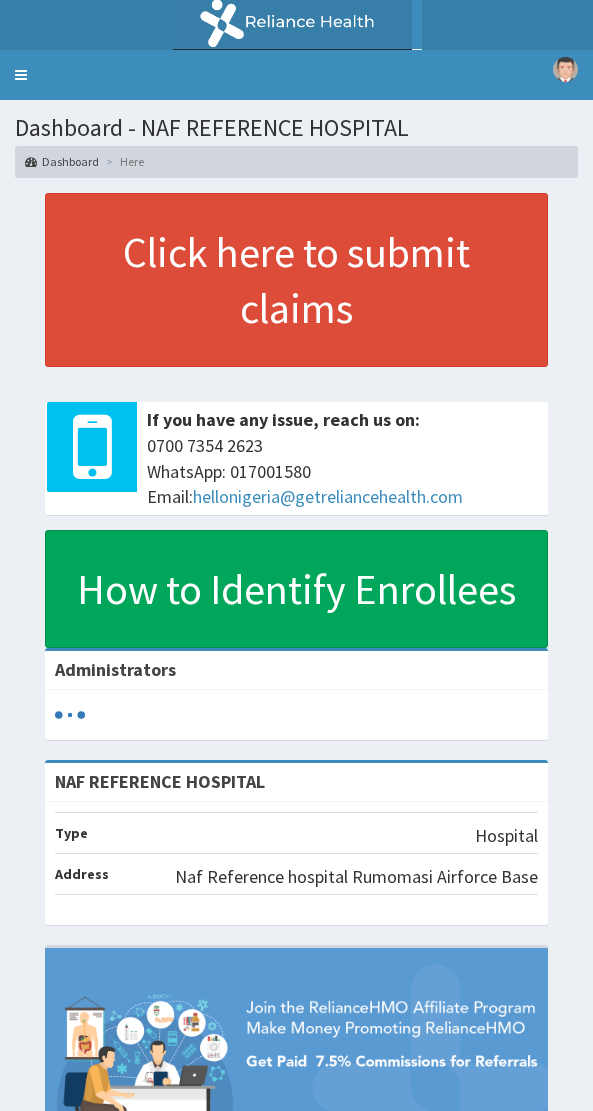 scroll, scrollTop: 0, scrollLeft: 0, axis: both 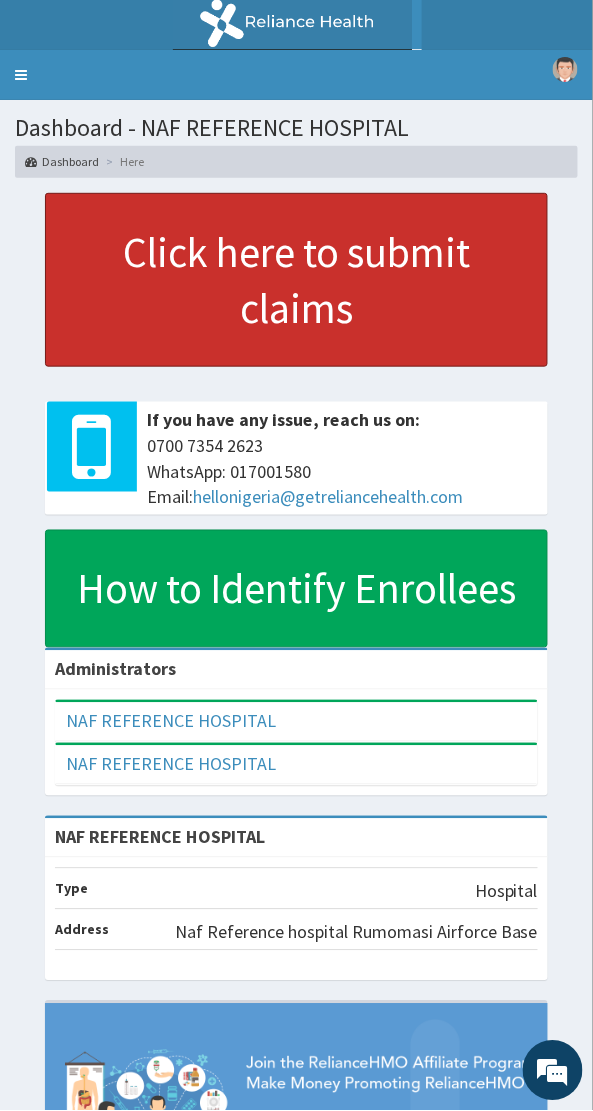 click on "Click here to submit claims" at bounding box center [296, 280] 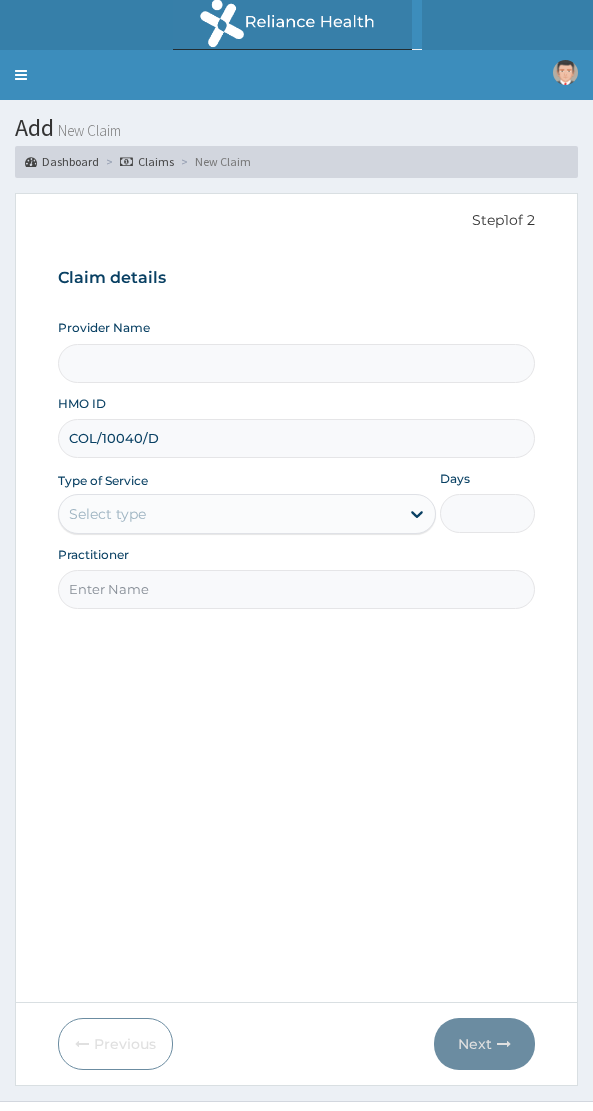 scroll, scrollTop: 0, scrollLeft: 0, axis: both 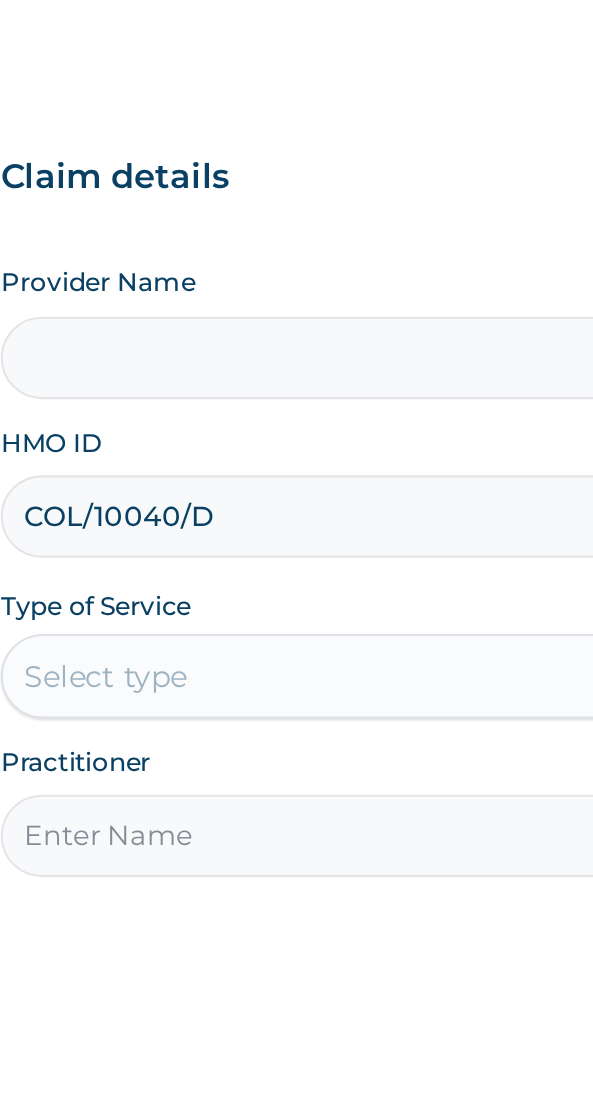 click on "COL/10040/D" at bounding box center (296, 438) 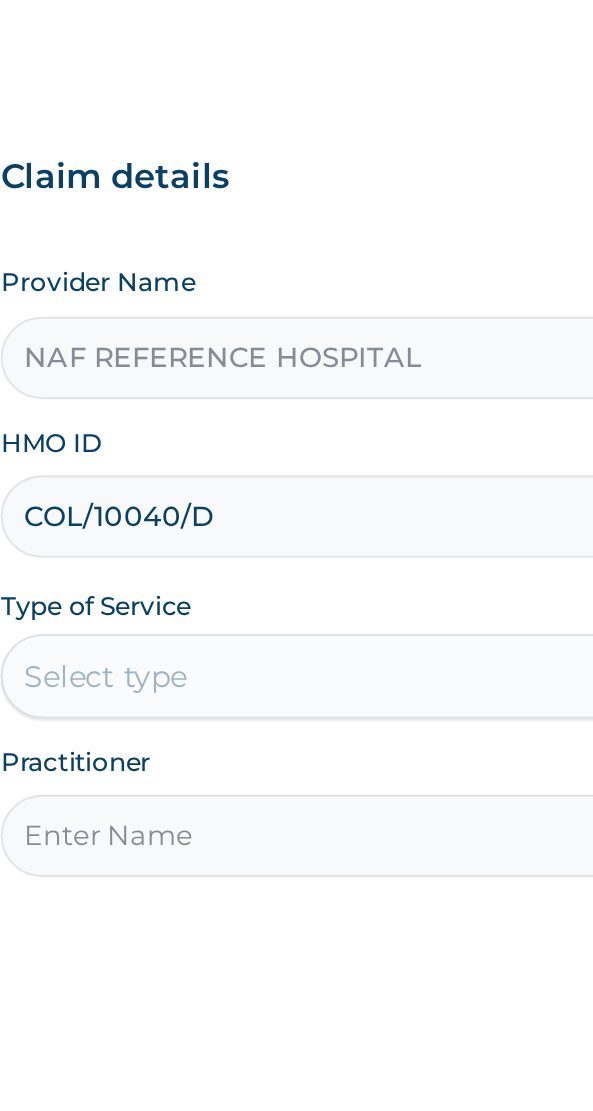 type on "NAF REFERENCE HOSPITAL" 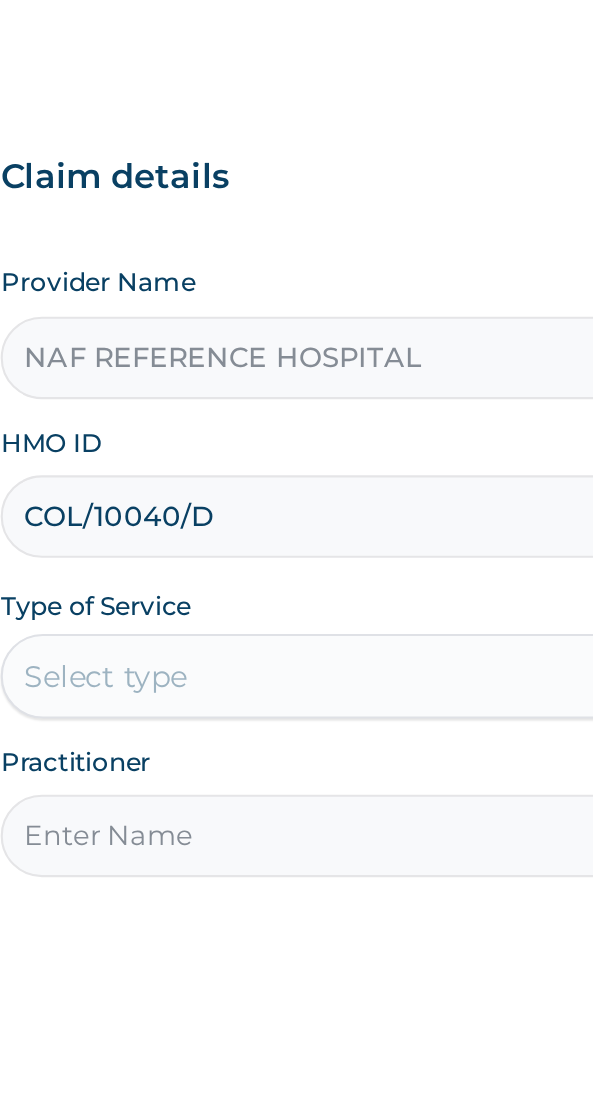 scroll, scrollTop: 0, scrollLeft: 0, axis: both 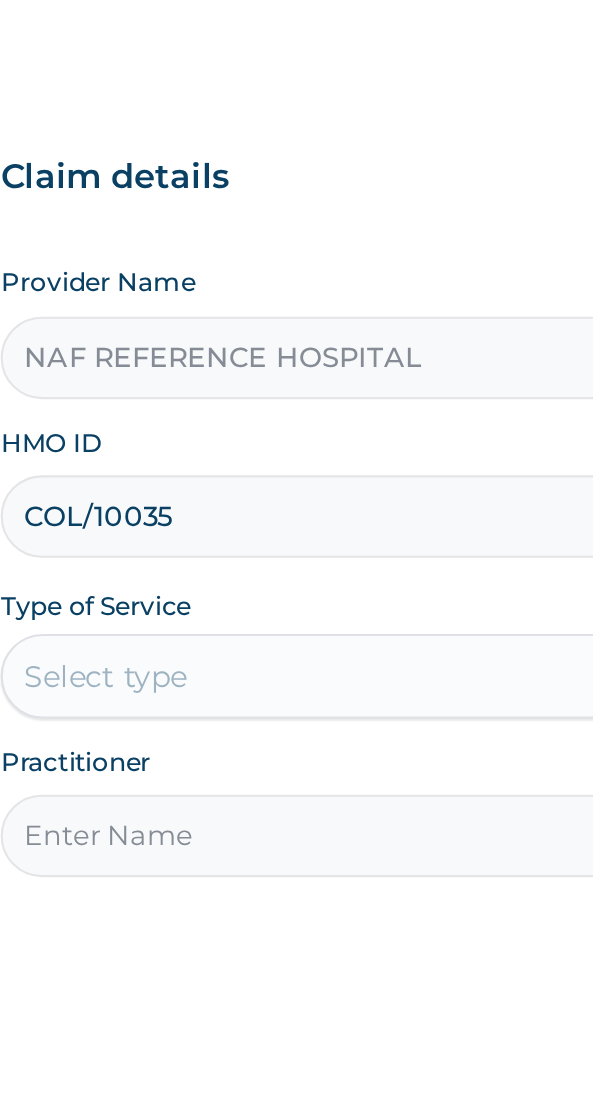 type on "COL/10035/B" 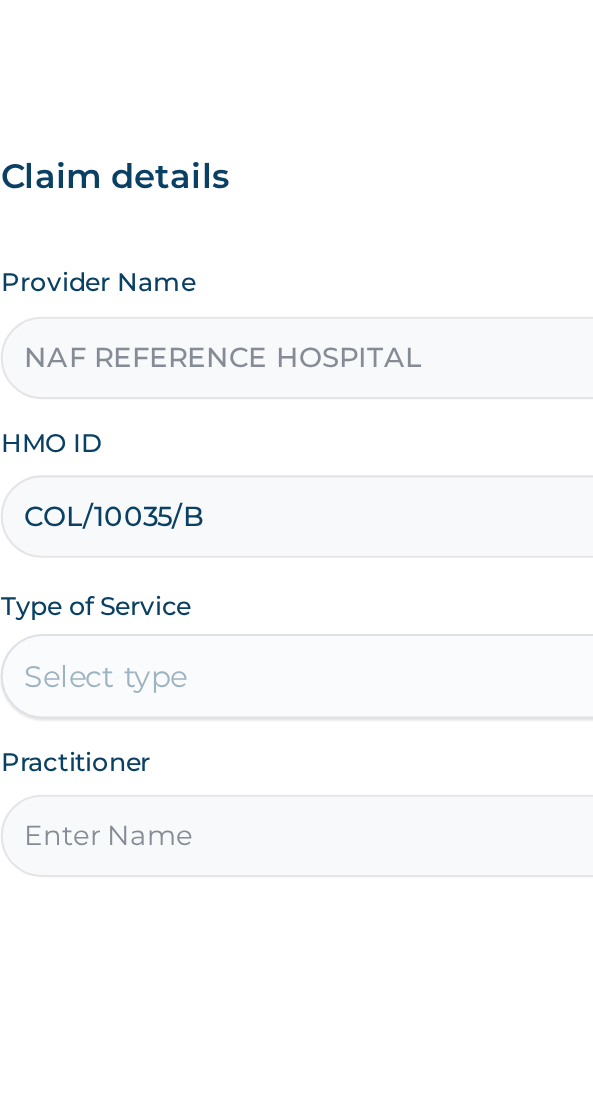 scroll, scrollTop: 0, scrollLeft: 0, axis: both 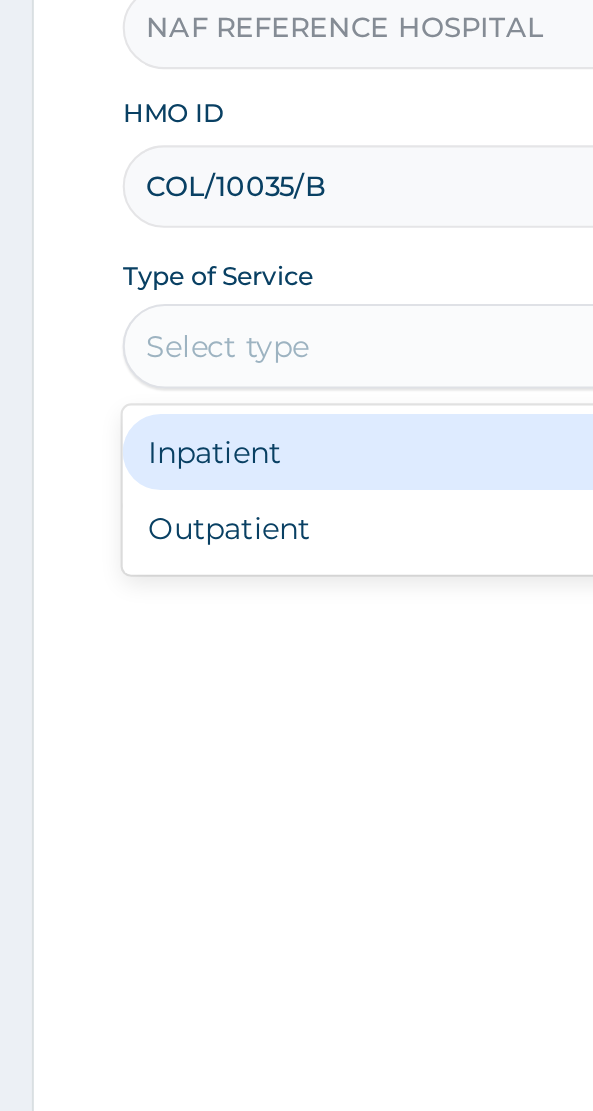 click on "Outpatient" at bounding box center [247, 600] 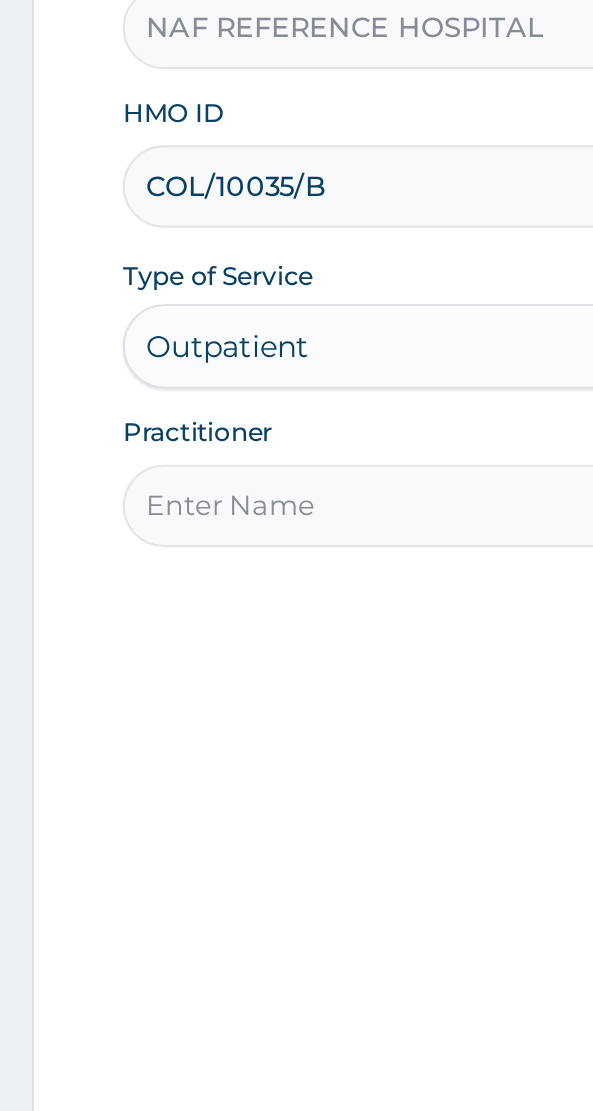 click on "Practitioner" at bounding box center (296, 589) 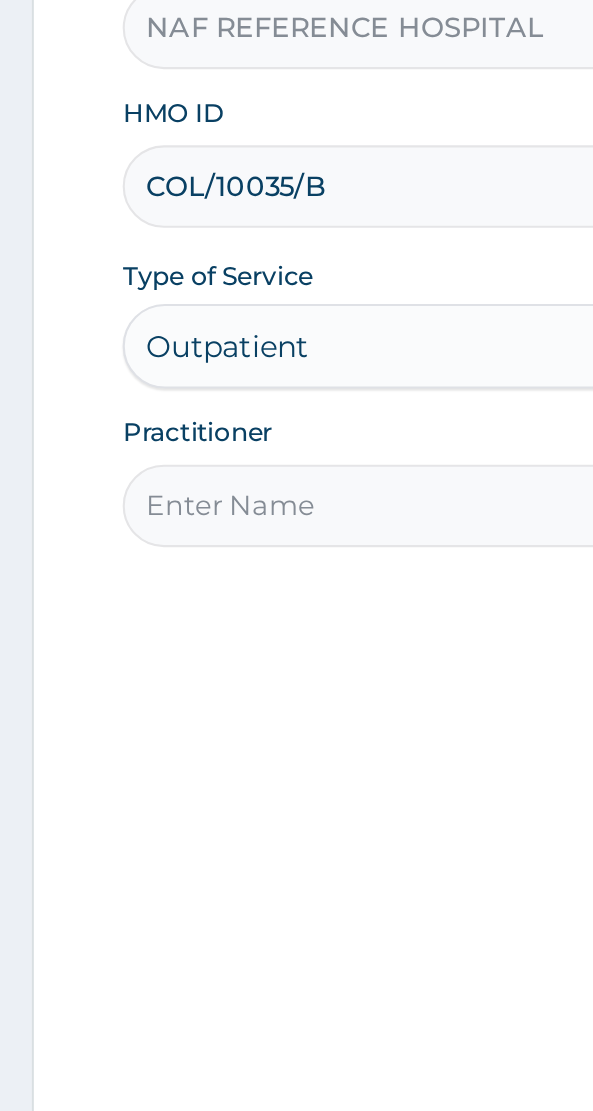 type on "Dr [LAST]" 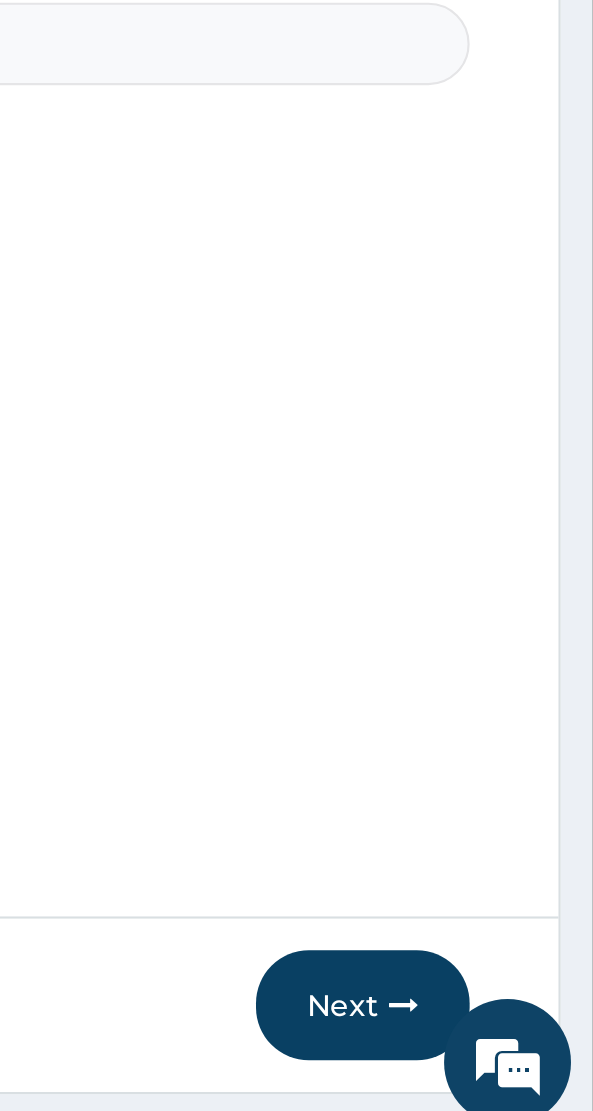scroll, scrollTop: 40, scrollLeft: 0, axis: vertical 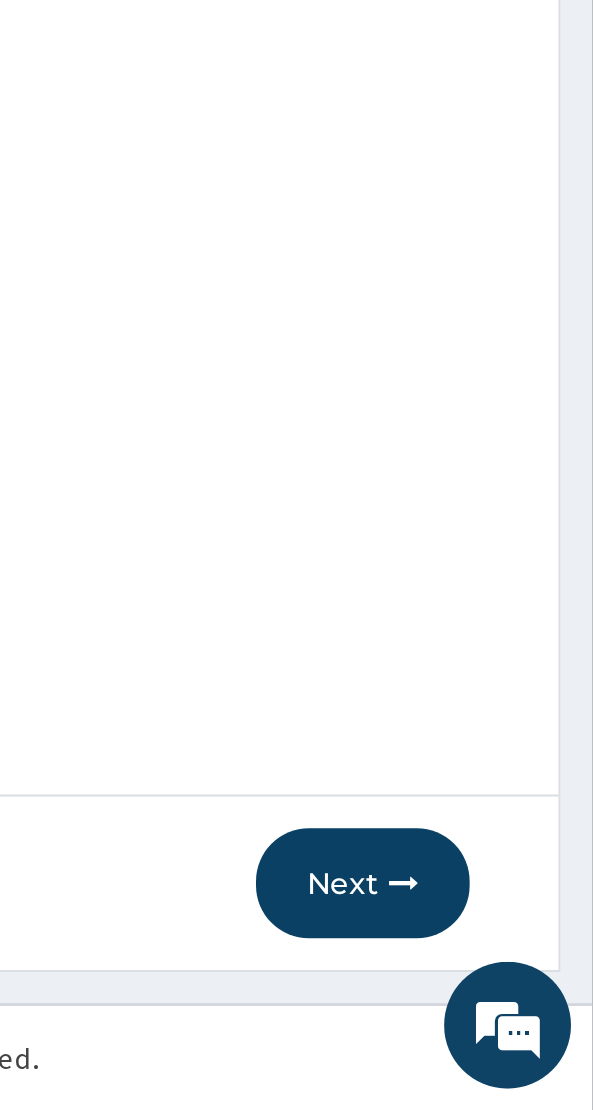 click on "Next" at bounding box center (484, 1004) 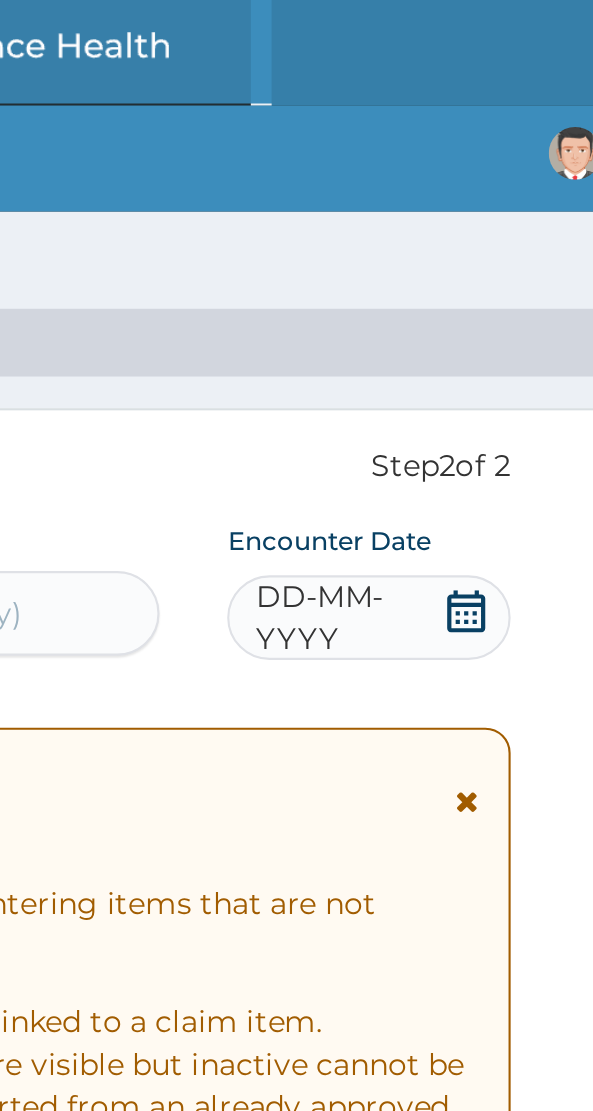 scroll, scrollTop: 0, scrollLeft: 0, axis: both 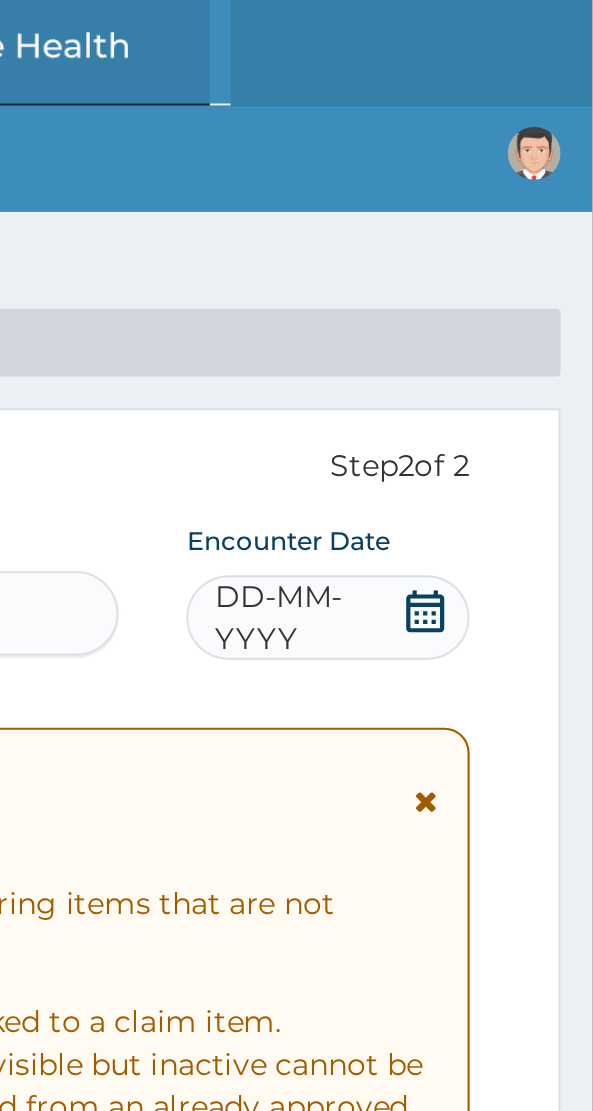 click 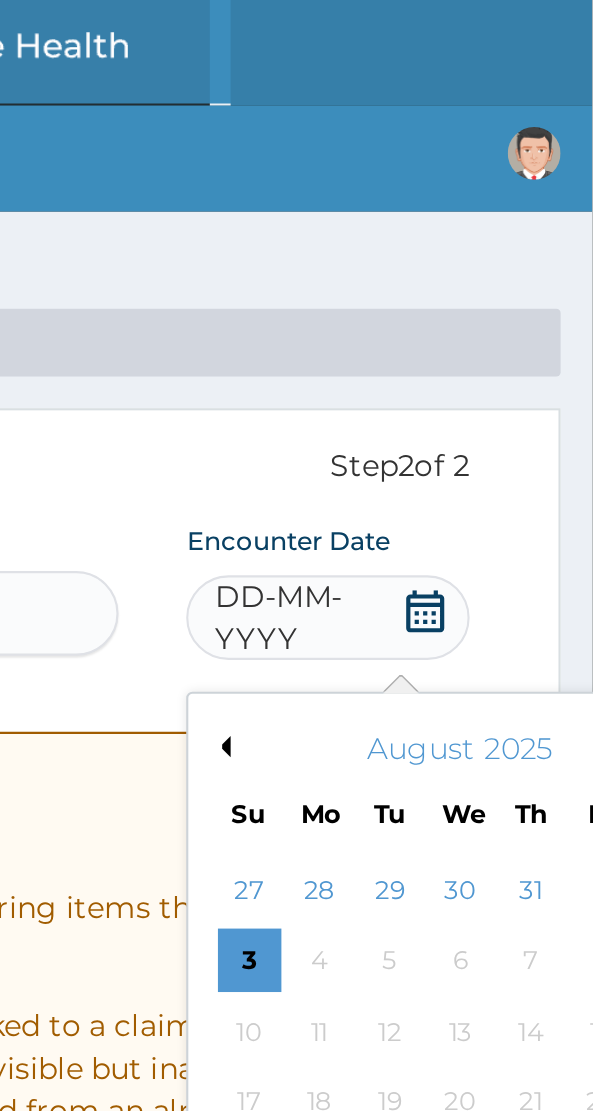 click on "Previous Month" at bounding box center [417, 353] 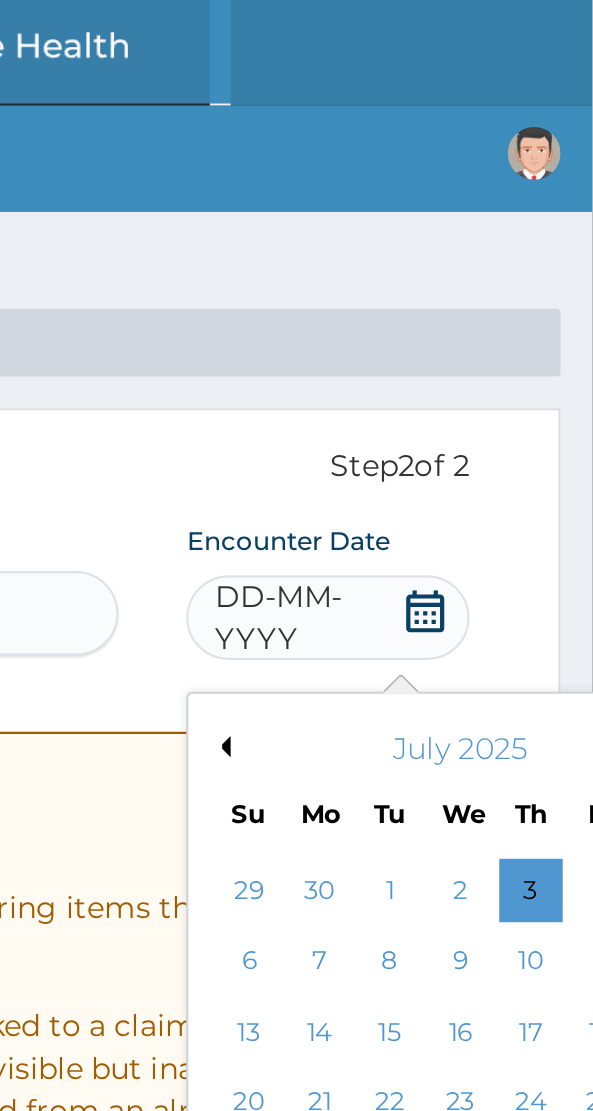 click on "Previous Month" at bounding box center [417, 353] 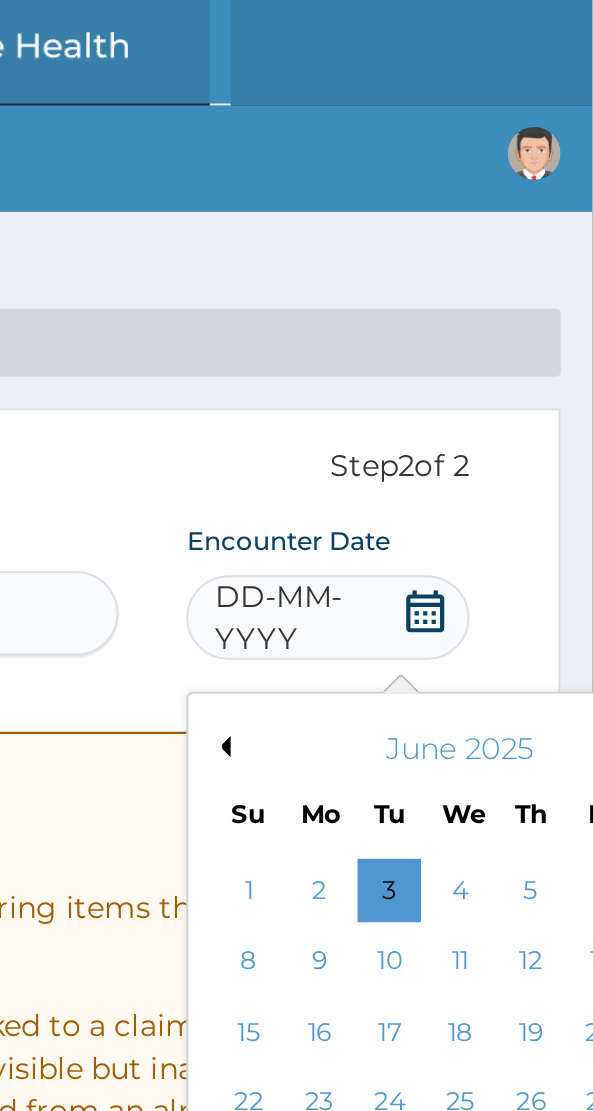click on "Previous Month" at bounding box center [417, 353] 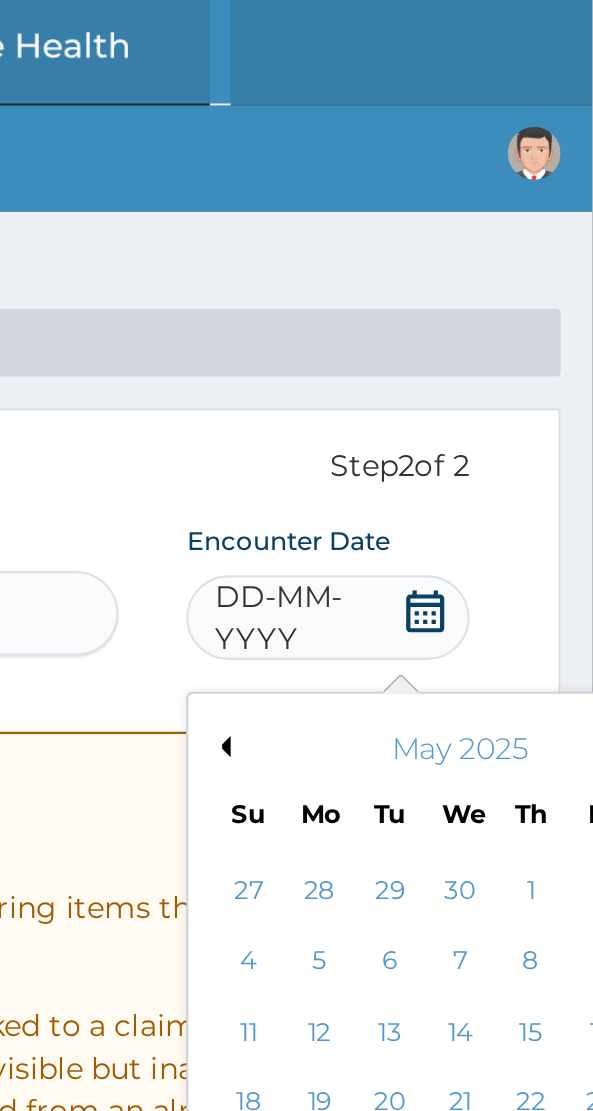 click on "May 2025" at bounding box center [530, 354] 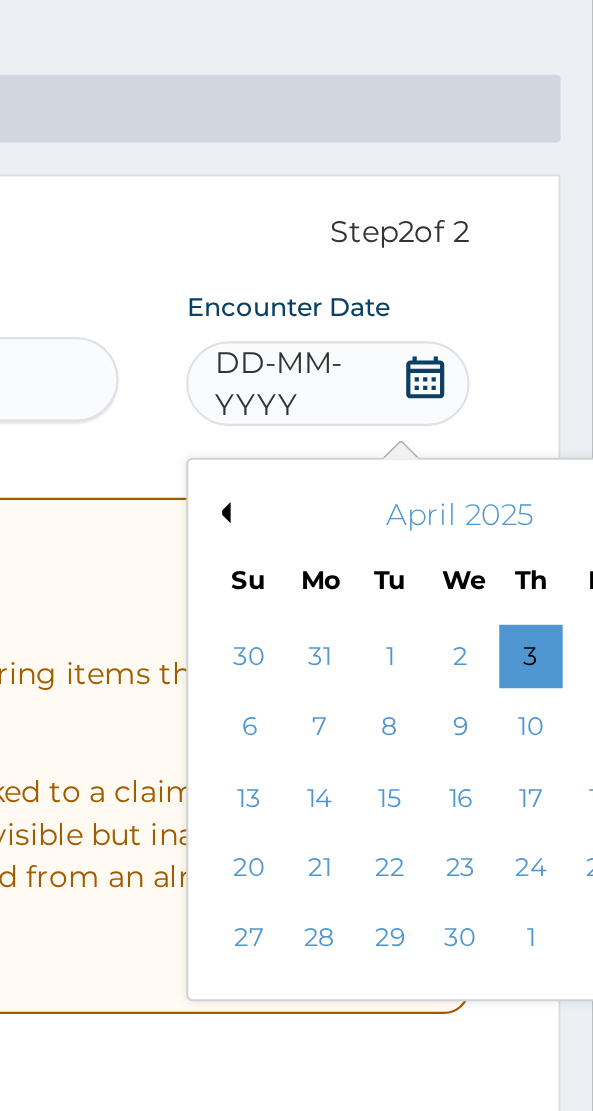 click on "30" at bounding box center [531, 555] 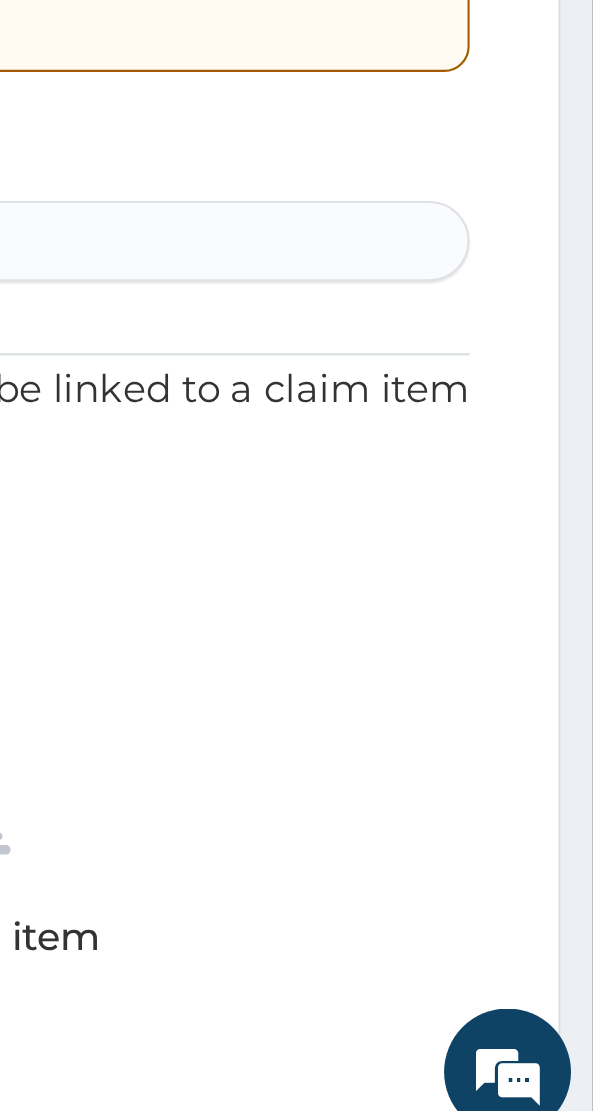 scroll, scrollTop: 0, scrollLeft: 0, axis: both 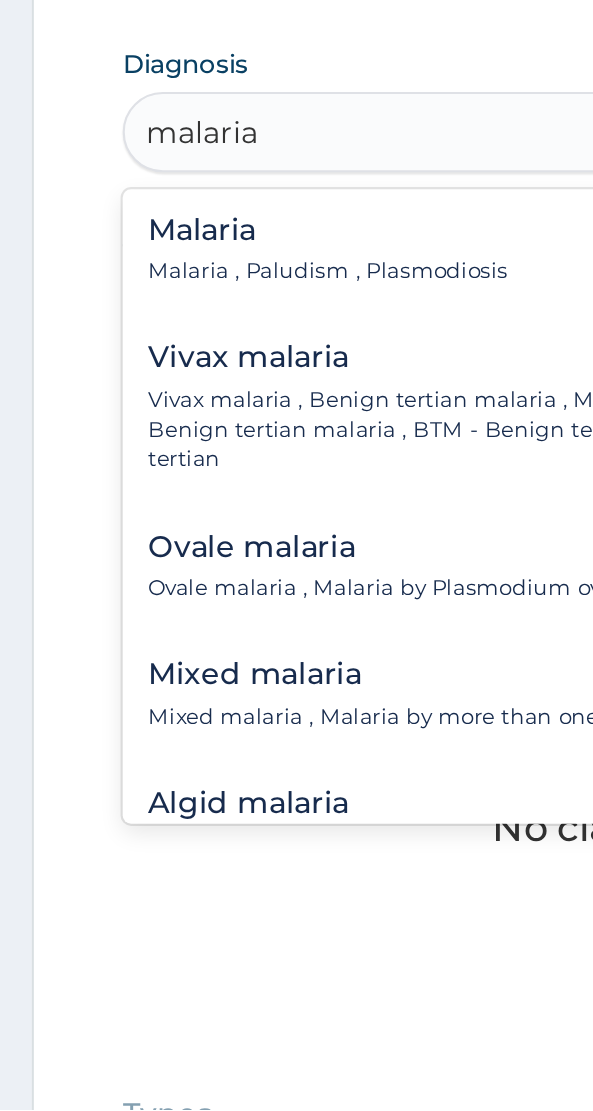 click on "Malaria , Paludism , Plasmodiosis" at bounding box center (155, 715) 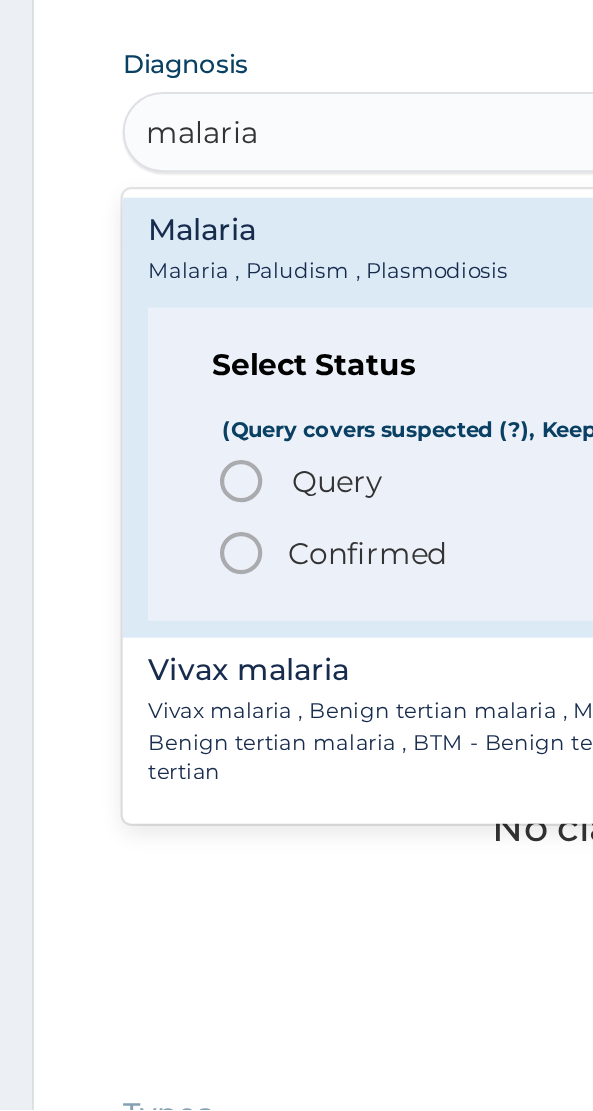 click on "Query" at bounding box center (159, 814) 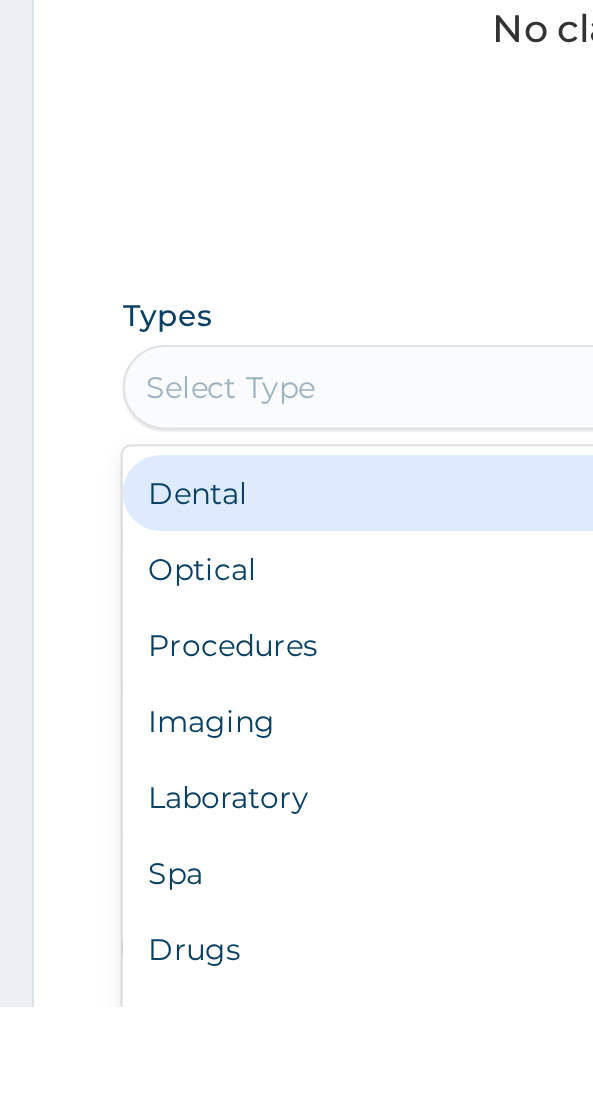 scroll, scrollTop: 472, scrollLeft: 0, axis: vertical 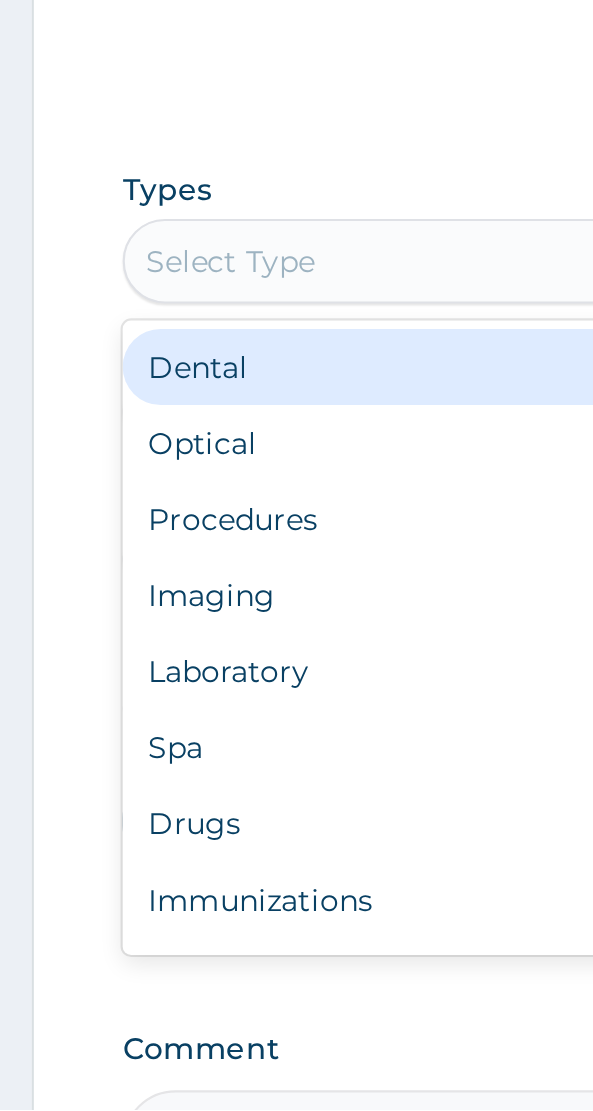 click on "Procedures" at bounding box center [296, 832] 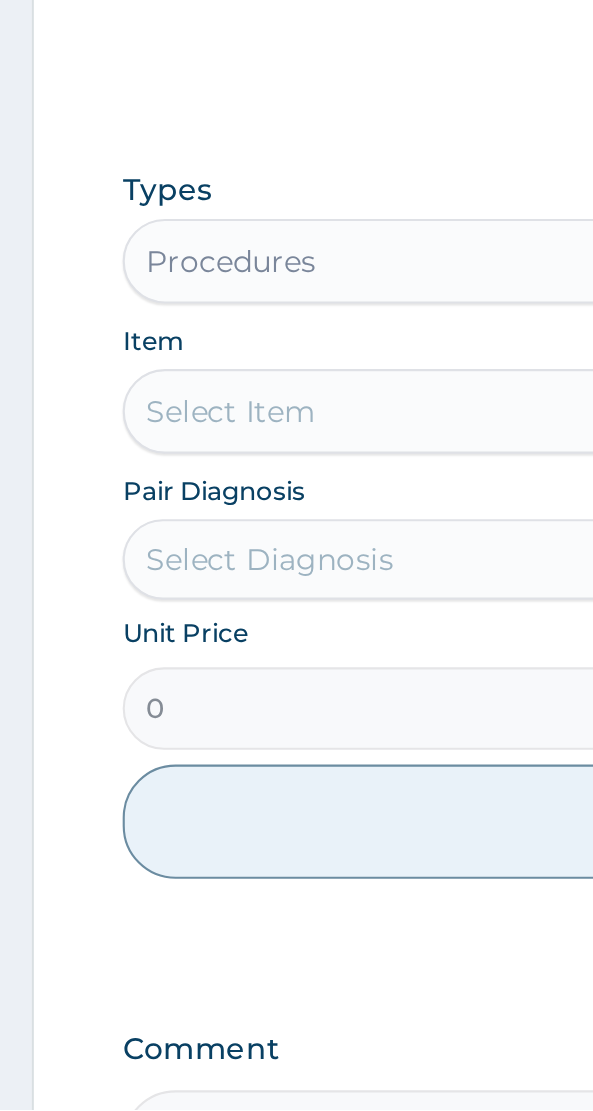 scroll, scrollTop: 472, scrollLeft: 0, axis: vertical 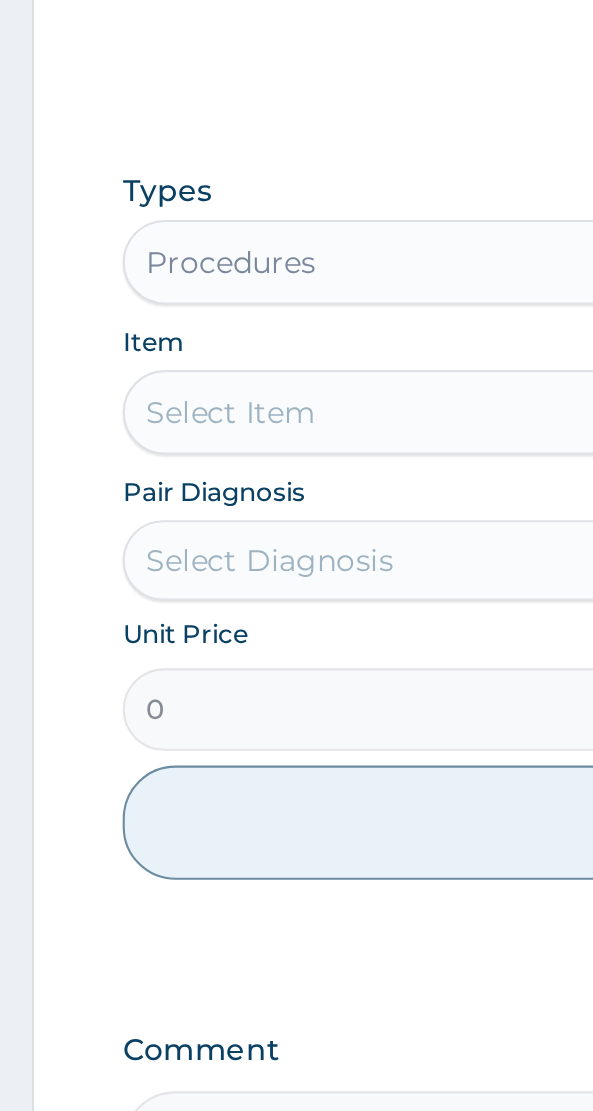 click on "Select Item" at bounding box center [296, 781] 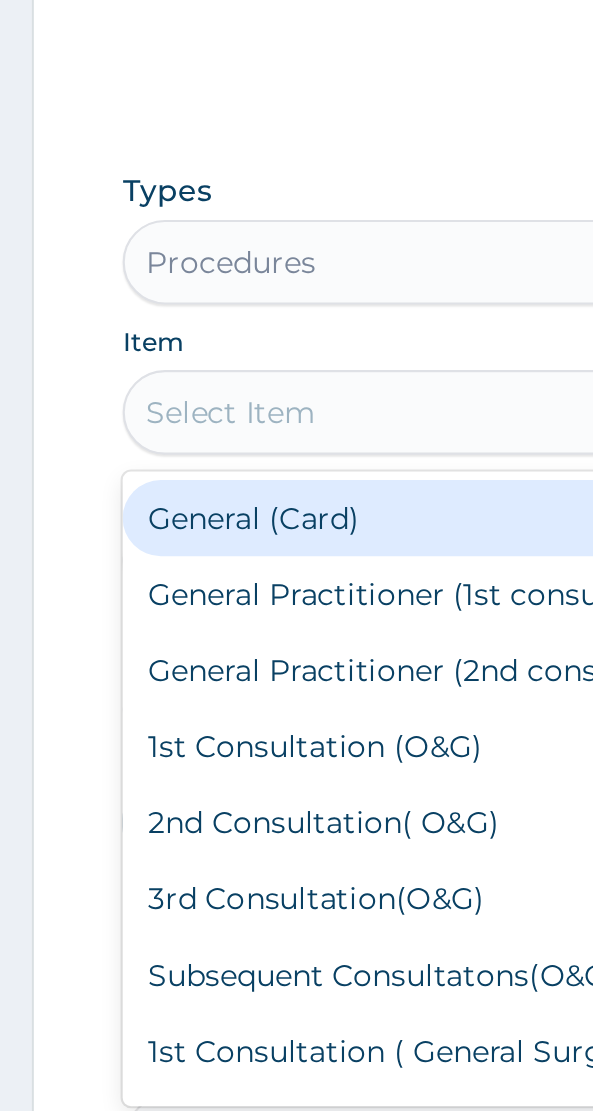 scroll, scrollTop: 471, scrollLeft: 0, axis: vertical 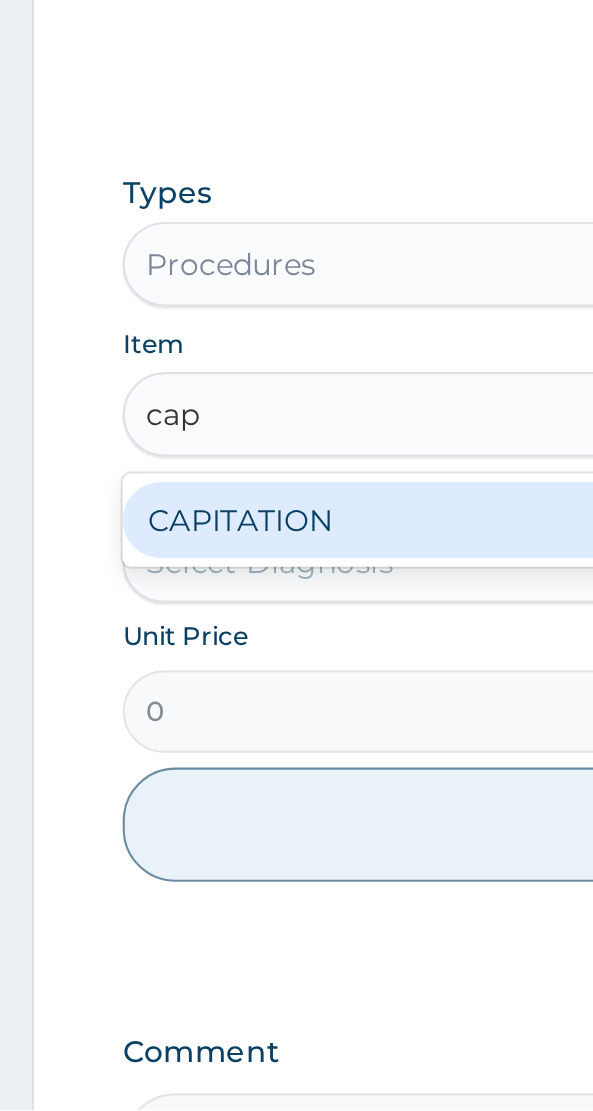 click on "CAPITATION" at bounding box center (296, 832) 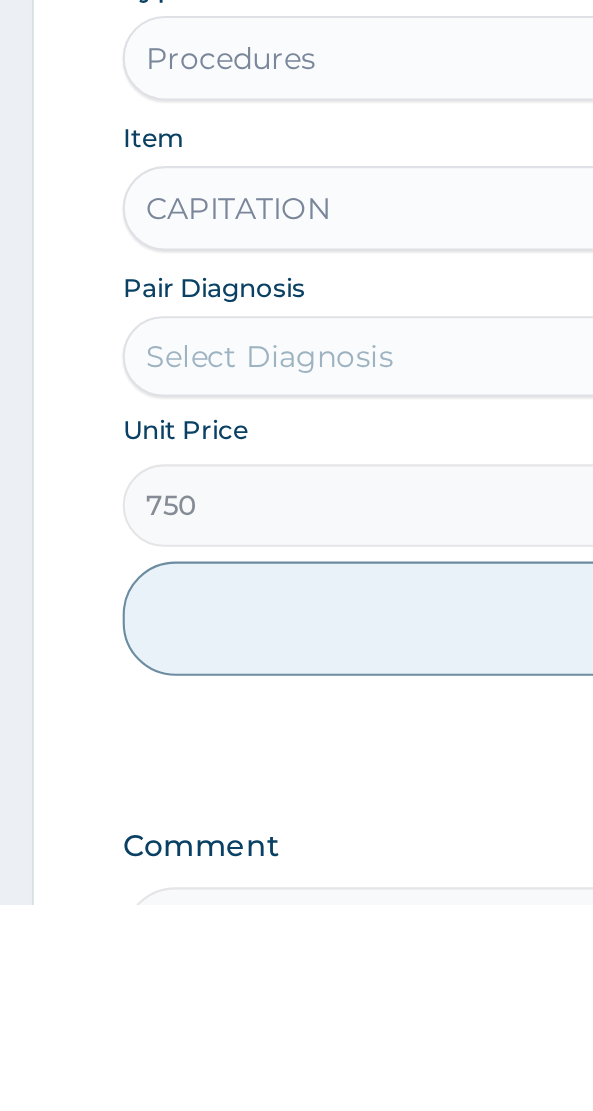 scroll, scrollTop: 471, scrollLeft: 0, axis: vertical 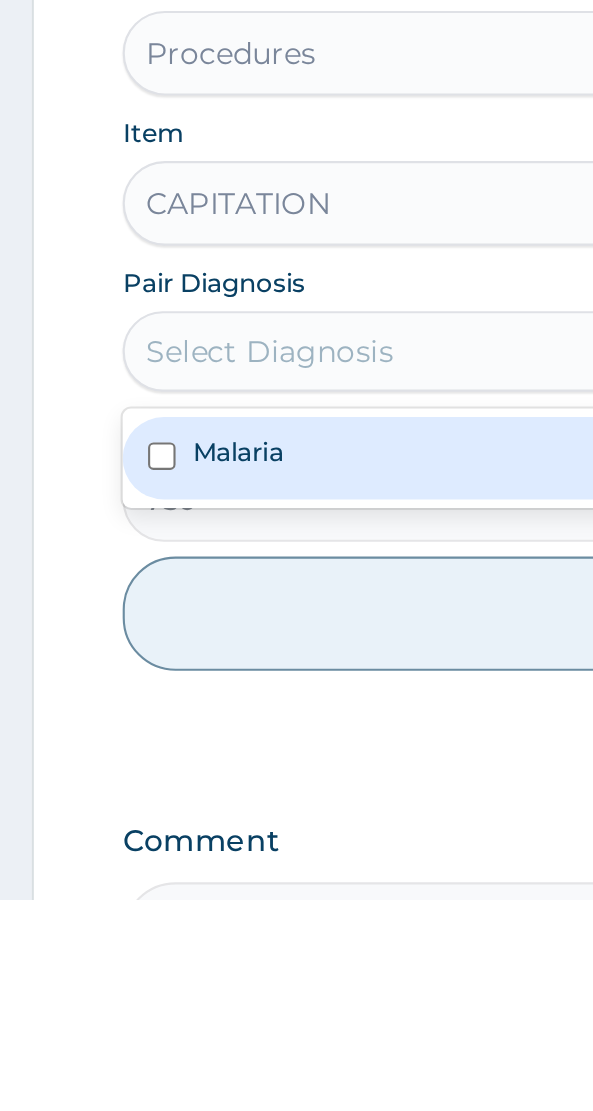click on "Malaria" at bounding box center (296, 902) 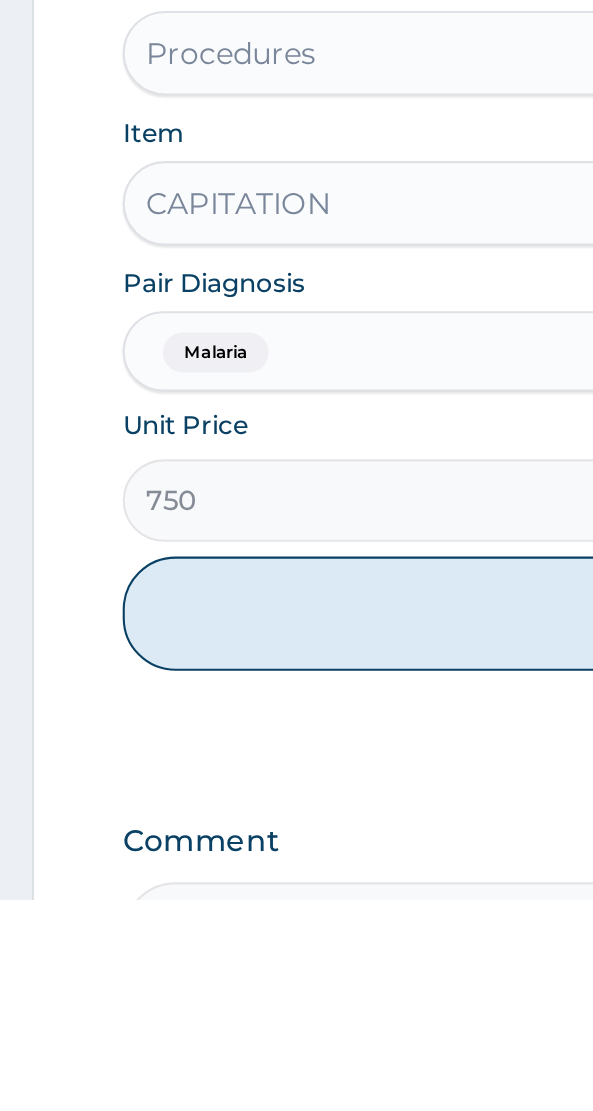 scroll, scrollTop: 471, scrollLeft: 0, axis: vertical 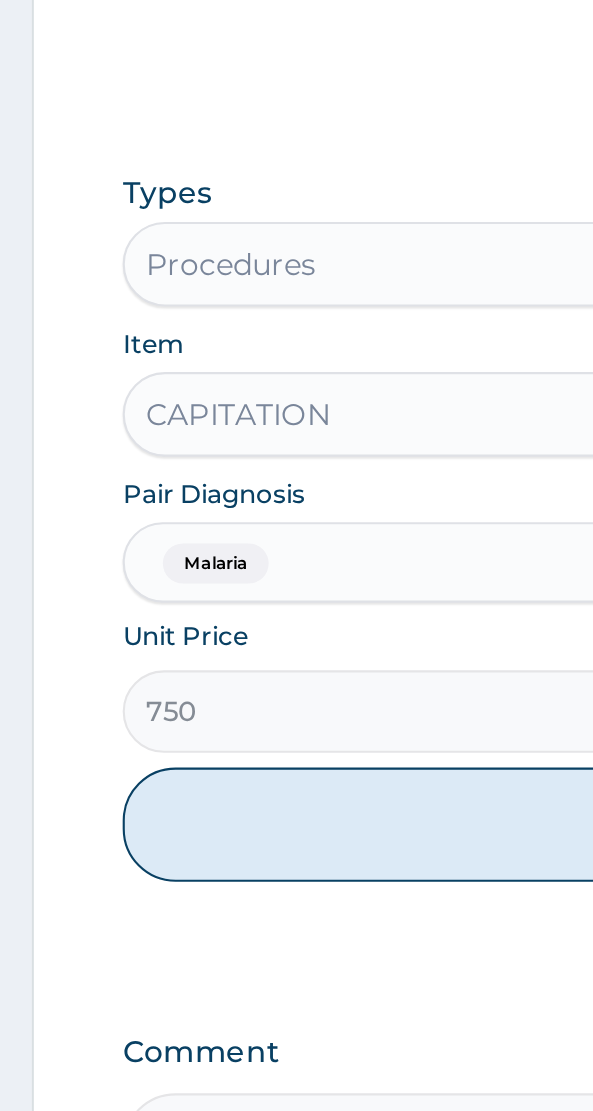 click on "Add" at bounding box center (296, 976) 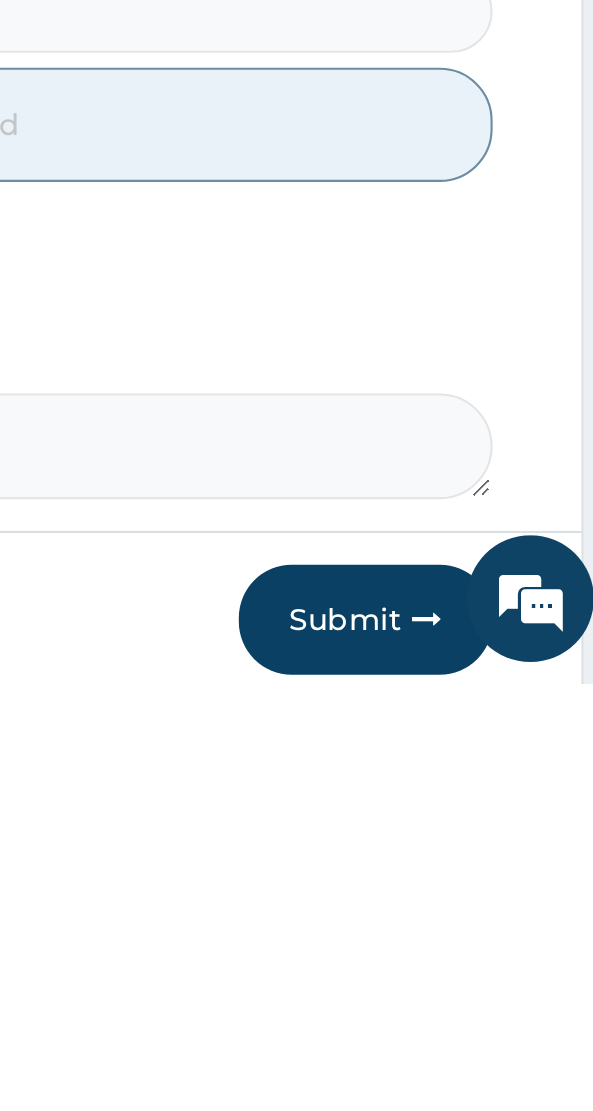 scroll, scrollTop: 570, scrollLeft: 0, axis: vertical 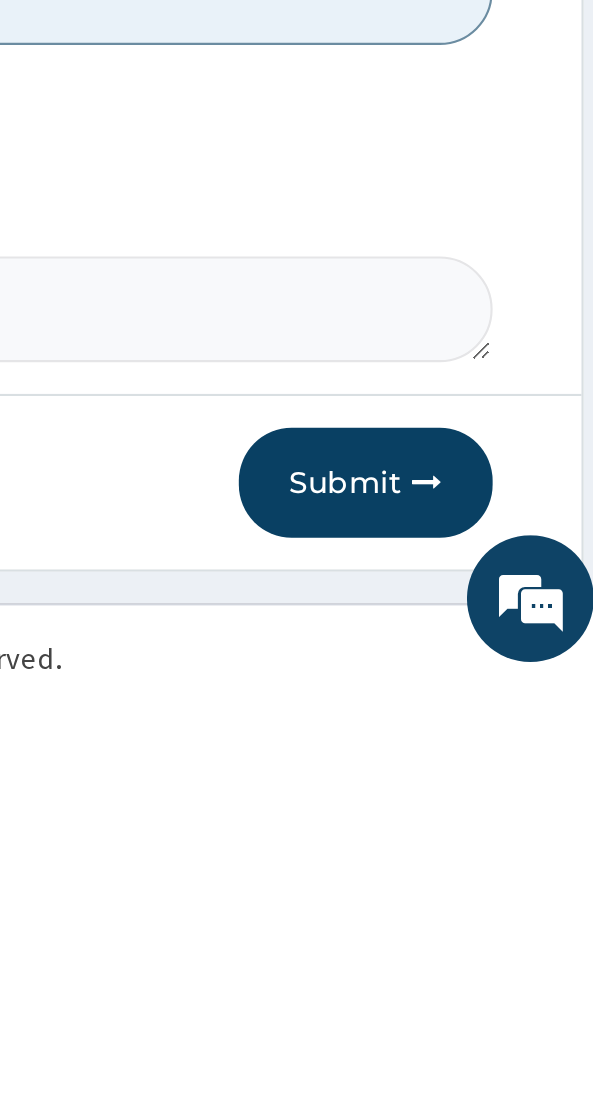 click at bounding box center (504, 1016) 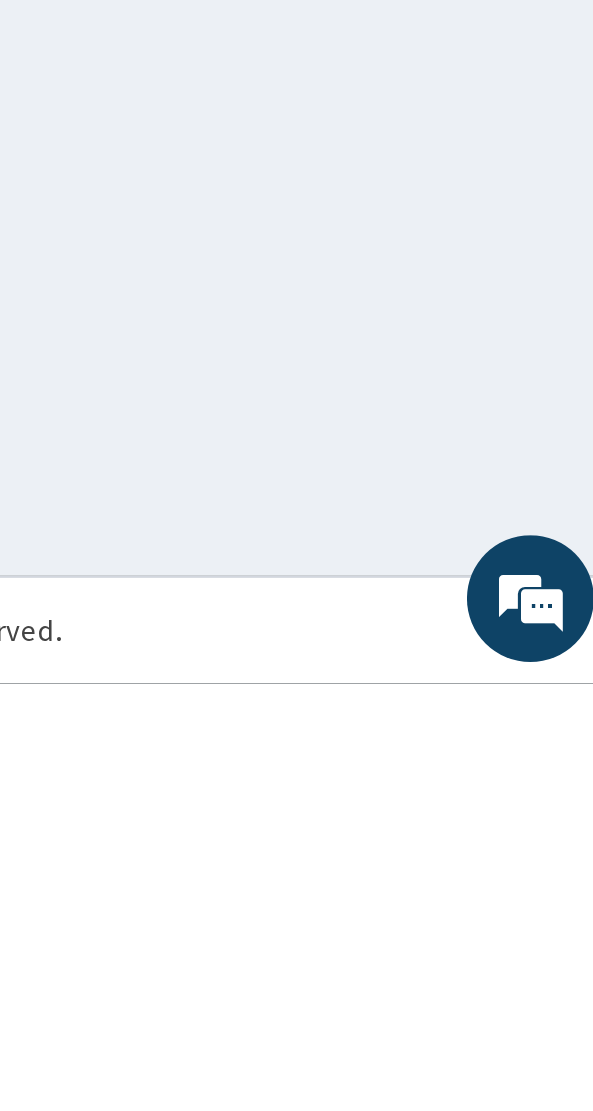 scroll, scrollTop: 91, scrollLeft: 0, axis: vertical 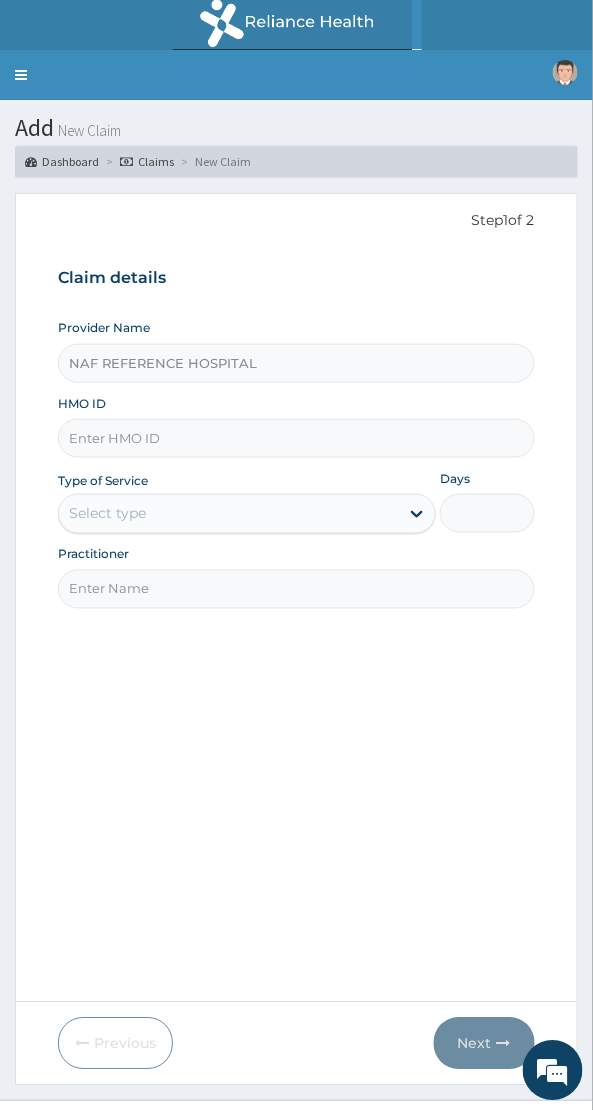 click on "HMO ID" at bounding box center [296, 438] 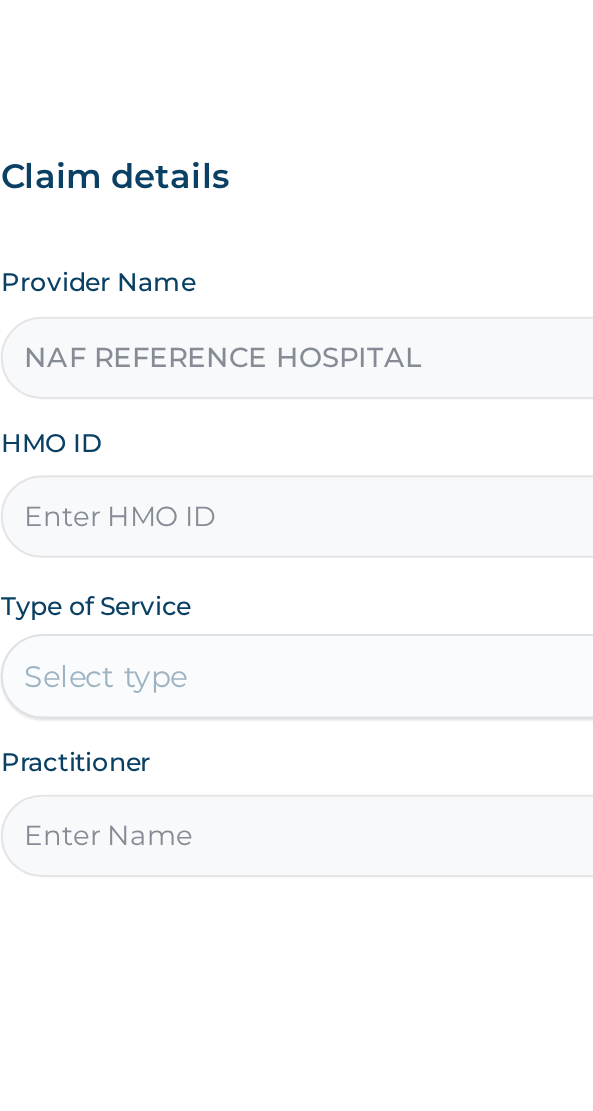 scroll, scrollTop: 0, scrollLeft: 0, axis: both 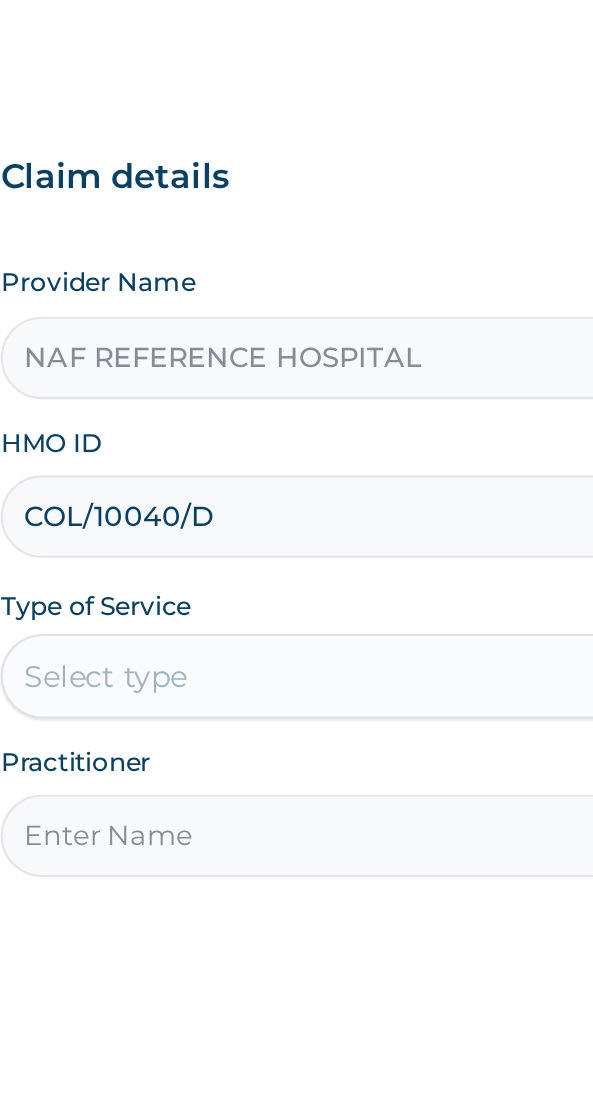 click on "COL/10040/D" at bounding box center (296, 438) 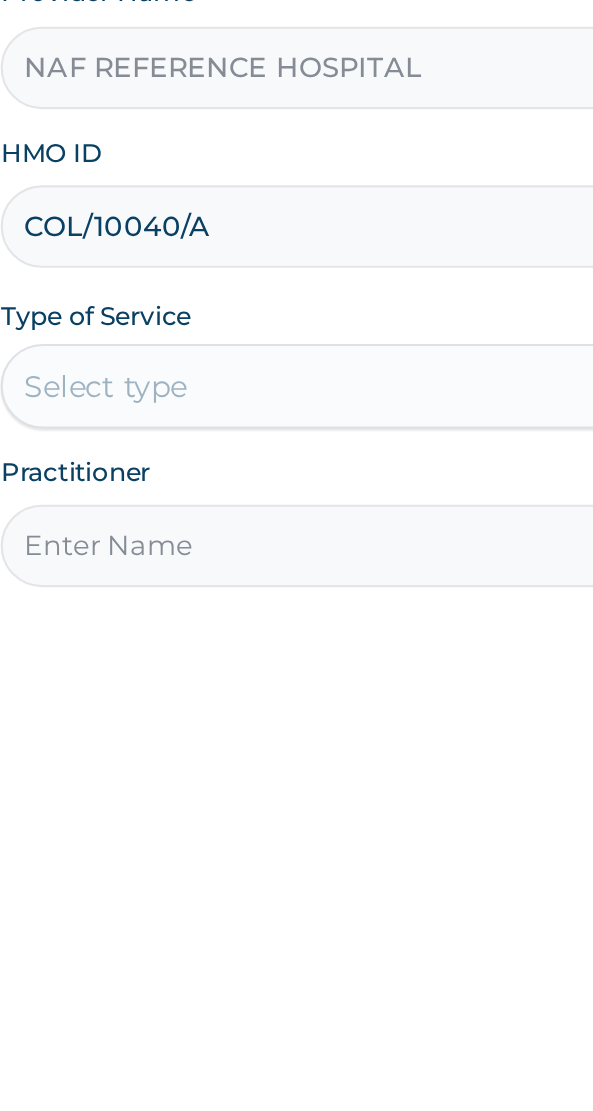 type on "COL/10040/A" 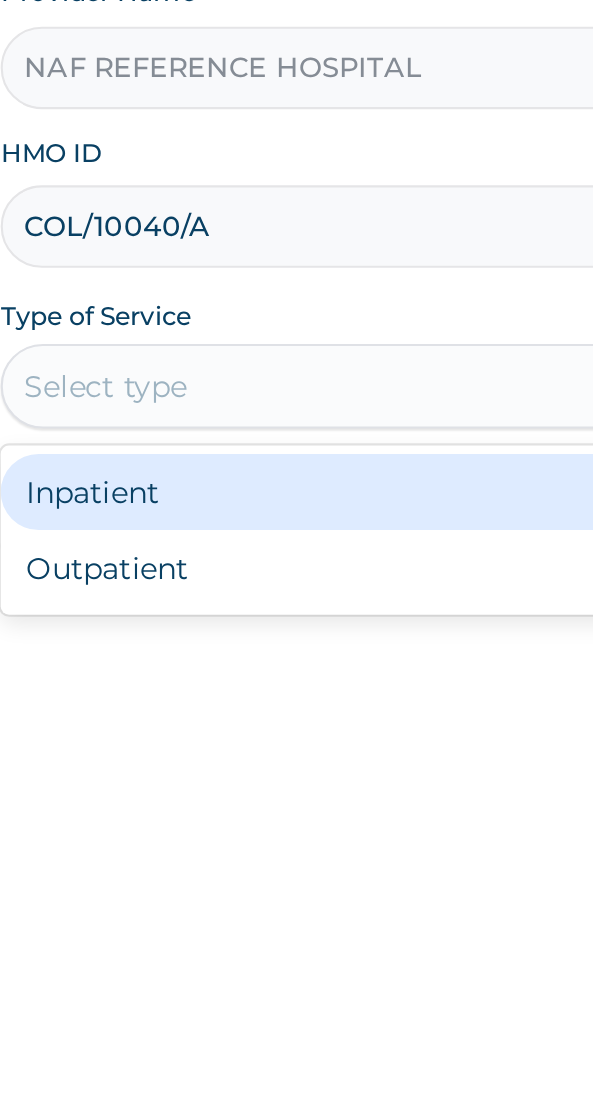 click on "Outpatient" at bounding box center [247, 600] 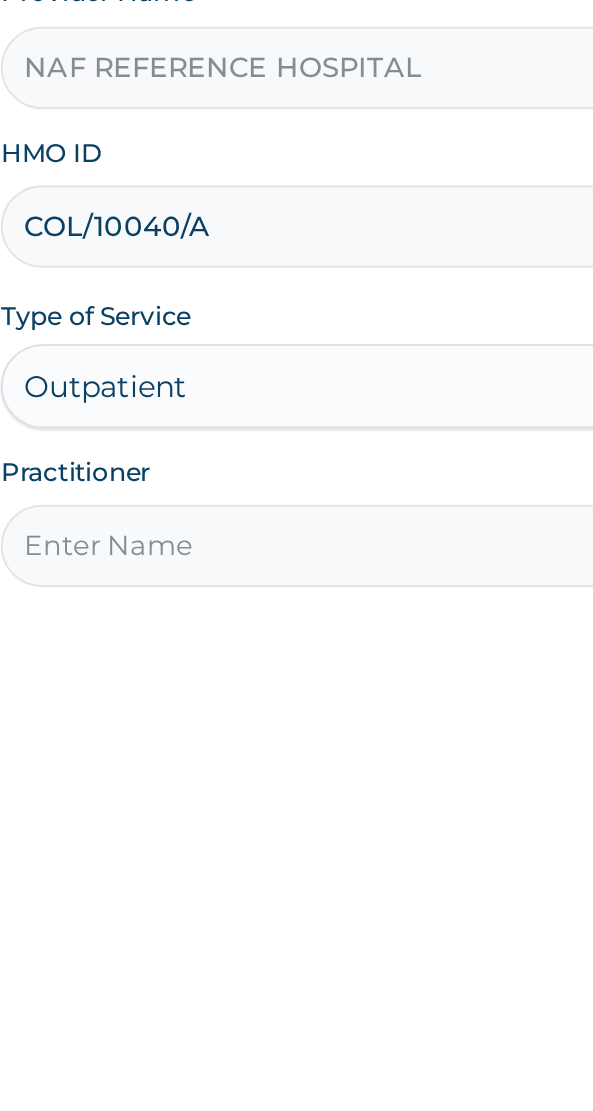 click on "Practitioner" at bounding box center [296, 589] 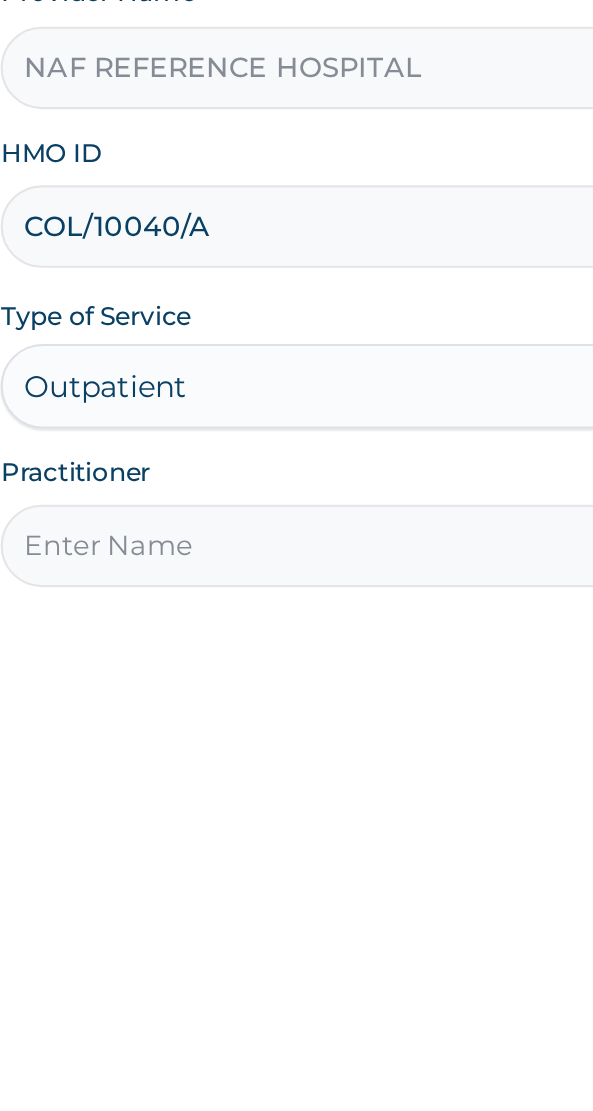type on "Dr [LAST]" 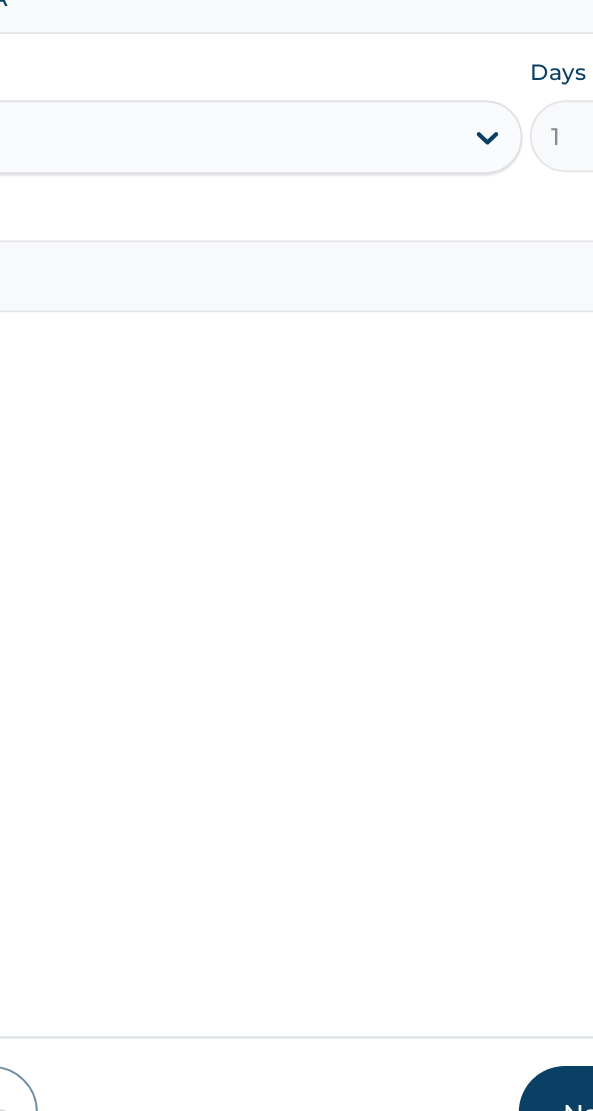 scroll, scrollTop: 40, scrollLeft: 0, axis: vertical 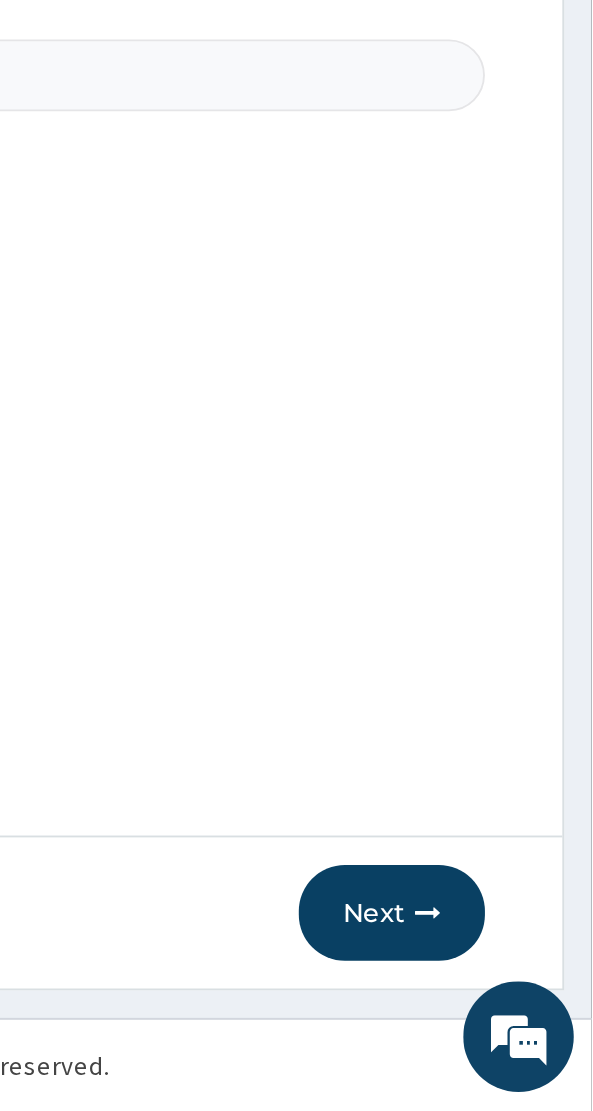 click on "Next" at bounding box center [484, 1004] 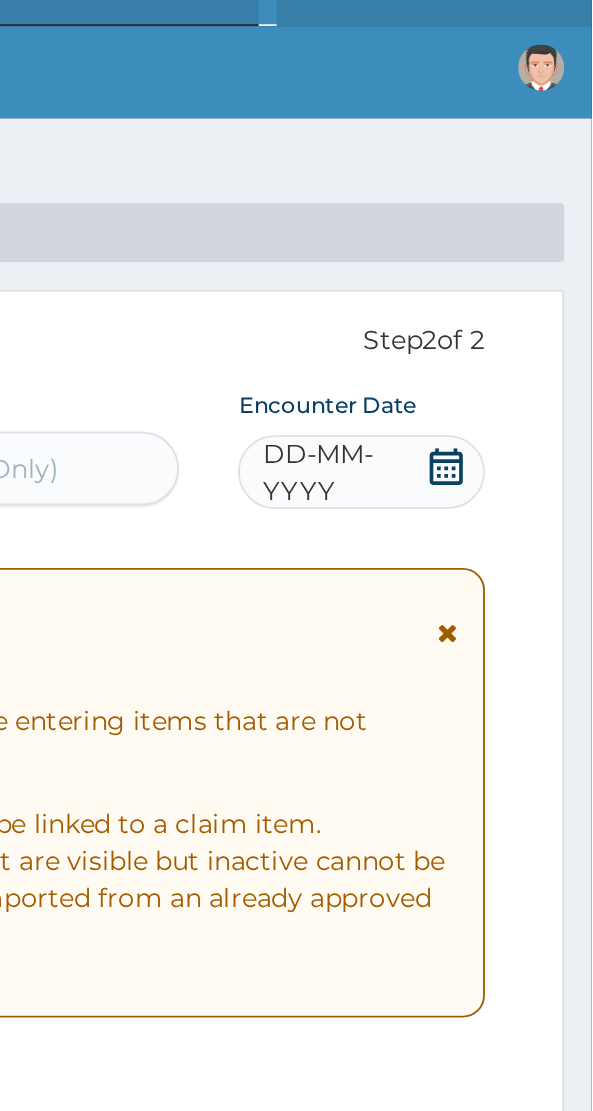 scroll, scrollTop: 0, scrollLeft: 0, axis: both 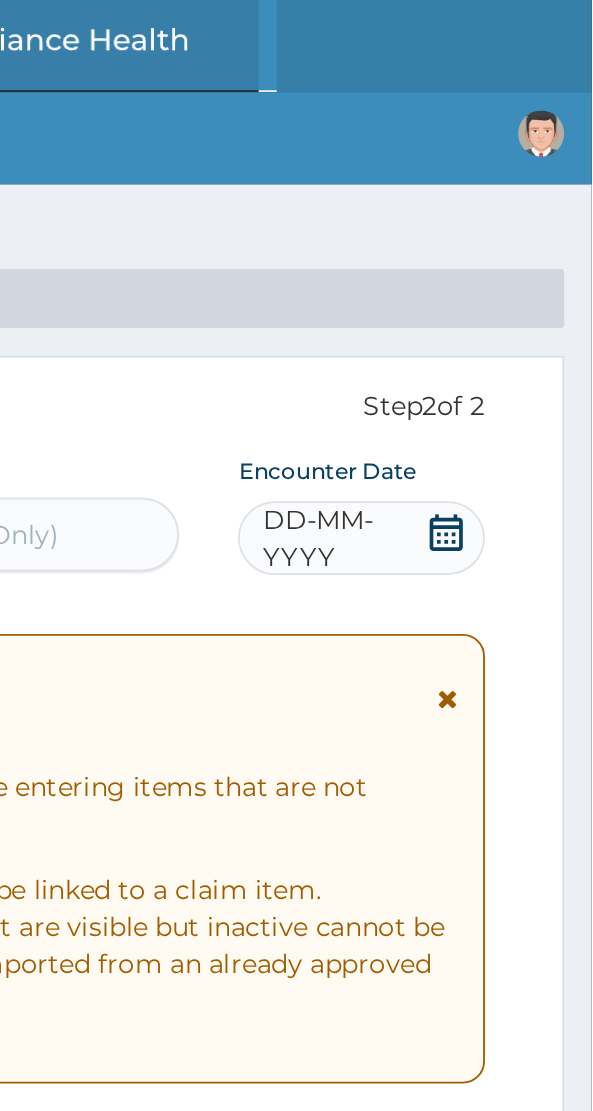 click 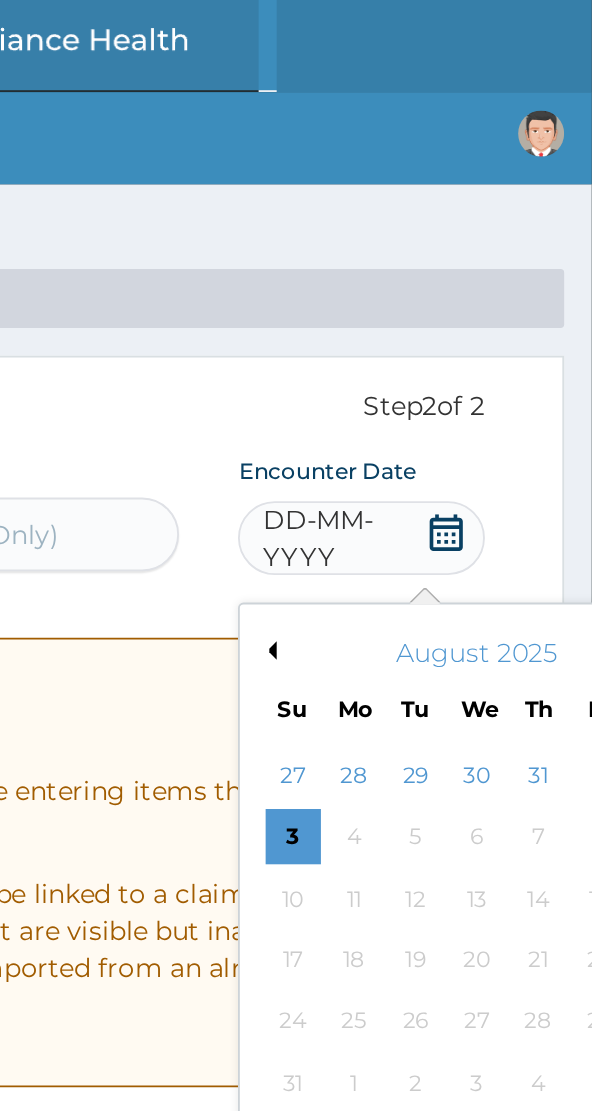 click on "Previous Month" at bounding box center (417, 353) 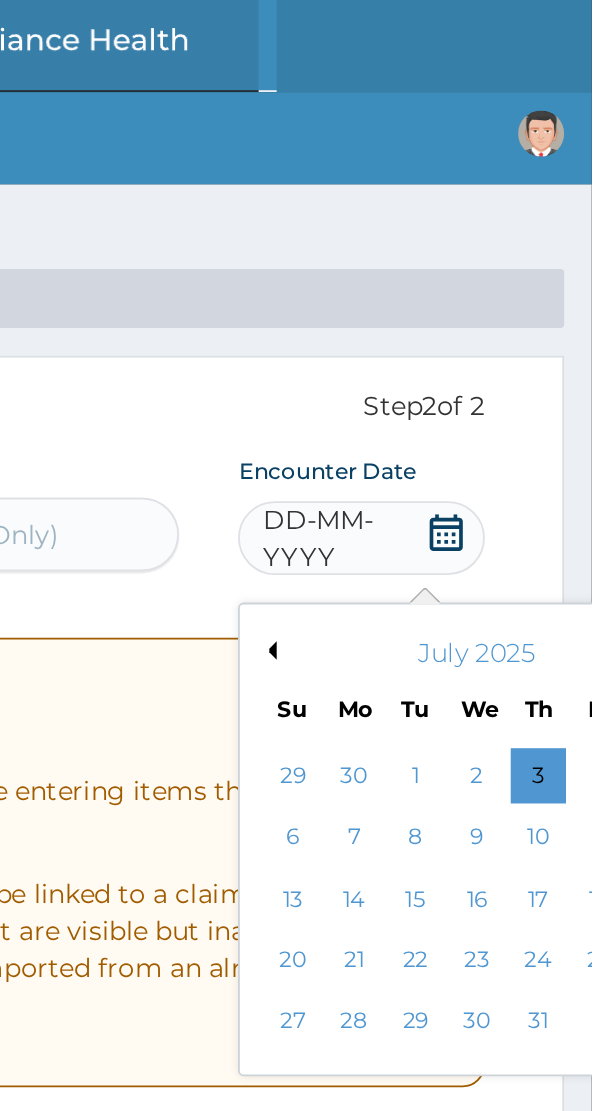 click on "Previous Month" at bounding box center (417, 353) 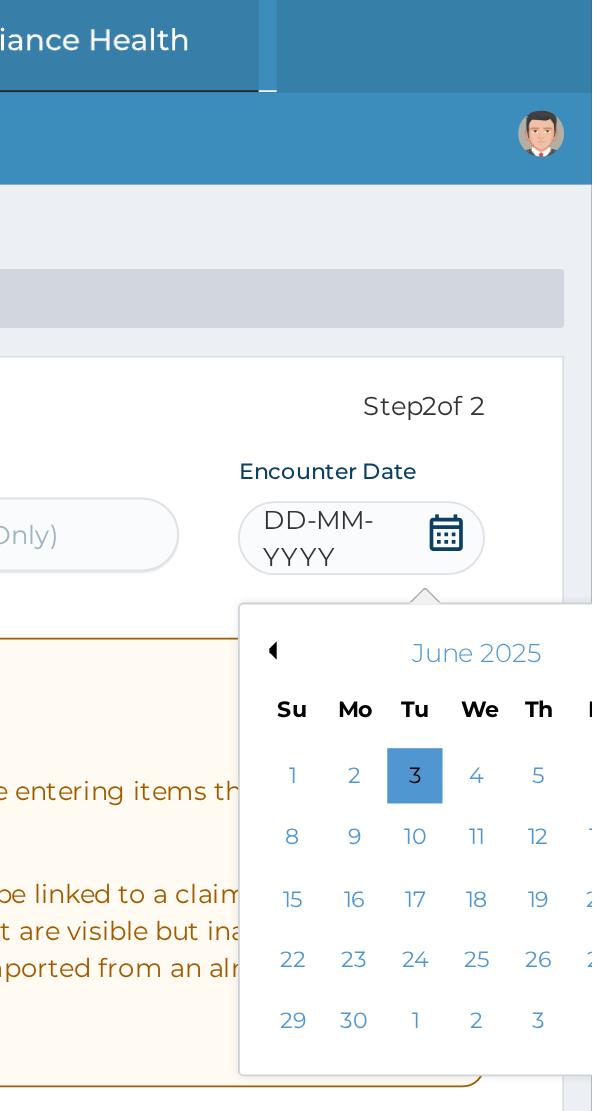 click on "Previous Month" at bounding box center (417, 353) 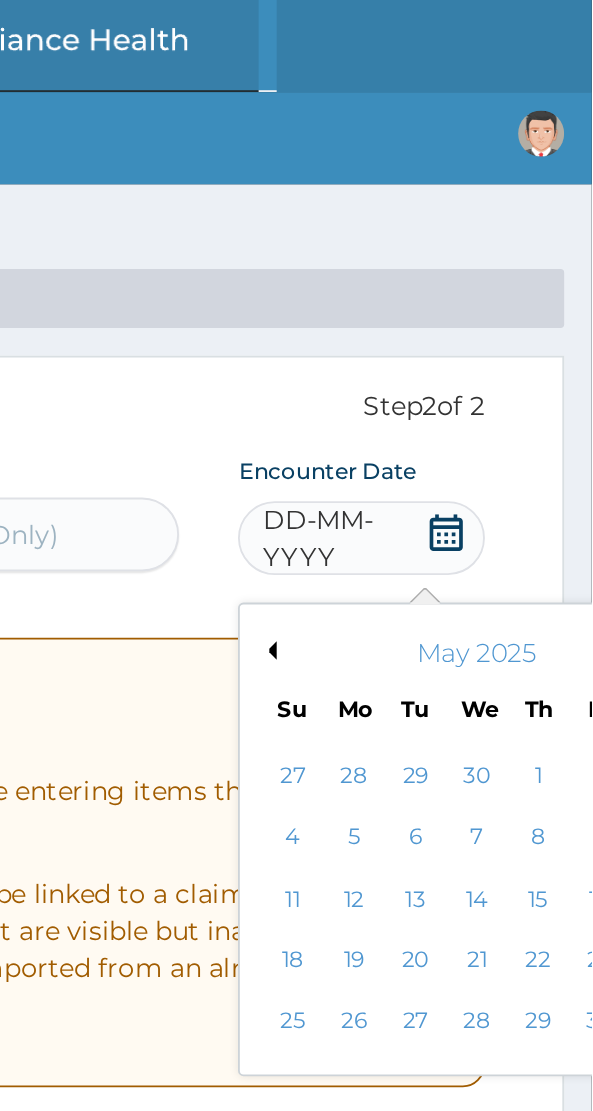 click on "Previous Month" at bounding box center [417, 353] 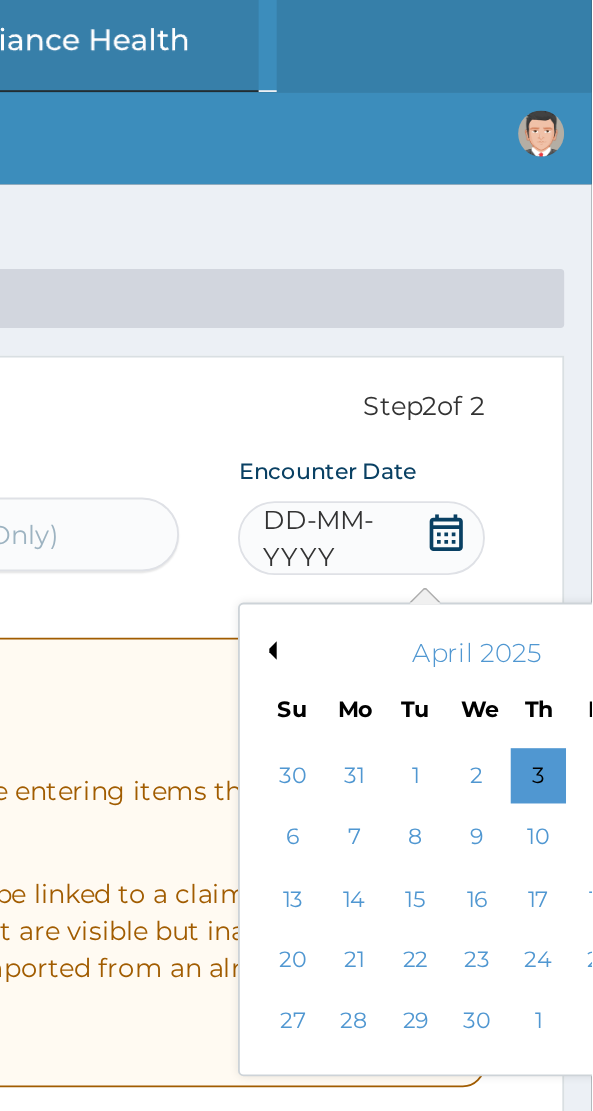 click on "30" at bounding box center (531, 555) 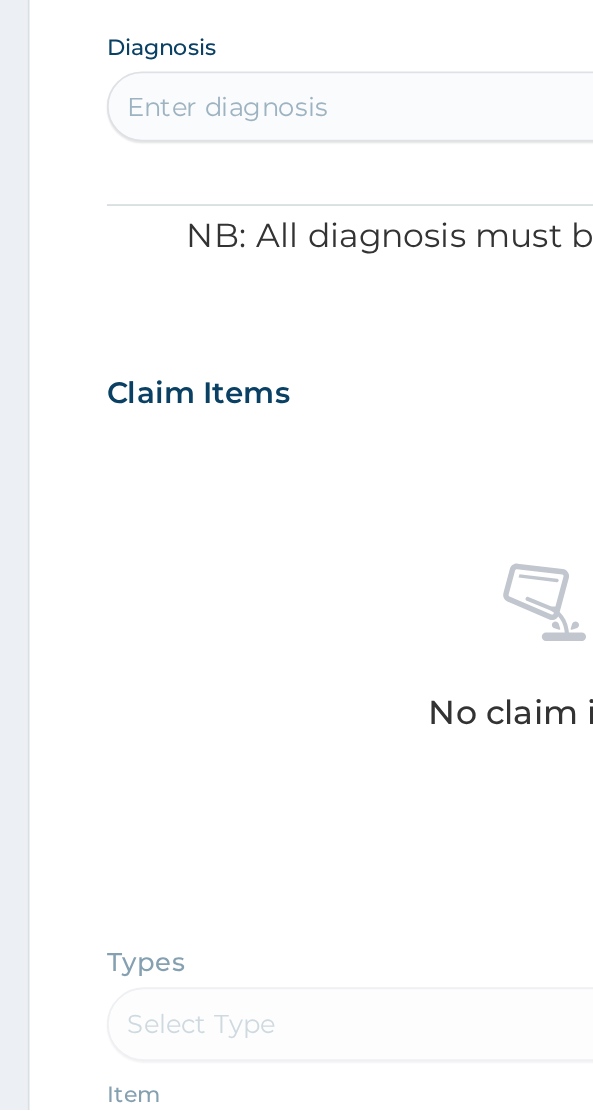 scroll, scrollTop: 112, scrollLeft: 0, axis: vertical 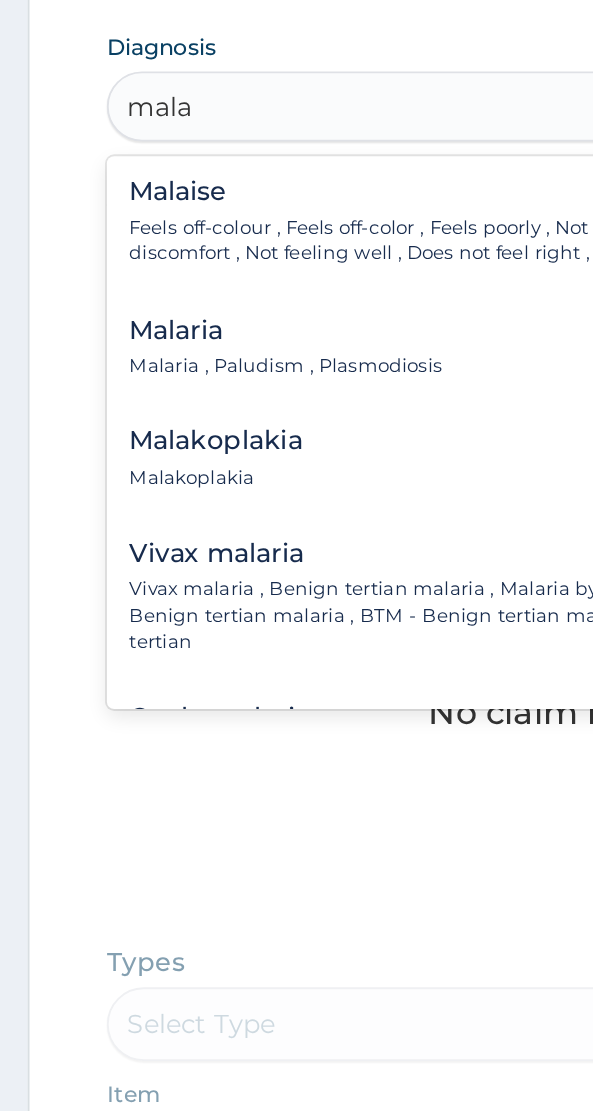 click on "Malaria Malaria , Paludism , Plasmodiosis" at bounding box center [155, 697] 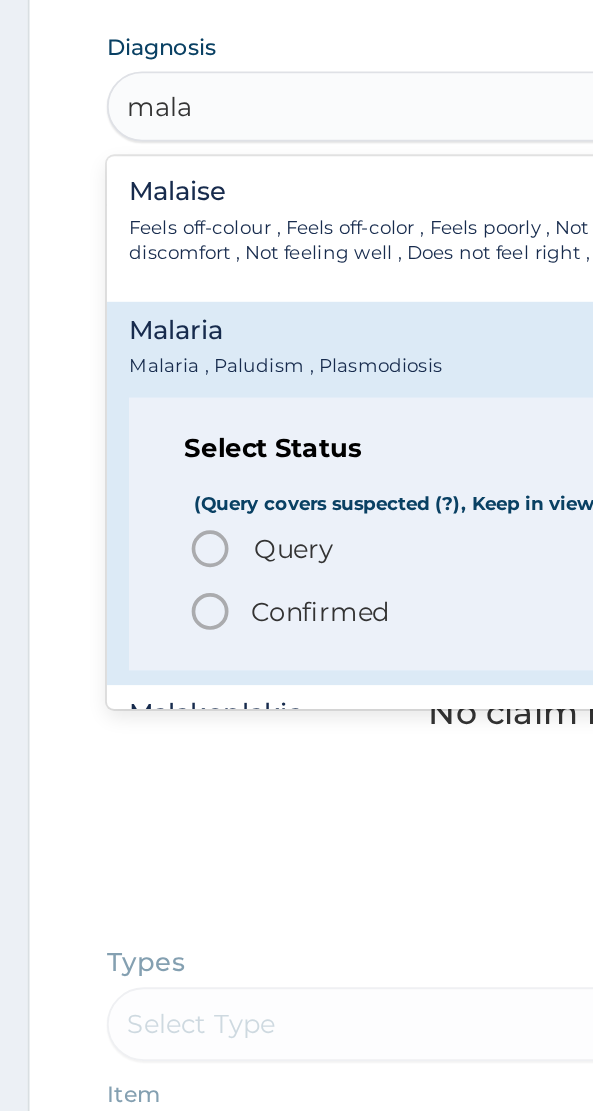 click on "Query" at bounding box center [159, 806] 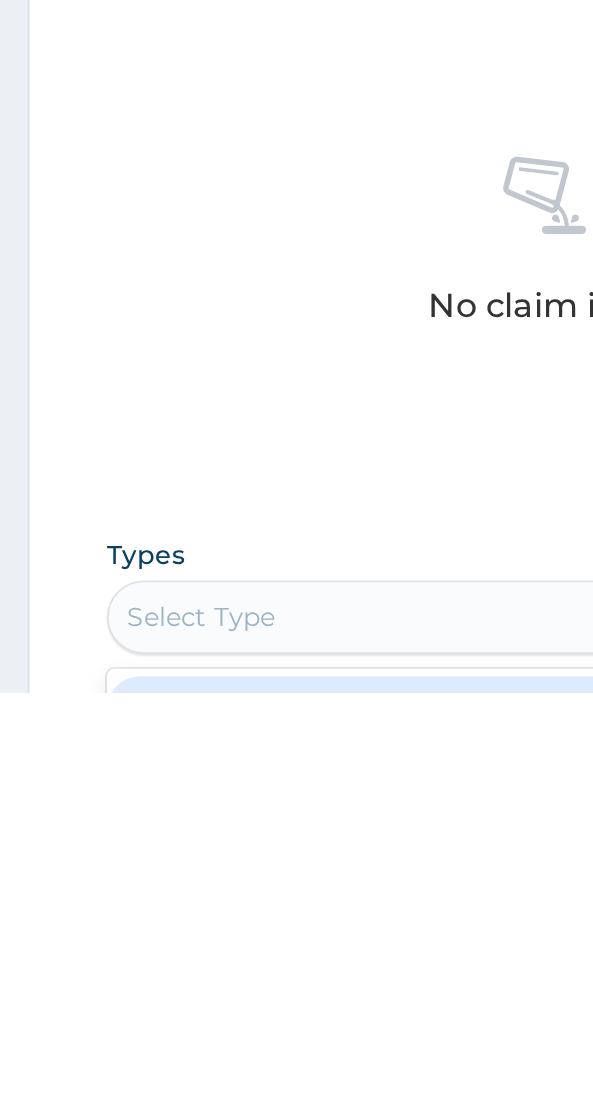 scroll, scrollTop: 247, scrollLeft: 0, axis: vertical 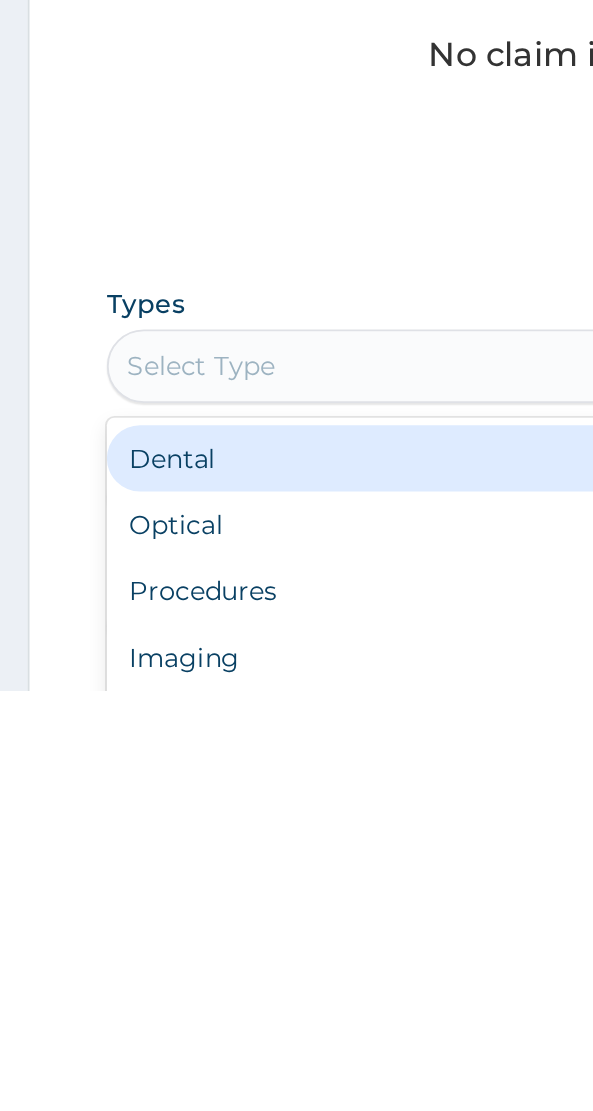 click on "Procedures" at bounding box center [296, 1057] 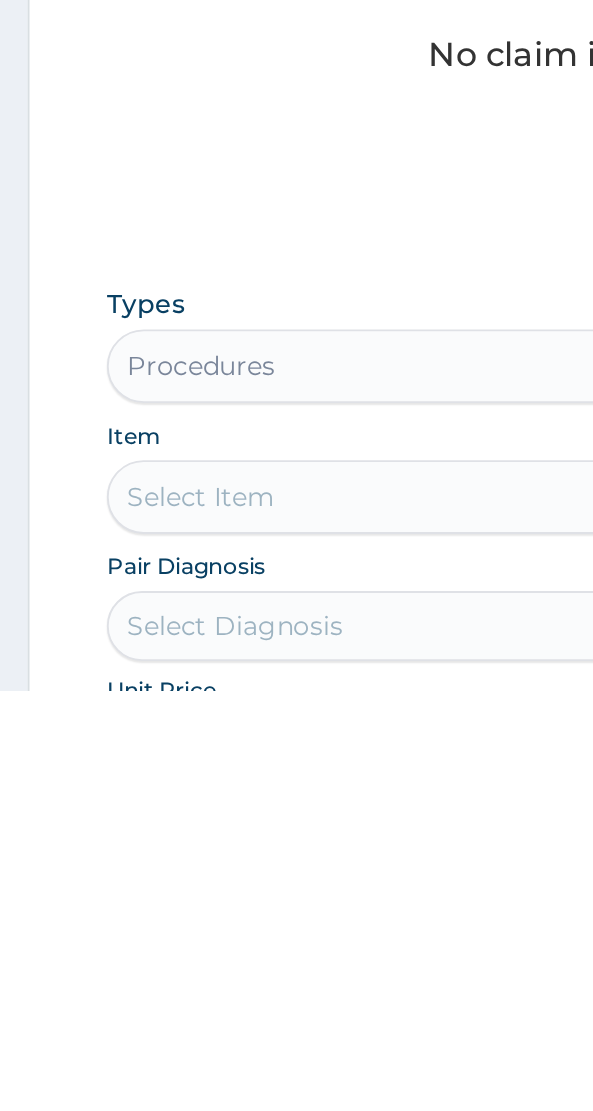 scroll, scrollTop: 247, scrollLeft: 0, axis: vertical 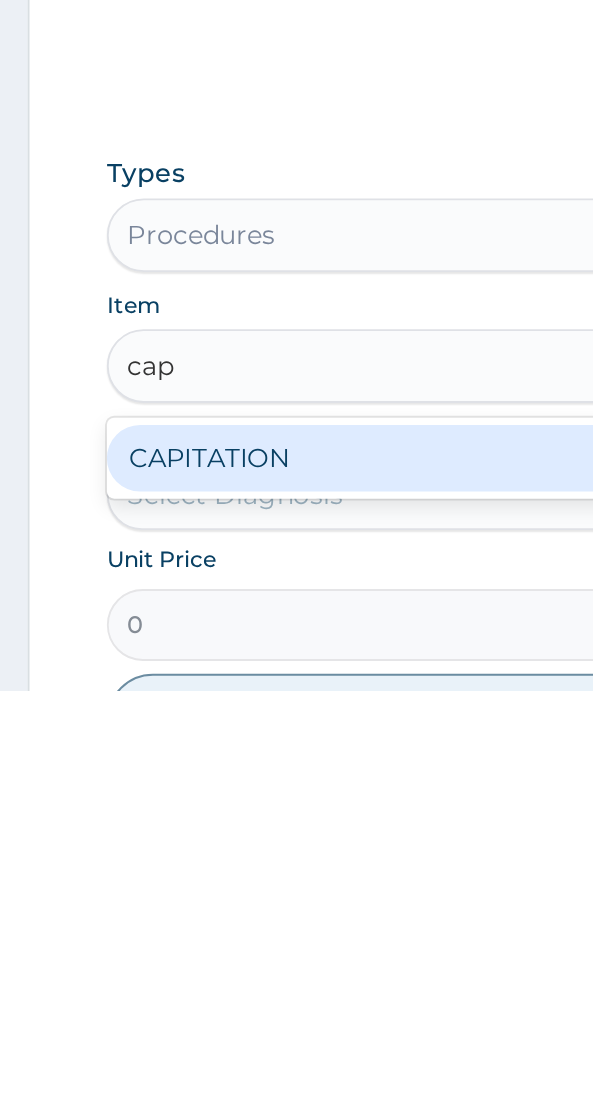 click on "CAPITATION" at bounding box center (296, 985) 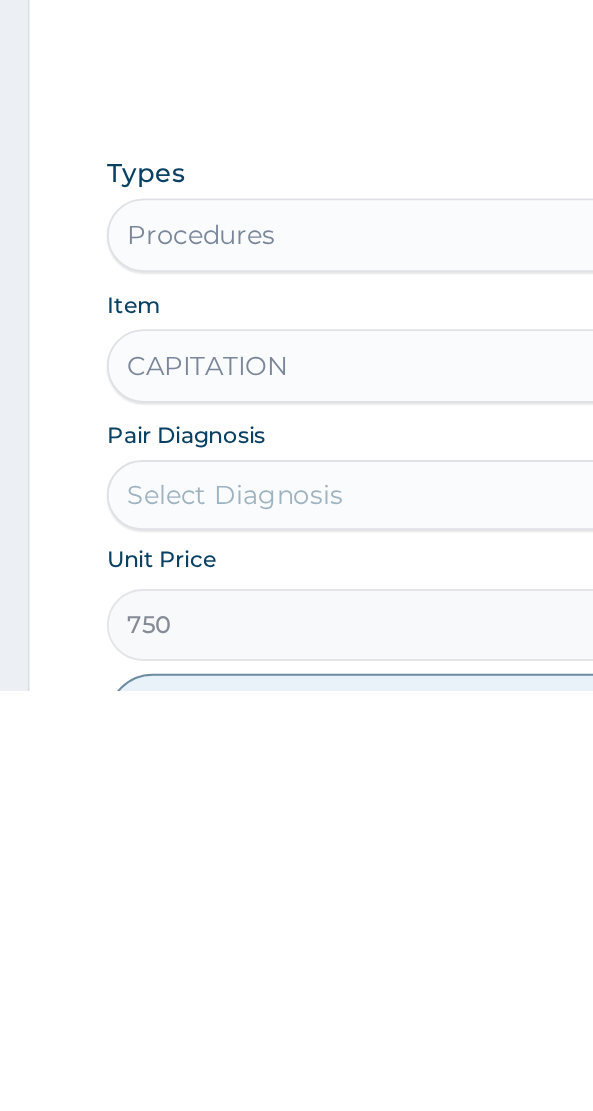 scroll, scrollTop: 318, scrollLeft: 0, axis: vertical 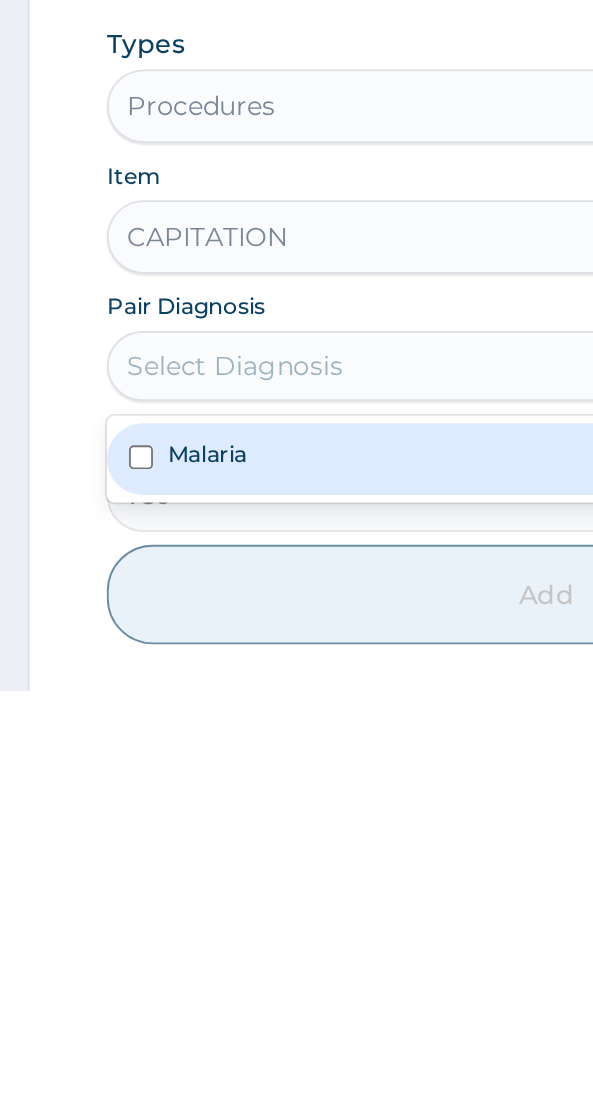 click on "Malaria" at bounding box center (296, 985) 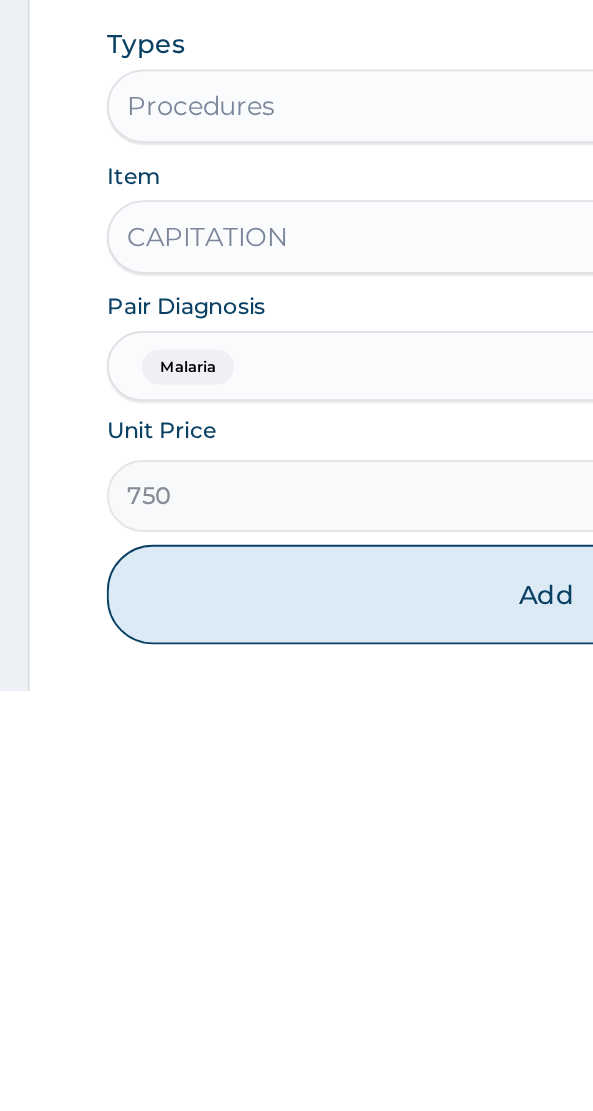 scroll, scrollTop: 389, scrollLeft: 0, axis: vertical 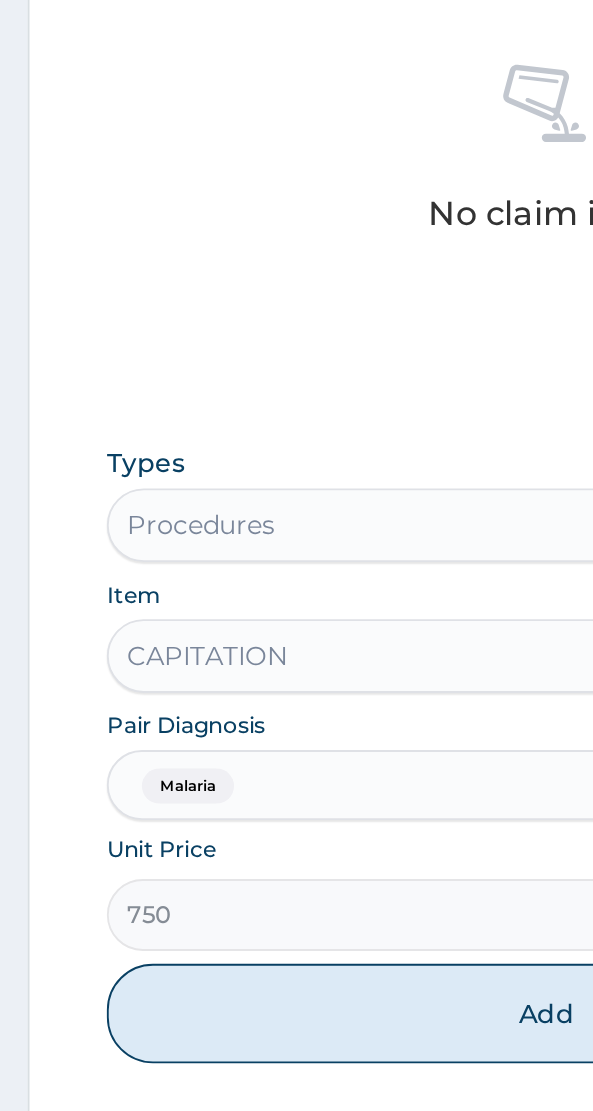 click on "Add" at bounding box center (296, 1058) 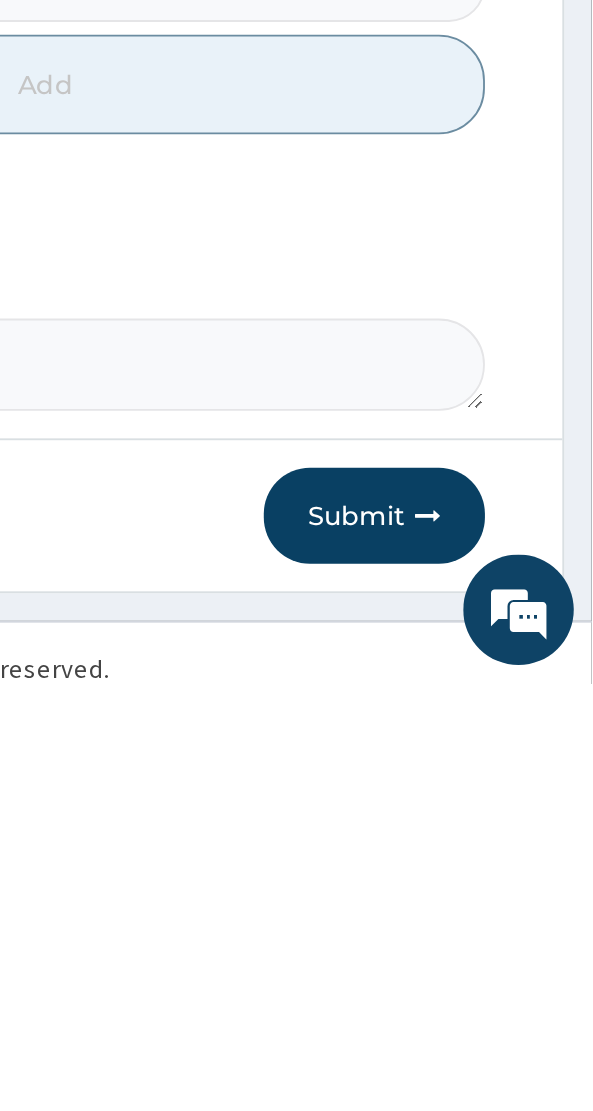 scroll, scrollTop: 570, scrollLeft: 0, axis: vertical 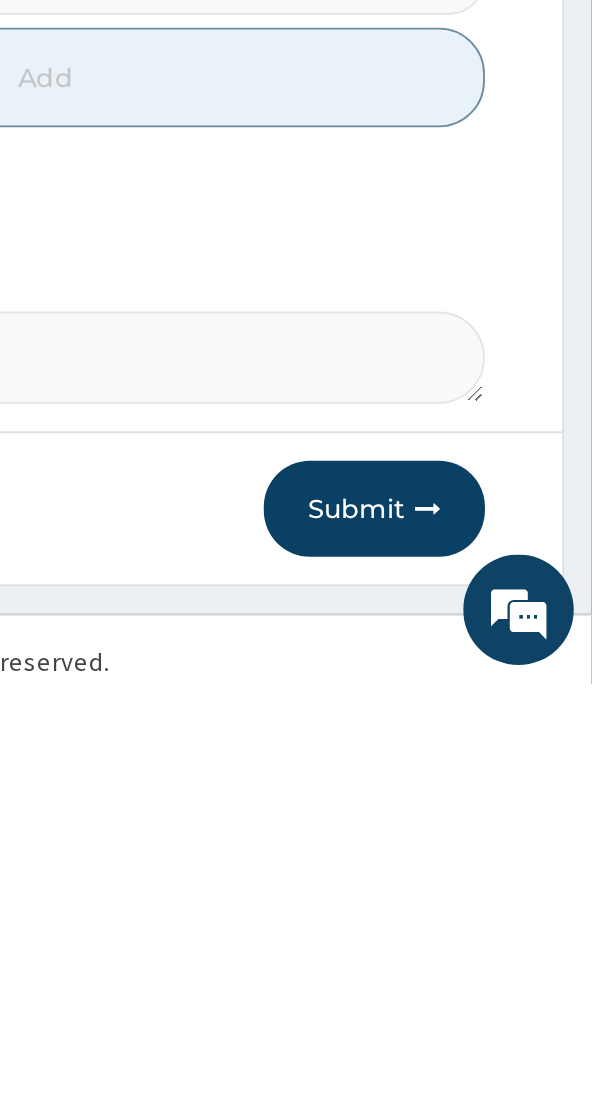 click at bounding box center [504, 1016] 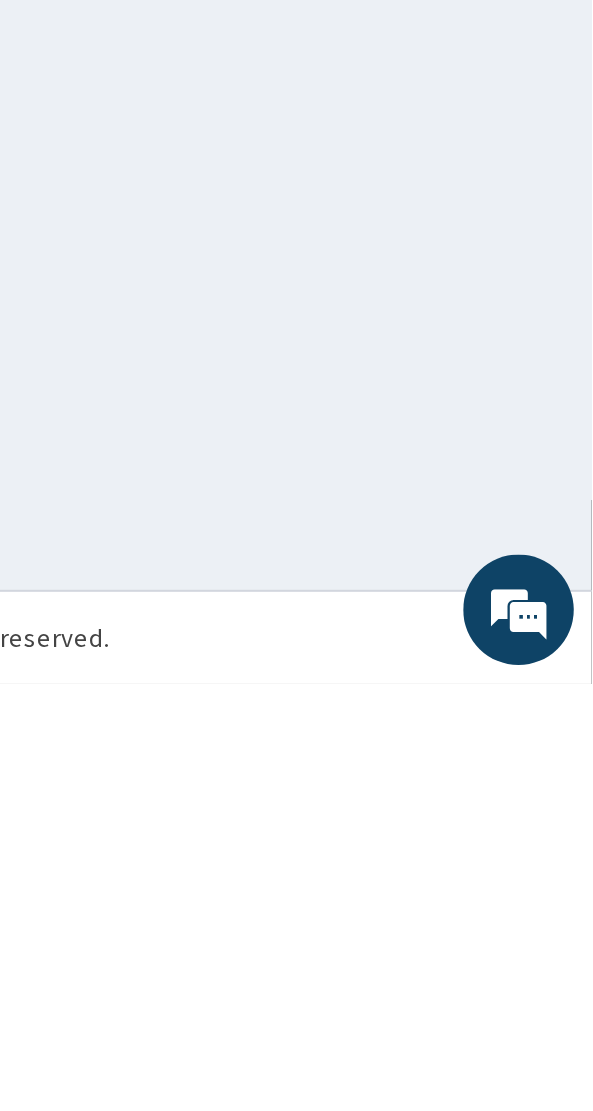 scroll, scrollTop: 91, scrollLeft: 0, axis: vertical 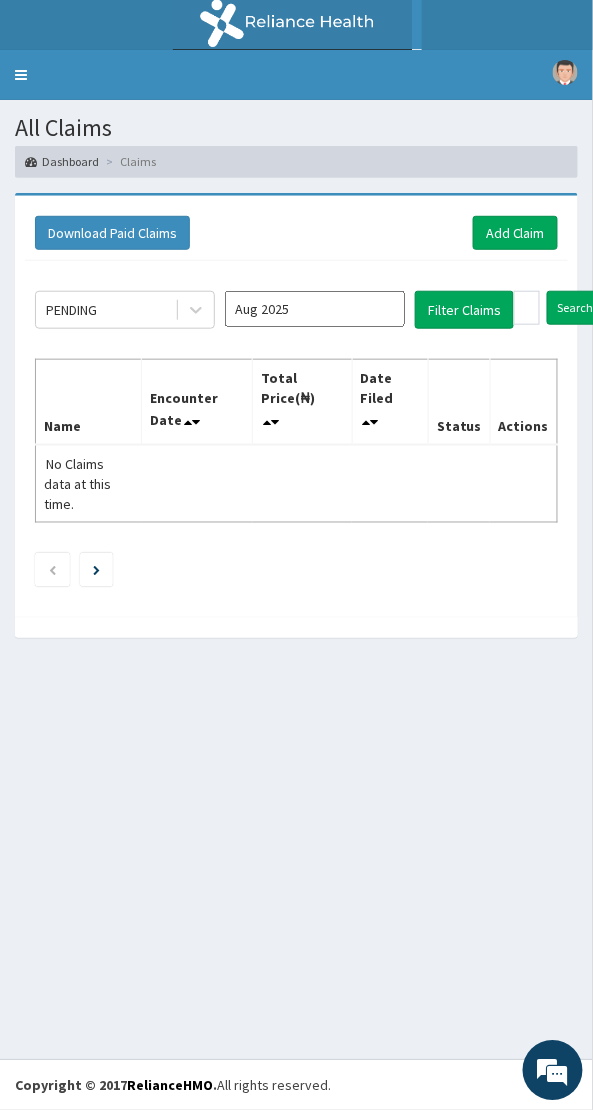 click on "Download Paid Claims Add Claim × Note you can only download claims within a maximum of 1 year and the dates will auto-adjust when you select range that is greater than 1 year From [DATE] To [DATE] Close Download PENDING [MONTH] Filter Claims Search Name Encounter Date Total Price(₦) Date Filed Status Actions No Claims data at this time." at bounding box center [296, 425] 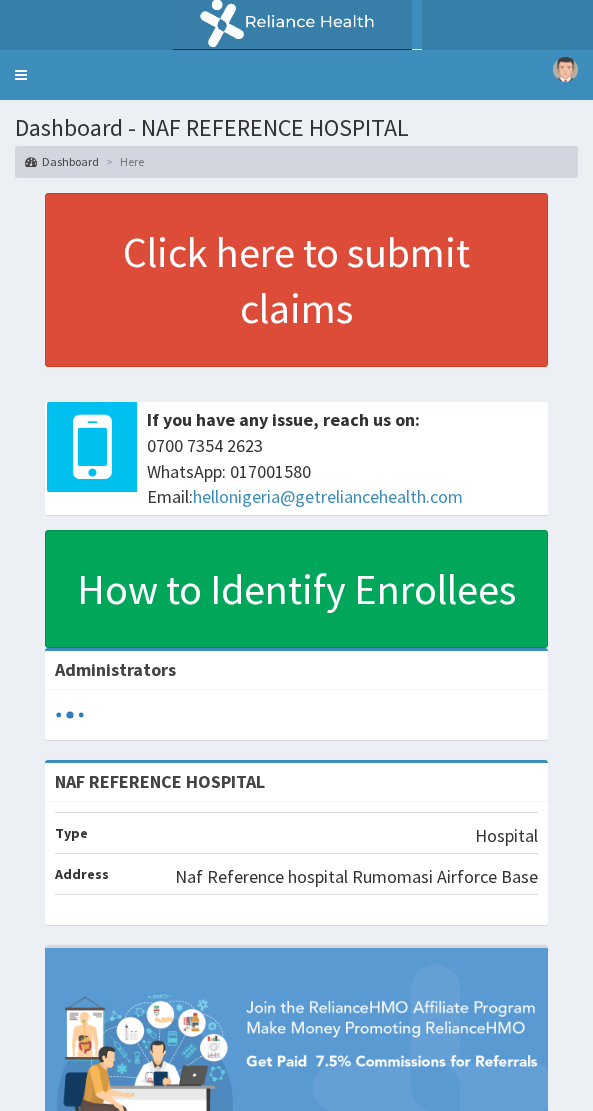 scroll, scrollTop: 0, scrollLeft: 0, axis: both 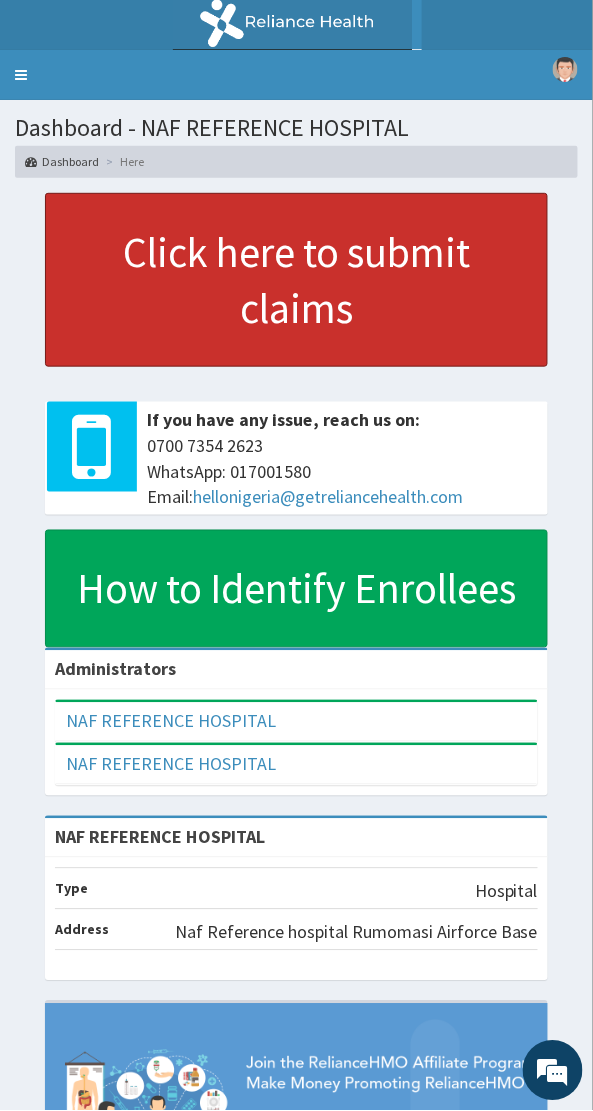 click on "Click here to submit claims" at bounding box center [296, 280] 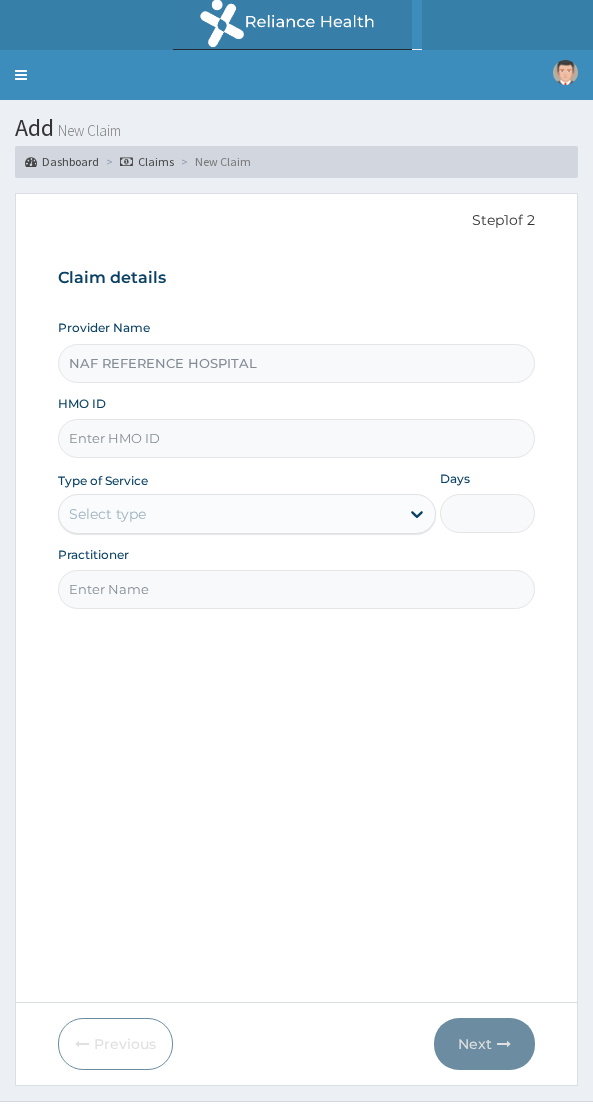 click on "HMO ID" at bounding box center [296, 438] 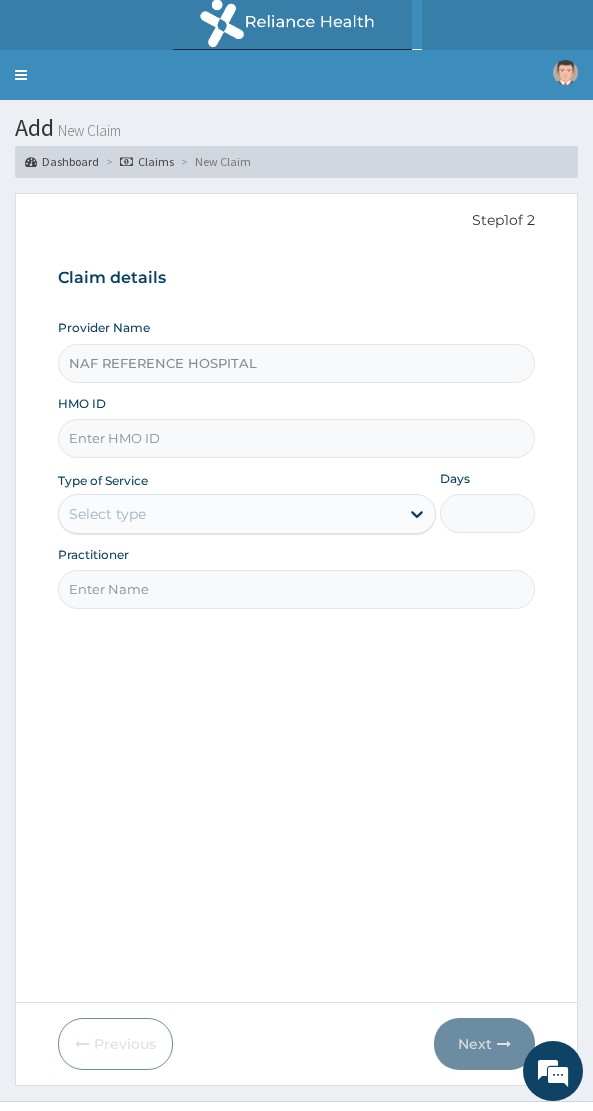 scroll, scrollTop: 0, scrollLeft: 0, axis: both 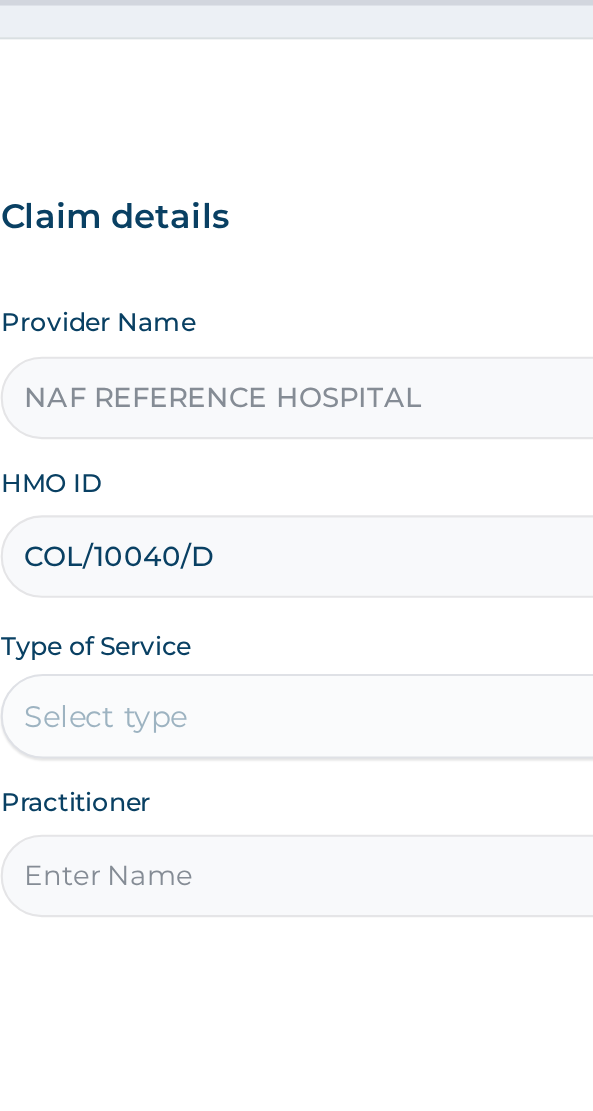 click on "COL/10040/D" at bounding box center [296, 438] 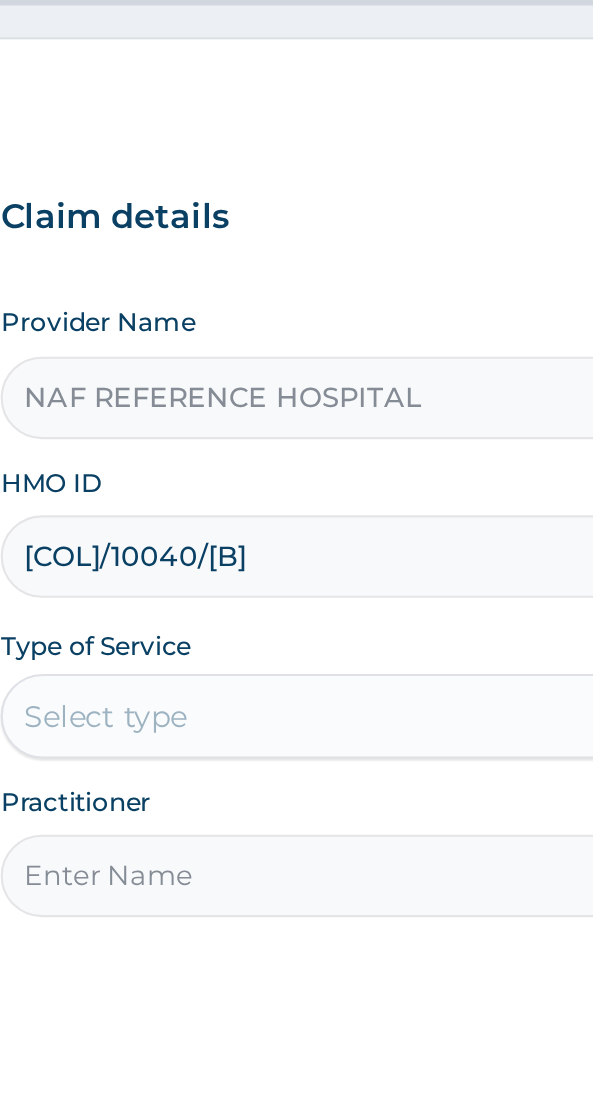 scroll, scrollTop: 0, scrollLeft: 0, axis: both 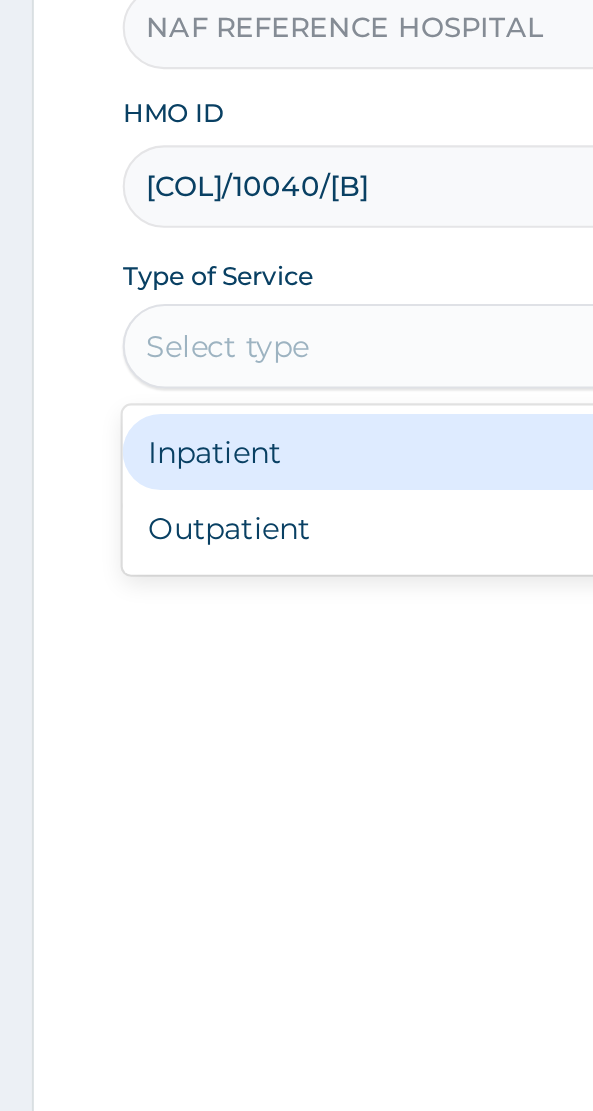 click on "Outpatient" at bounding box center (247, 600) 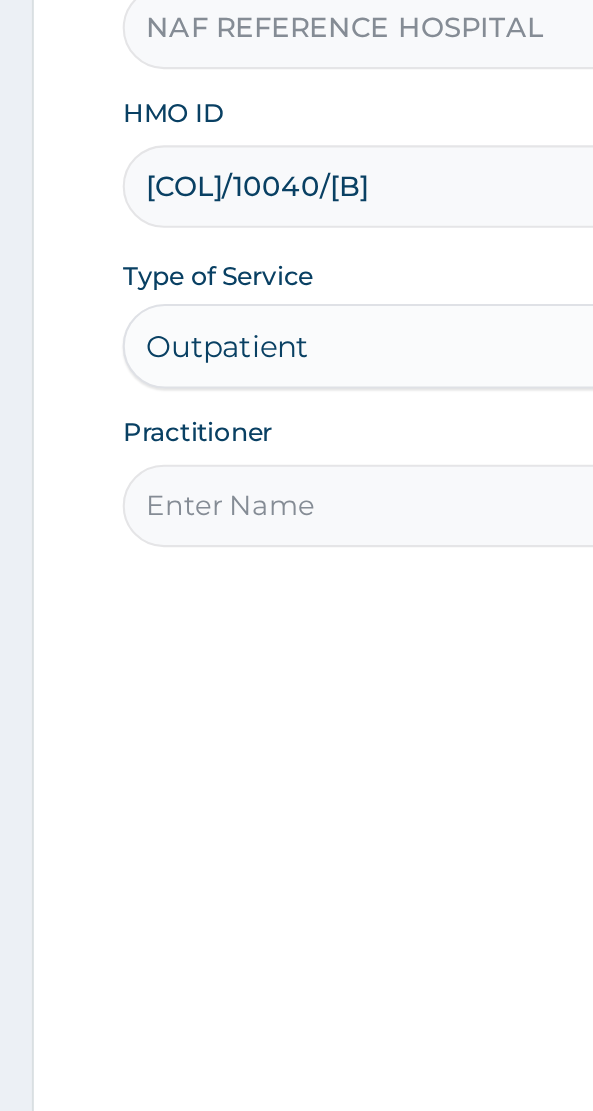 click on "Practitioner" at bounding box center (296, 589) 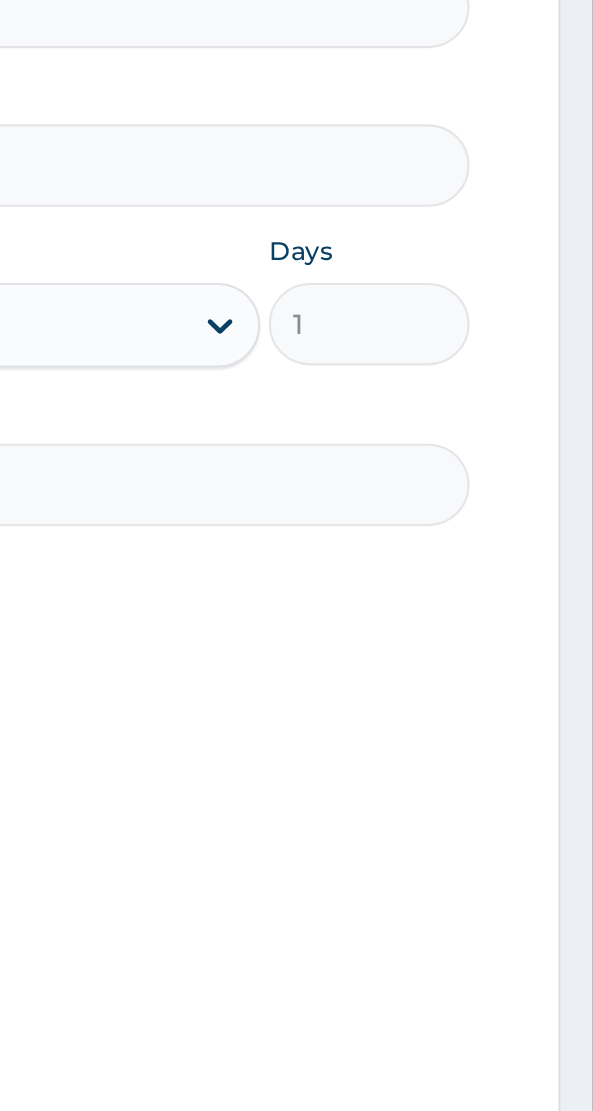 scroll, scrollTop: 40, scrollLeft: 0, axis: vertical 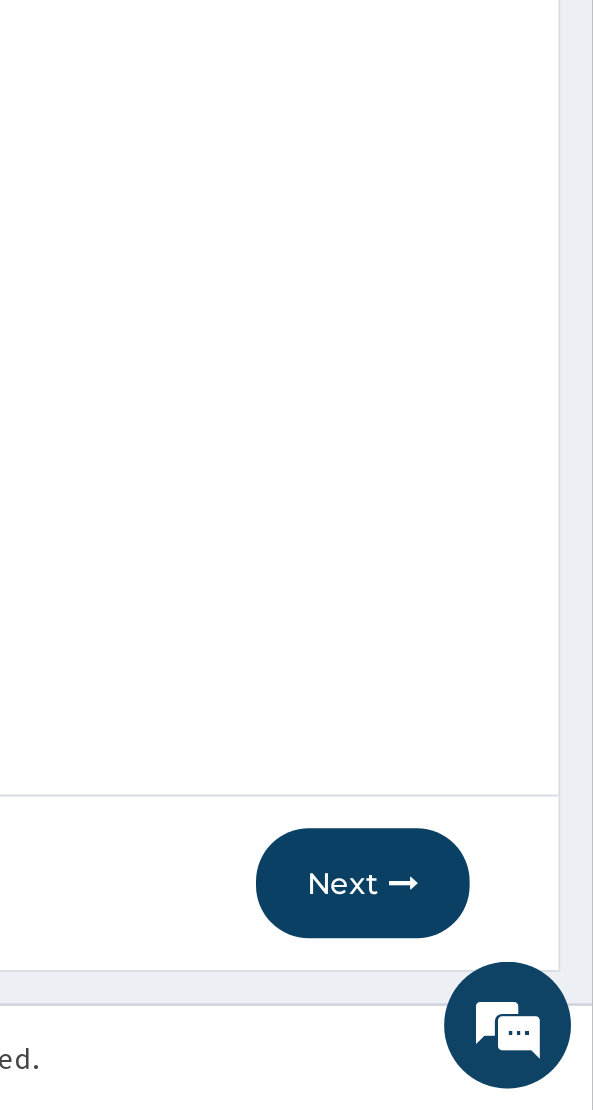 click at bounding box center (504, 1004) 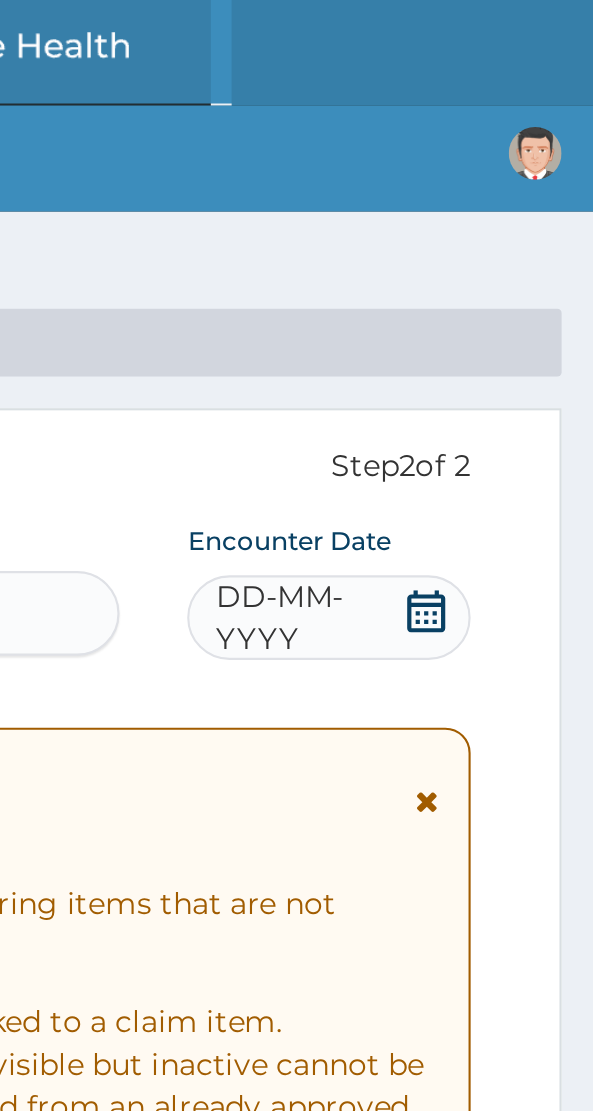 scroll, scrollTop: 0, scrollLeft: 0, axis: both 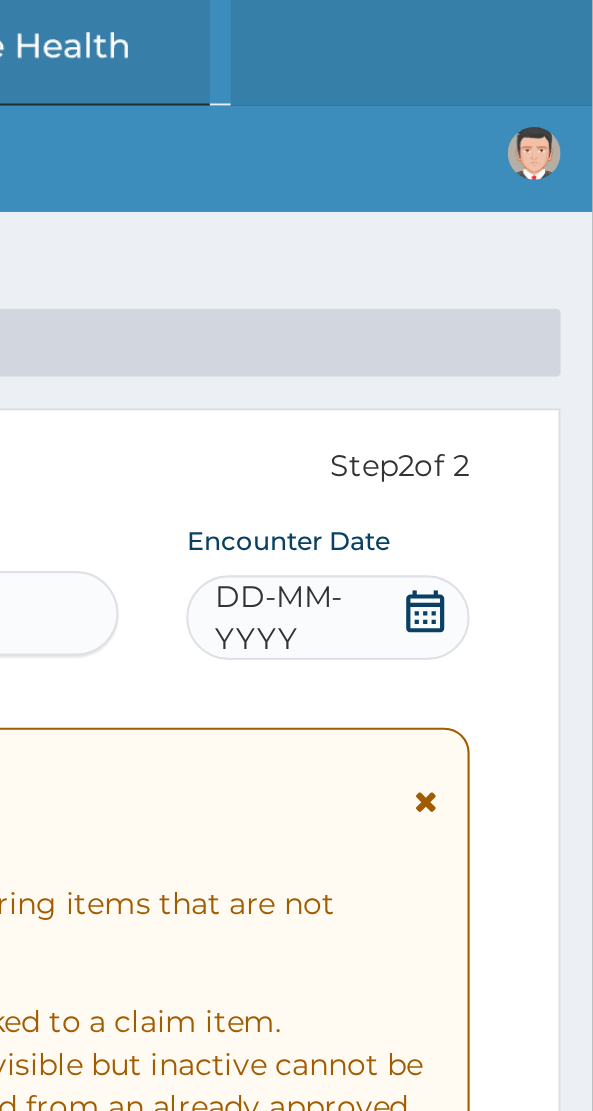 click 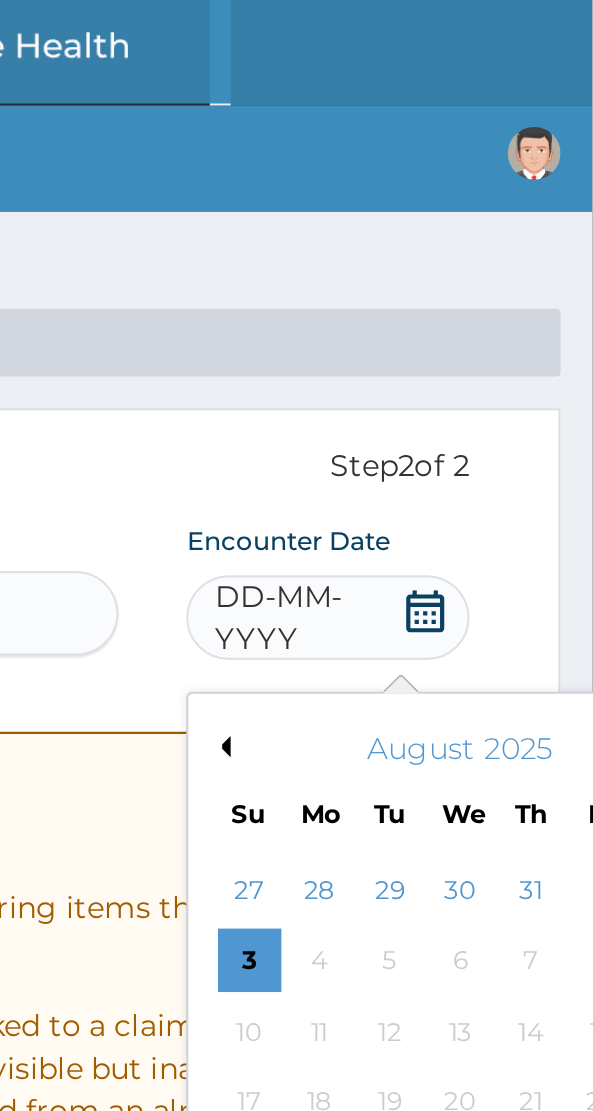 click on "Previous Month" at bounding box center (417, 353) 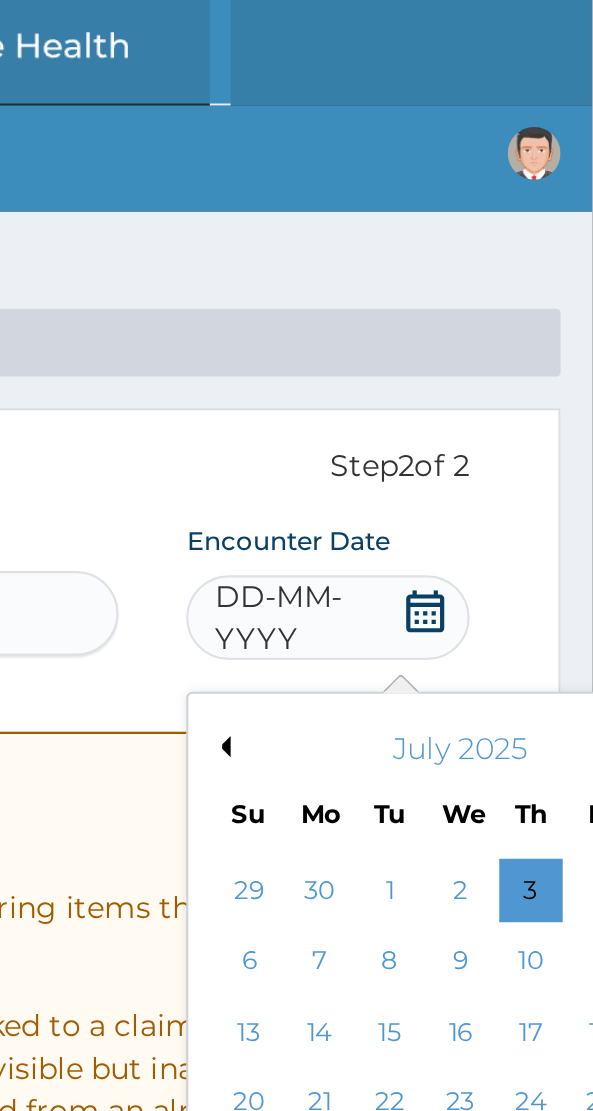 click on "Previous Month" at bounding box center [417, 353] 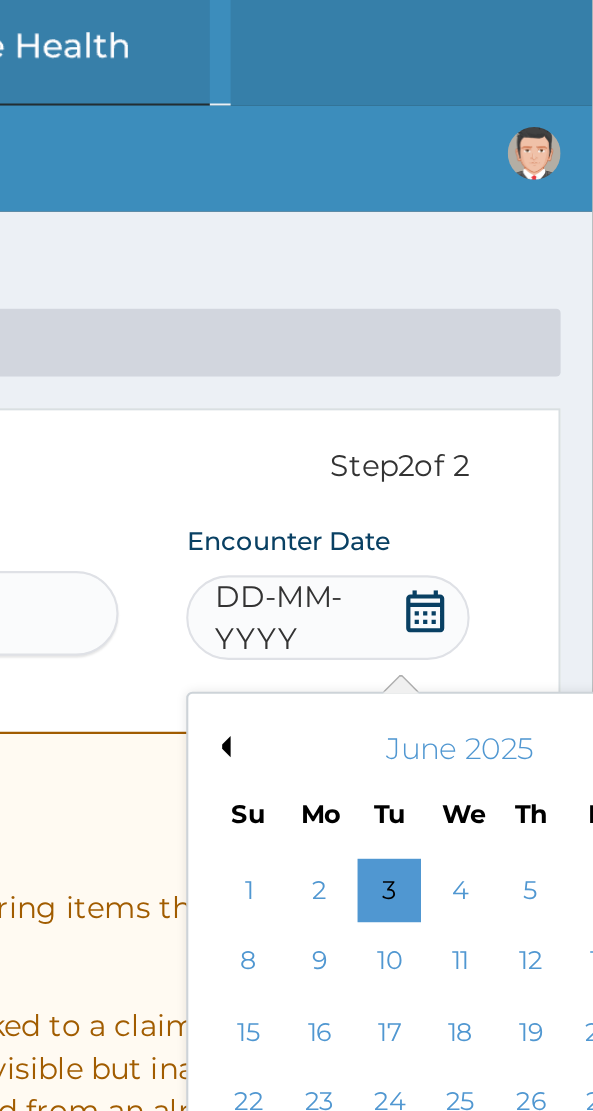 click on "Previous Month" at bounding box center [417, 353] 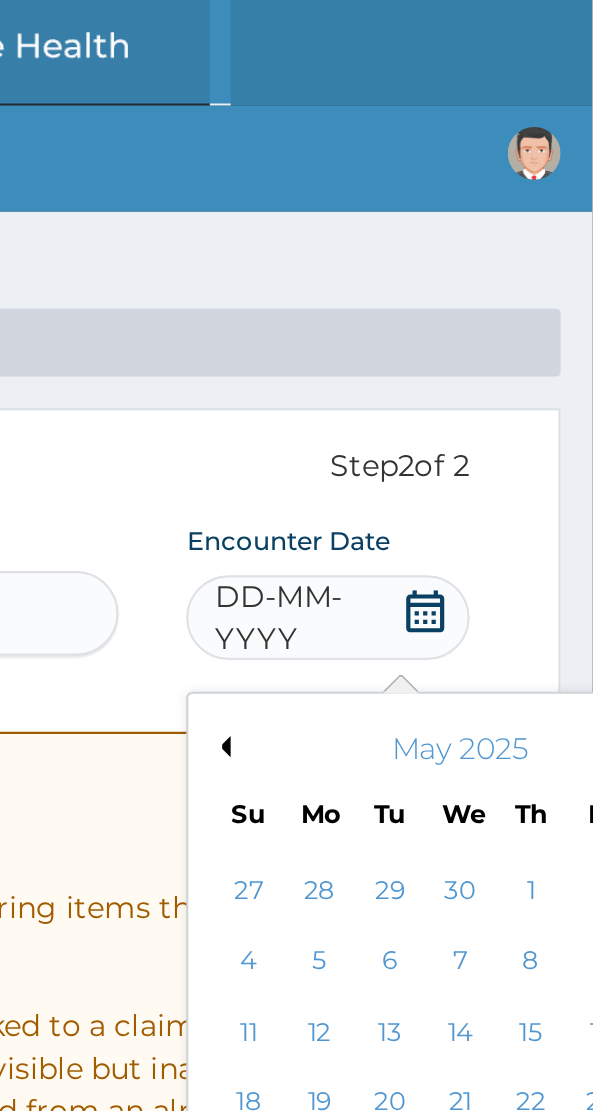 click on "May 2025" at bounding box center [530, 354] 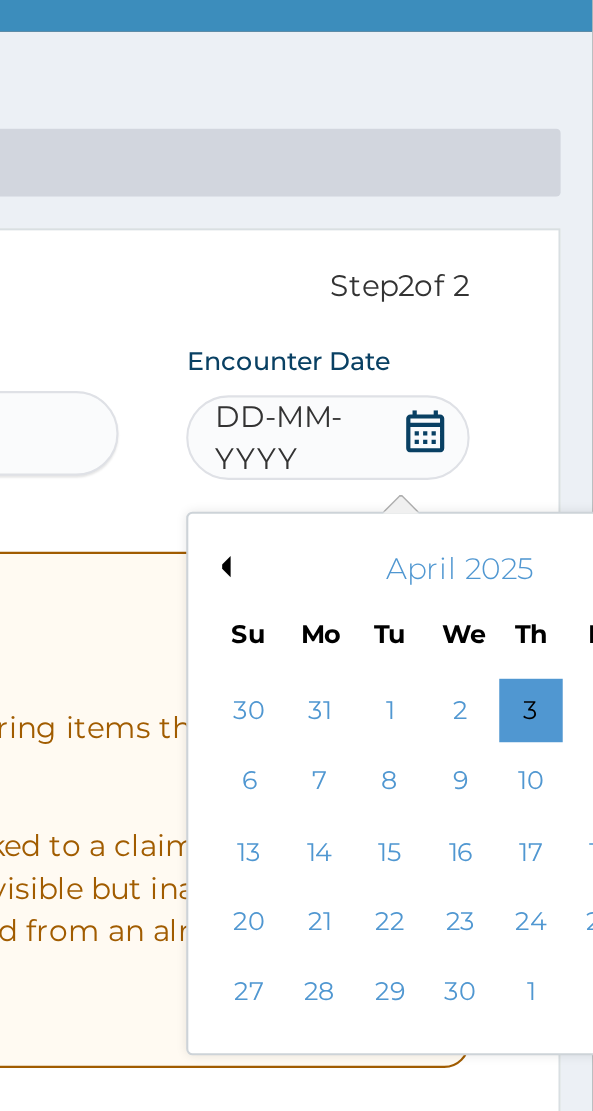 click on "30" at bounding box center (531, 555) 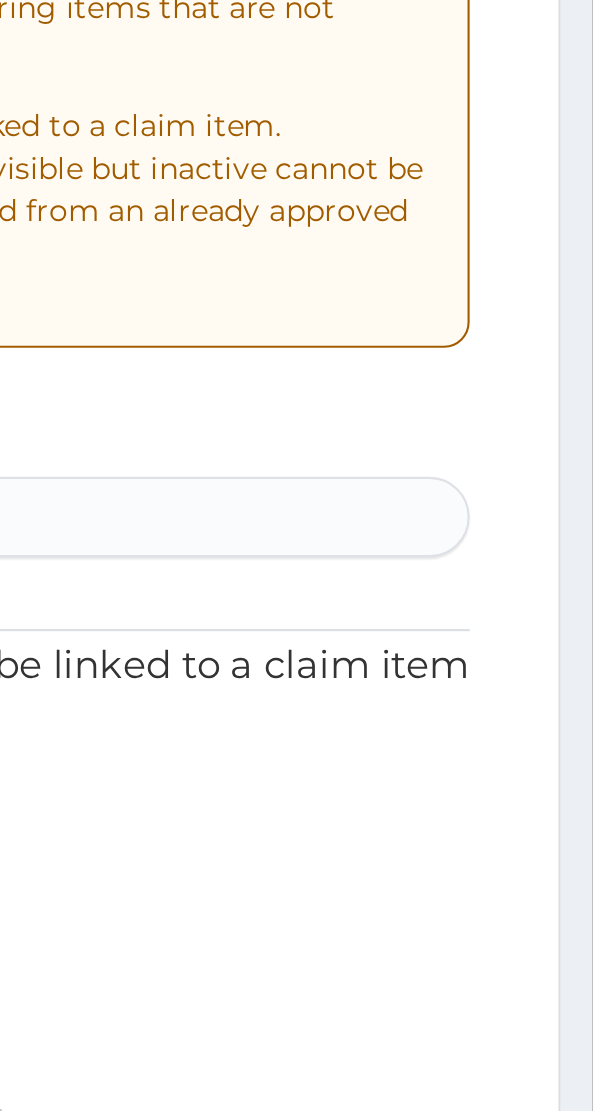 scroll, scrollTop: 0, scrollLeft: 0, axis: both 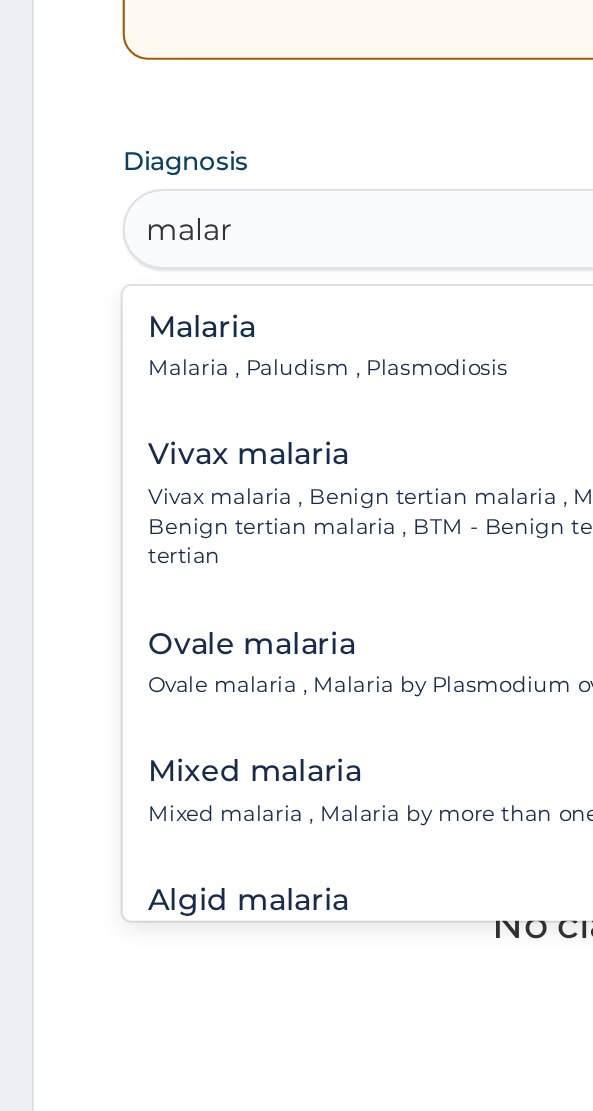 click on "Vivax malaria , Benign tertian malaria , Malaria by Plasmodium vivax , BT - Benign tertian malaria , BTM - Benign tertian malaria , Vivax malaria - benign tertian" at bounding box center [277, 809] 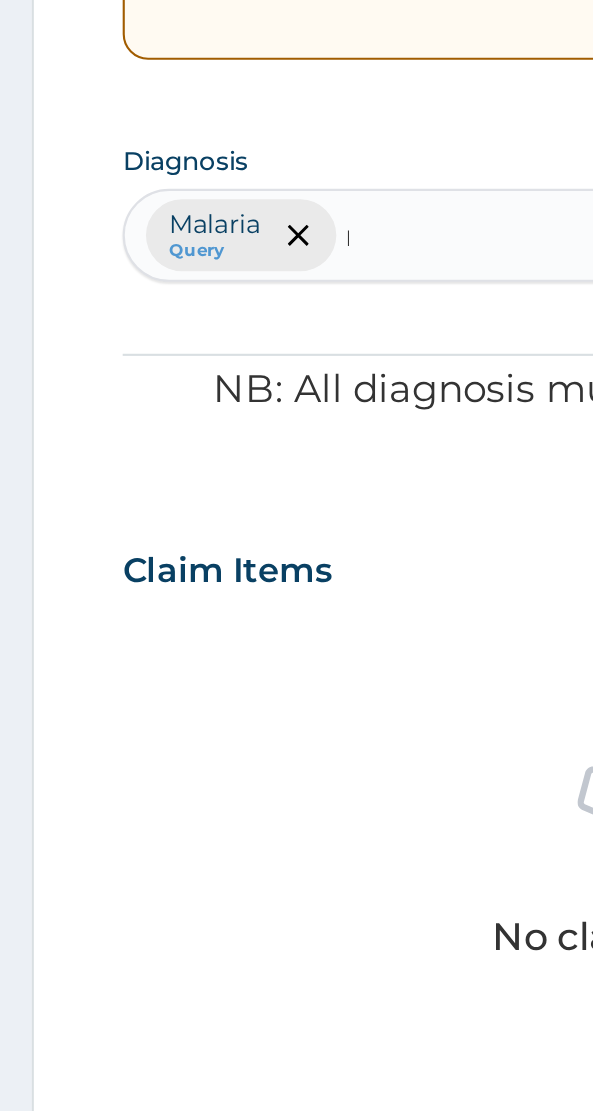 type 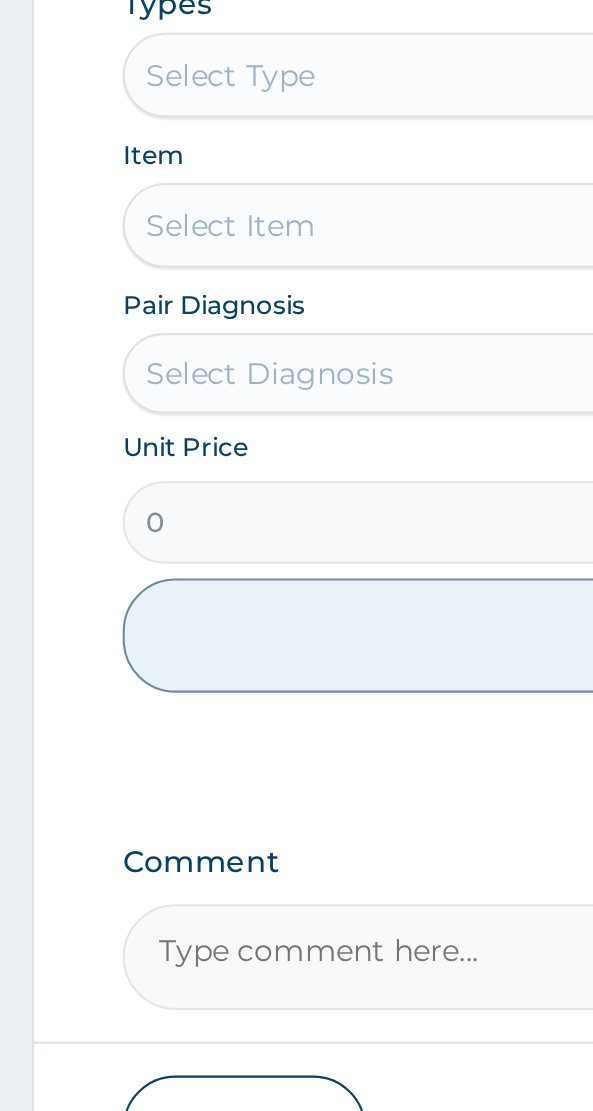 scroll, scrollTop: 584, scrollLeft: 0, axis: vertical 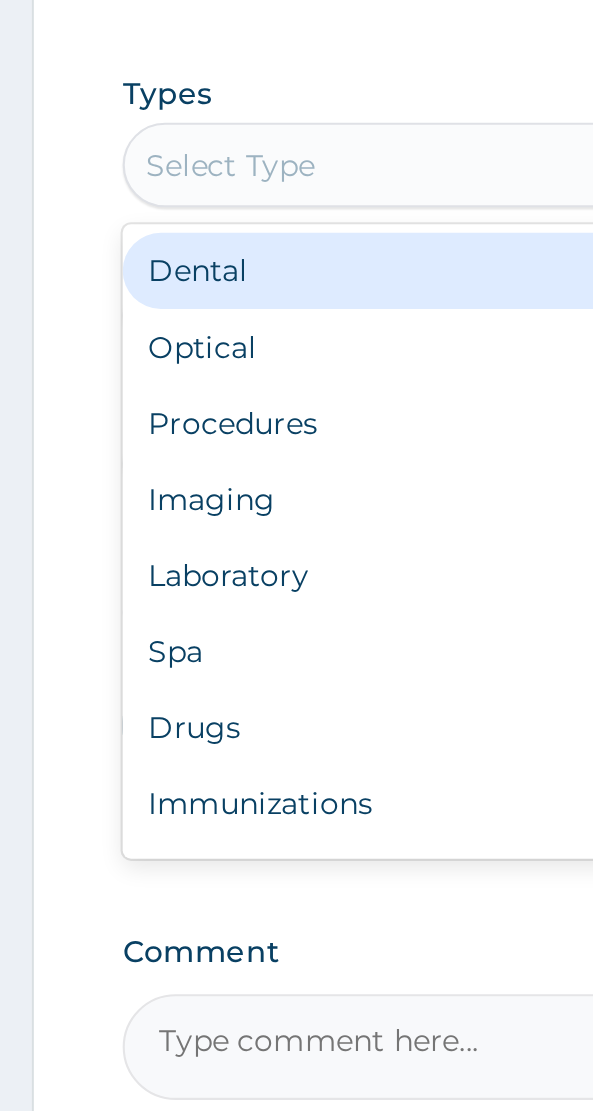 click on "Procedures" at bounding box center (296, 710) 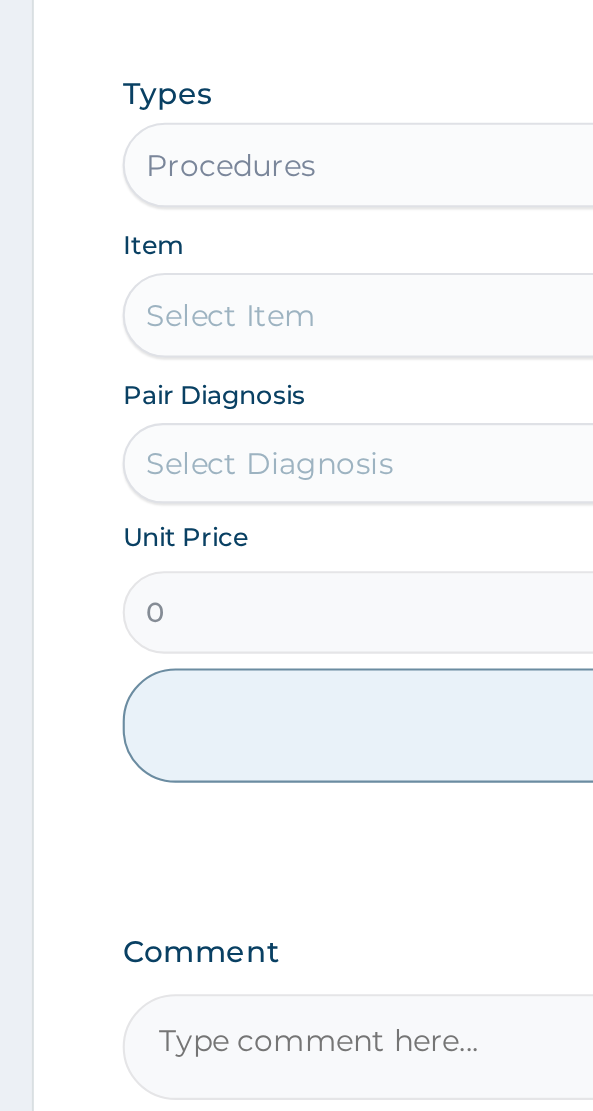 click on "Select Item" at bounding box center [296, 659] 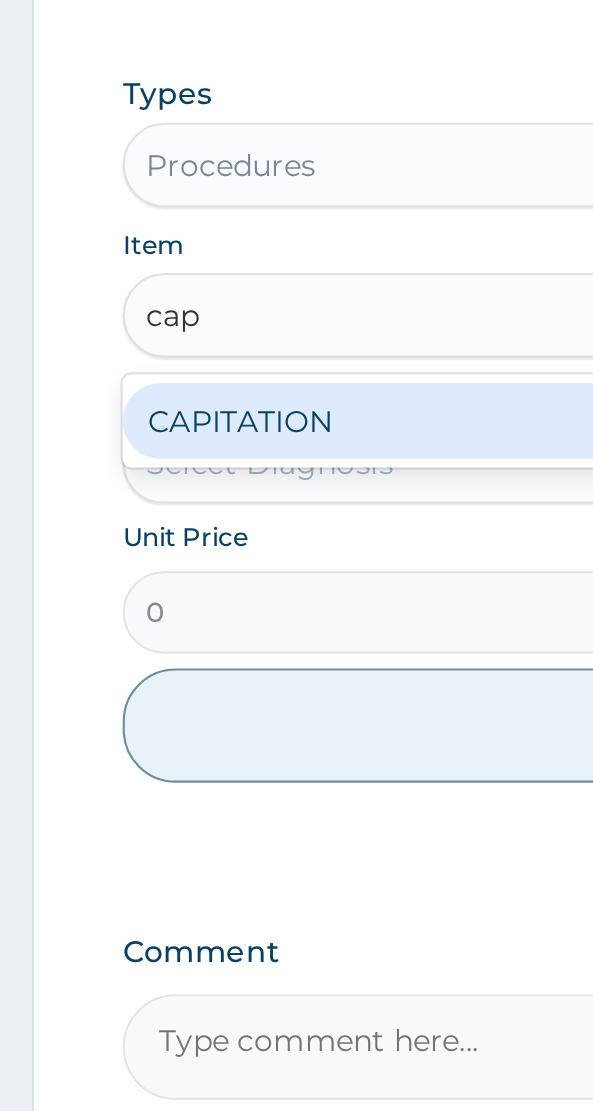 scroll, scrollTop: 0, scrollLeft: 0, axis: both 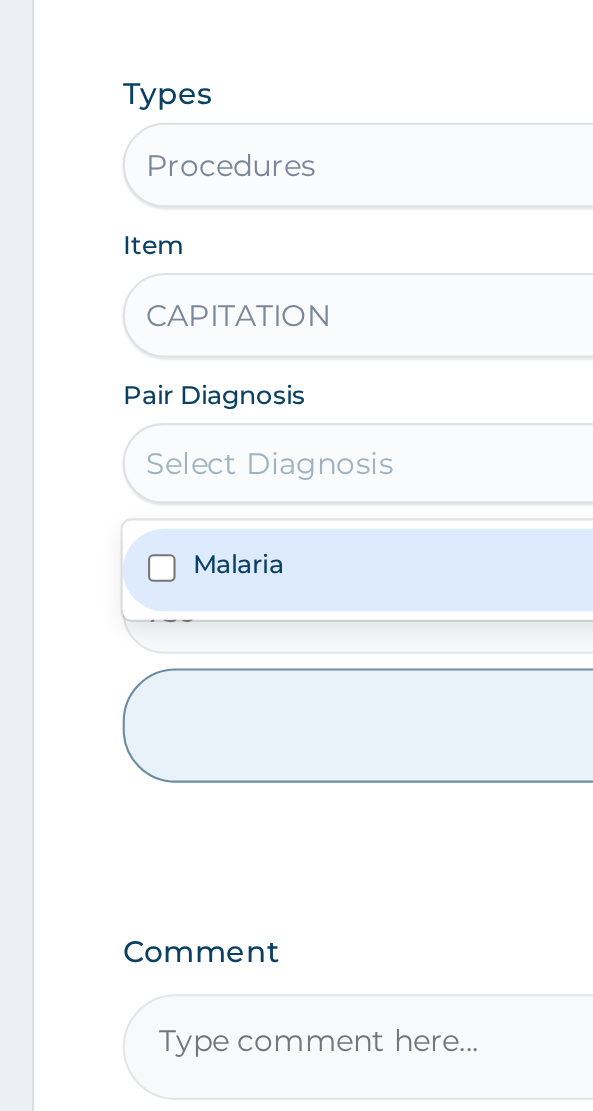 click on "Malaria" at bounding box center [296, 779] 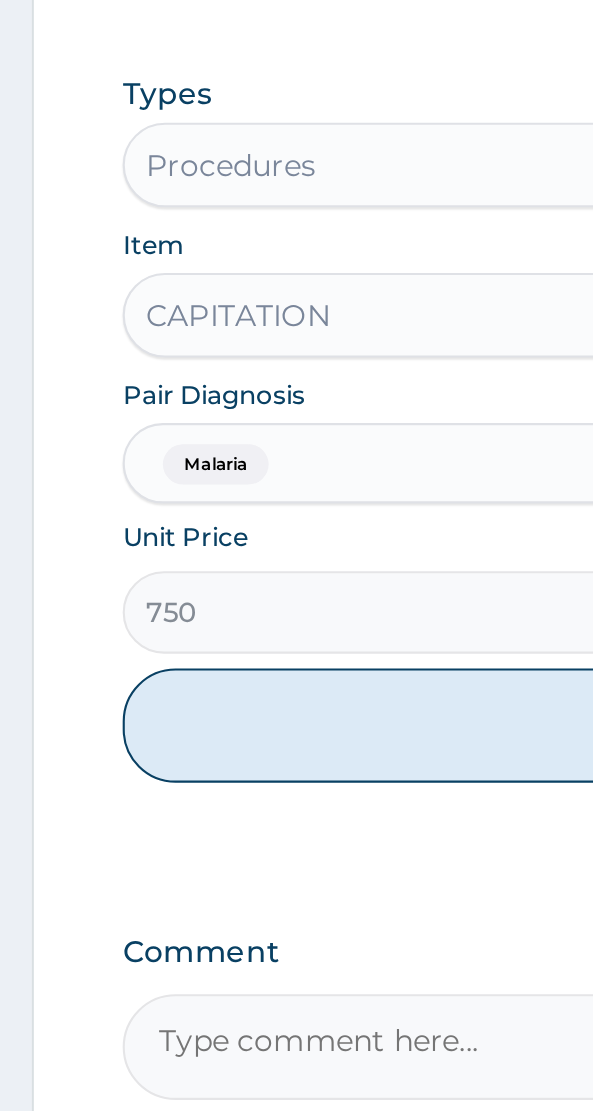 click on "Add" at bounding box center (296, 853) 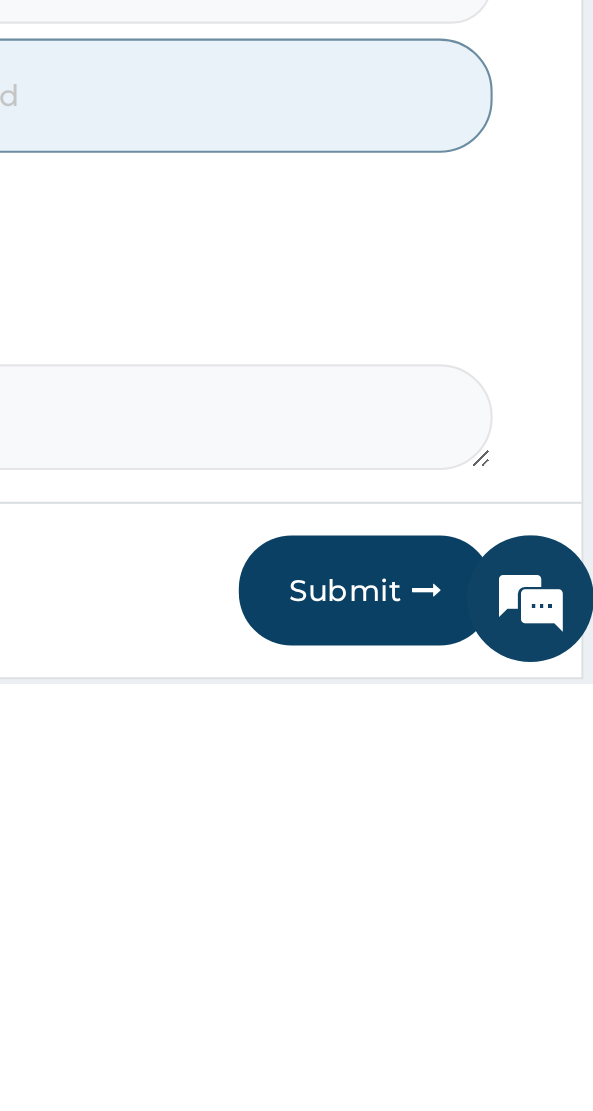 scroll, scrollTop: 570, scrollLeft: 0, axis: vertical 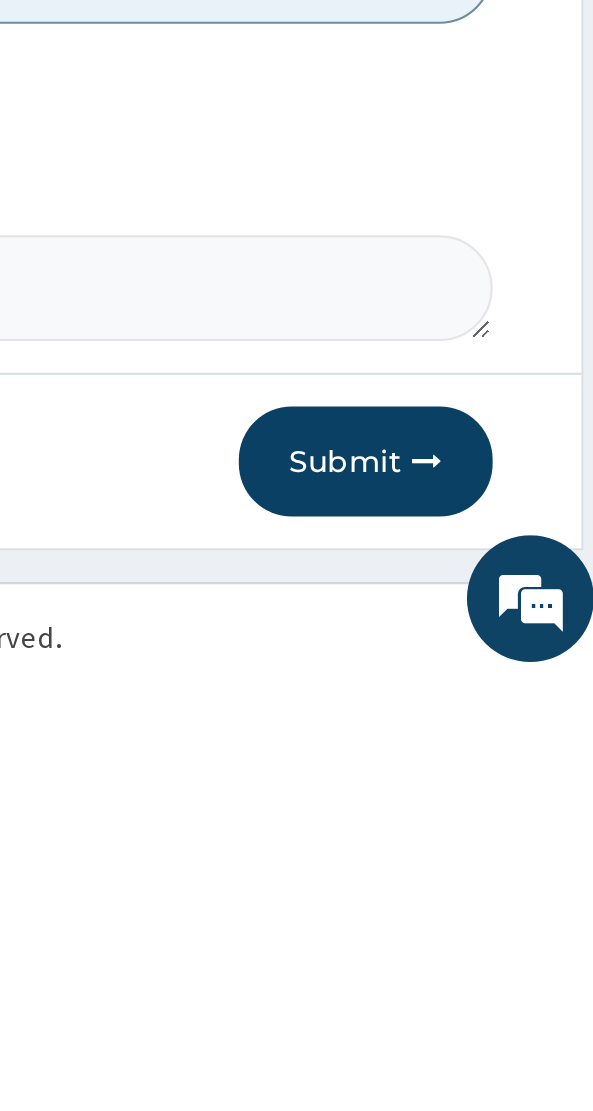 click at bounding box center (504, 1006) 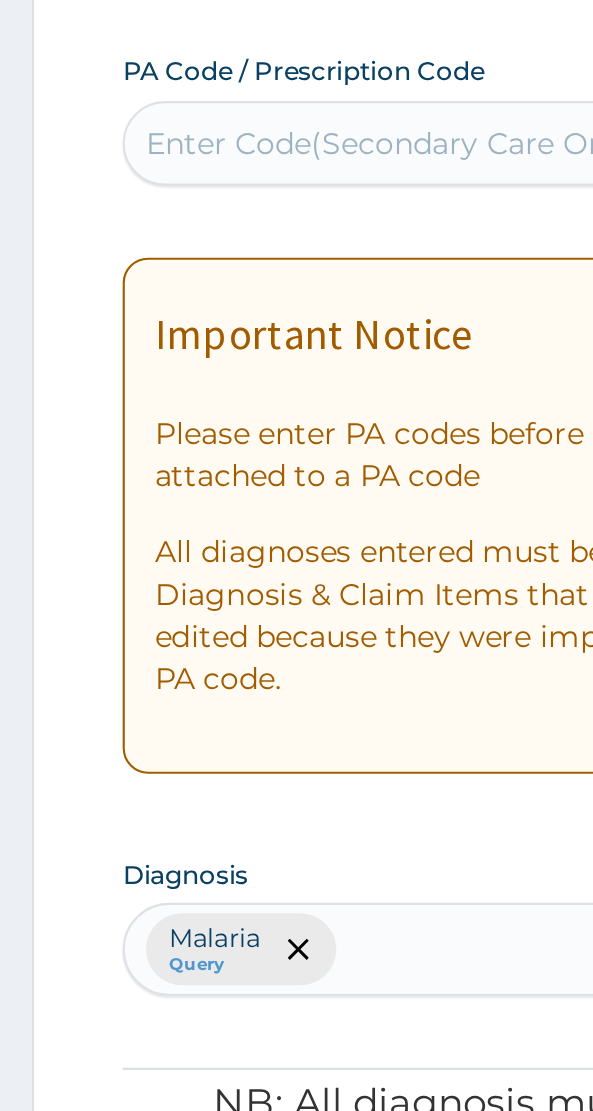 scroll, scrollTop: 91, scrollLeft: 0, axis: vertical 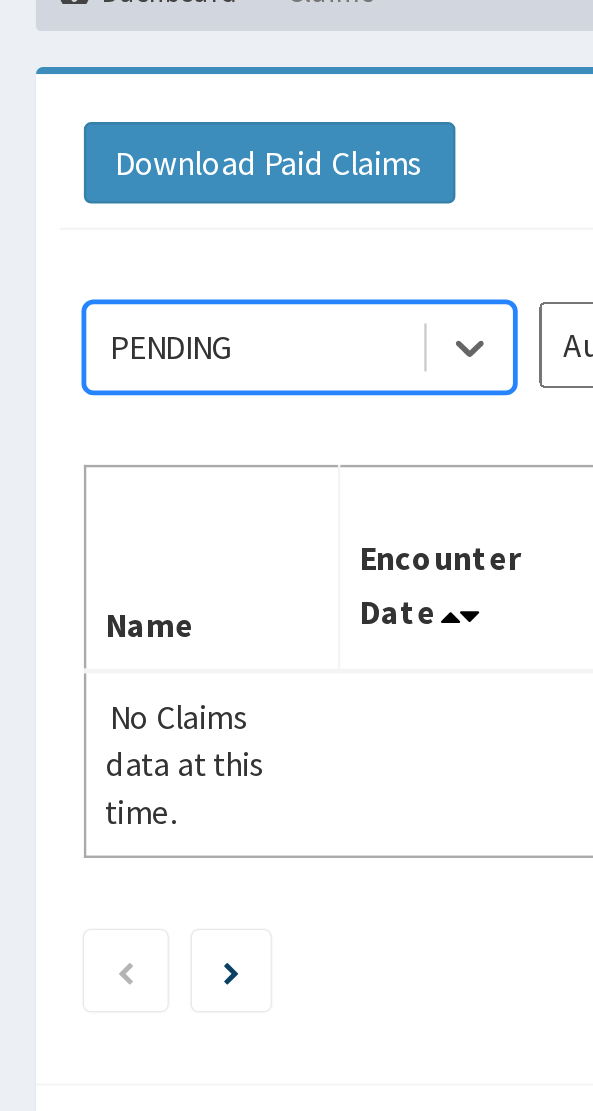click on "Select is focused ,type to refine list, press Down to open the menu,  PENDING Aug 2025 Filter Claims Search Name Encounter Date Total Price(₦) Date Filed Status Actions No Claims data at this time." 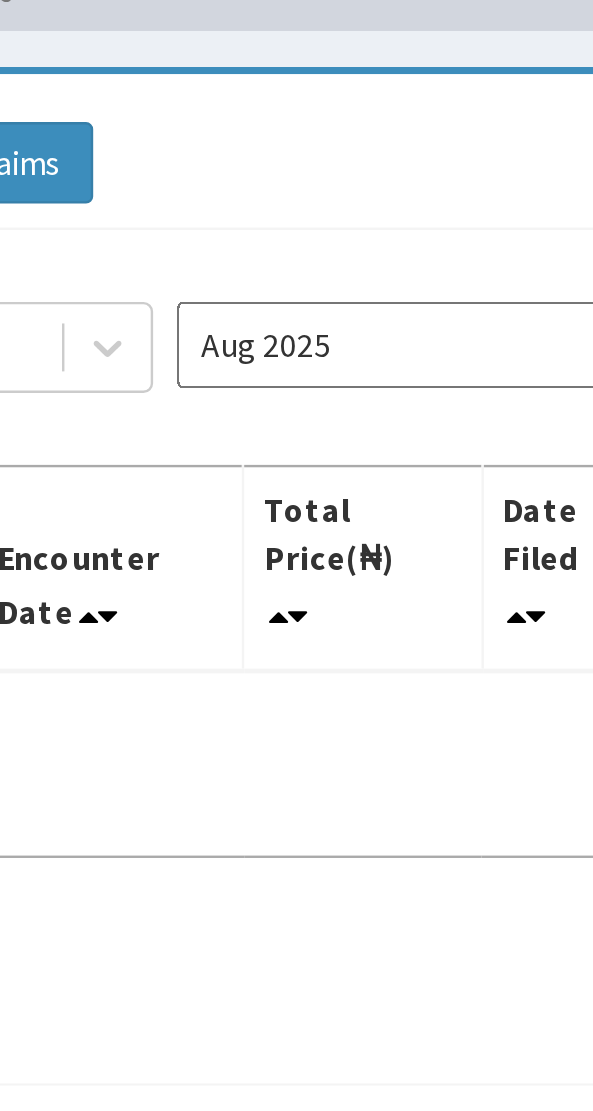 click on "Aug 2025" at bounding box center [315, 309] 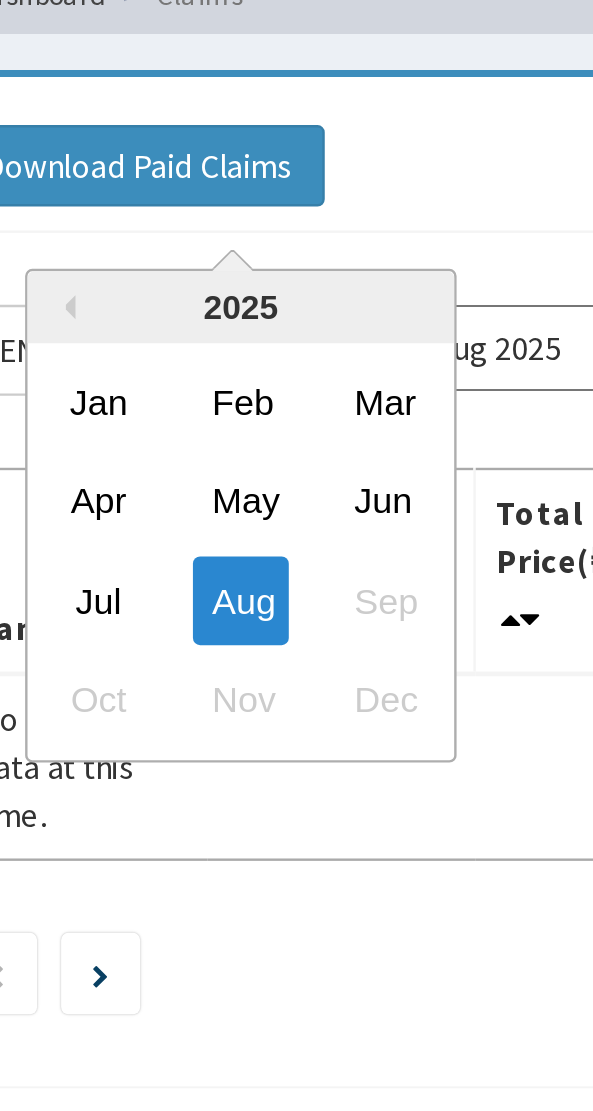 click on "Apr" at bounding box center [96, 372] 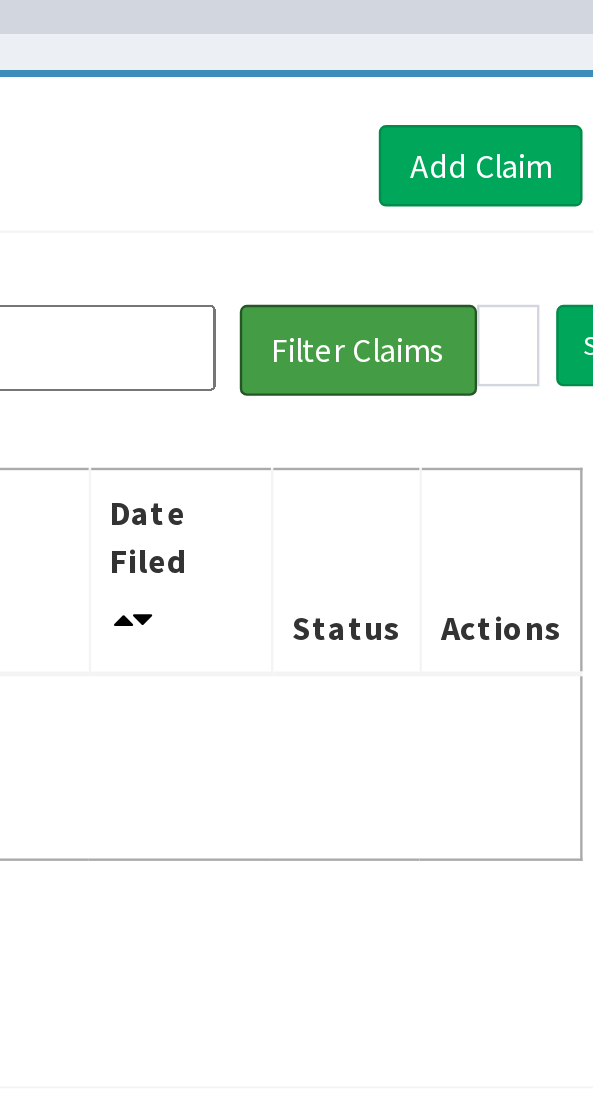 click on "Filter Claims" at bounding box center [464, 310] 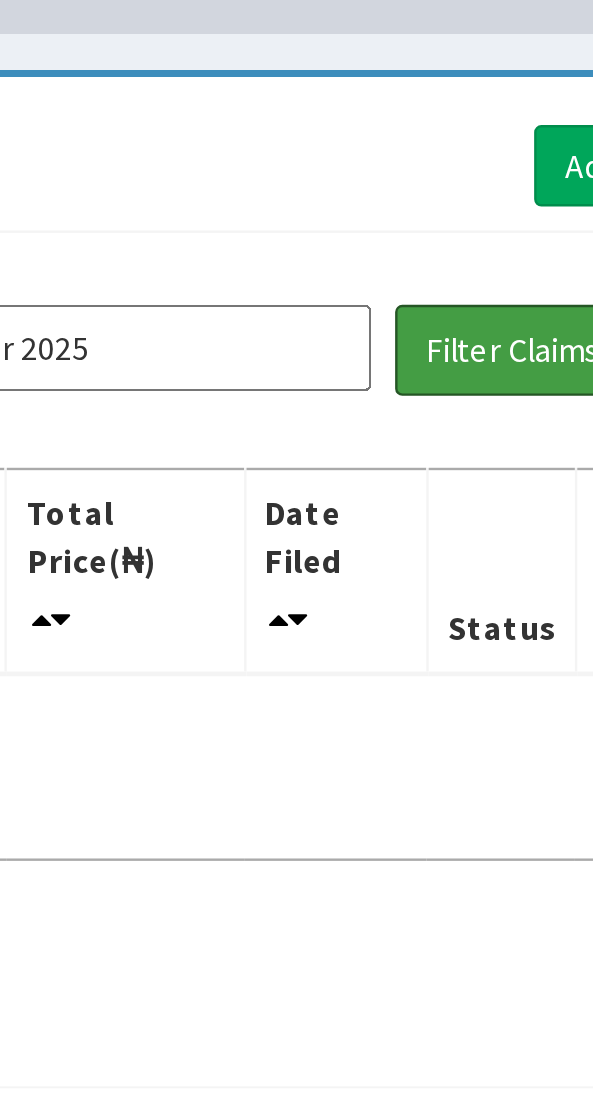 click on "Filter Claims" at bounding box center (464, 310) 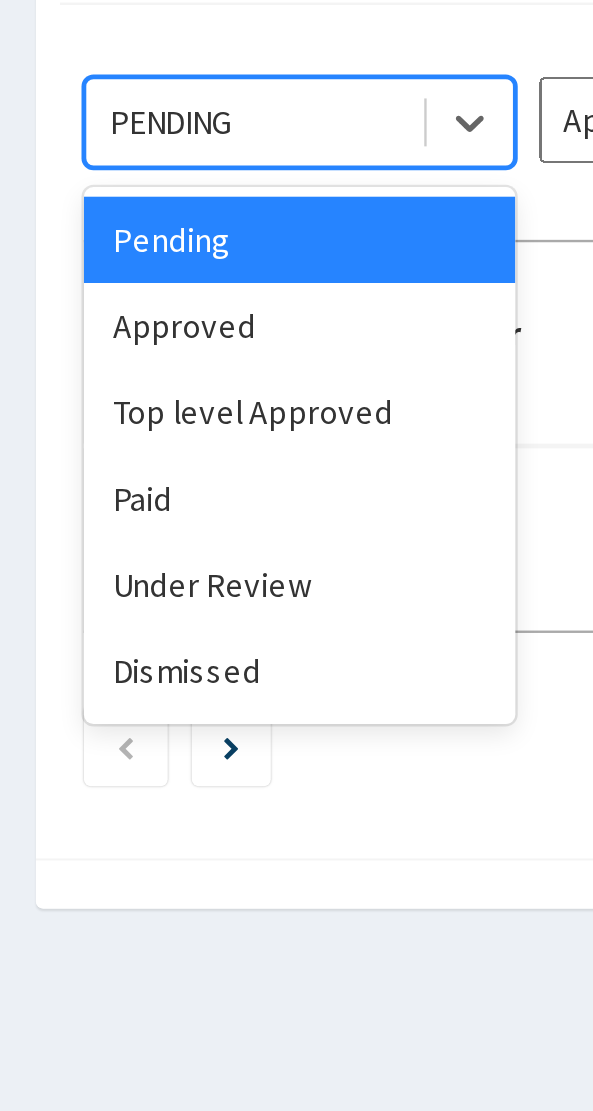 click on "Approved" at bounding box center [125, 395] 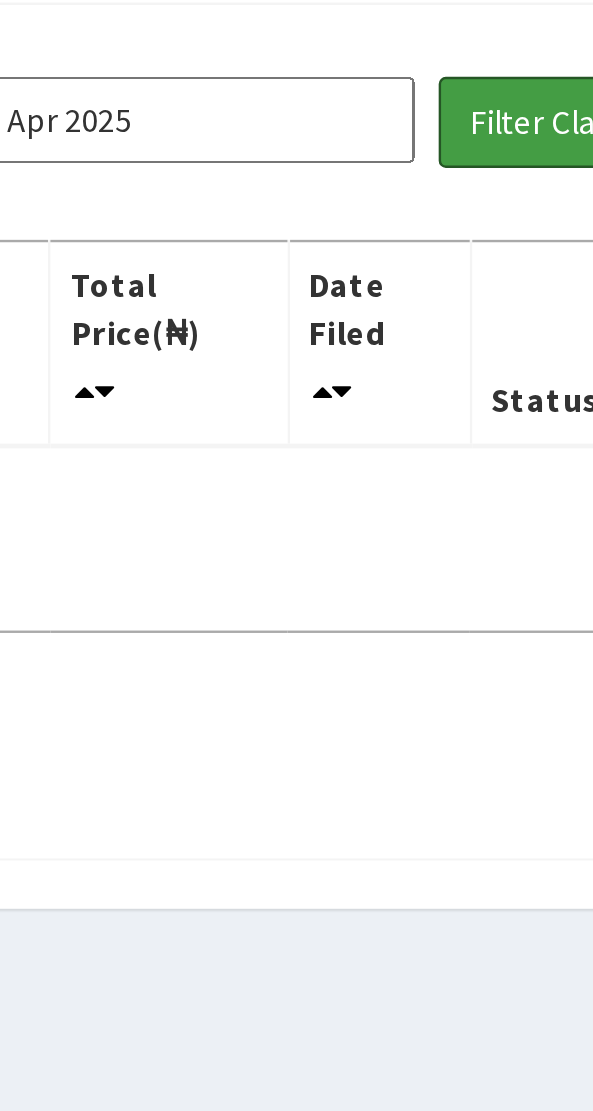 click on "Filter Claims" at bounding box center [464, 310] 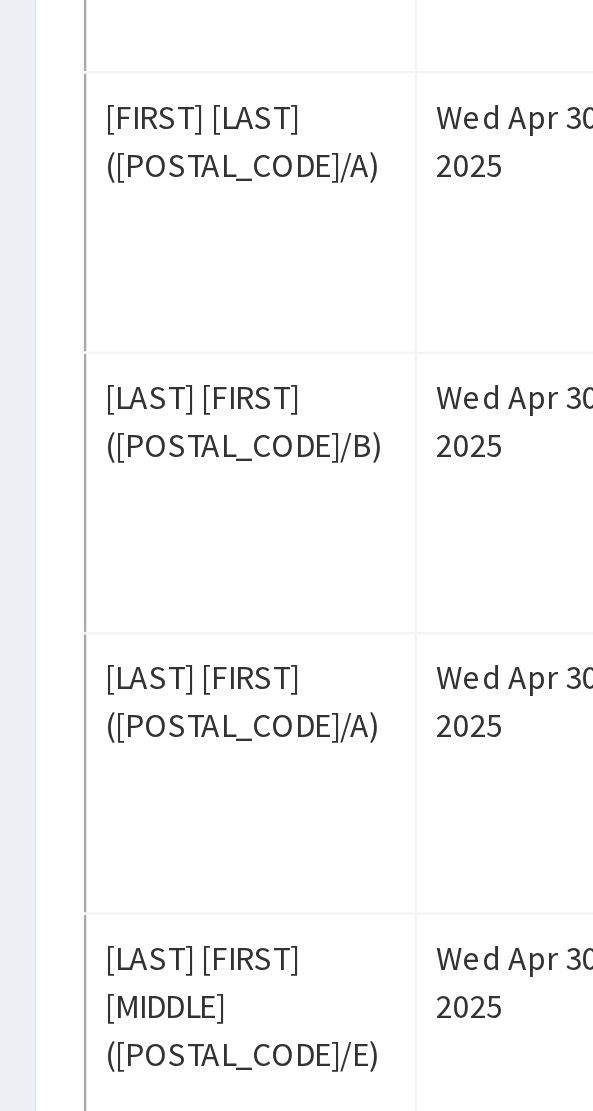 scroll, scrollTop: 0, scrollLeft: 0, axis: both 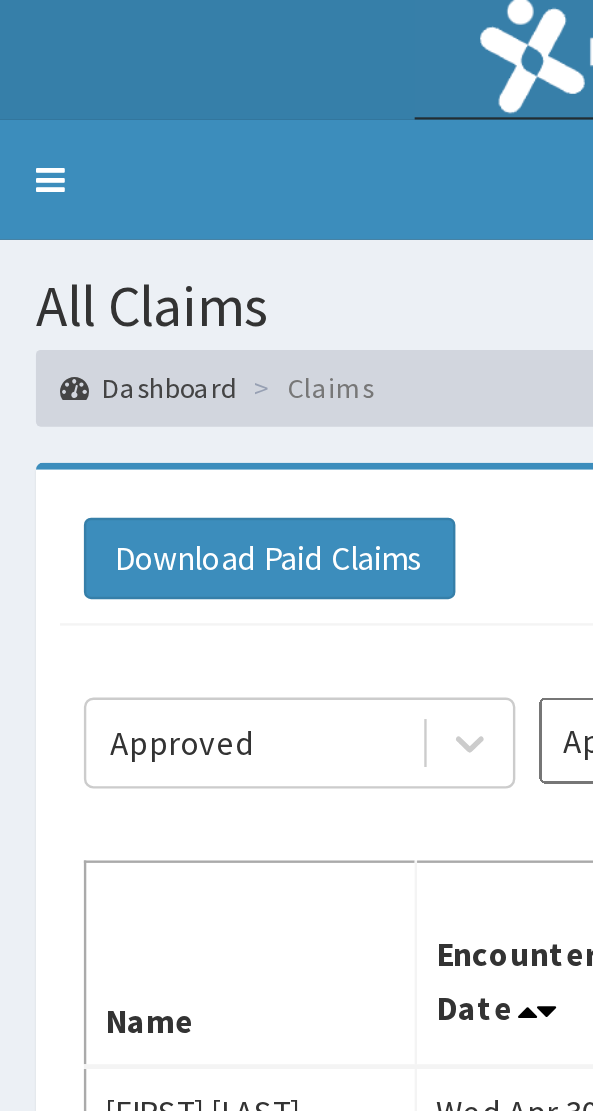 click on "Dashboard" at bounding box center (62, 161) 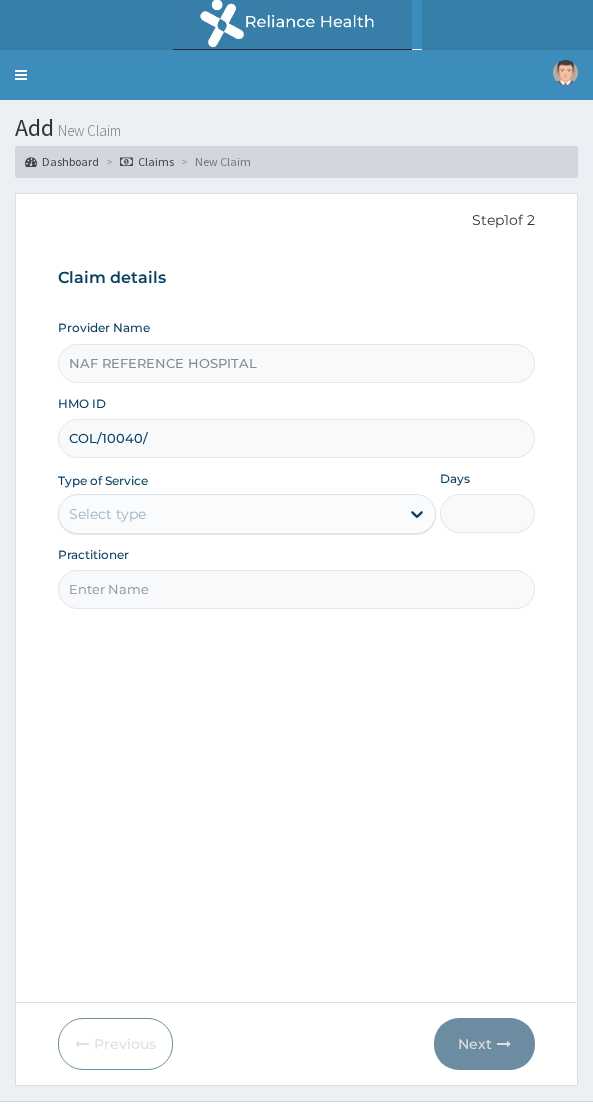 scroll, scrollTop: 0, scrollLeft: 0, axis: both 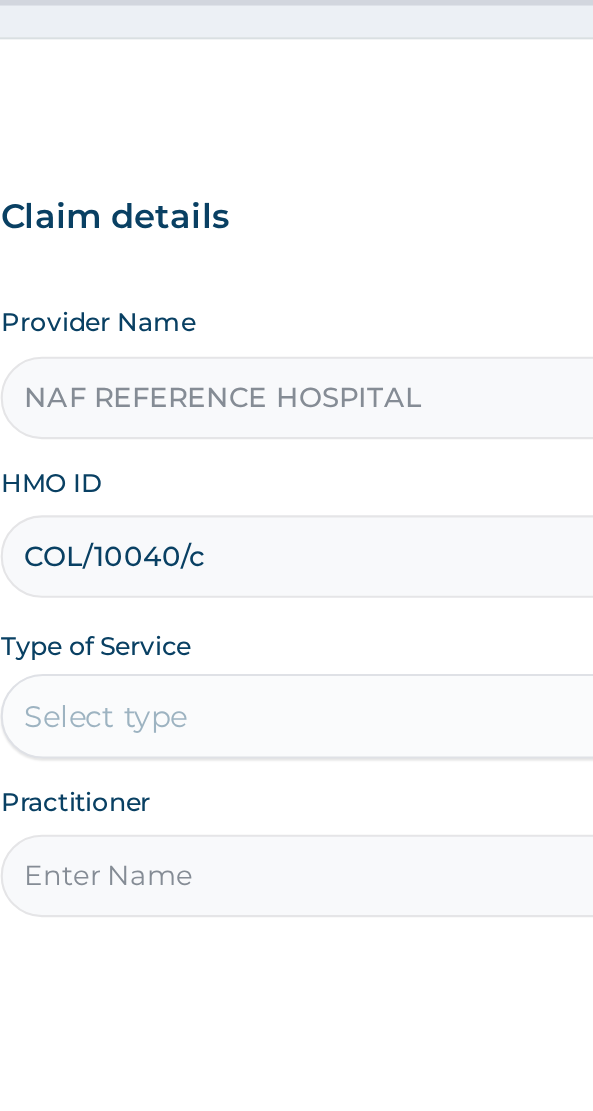type on "COL/10040/C" 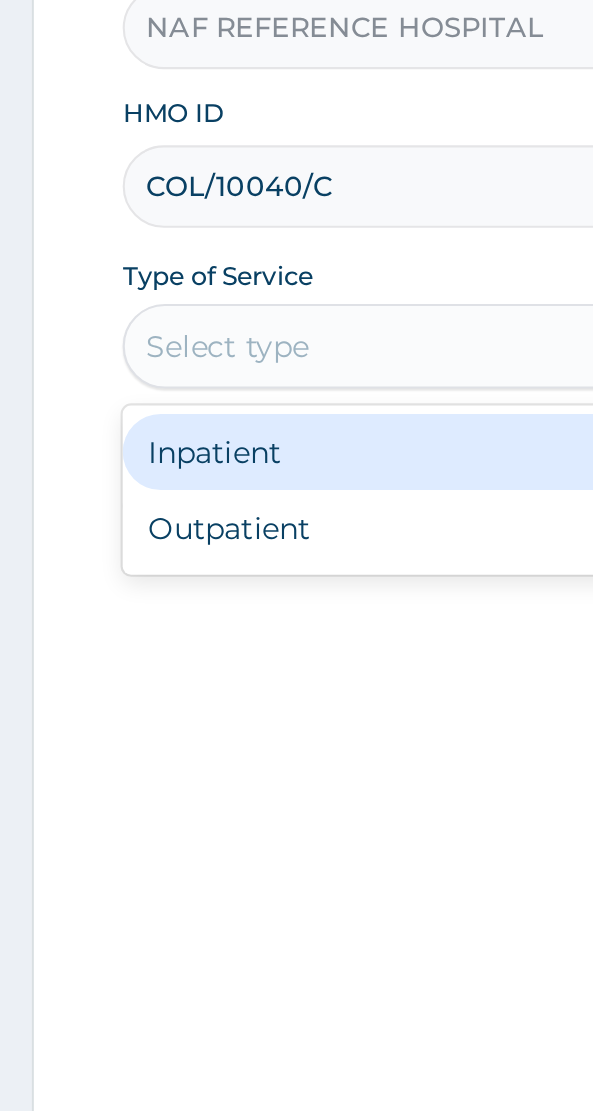 click on "Outpatient" at bounding box center (247, 600) 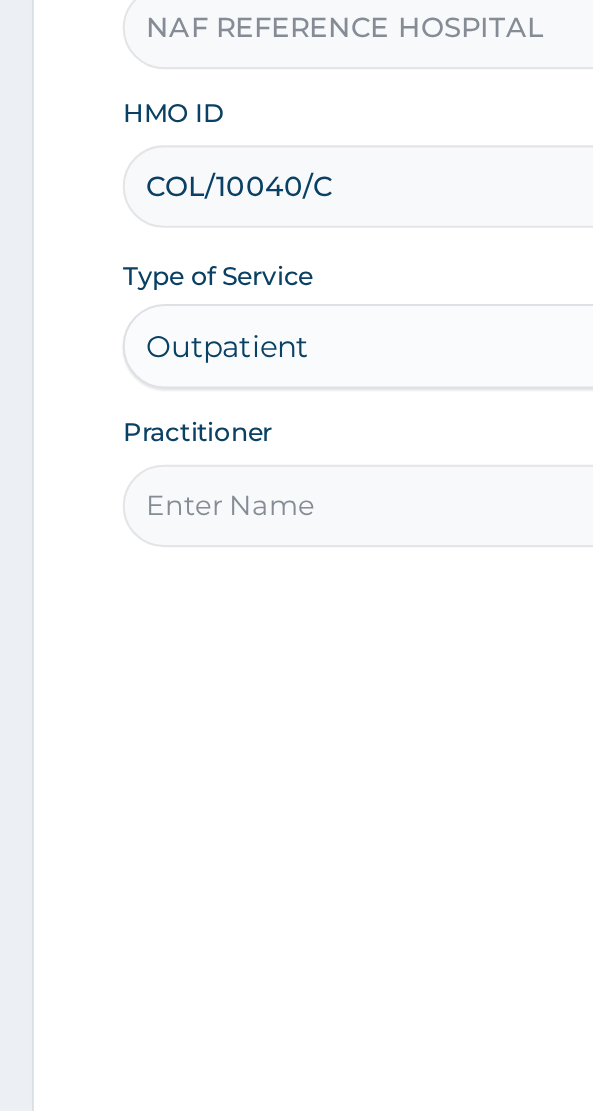 click on "Practitioner" at bounding box center [296, 589] 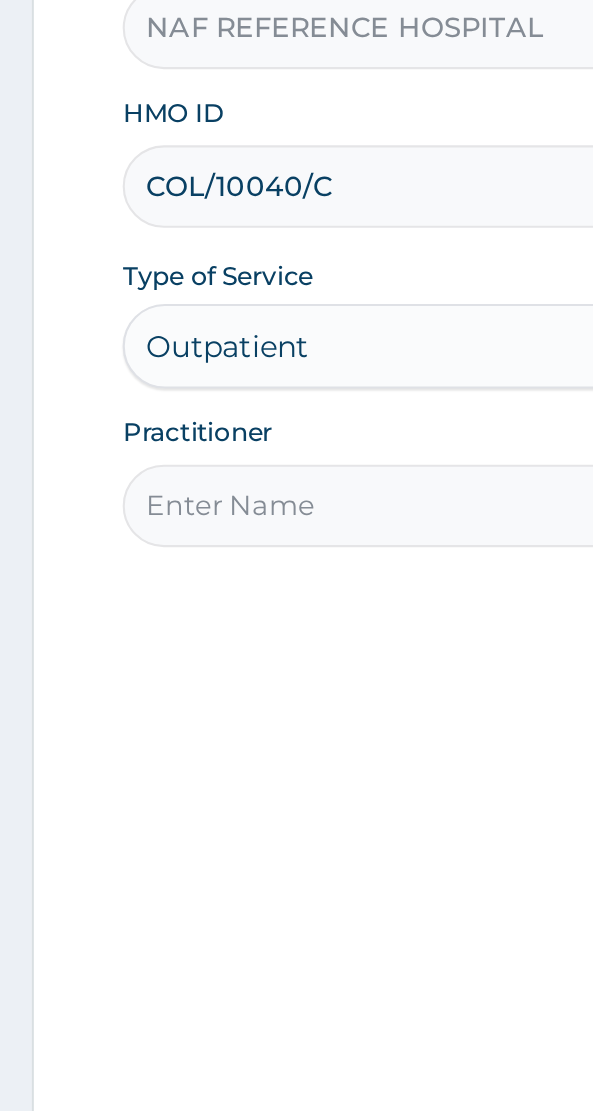 type on "Dr [LAST]" 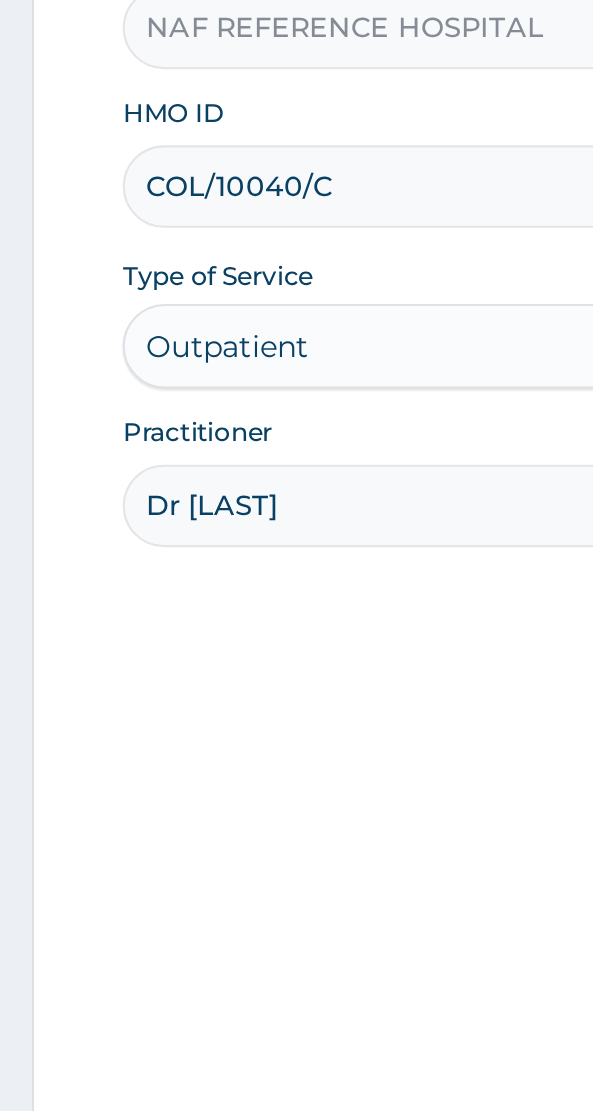 scroll, scrollTop: 40, scrollLeft: 0, axis: vertical 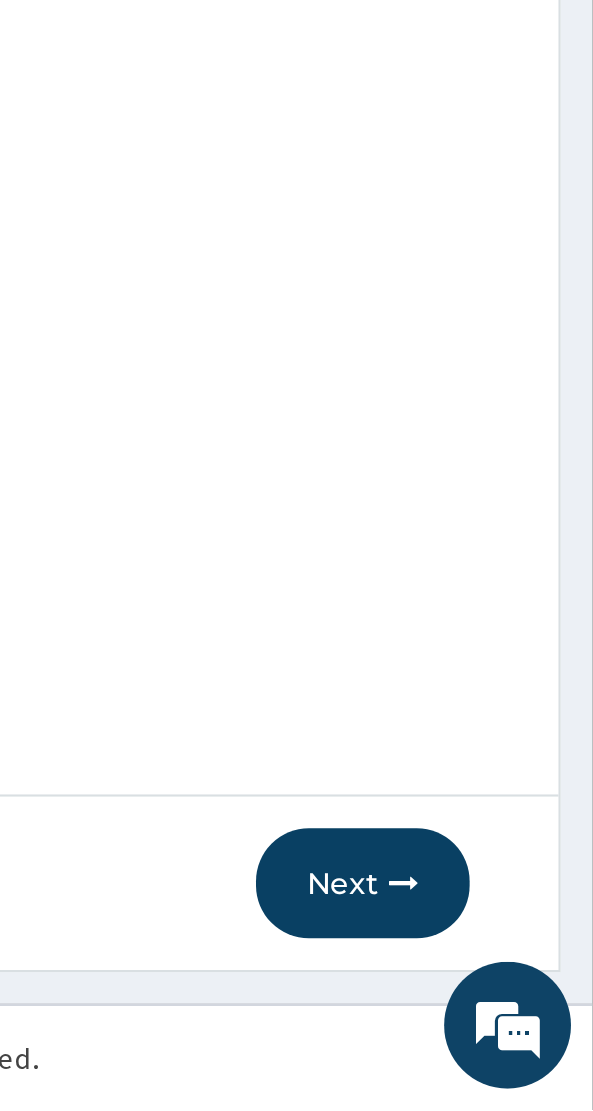 click on "Next" at bounding box center [484, 1004] 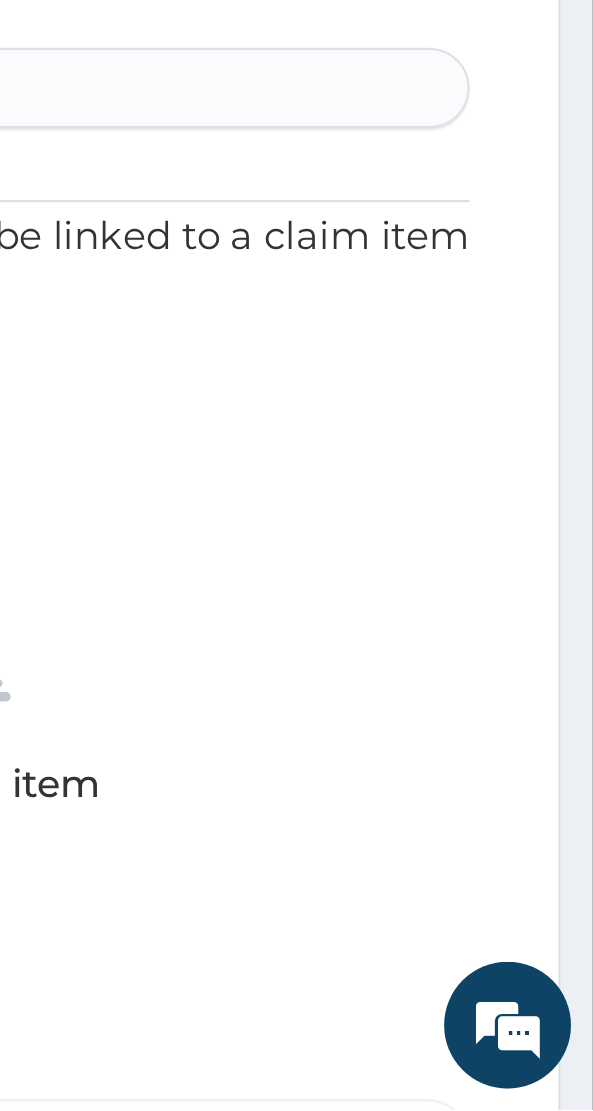 scroll, scrollTop: 40, scrollLeft: 0, axis: vertical 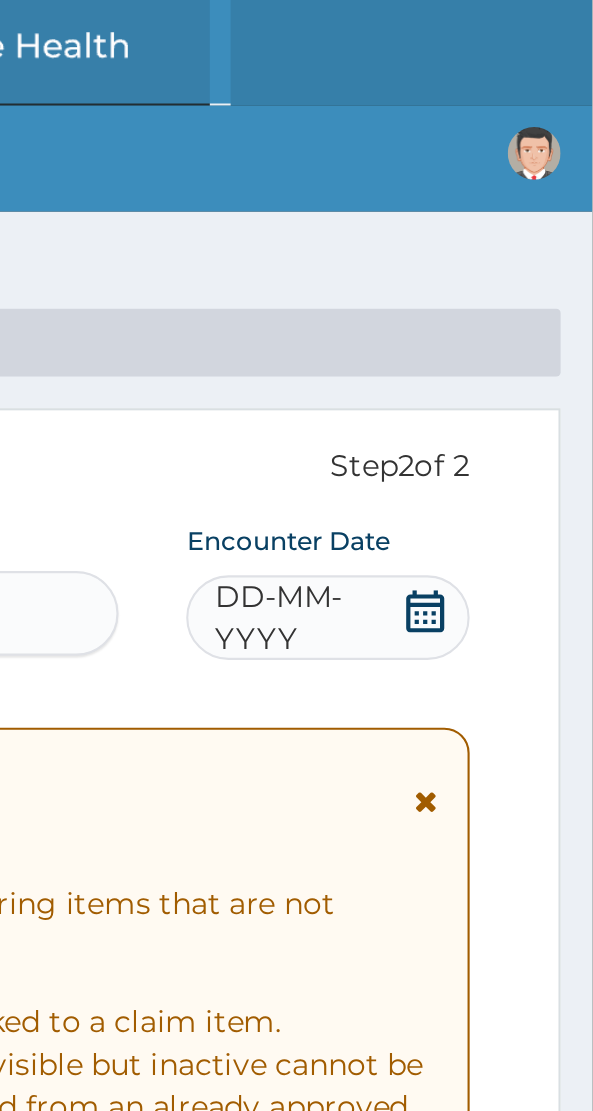 click on "DD-MM-YYYY" at bounding box center (457, 292) 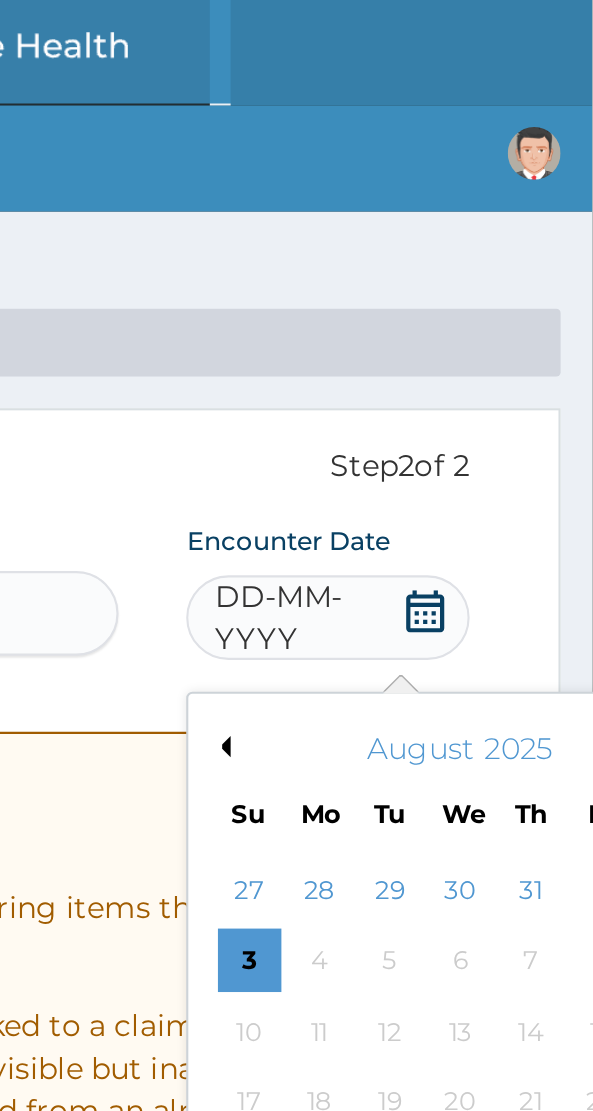 click on "August 2025" at bounding box center [530, 354] 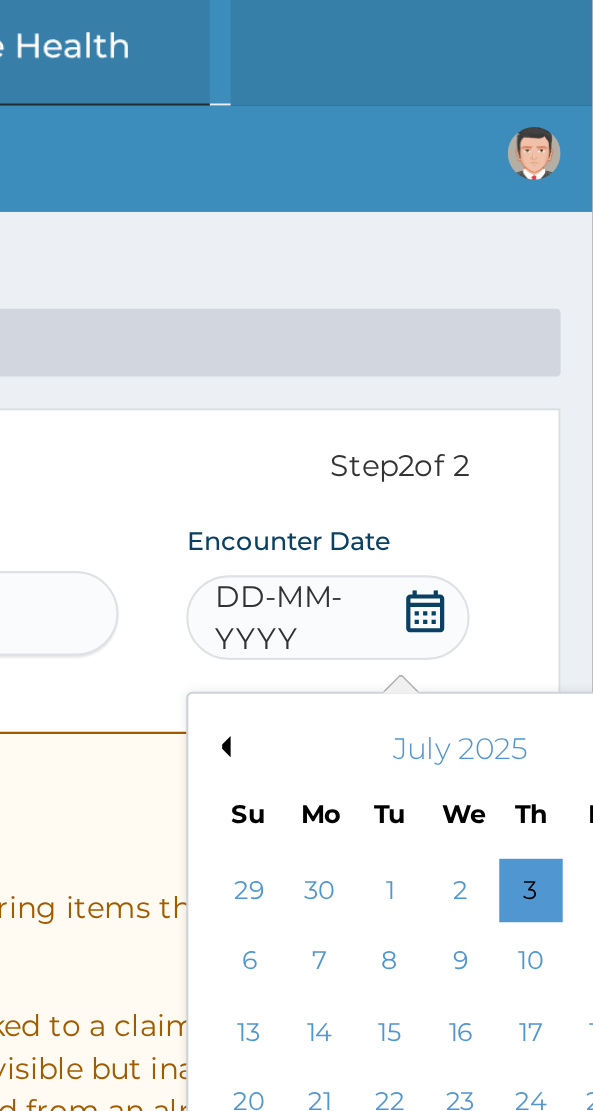 click on "Previous Month" at bounding box center (417, 353) 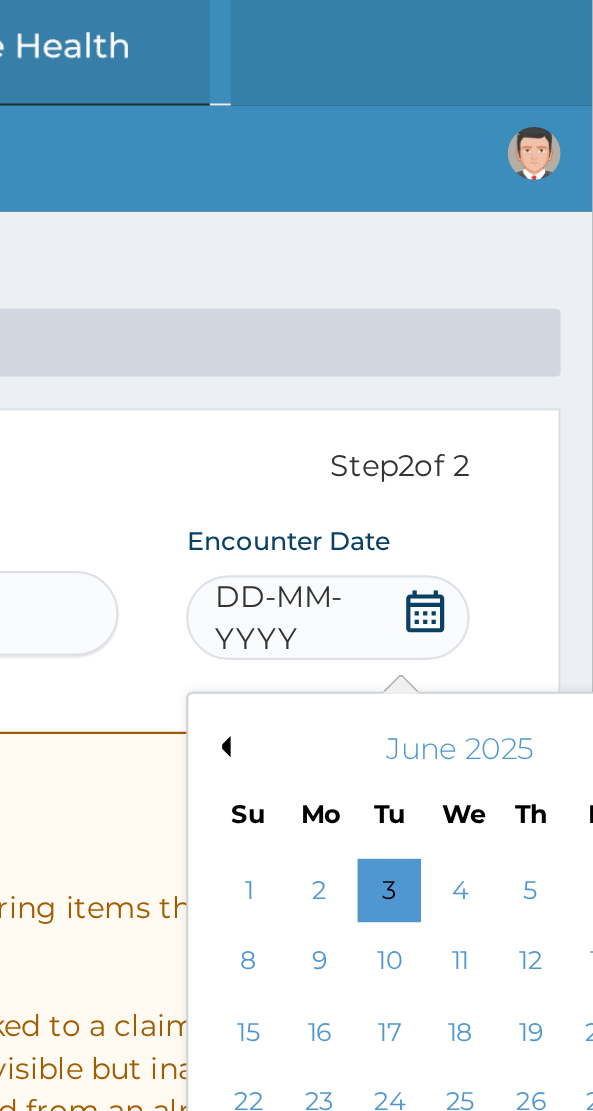 click on "Previous Month" at bounding box center [417, 353] 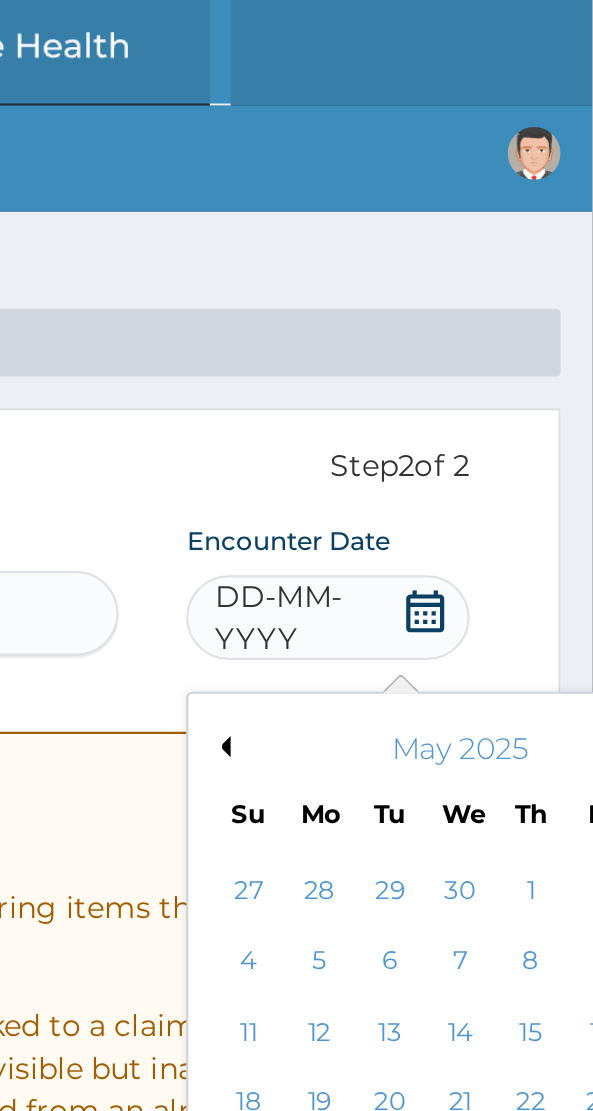 click on "Previous Month" at bounding box center [417, 353] 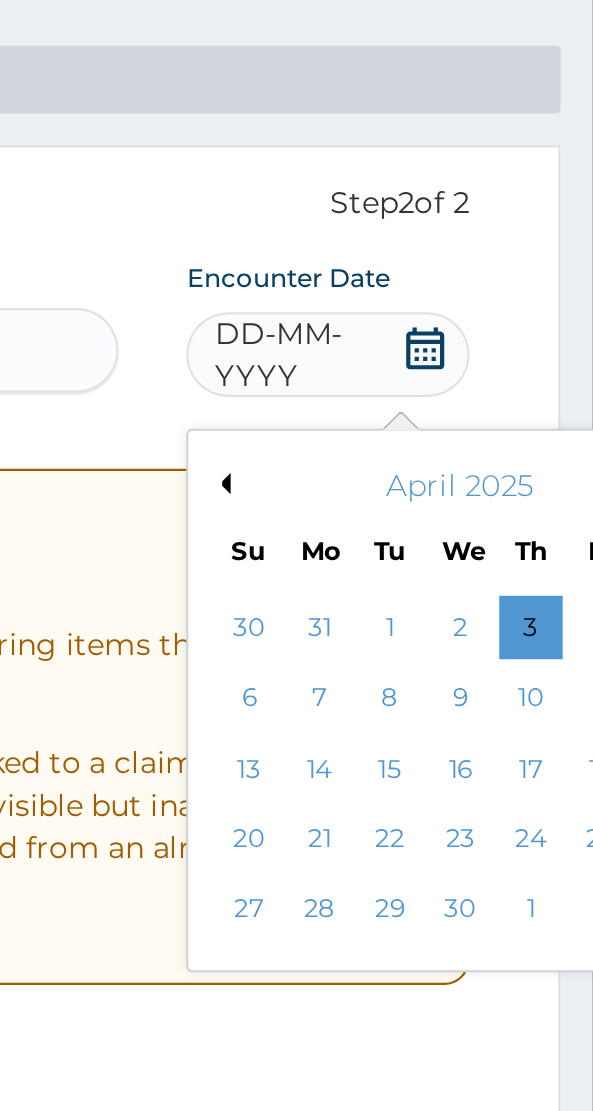 click on "30" at bounding box center (531, 555) 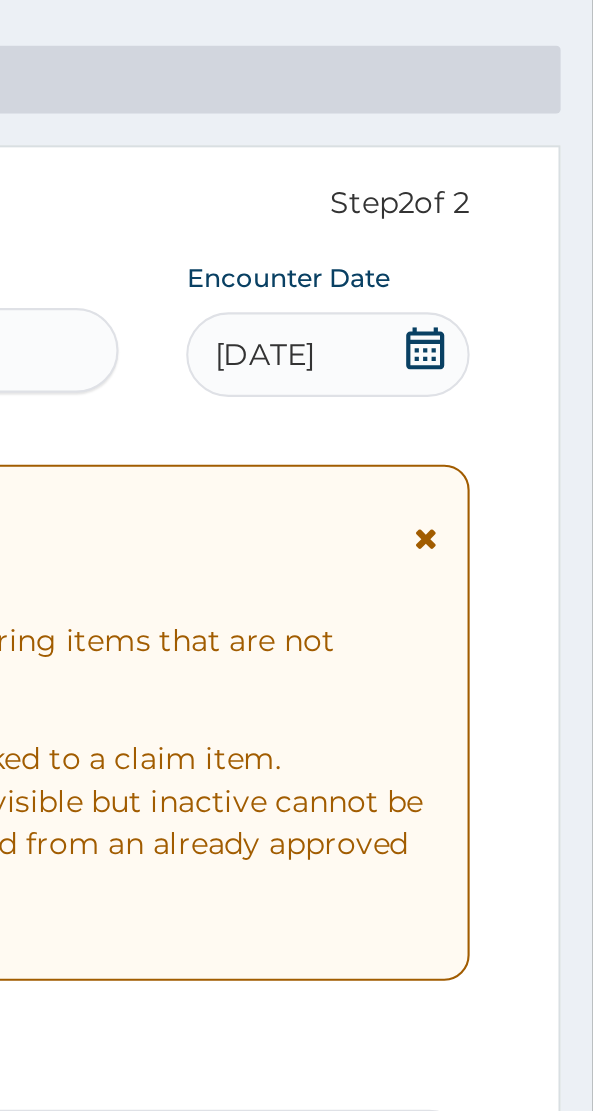 scroll, scrollTop: 0, scrollLeft: 0, axis: both 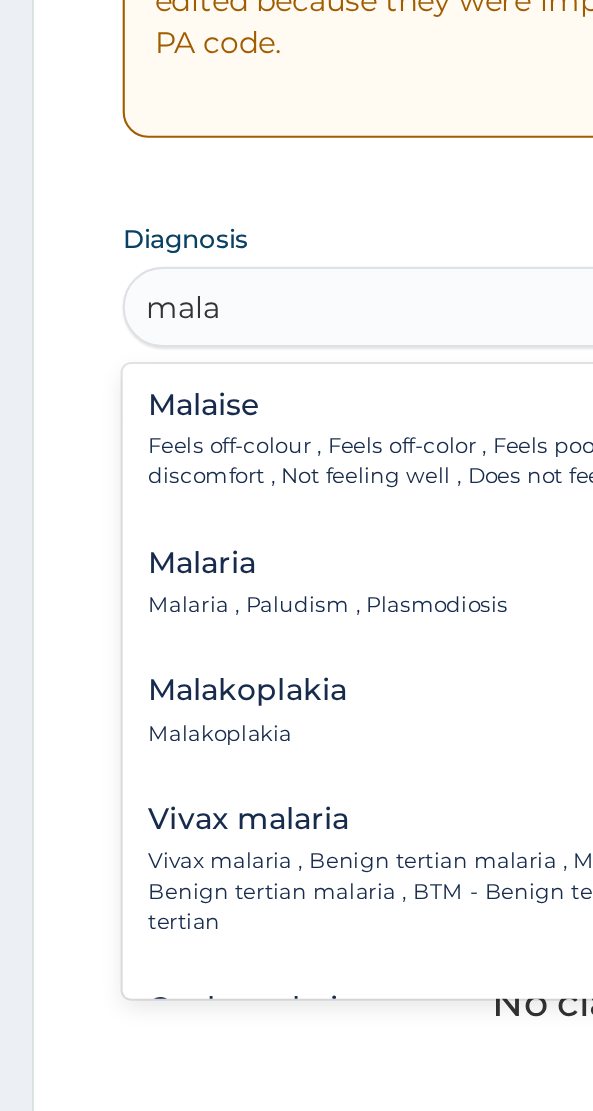 click on "Malaria" at bounding box center (155, 789) 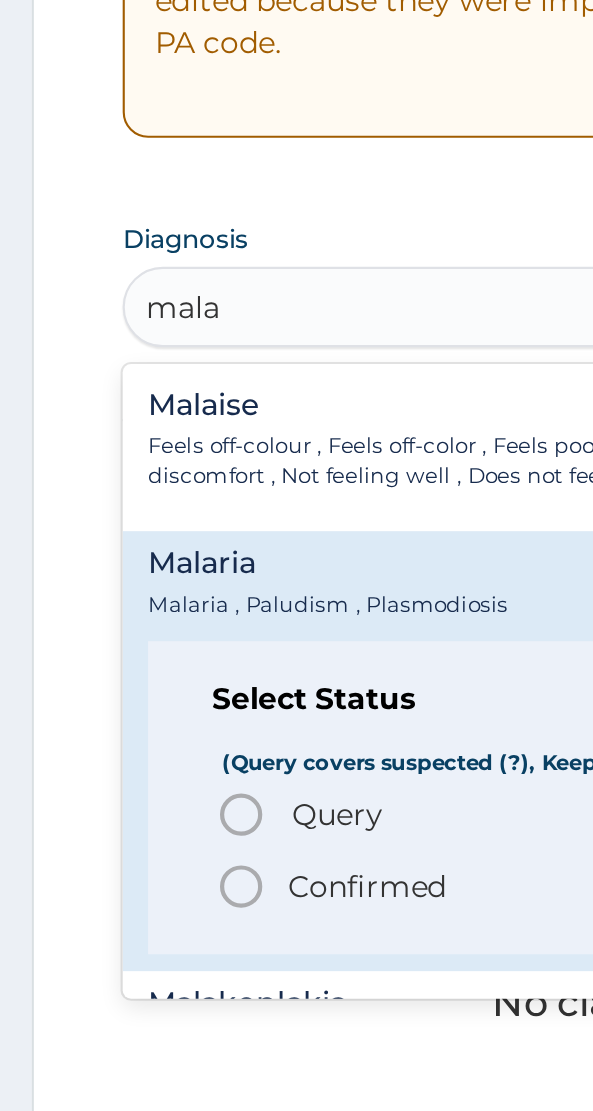 click on "Malaria" at bounding box center [155, 789] 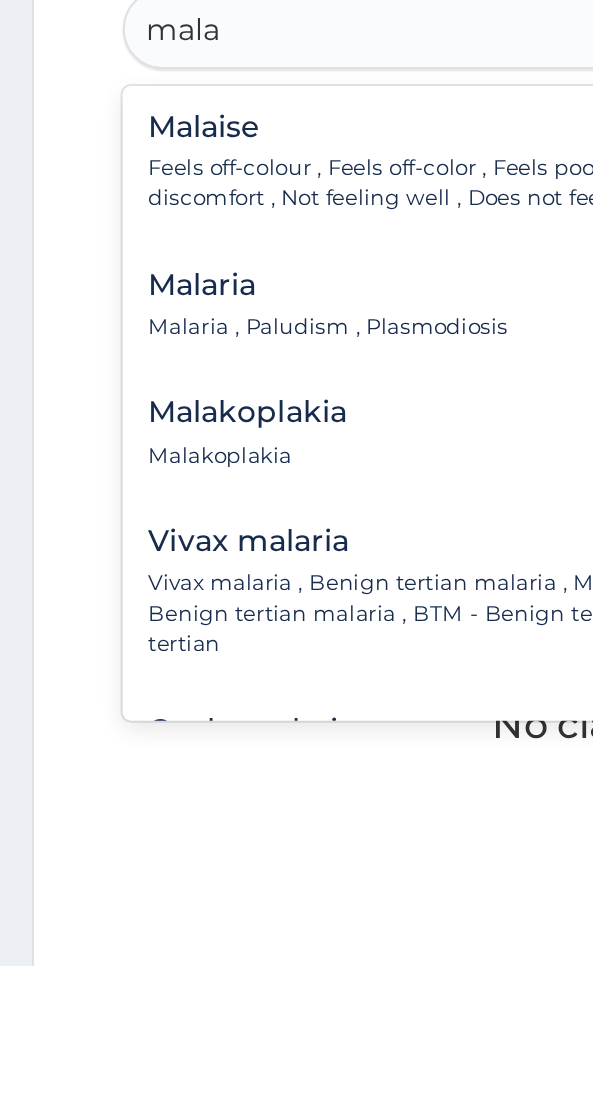 click on "Malaria , Paludism , Plasmodiosis" at bounding box center [155, 809] 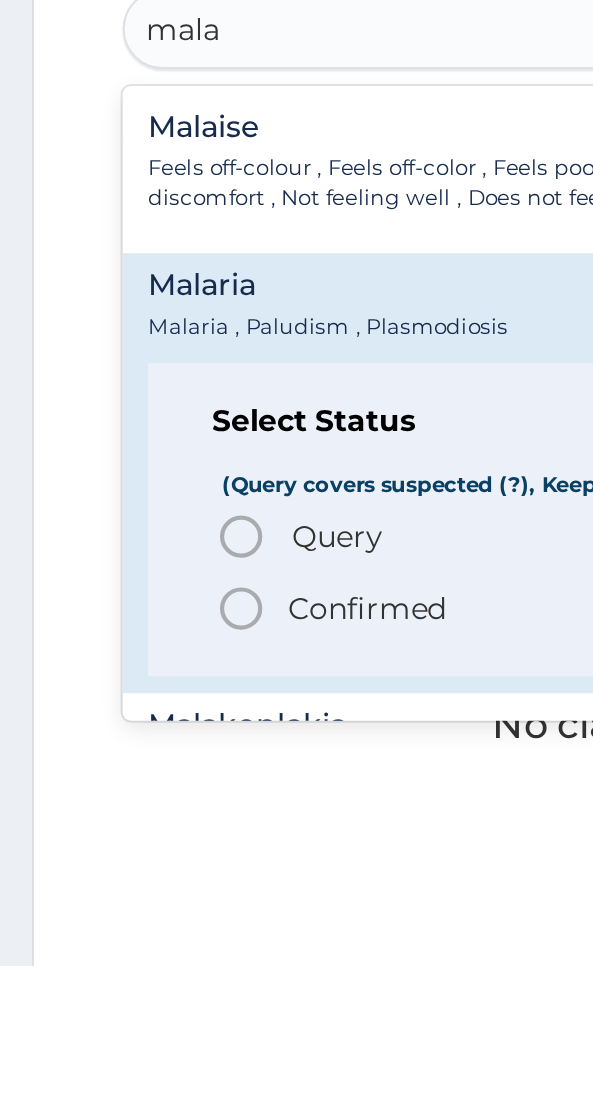 click on "Query" at bounding box center [159, 908] 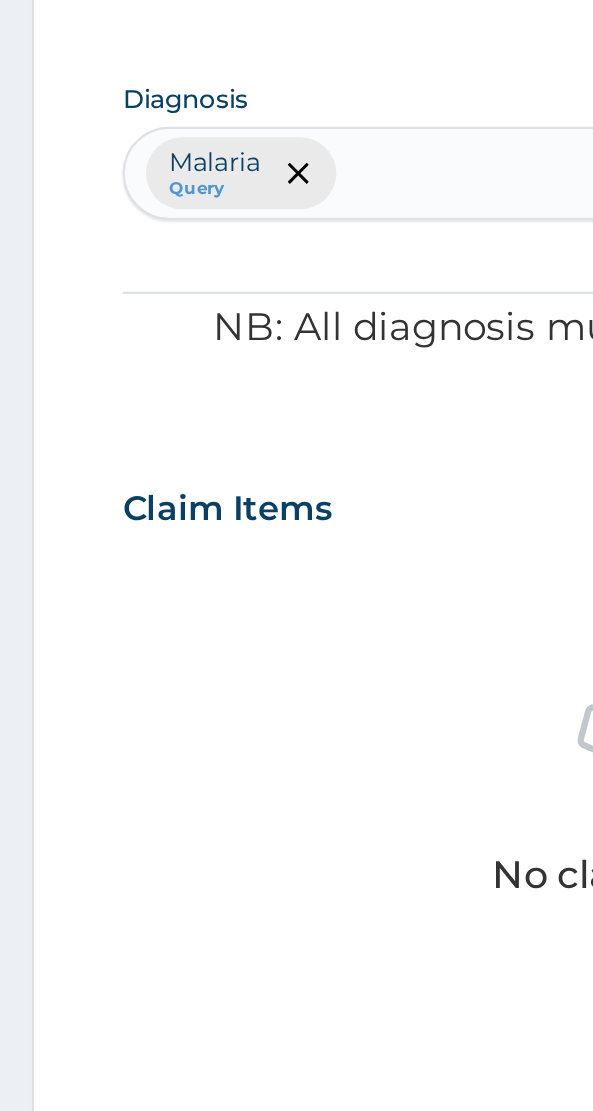scroll, scrollTop: 105, scrollLeft: 0, axis: vertical 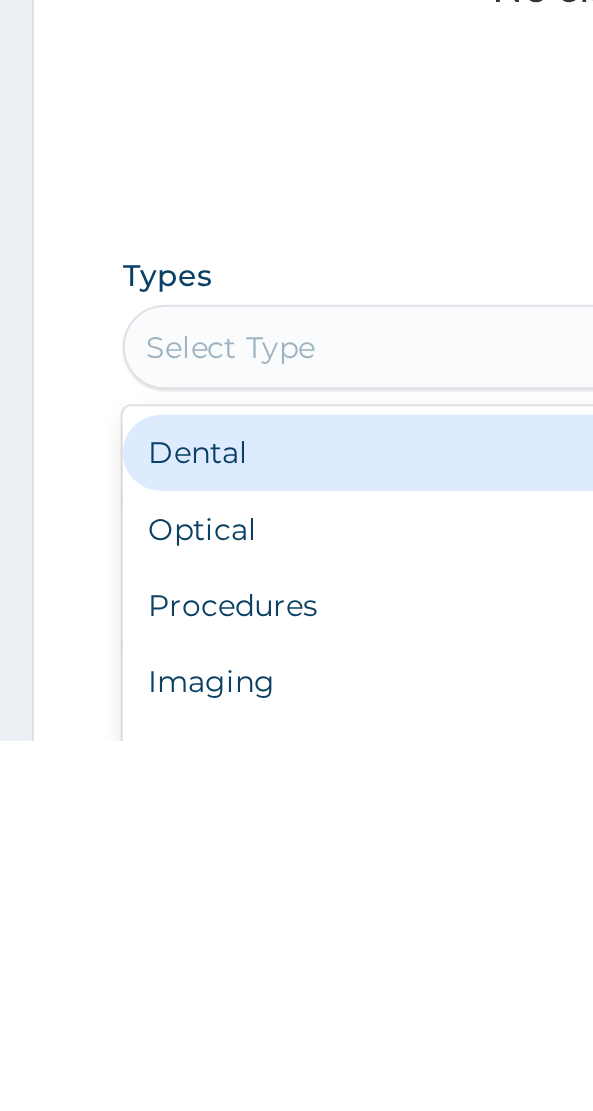 click on "Procedures" at bounding box center [296, 1047] 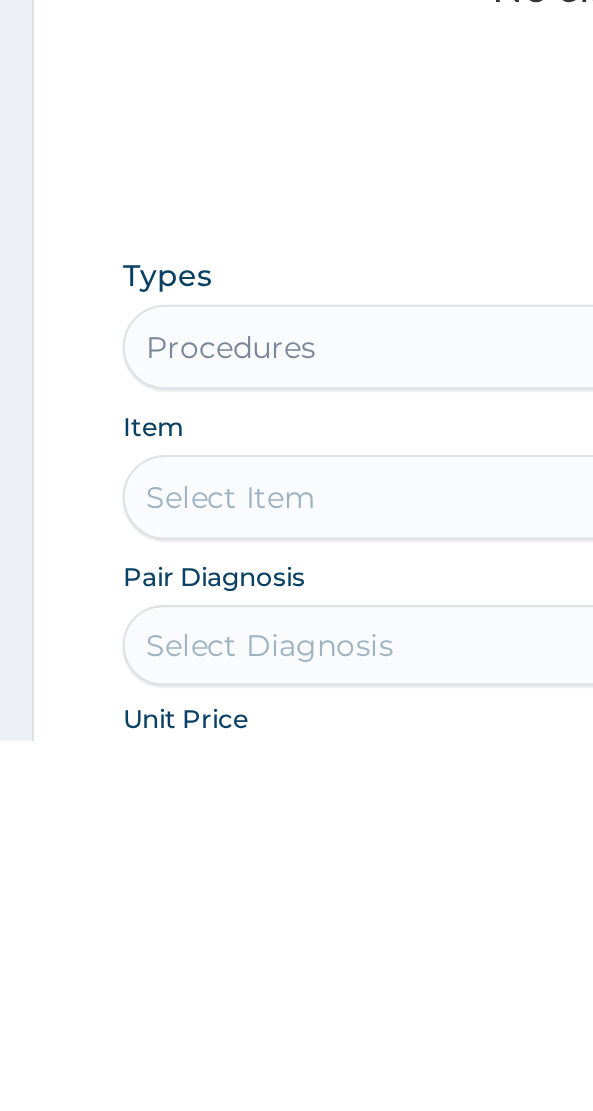 scroll, scrollTop: 247, scrollLeft: 0, axis: vertical 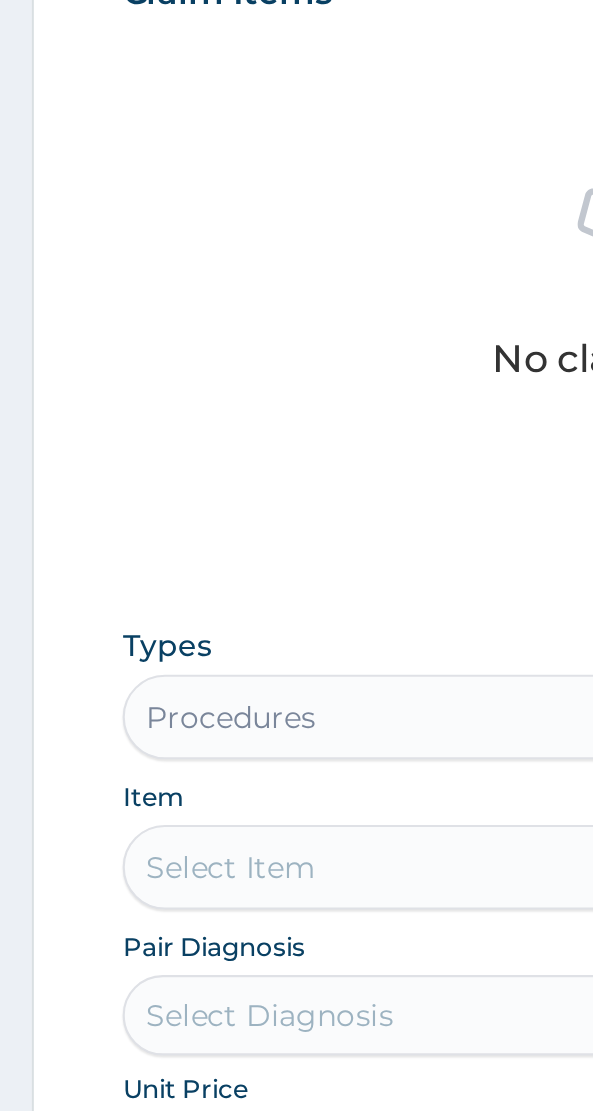 click on "Select Item" at bounding box center [296, 996] 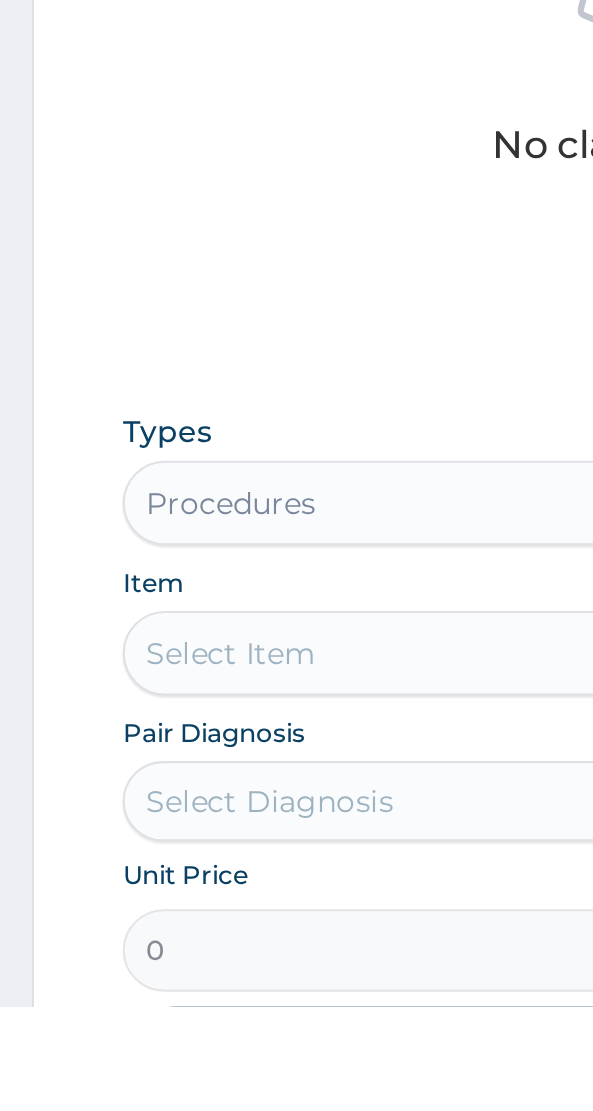 scroll, scrollTop: 330, scrollLeft: 0, axis: vertical 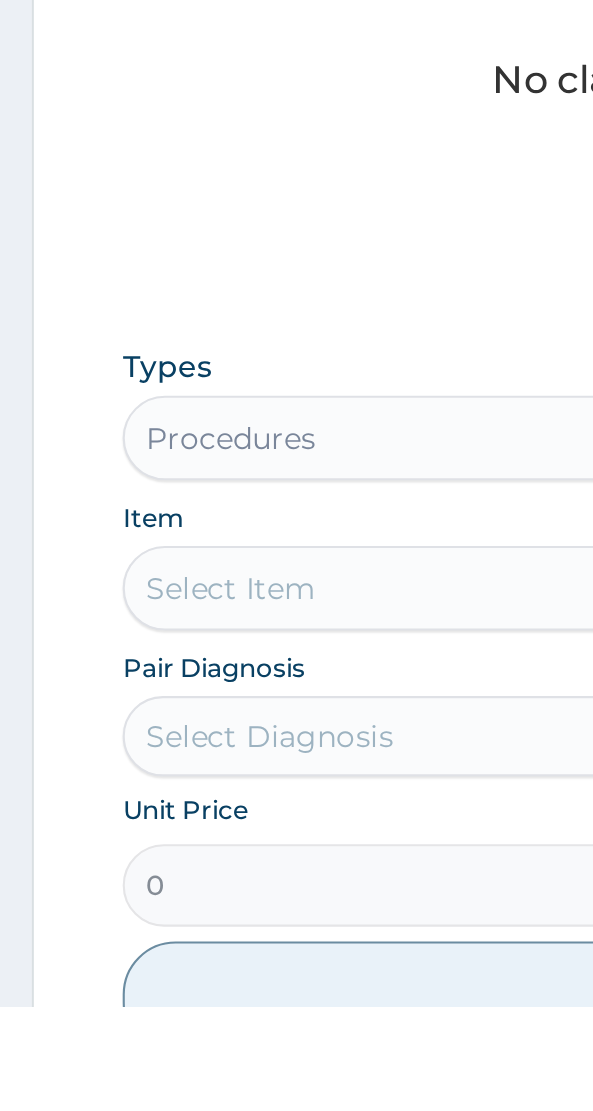 click on "Select Item" at bounding box center (296, 913) 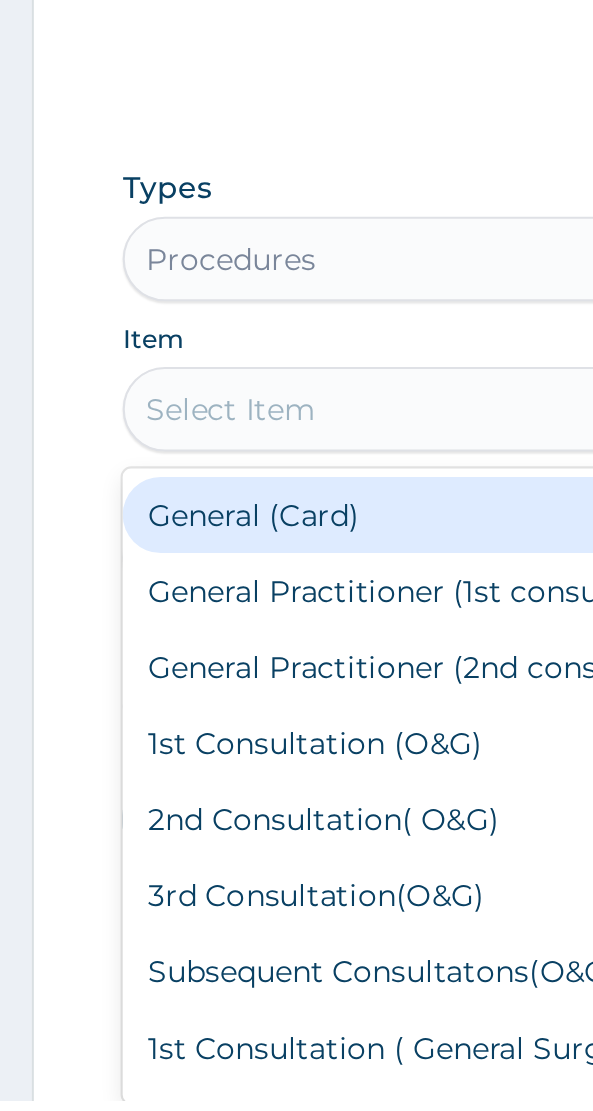 scroll, scrollTop: 471, scrollLeft: 0, axis: vertical 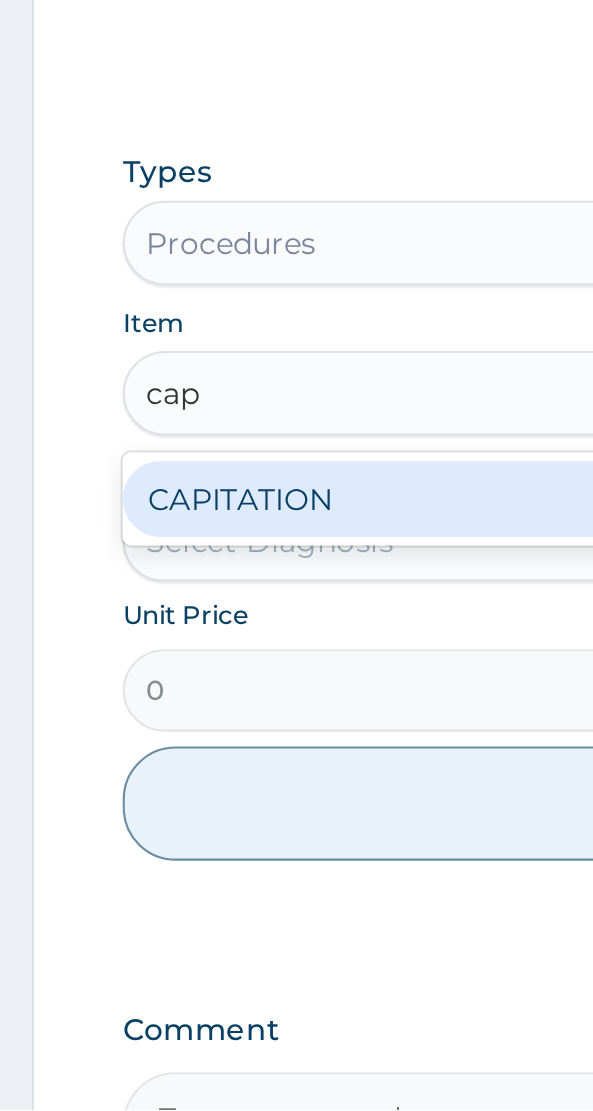 click on "CAPITATION" at bounding box center [296, 822] 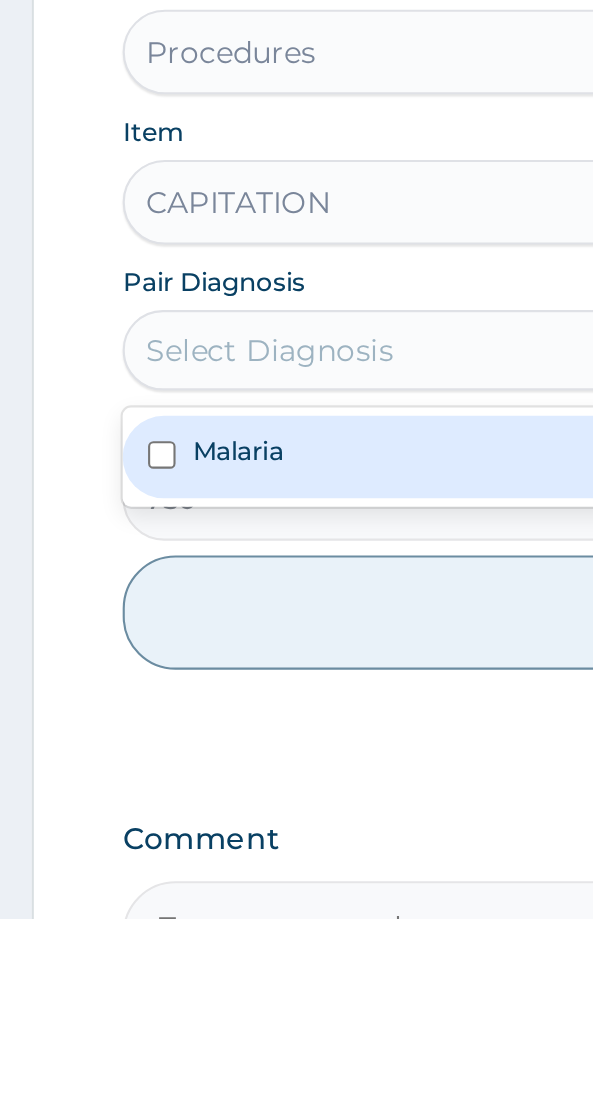 scroll, scrollTop: 471, scrollLeft: 0, axis: vertical 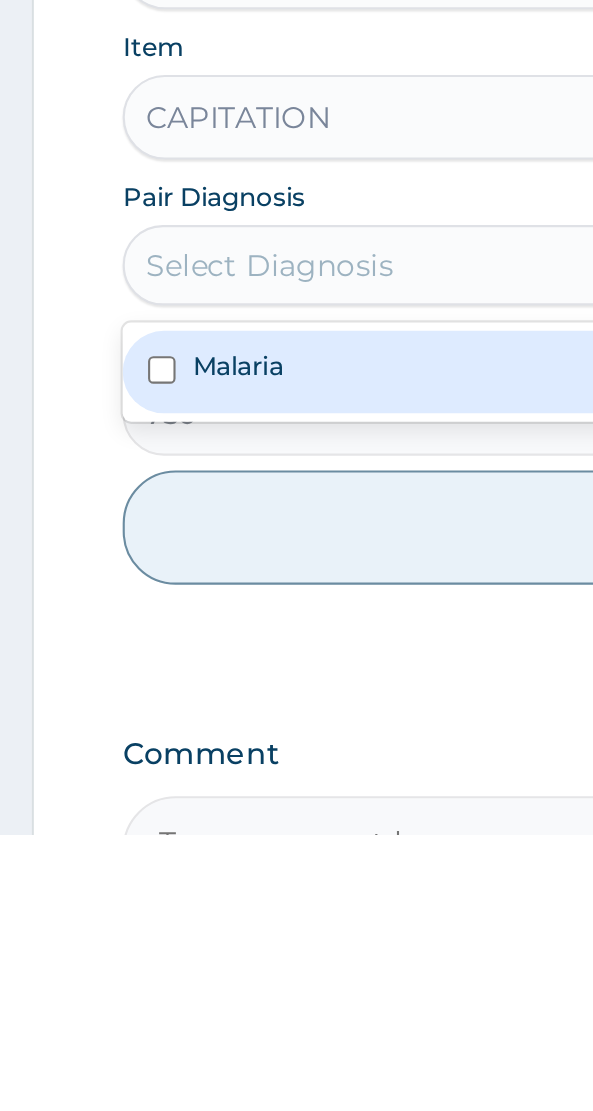 click on "Malaria" at bounding box center [296, 892] 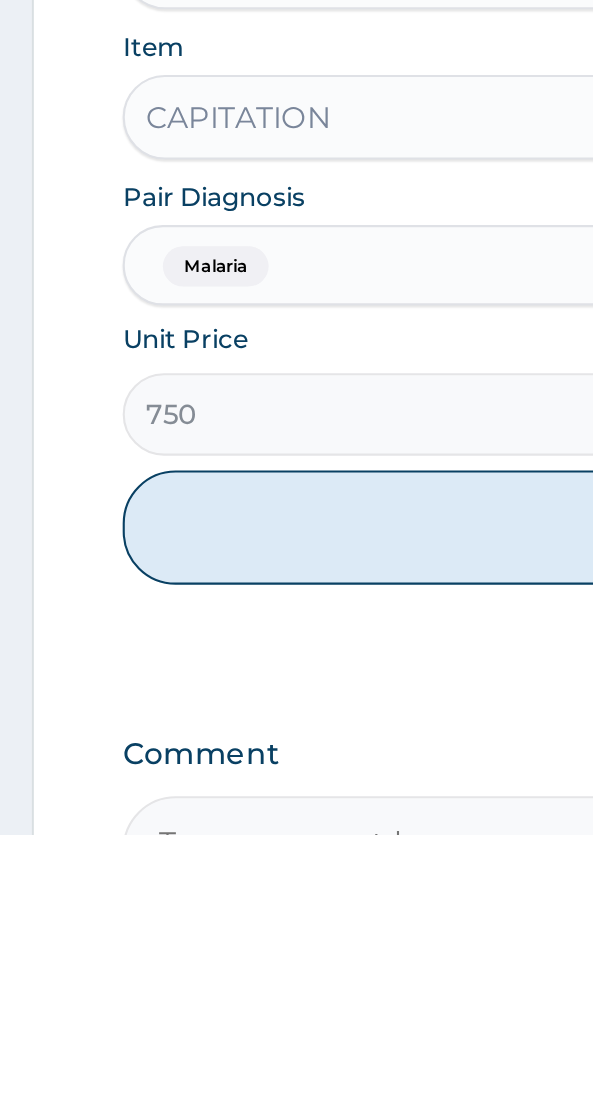 scroll, scrollTop: 471, scrollLeft: 0, axis: vertical 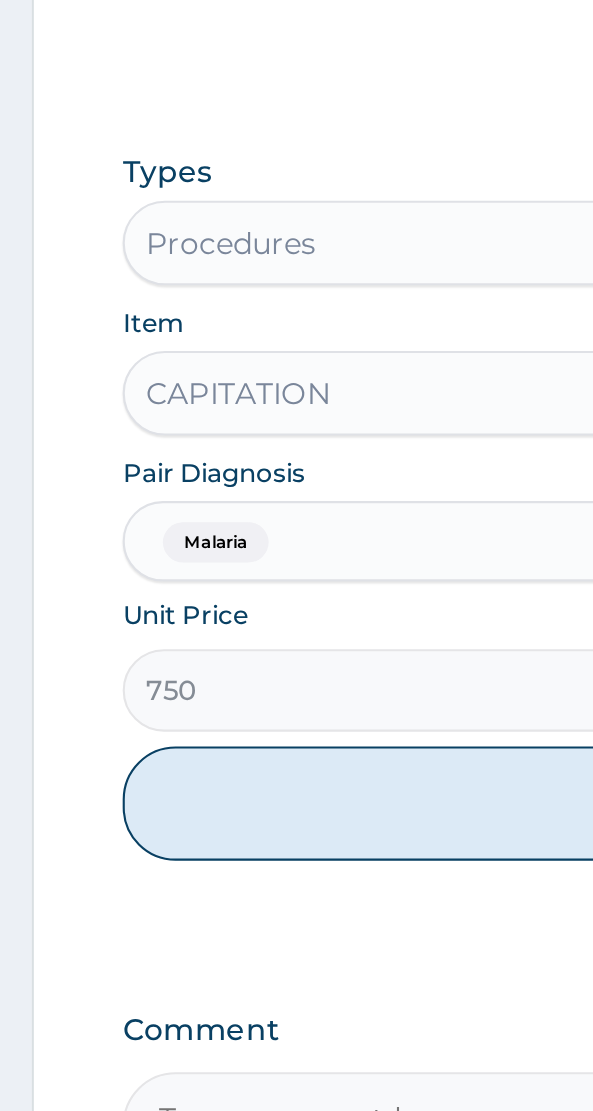 click on "Add" at bounding box center (296, 966) 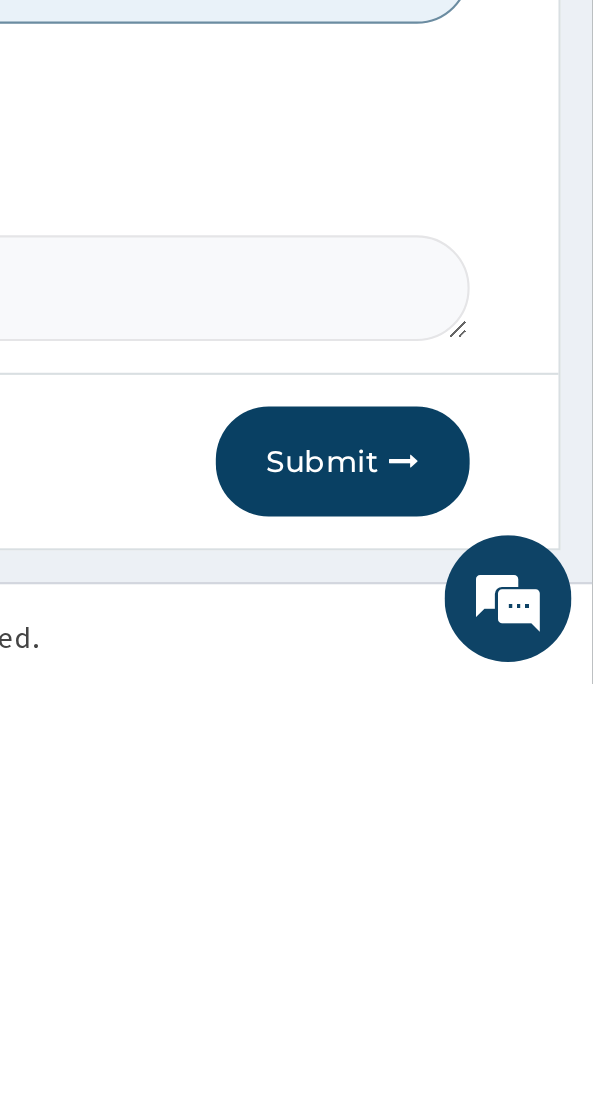 scroll, scrollTop: 570, scrollLeft: 0, axis: vertical 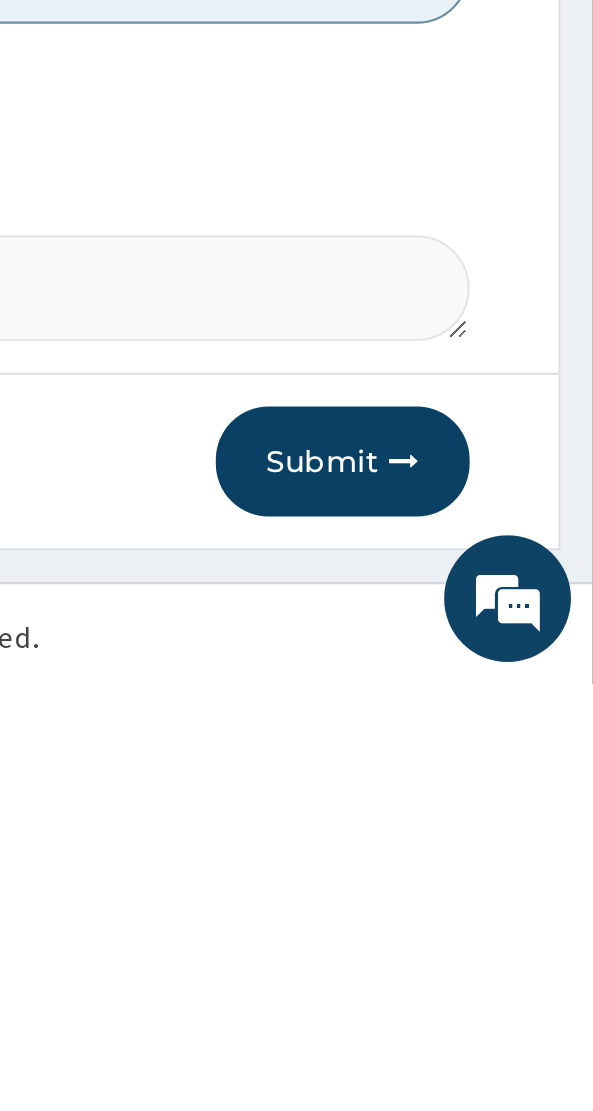 click on "Submit" at bounding box center [475, 1006] 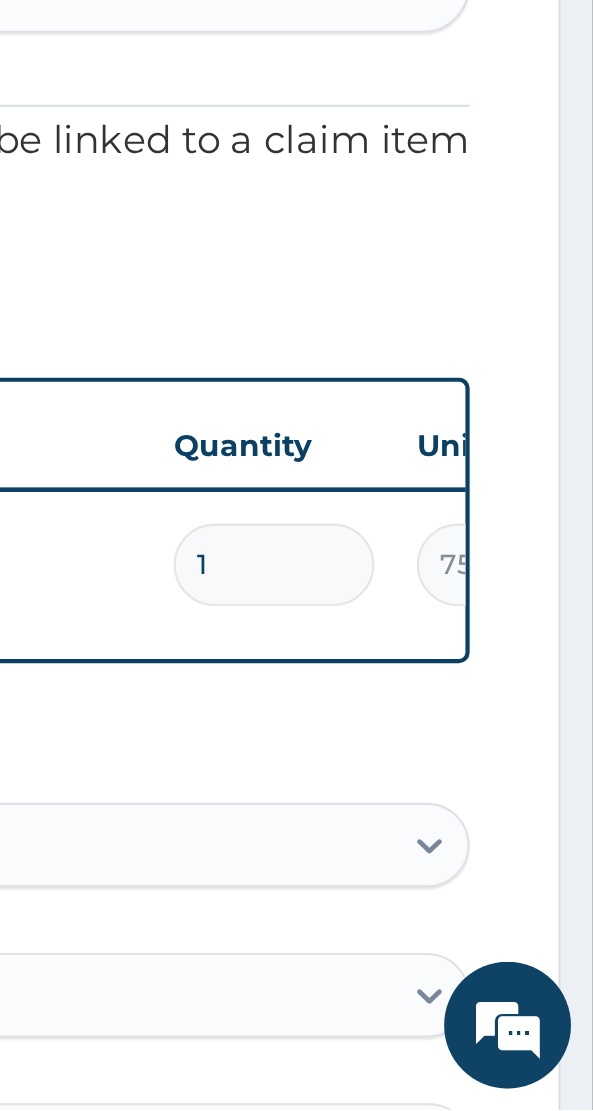 scroll, scrollTop: 91, scrollLeft: 0, axis: vertical 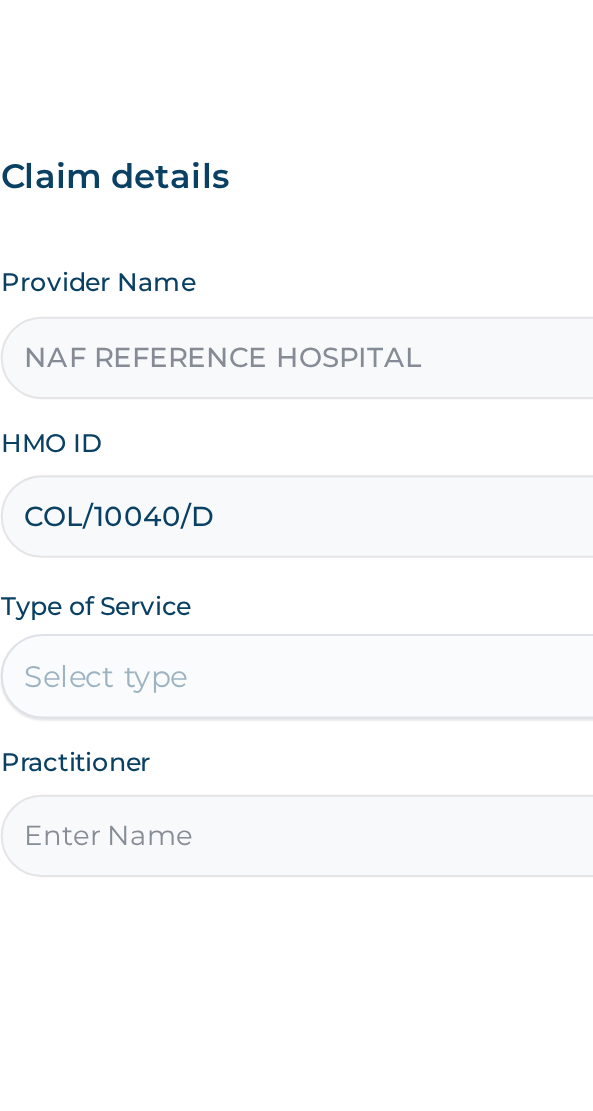 click on "COL/10040/D" at bounding box center [296, 438] 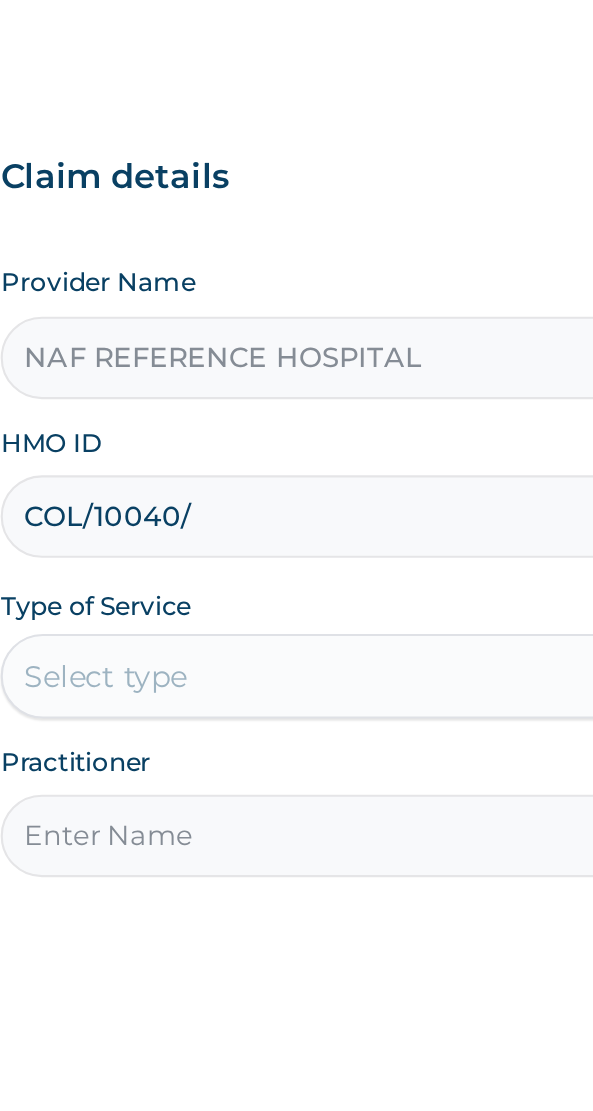 scroll, scrollTop: 0, scrollLeft: 0, axis: both 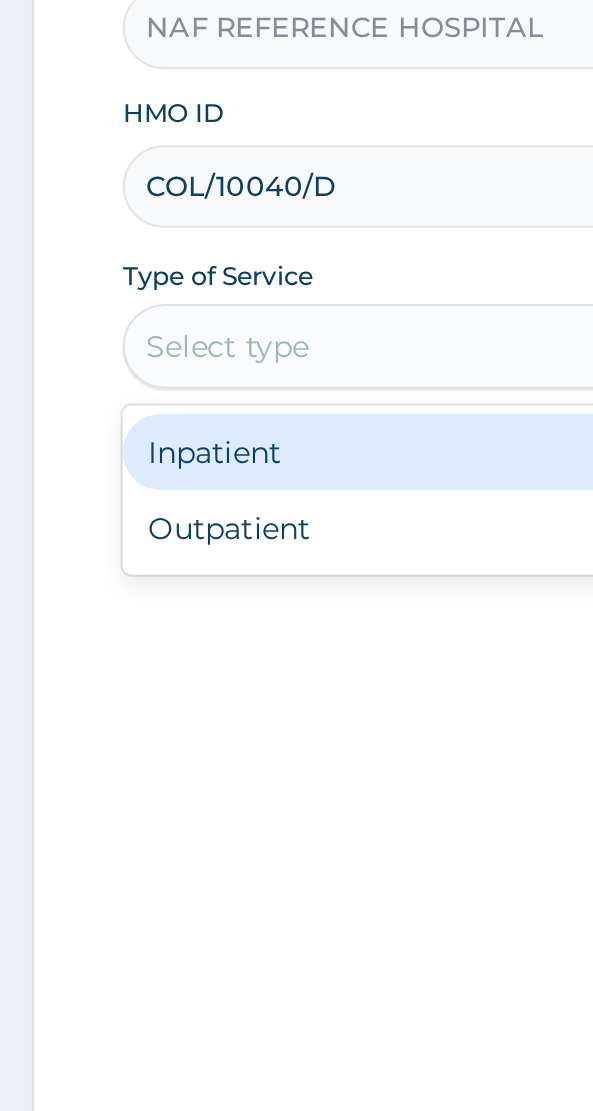 click on "Outpatient" at bounding box center [247, 600] 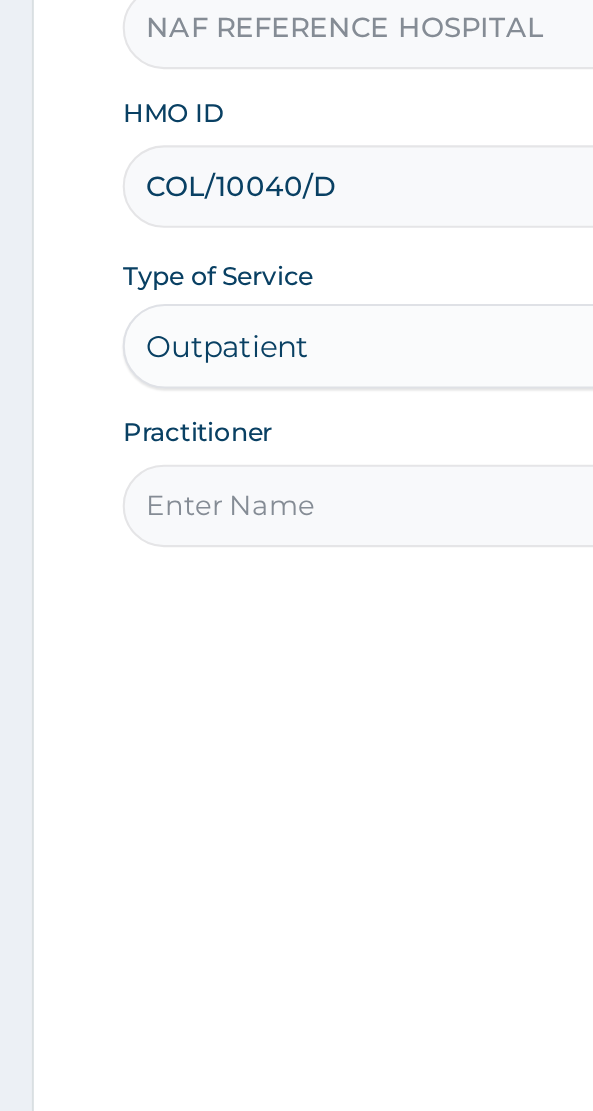 scroll, scrollTop: 0, scrollLeft: 0, axis: both 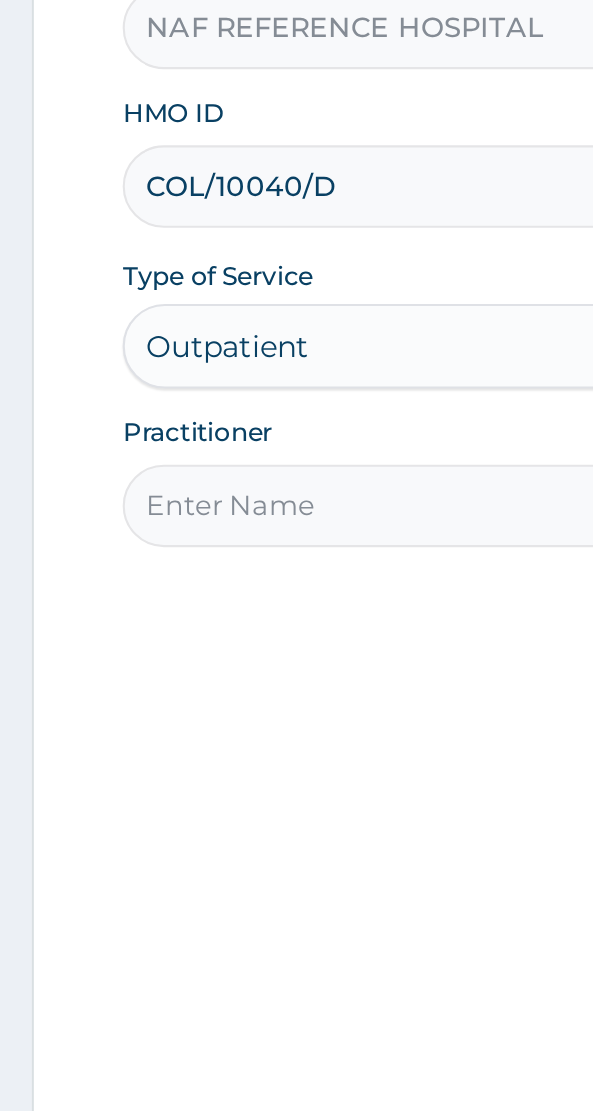 click on "Practitioner" at bounding box center (296, 589) 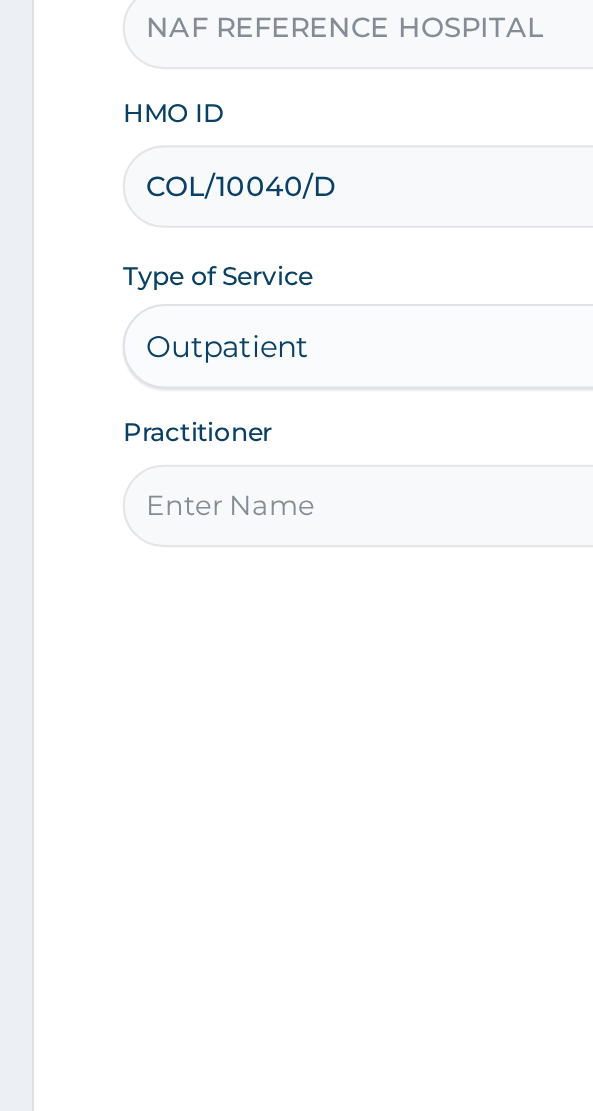 type on "[TITLE] [LAST]" 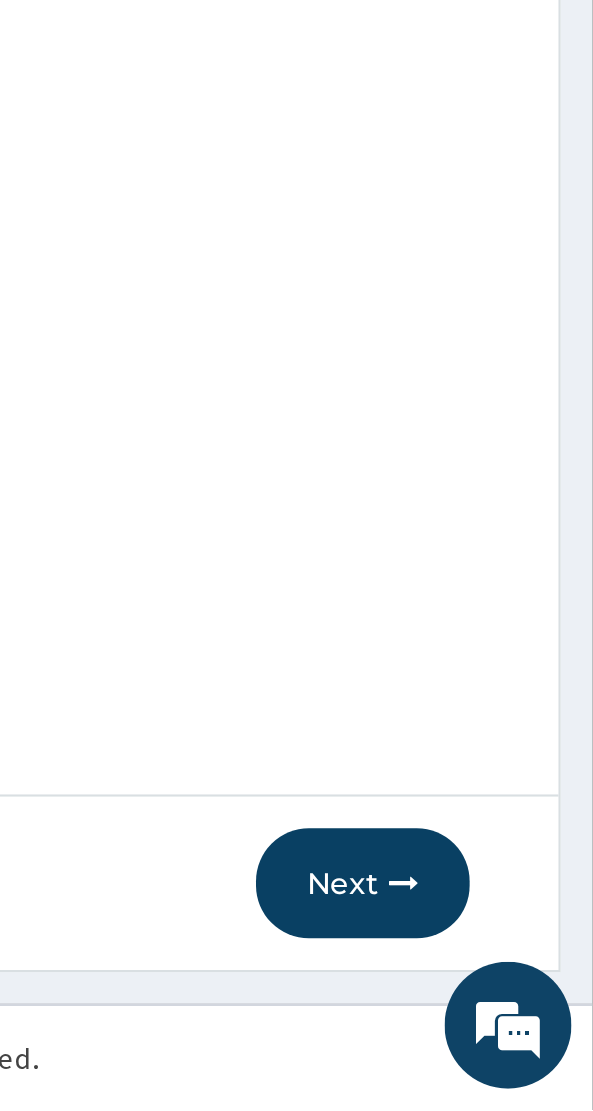 scroll, scrollTop: 40, scrollLeft: 0, axis: vertical 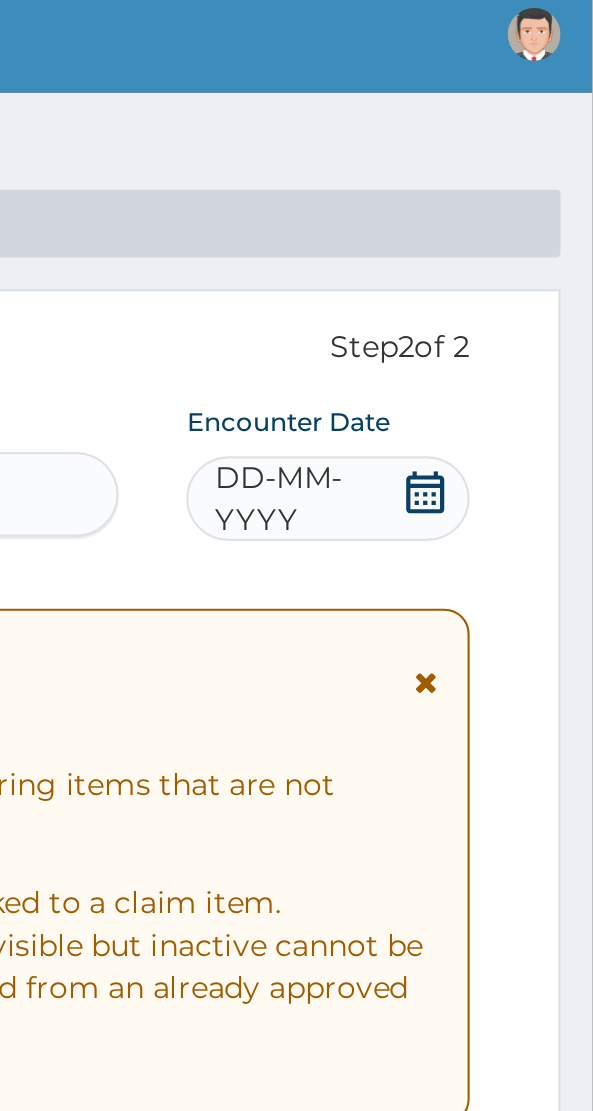 click 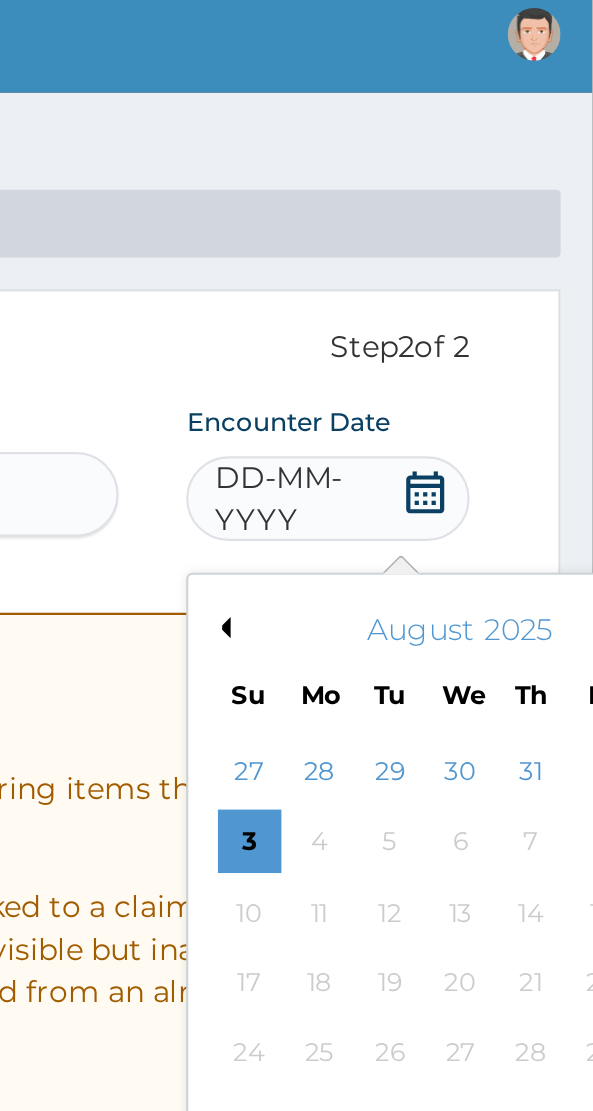 click on "Previous Month" at bounding box center [417, 313] 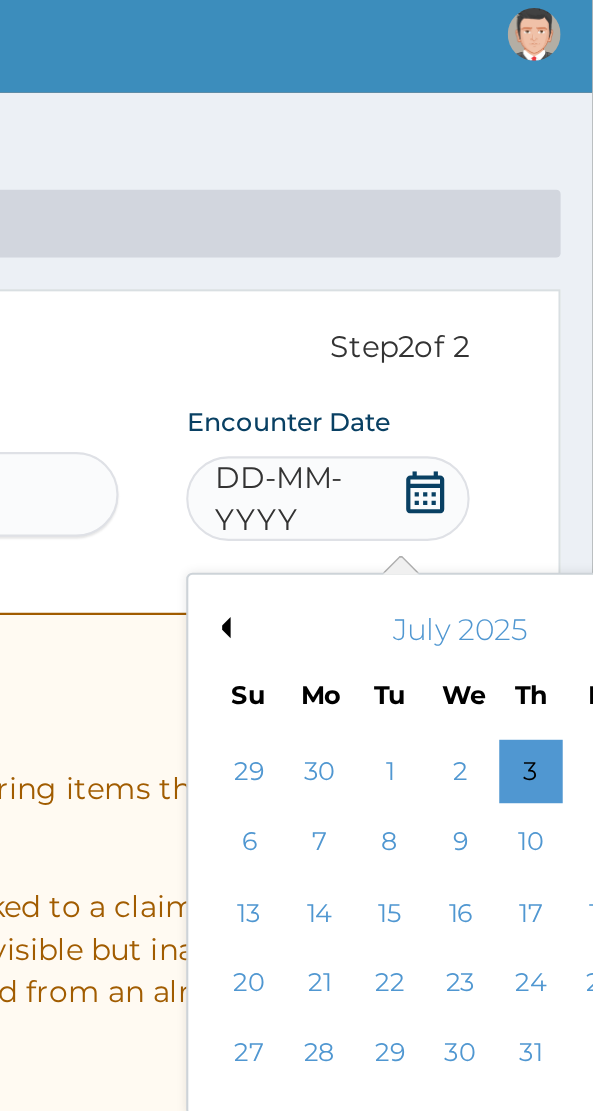 click on "Previous Month" at bounding box center (417, 313) 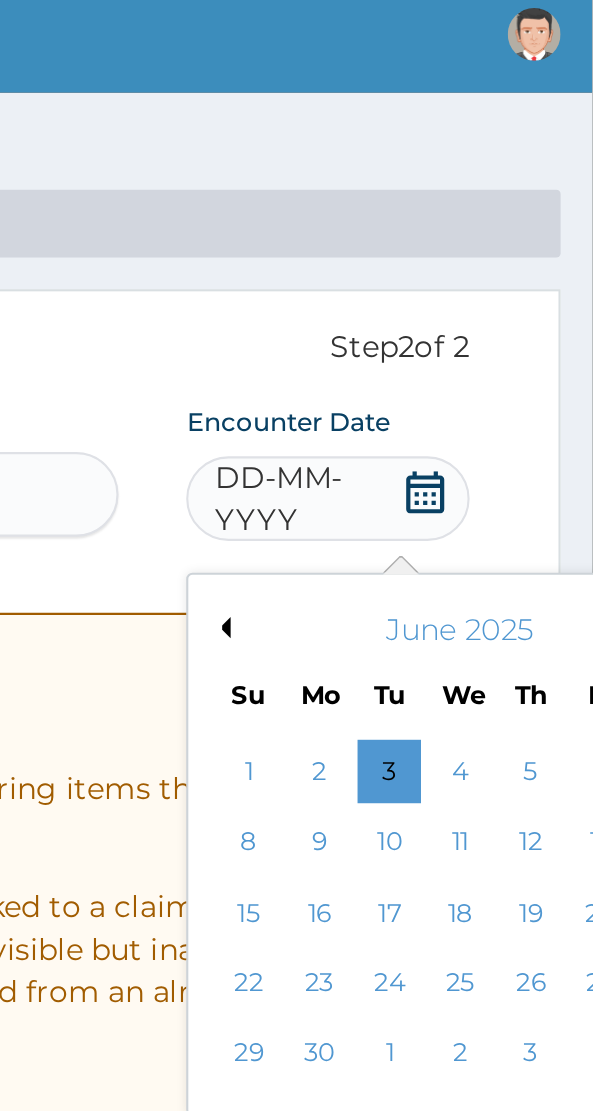 click on "Previous Month" at bounding box center [417, 313] 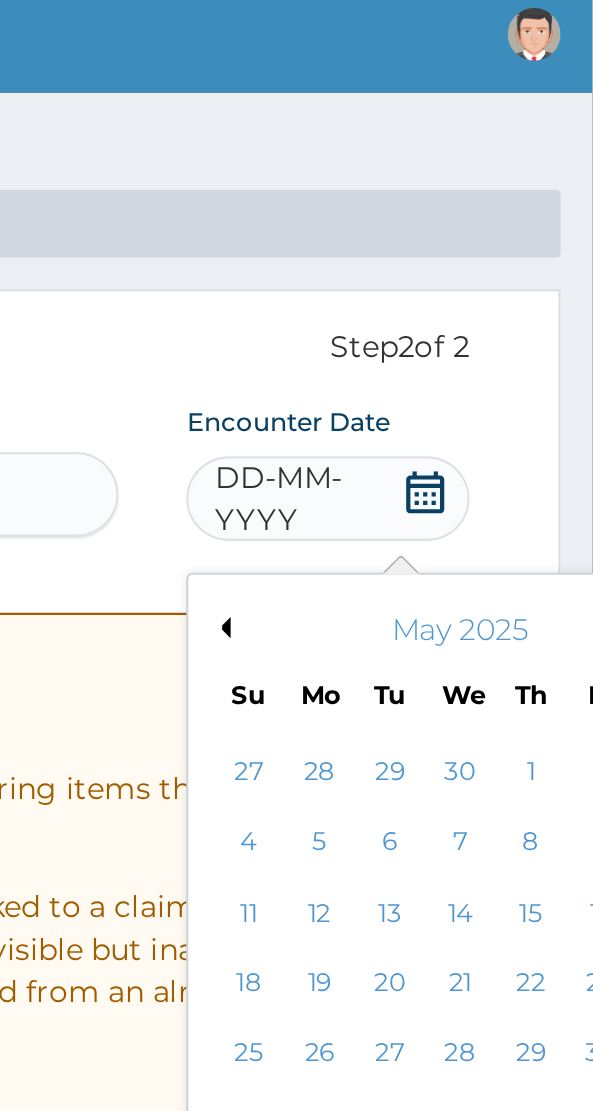click on "Previous Month" at bounding box center (417, 313) 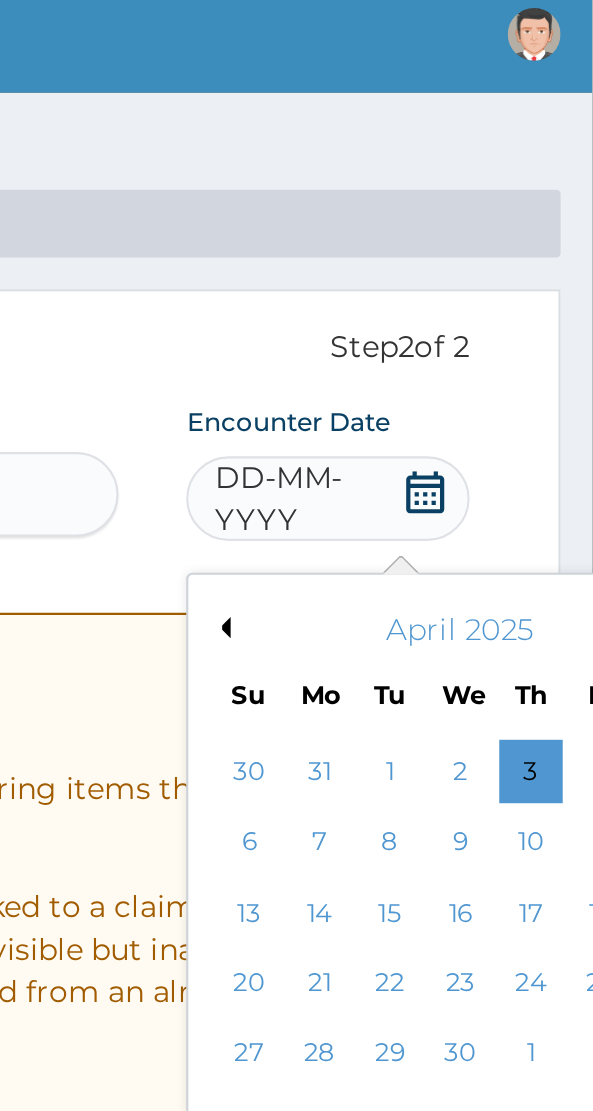 click on "30" at bounding box center (531, 515) 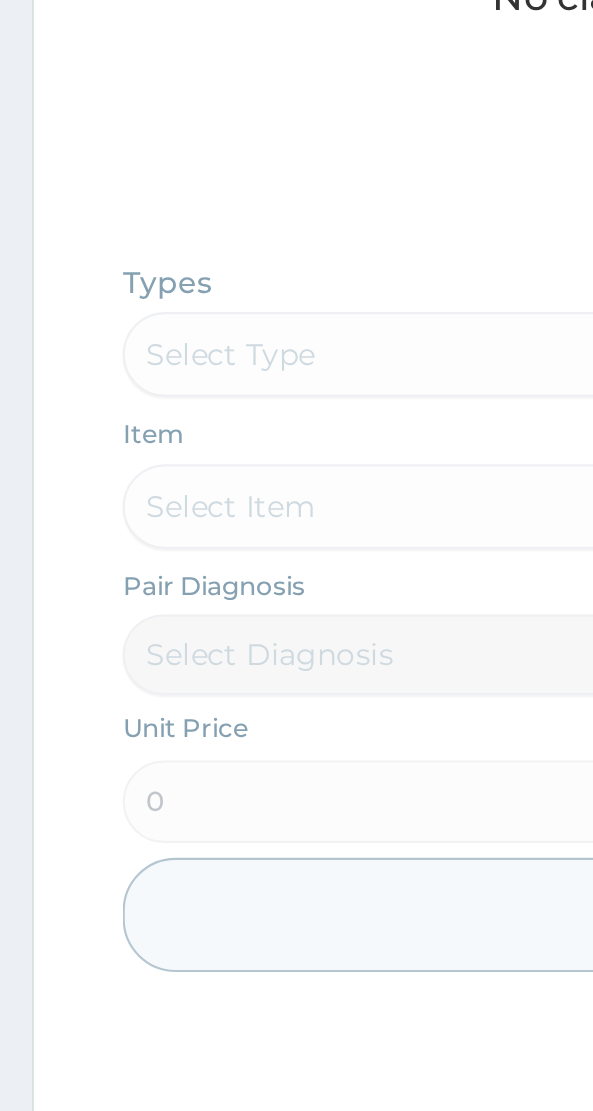 scroll, scrollTop: 641, scrollLeft: 0, axis: vertical 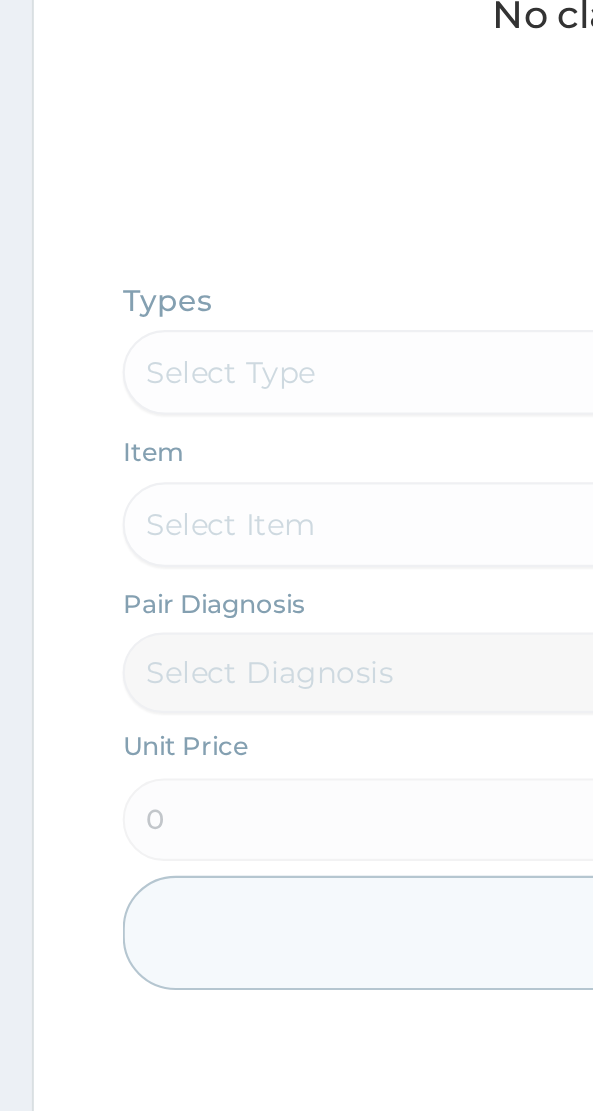 click on "Types Select Type Item Select Item Pair Diagnosis Select Diagnosis Unit Price 0 Add" at bounding box center (296, 664) 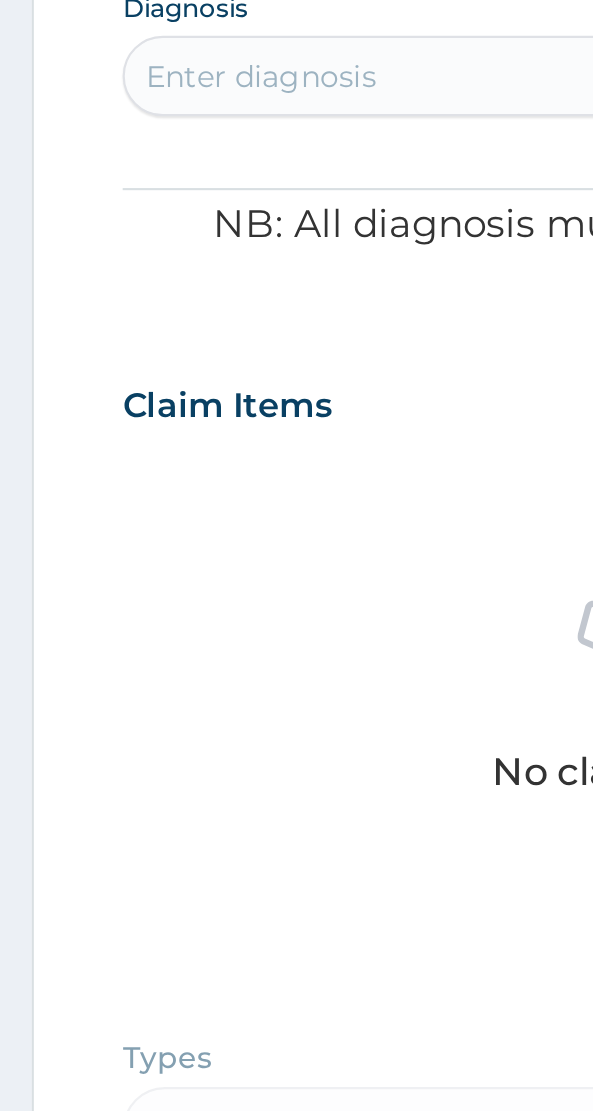 scroll, scrollTop: 632, scrollLeft: 0, axis: vertical 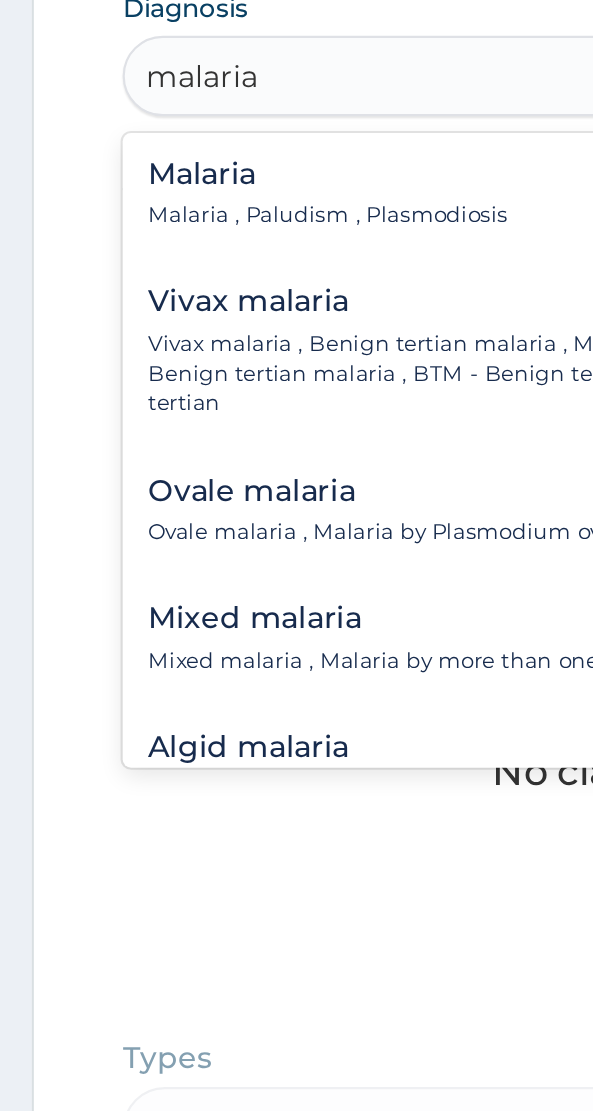 click on "Malaria Malaria , Paludism , Plasmodiosis" at bounding box center (155, 92) 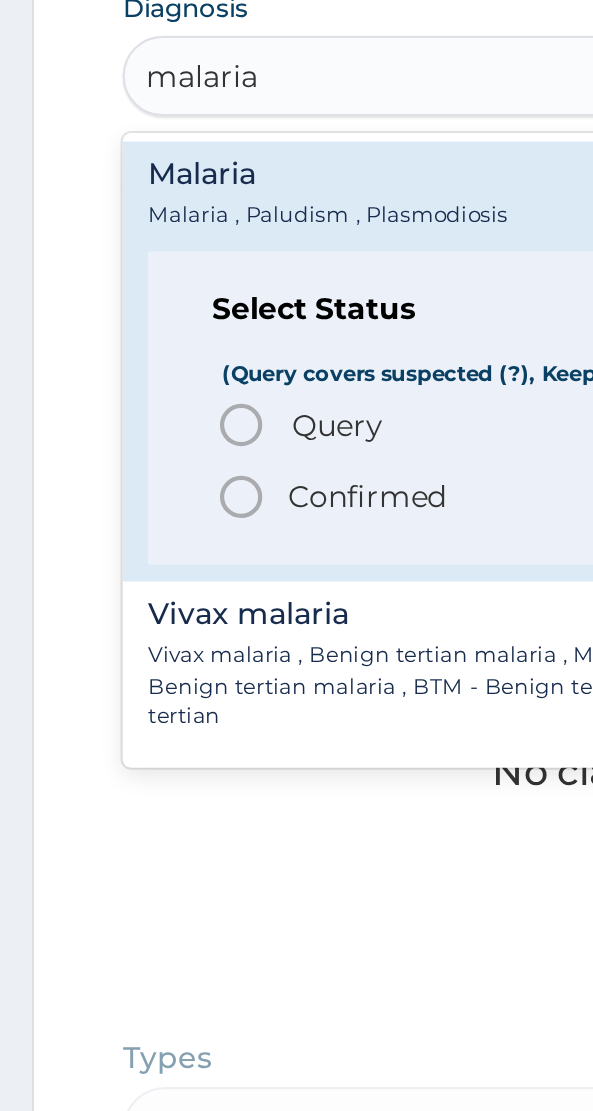 click on "Query" at bounding box center (159, 201) 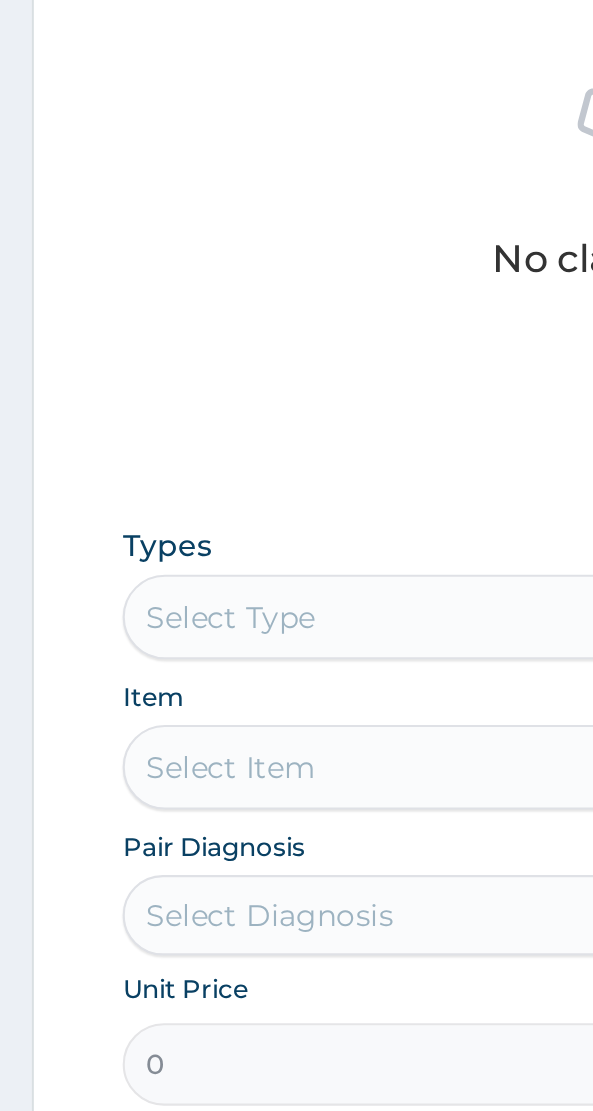 scroll, scrollTop: 573, scrollLeft: 0, axis: vertical 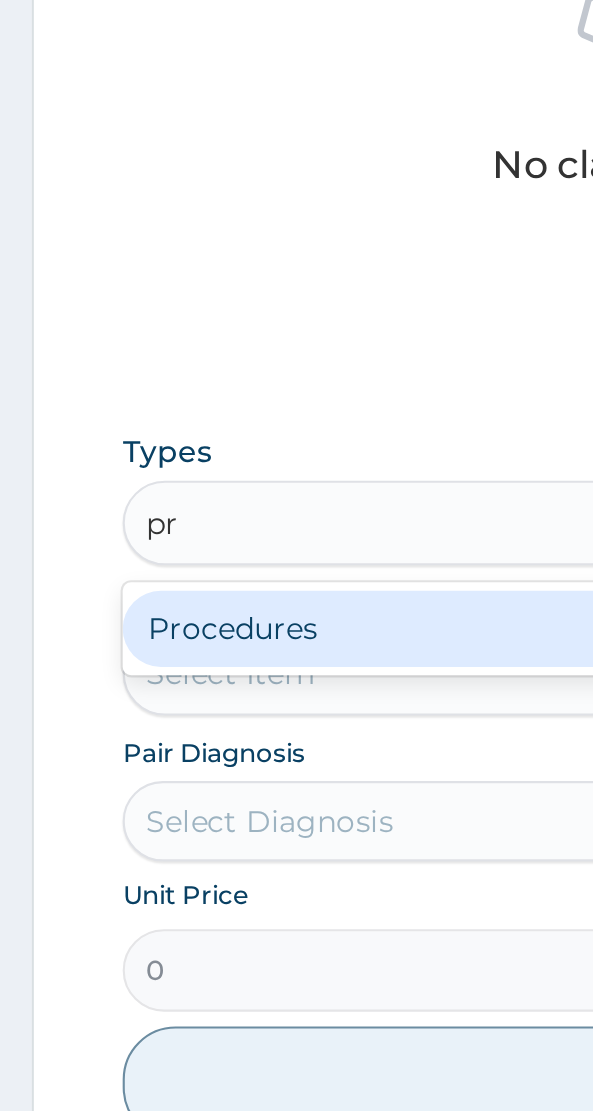 click on "Procedures" at bounding box center [296, 649] 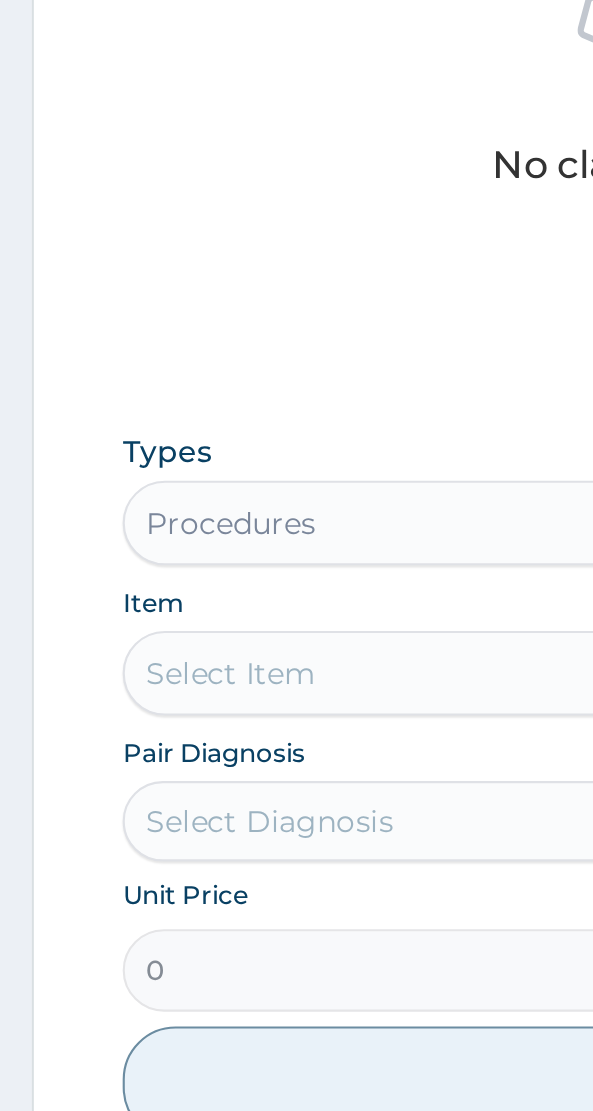 click on "Select Item" at bounding box center (296, 670) 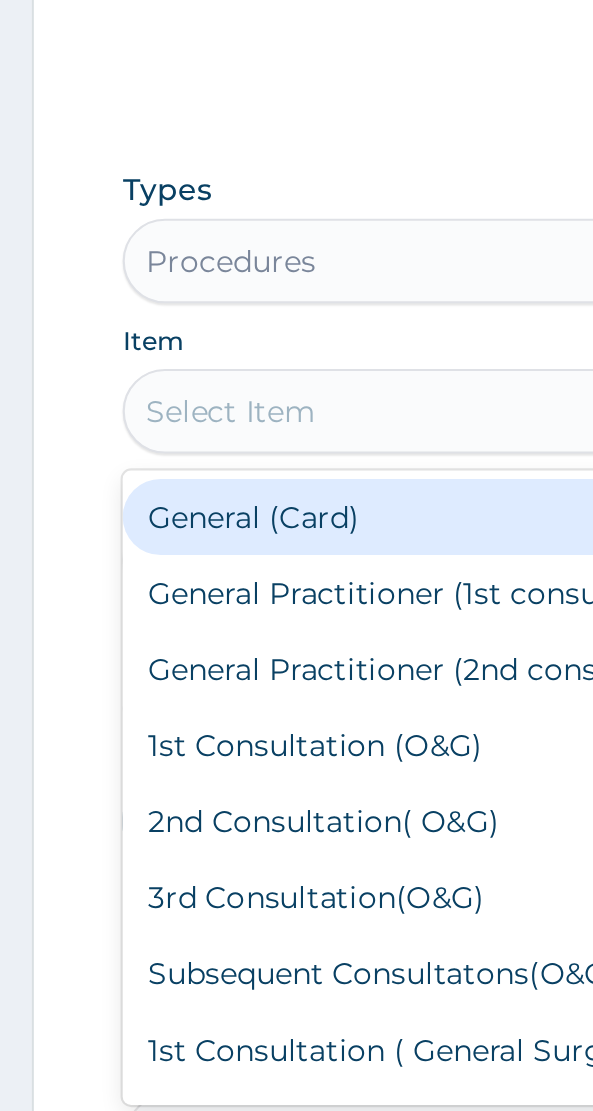 scroll, scrollTop: 573, scrollLeft: 0, axis: vertical 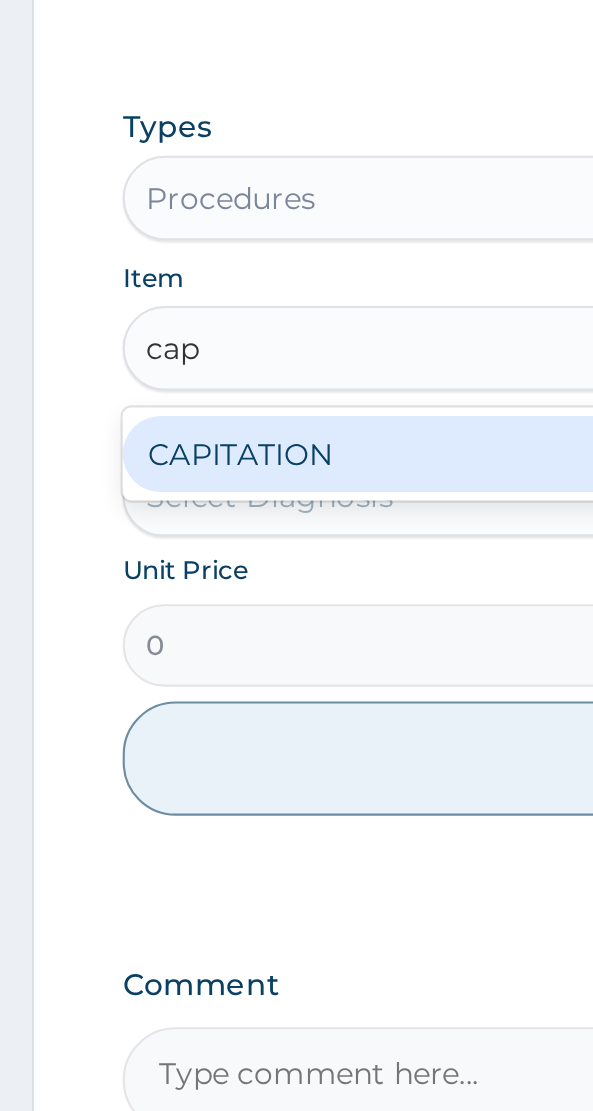click on "CAPITATION" at bounding box center [296, 720] 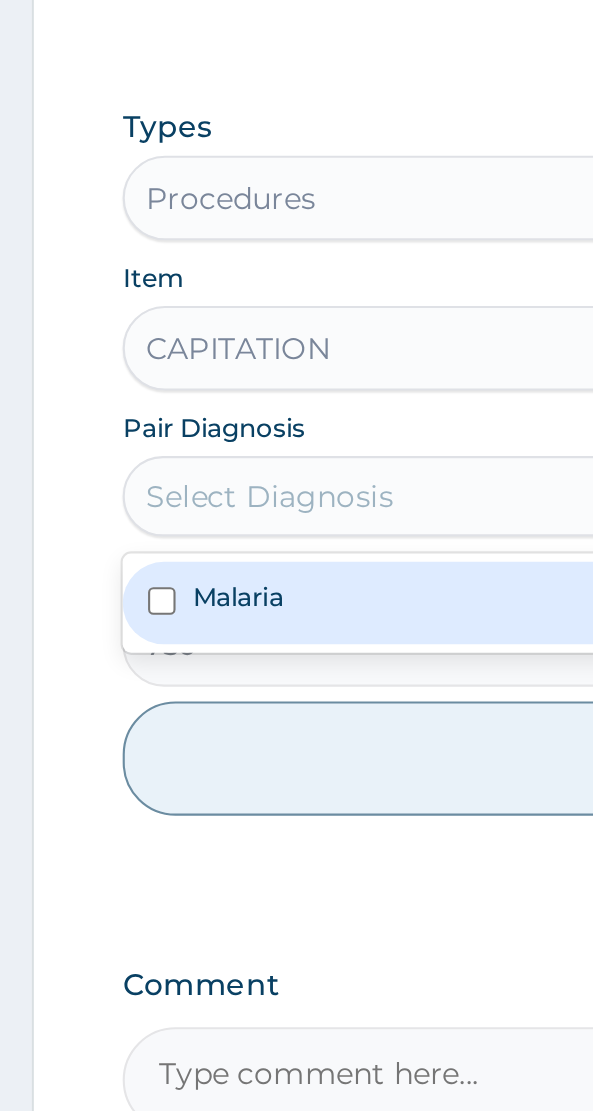 click on "Malaria" at bounding box center (112, 787) 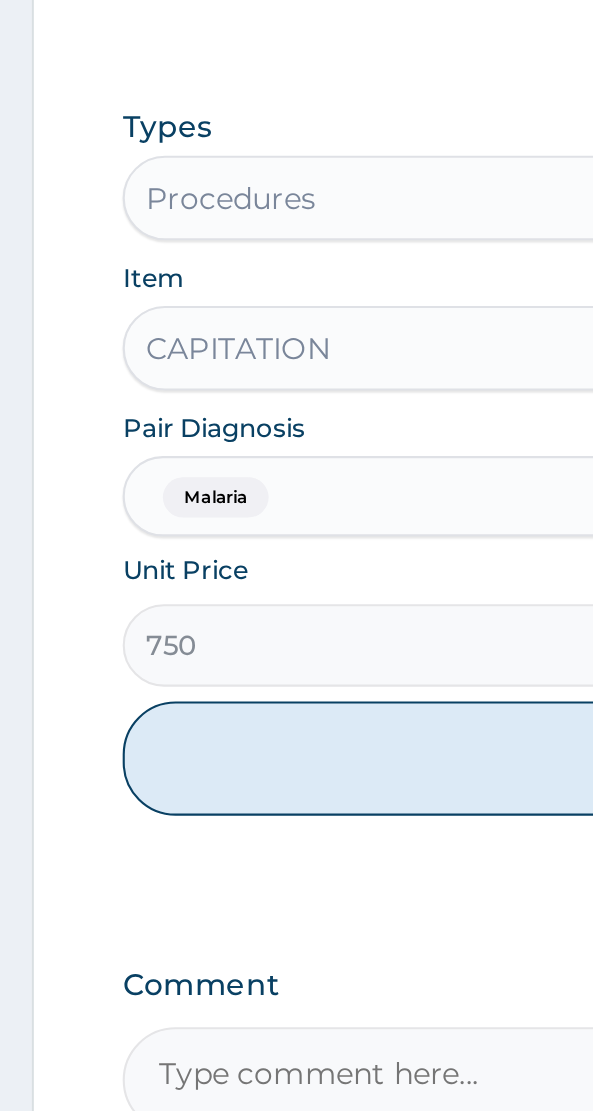 click on "Add" at bounding box center [296, 864] 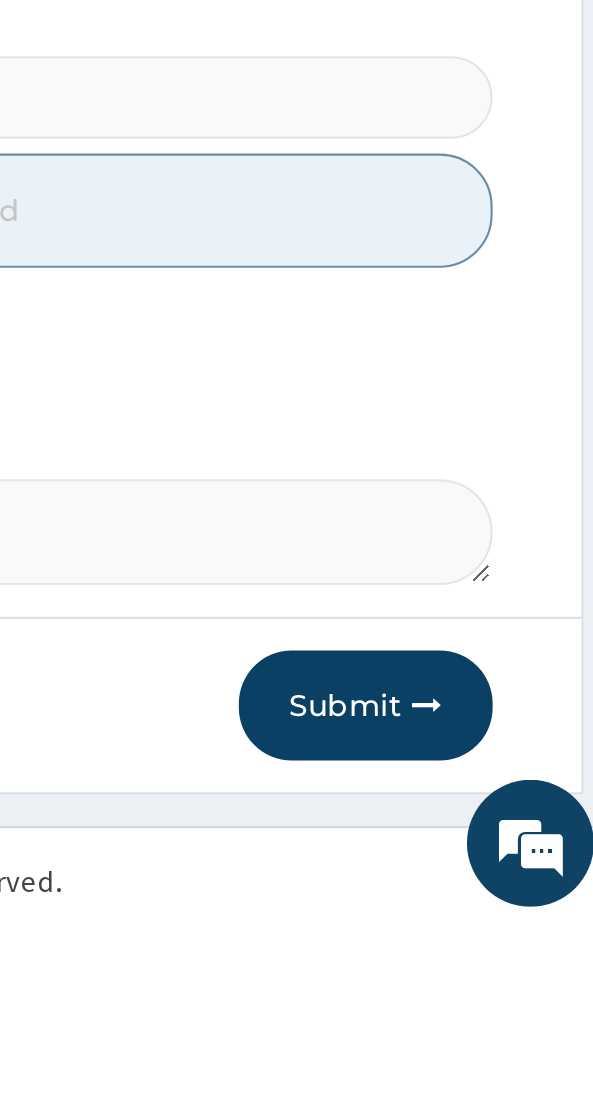 scroll, scrollTop: 570, scrollLeft: 0, axis: vertical 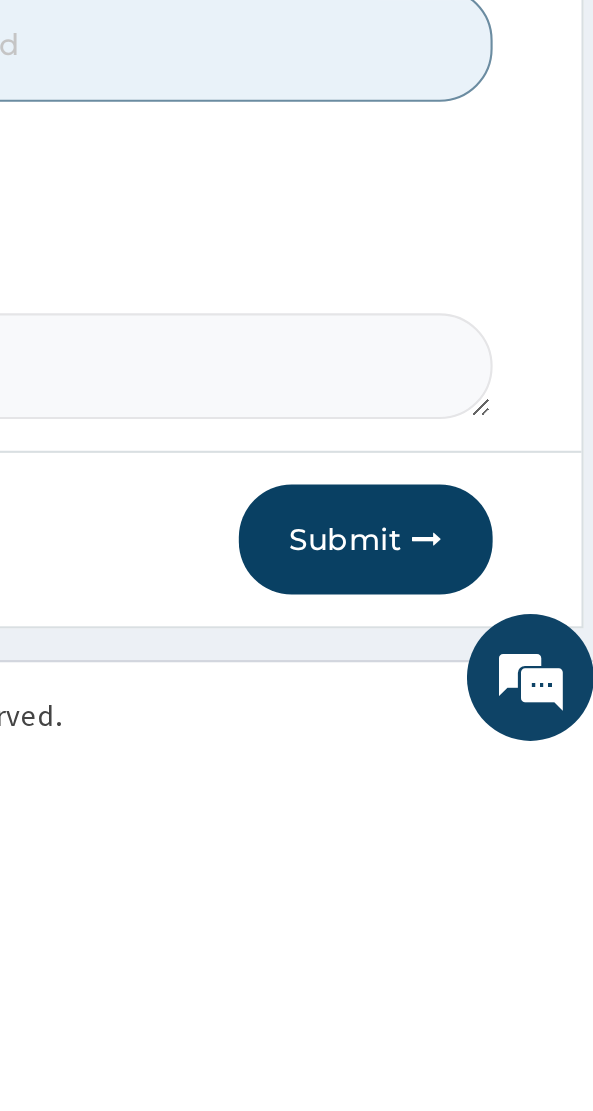 click on "Submit" at bounding box center [475, 1006] 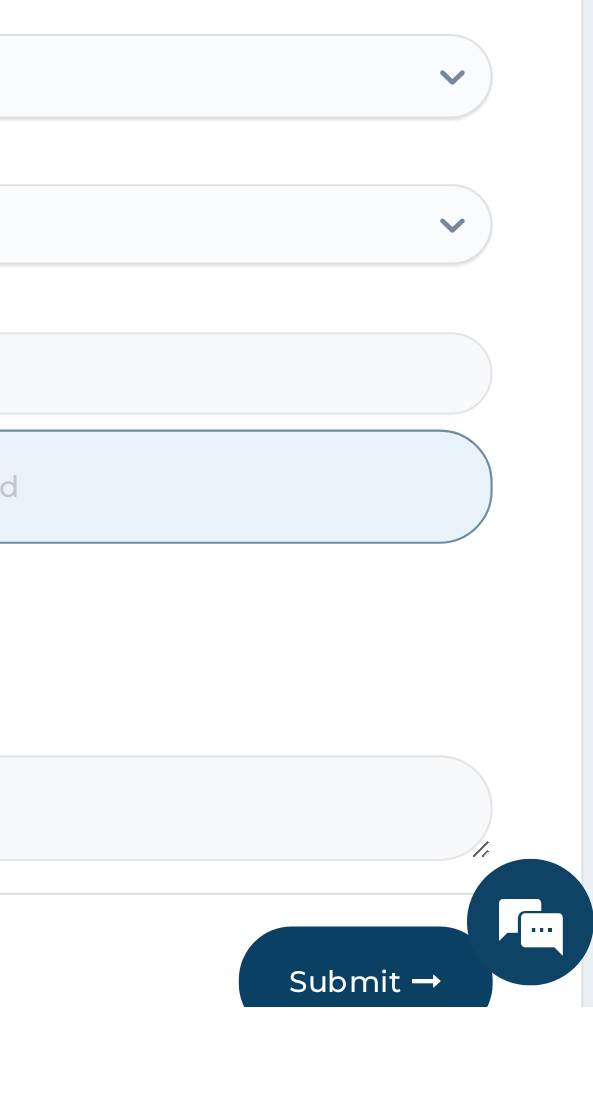 scroll, scrollTop: 478, scrollLeft: 0, axis: vertical 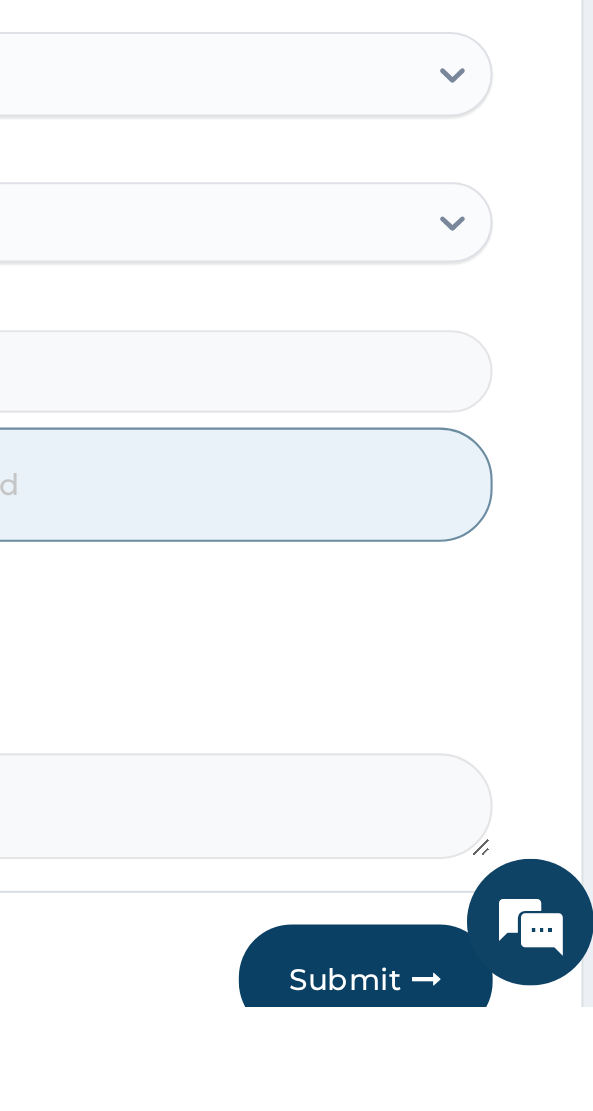 click on "Submit" at bounding box center [475, 1098] 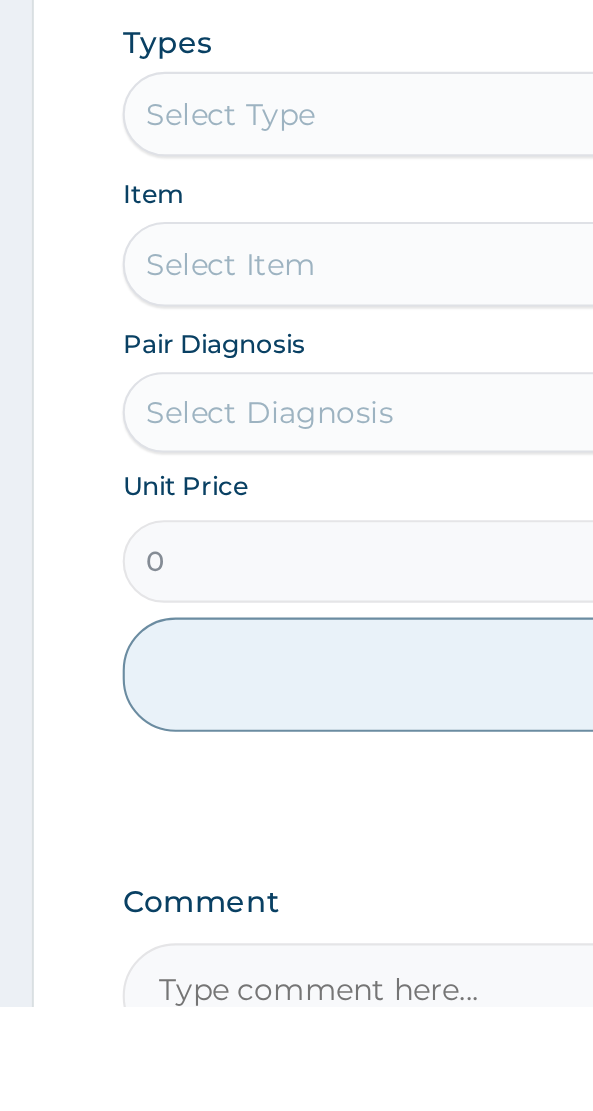 scroll, scrollTop: 478, scrollLeft: 0, axis: vertical 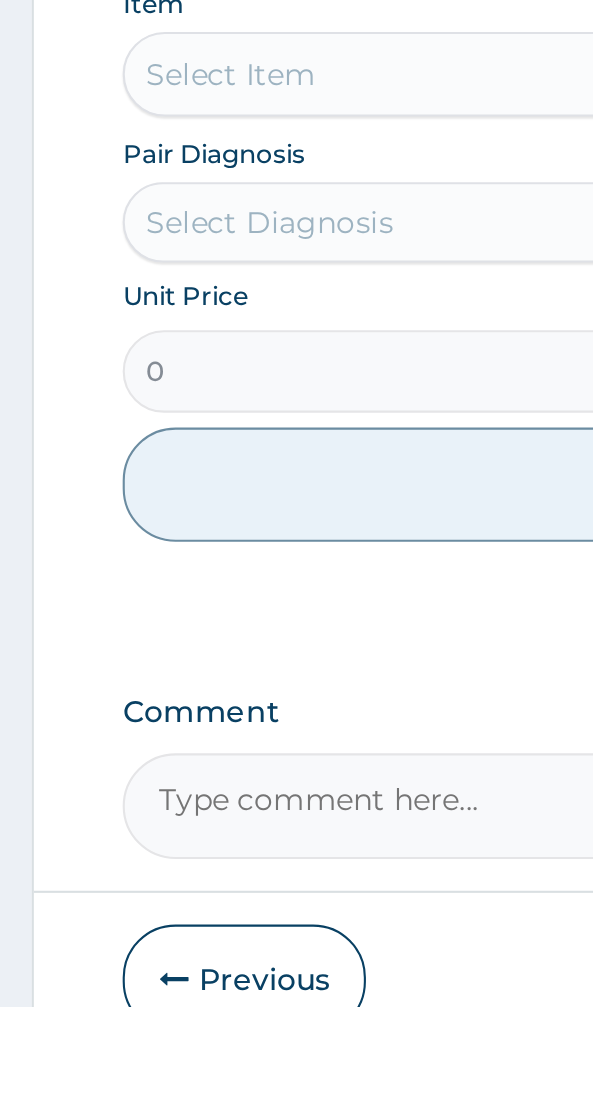 click on "Previous" at bounding box center (115, 1098) 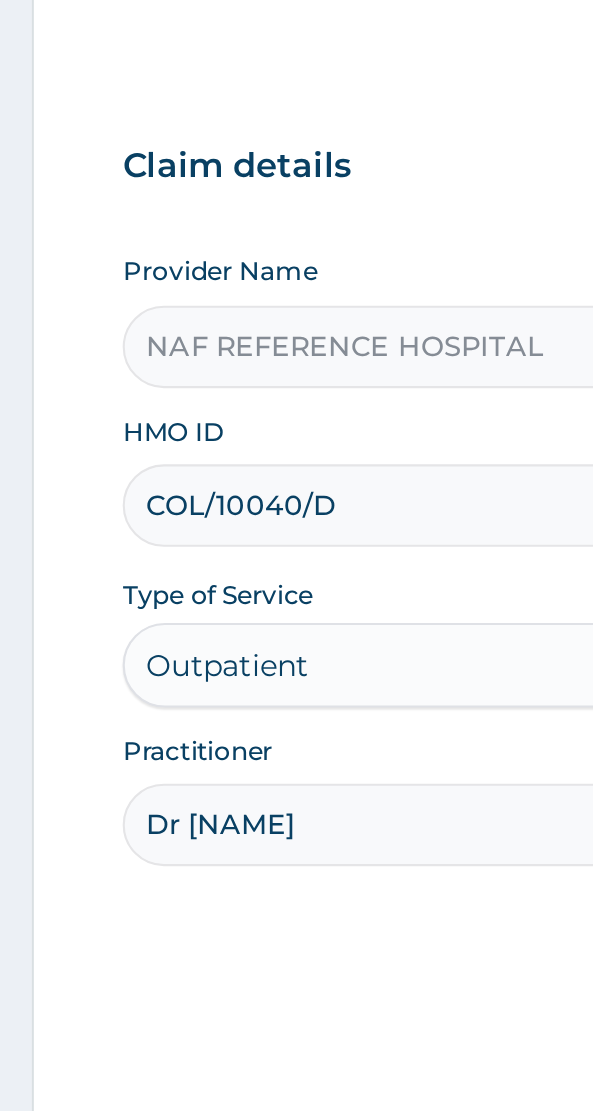 scroll, scrollTop: 0, scrollLeft: 0, axis: both 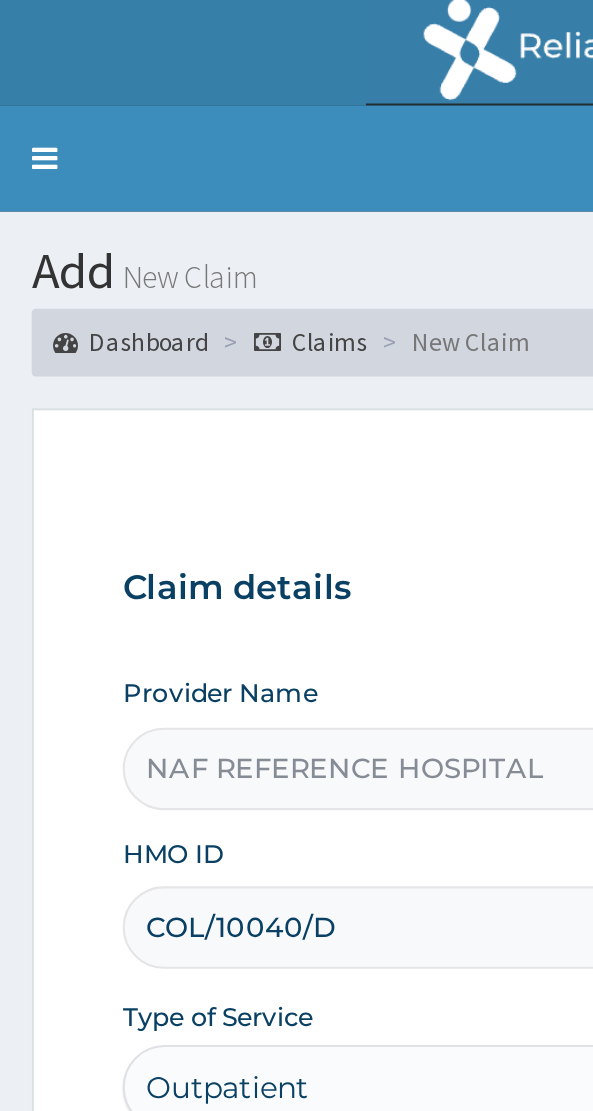 click on "COL/10040/D" at bounding box center (296, 438) 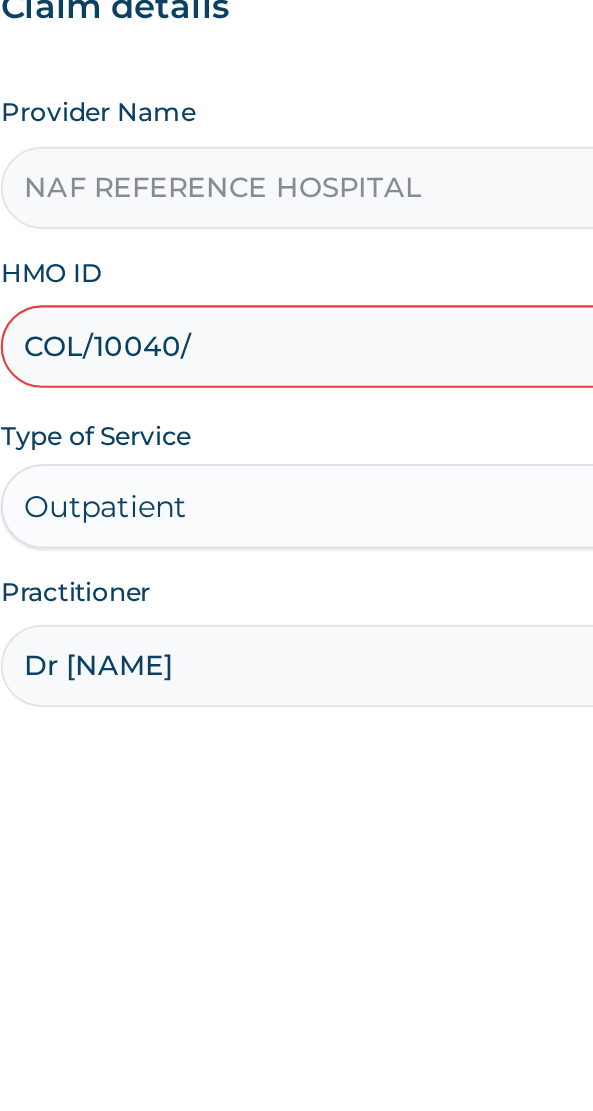 type on "COL/10040/E" 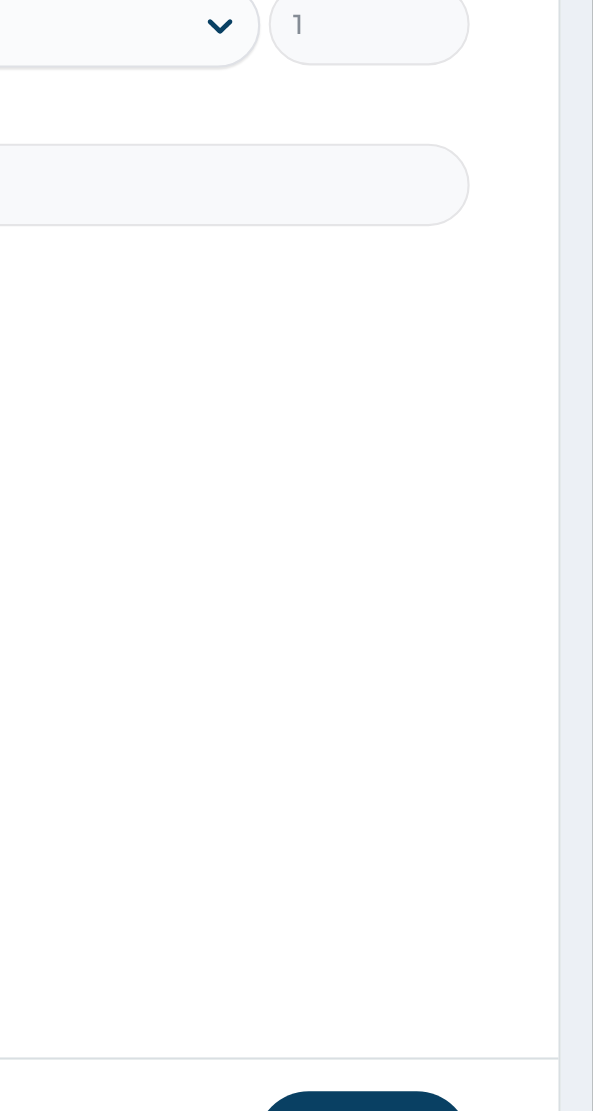 scroll, scrollTop: 40, scrollLeft: 0, axis: vertical 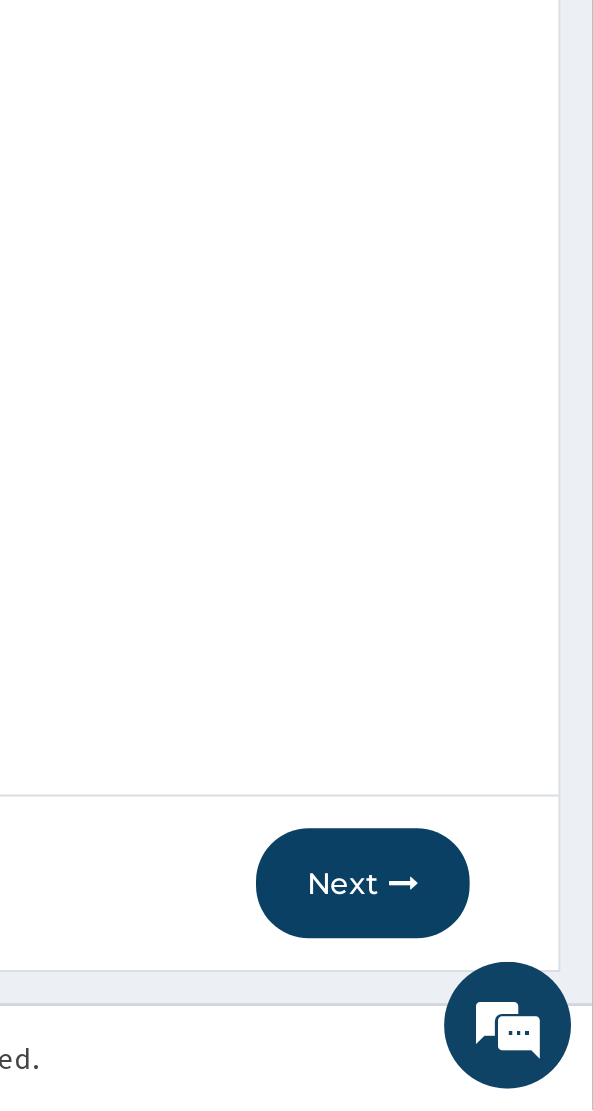 click on "Next" at bounding box center (484, 1004) 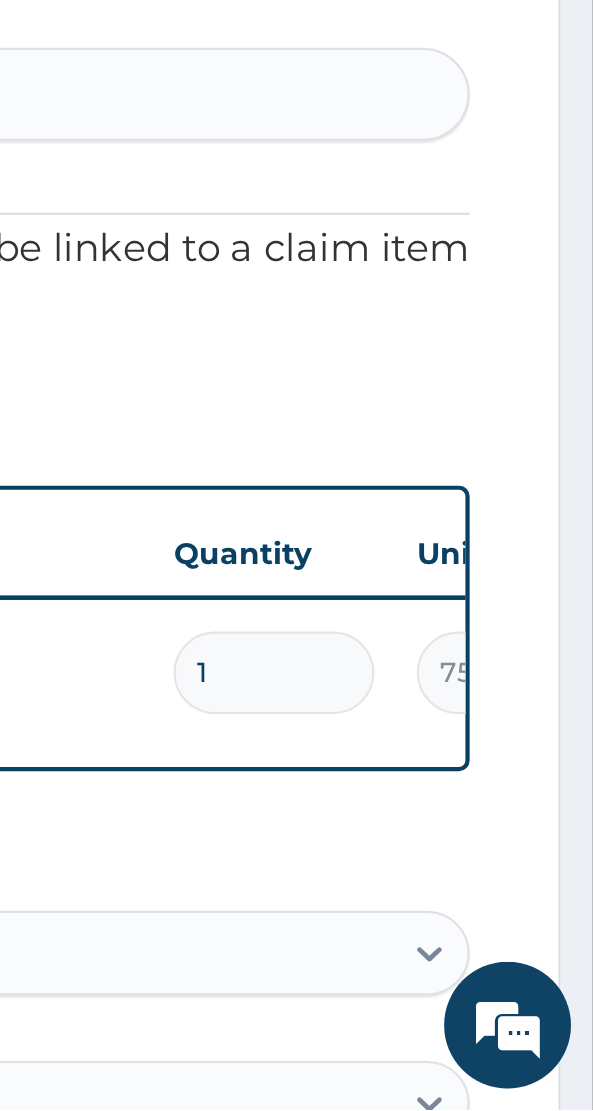 scroll, scrollTop: 478, scrollLeft: 0, axis: vertical 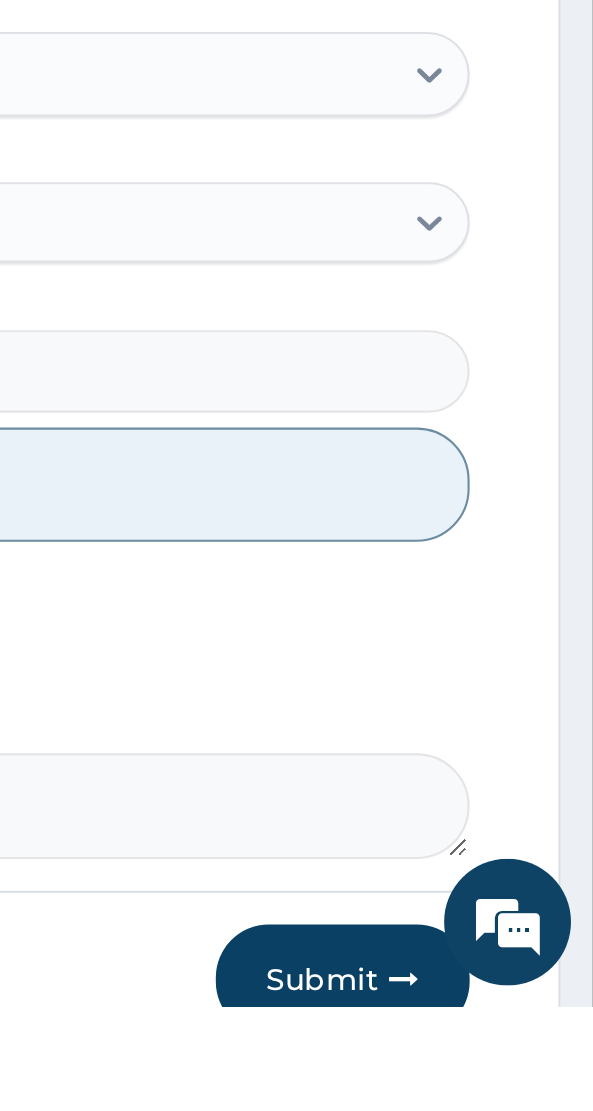 click on "Submit" at bounding box center [475, 1098] 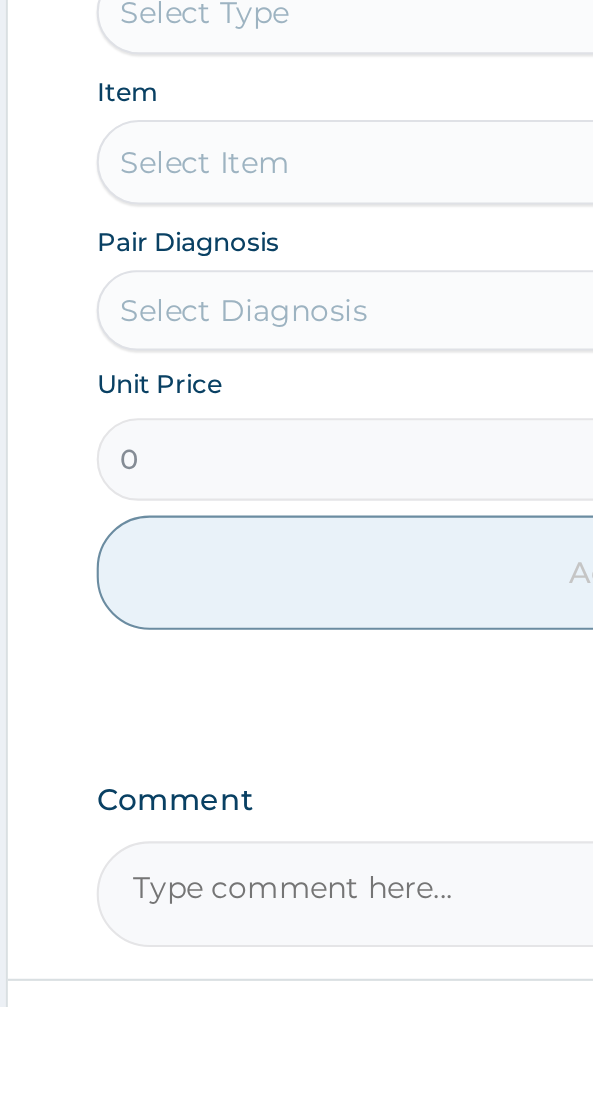 scroll, scrollTop: 478, scrollLeft: 0, axis: vertical 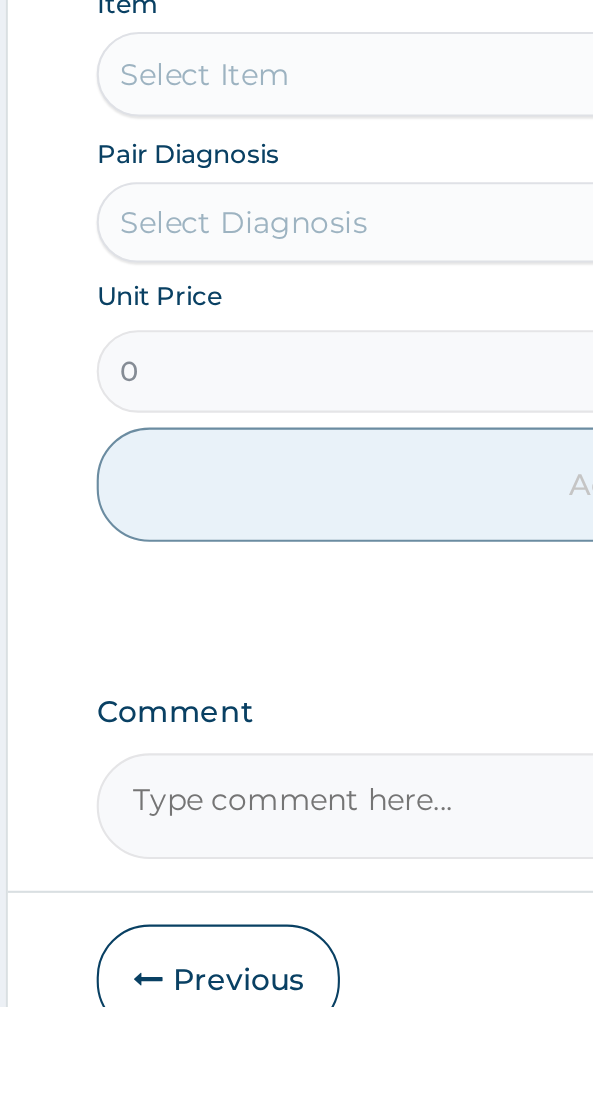 click on "Previous" at bounding box center [115, 1098] 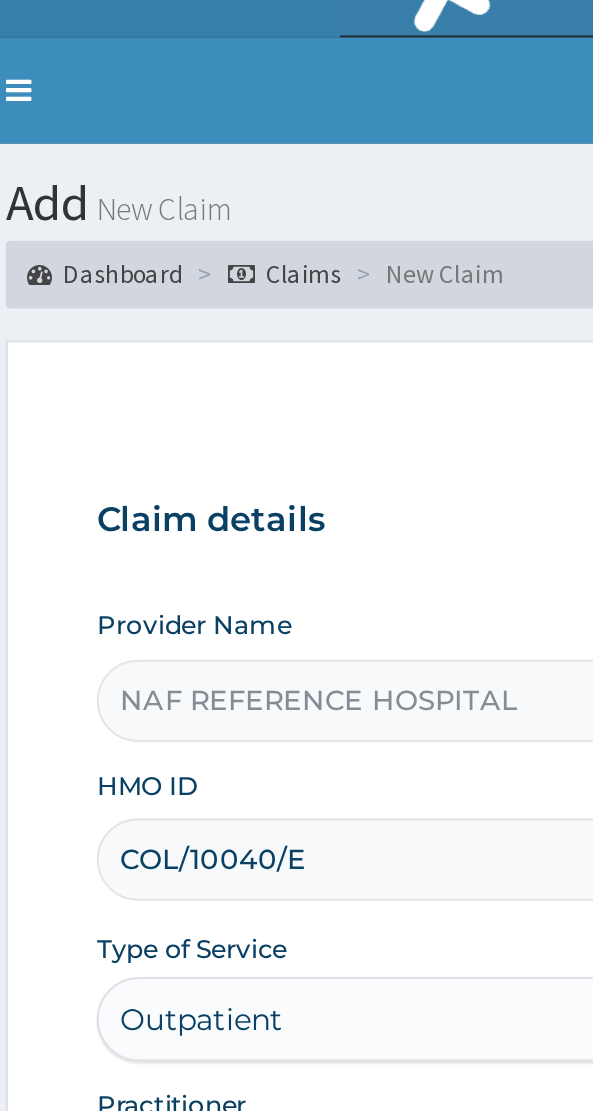 scroll, scrollTop: 0, scrollLeft: 0, axis: both 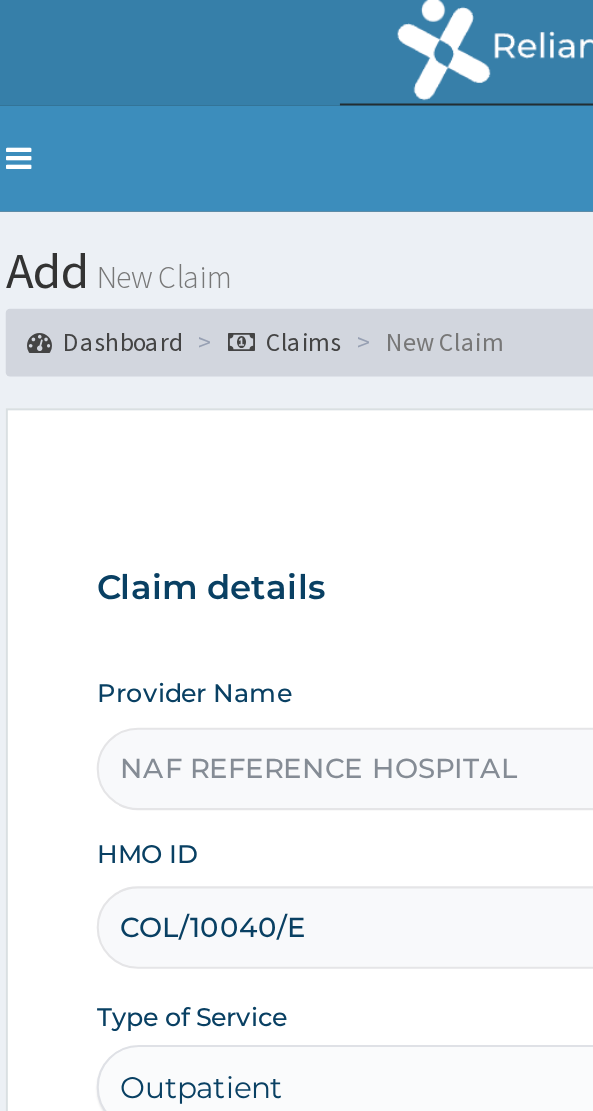 click on "COL/10040/E" at bounding box center (296, 438) 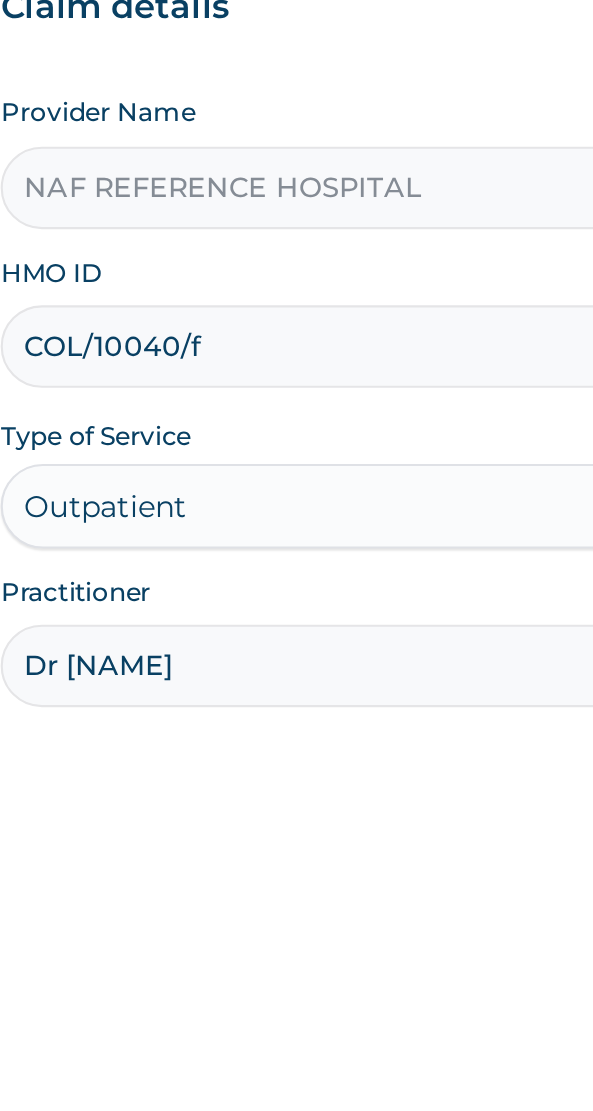 type on "COL/10040/F" 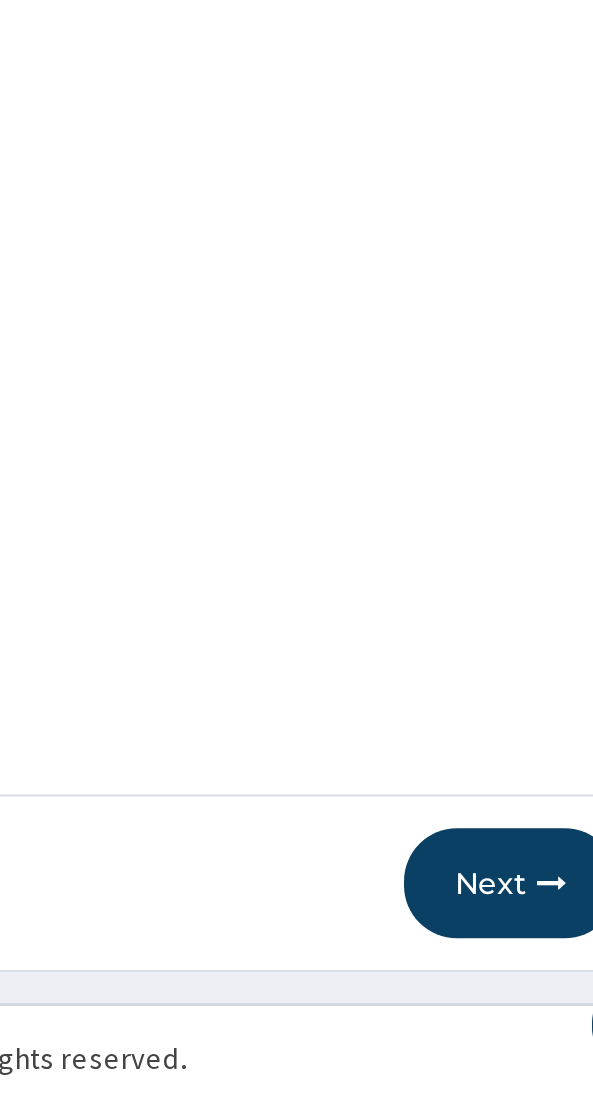 scroll, scrollTop: 40, scrollLeft: 0, axis: vertical 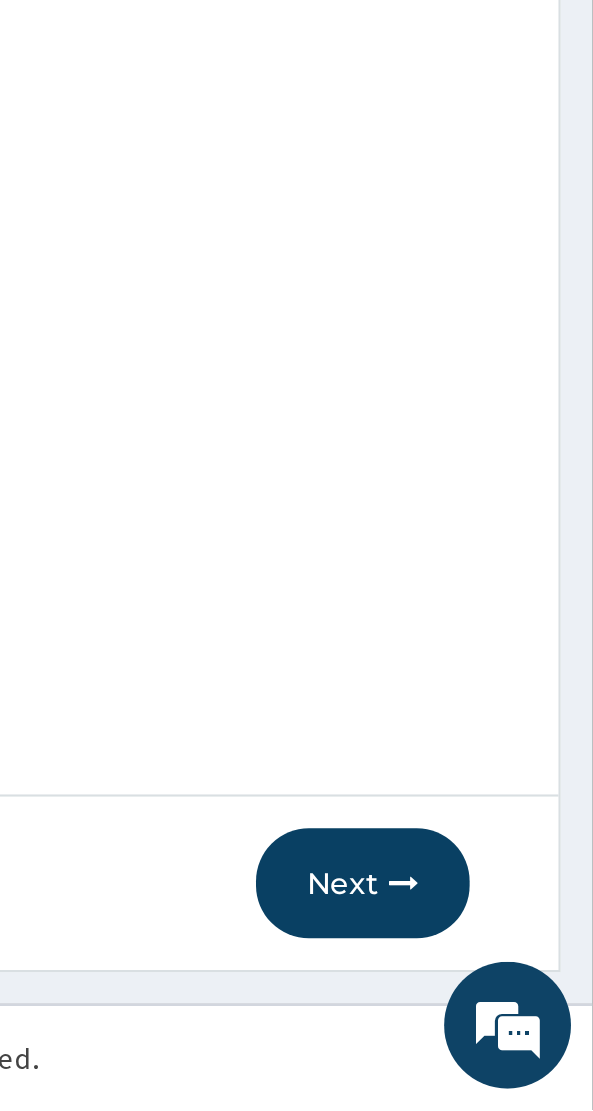 click on "Next" at bounding box center [484, 1004] 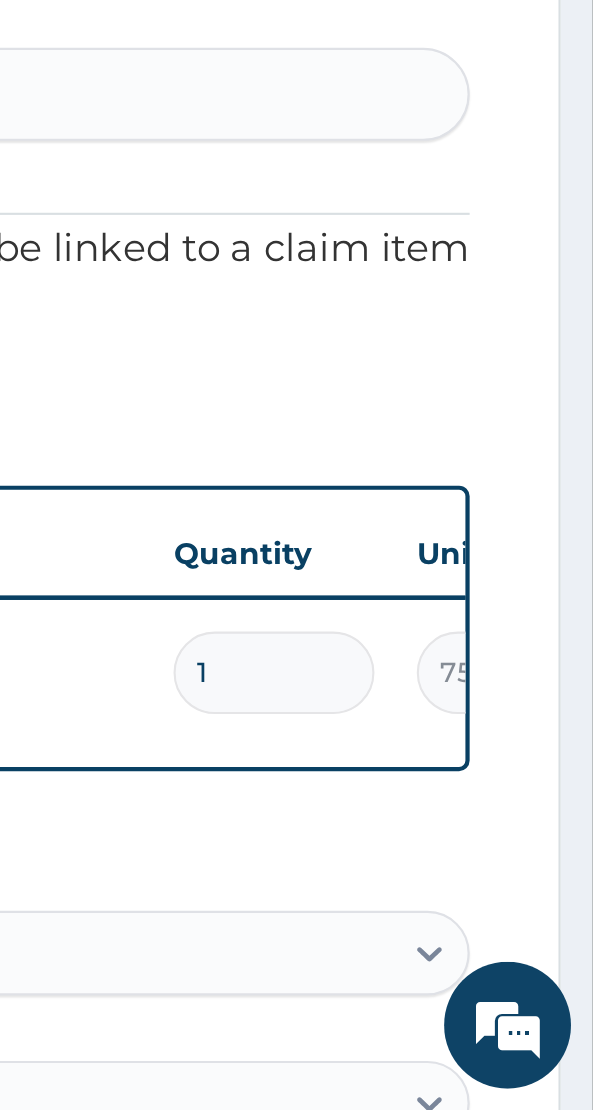 scroll, scrollTop: 478, scrollLeft: 0, axis: vertical 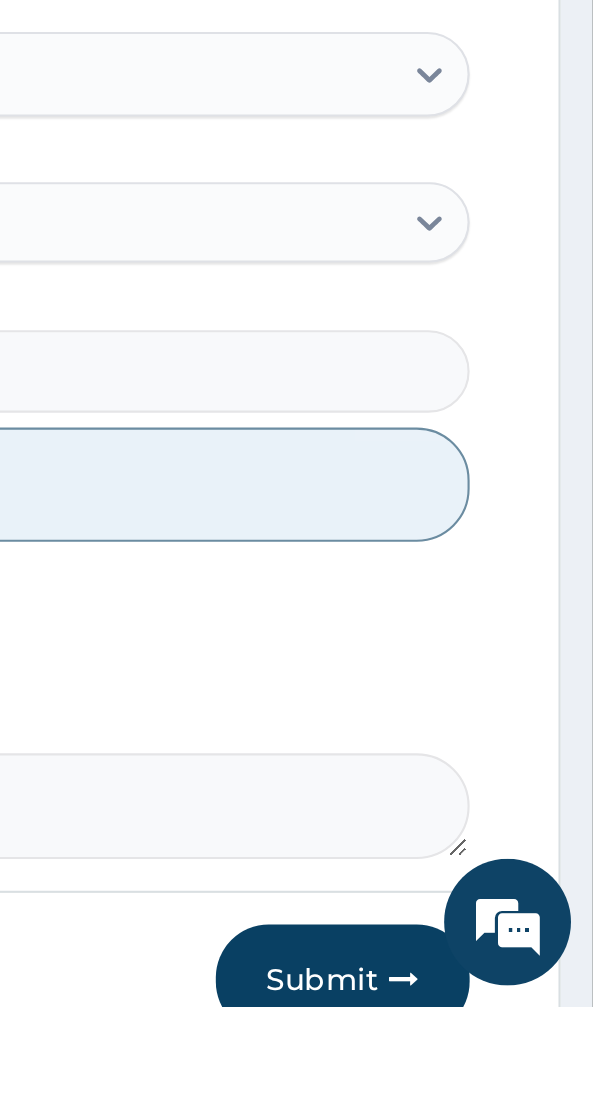 click on "Submit" at bounding box center (475, 1098) 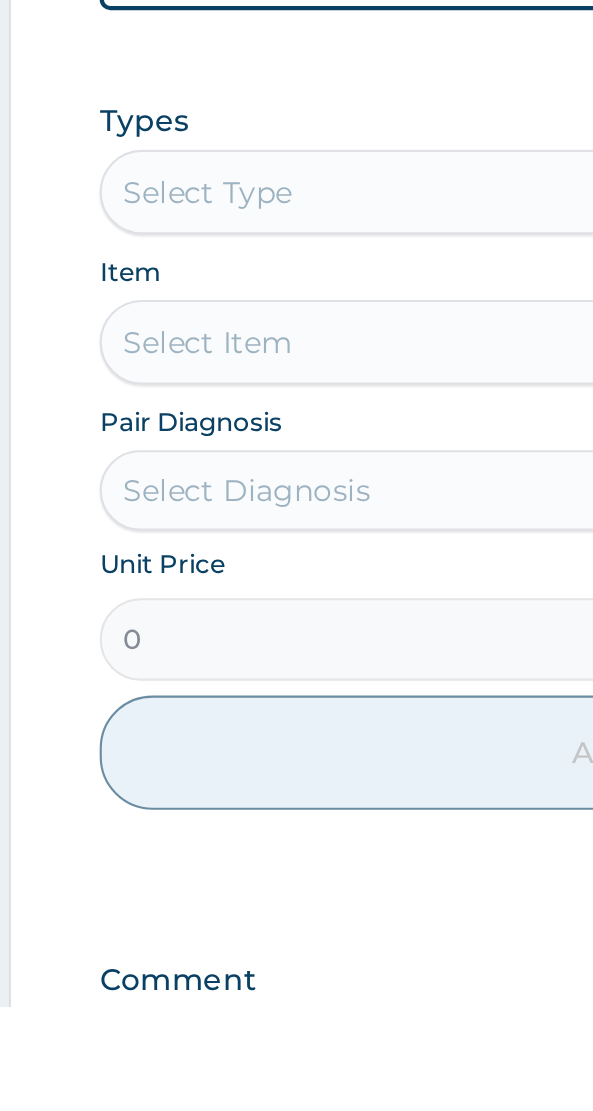 scroll, scrollTop: 478, scrollLeft: 0, axis: vertical 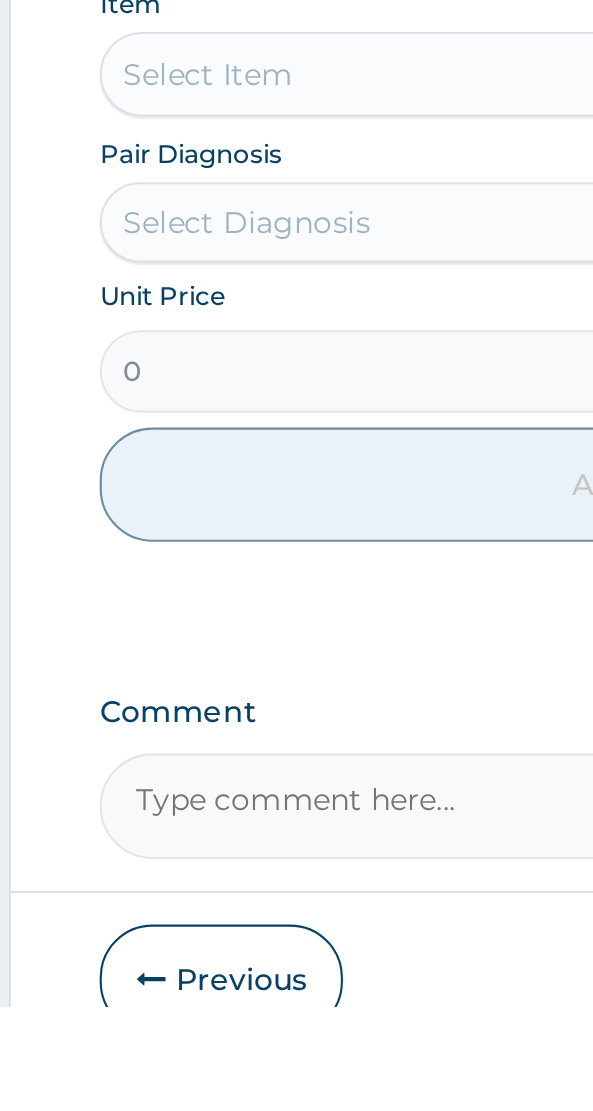 click on "Previous" at bounding box center (115, 1098) 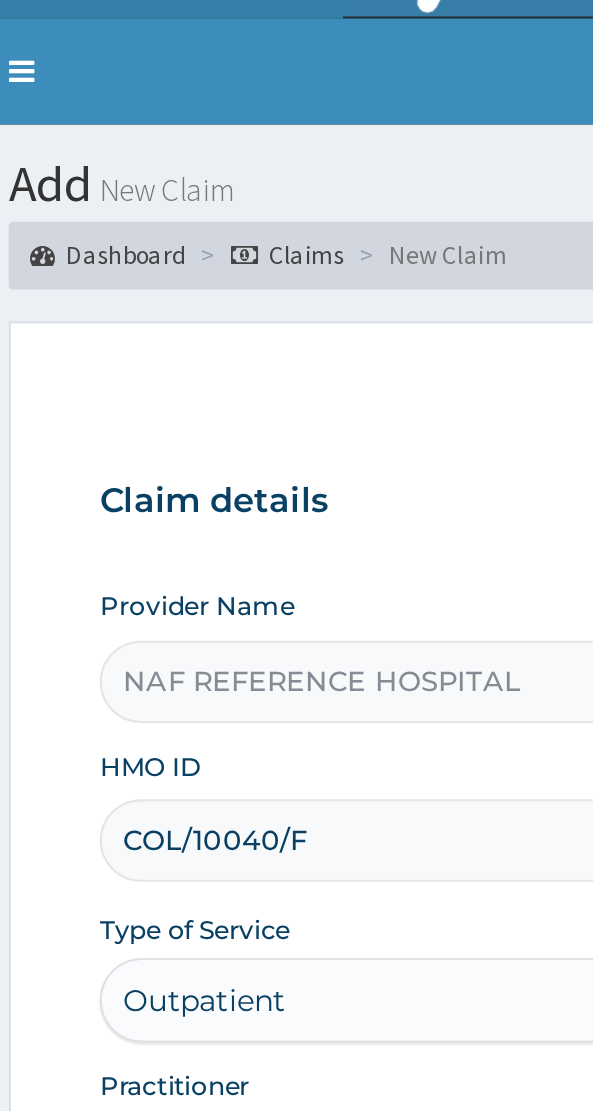 scroll, scrollTop: 0, scrollLeft: 0, axis: both 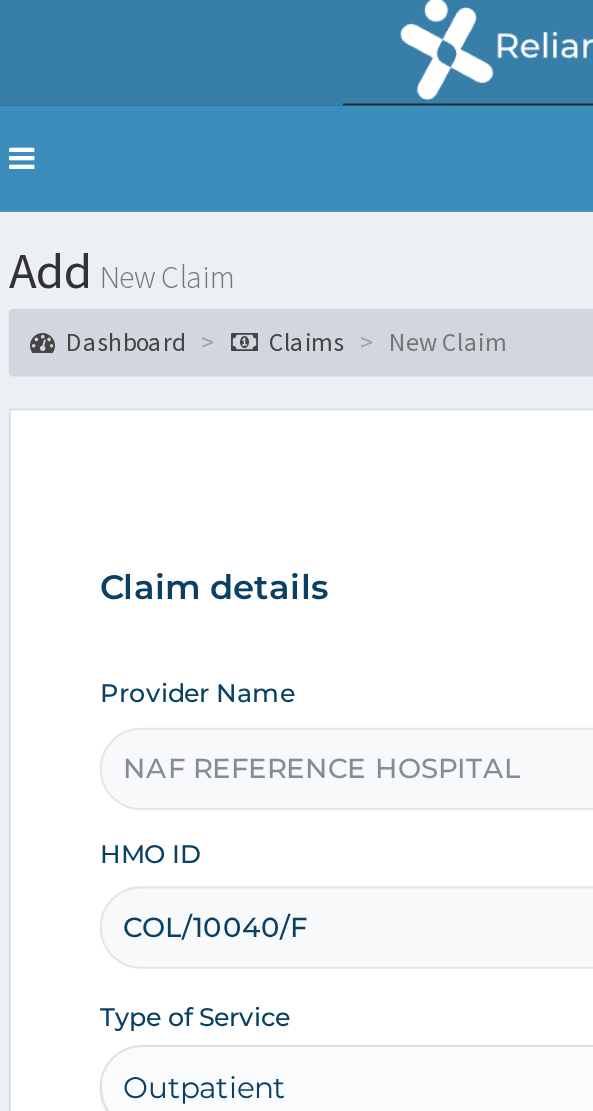 click on "COL/10040/F" at bounding box center [296, 438] 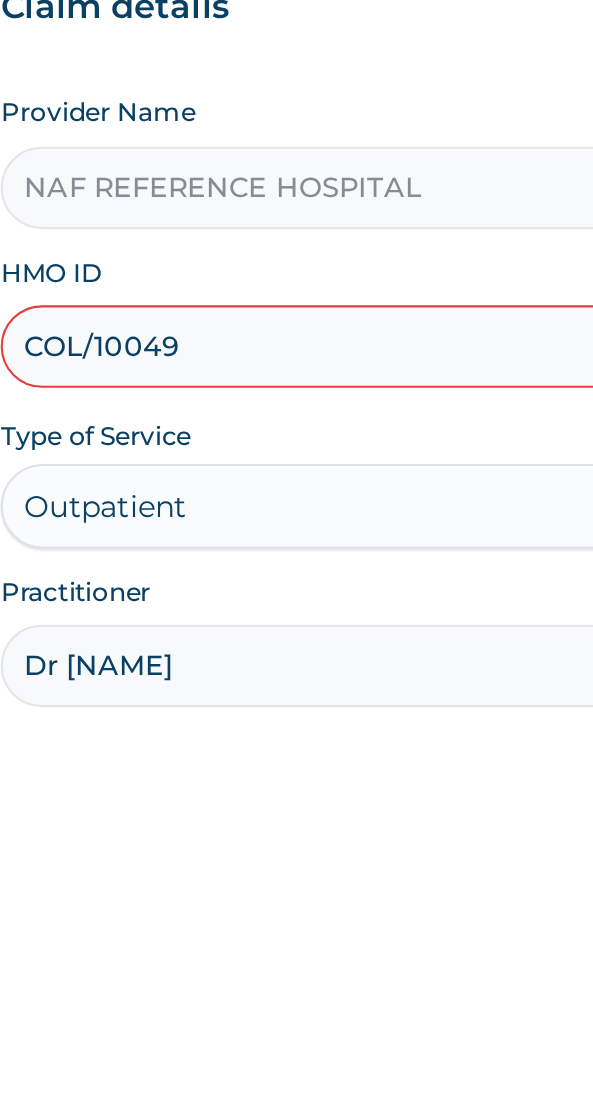 type on "COL/10049/A" 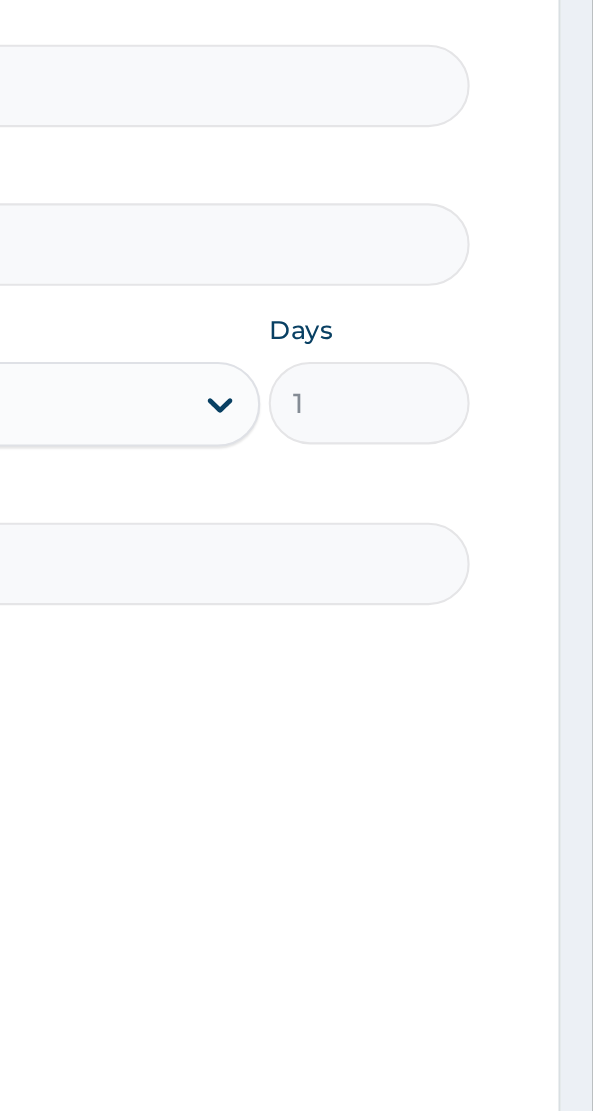 scroll, scrollTop: 40, scrollLeft: 0, axis: vertical 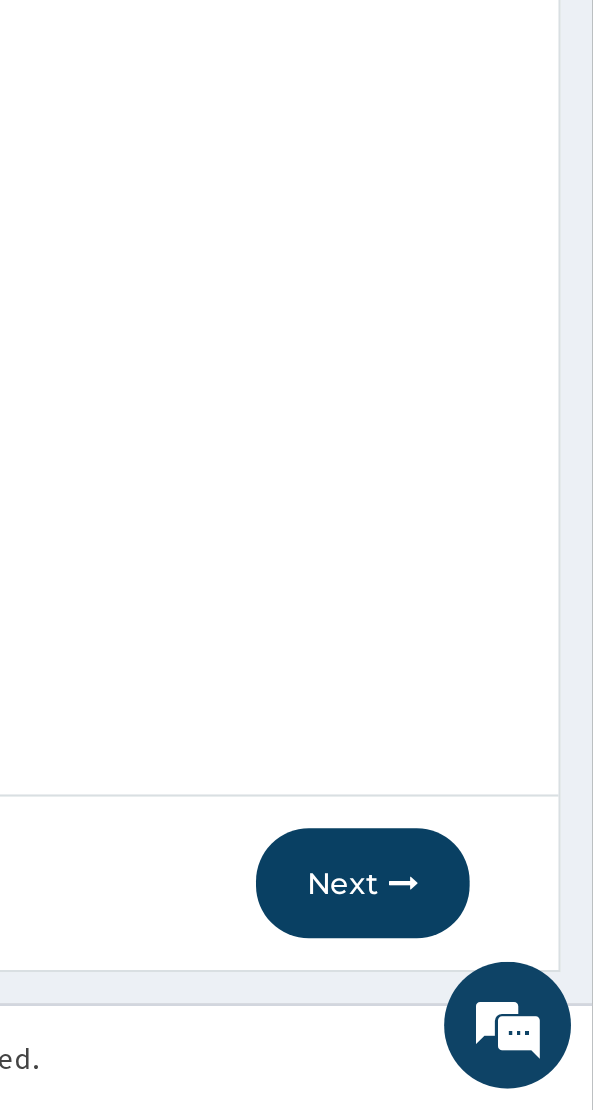 click at bounding box center (504, 1004) 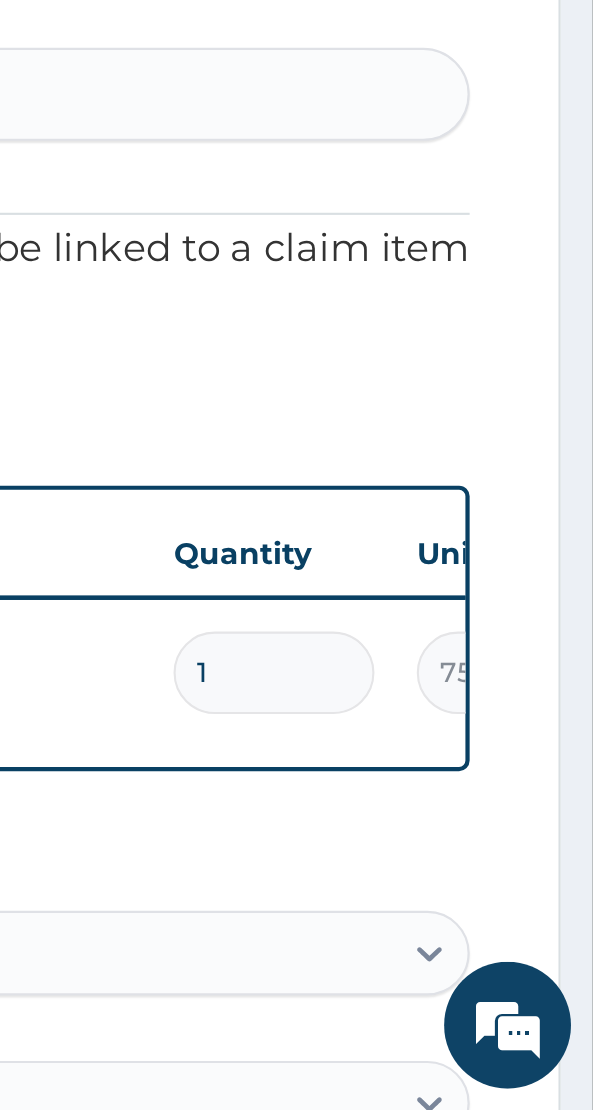scroll, scrollTop: 478, scrollLeft: 0, axis: vertical 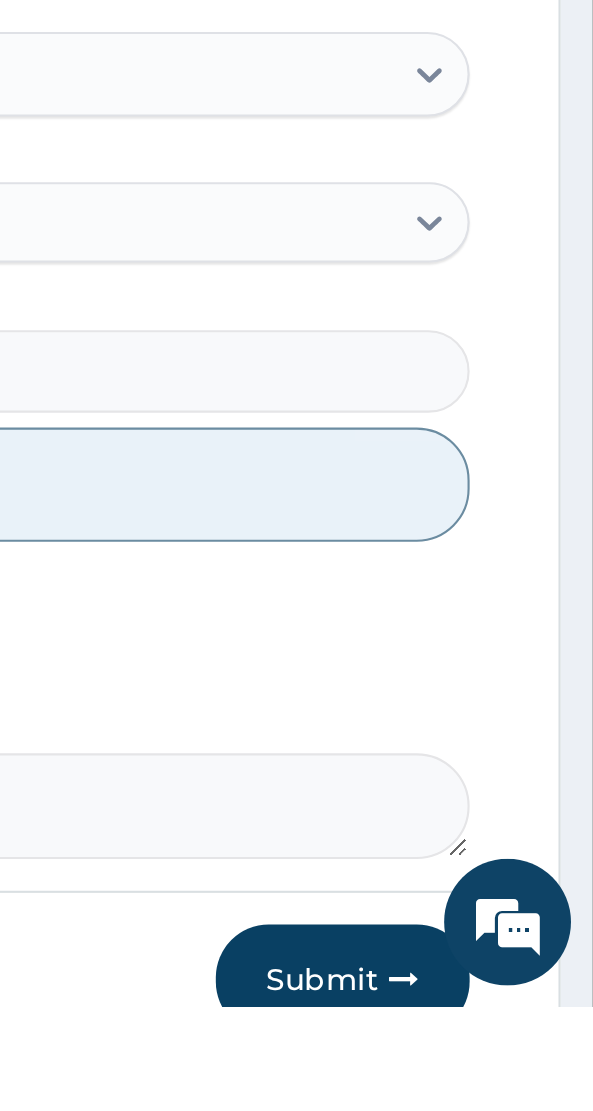 click on "Submit" at bounding box center (475, 1098) 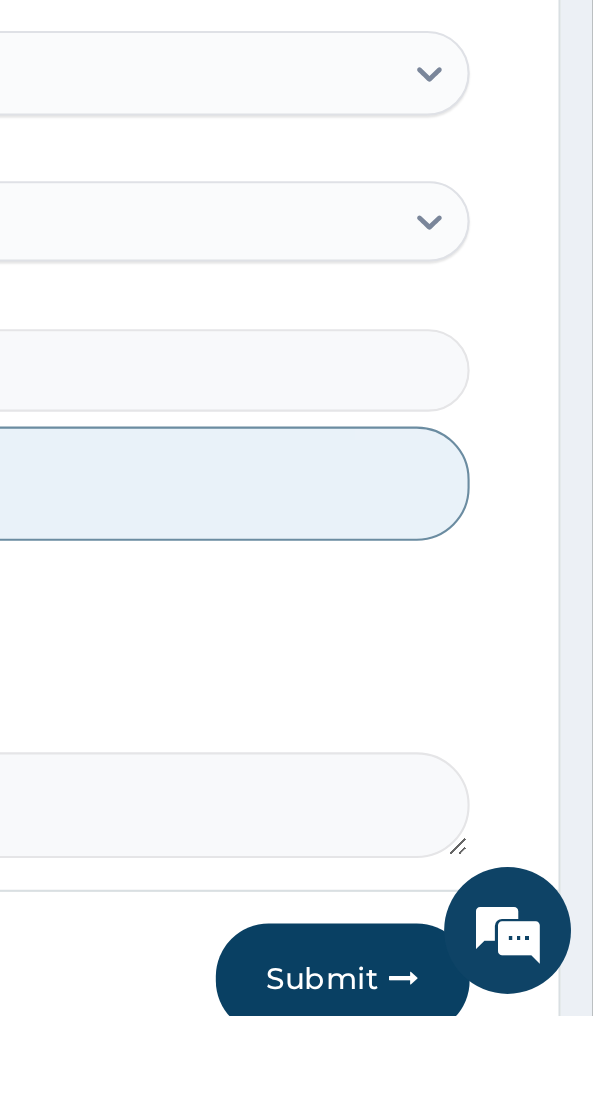 scroll, scrollTop: 557, scrollLeft: 0, axis: vertical 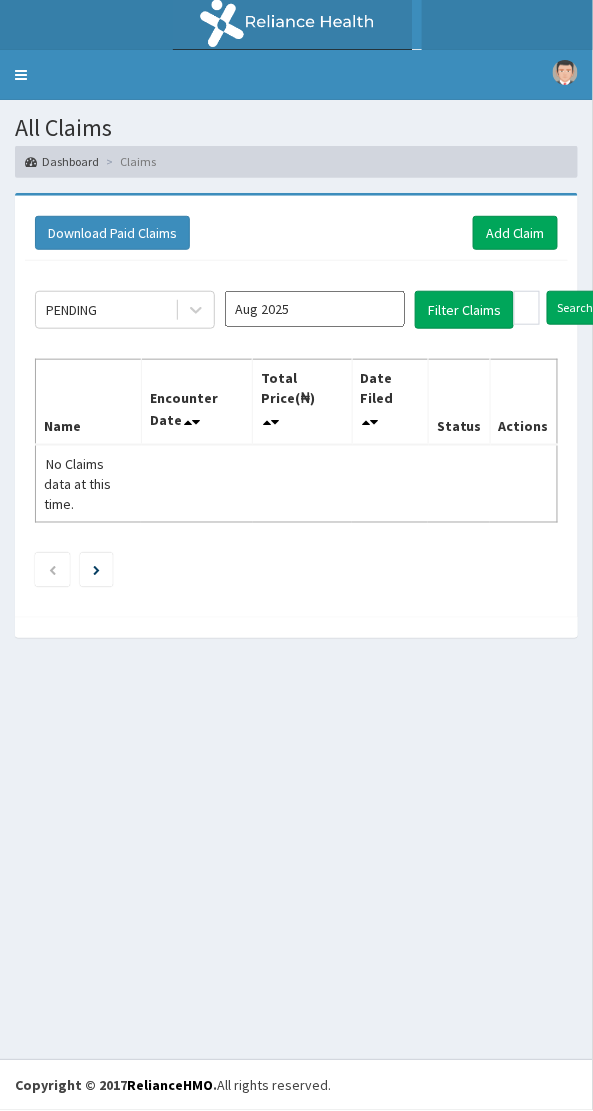 click on "Dashboard" at bounding box center [62, 161] 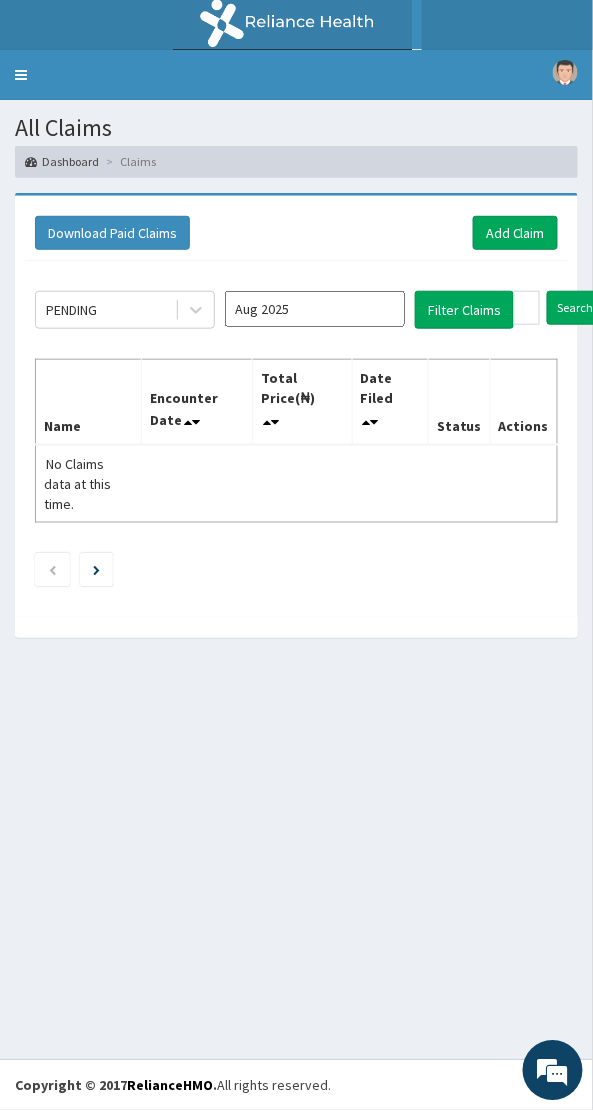 scroll, scrollTop: 0, scrollLeft: 0, axis: both 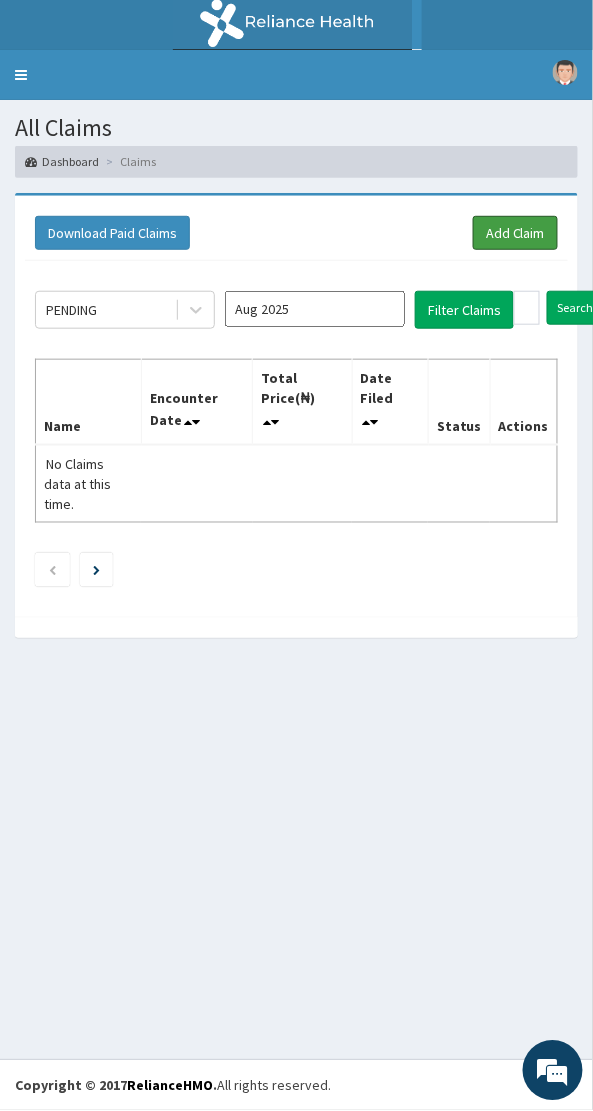 click on "Add Claim" at bounding box center [515, 233] 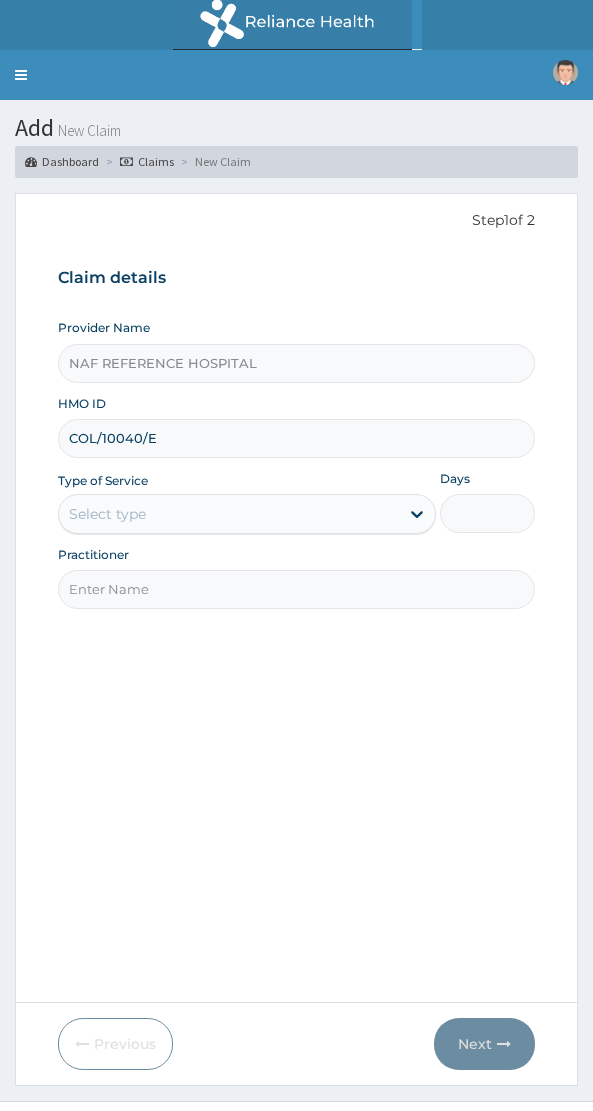 scroll, scrollTop: 0, scrollLeft: 0, axis: both 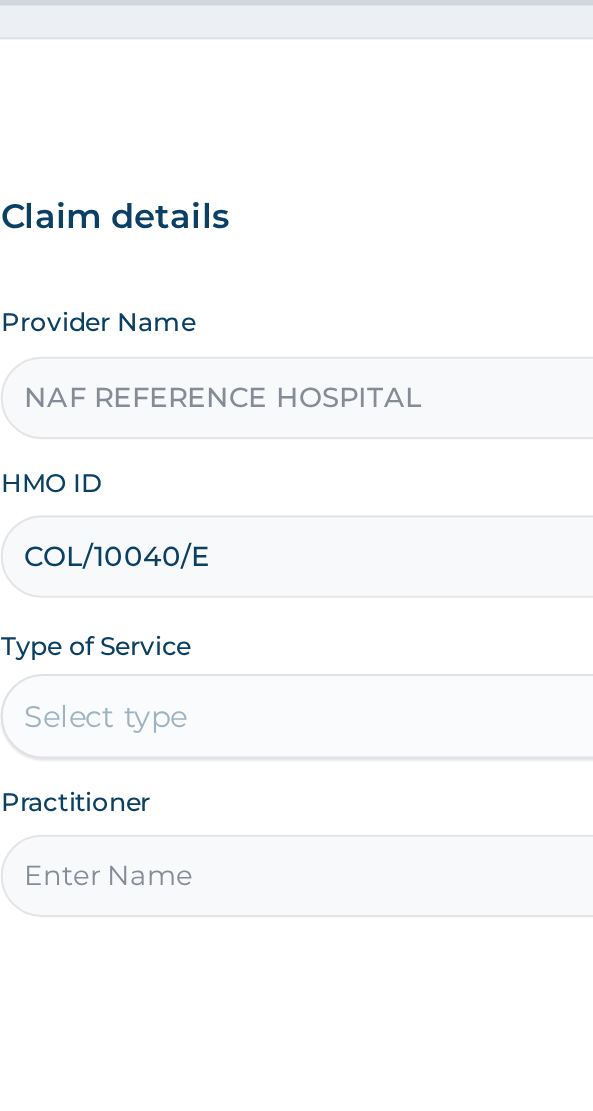 click on "COL/10040/E" at bounding box center [296, 438] 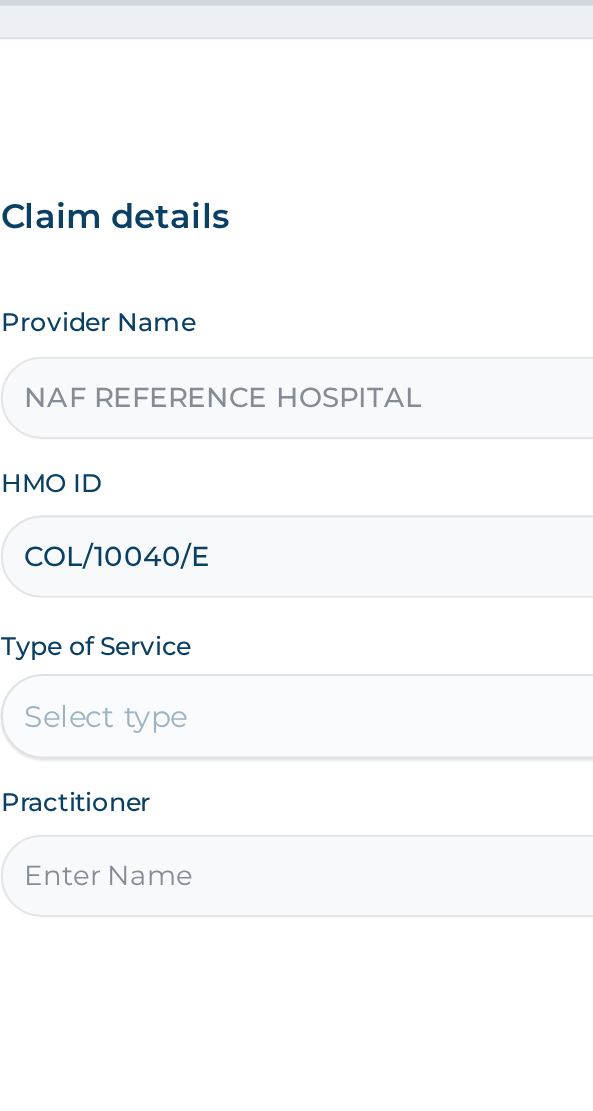 scroll, scrollTop: 0, scrollLeft: 0, axis: both 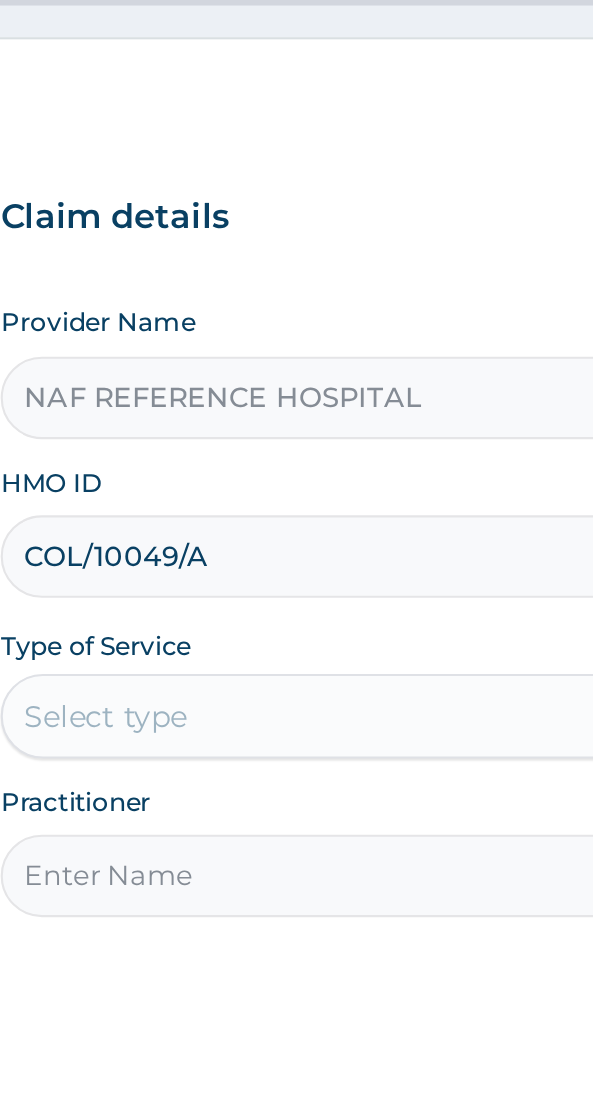 click on "COL/10049/A" at bounding box center [296, 438] 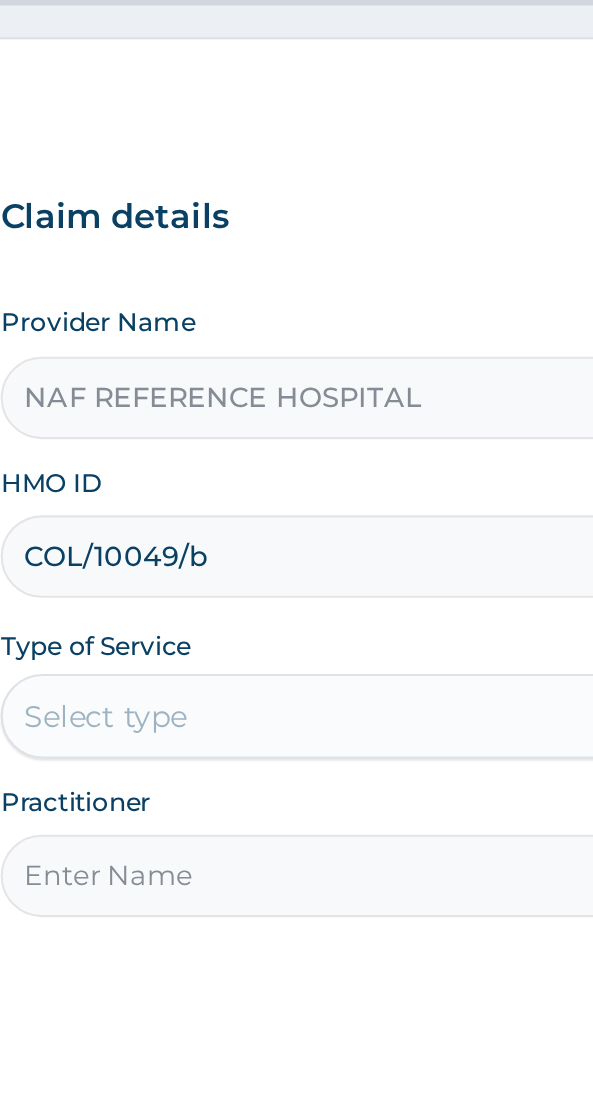 scroll, scrollTop: 0, scrollLeft: 0, axis: both 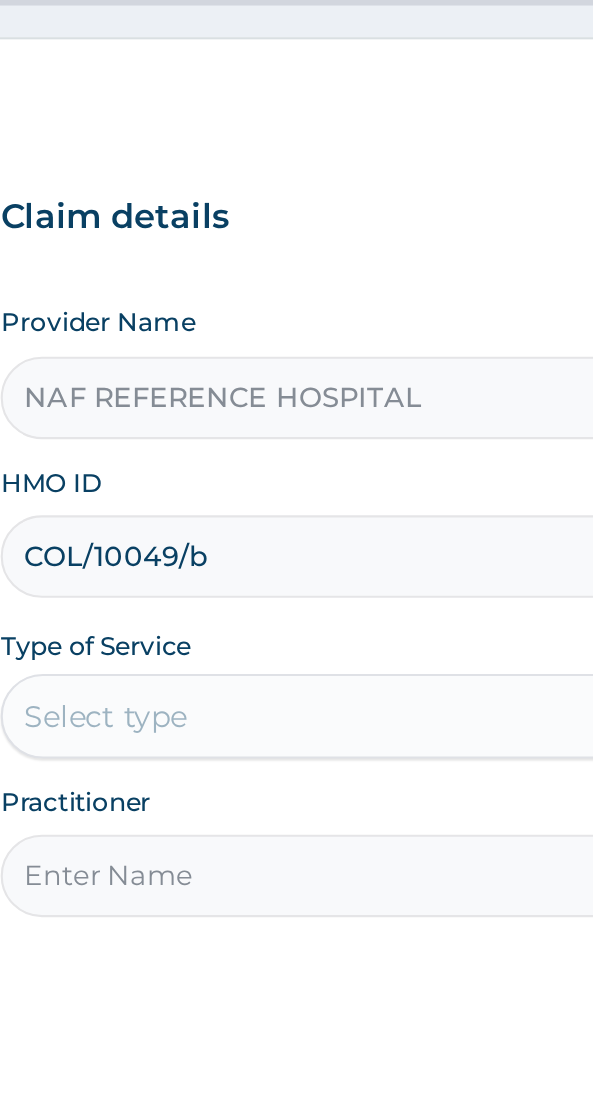 type on "COL/10049/B" 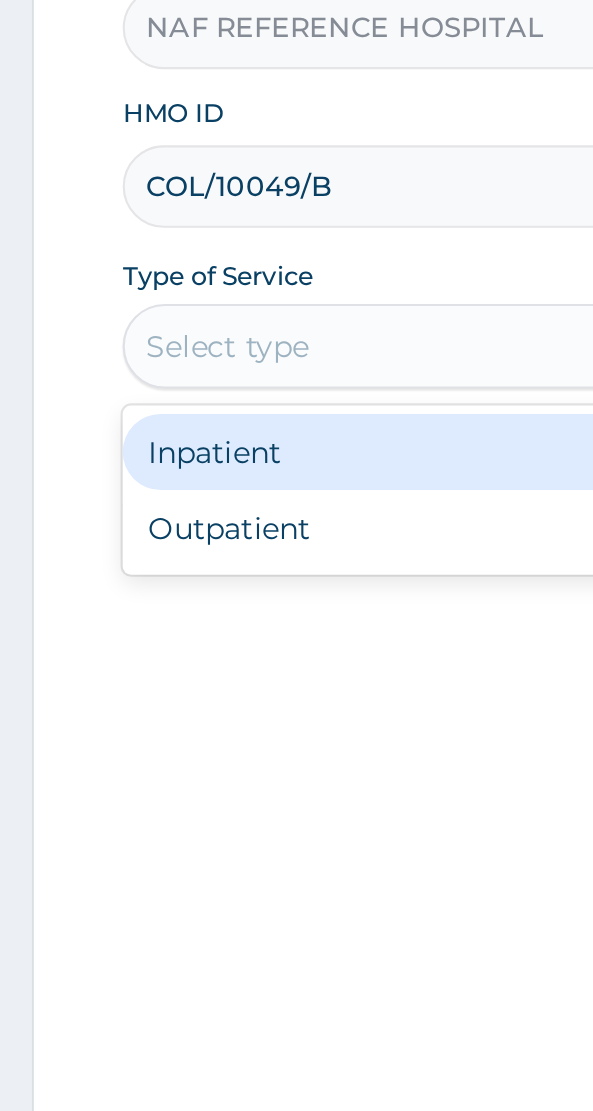 click on "Outpatient" at bounding box center (247, 600) 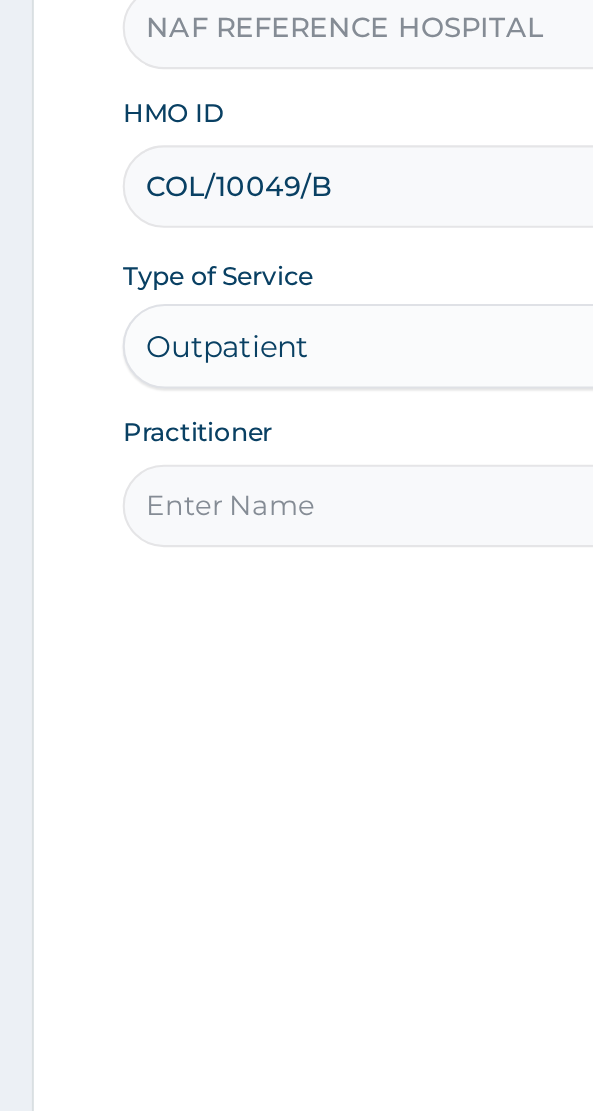 click on "Practitioner" at bounding box center [296, 589] 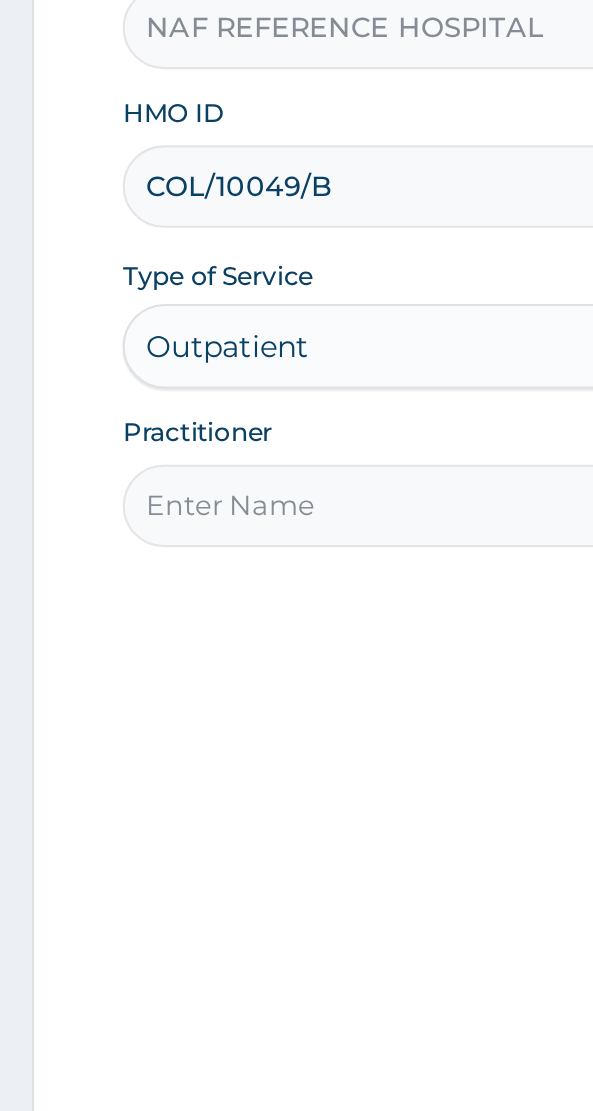 type on "Dr [NAME]" 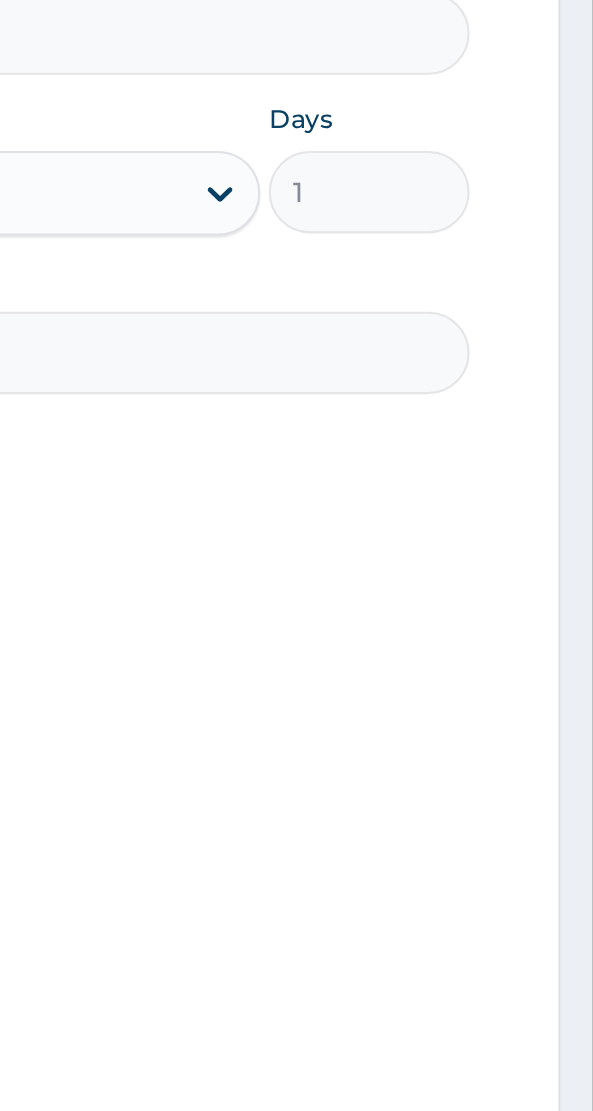 scroll, scrollTop: 40, scrollLeft: 0, axis: vertical 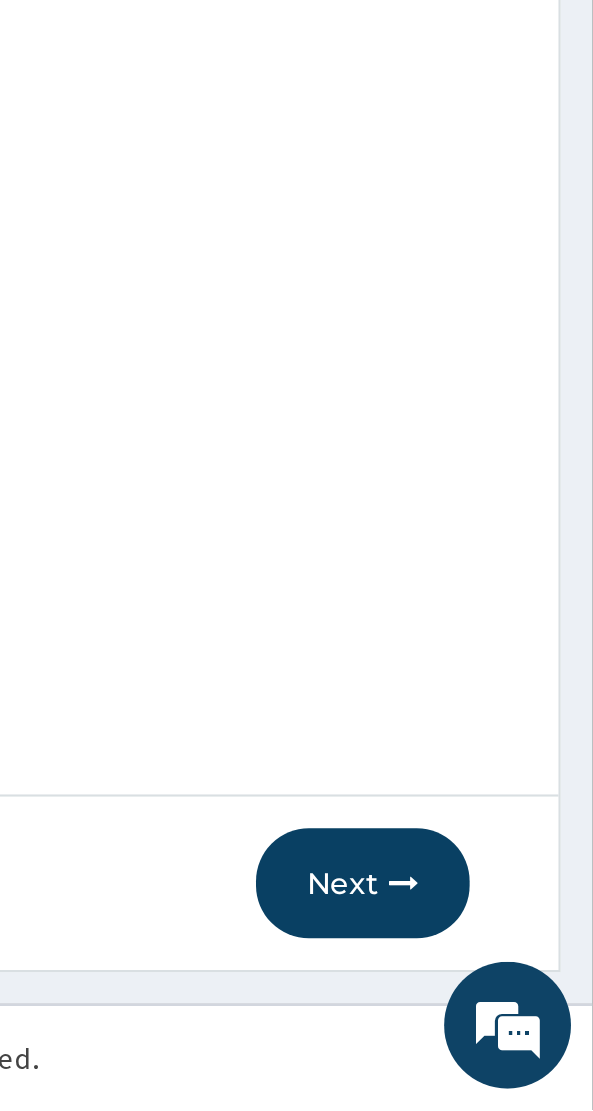 click on "Next" at bounding box center [484, 1004] 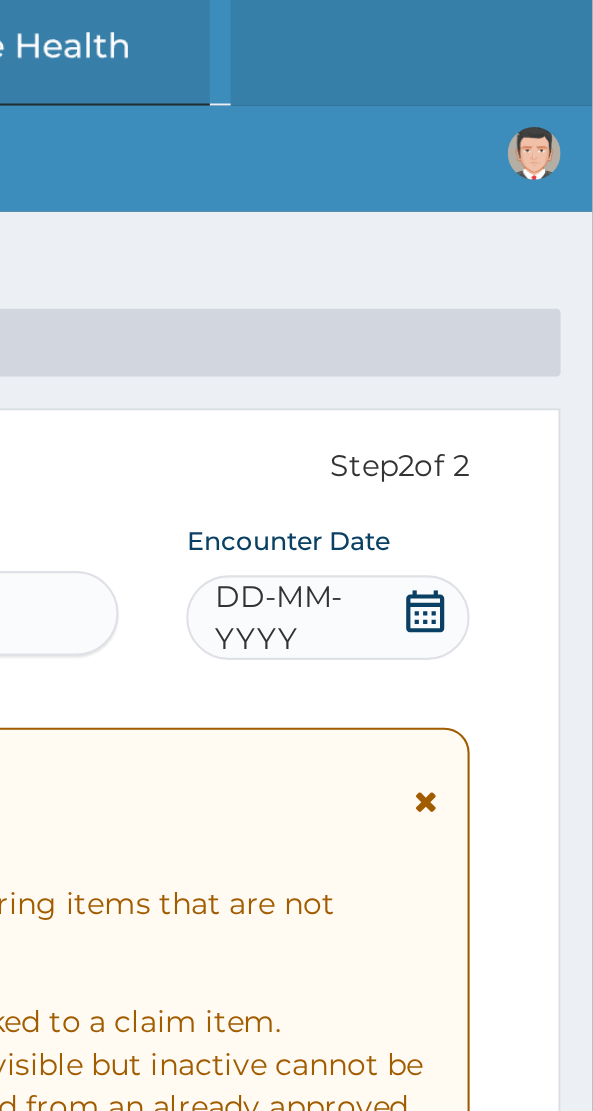 scroll, scrollTop: 0, scrollLeft: 0, axis: both 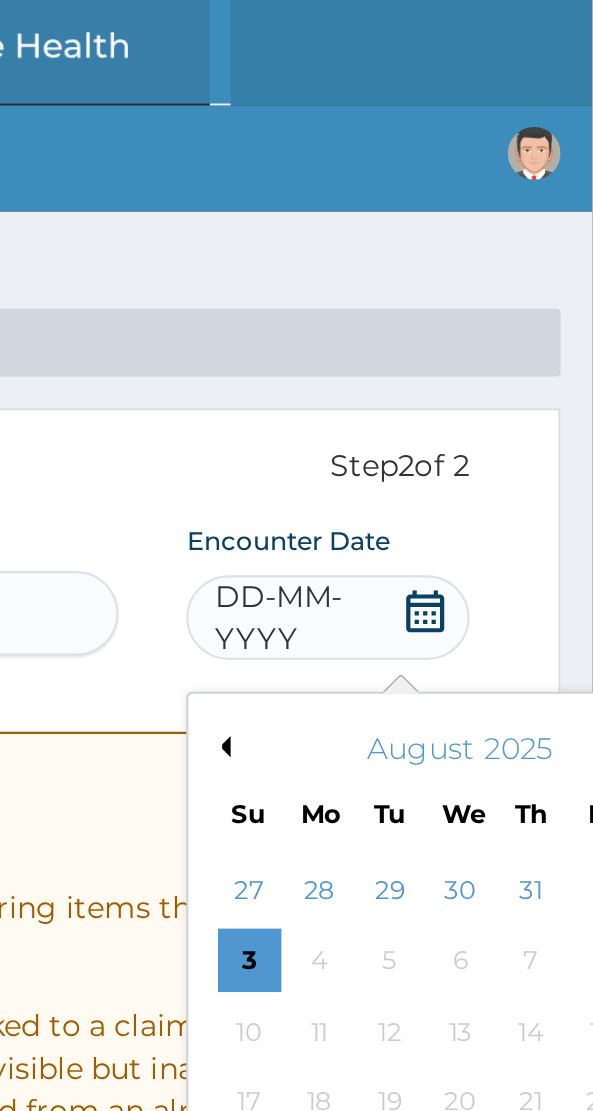 click on "Previous Month" at bounding box center (417, 353) 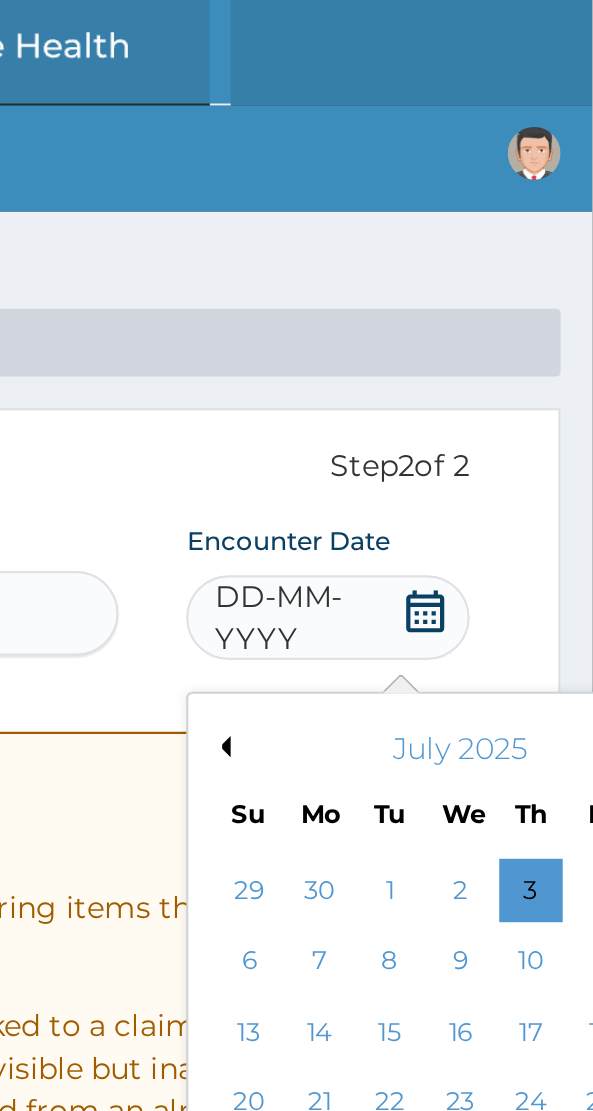 click on "Previous Month" at bounding box center [417, 353] 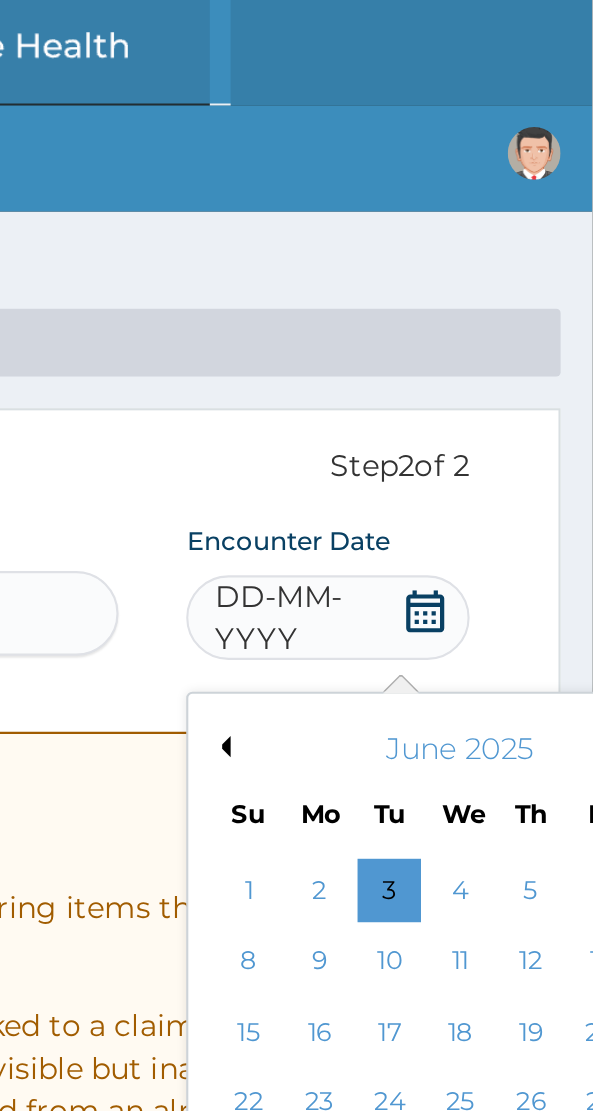 click on "Previous Month" at bounding box center [417, 353] 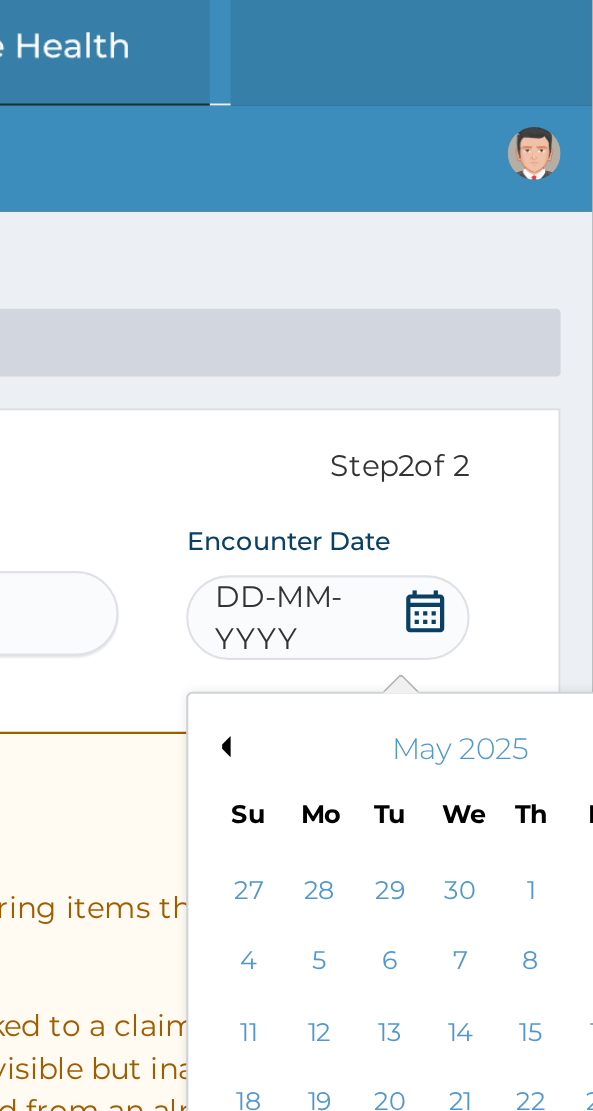 click on "Previous Month" at bounding box center (417, 353) 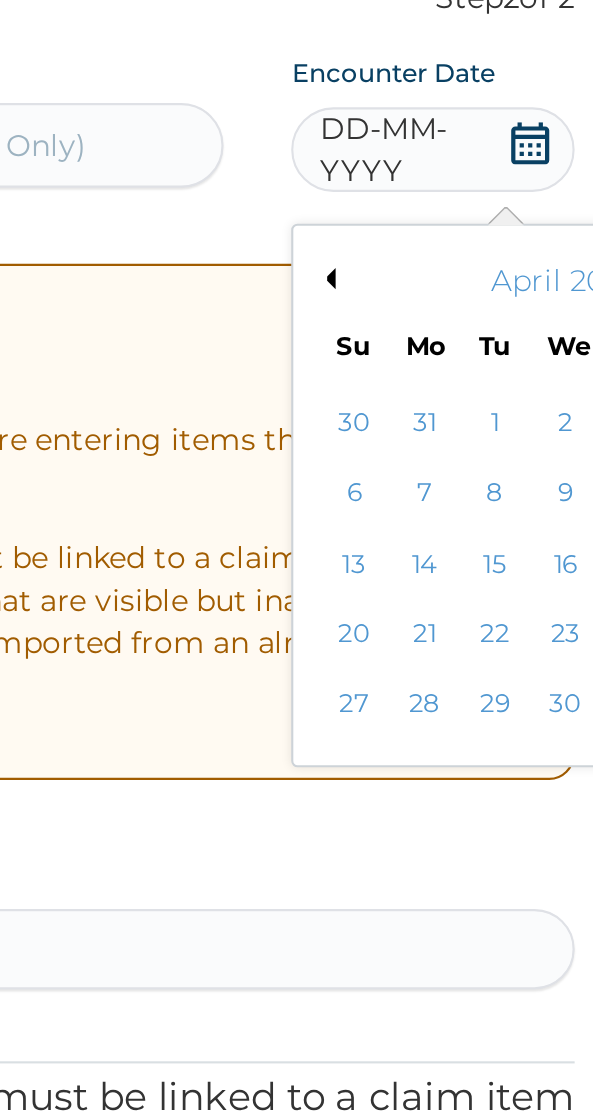 scroll, scrollTop: 0, scrollLeft: 0, axis: both 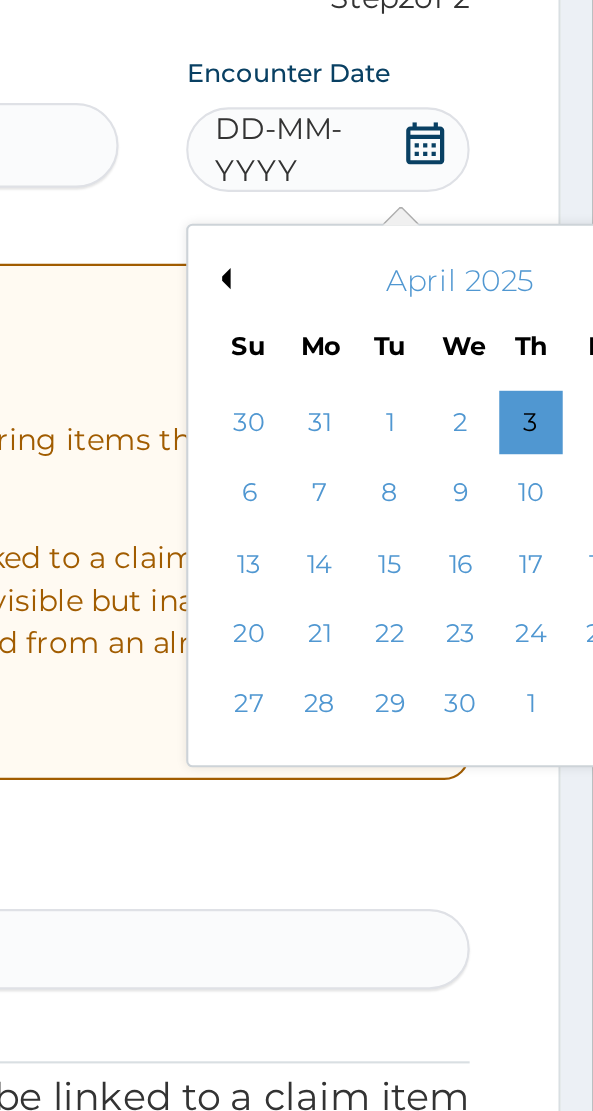click on "30" at bounding box center [531, 555] 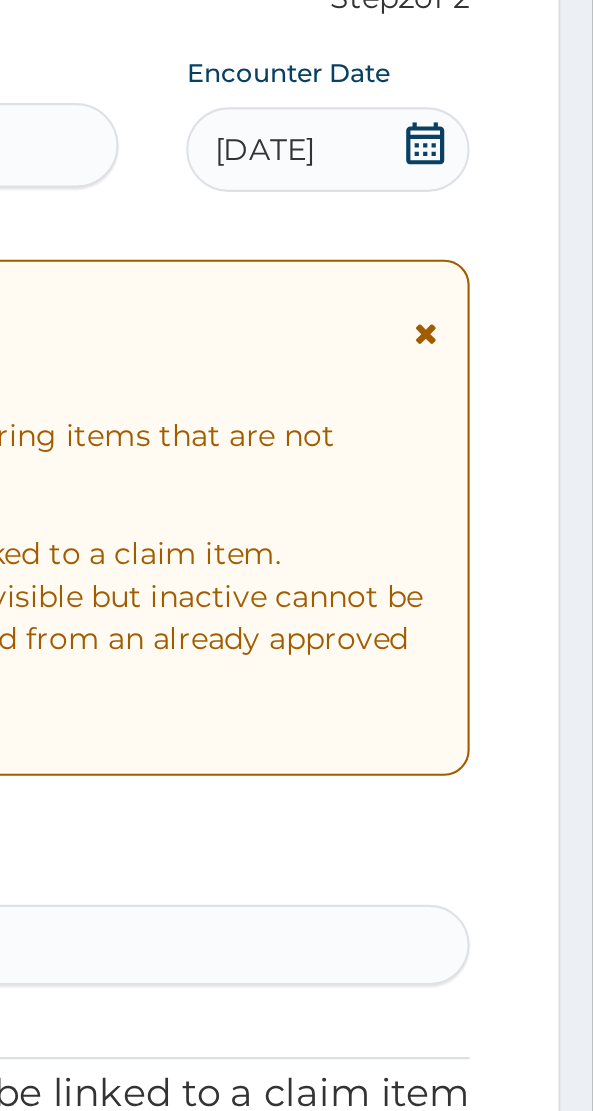 scroll, scrollTop: 0, scrollLeft: 0, axis: both 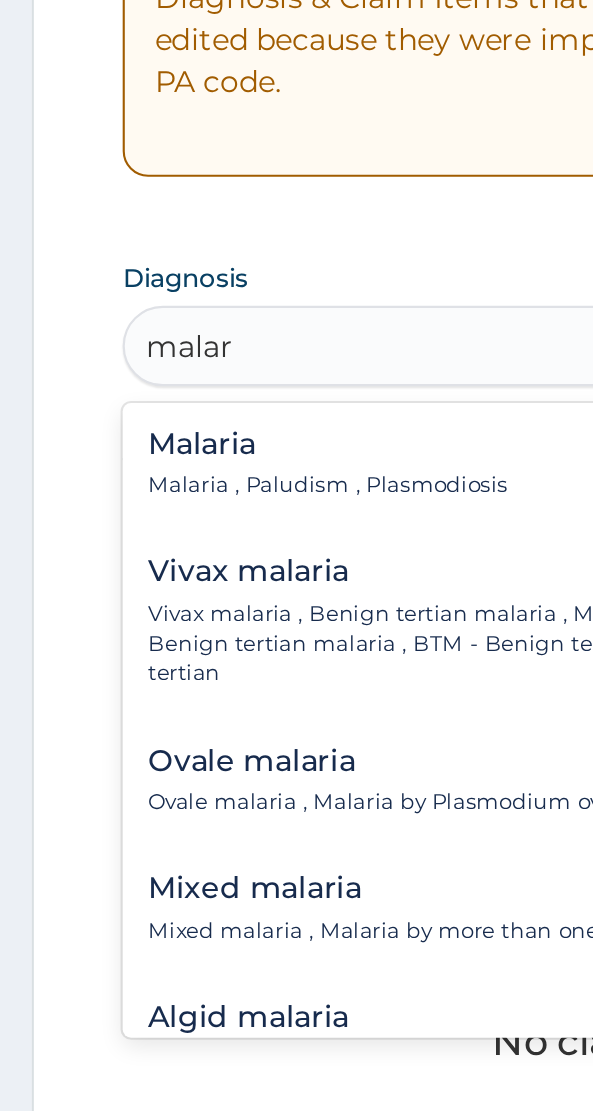 click on "Malaria" at bounding box center [155, 714] 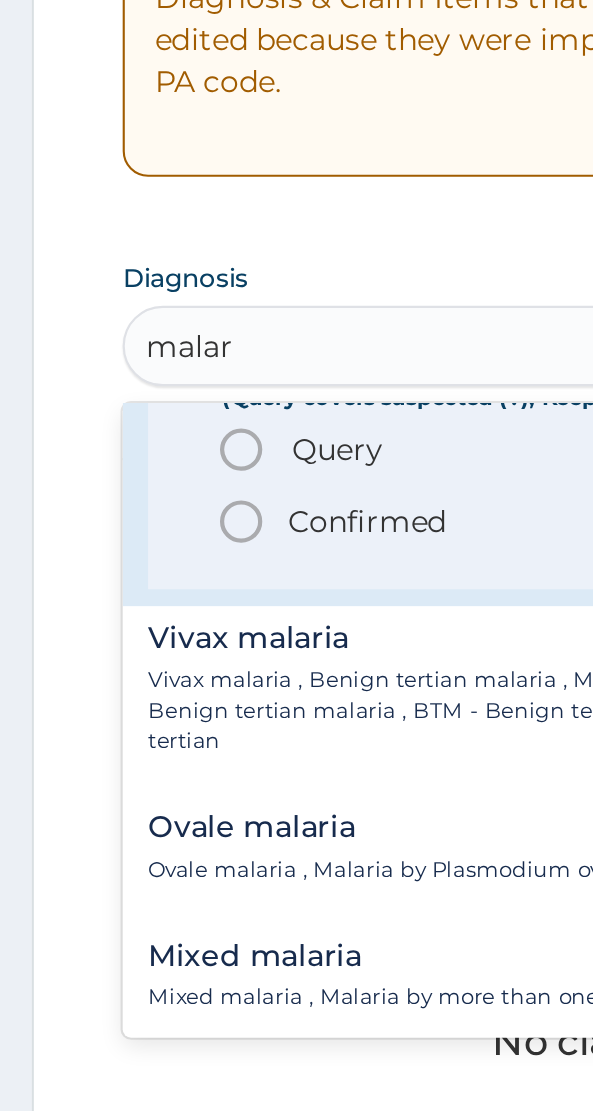 scroll, scrollTop: 118, scrollLeft: 0, axis: vertical 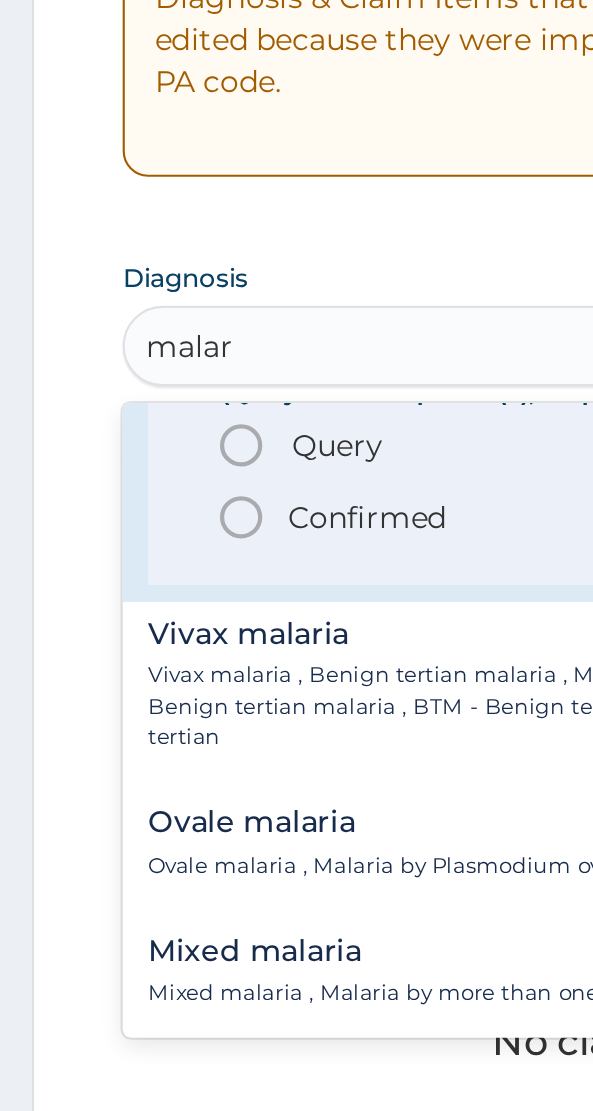 click on "Query" at bounding box center (159, 715) 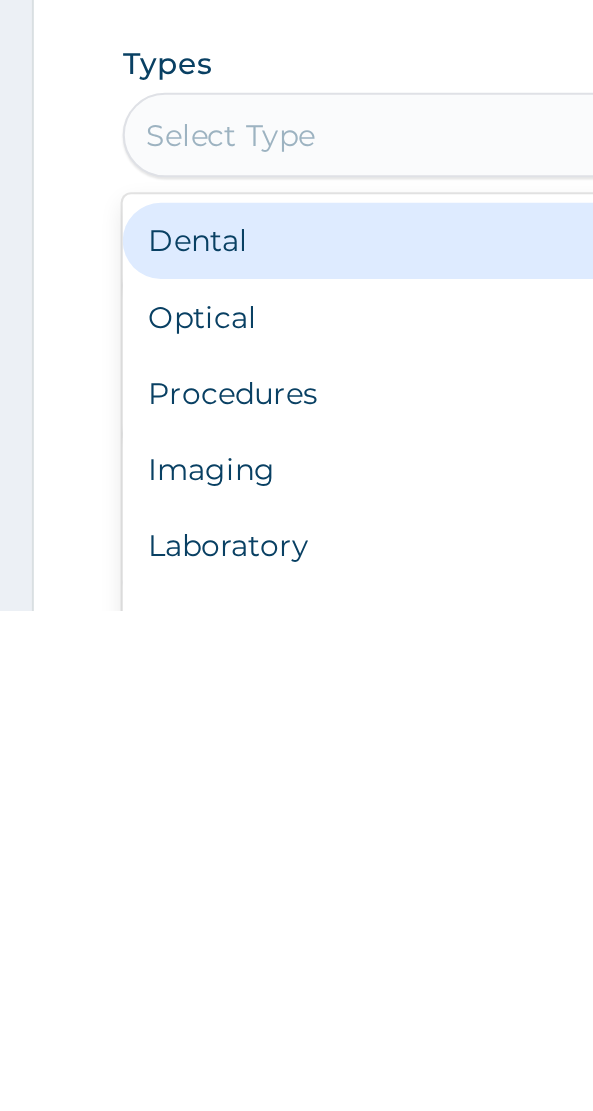 scroll, scrollTop: 287, scrollLeft: 0, axis: vertical 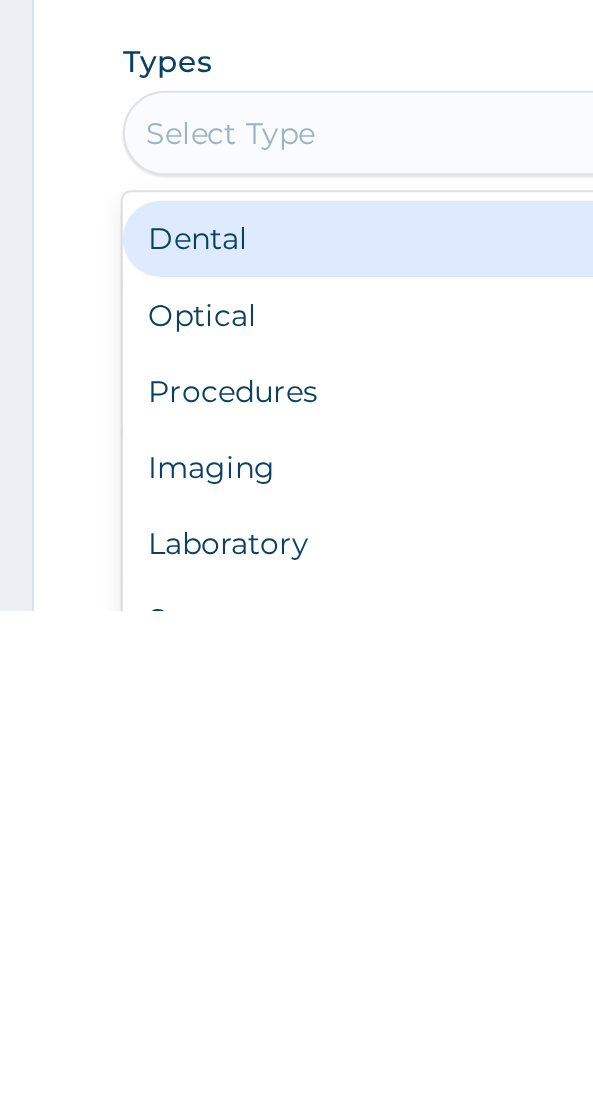 click on "Procedures" at bounding box center (296, 1007) 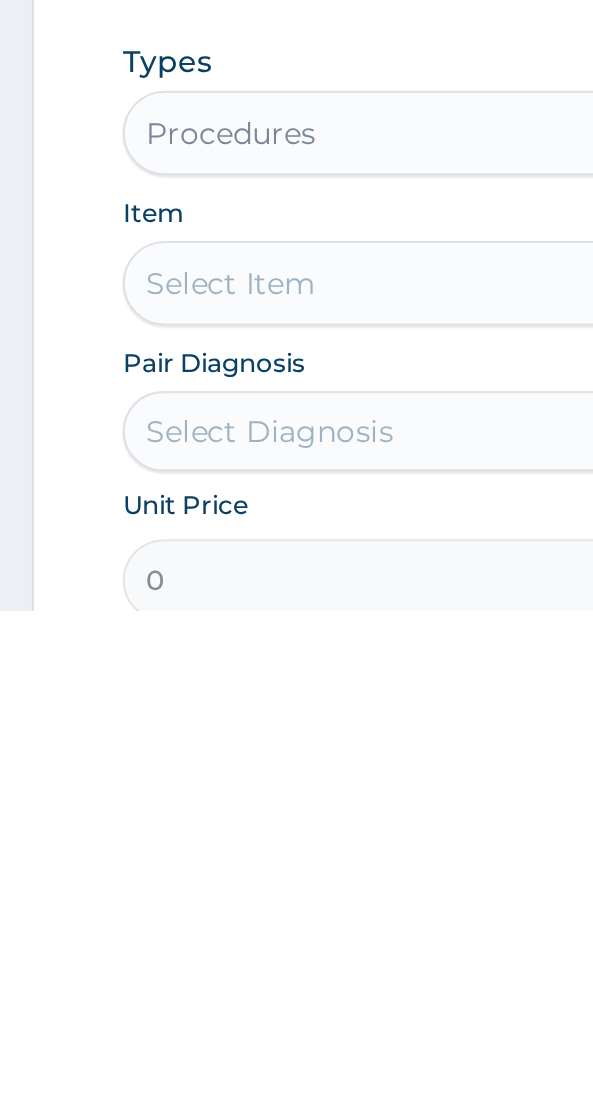 scroll, scrollTop: 287, scrollLeft: 0, axis: vertical 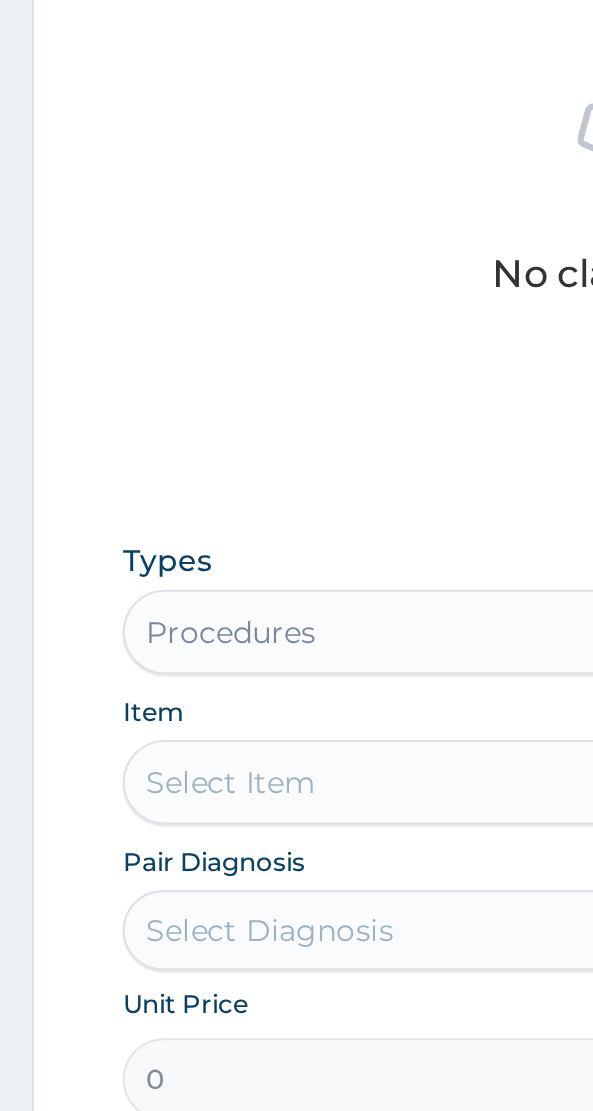 click on "Select Item" at bounding box center (296, 956) 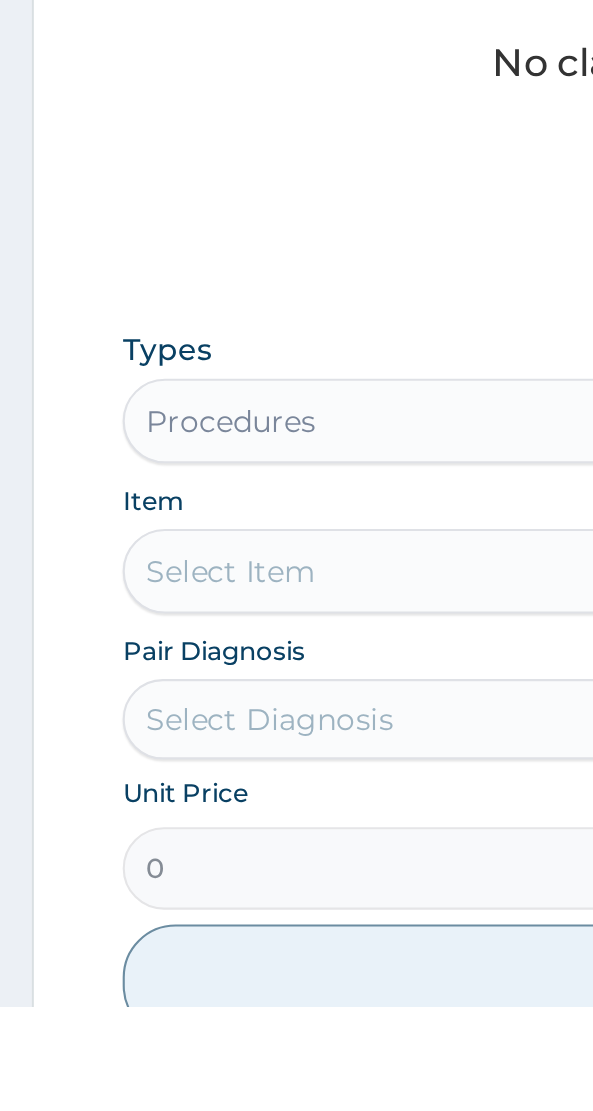 scroll, scrollTop: 339, scrollLeft: 0, axis: vertical 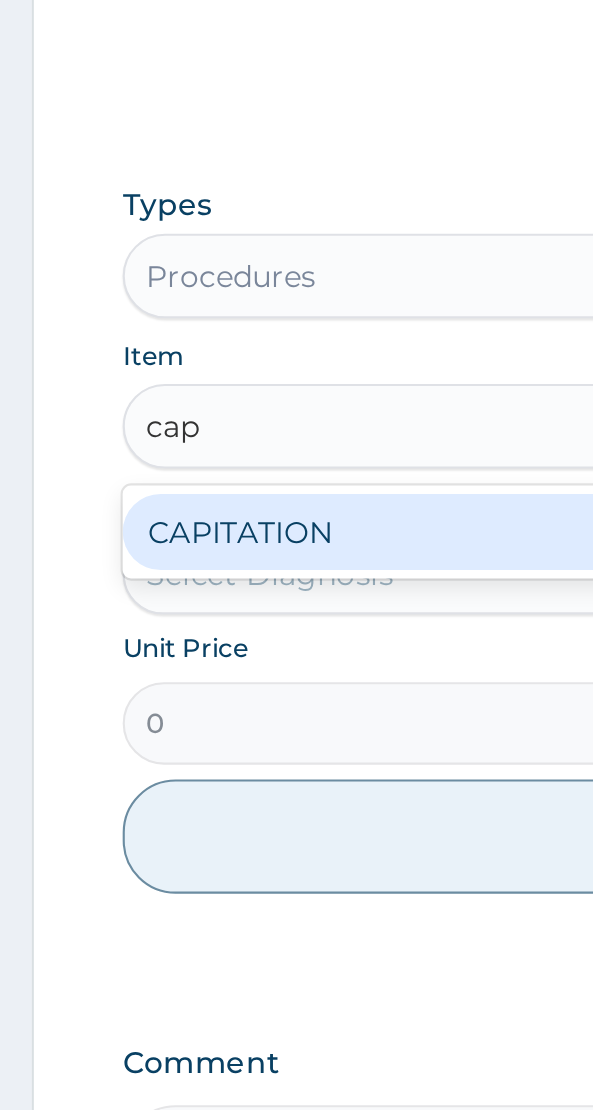 click on "CAPITATION" at bounding box center [296, 838] 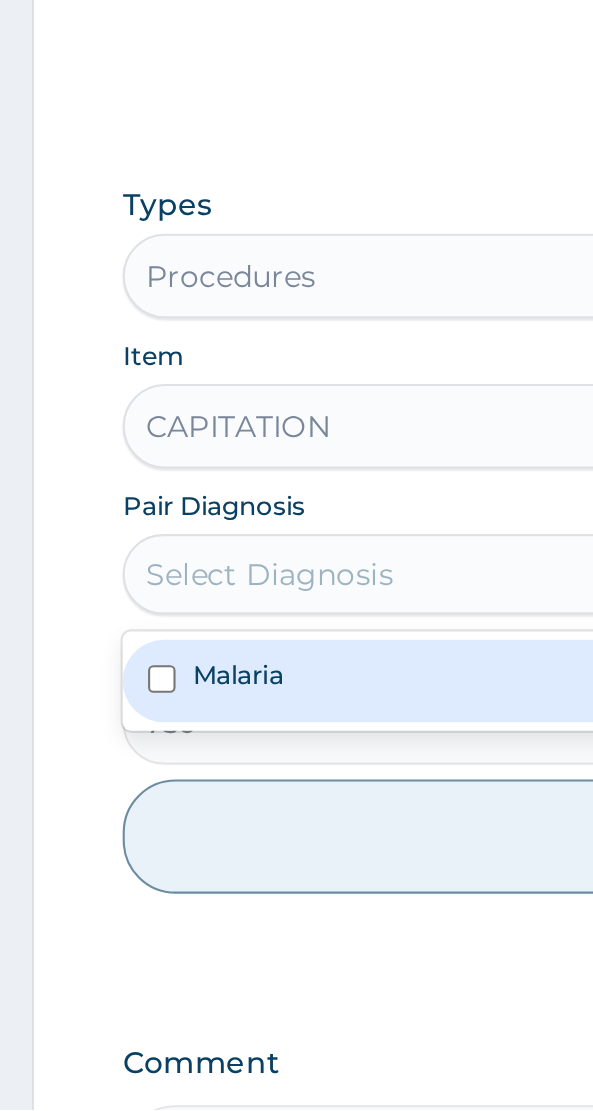 click on "Malaria" at bounding box center [112, 905] 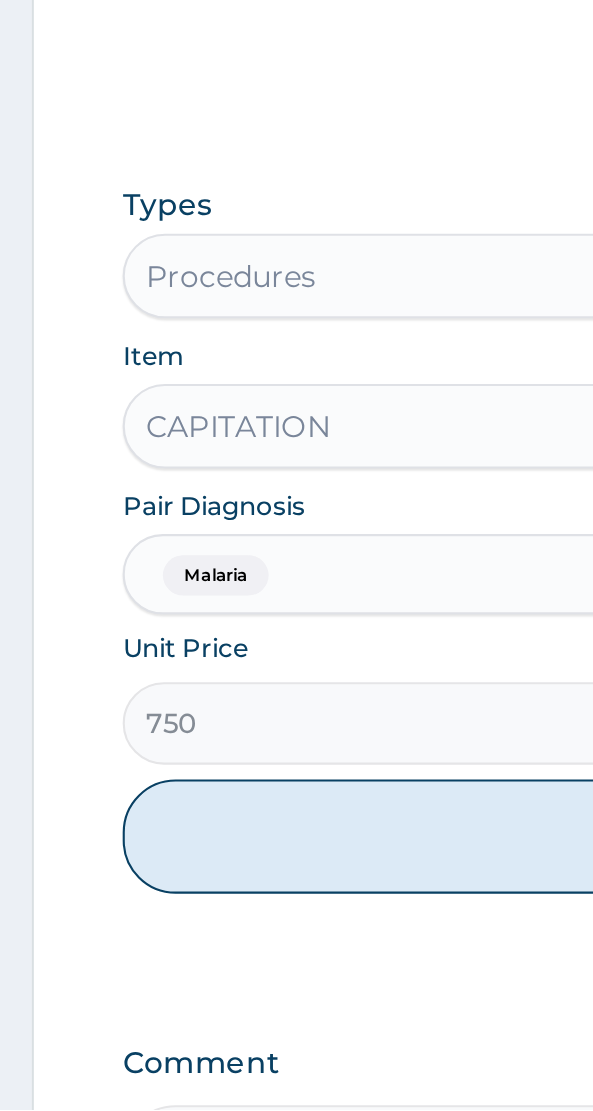 click on "Add" at bounding box center [296, 982] 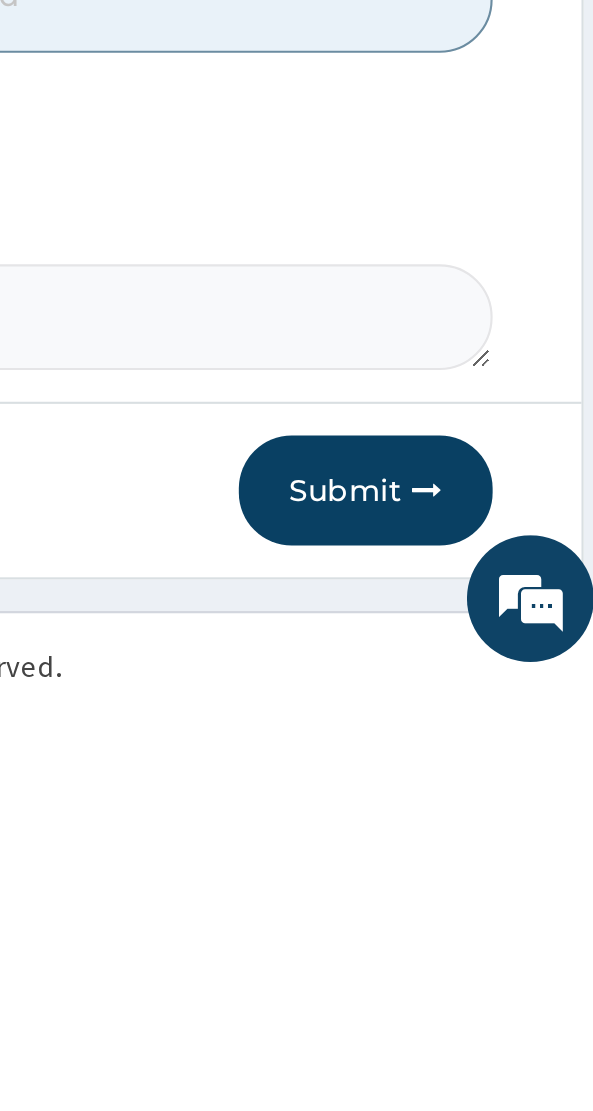 scroll, scrollTop: 570, scrollLeft: 0, axis: vertical 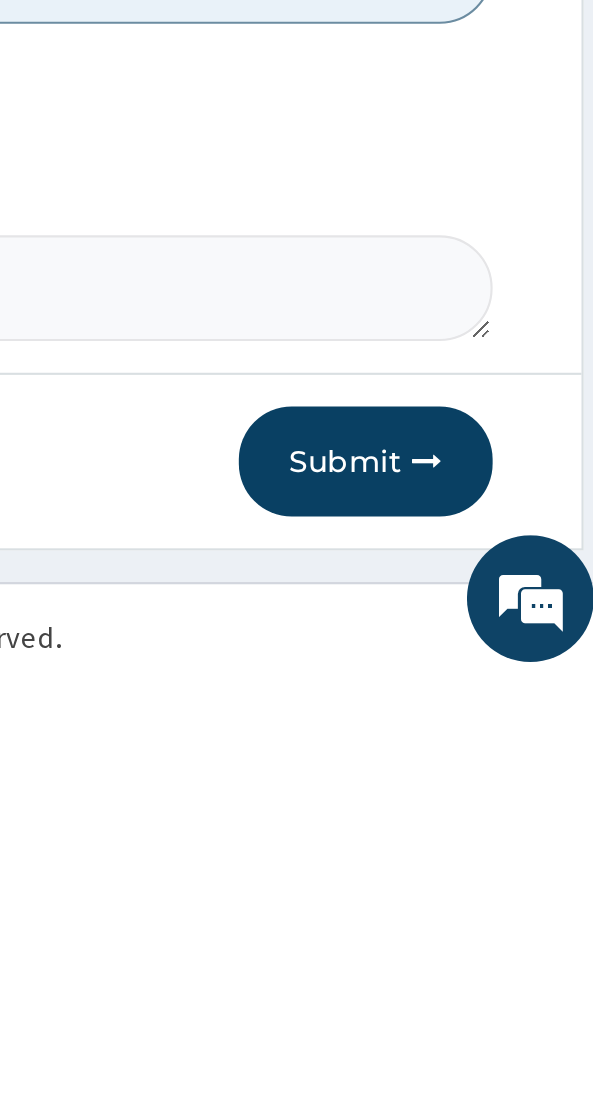 click on "Submit" at bounding box center [475, 1006] 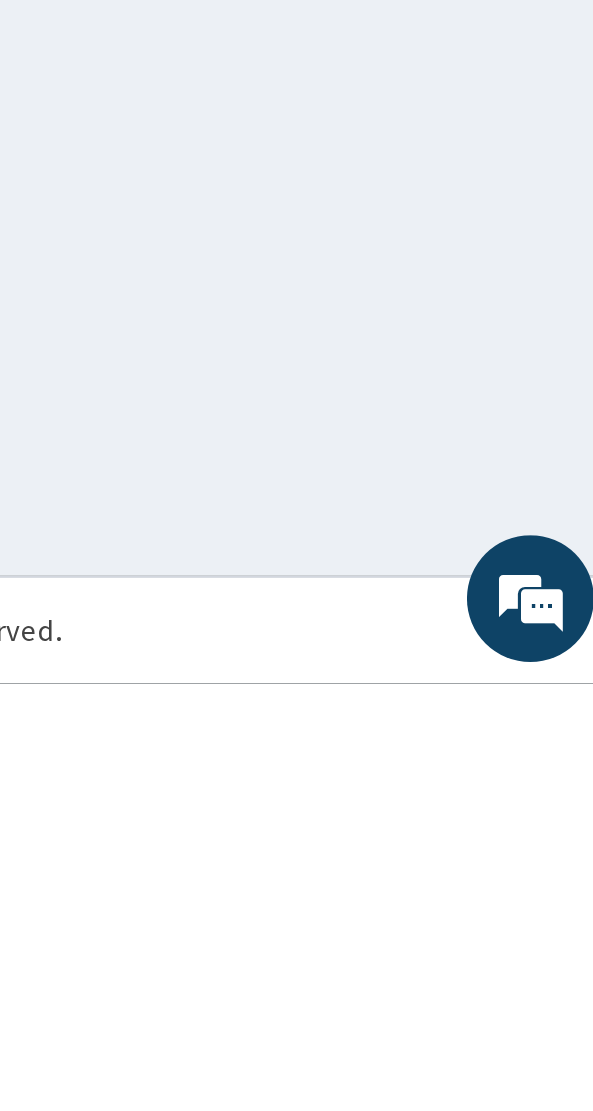 scroll, scrollTop: 91, scrollLeft: 0, axis: vertical 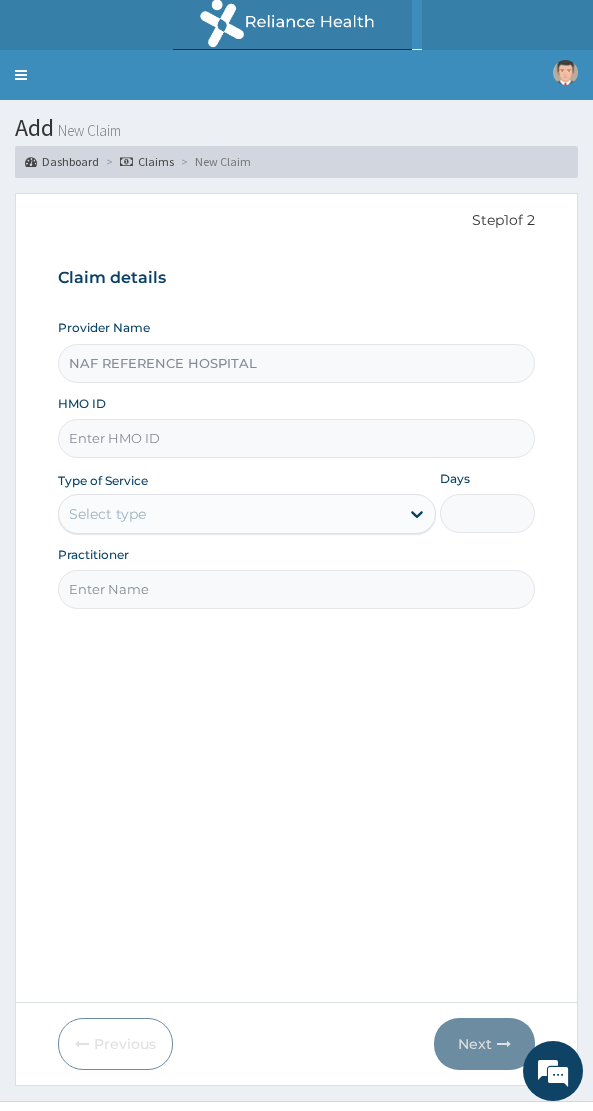 click on "HMO ID" at bounding box center [296, 438] 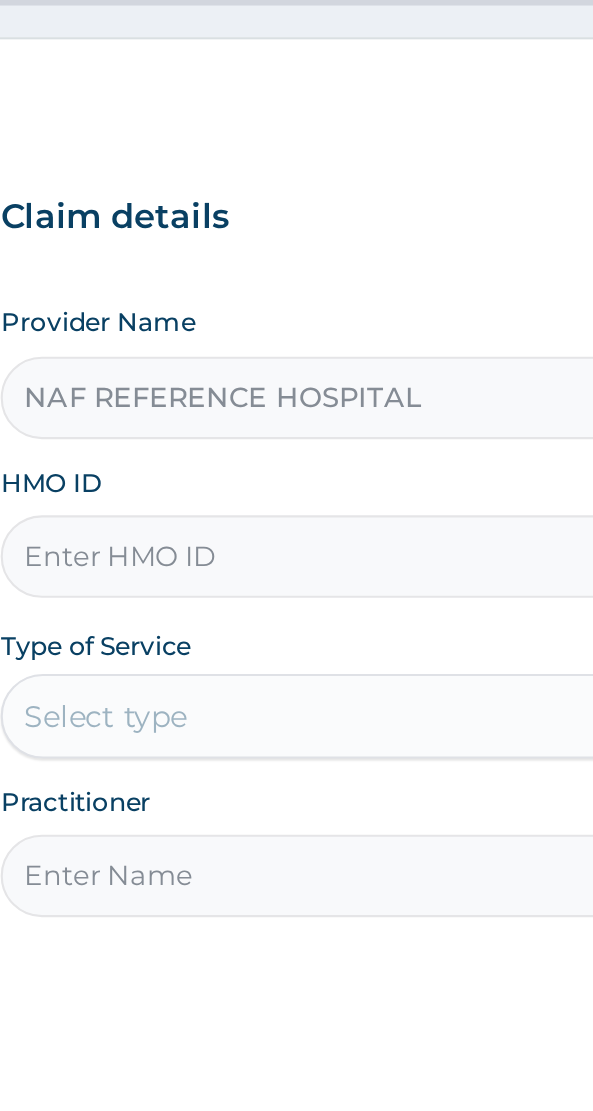 scroll, scrollTop: 0, scrollLeft: 0, axis: both 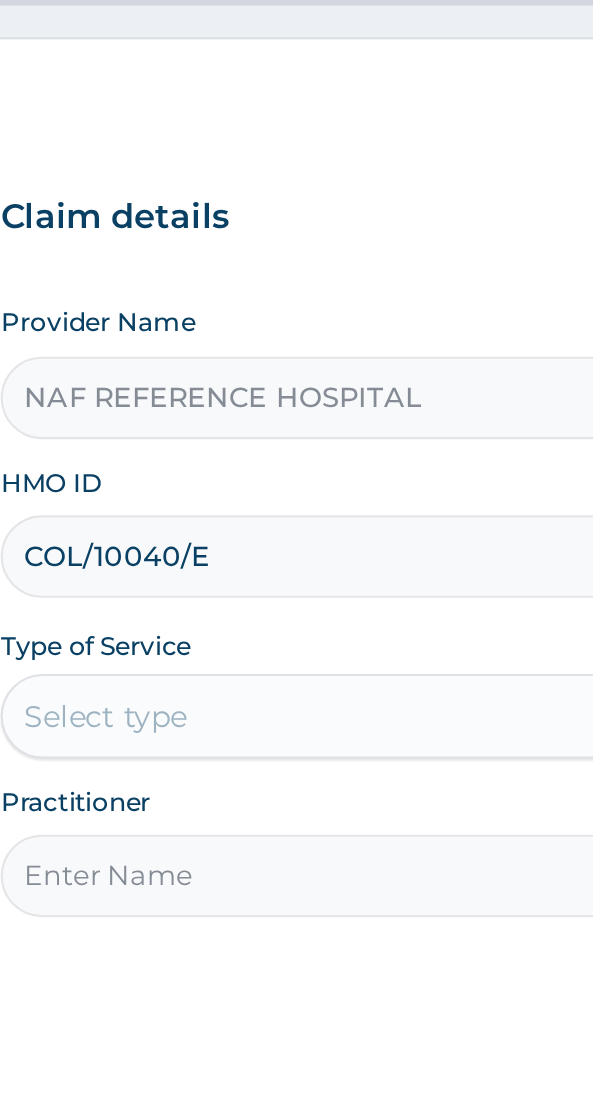 click on "COL/10040/E" at bounding box center [296, 438] 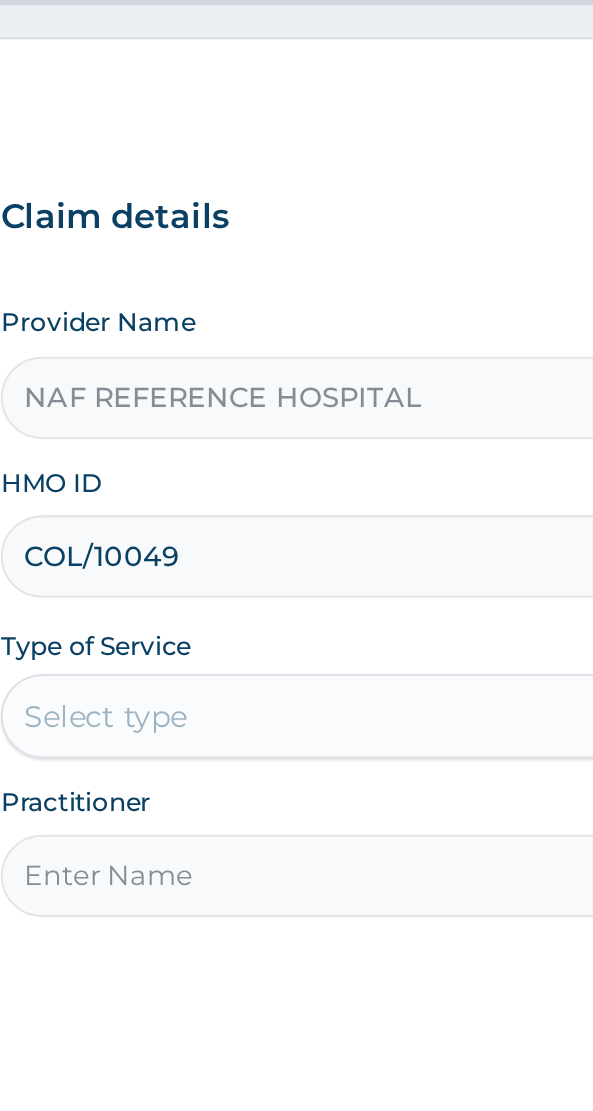 scroll, scrollTop: 0, scrollLeft: 0, axis: both 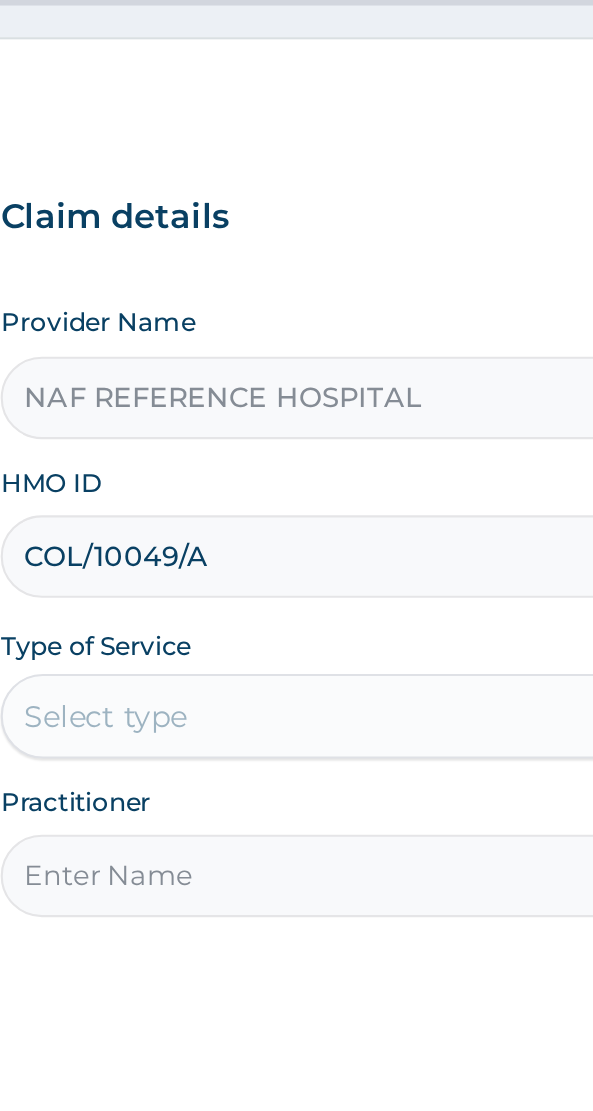 click on "COL/10049/A" at bounding box center (296, 438) 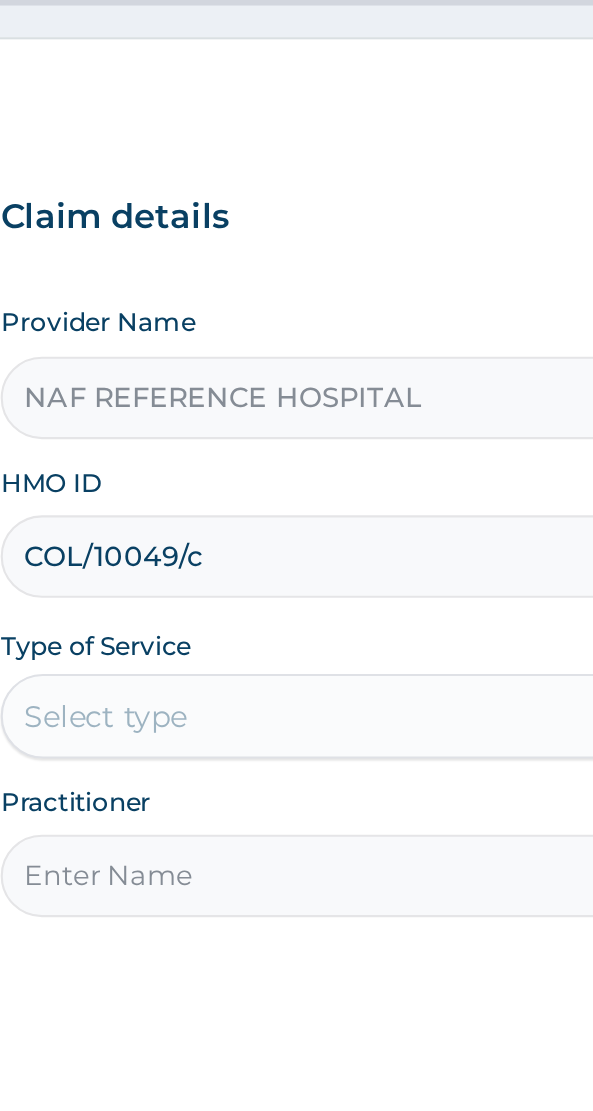 type on "COL/10049/C" 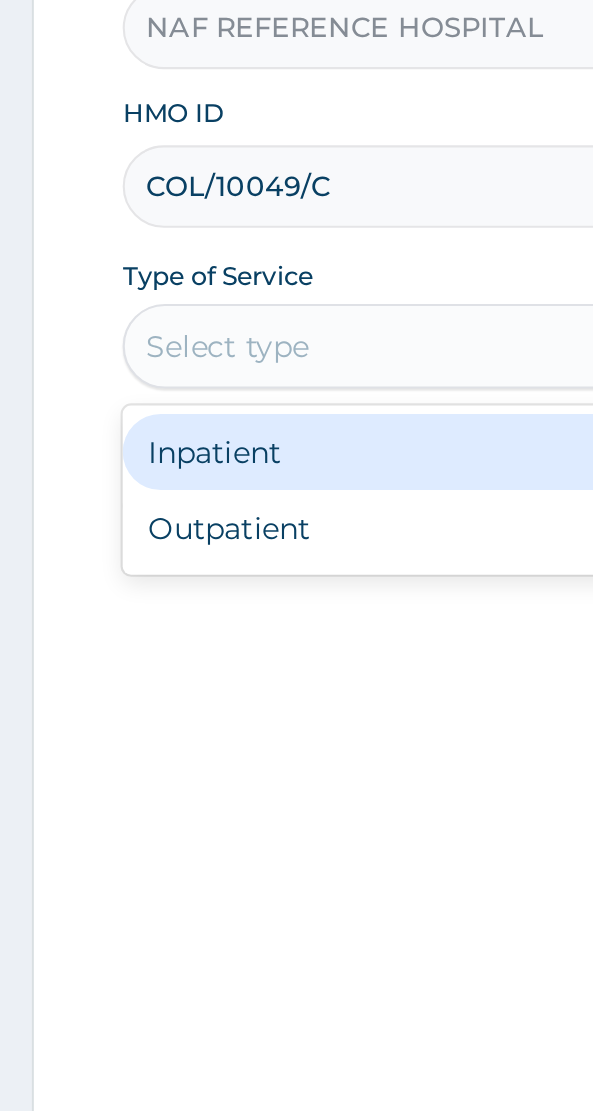 click on "Outpatient" at bounding box center (247, 600) 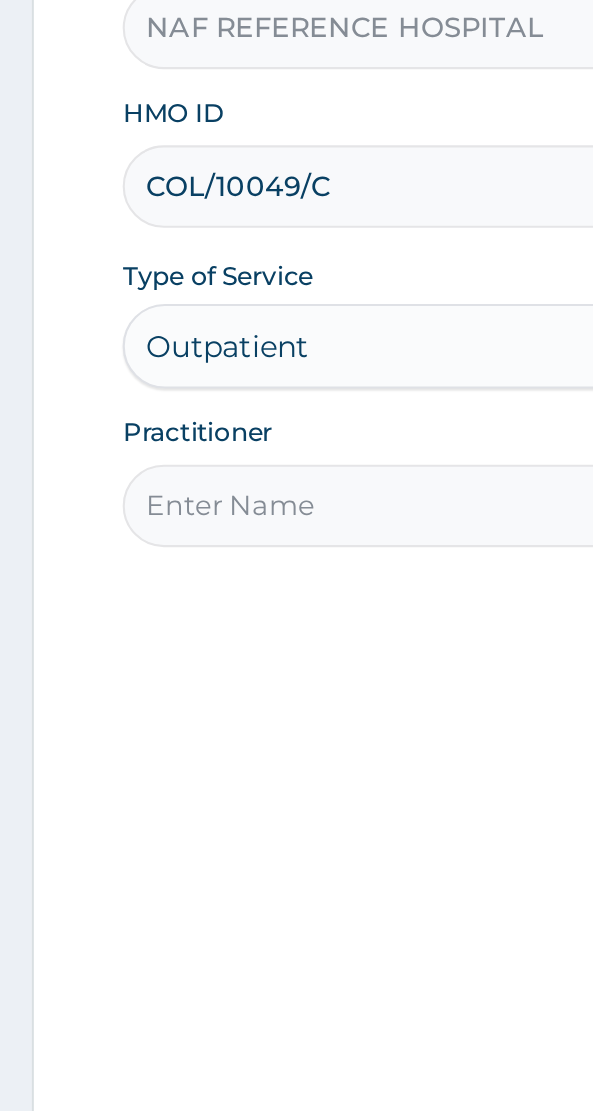 click on "Practitioner" at bounding box center (296, 589) 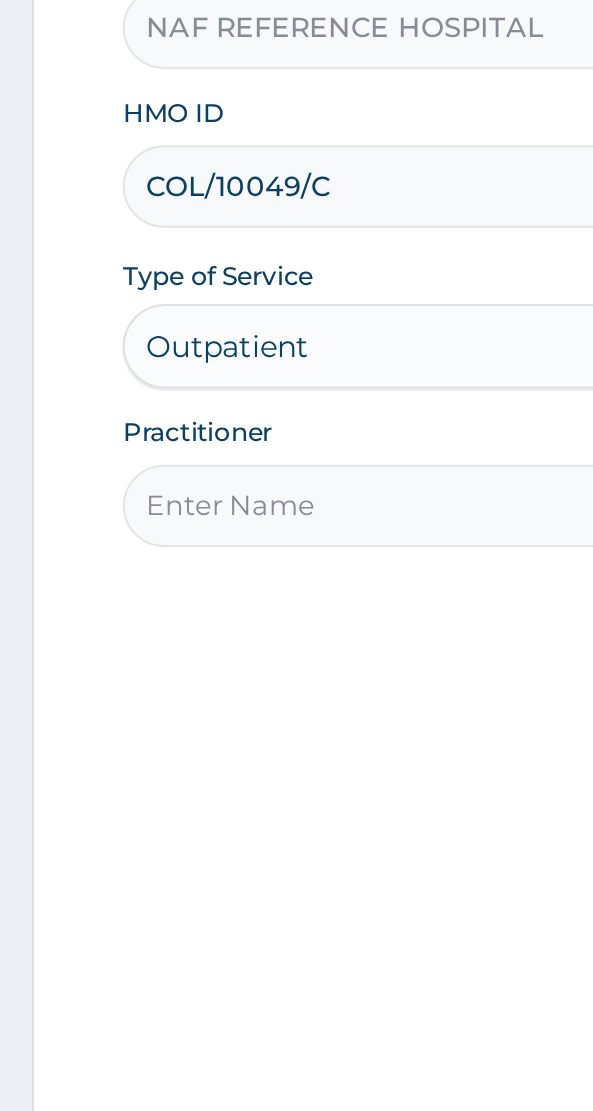 type on "Dr [NAME]" 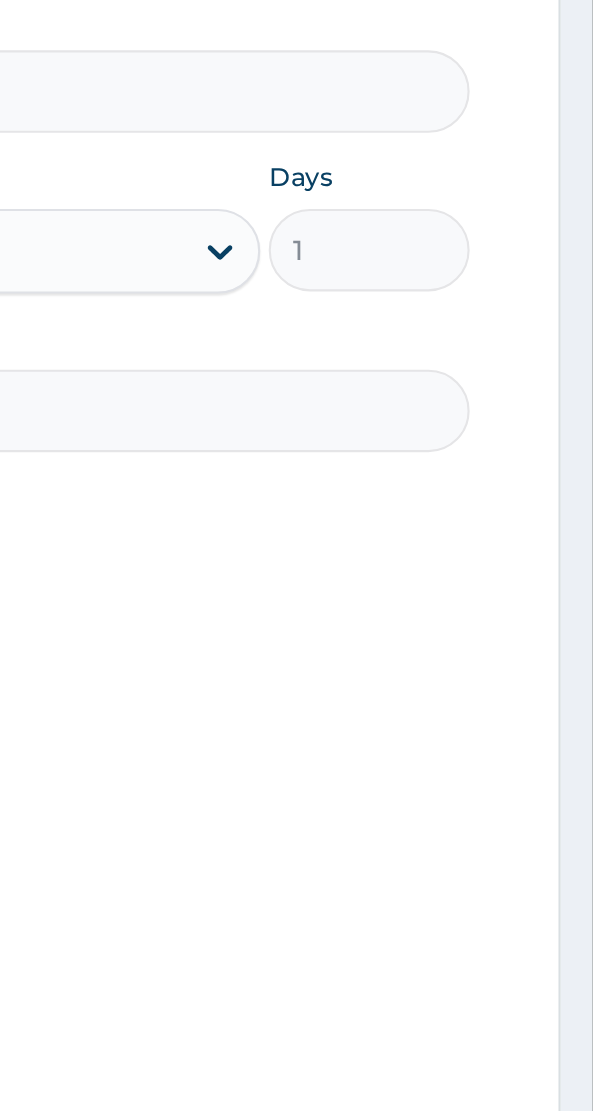 scroll, scrollTop: 40, scrollLeft: 0, axis: vertical 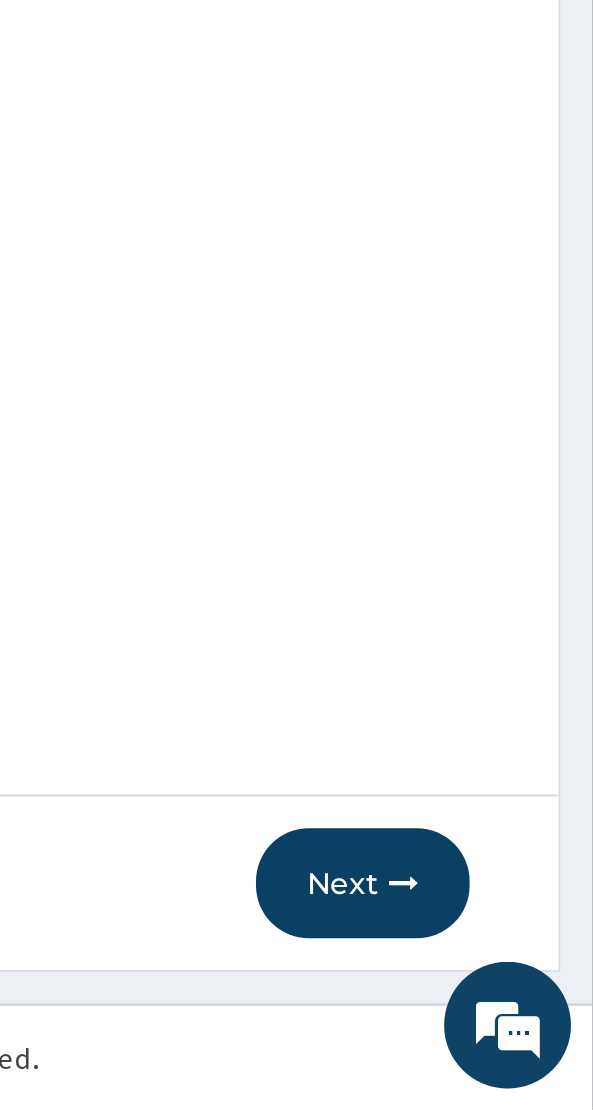 click on "Next" at bounding box center (484, 1004) 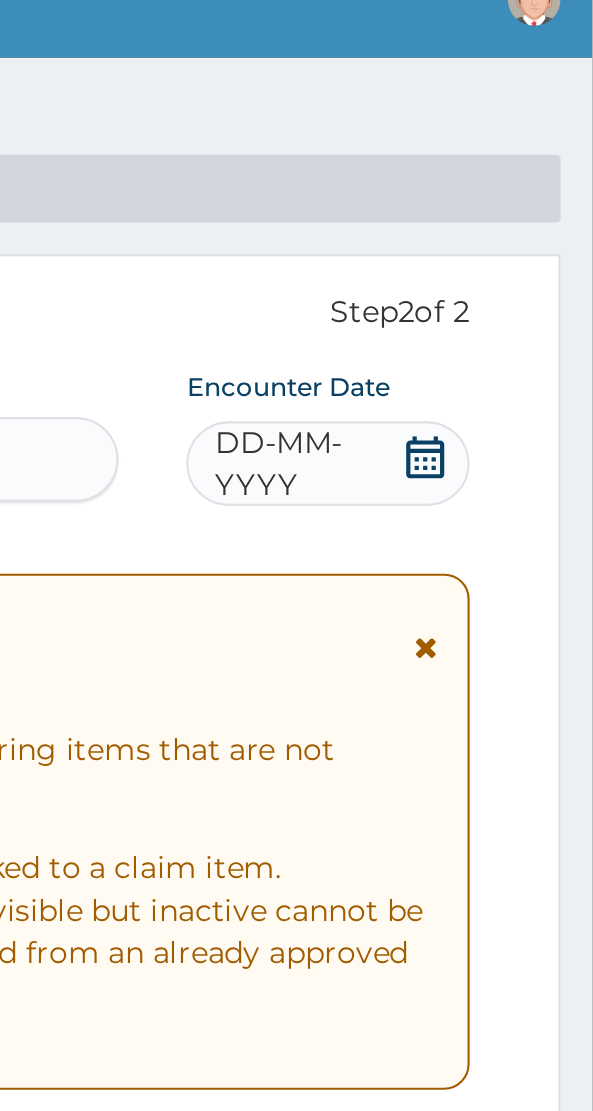 scroll, scrollTop: 40, scrollLeft: 0, axis: vertical 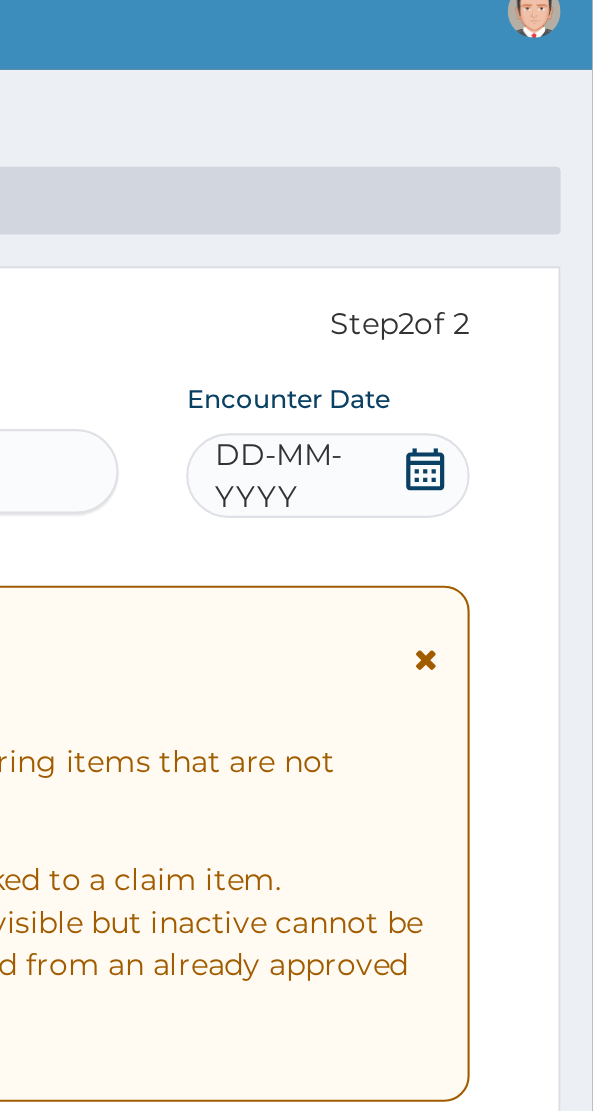 click 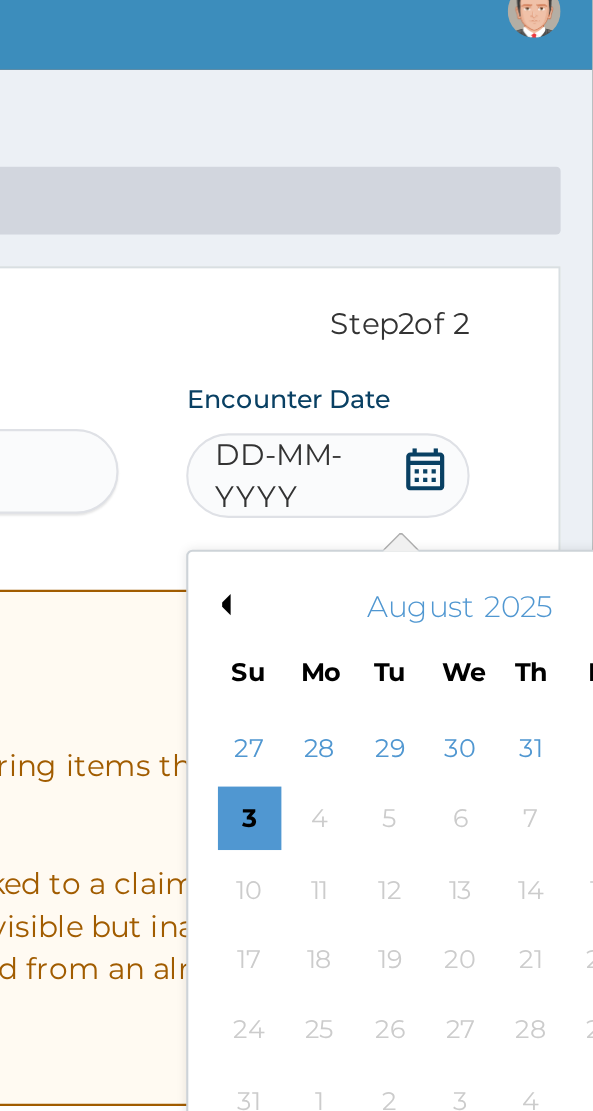 click on "Previous Month" at bounding box center [417, 313] 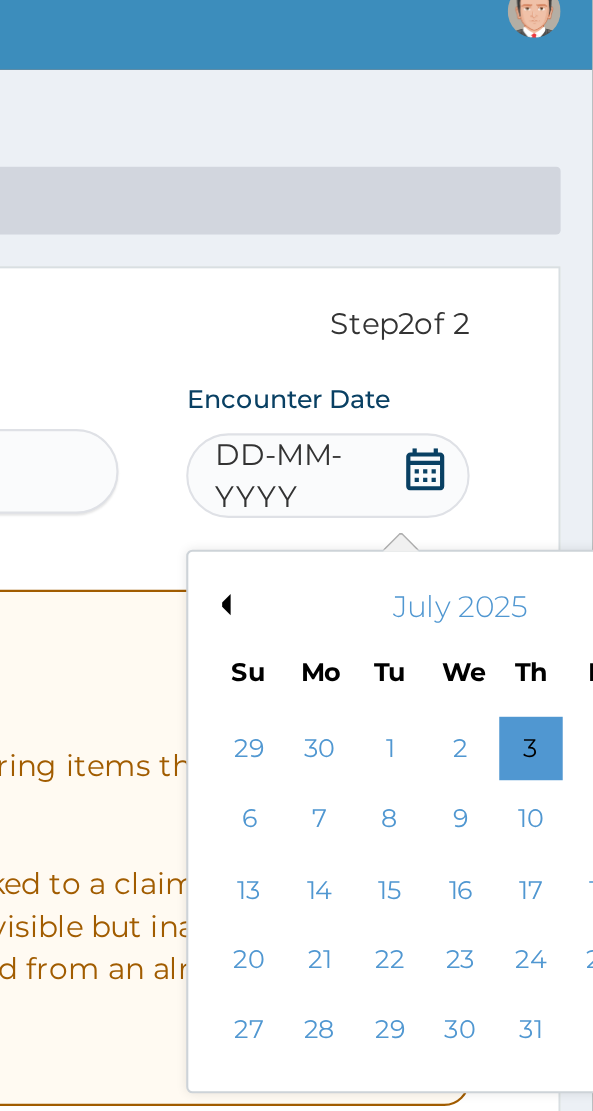 click on "Previous Month" at bounding box center (417, 313) 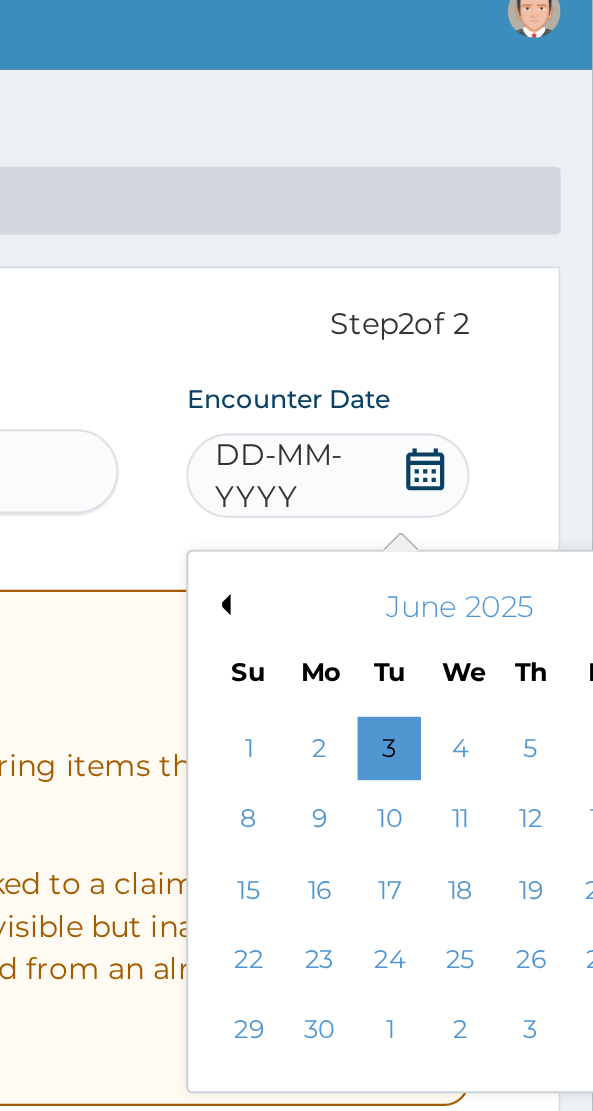 click on "Previous Month" at bounding box center [417, 313] 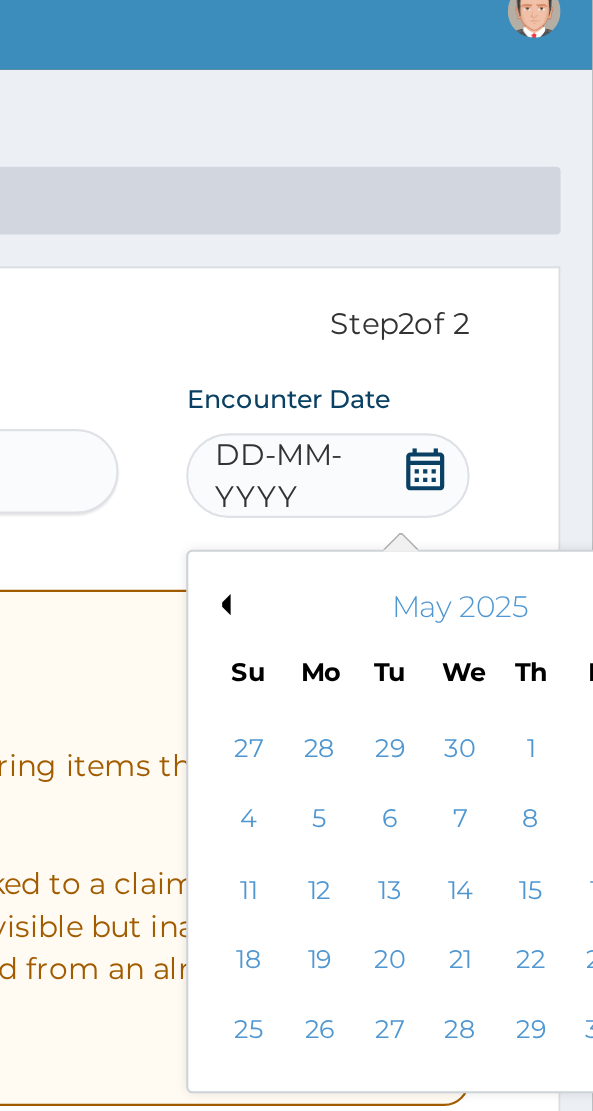 click on "Previous Month" at bounding box center (417, 313) 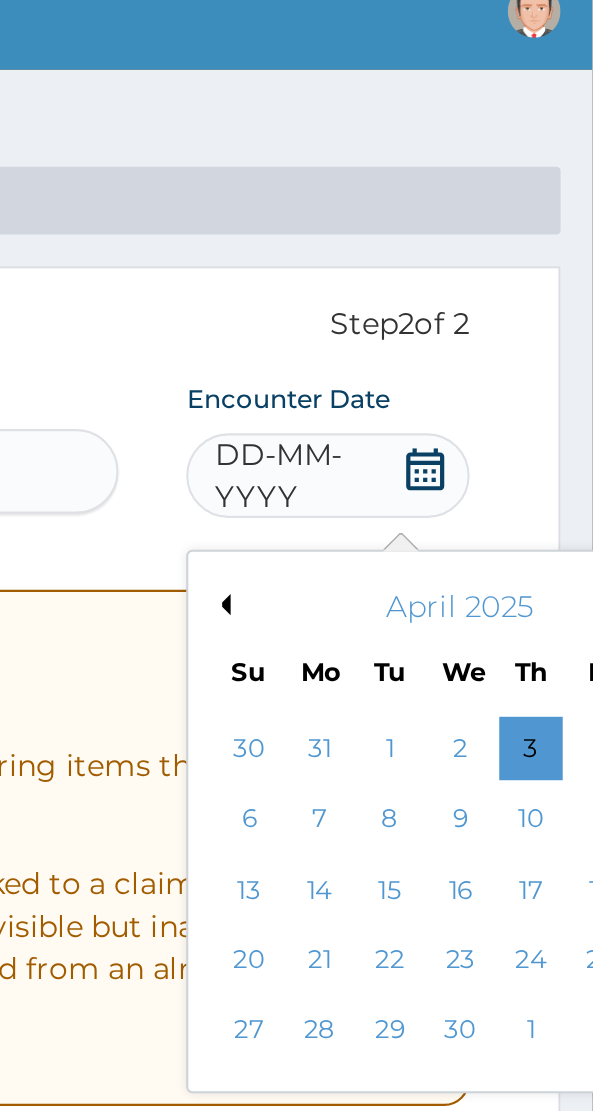 click on "30" at bounding box center (531, 515) 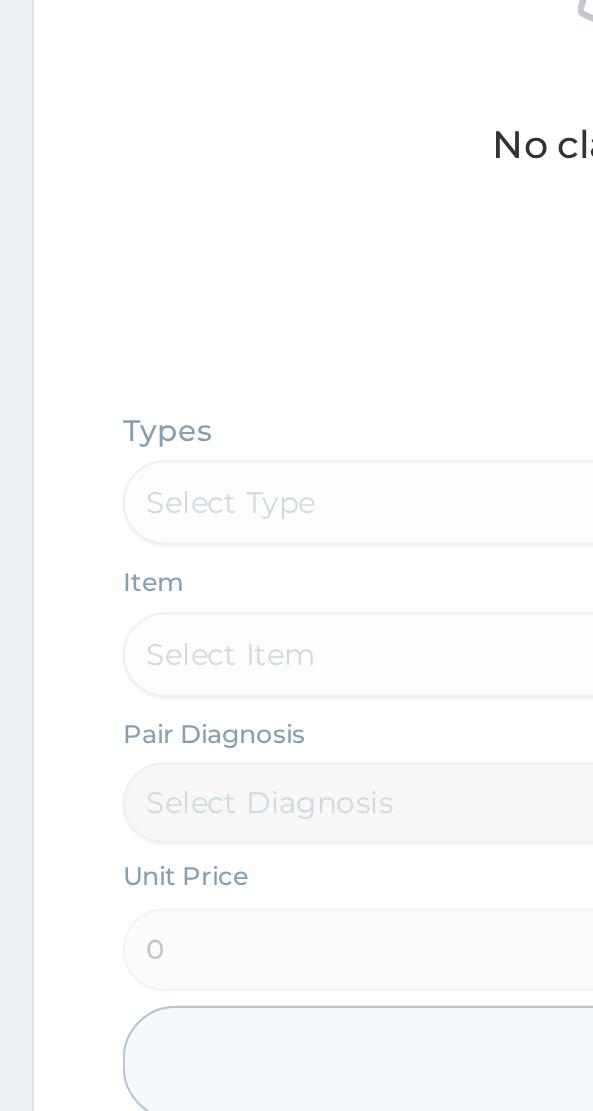scroll, scrollTop: 630, scrollLeft: 0, axis: vertical 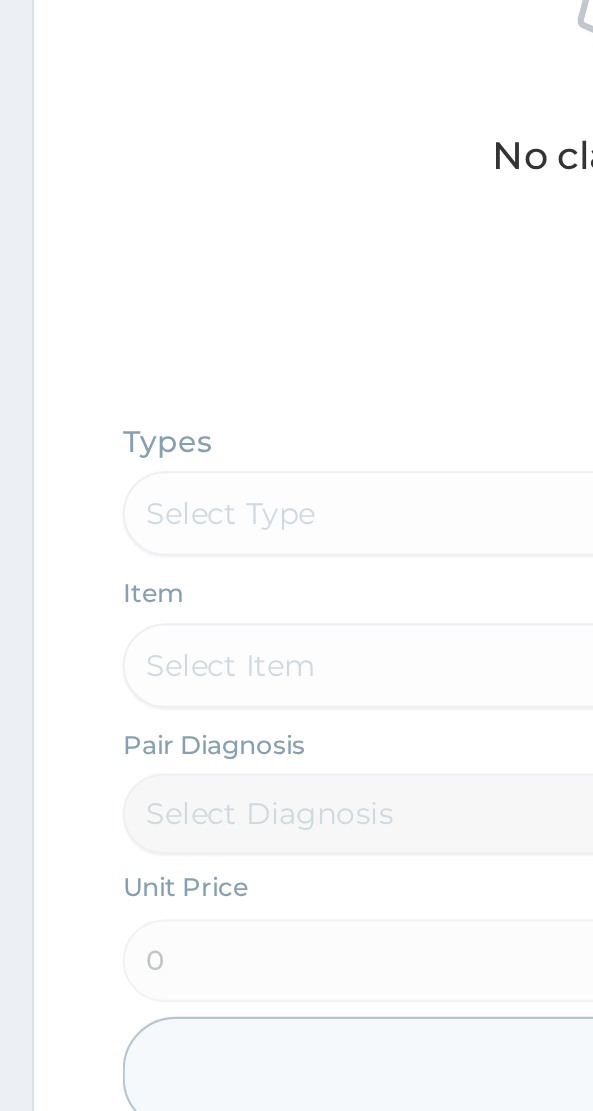 click on "Types Select Type Item Select Item Pair Diagnosis Select Diagnosis Unit Price 0 Add" at bounding box center [296, 675] 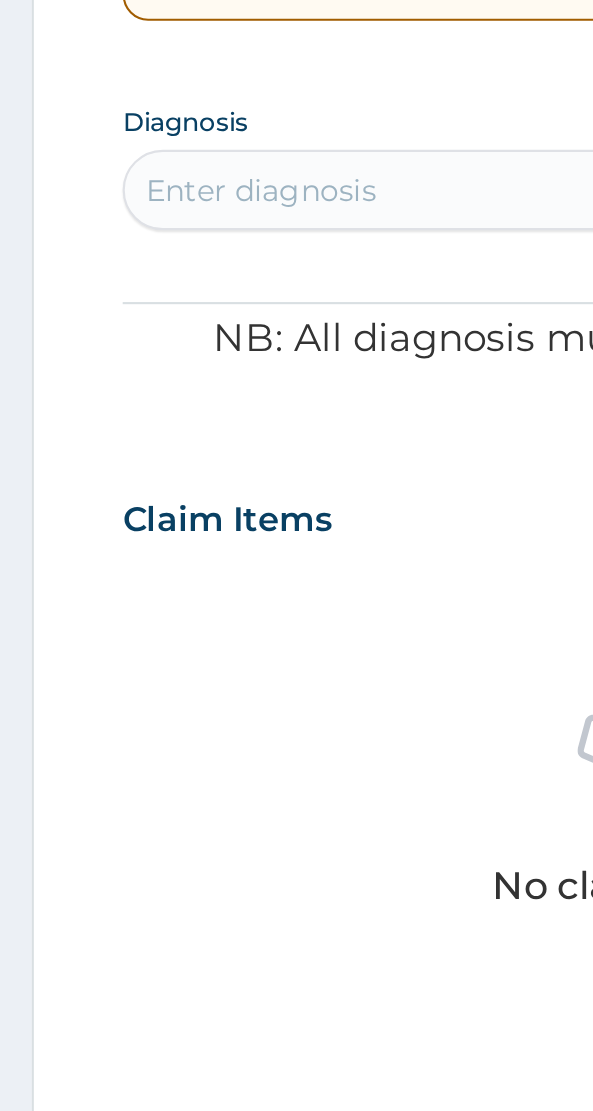 scroll, scrollTop: 517, scrollLeft: 0, axis: vertical 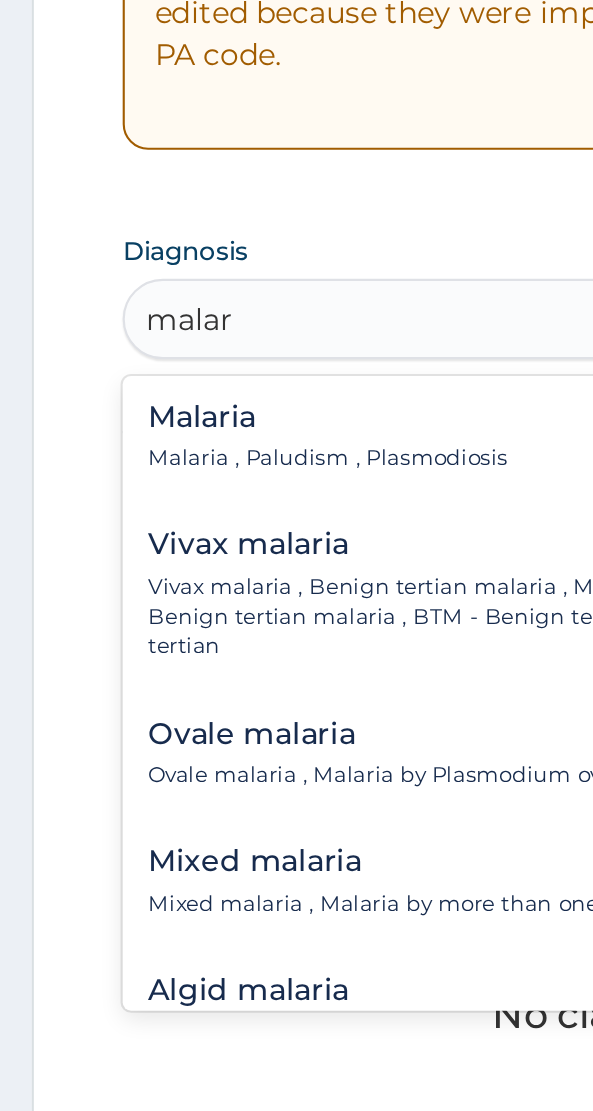 click on "Malaria Malaria , Paludism , Plasmodiosis" at bounding box center (155, 207) 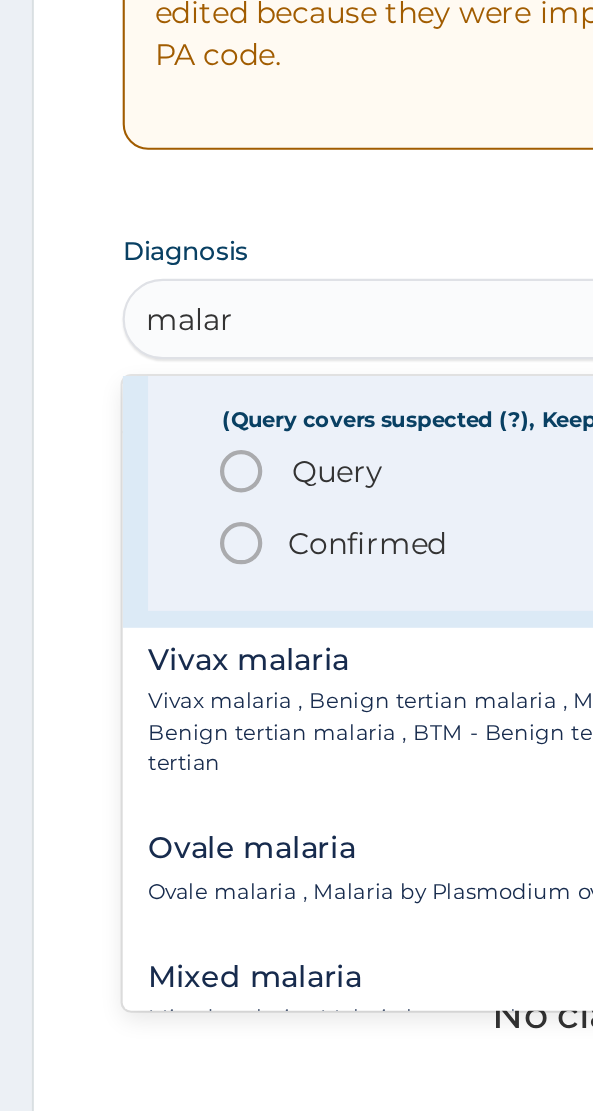 scroll, scrollTop: 98, scrollLeft: 0, axis: vertical 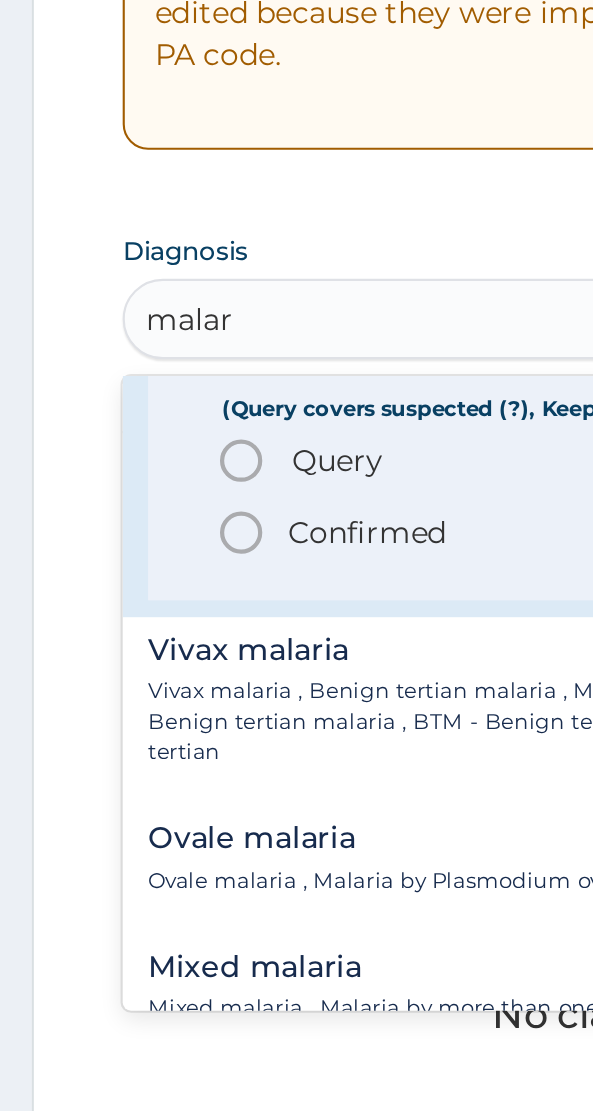 click on "Query" at bounding box center (159, 218) 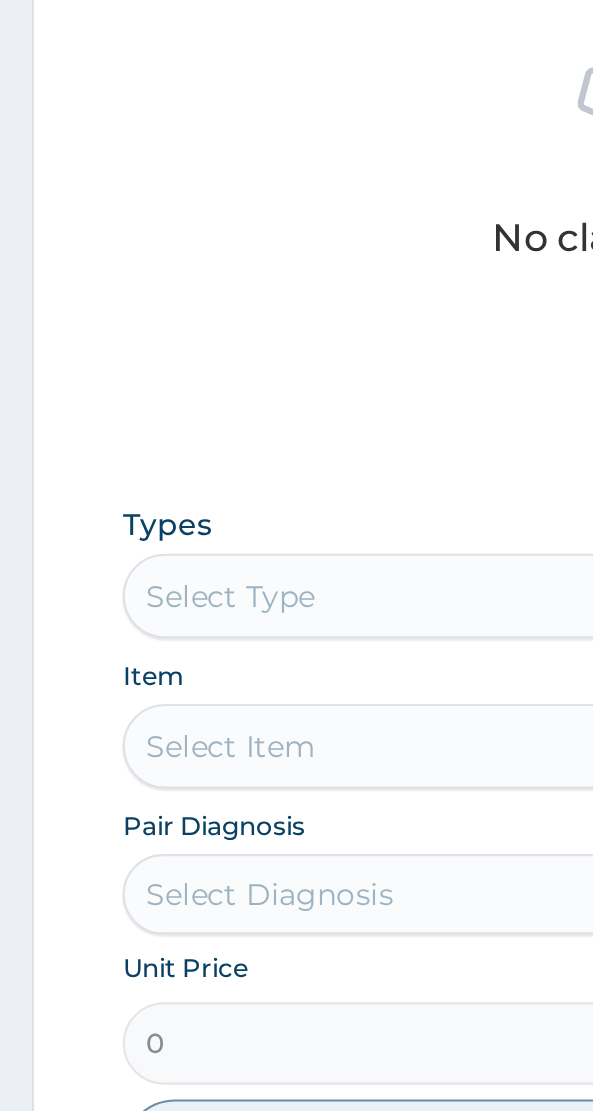 scroll, scrollTop: 517, scrollLeft: 0, axis: vertical 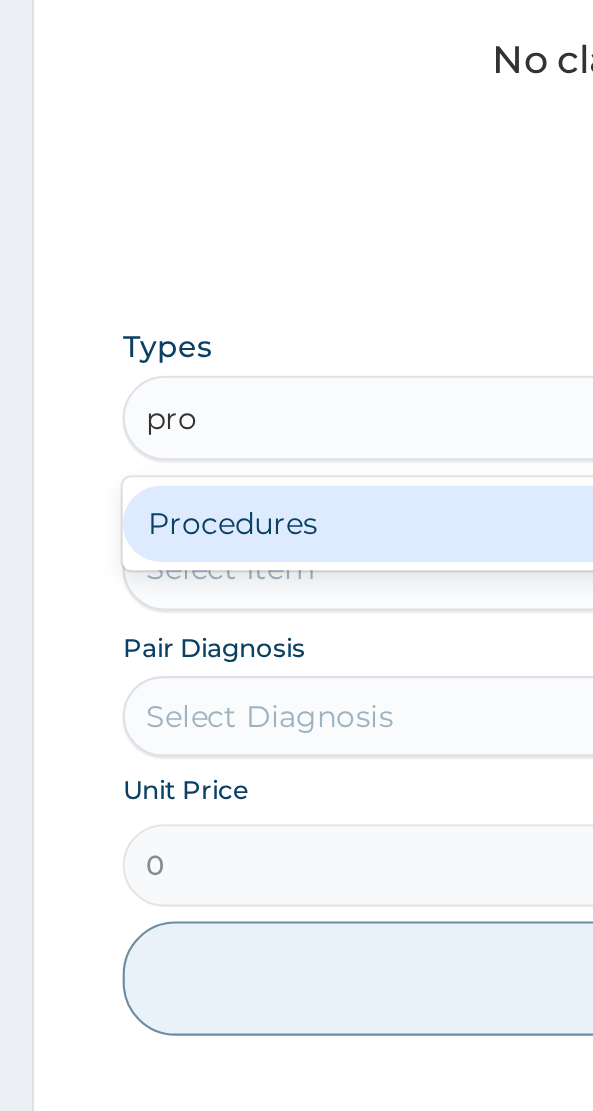click on "Procedures" at bounding box center (296, 705) 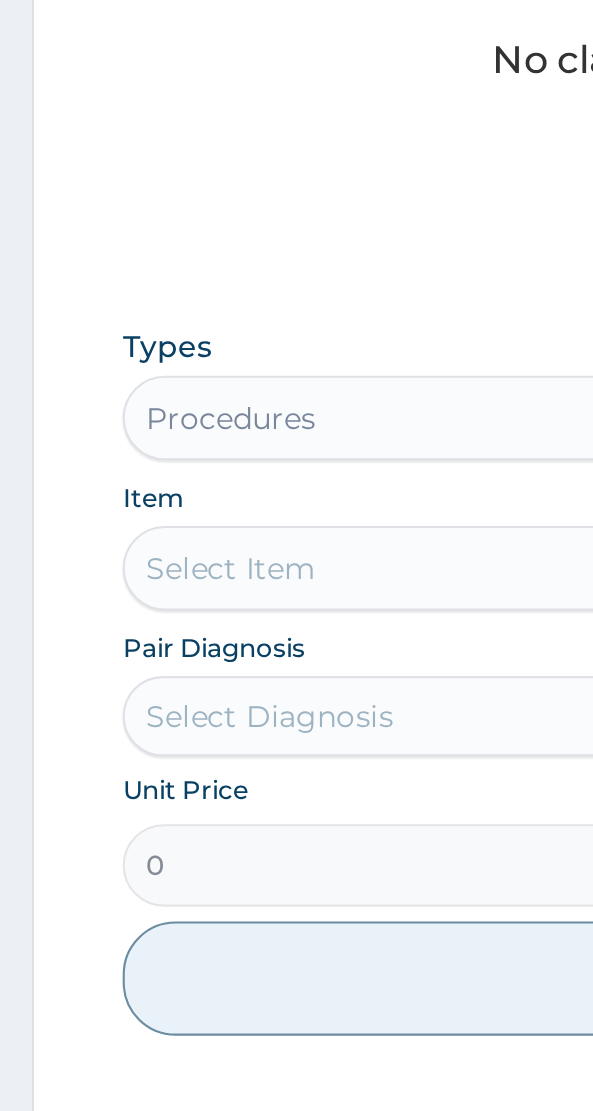 type 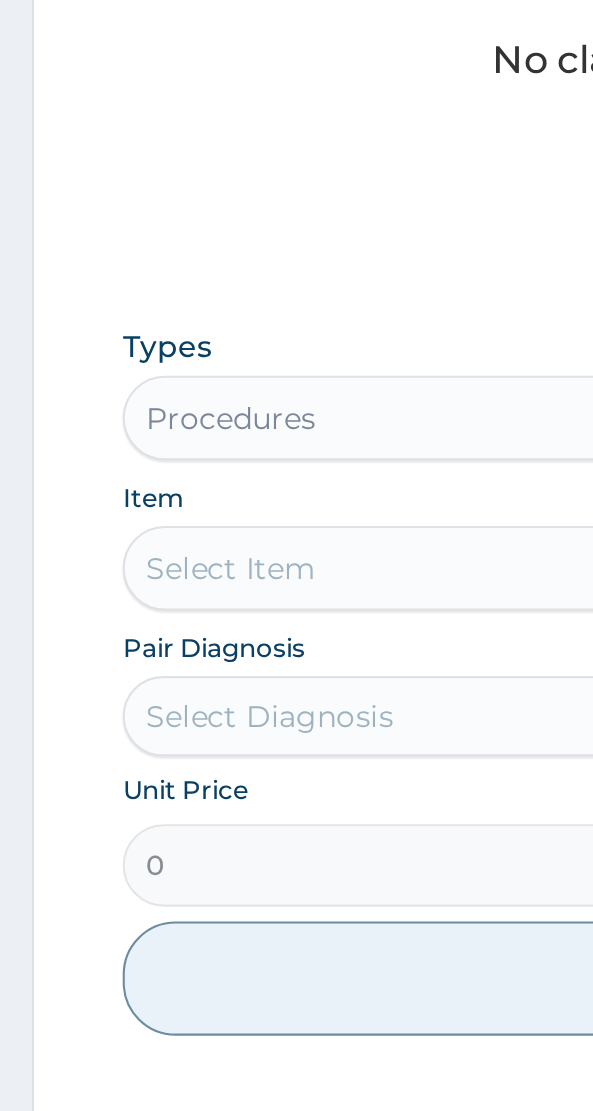 click on "Select Item" at bounding box center [296, 726] 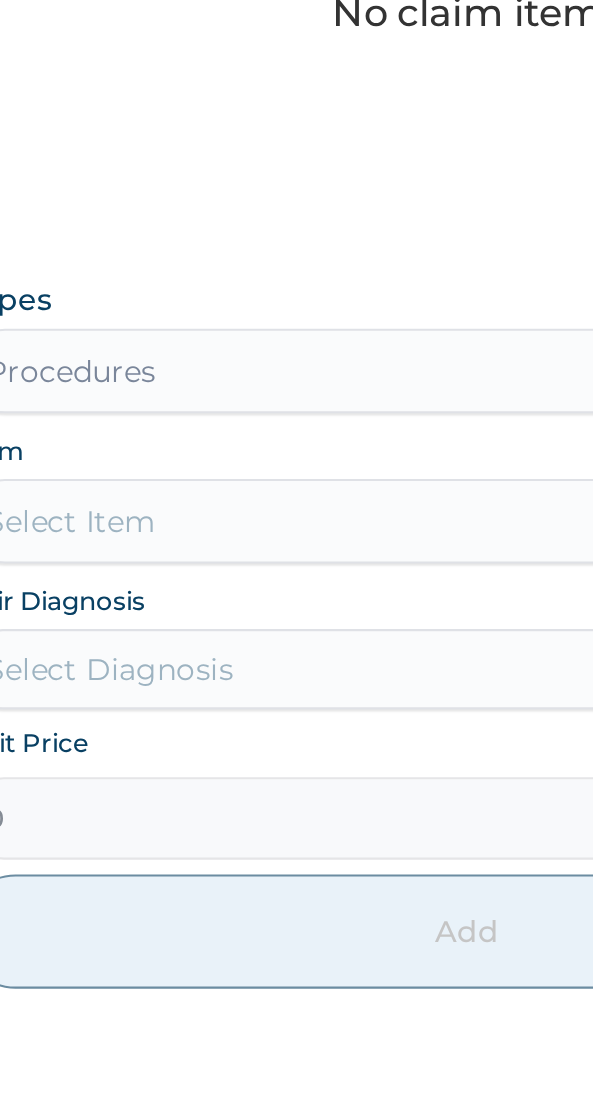 scroll, scrollTop: 517, scrollLeft: 0, axis: vertical 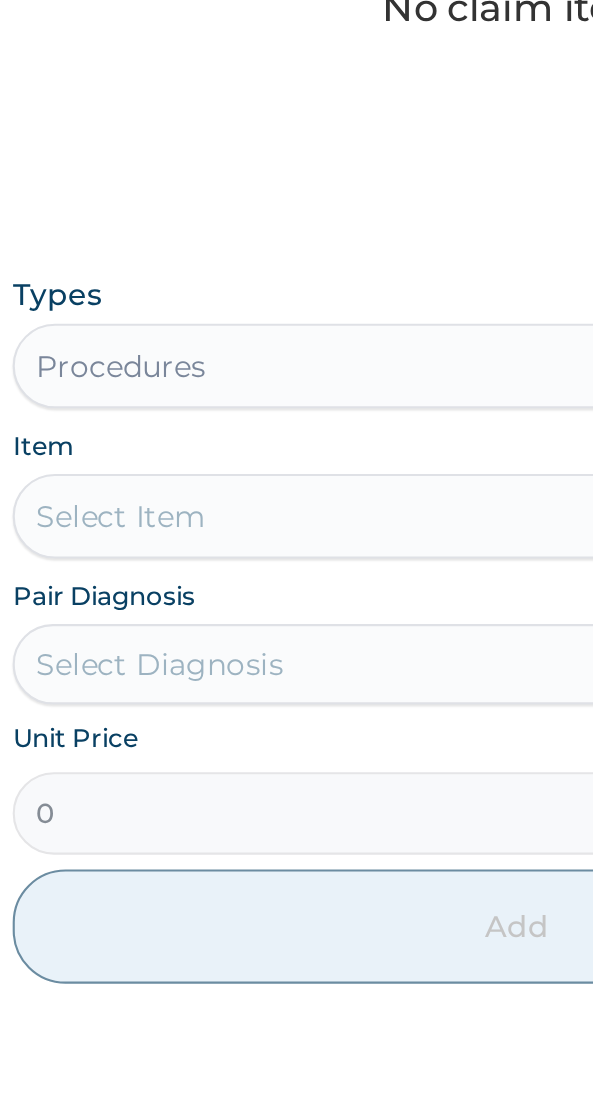 click on "Select Item" at bounding box center [296, 726] 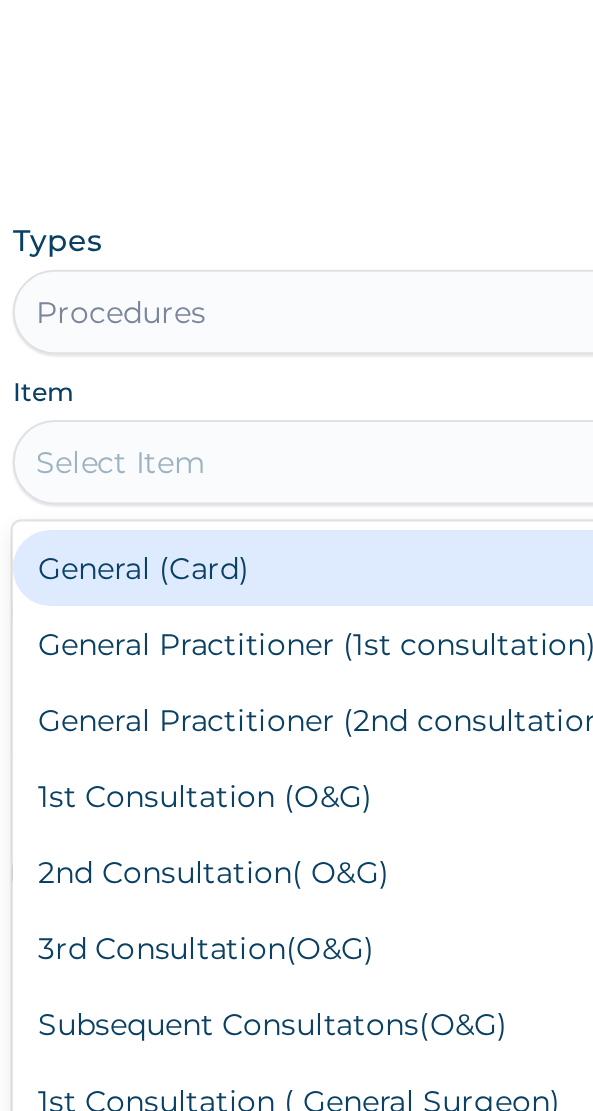 scroll, scrollTop: 517, scrollLeft: 0, axis: vertical 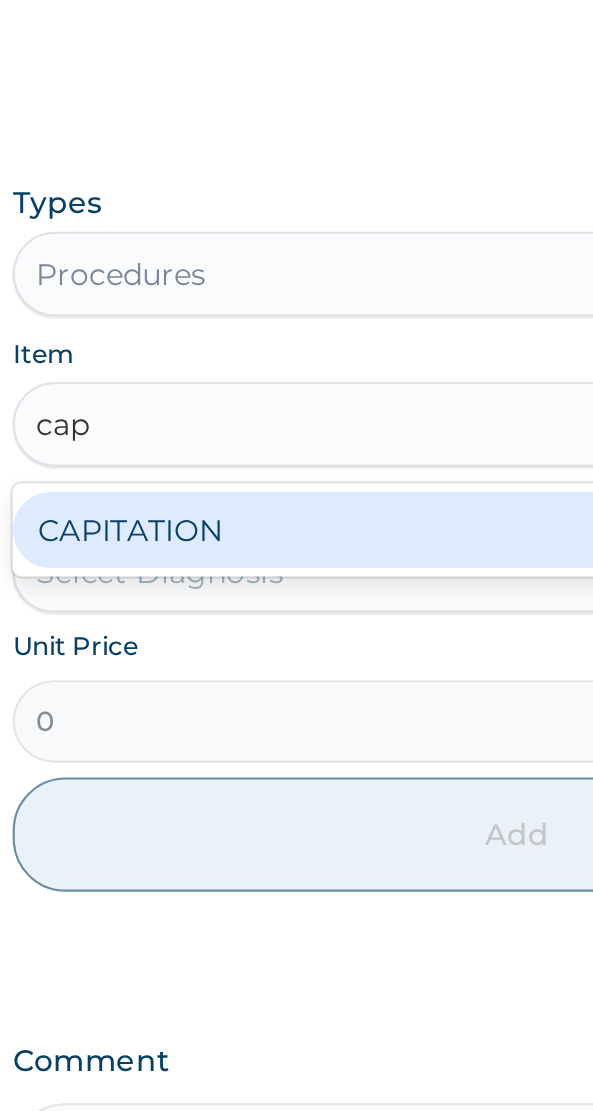 click on "CAPITATION" at bounding box center [296, 776] 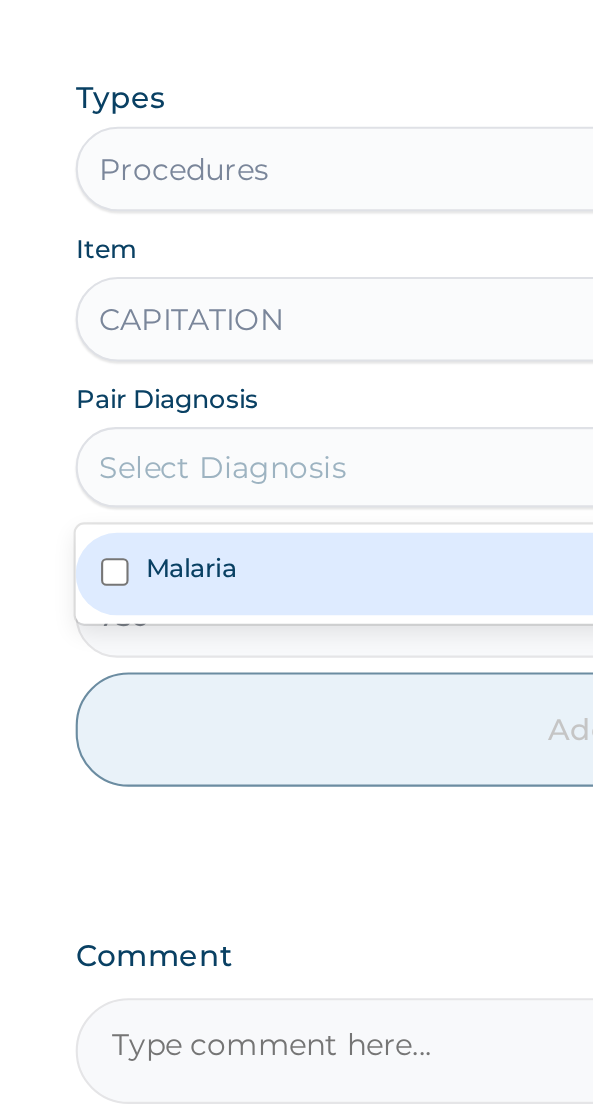scroll, scrollTop: 517, scrollLeft: 0, axis: vertical 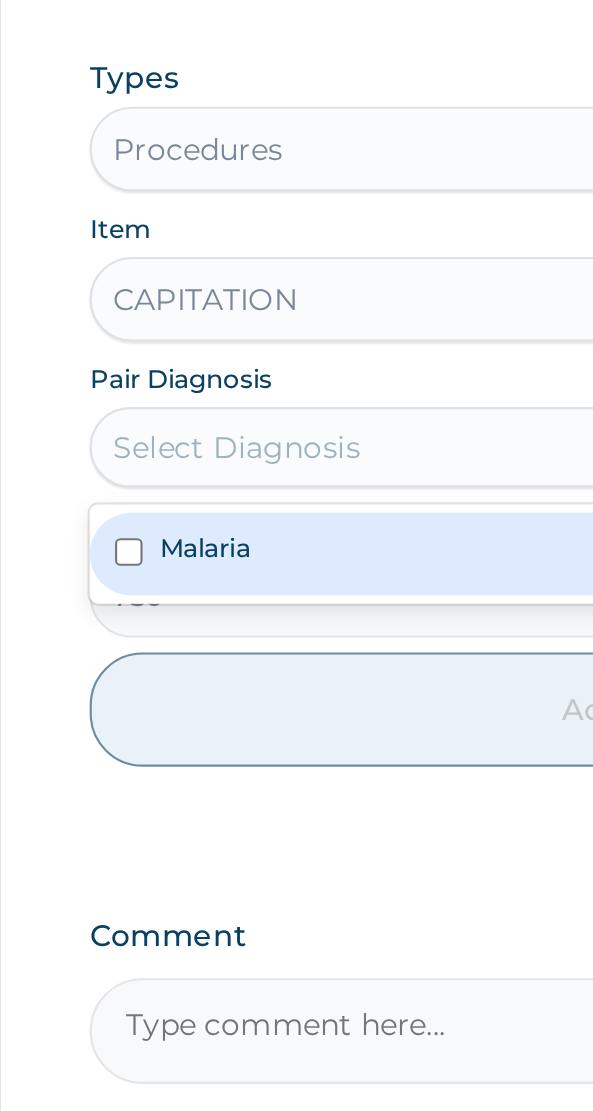click on "Malaria" at bounding box center [296, 846] 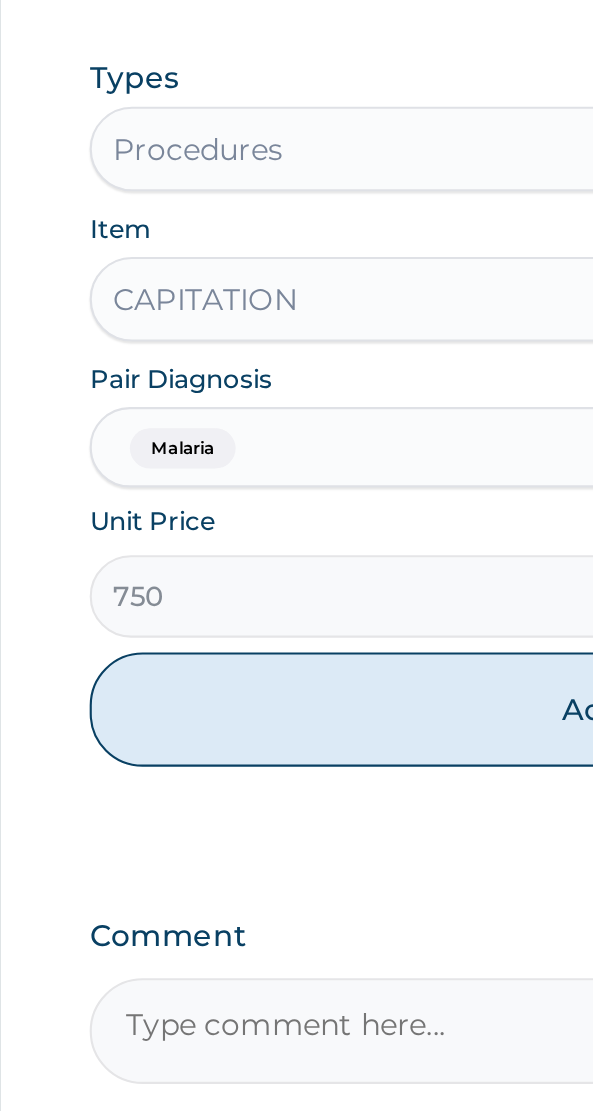 click on "Add" at bounding box center (296, 920) 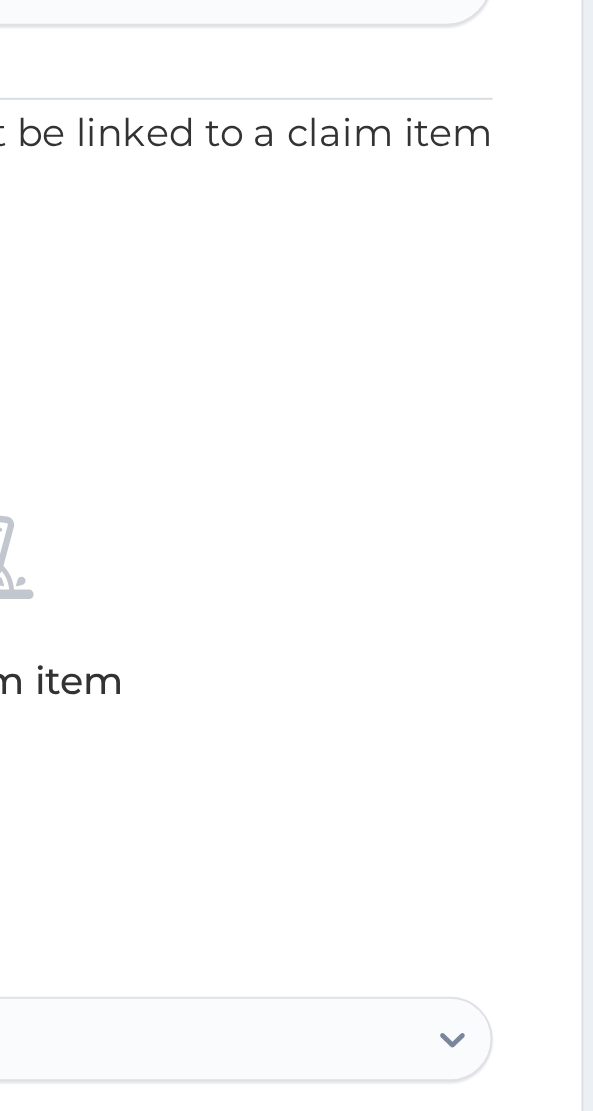 type on "0" 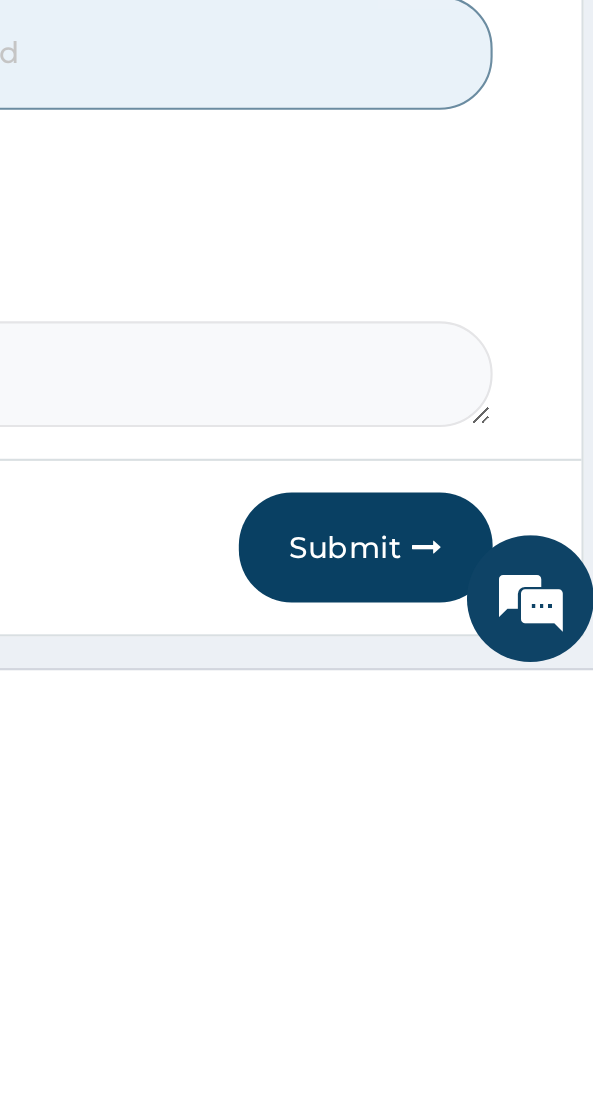 scroll, scrollTop: 530, scrollLeft: 0, axis: vertical 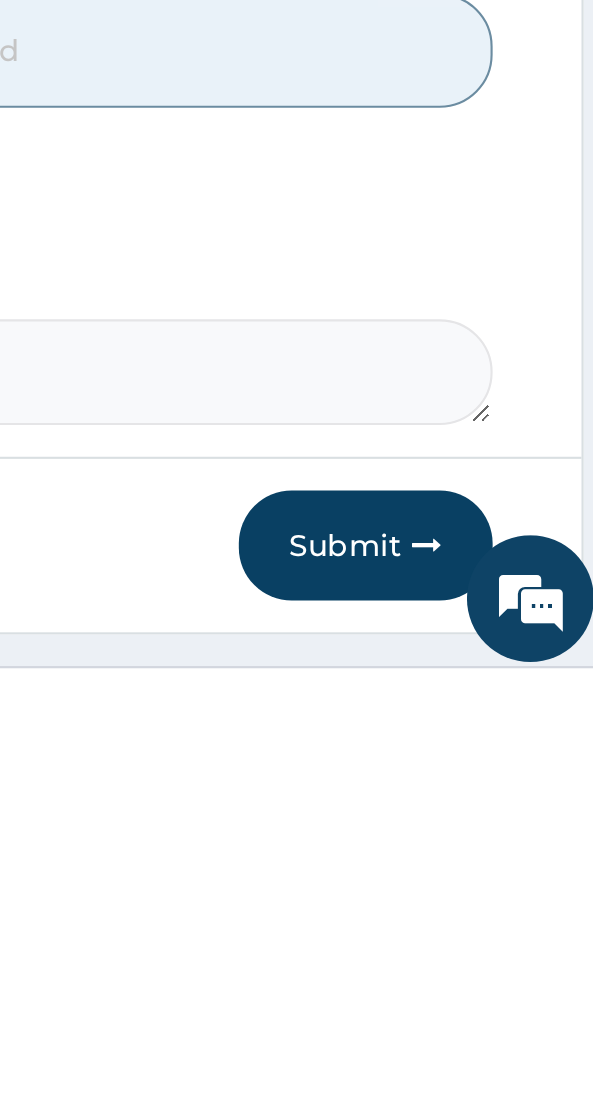 click on "Submit" at bounding box center (475, 1046) 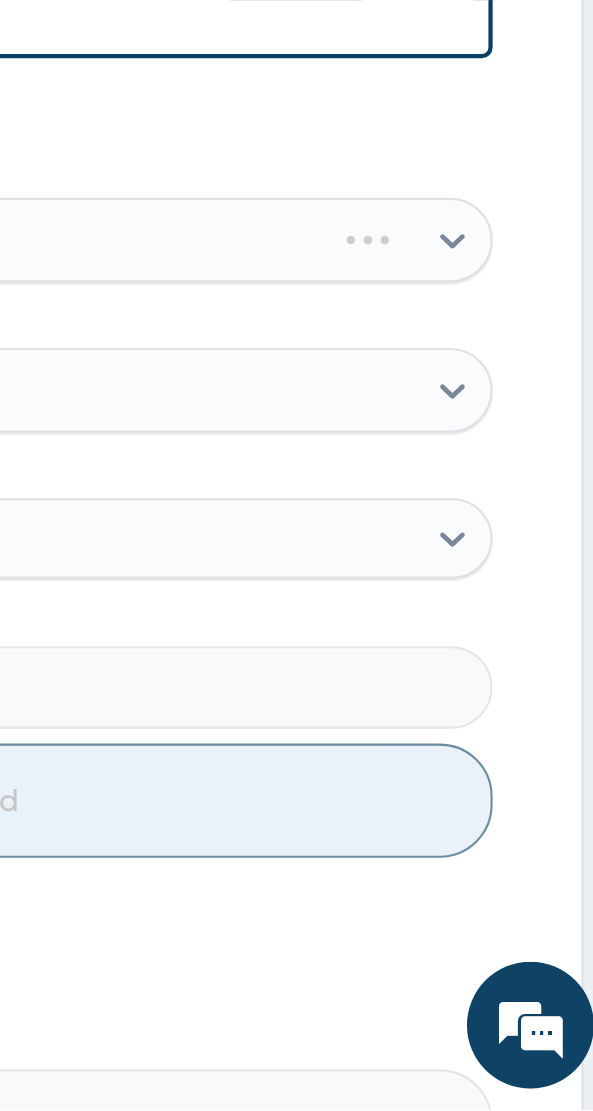 scroll, scrollTop: 428, scrollLeft: 0, axis: vertical 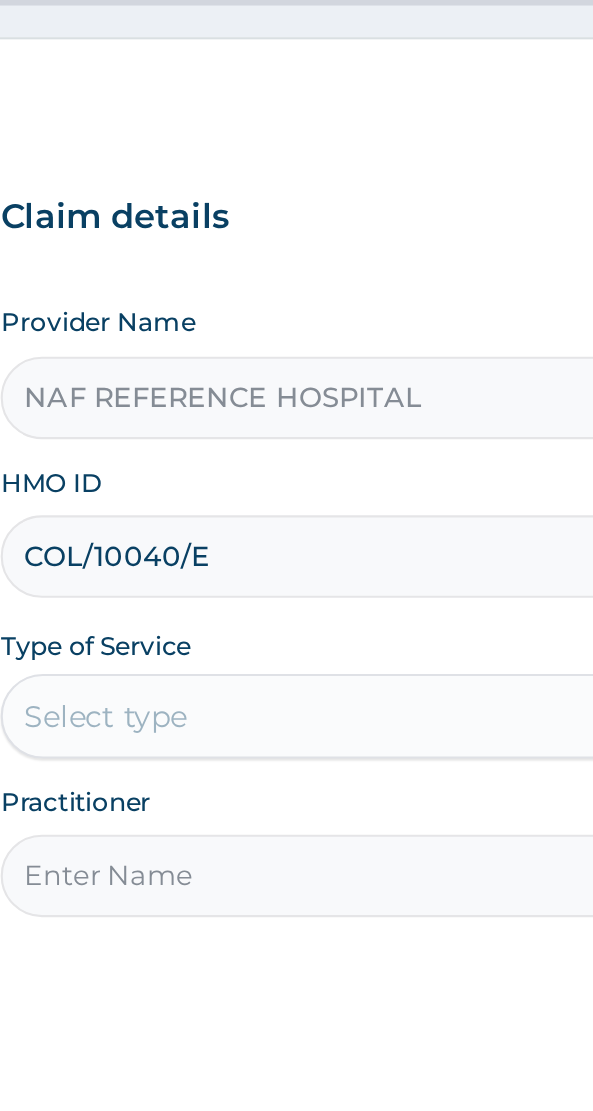 click on "COL/10040/E" at bounding box center (296, 438) 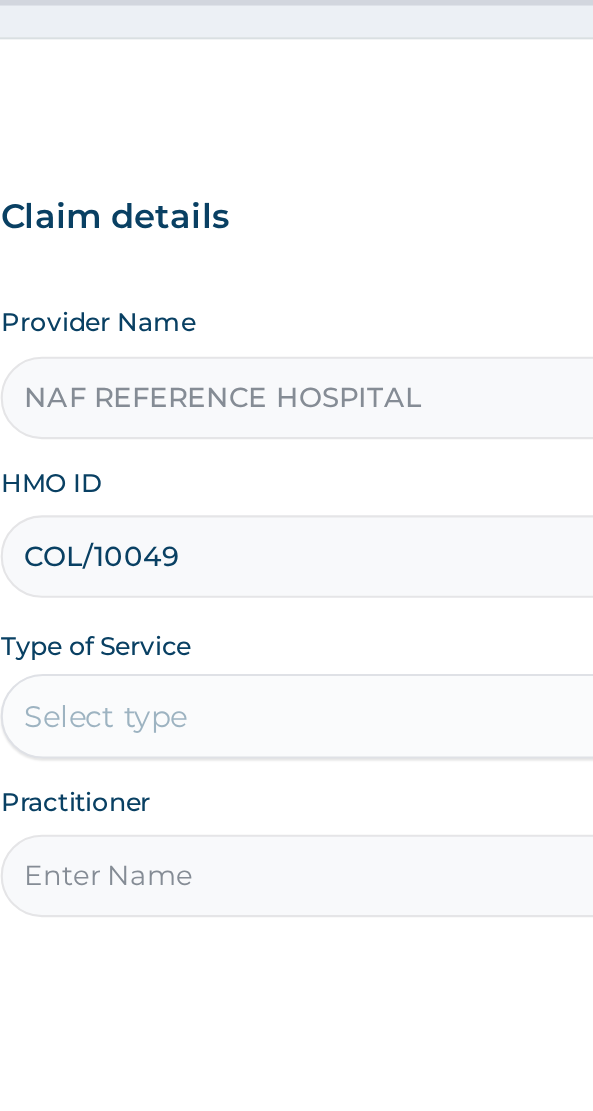 type on "COL/10049/E" 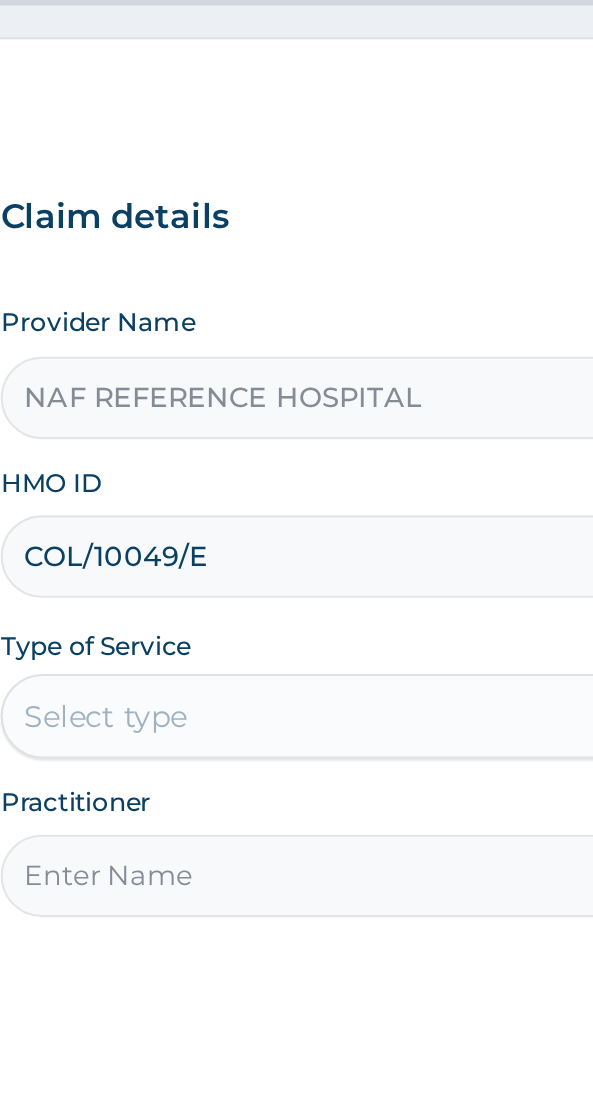 click on "COL/10049/E" at bounding box center (296, 438) 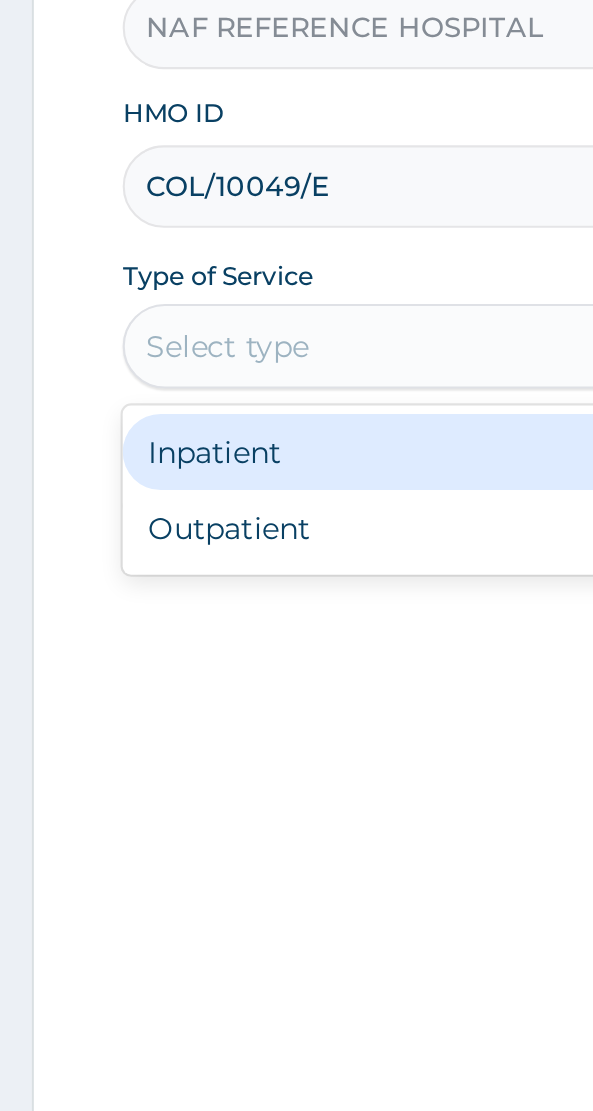 click on "Outpatient" at bounding box center [247, 600] 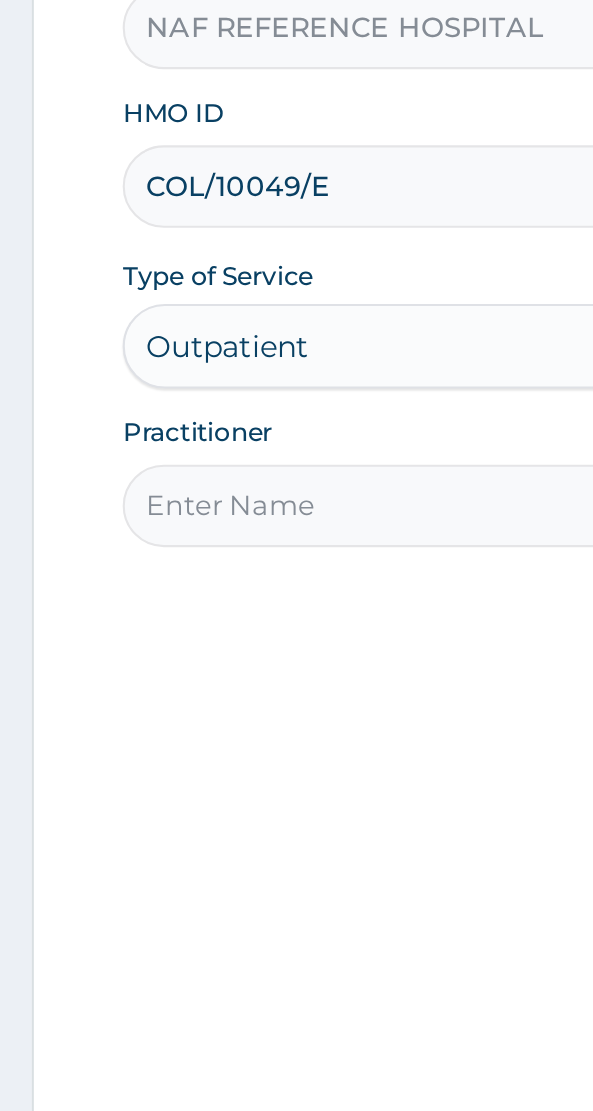 click on "COL/10049/E" at bounding box center (296, 438) 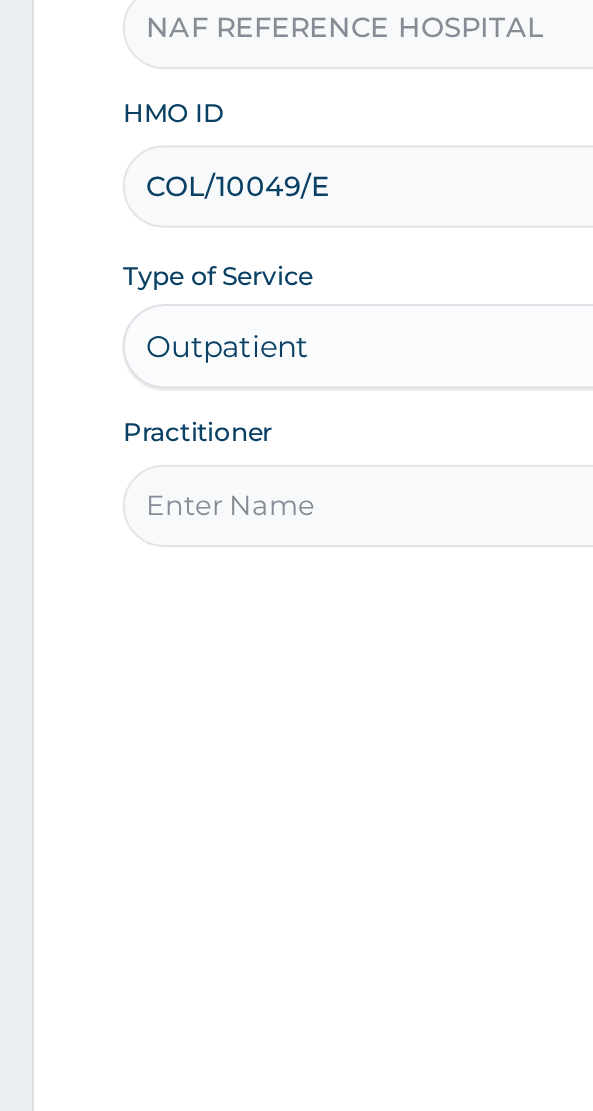 click on "COL/10049/E" at bounding box center [296, 438] 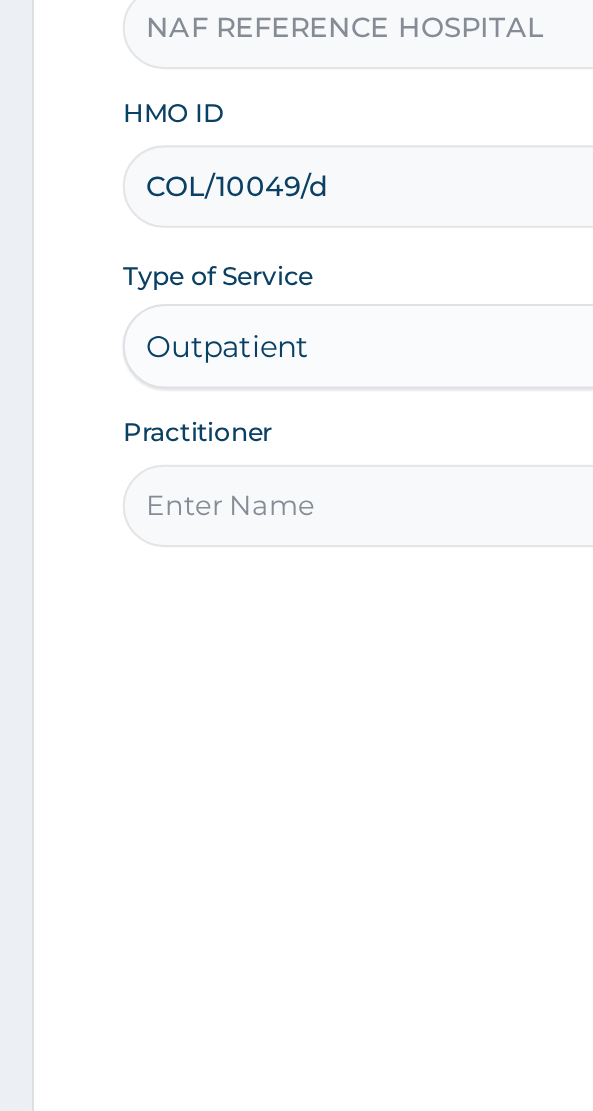 type on "COL/10049/D" 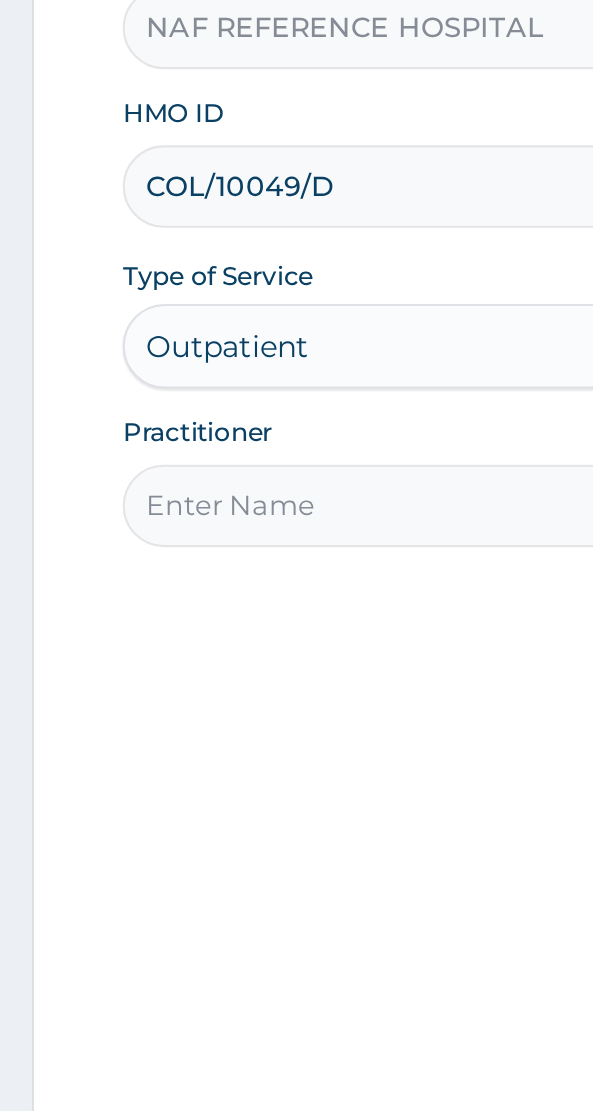 click on "Practitioner" at bounding box center [296, 589] 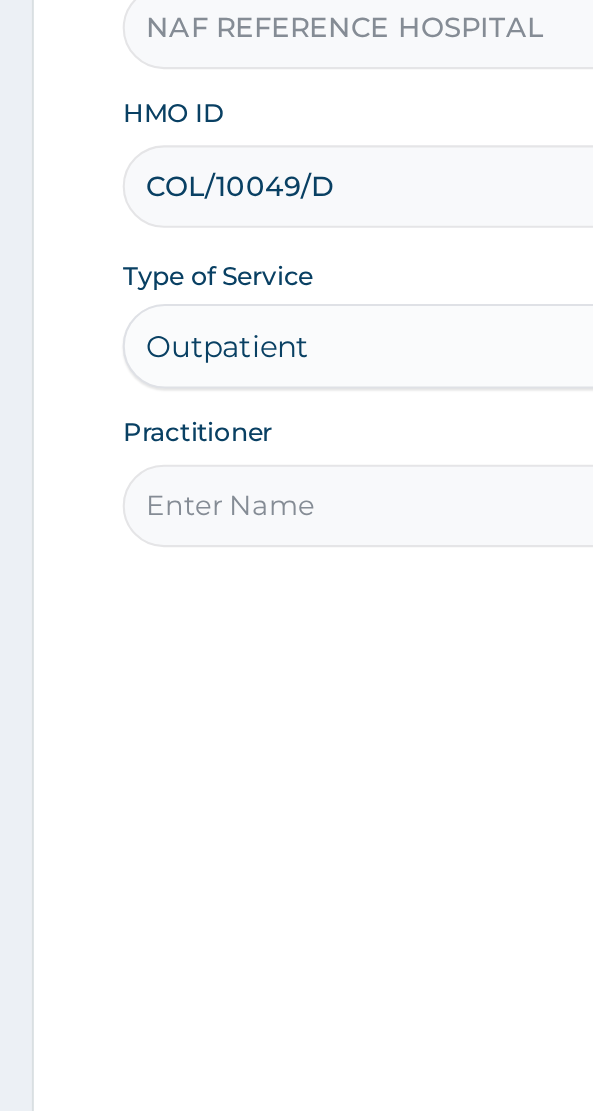 type on "Dr Opadijo" 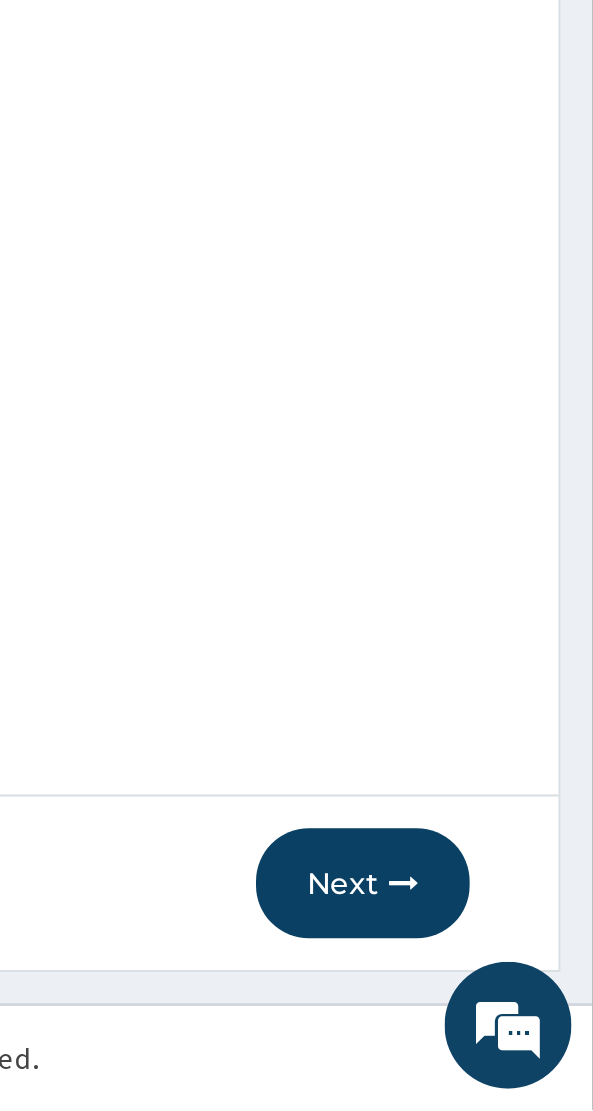 scroll, scrollTop: 40, scrollLeft: 0, axis: vertical 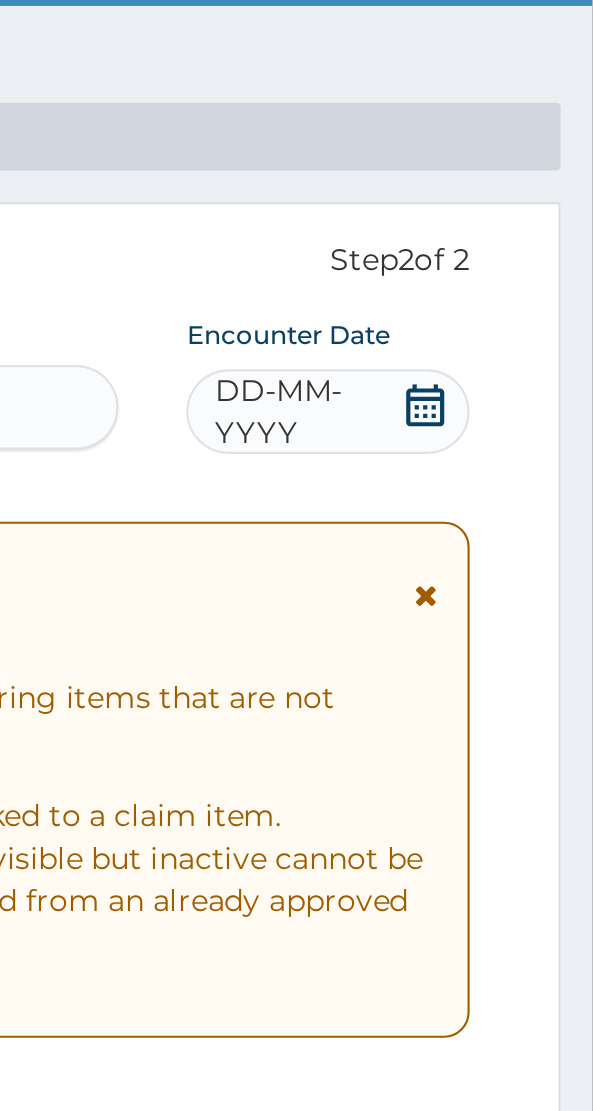click 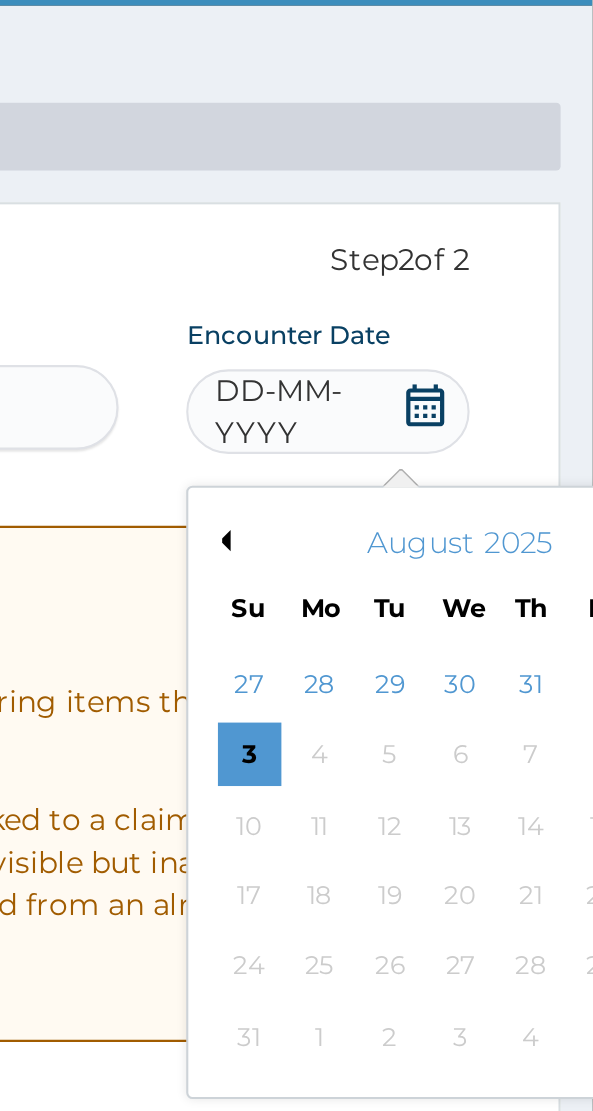 click on "Previous Month" at bounding box center [417, 313] 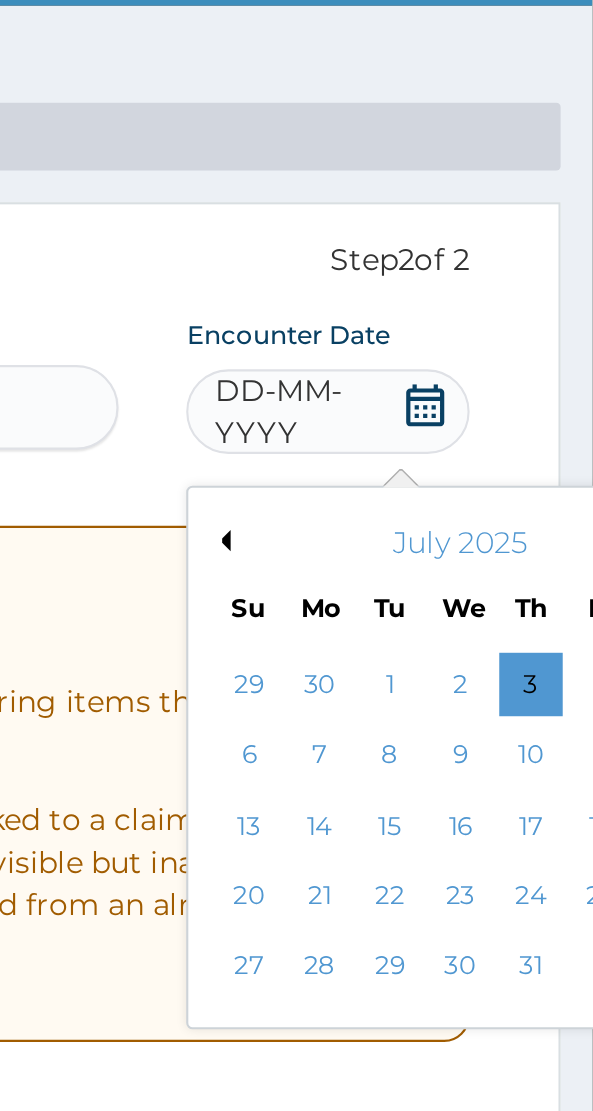 click on "Previous Month" at bounding box center (417, 313) 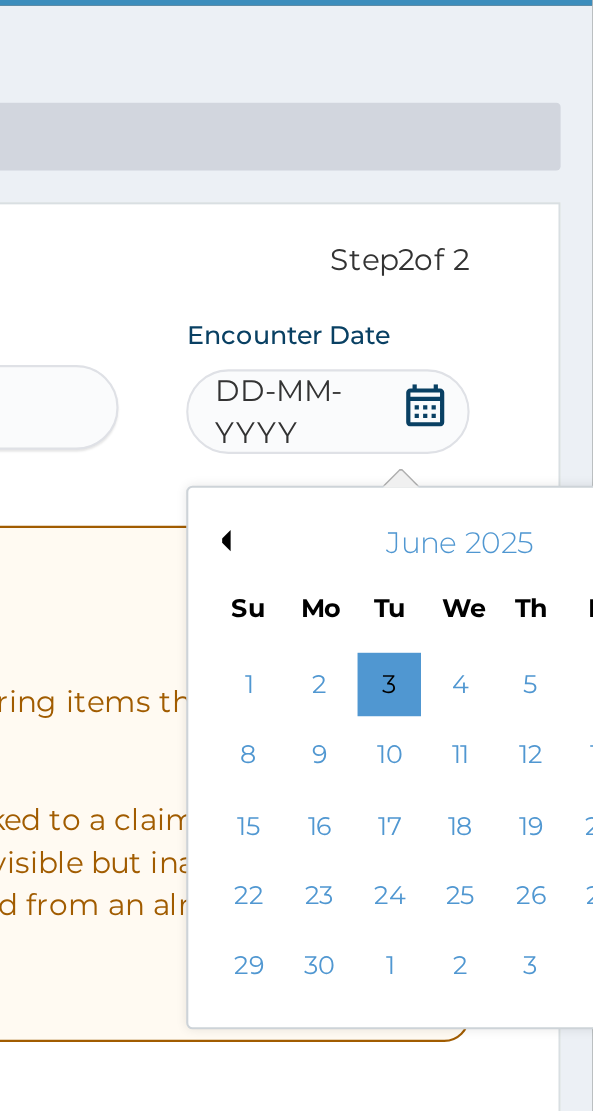 click on "Previous Month" at bounding box center (417, 313) 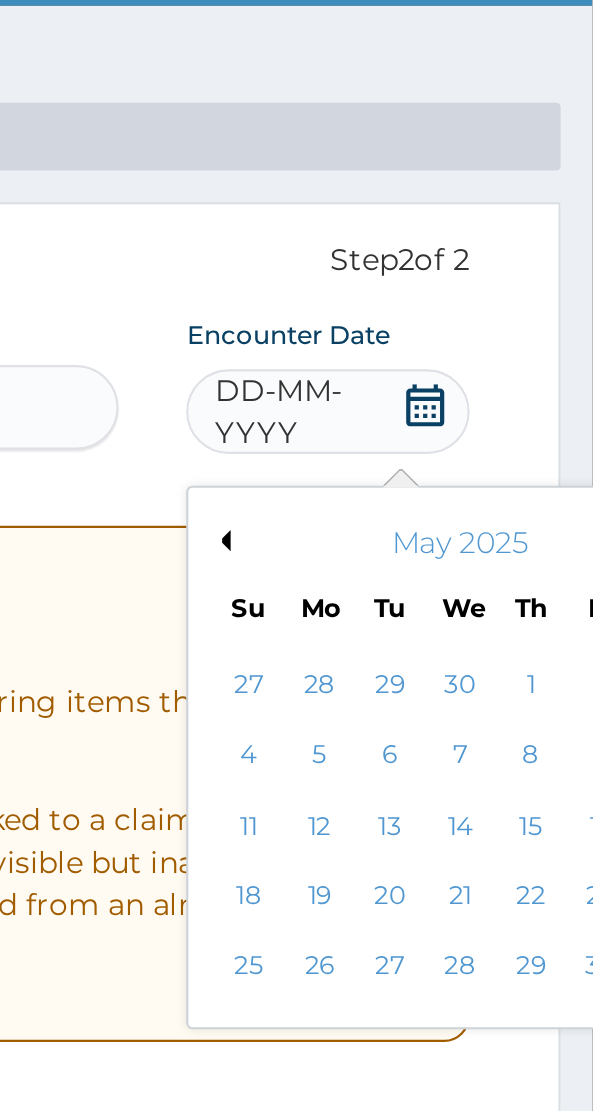 click on "Previous Month" at bounding box center (417, 313) 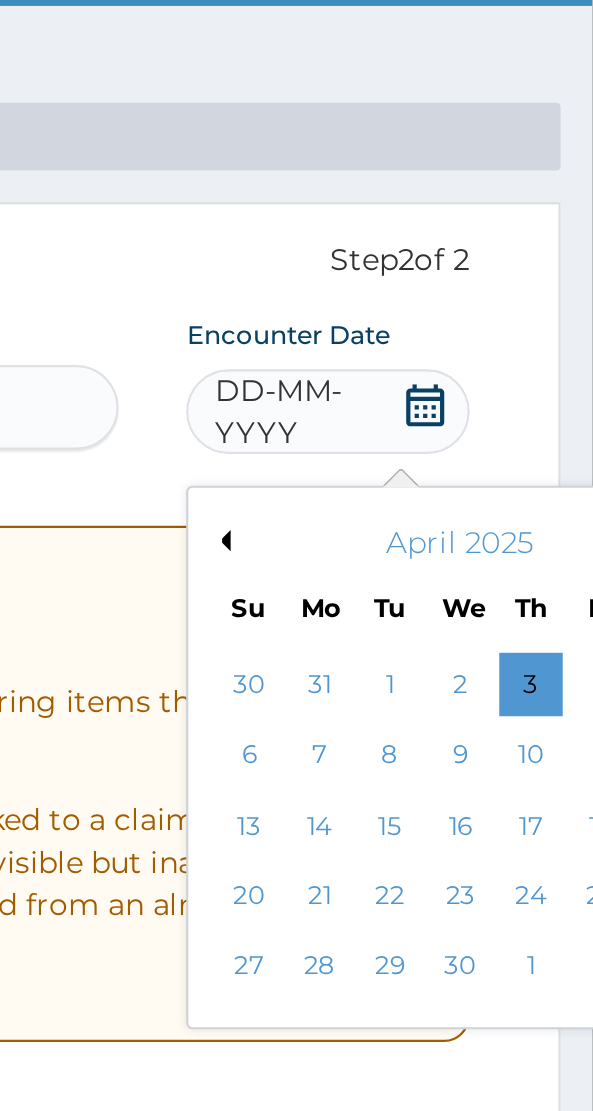 click on "30" at bounding box center [531, 515] 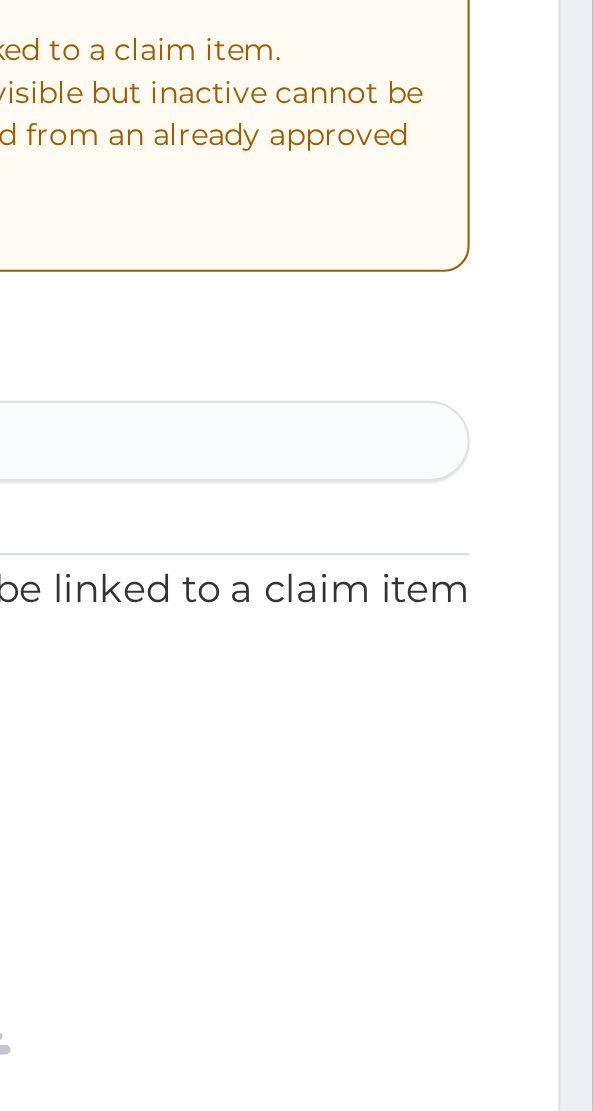 scroll, scrollTop: 40, scrollLeft: 0, axis: vertical 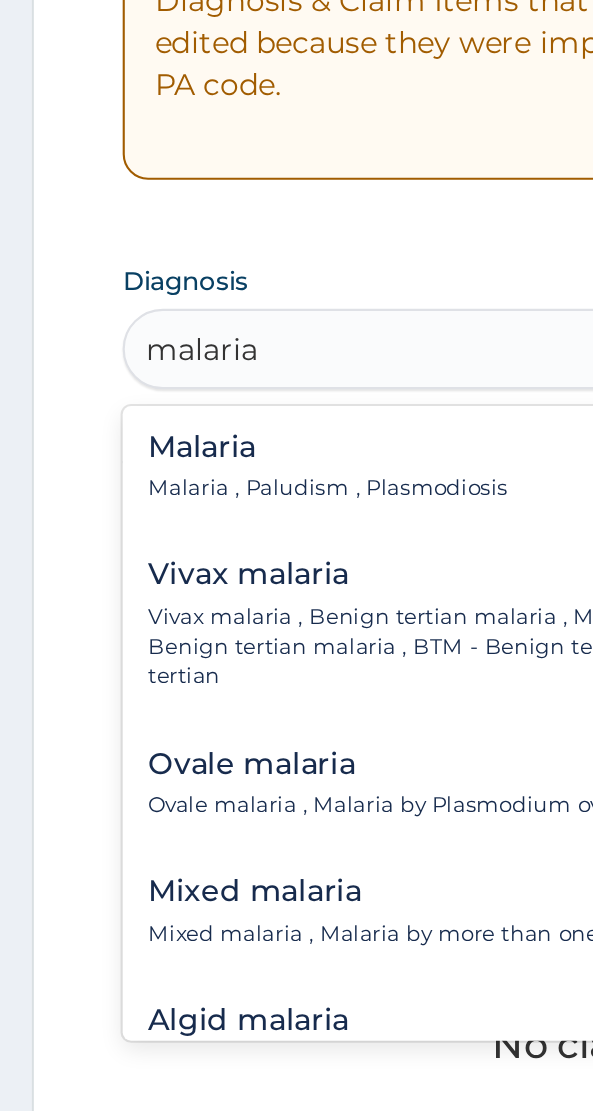click on "Malaria" at bounding box center [155, 674] 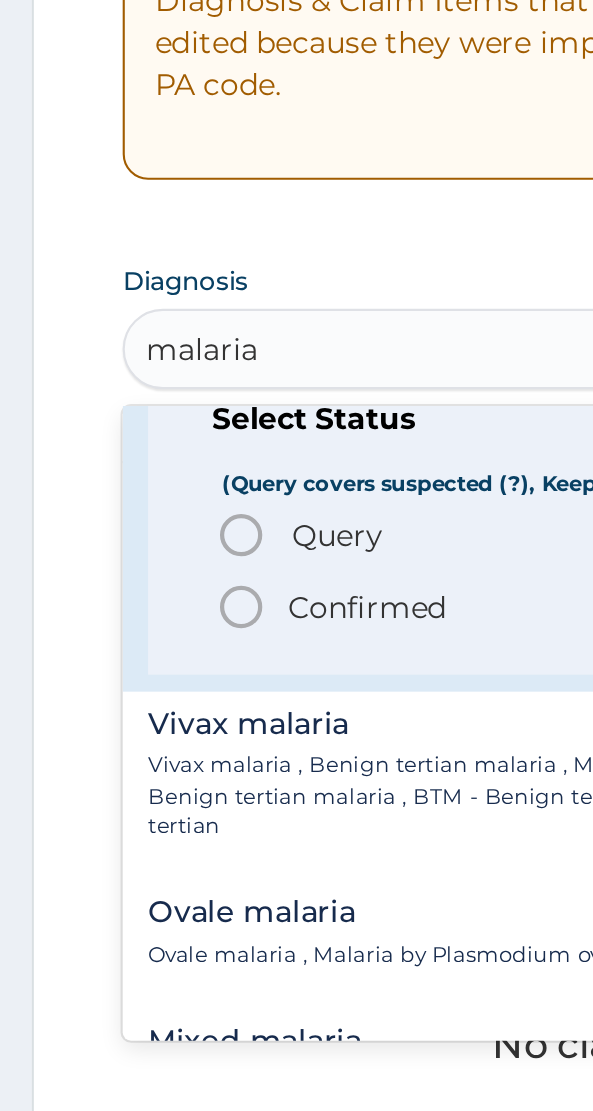 scroll, scrollTop: 79, scrollLeft: 0, axis: vertical 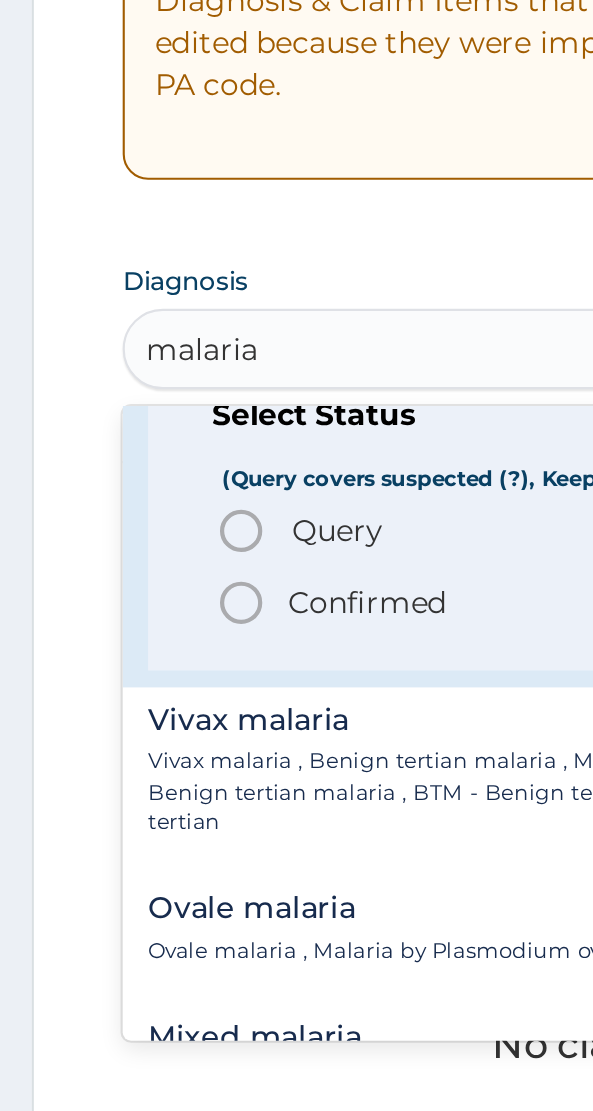 click on "Query Query covers suspected (?), Keep in view (kiv), Ruled out (r/o)" at bounding box center (297, 714) 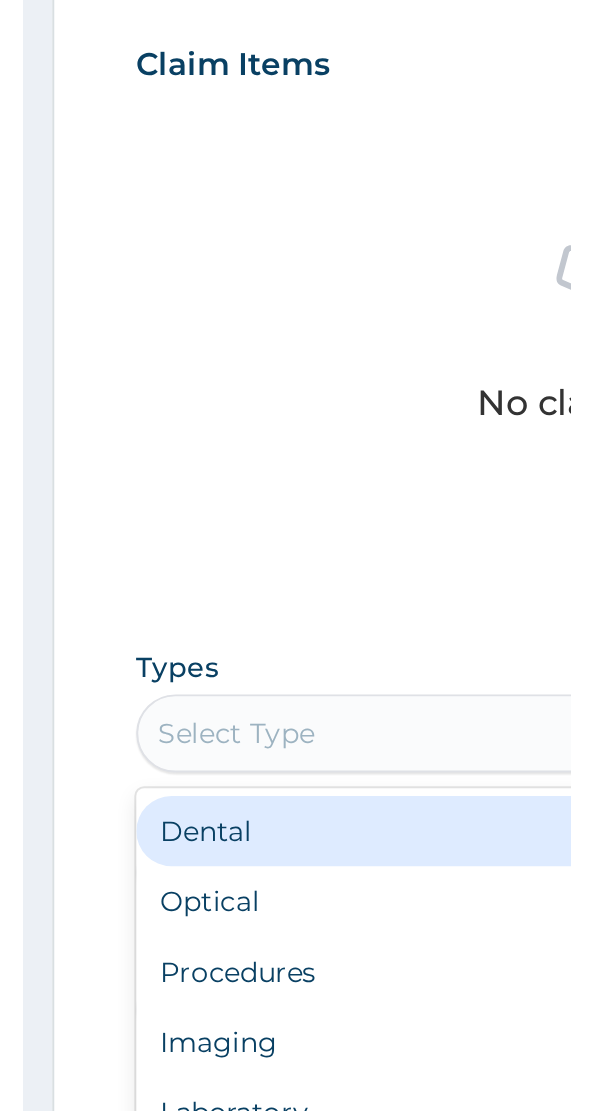 scroll, scrollTop: 225, scrollLeft: 0, axis: vertical 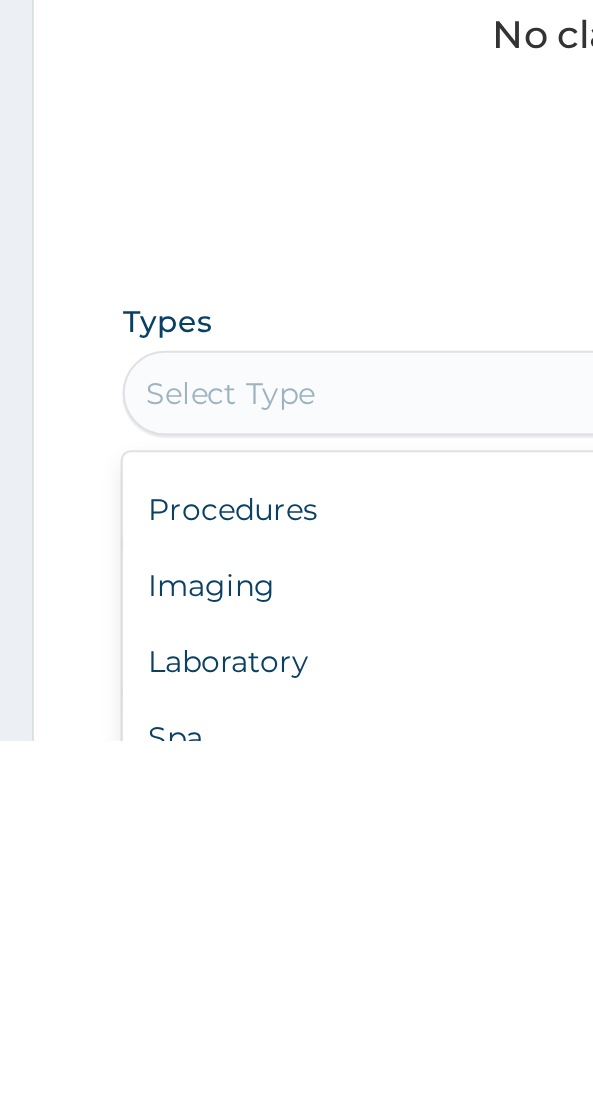 click on "Procedures" at bounding box center (296, 1002) 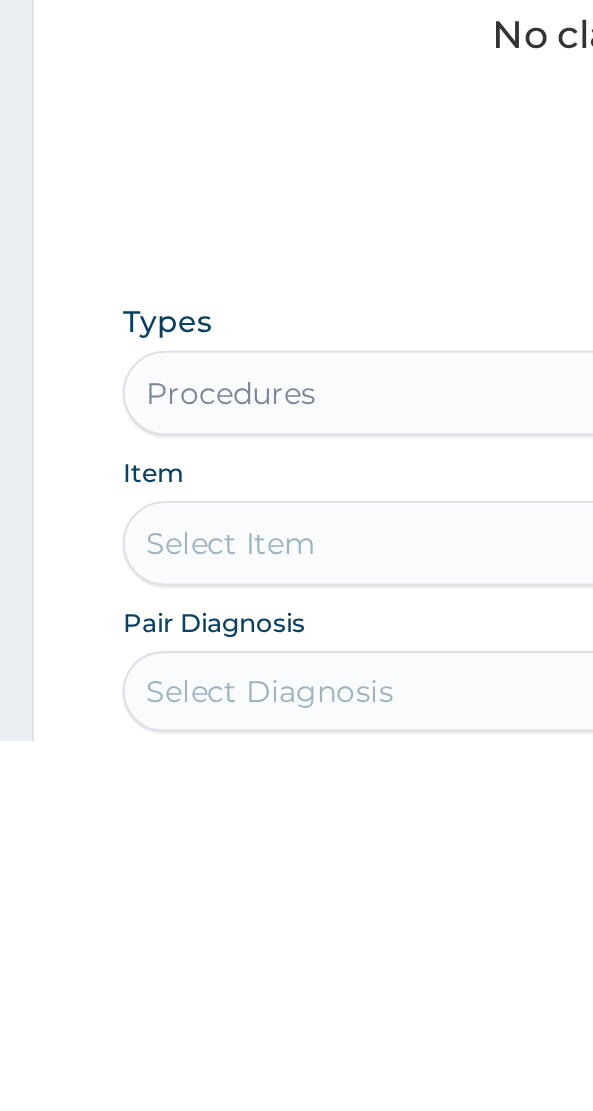 scroll, scrollTop: 225, scrollLeft: 0, axis: vertical 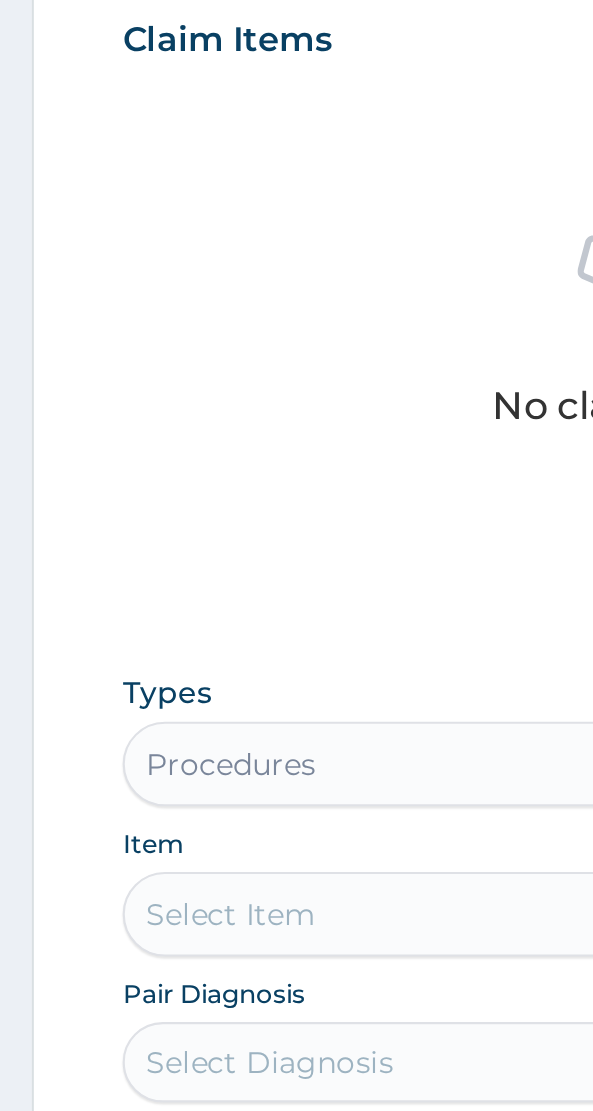 click on "Select Item" at bounding box center [296, 1018] 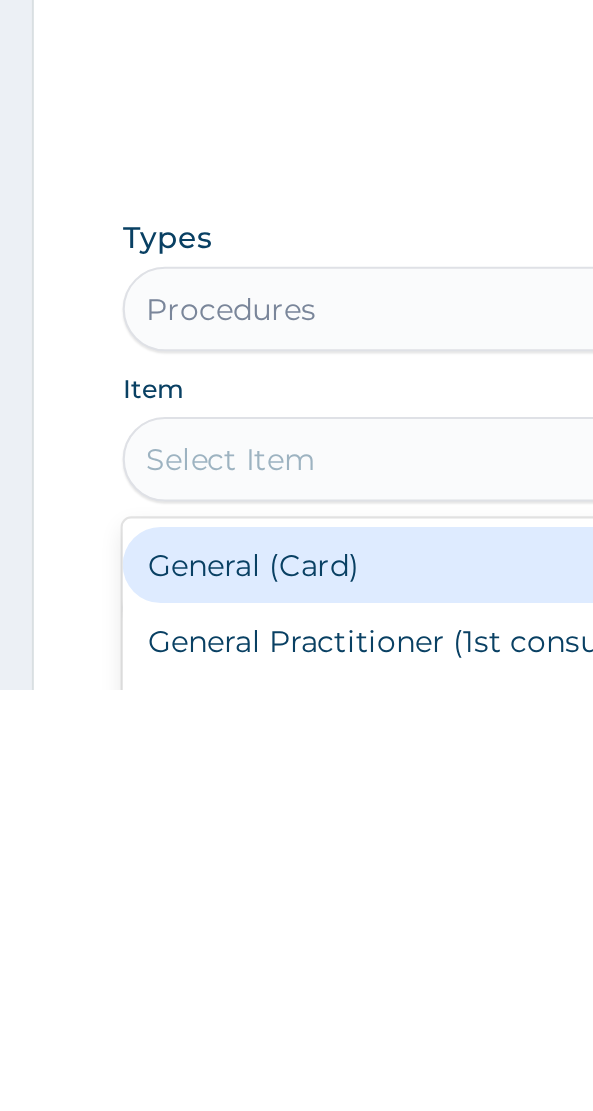 scroll, scrollTop: 293, scrollLeft: 0, axis: vertical 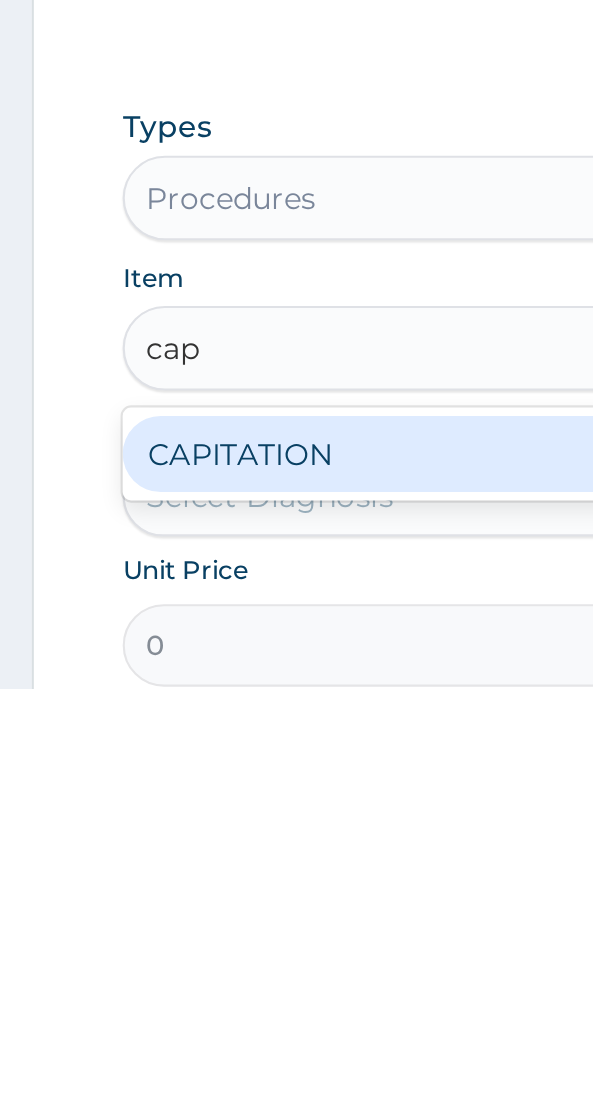 click on "CAPITATION" at bounding box center [296, 1000] 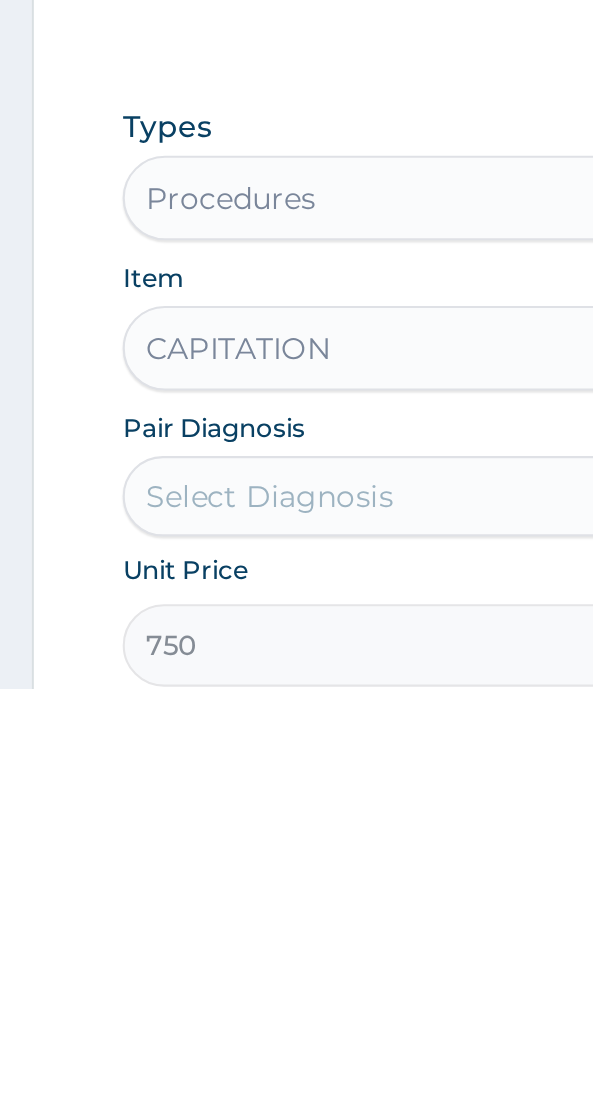scroll, scrollTop: 294, scrollLeft: 0, axis: vertical 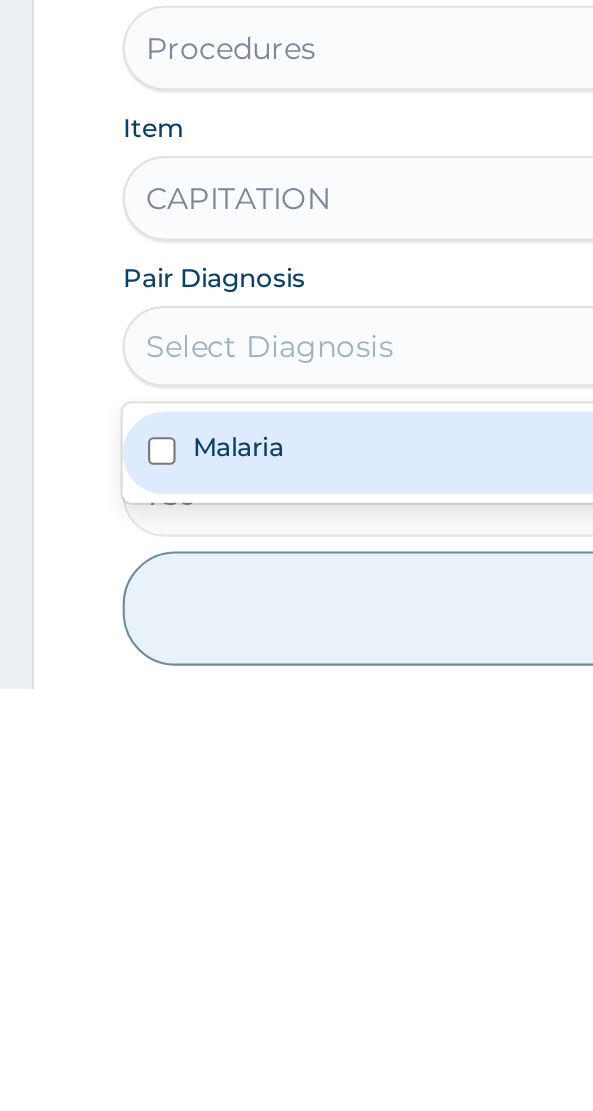 click on "Malaria" at bounding box center (296, 999) 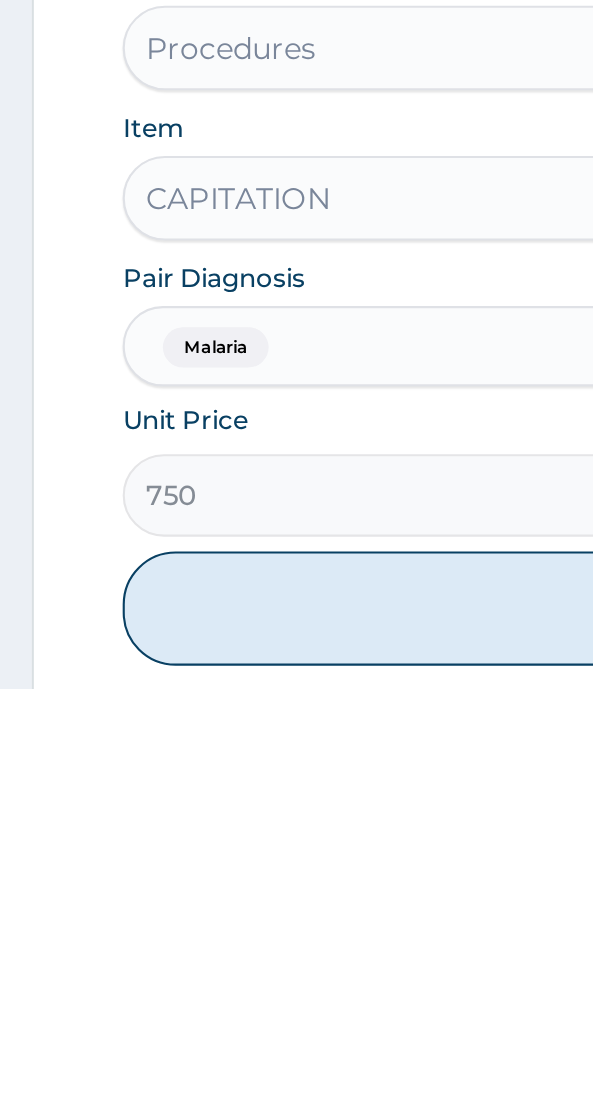 scroll, scrollTop: 364, scrollLeft: 0, axis: vertical 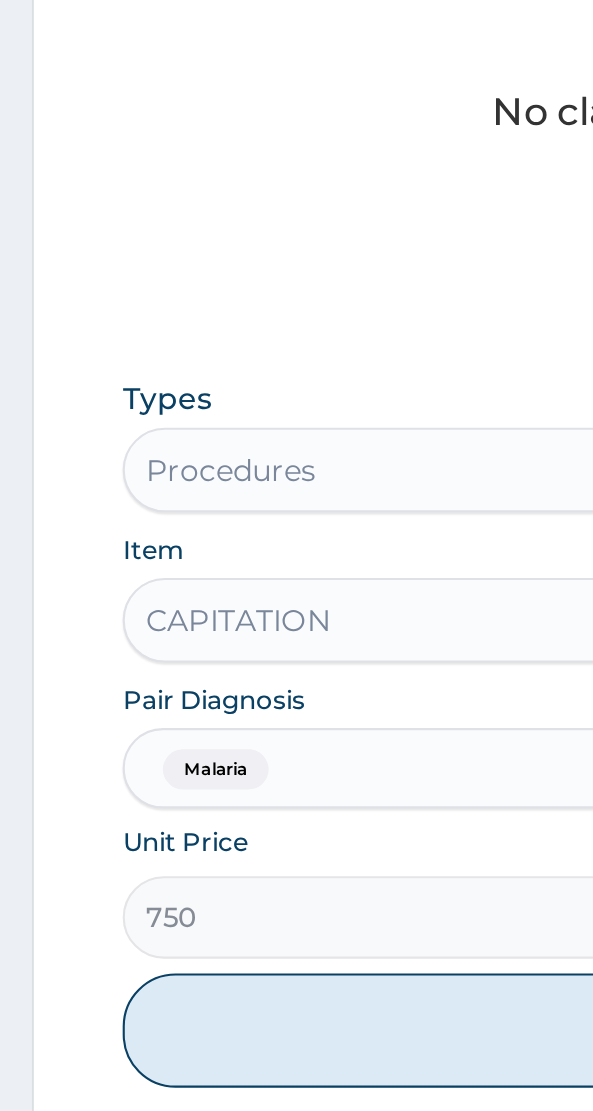 click on "Add" at bounding box center [296, 1073] 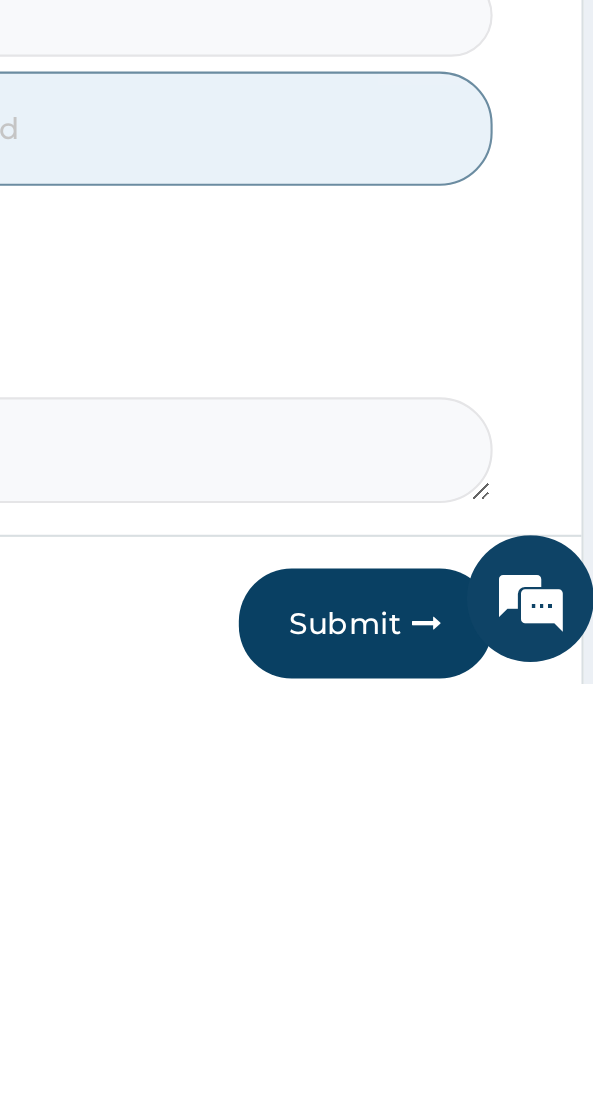 scroll, scrollTop: 570, scrollLeft: 0, axis: vertical 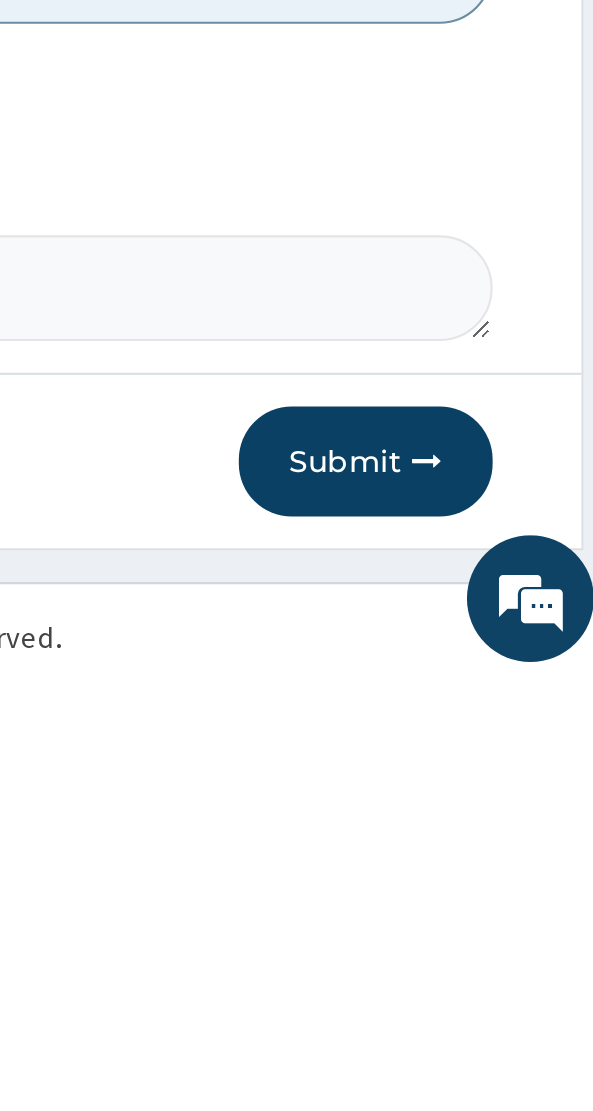 click on "Submit" at bounding box center [475, 1006] 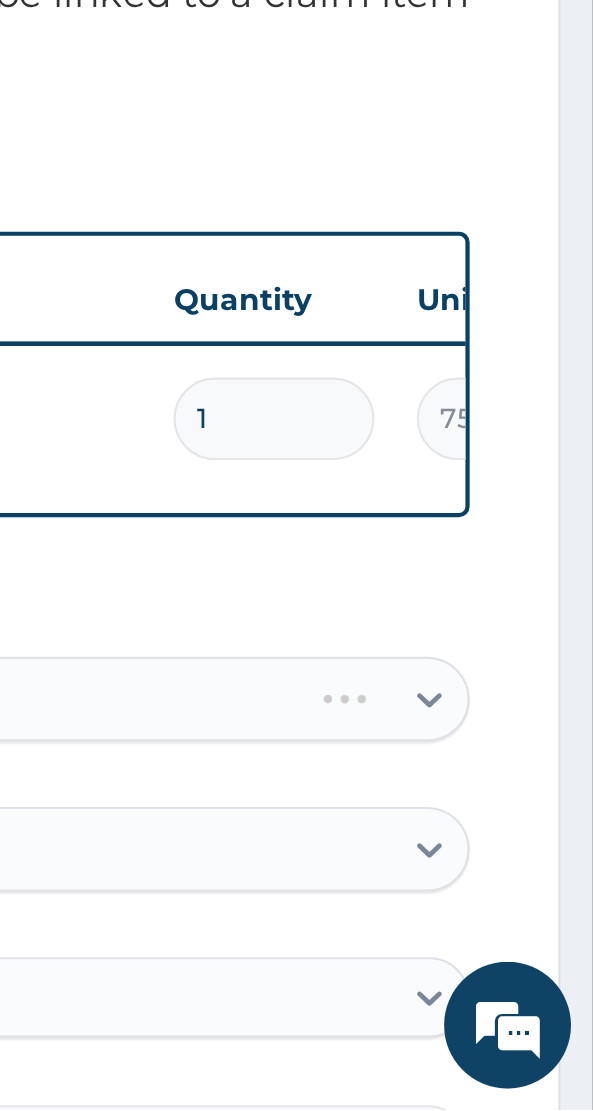 scroll, scrollTop: 570, scrollLeft: 0, axis: vertical 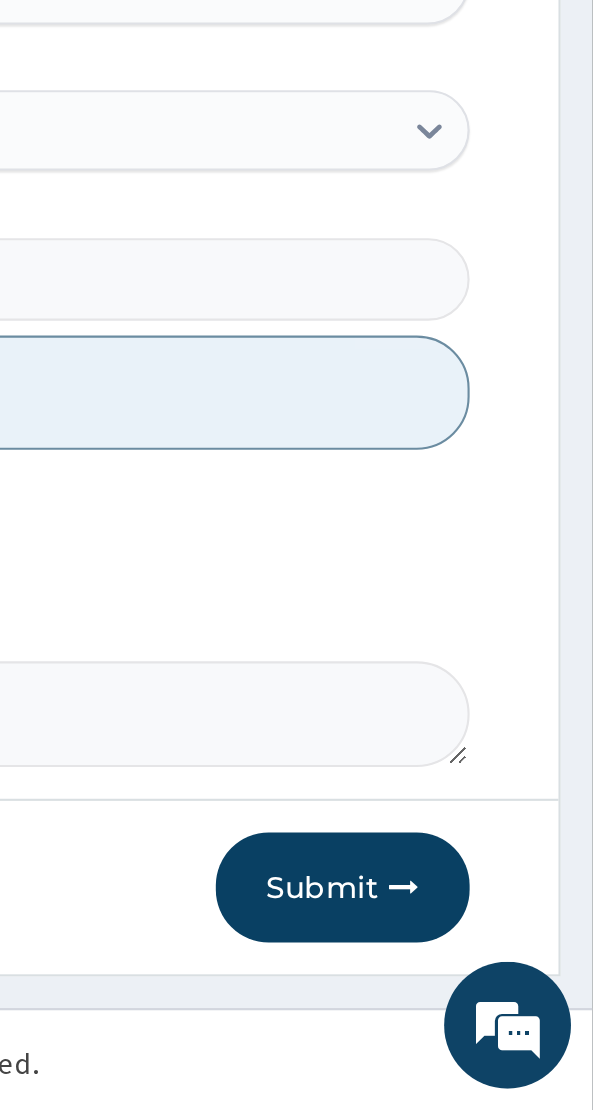 click at bounding box center [504, 1006] 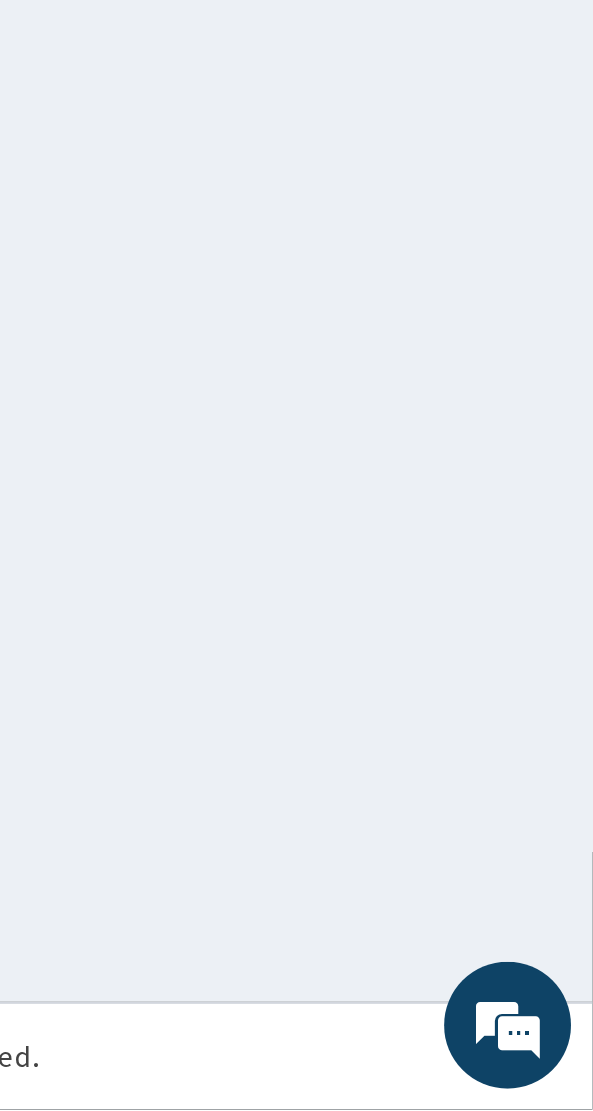 scroll, scrollTop: 91, scrollLeft: 0, axis: vertical 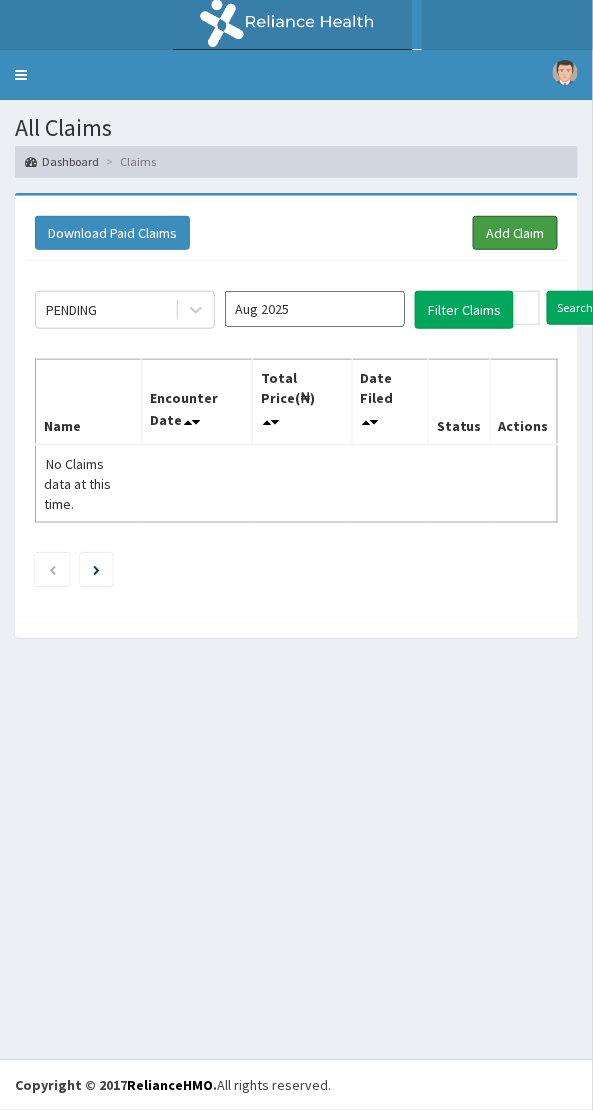 click on "Add Claim" at bounding box center [515, 233] 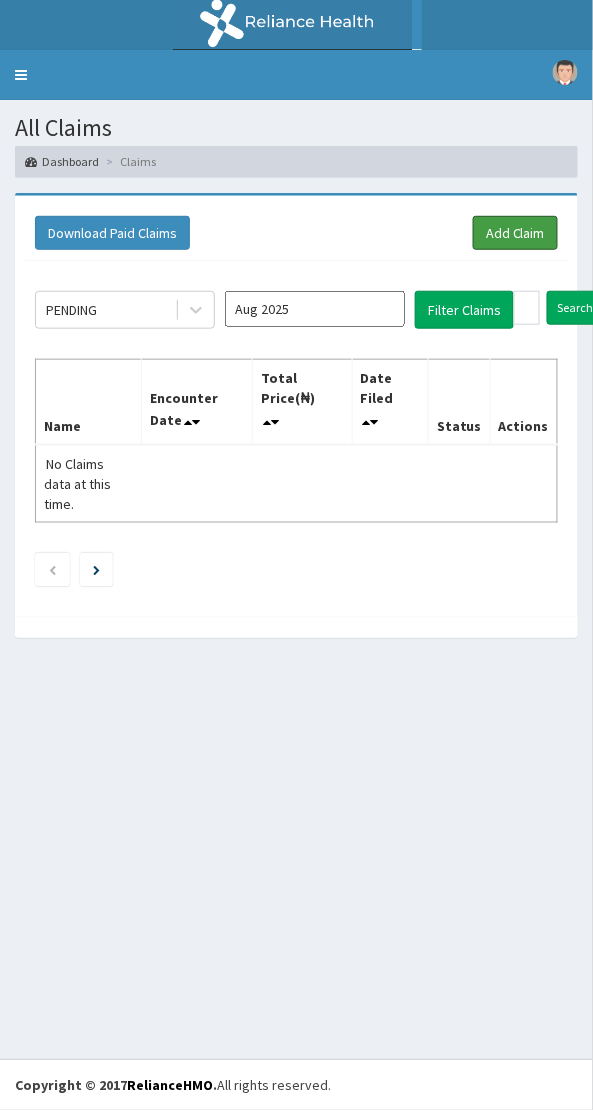 scroll, scrollTop: 0, scrollLeft: 0, axis: both 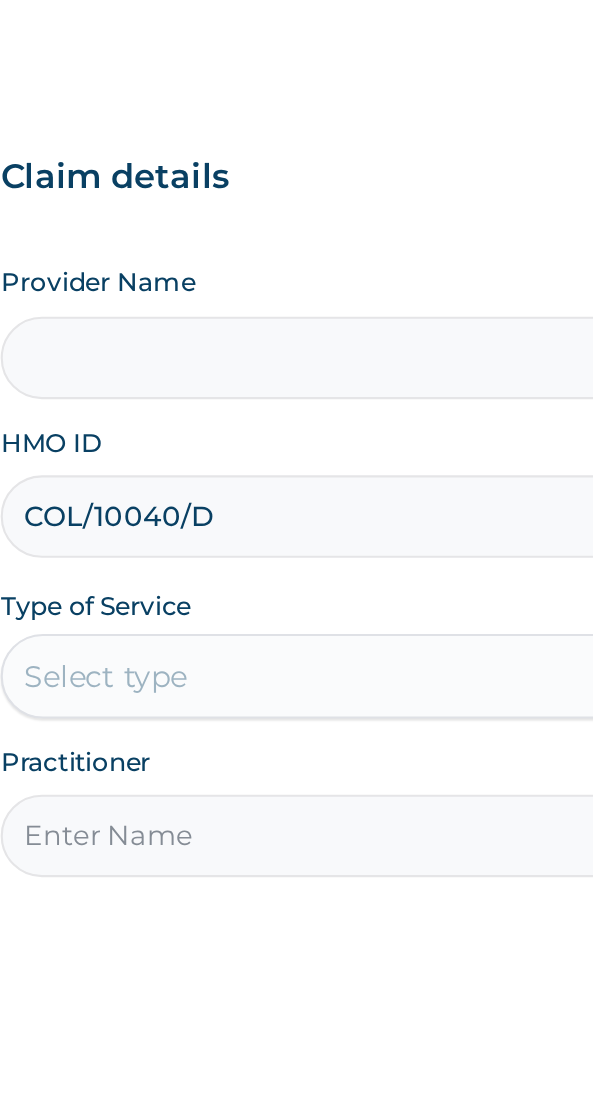 click on "COL/10040/D" at bounding box center [296, 438] 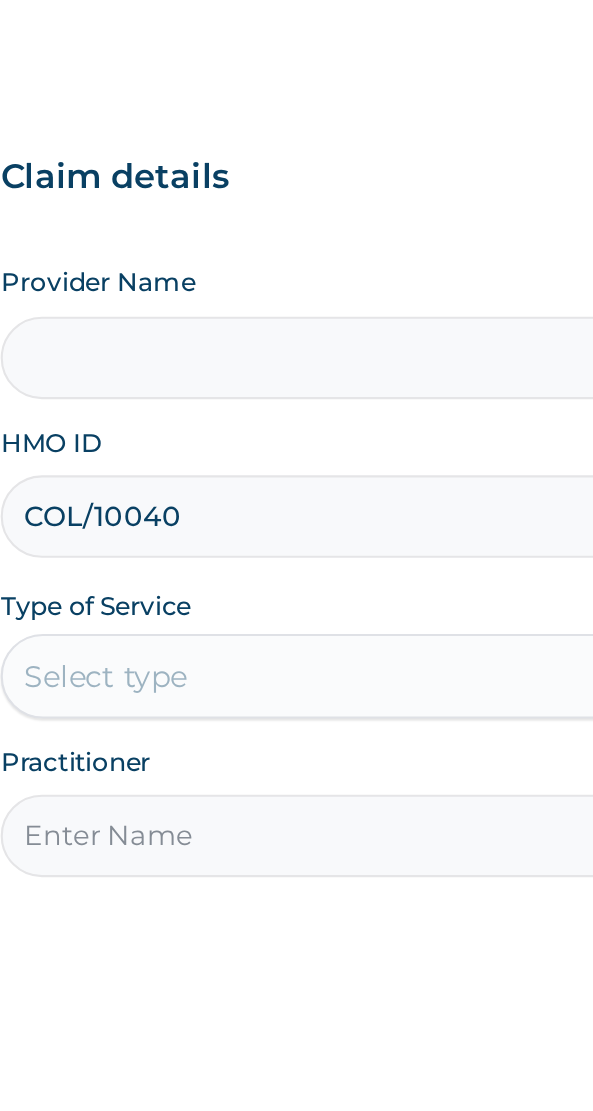 type on "COL/1004" 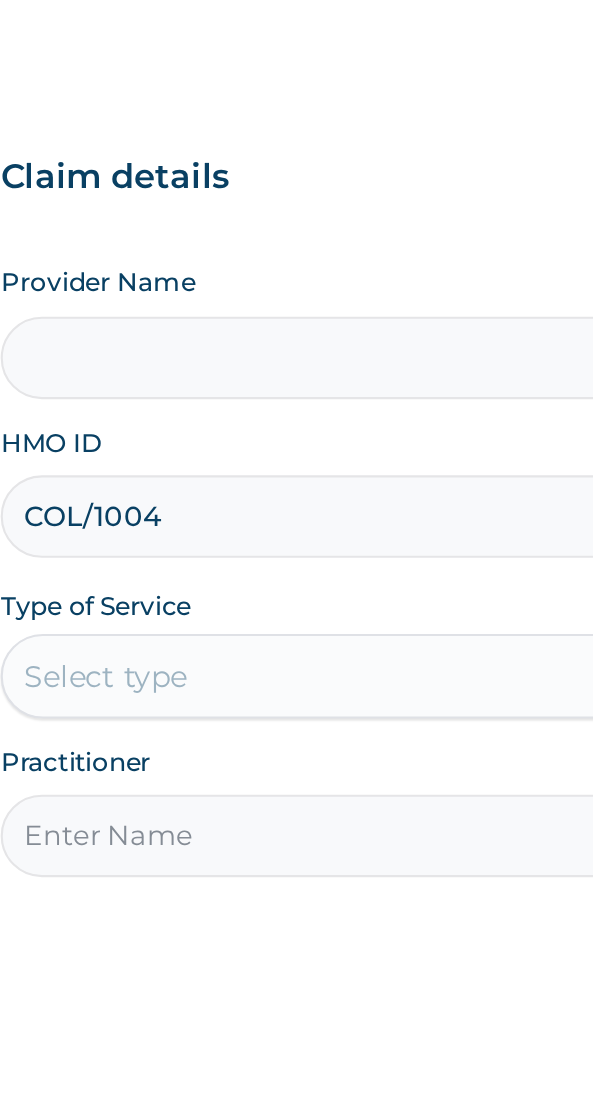 type on "NAF REFERENCE HOSPITAL" 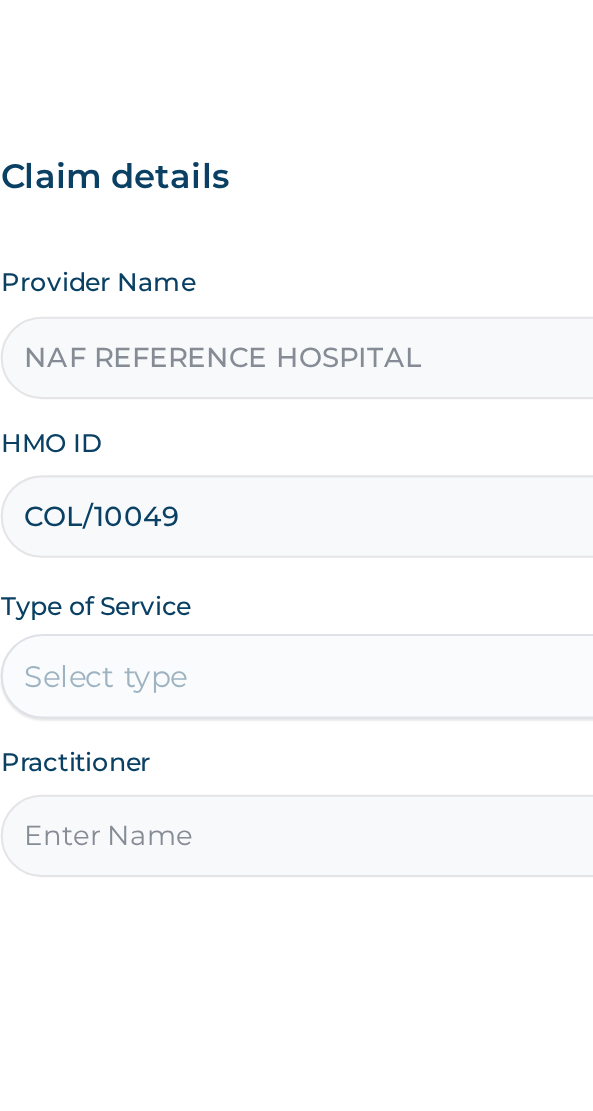 scroll, scrollTop: 0, scrollLeft: 0, axis: both 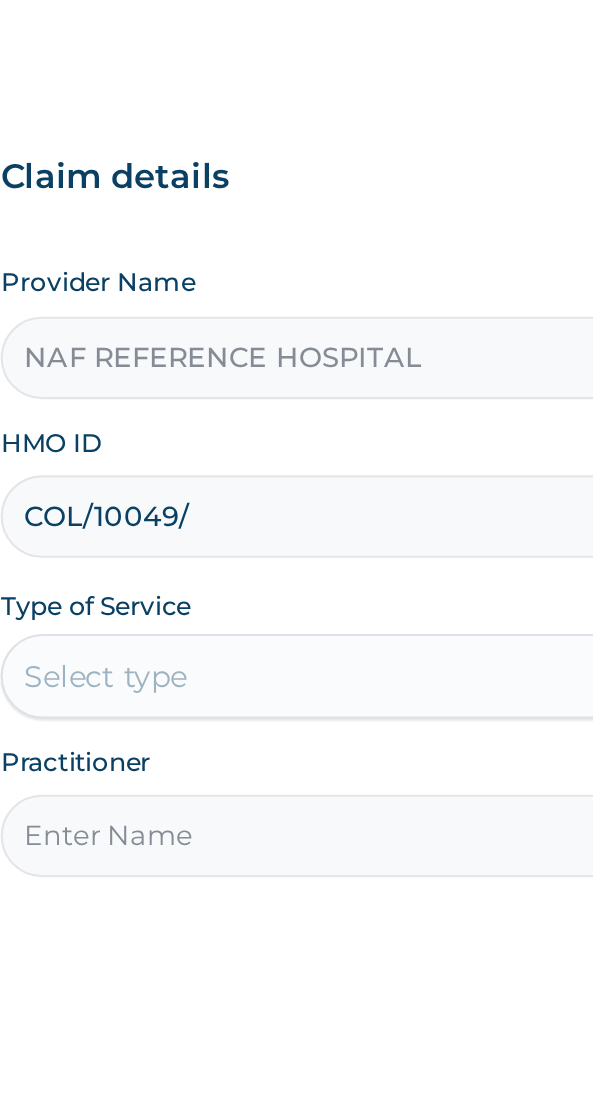 type on "COL/10049/E" 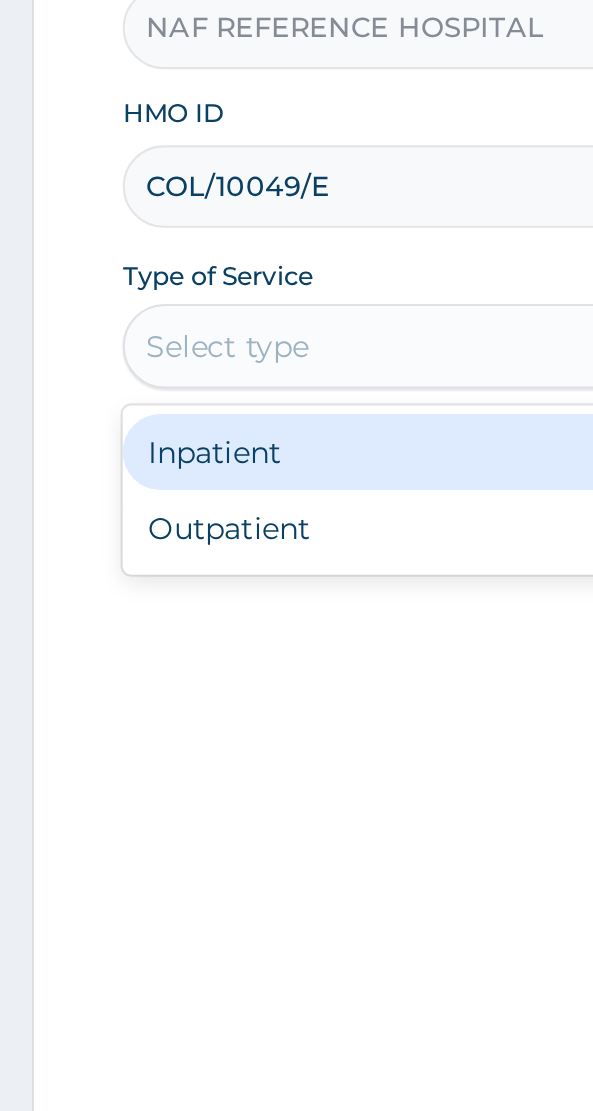 click on "Outpatient" at bounding box center [247, 600] 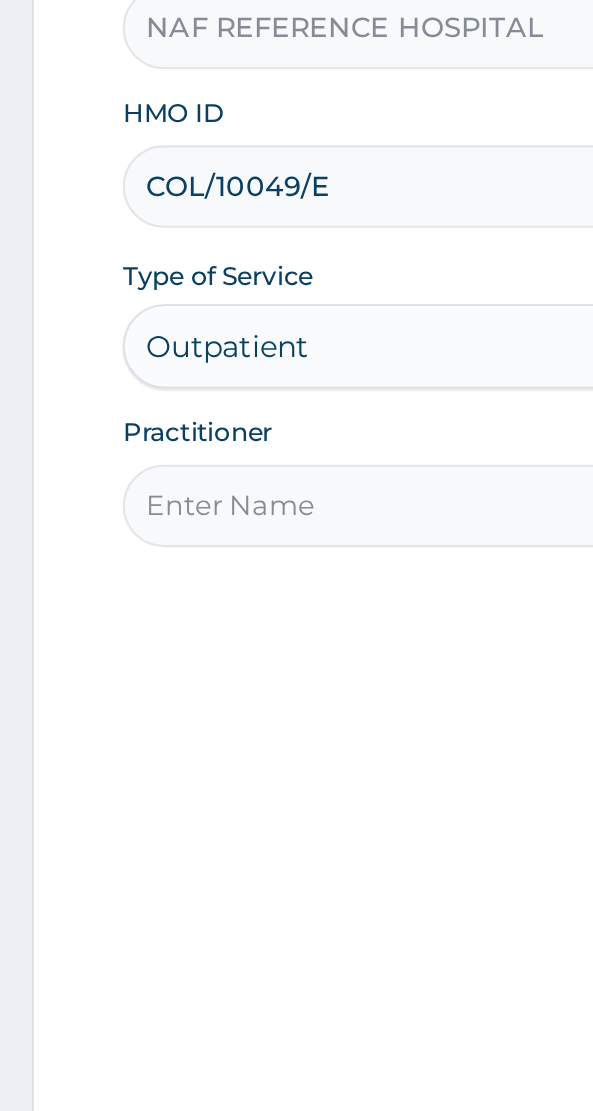 click on "Practitioner" at bounding box center (296, 589) 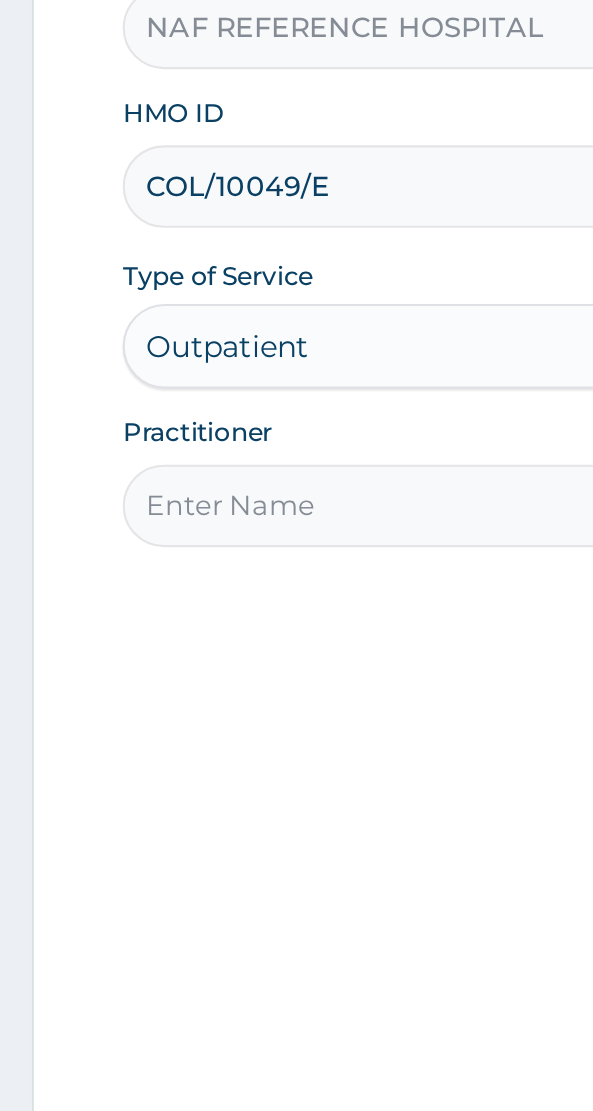 type on "[TITLE] [LAST]" 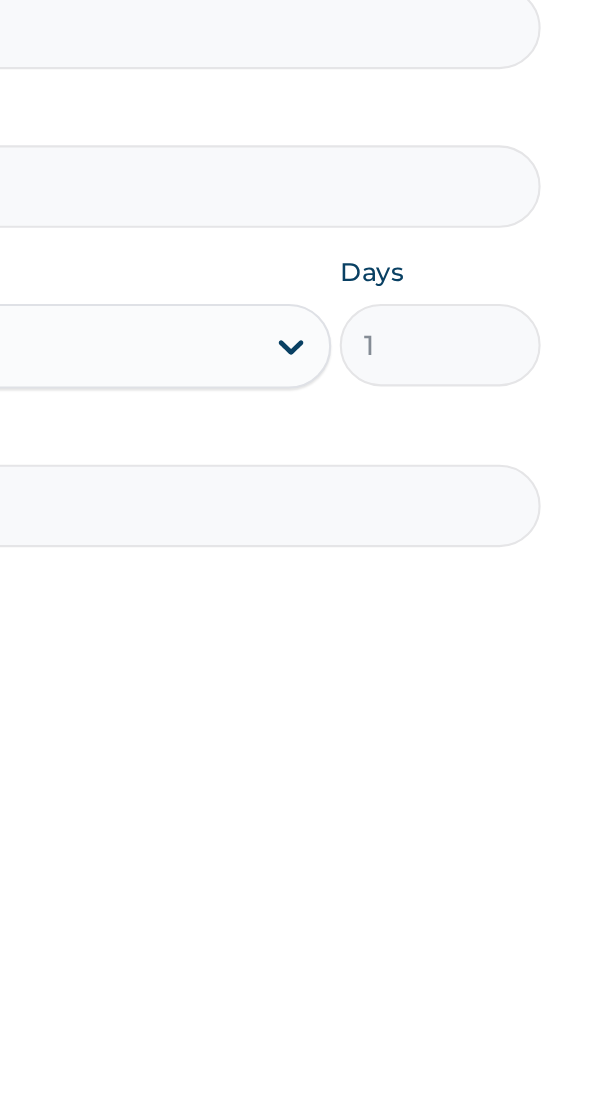 scroll, scrollTop: 40, scrollLeft: 0, axis: vertical 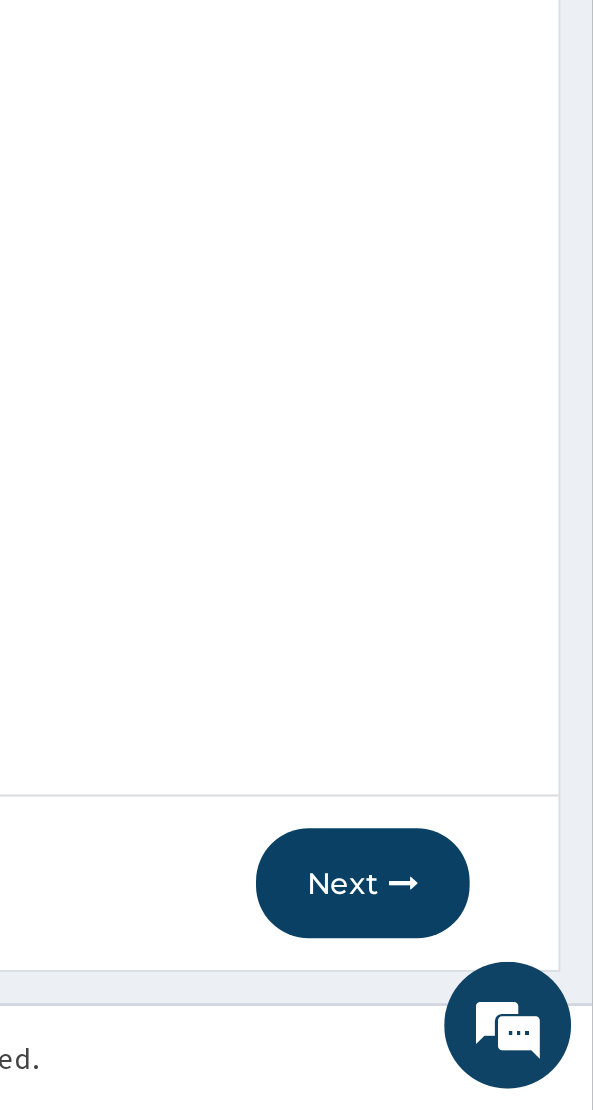 click on "Next" at bounding box center (484, 1004) 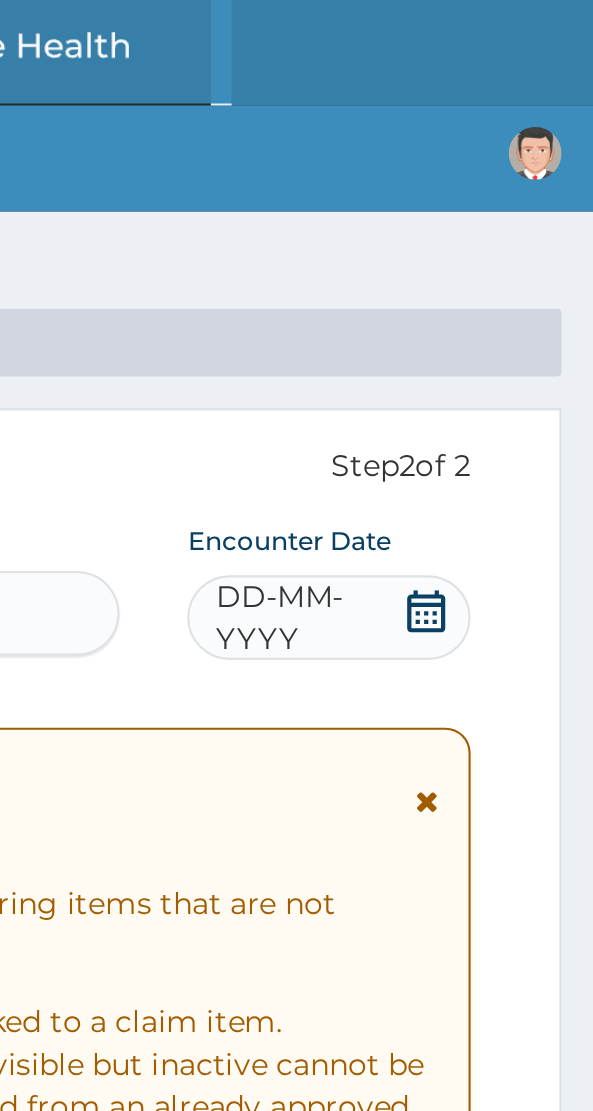 scroll, scrollTop: 0, scrollLeft: 0, axis: both 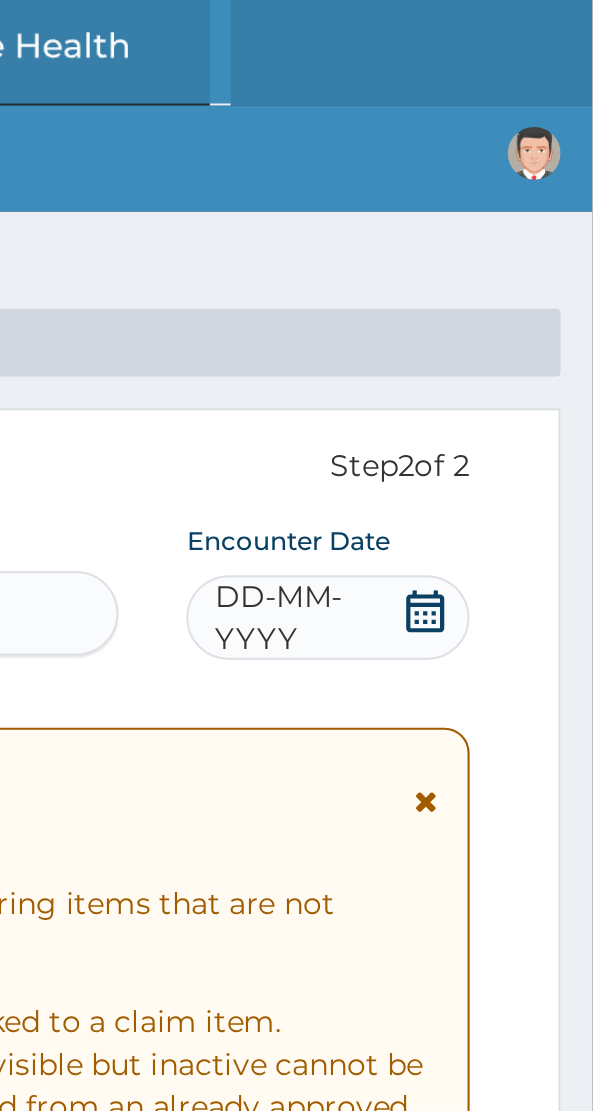 click 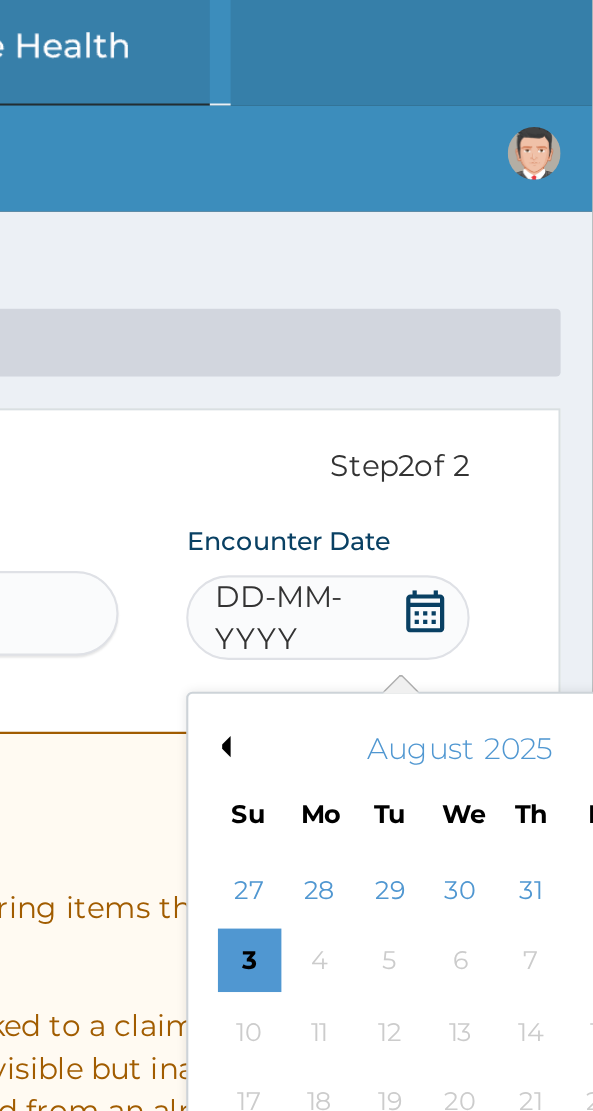 click on "Previous Month" at bounding box center [417, 353] 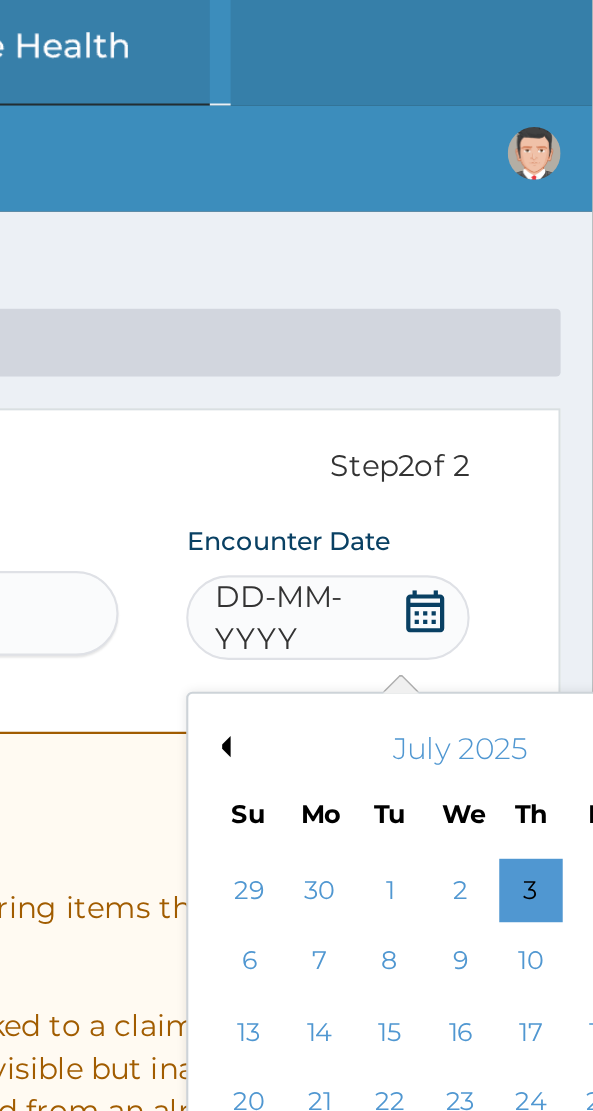 click on "Previous Month" at bounding box center (417, 353) 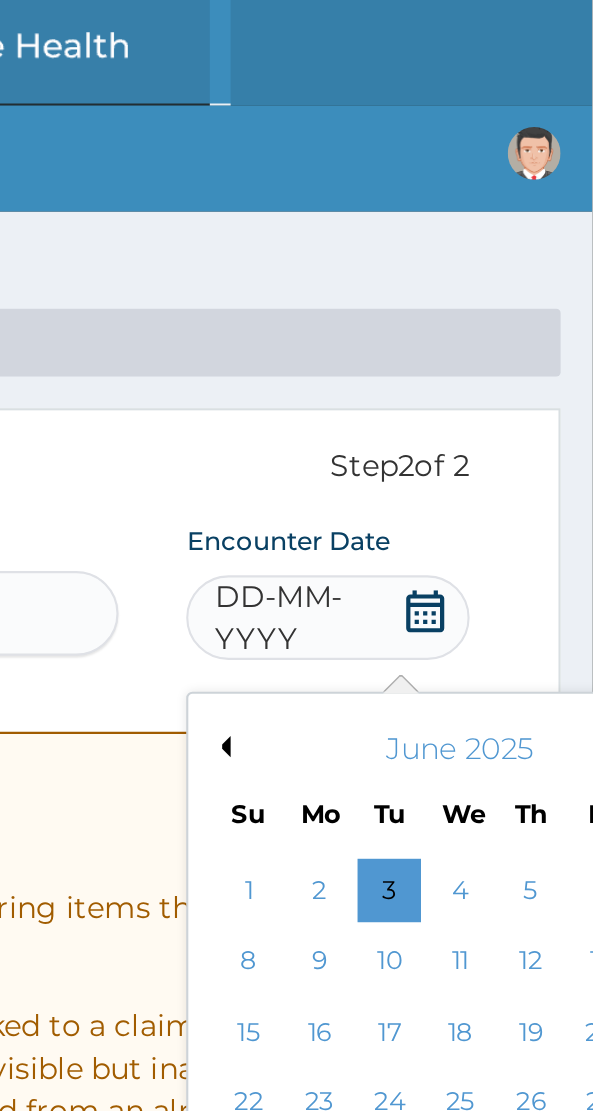 click on "Previous Month" at bounding box center [417, 353] 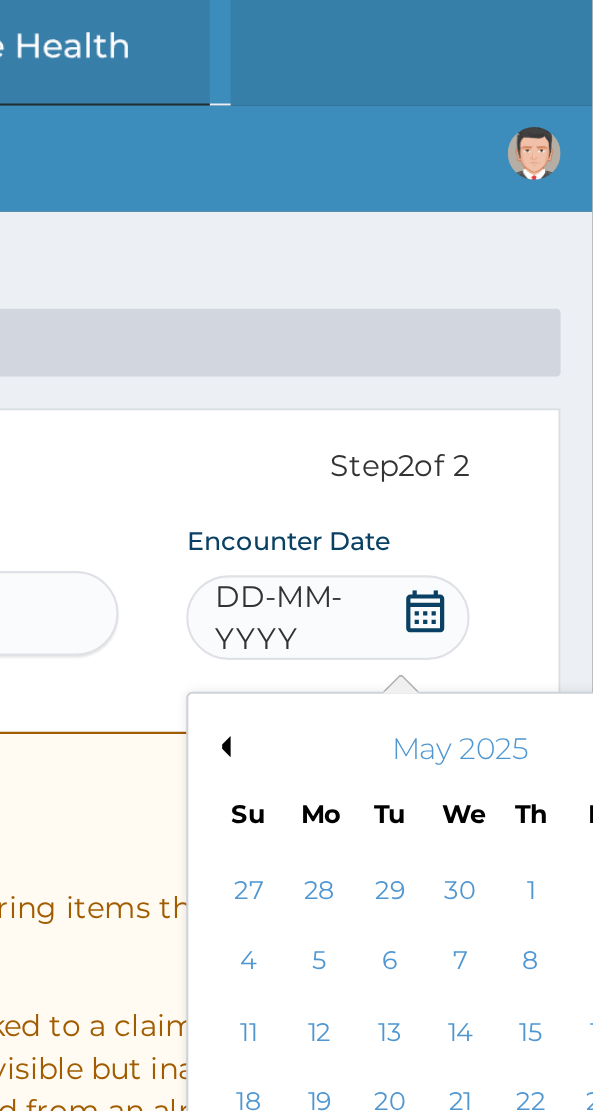 click on "Previous Month" at bounding box center [417, 353] 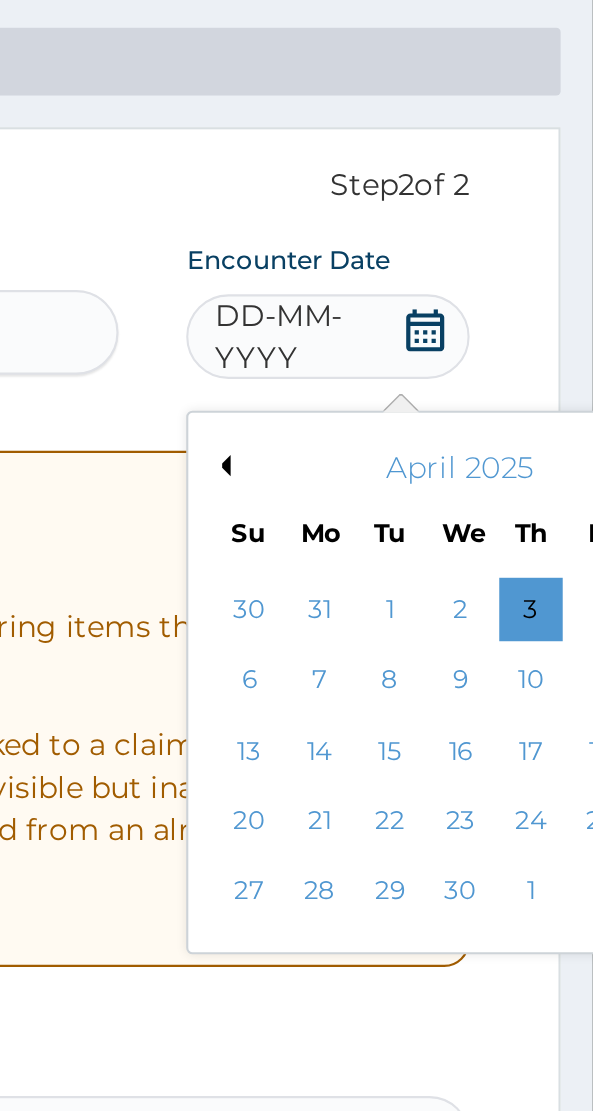 click on "30" at bounding box center (531, 555) 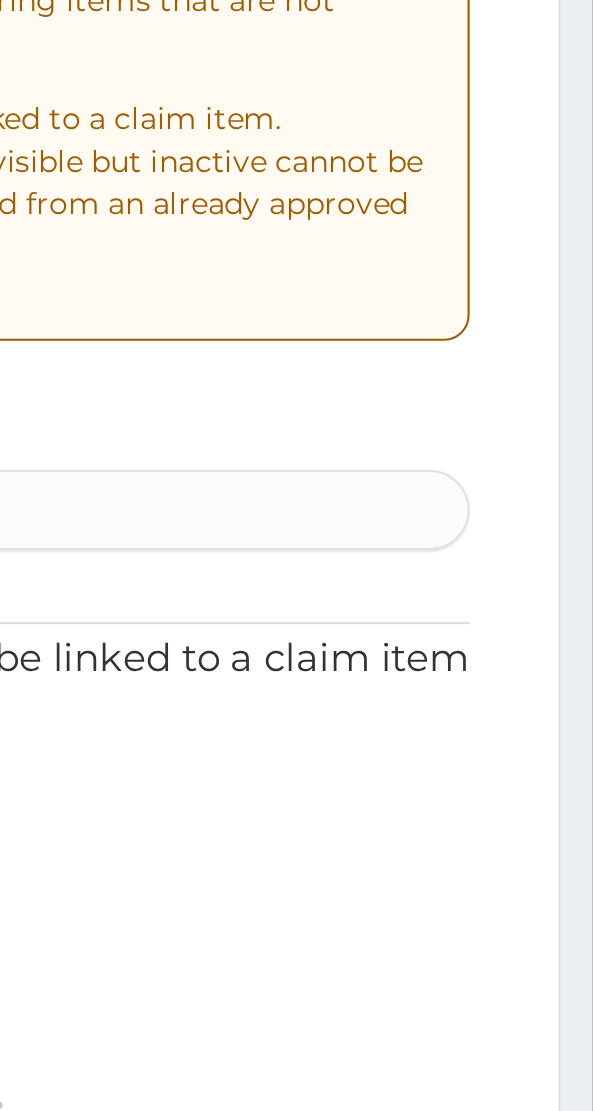 scroll, scrollTop: 0, scrollLeft: 0, axis: both 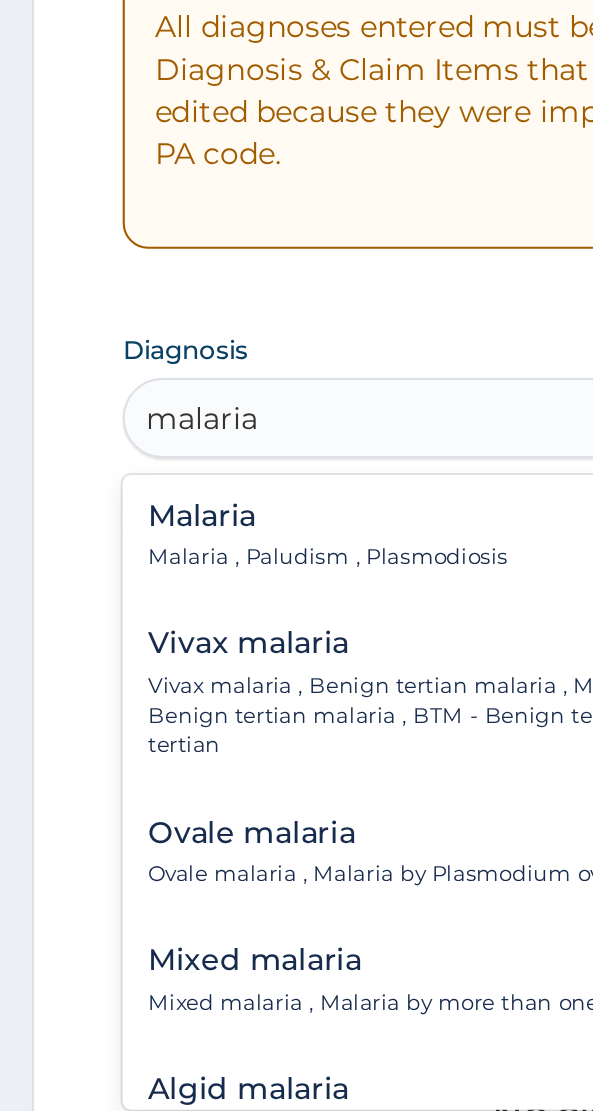 click on "Malaria" at bounding box center [155, 714] 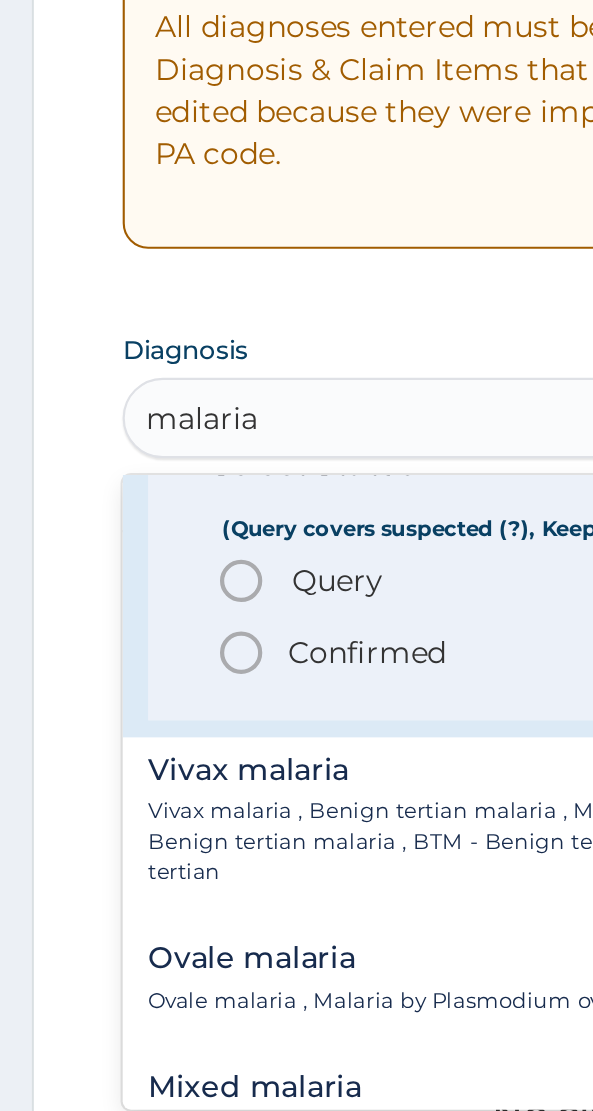 scroll, scrollTop: 93, scrollLeft: 0, axis: vertical 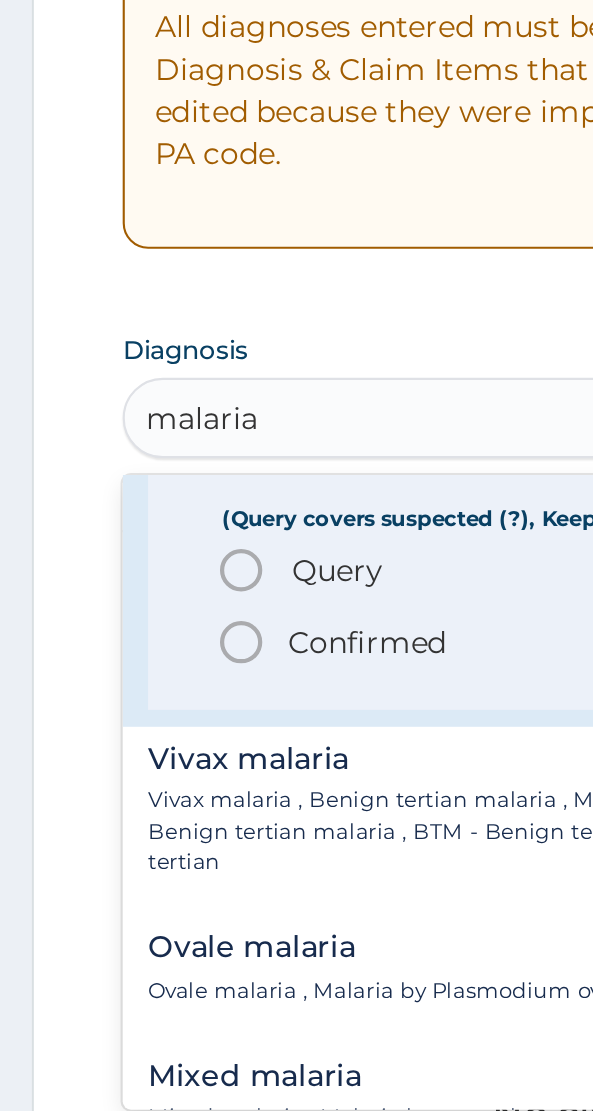 click on "Query" at bounding box center [159, 740] 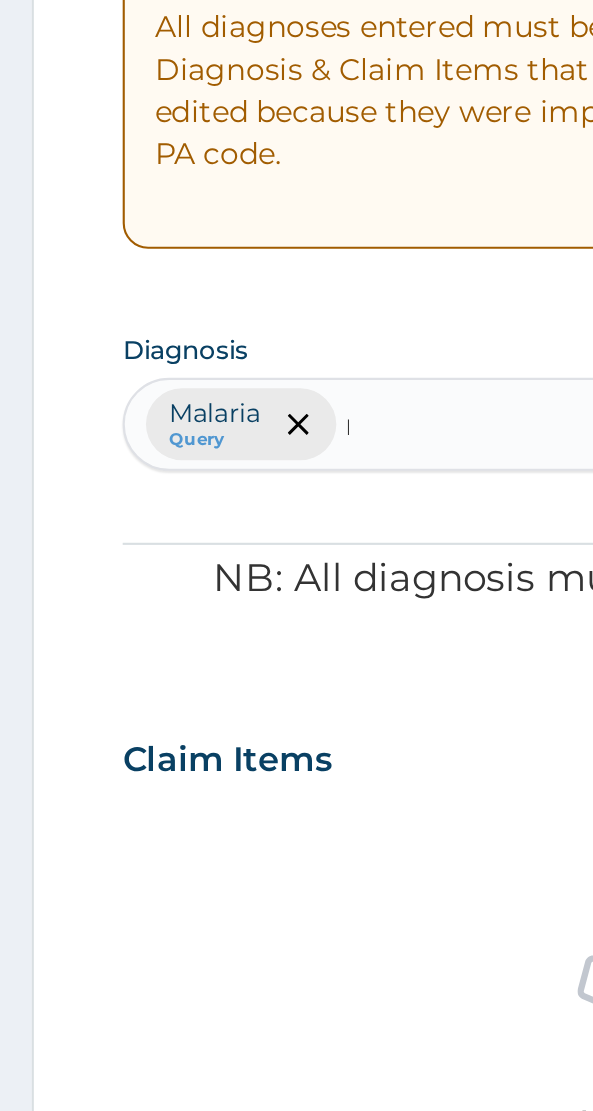 type 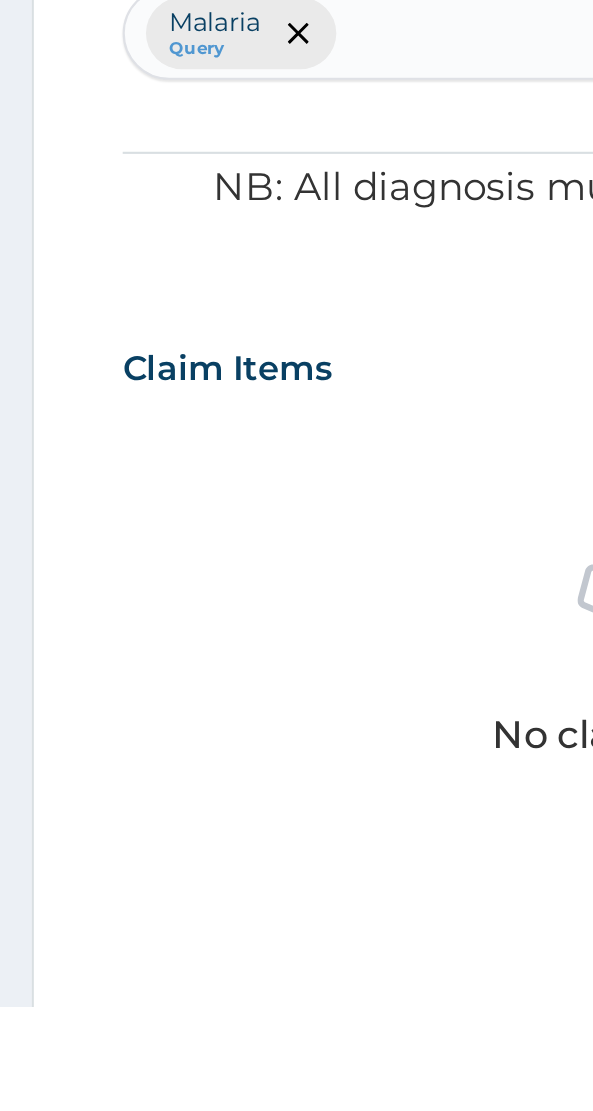 scroll, scrollTop: 30, scrollLeft: 0, axis: vertical 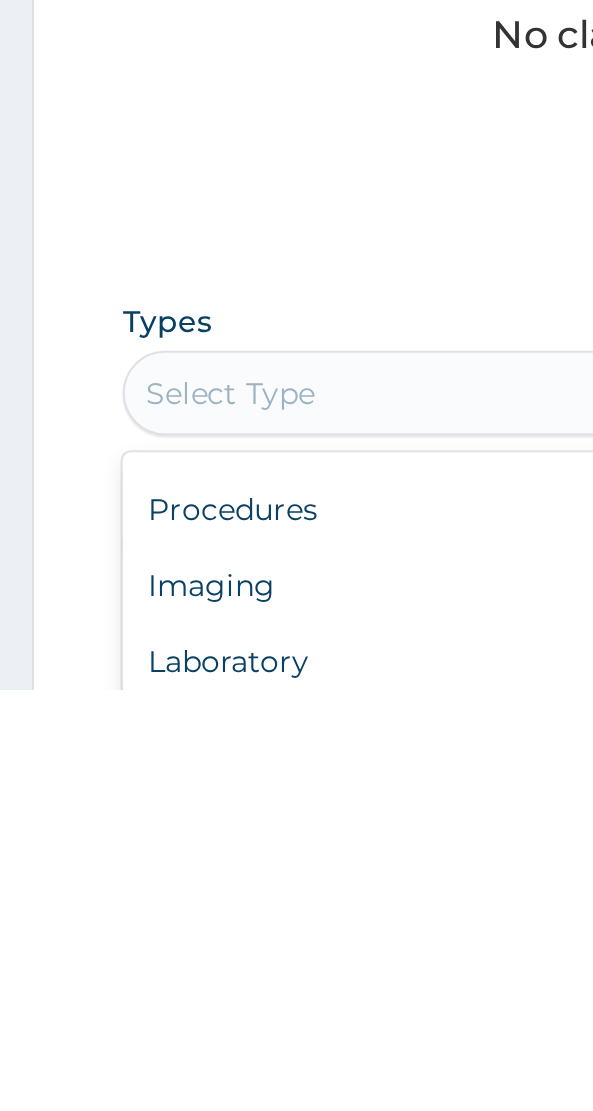 click on "Procedures" at bounding box center [296, 1026] 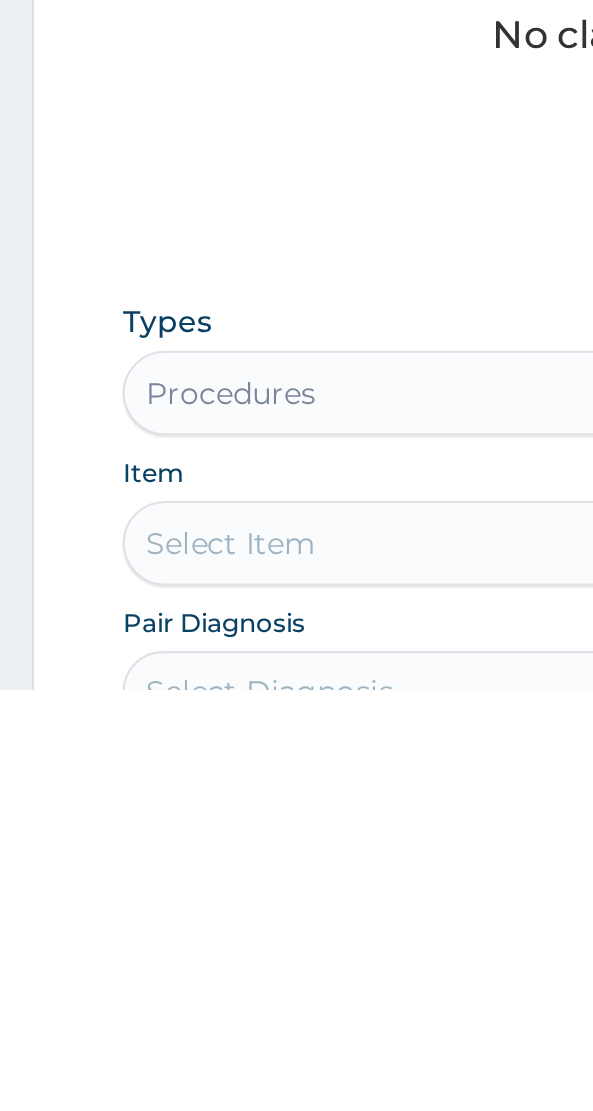 scroll, scrollTop: 201, scrollLeft: 0, axis: vertical 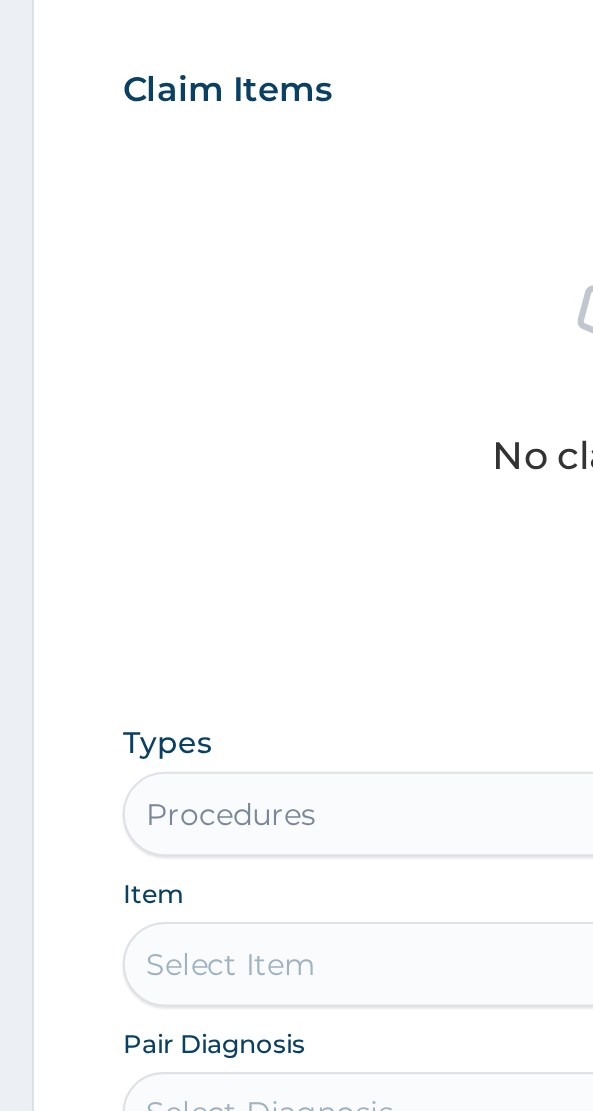 click on "Select Item" at bounding box center [296, 1042] 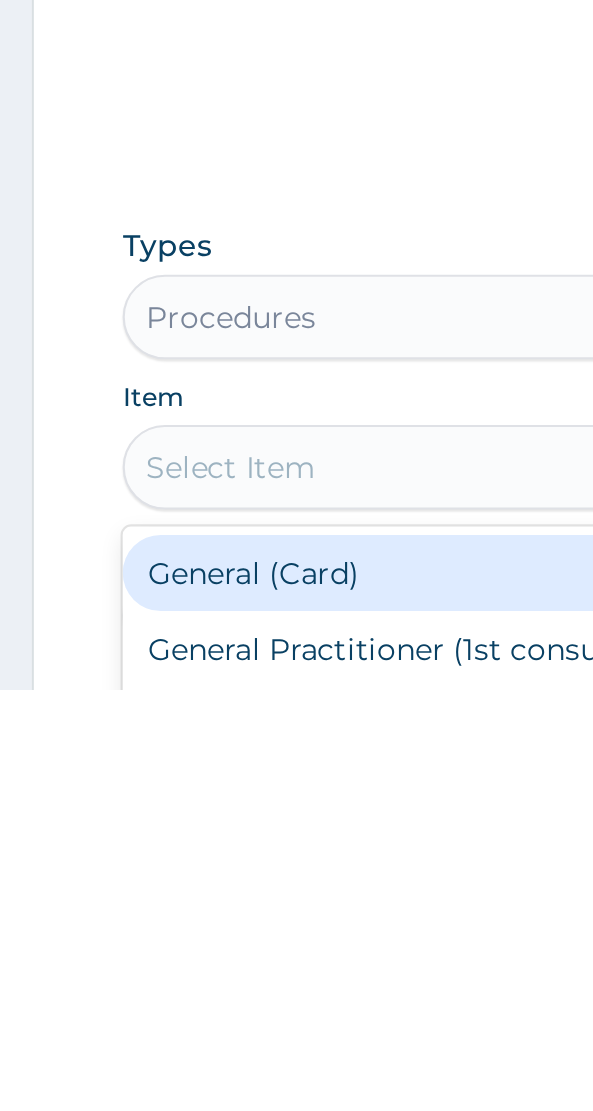 scroll, scrollTop: 294, scrollLeft: 0, axis: vertical 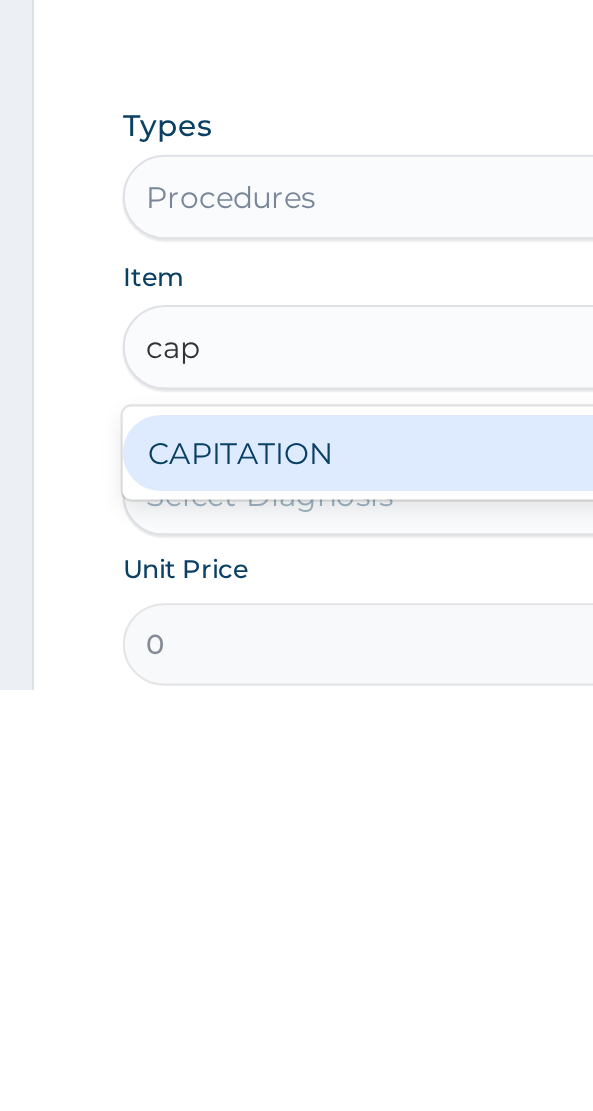 click on "CAPITATION" at bounding box center (296, 999) 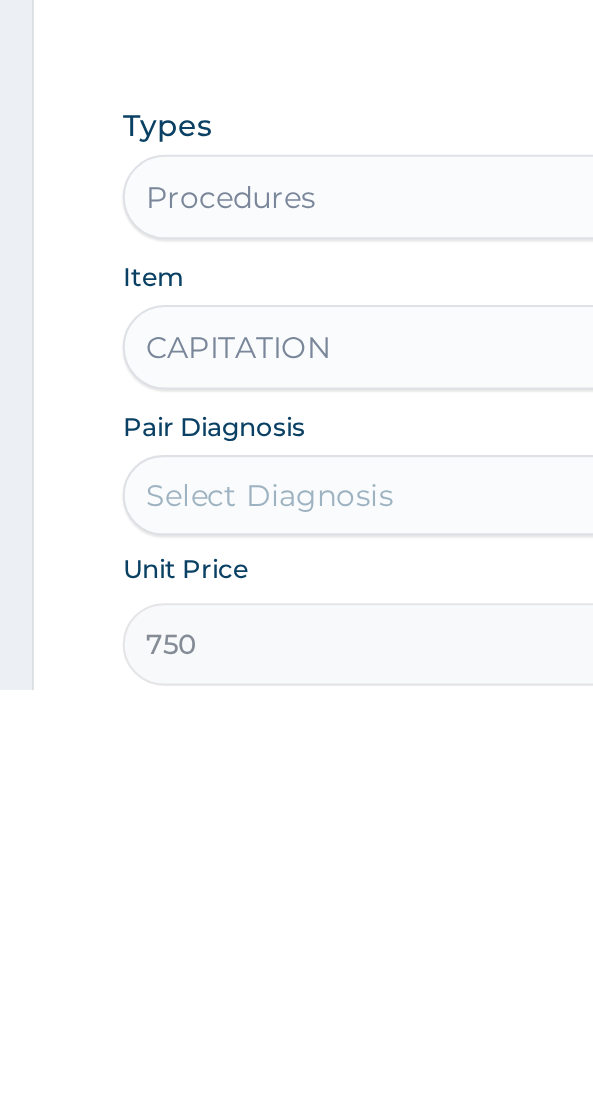 scroll, scrollTop: 294, scrollLeft: 0, axis: vertical 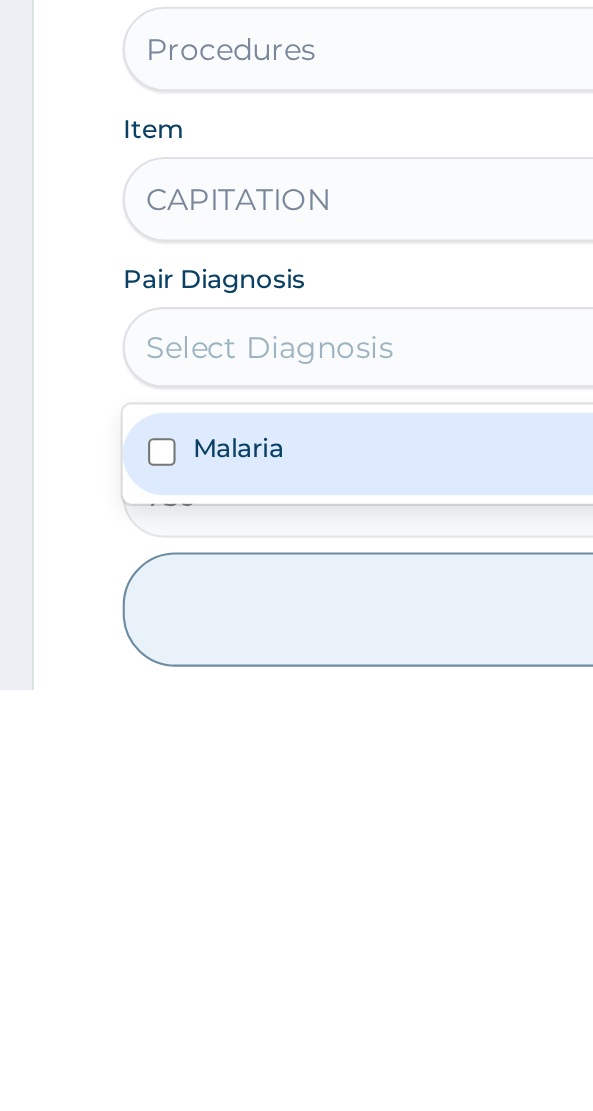 click on "Malaria" at bounding box center (296, 999) 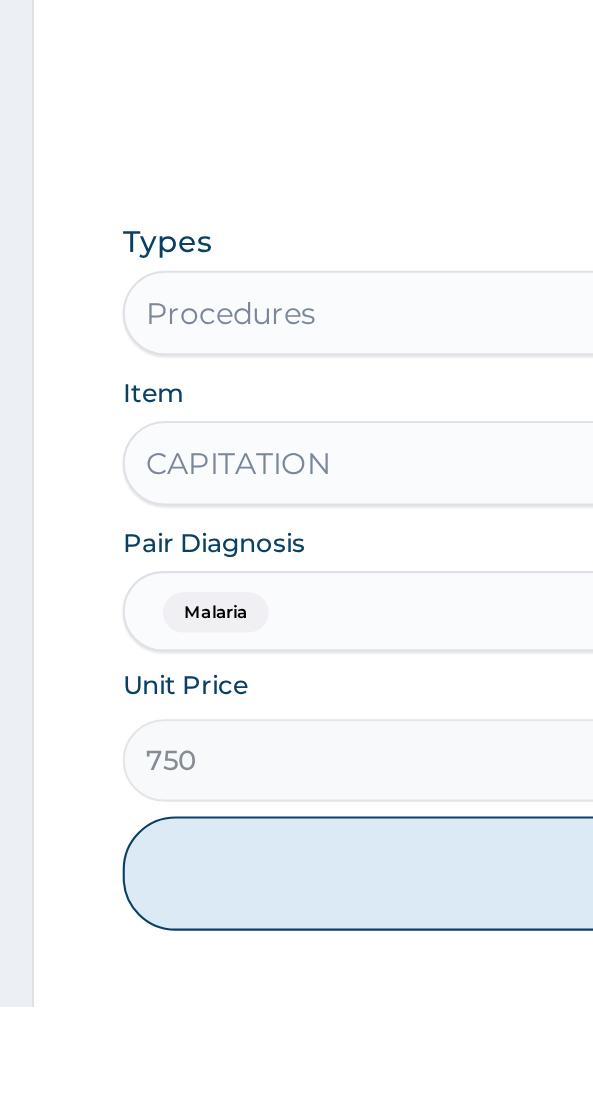 scroll, scrollTop: 389, scrollLeft: 0, axis: vertical 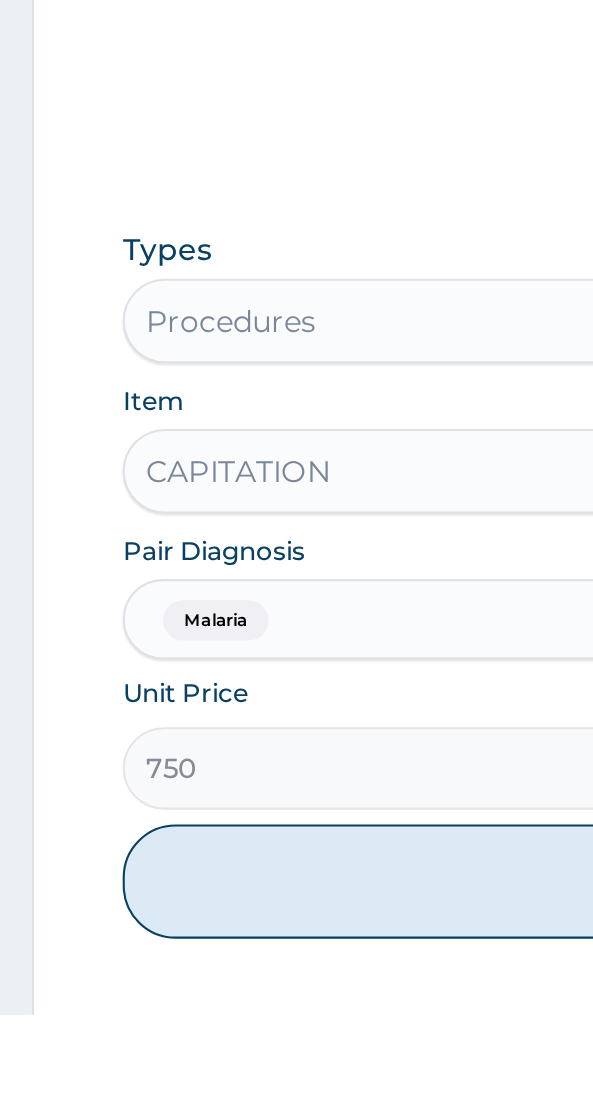 click on "Add" at bounding box center (296, 1048) 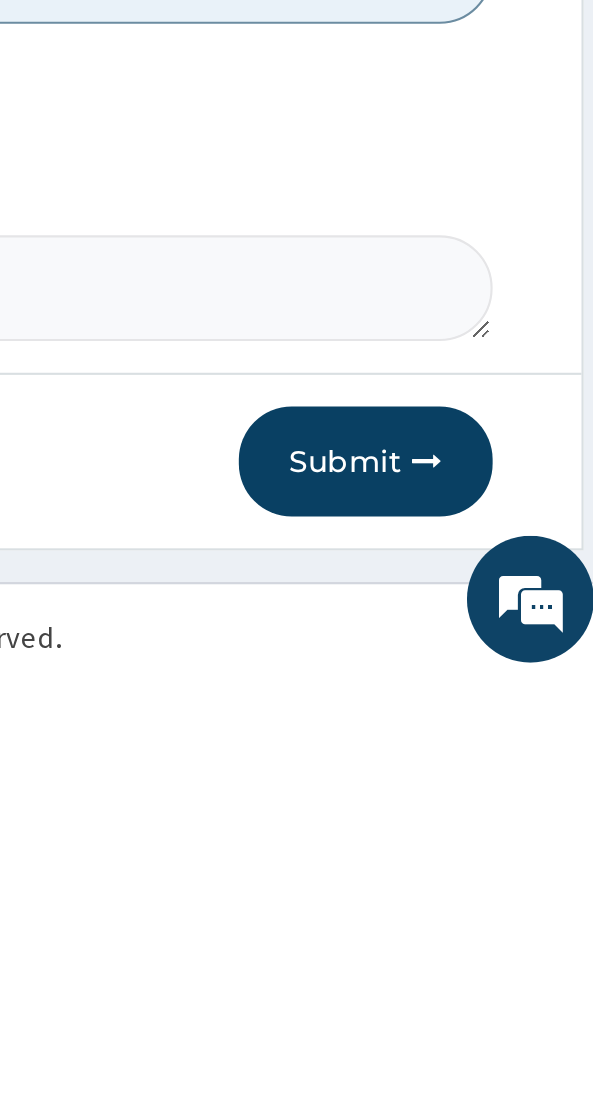 scroll, scrollTop: 570, scrollLeft: 0, axis: vertical 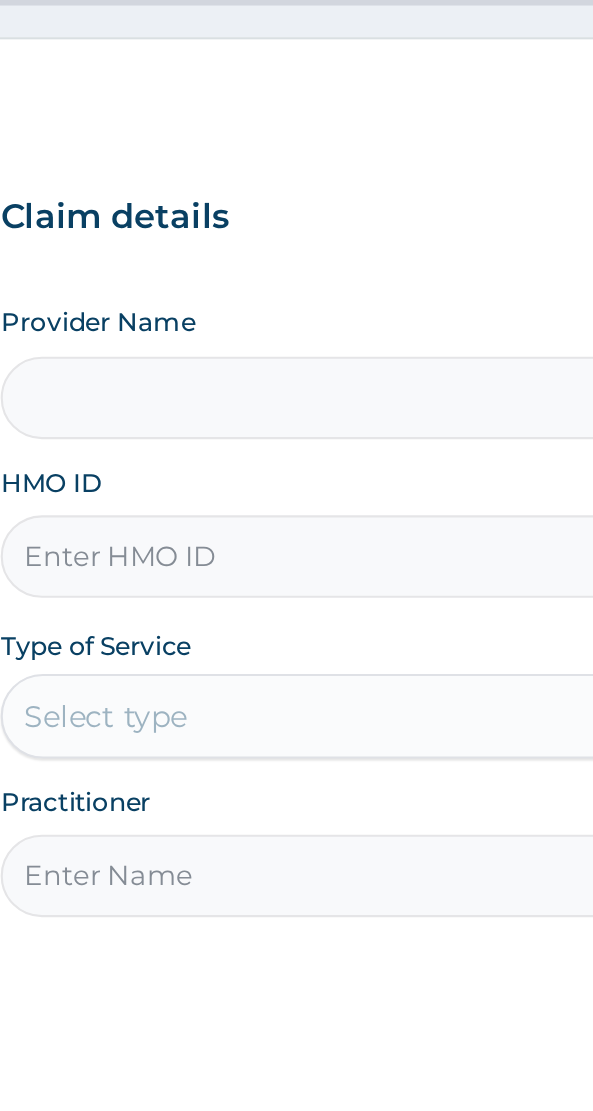 type on "NAF REFERENCE HOSPITAL" 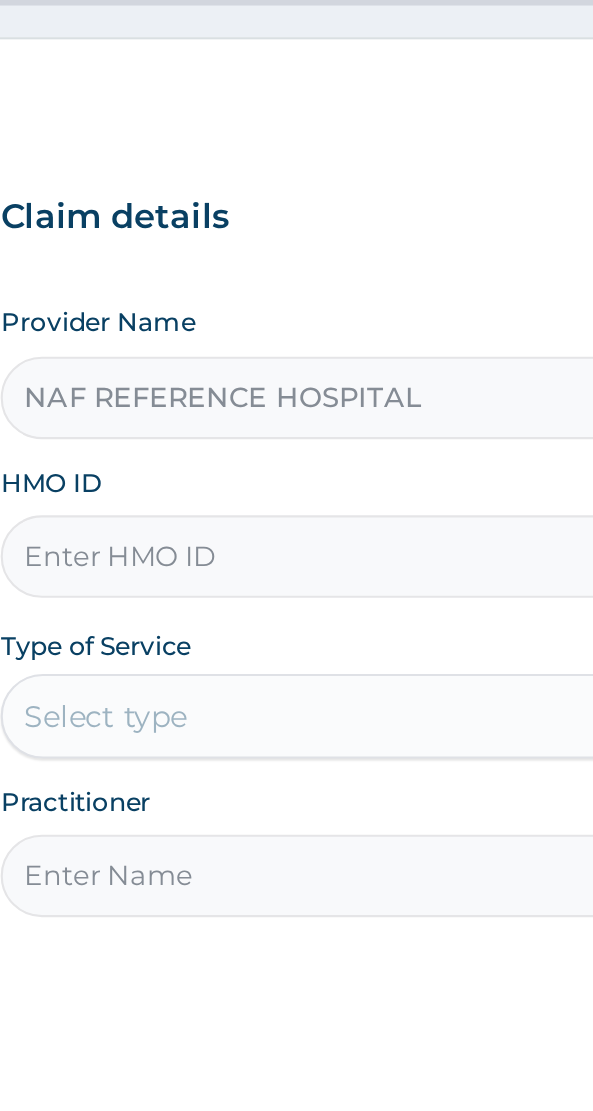 scroll, scrollTop: 0, scrollLeft: 0, axis: both 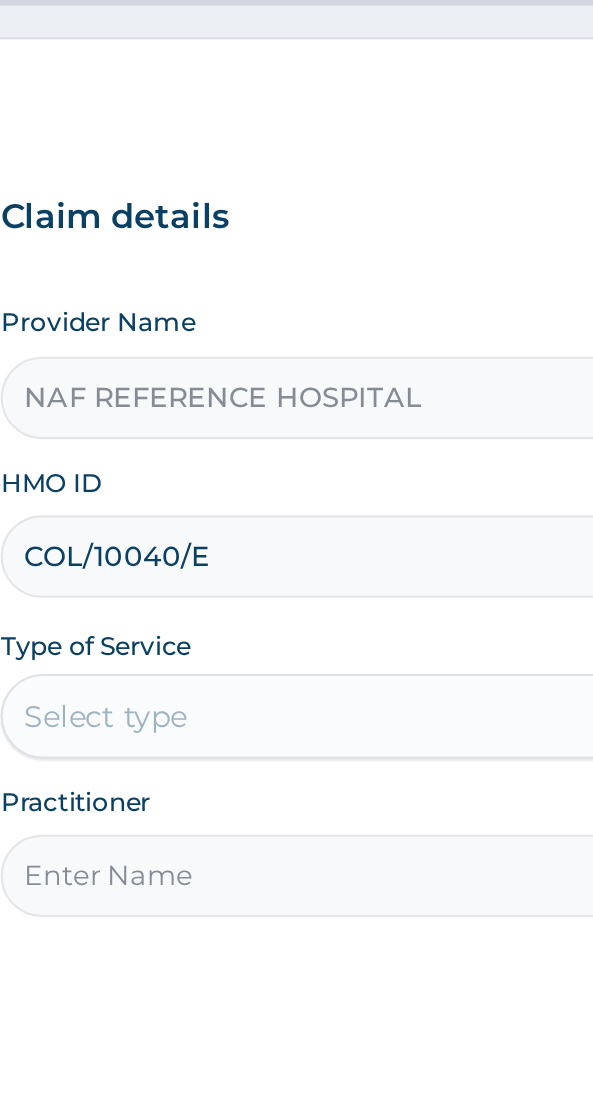 click on "COL/10040/E" at bounding box center [296, 438] 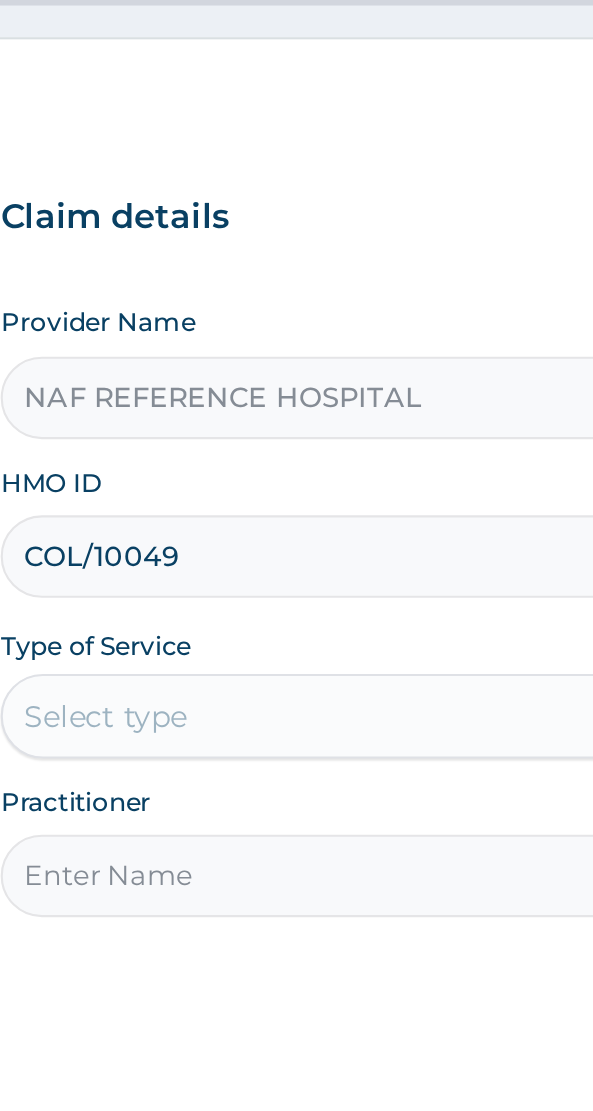 type on "COL/10049/F" 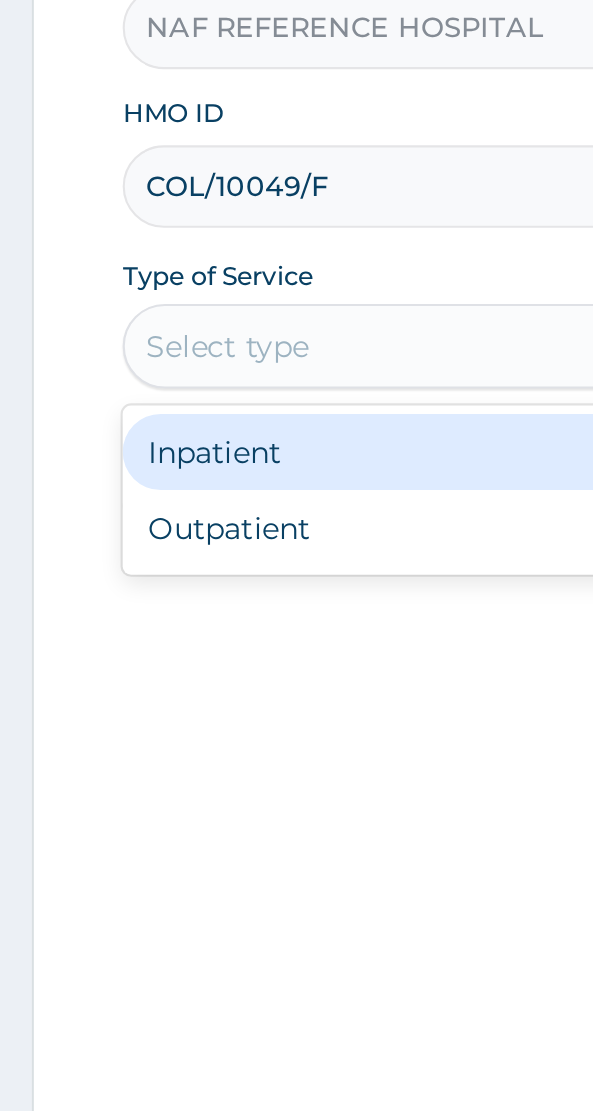 click on "Outpatient" at bounding box center [247, 600] 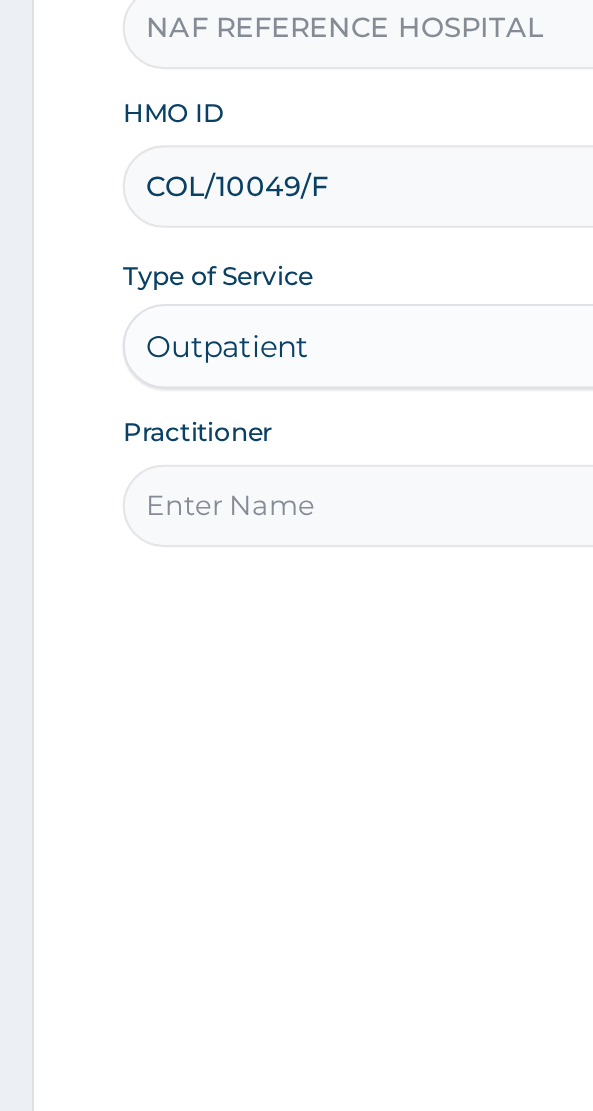 type on "1" 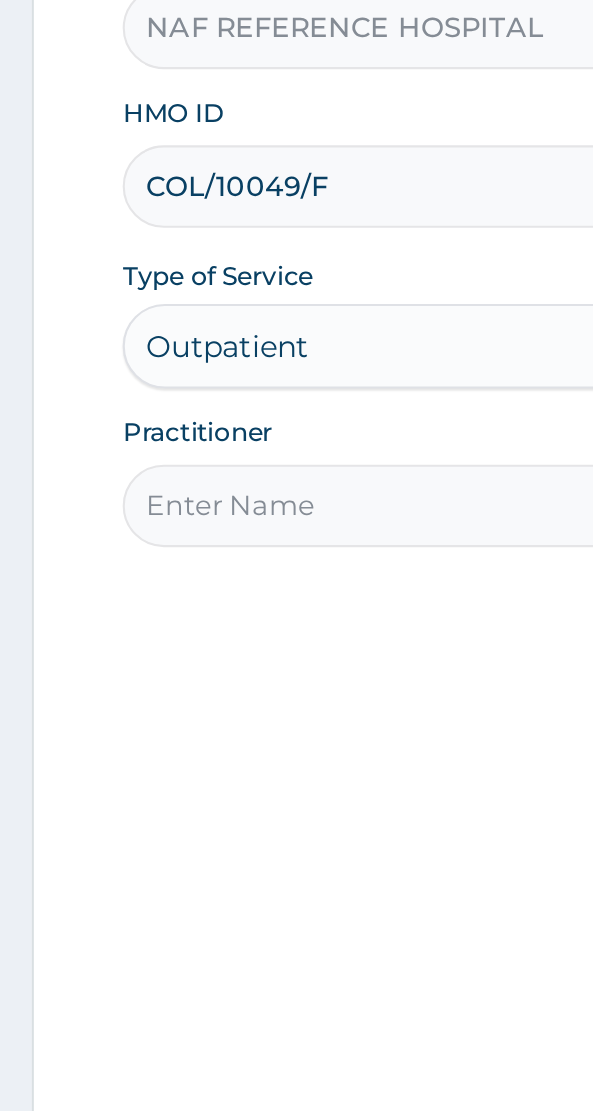 scroll, scrollTop: 0, scrollLeft: 0, axis: both 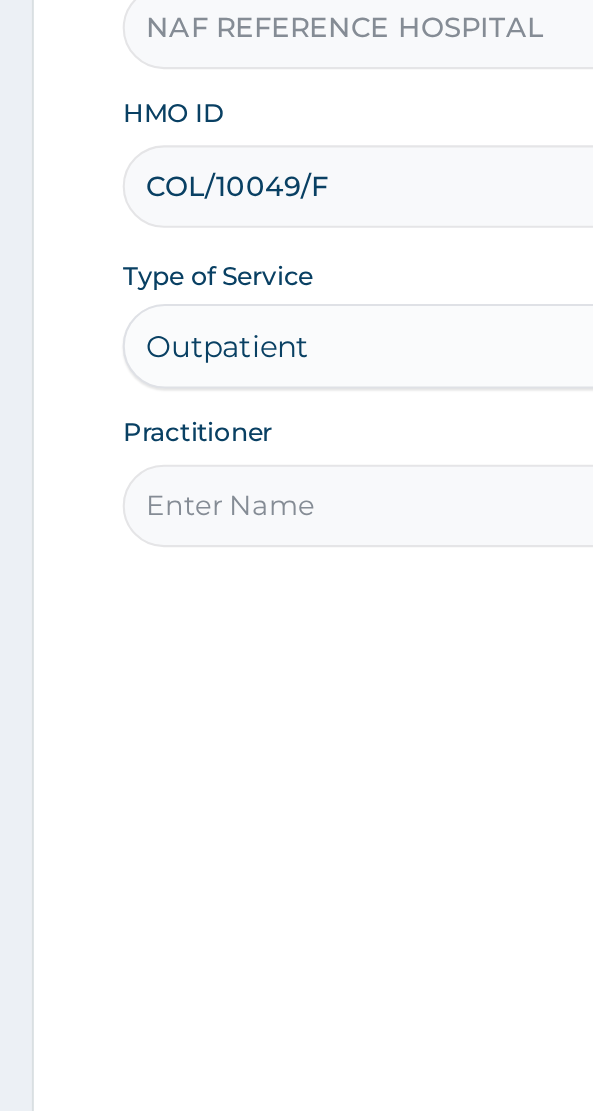 type on "Dr [LAST]" 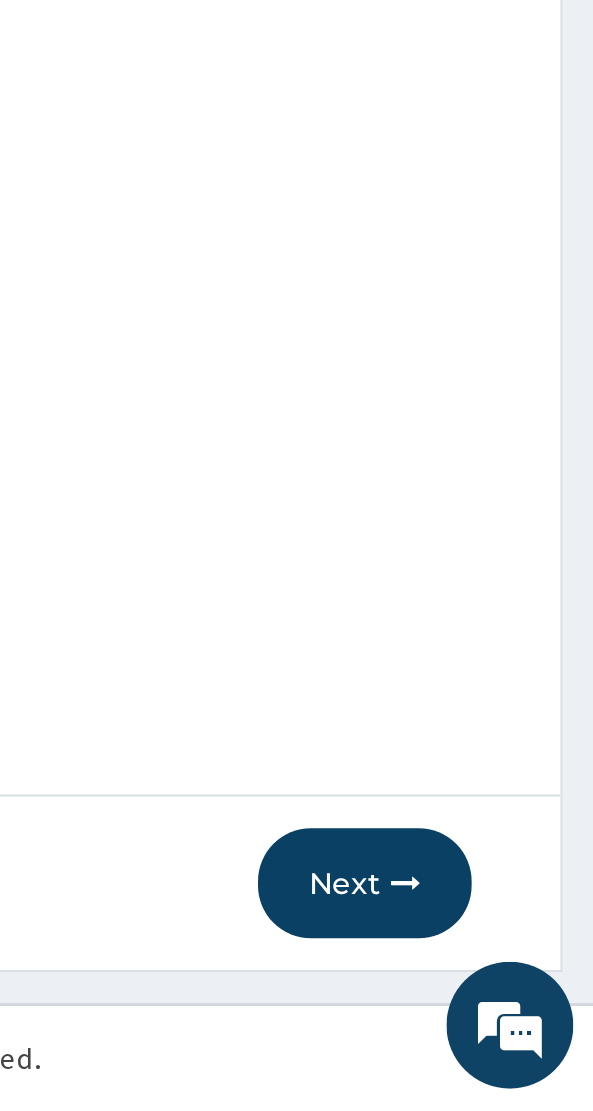 scroll, scrollTop: 40, scrollLeft: 0, axis: vertical 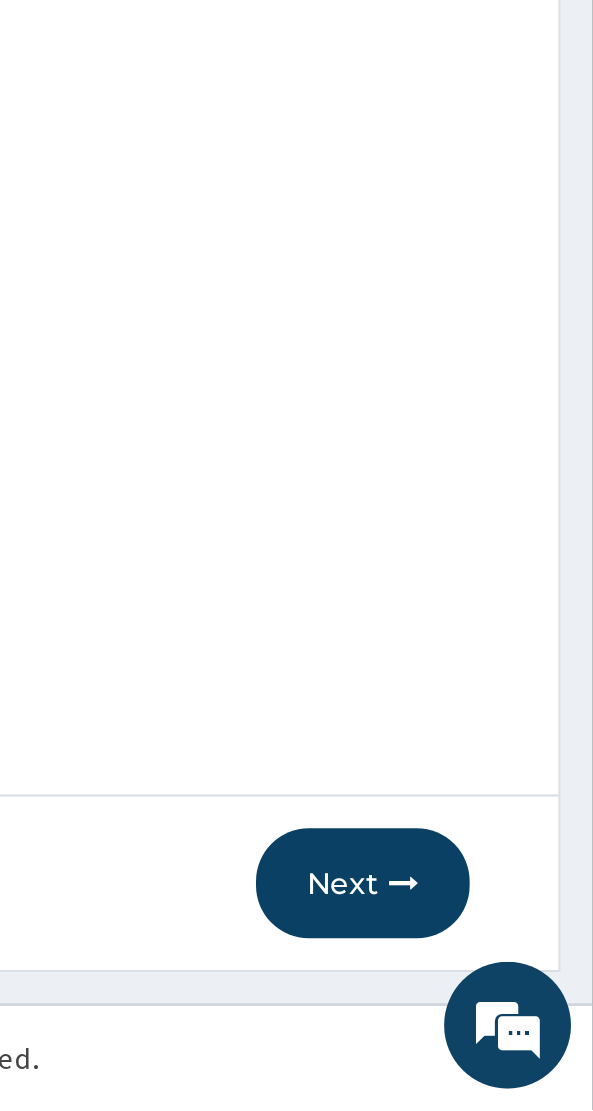 click at bounding box center [504, 1004] 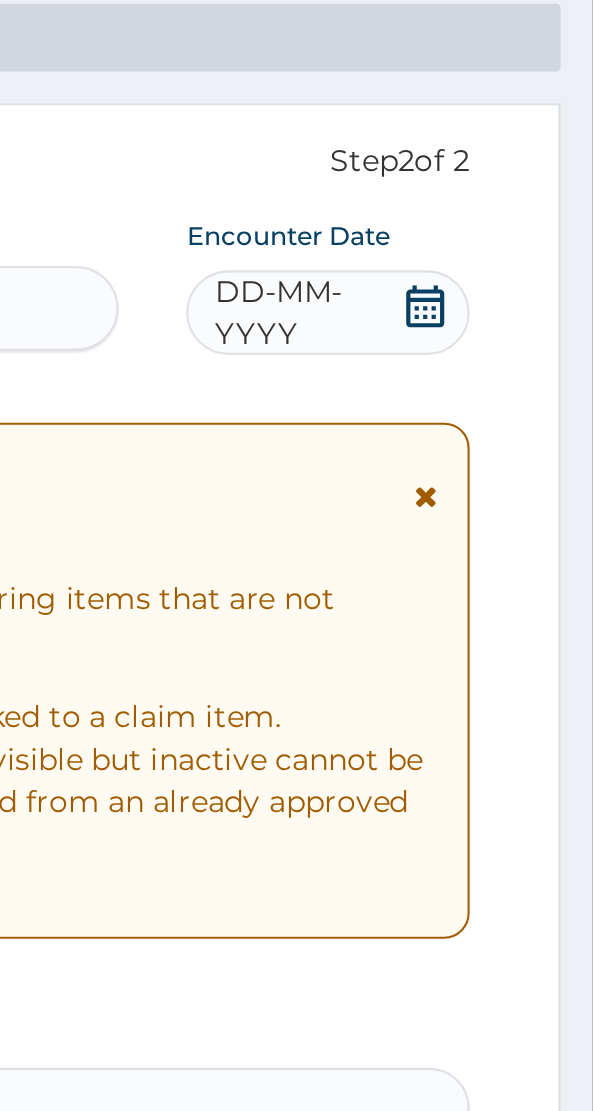scroll, scrollTop: 0, scrollLeft: 0, axis: both 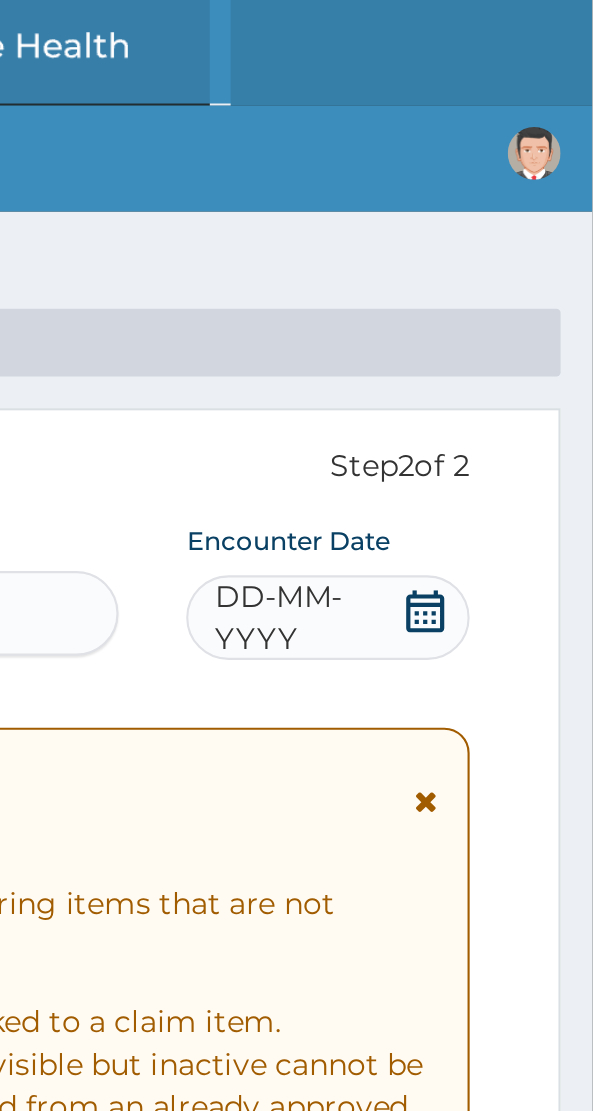 click 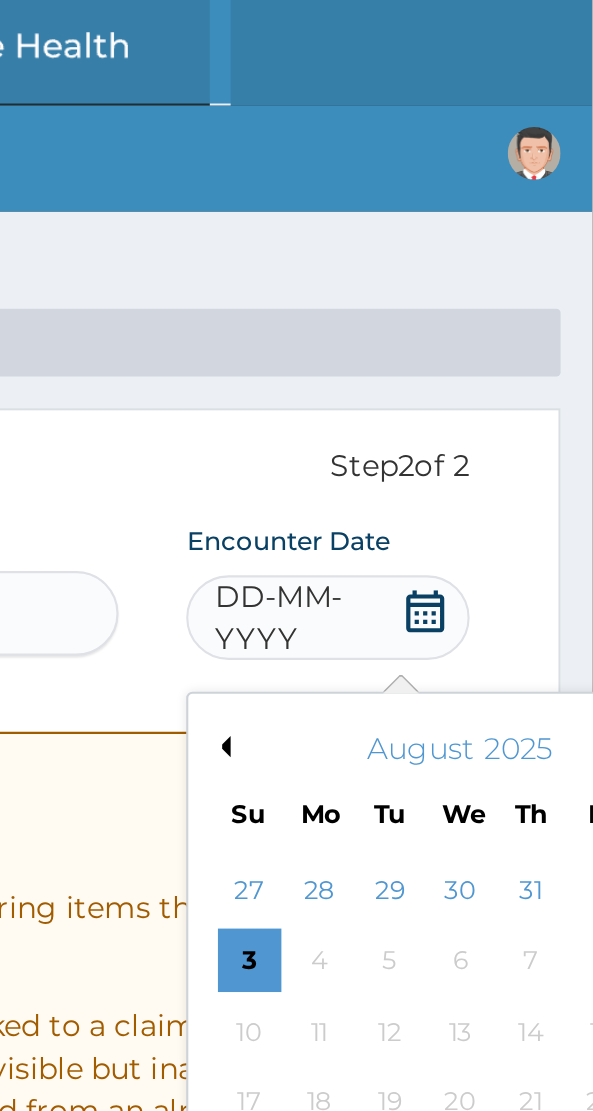 click on "Previous Month" at bounding box center (417, 353) 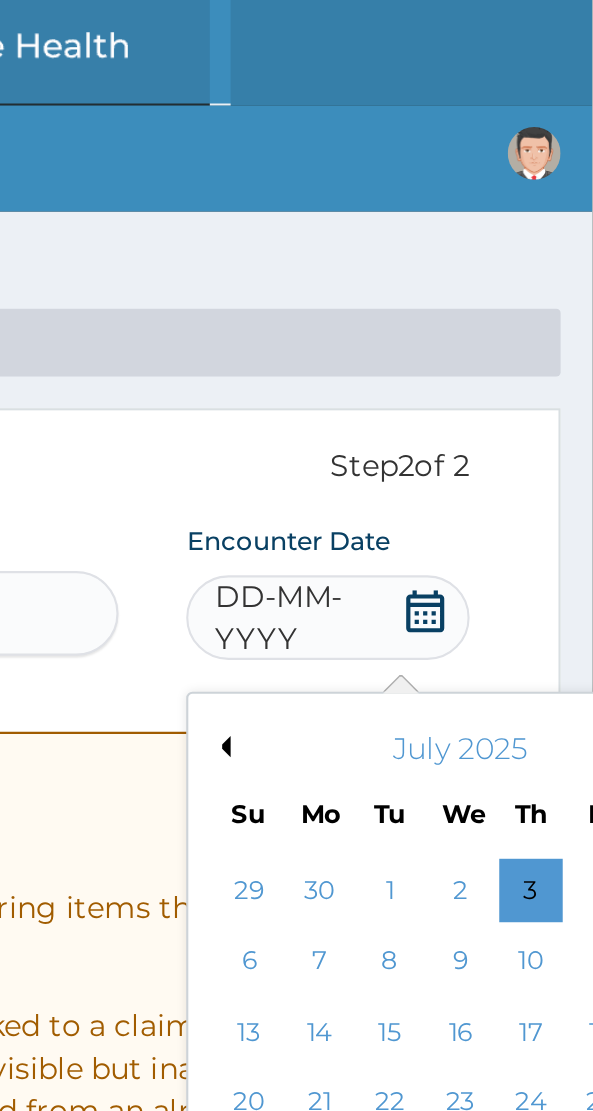 click on "Previous Month" at bounding box center [417, 353] 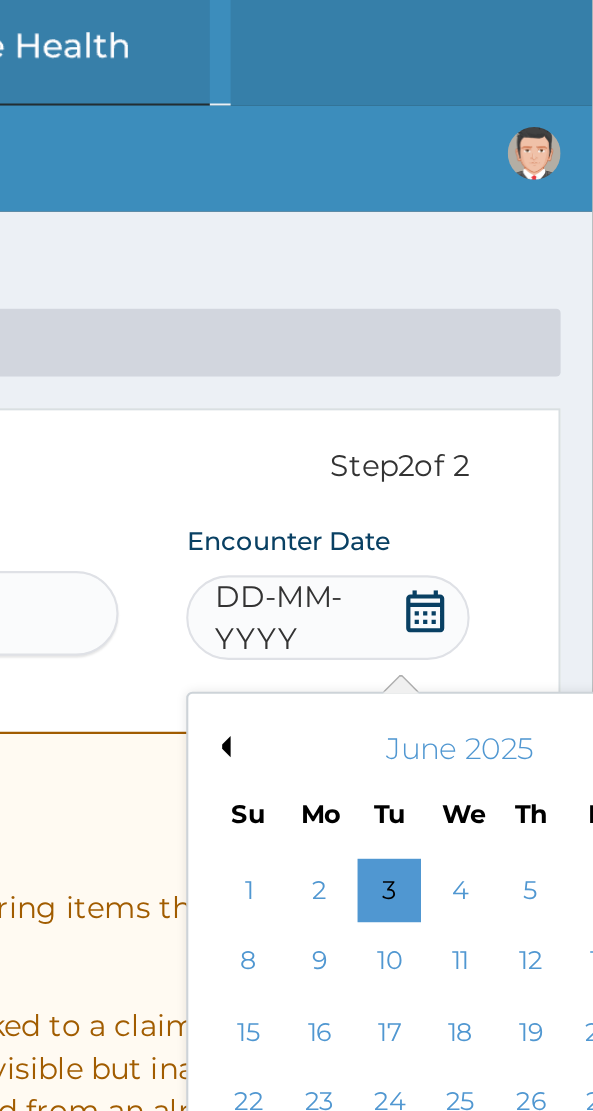 click on "Previous Month" at bounding box center [417, 353] 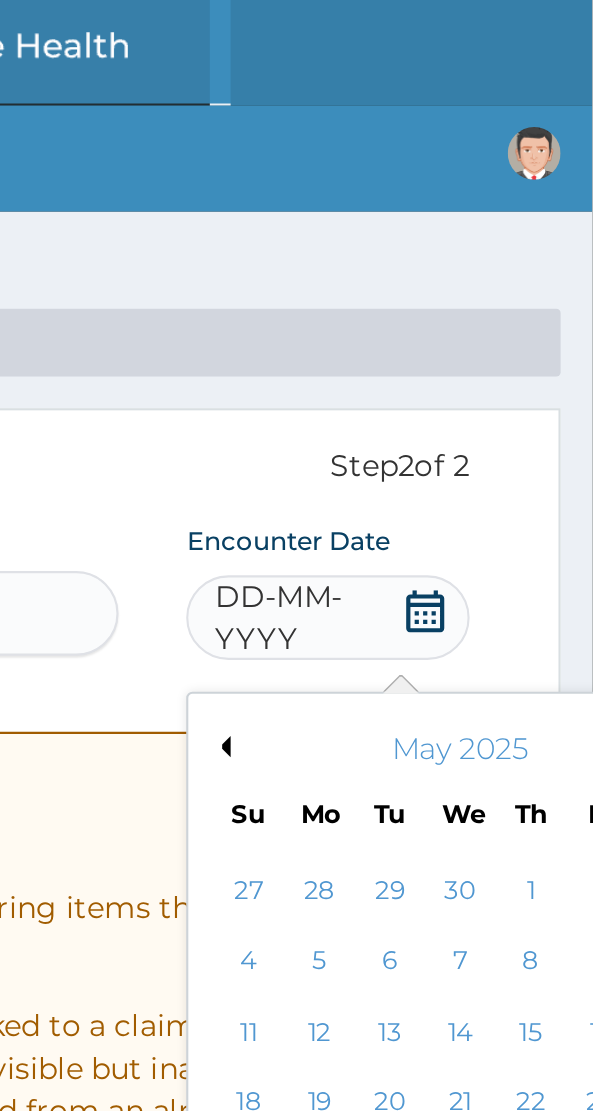 click on "Previous Month" at bounding box center (417, 353) 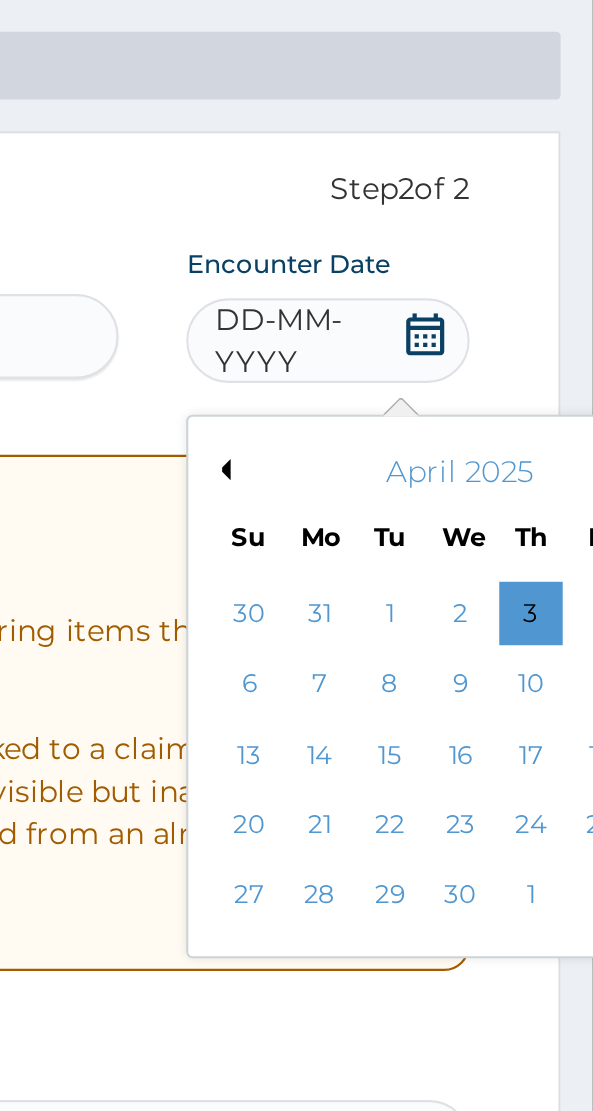 click on "30" at bounding box center (531, 555) 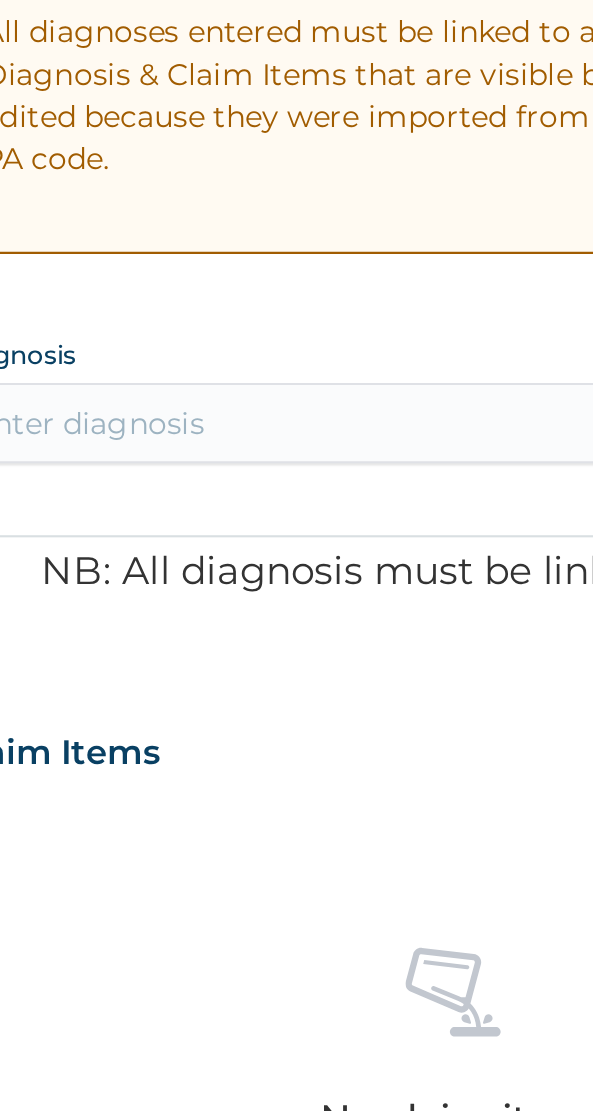 scroll, scrollTop: 42, scrollLeft: 0, axis: vertical 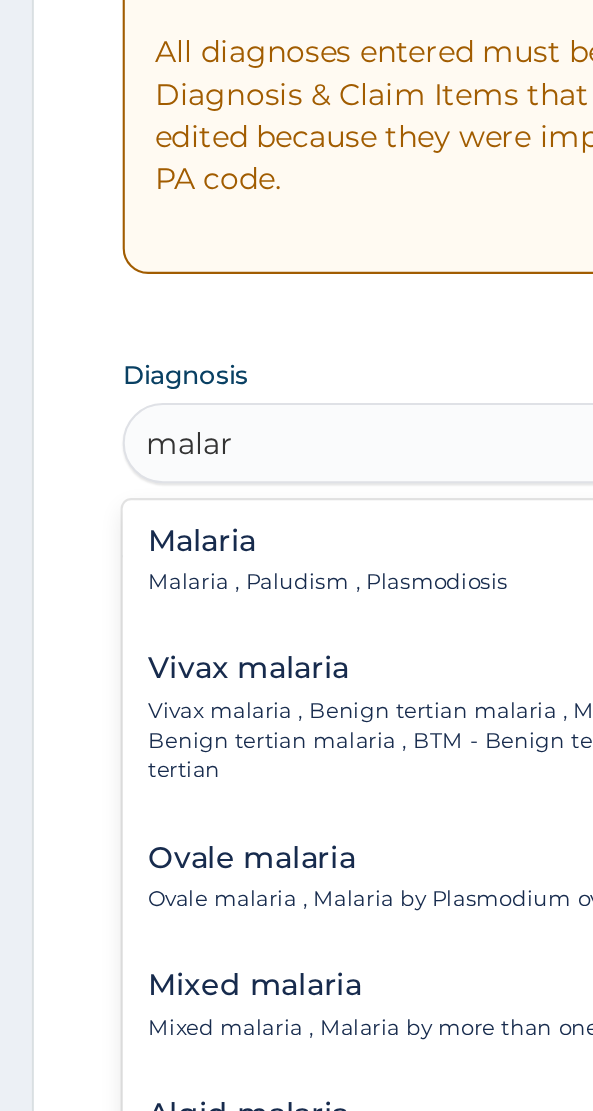 click on "Malaria" at bounding box center (155, 682) 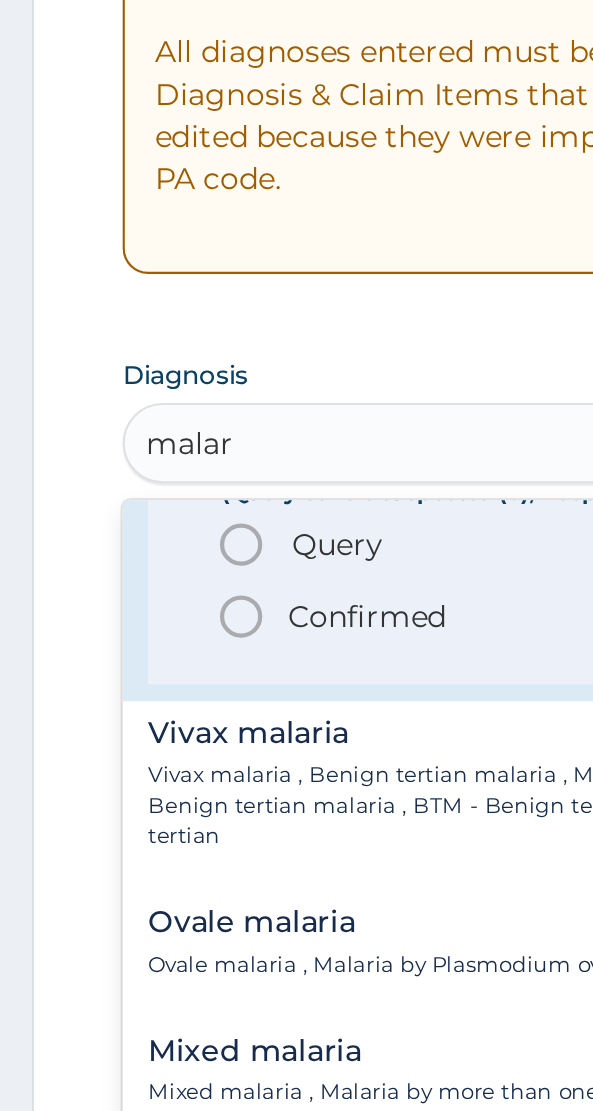scroll, scrollTop: 120, scrollLeft: 0, axis: vertical 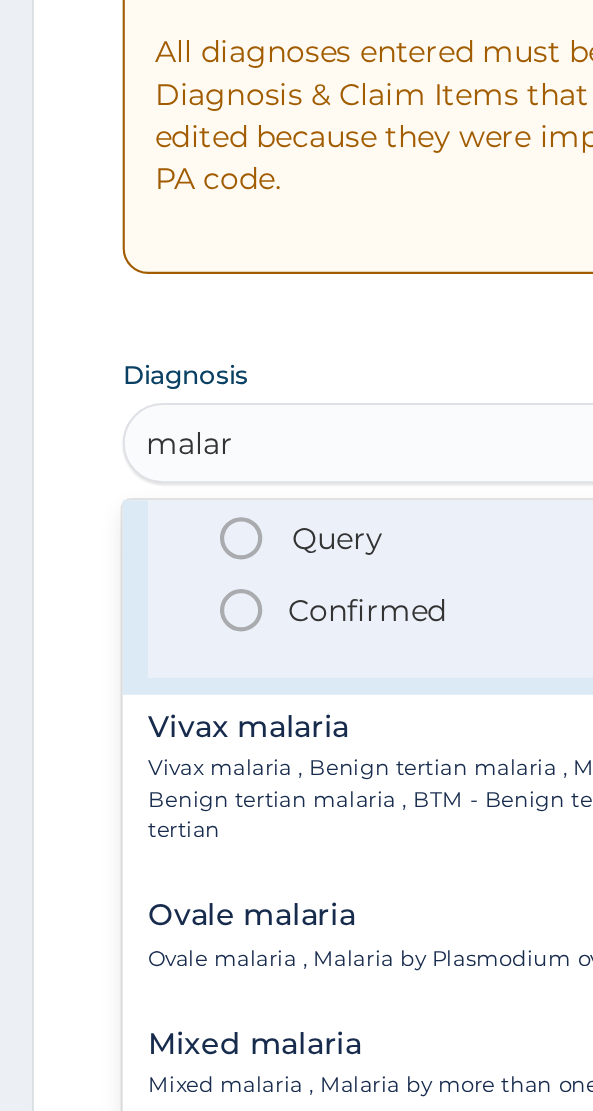 click on "Query" at bounding box center [159, 681] 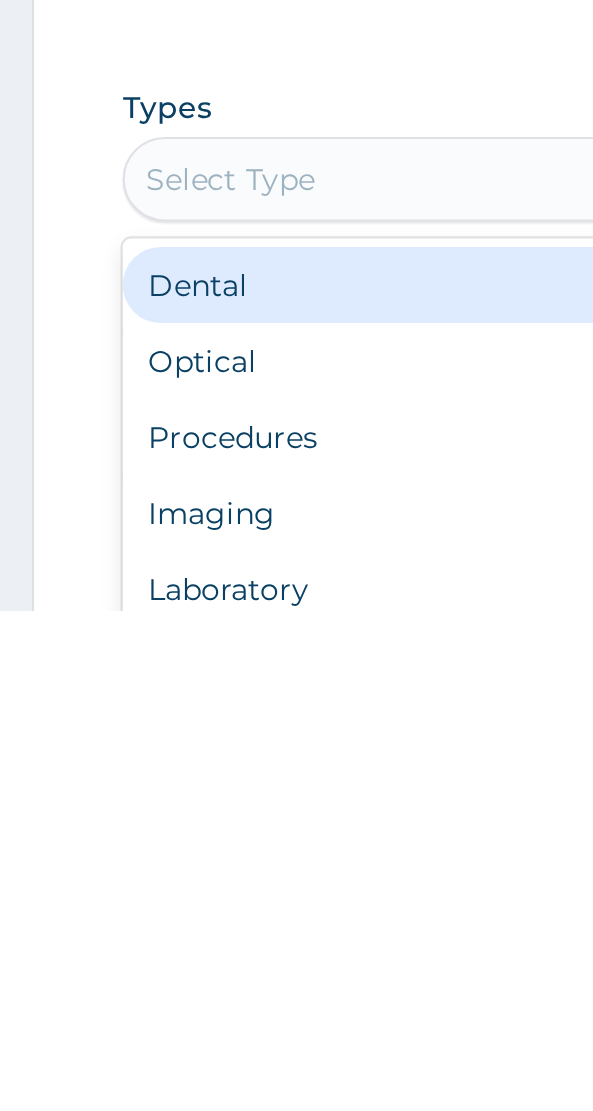 scroll, scrollTop: 276, scrollLeft: 0, axis: vertical 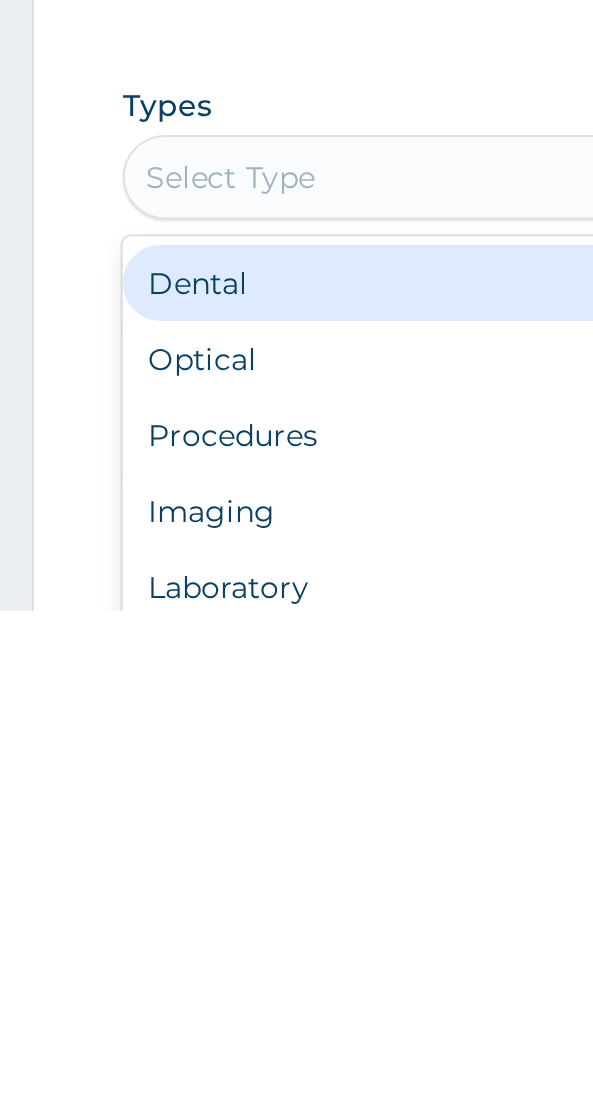 click on "Procedures" at bounding box center [296, 1028] 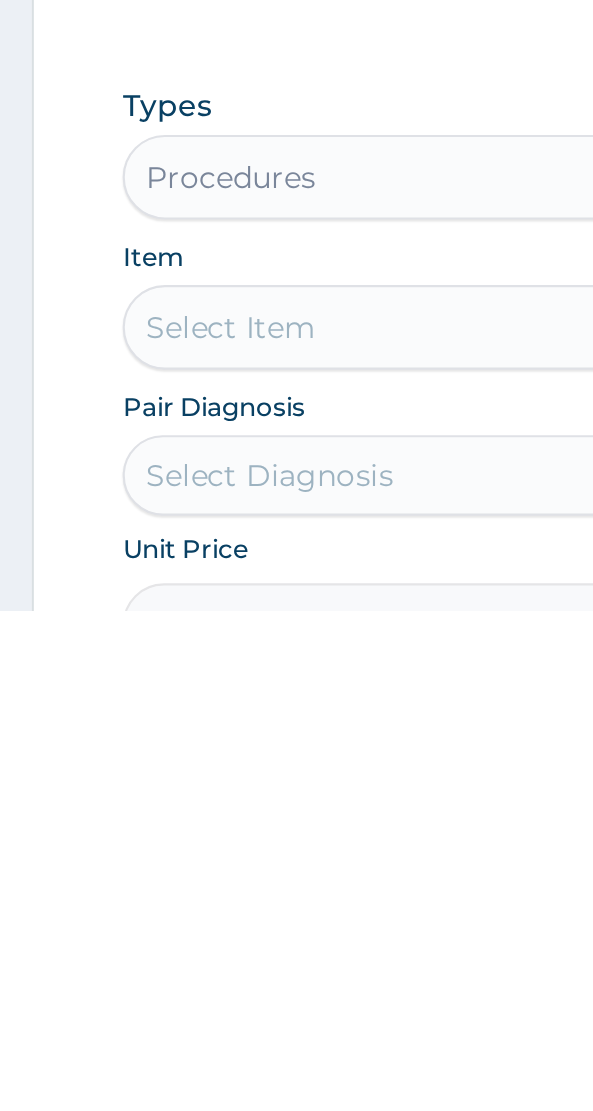 scroll, scrollTop: 276, scrollLeft: 0, axis: vertical 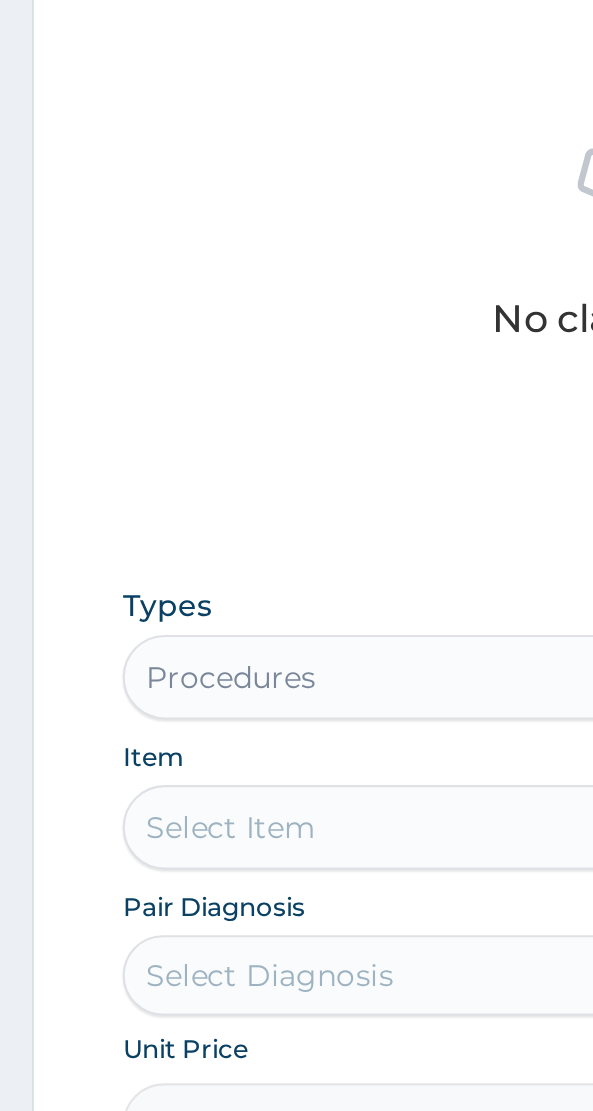 click on "Select Item" at bounding box center (296, 977) 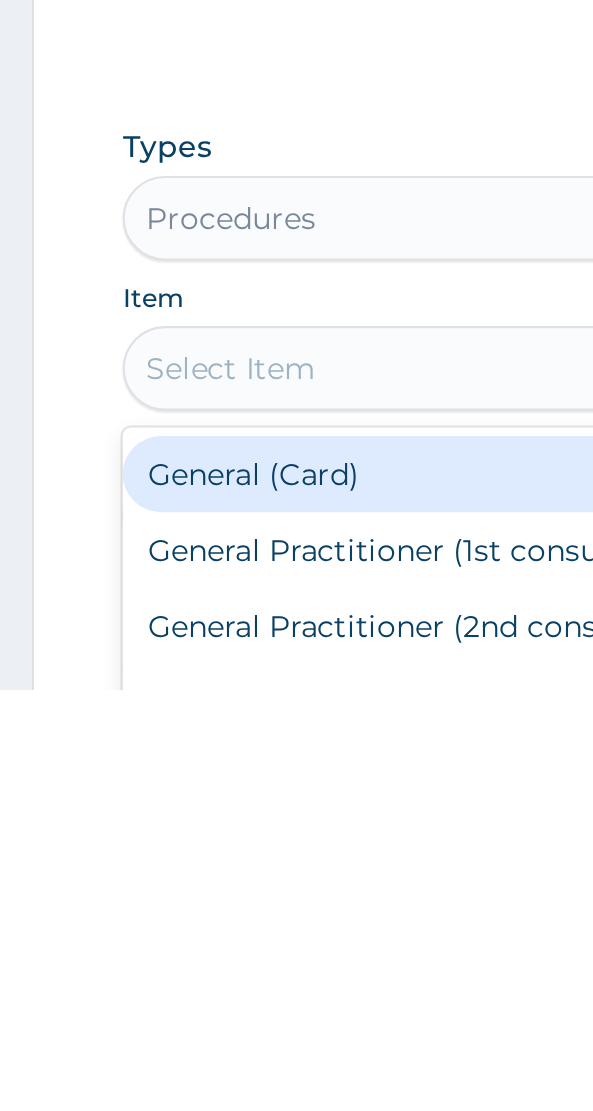 scroll, scrollTop: 293, scrollLeft: 0, axis: vertical 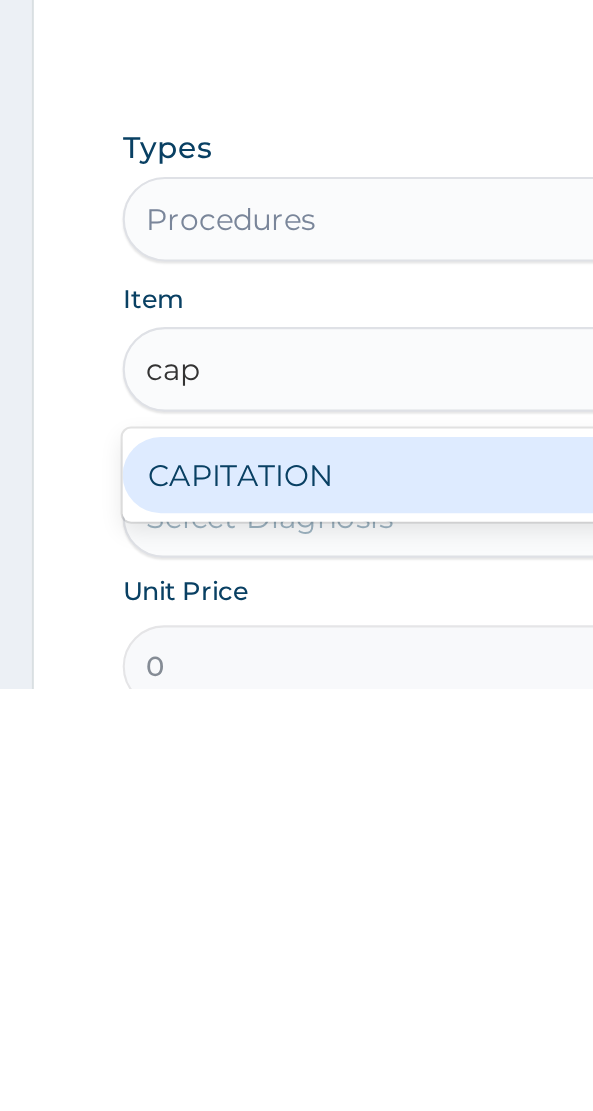 click on "CAPITATION" at bounding box center (296, 1010) 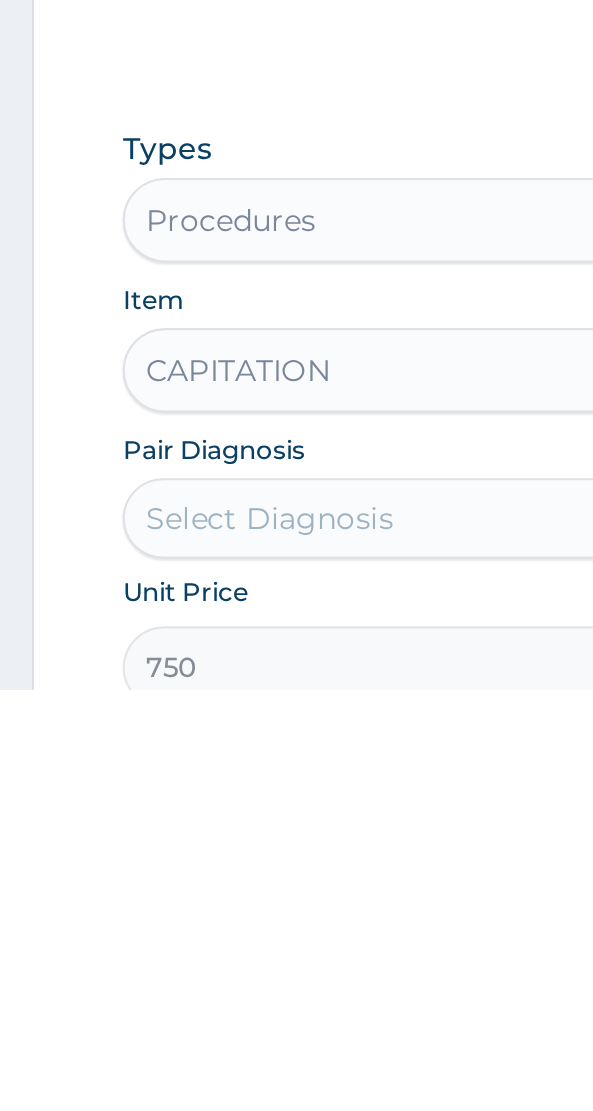 scroll, scrollTop: 294, scrollLeft: 0, axis: vertical 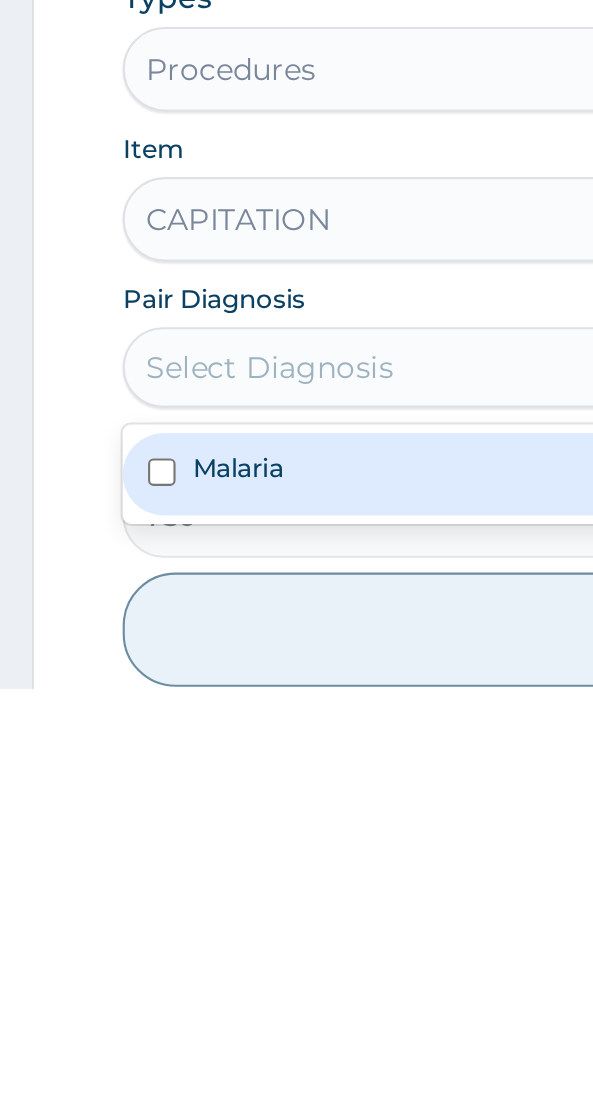 click on "Malaria" at bounding box center [296, 1009] 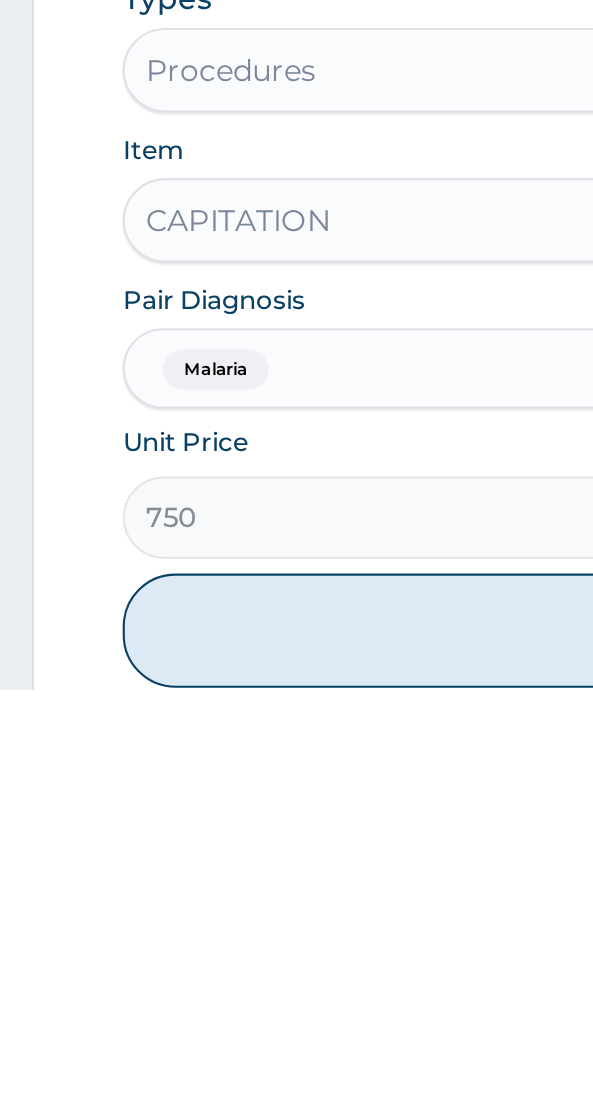 scroll, scrollTop: 364, scrollLeft: 0, axis: vertical 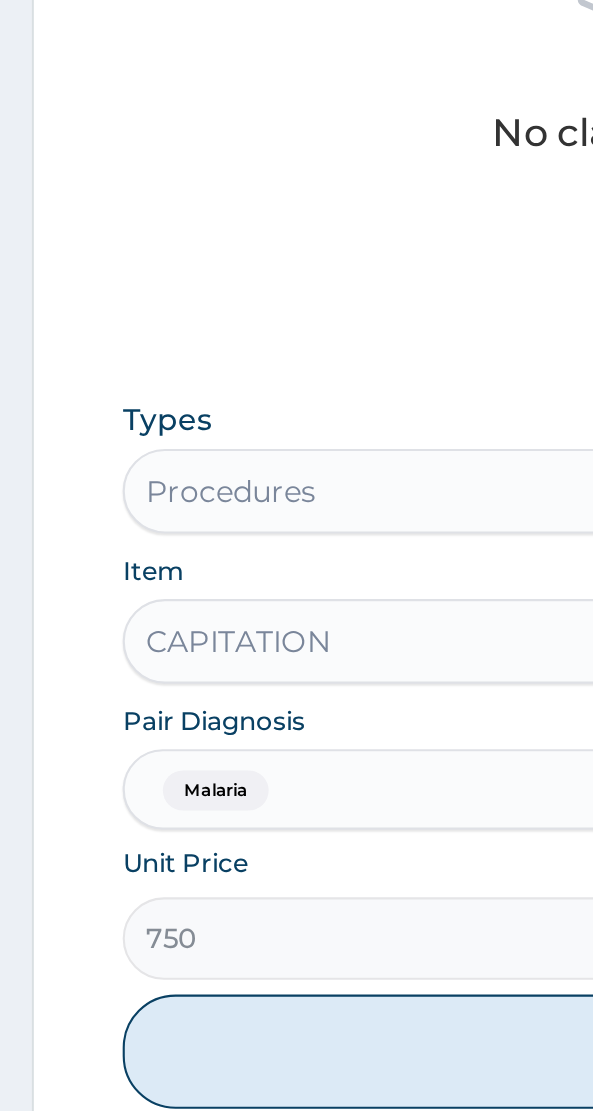 click on "Add" at bounding box center (296, 1083) 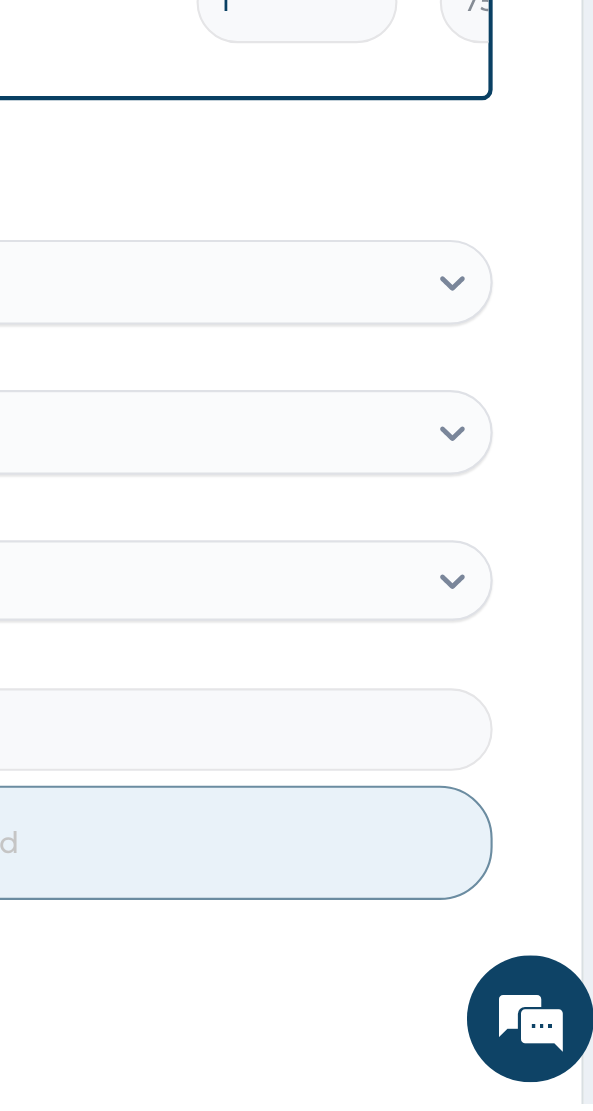 scroll, scrollTop: 570, scrollLeft: 0, axis: vertical 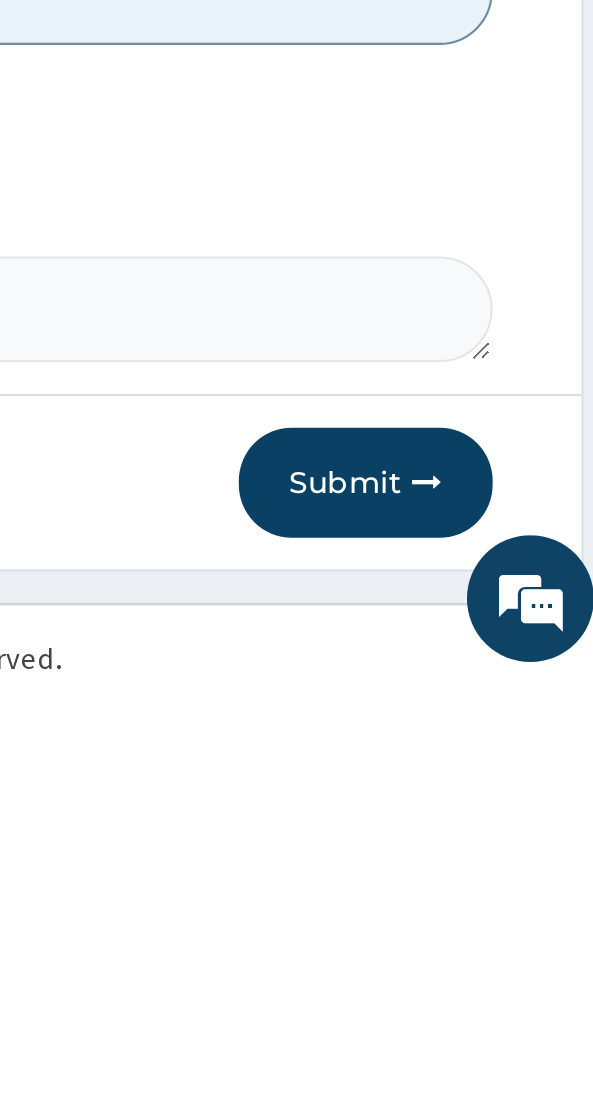 click on "Submit" at bounding box center [475, 1016] 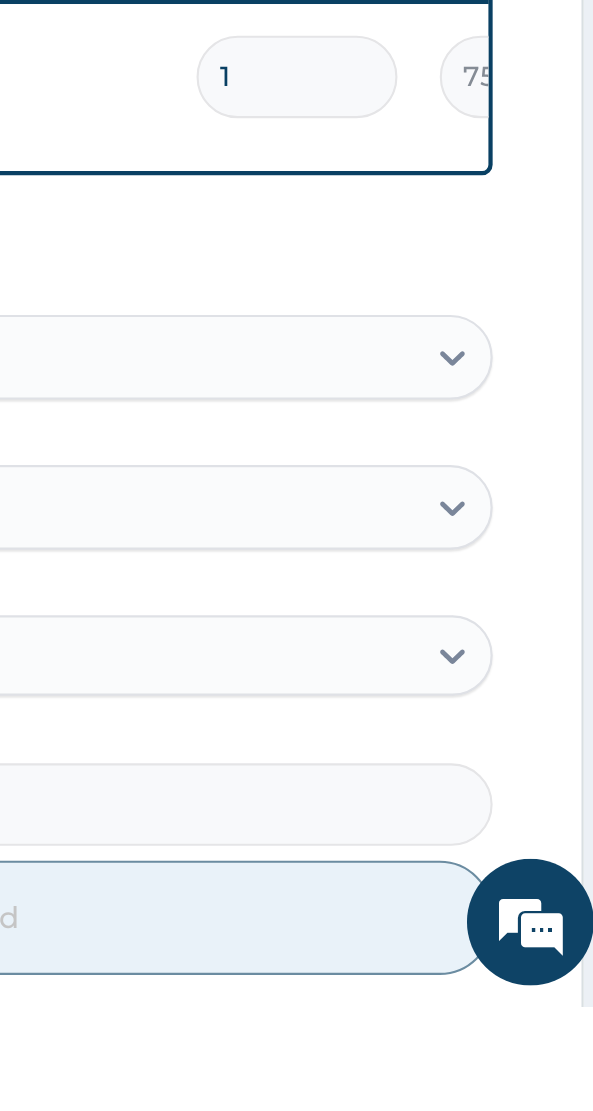 scroll, scrollTop: 478, scrollLeft: 0, axis: vertical 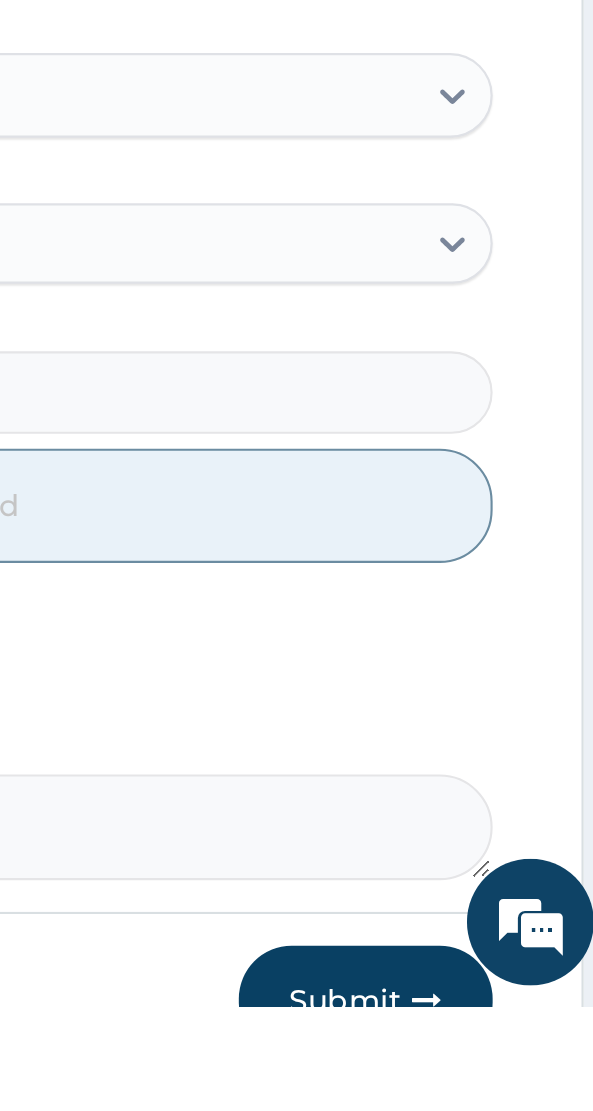 click on "Submit" at bounding box center (475, 1108) 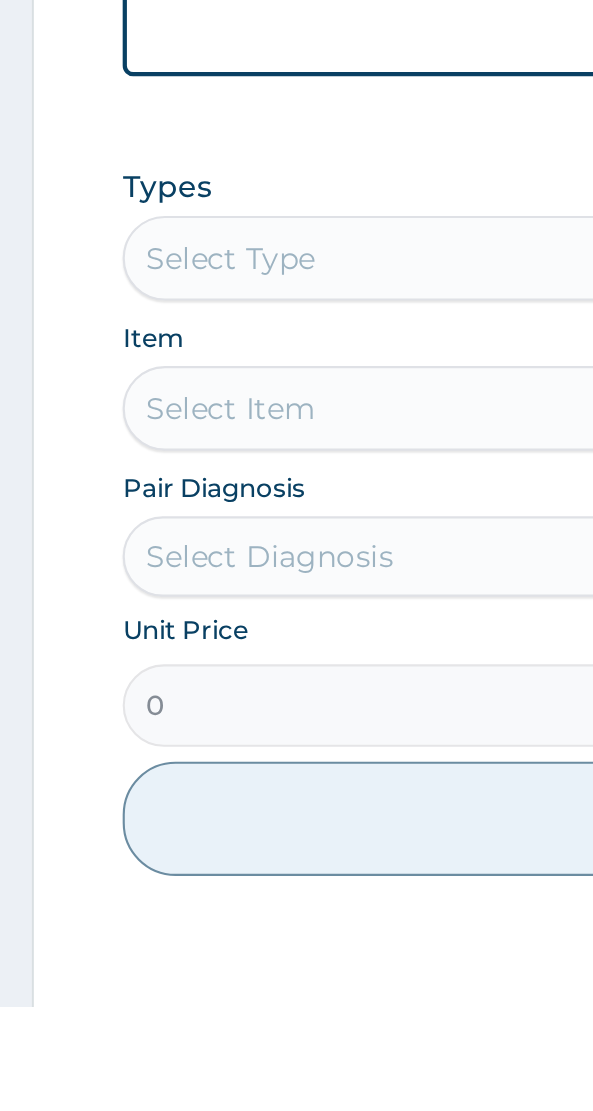 scroll, scrollTop: 478, scrollLeft: 0, axis: vertical 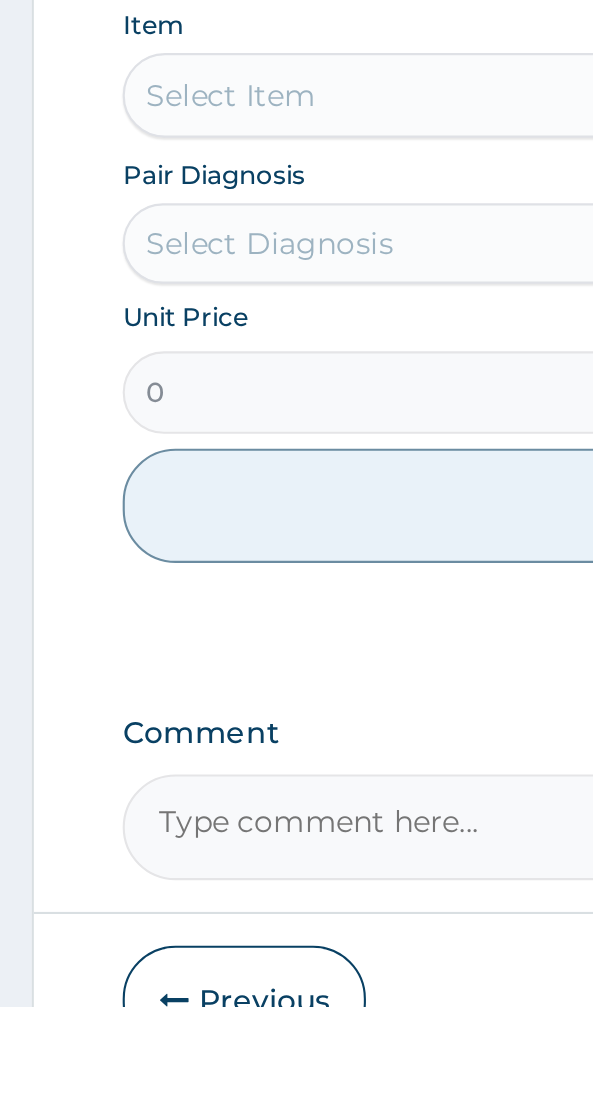 click on "Previous" at bounding box center (115, 1108) 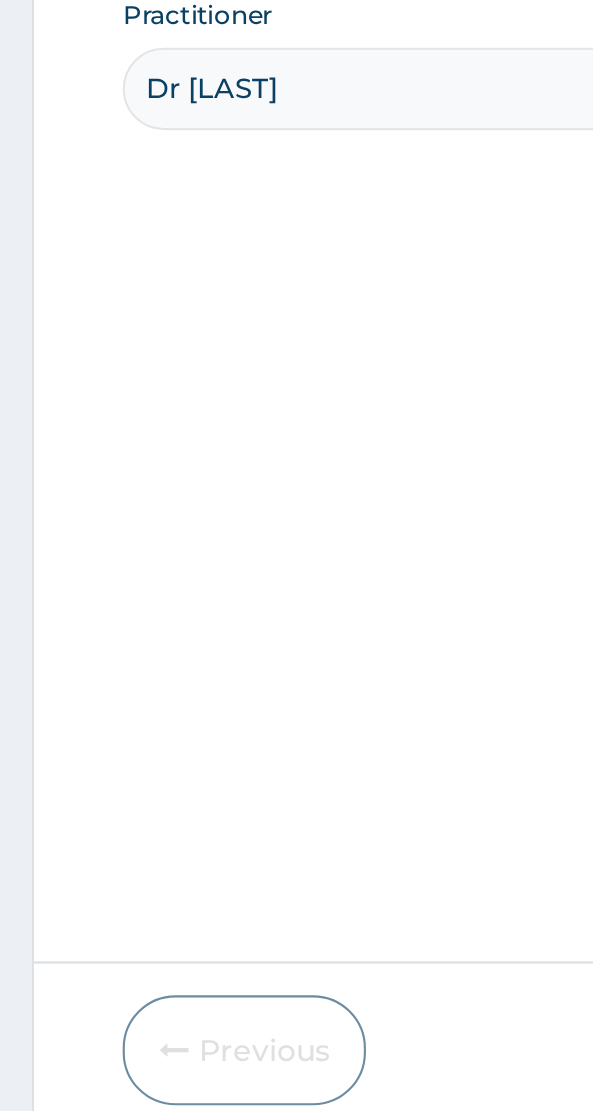 scroll, scrollTop: 0, scrollLeft: 0, axis: both 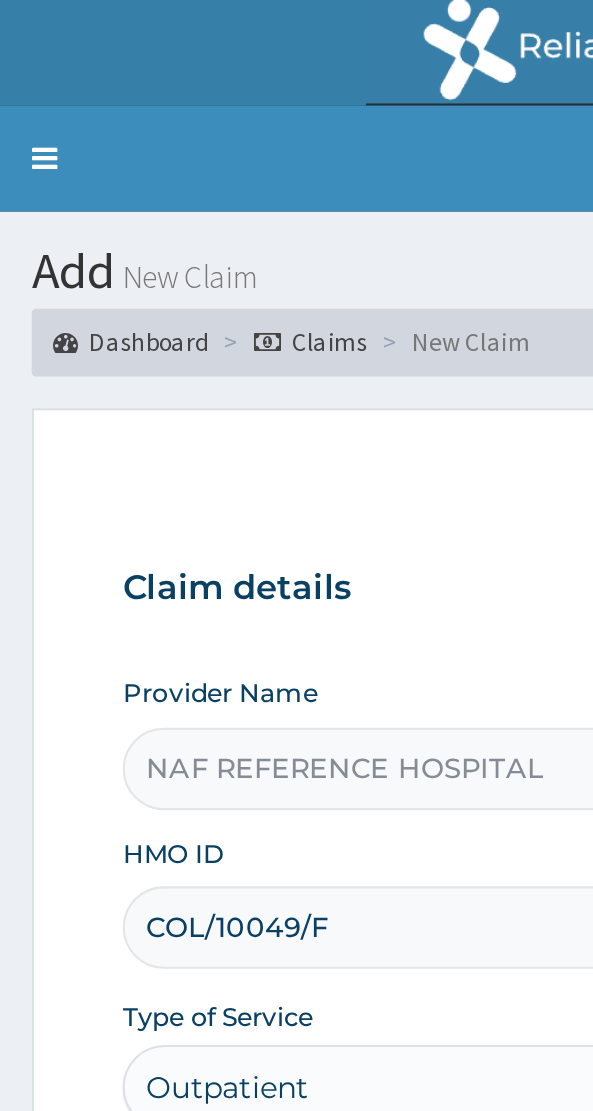 click on "COL/10049/F" at bounding box center [296, 438] 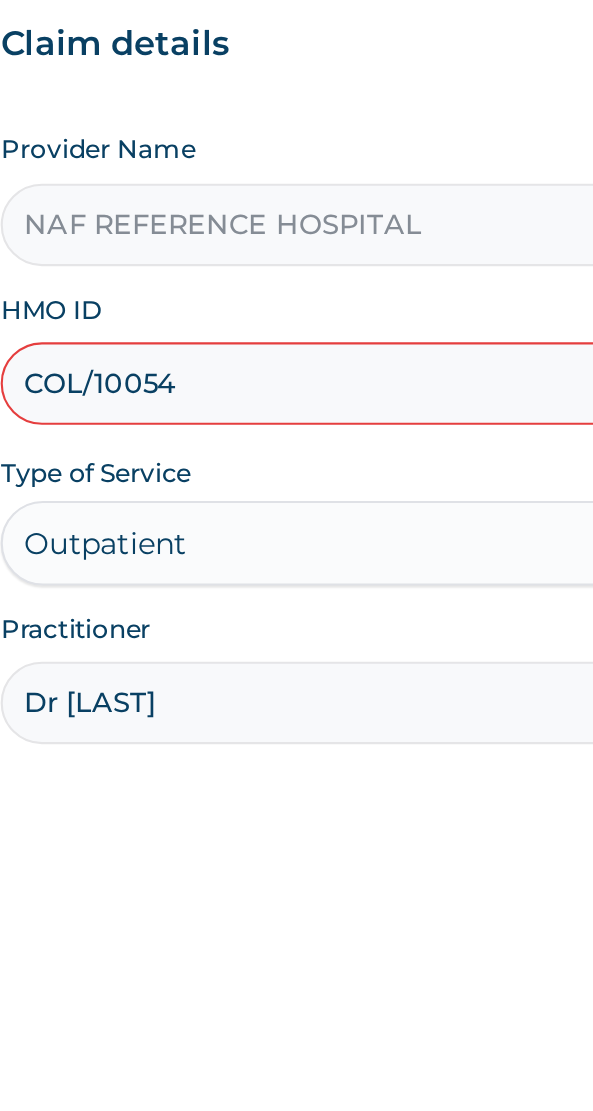 type on "COL/10054/A" 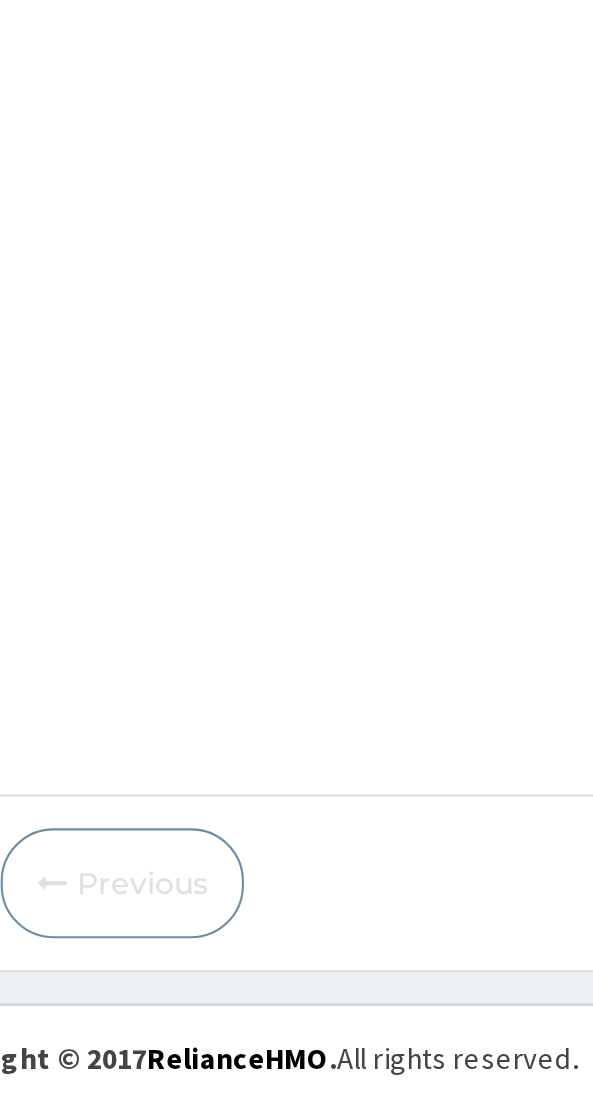 scroll, scrollTop: 40, scrollLeft: 0, axis: vertical 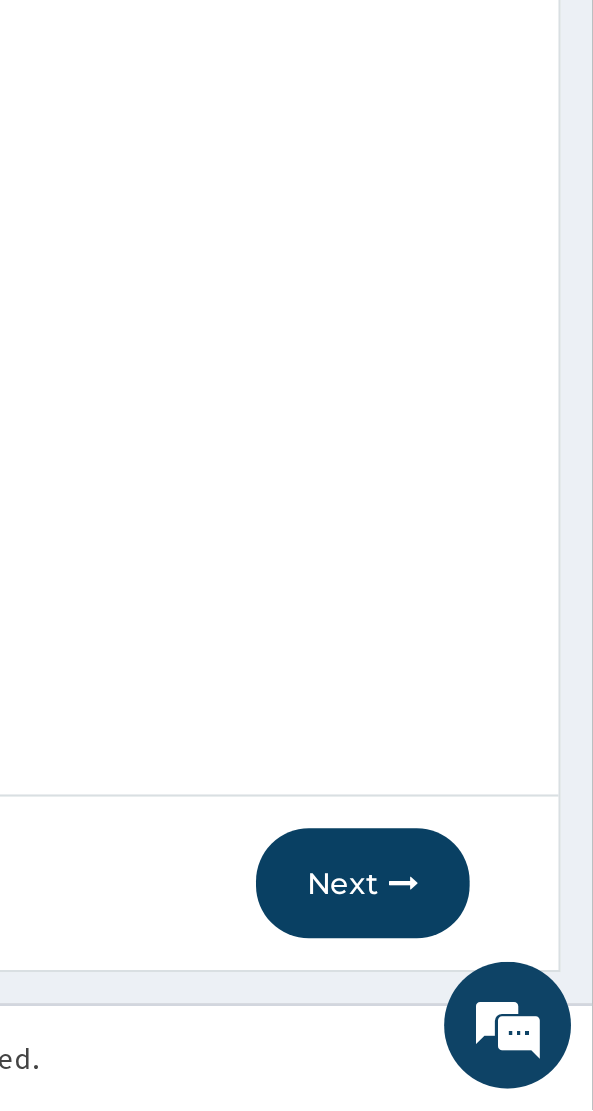 click on "Next" at bounding box center (484, 1004) 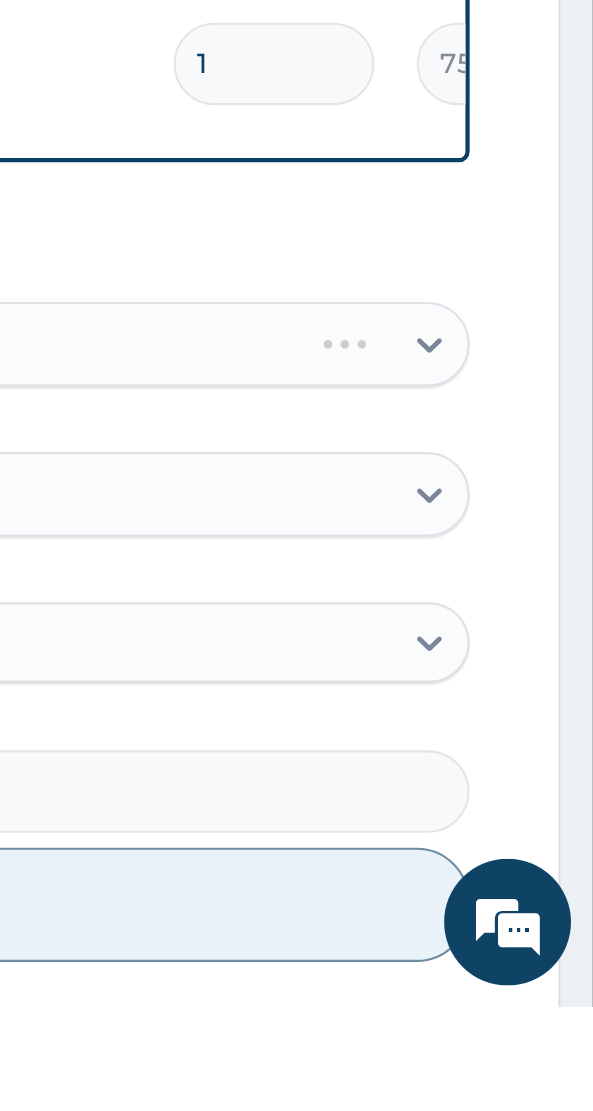 scroll, scrollTop: 478, scrollLeft: 0, axis: vertical 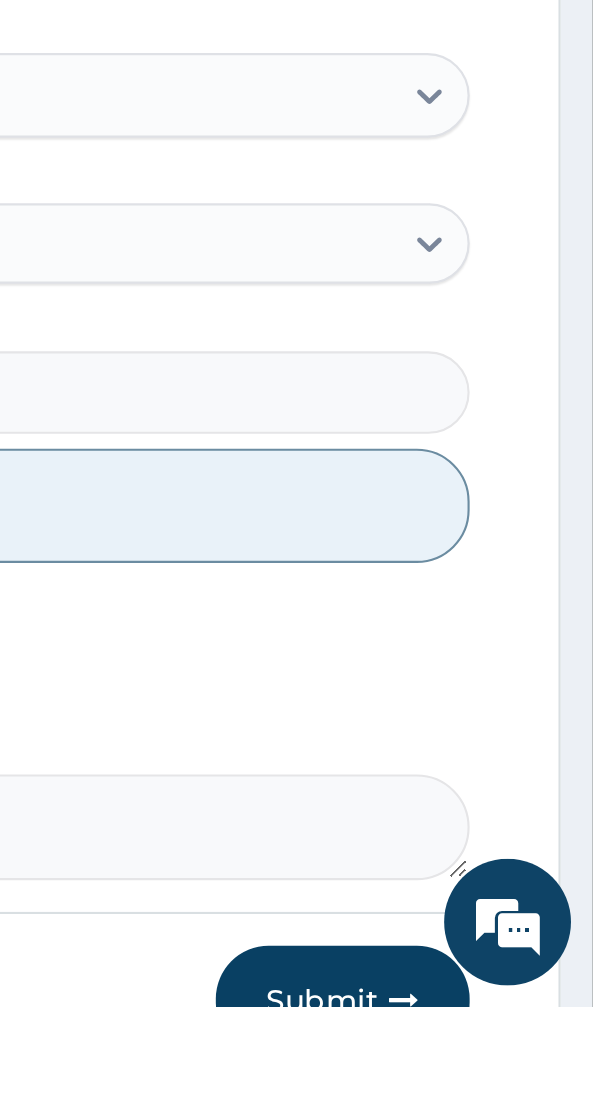 click on "Submit" at bounding box center (475, 1108) 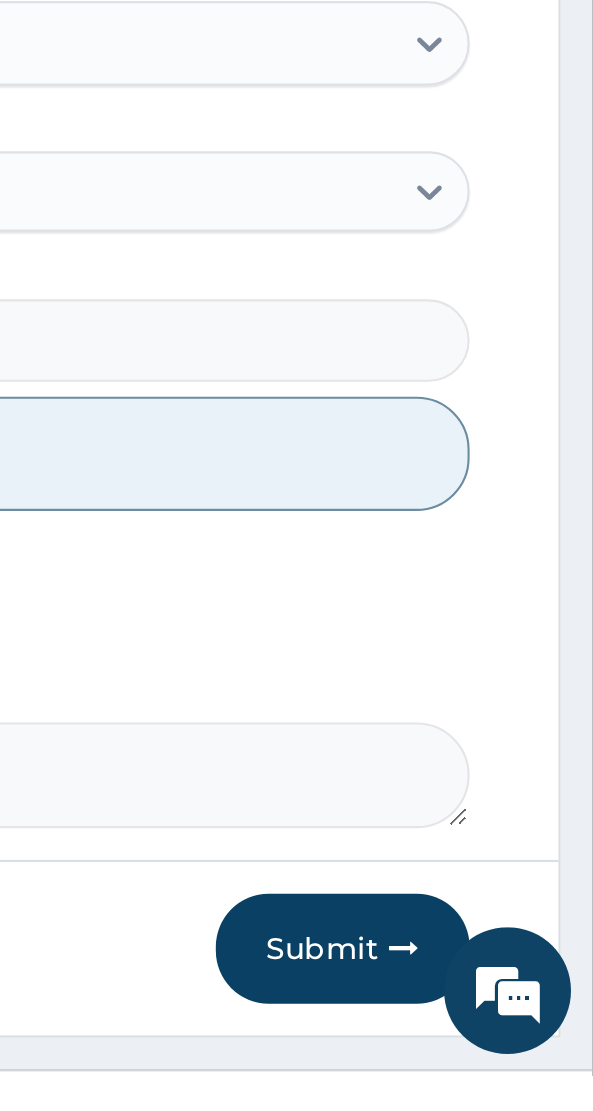 scroll, scrollTop: 562, scrollLeft: 0, axis: vertical 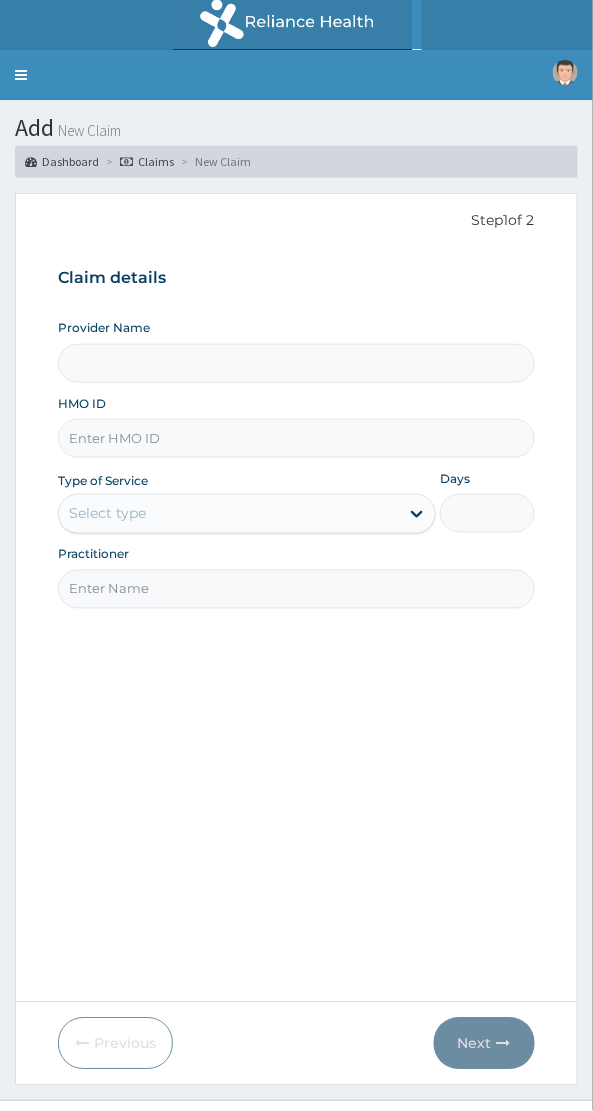 type on "NAF REFERENCE HOSPITAL" 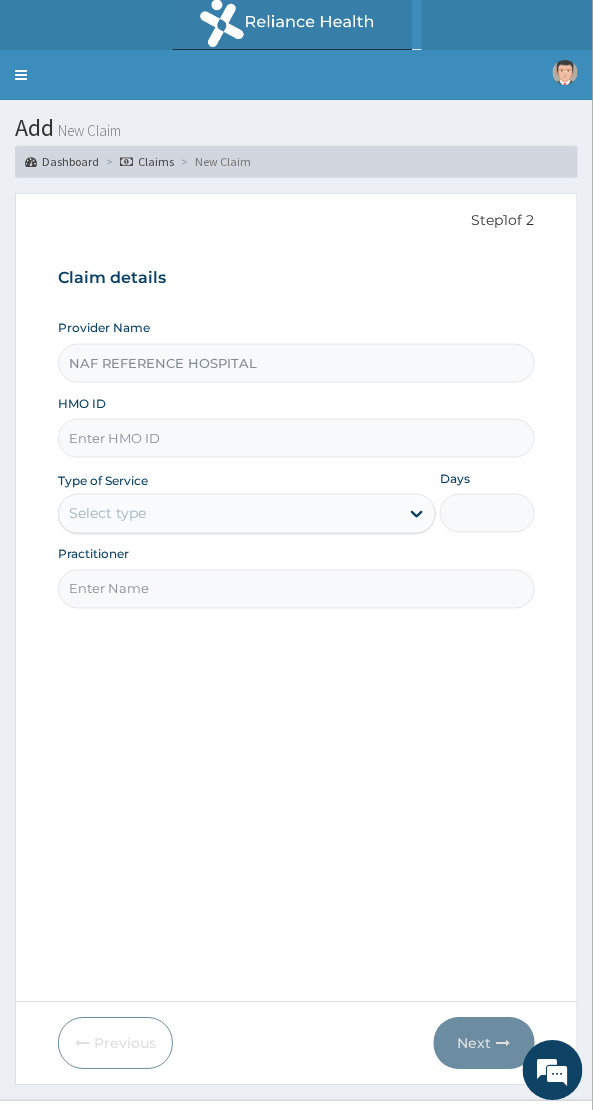 click on "HMO ID" at bounding box center (296, 438) 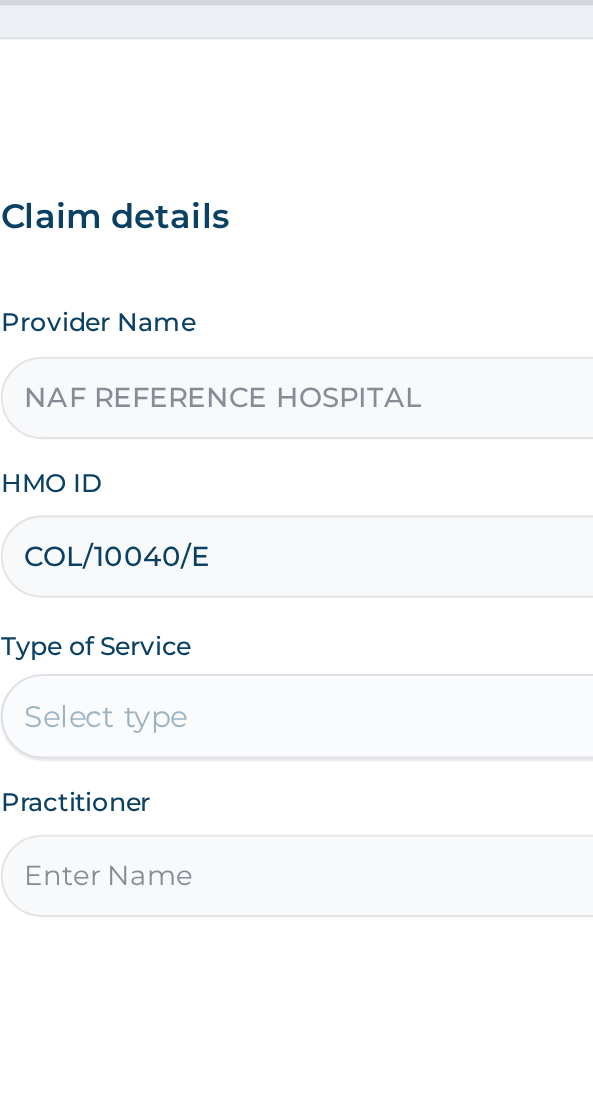 click on "COL/10040/E" at bounding box center [296, 438] 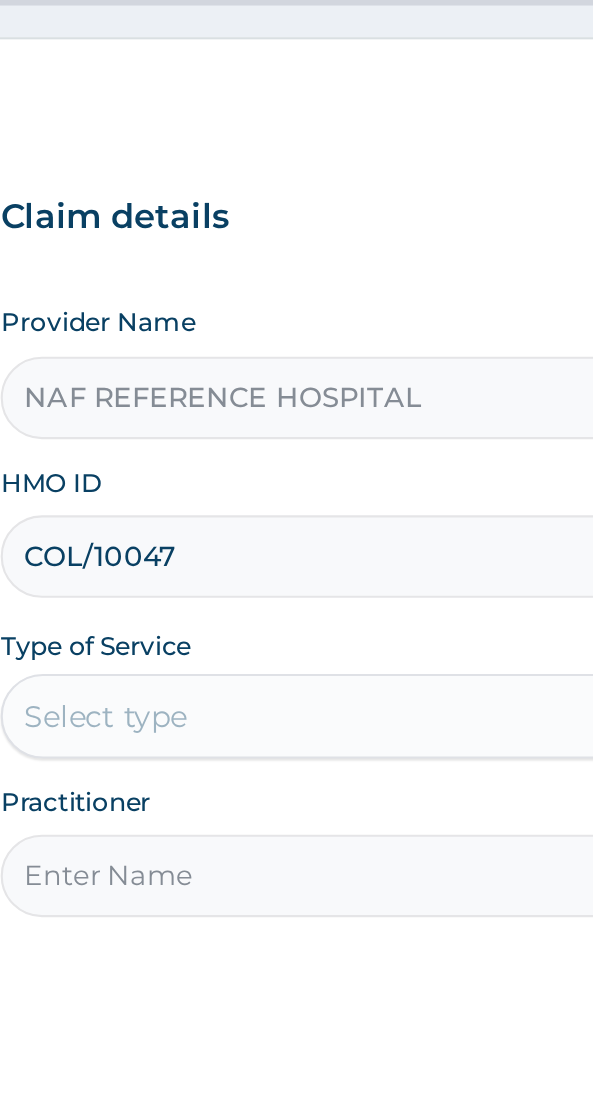 scroll, scrollTop: 0, scrollLeft: 0, axis: both 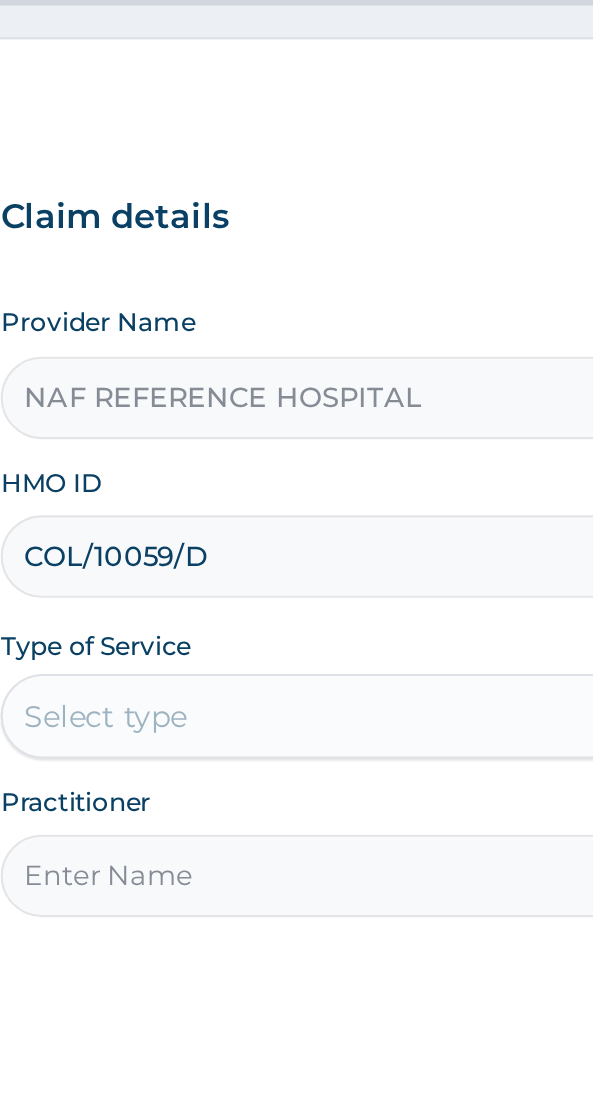 click on "COL/10059/D" at bounding box center [296, 438] 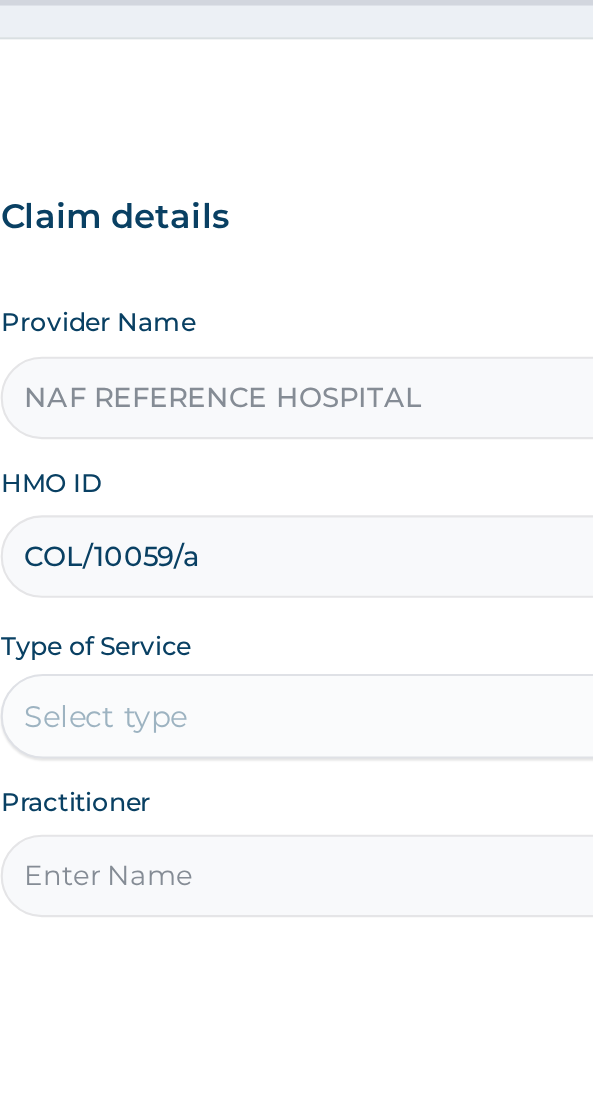 type on "COL/10059/A" 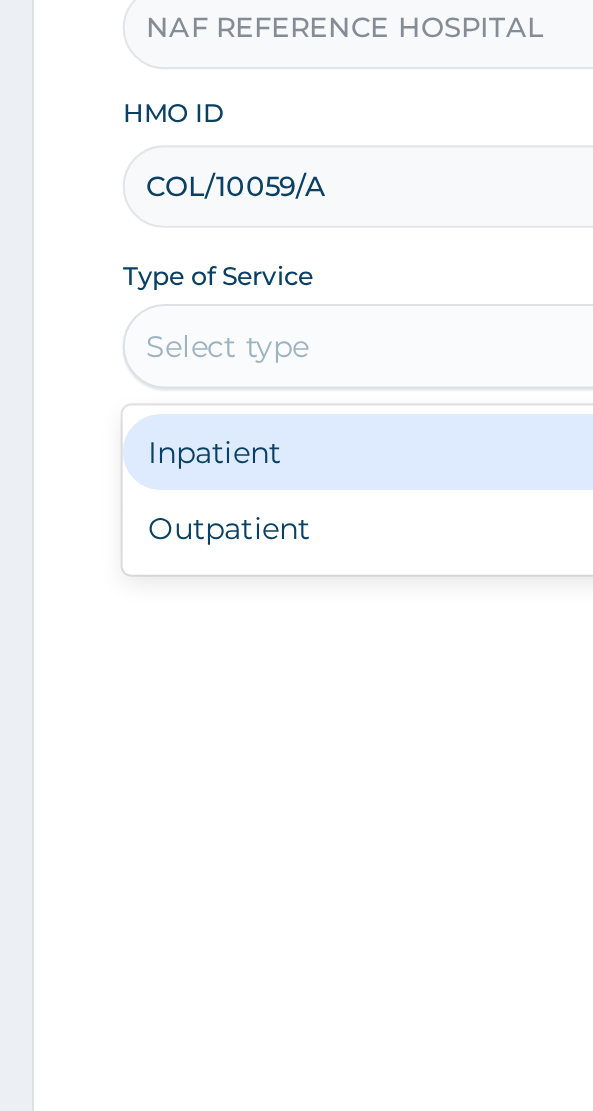 click on "Outpatient" at bounding box center [247, 600] 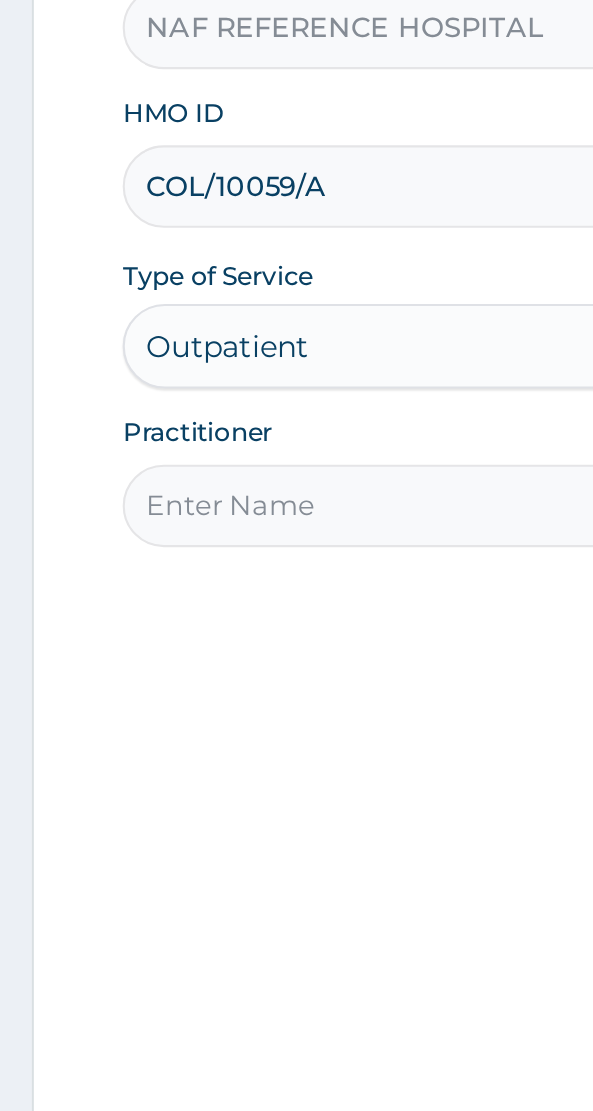 click on "Practitioner" at bounding box center (296, 589) 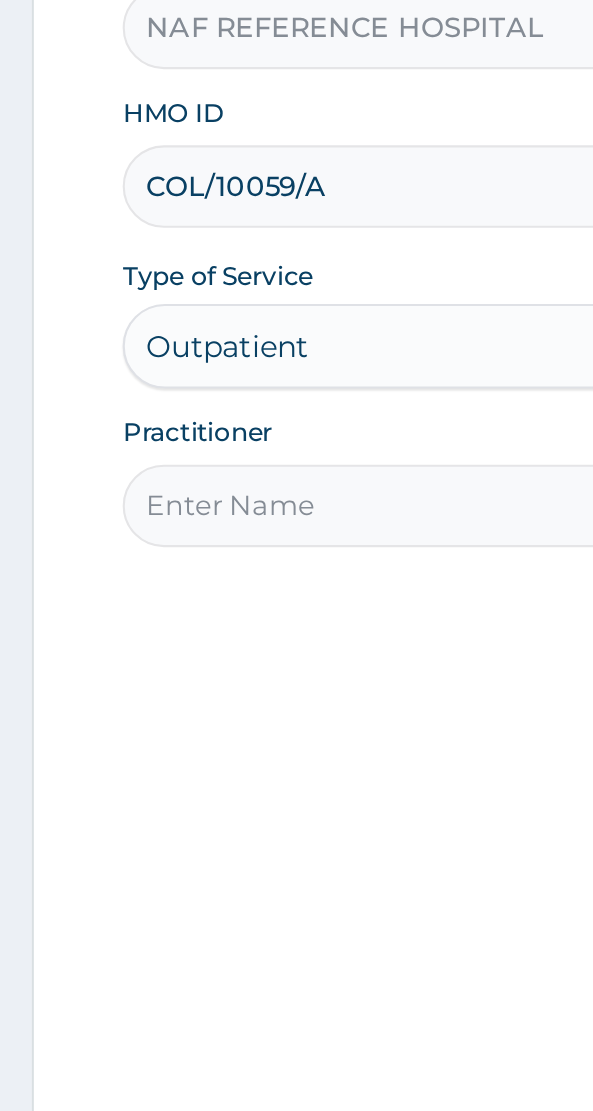 type on "[TITLE] [LAST]" 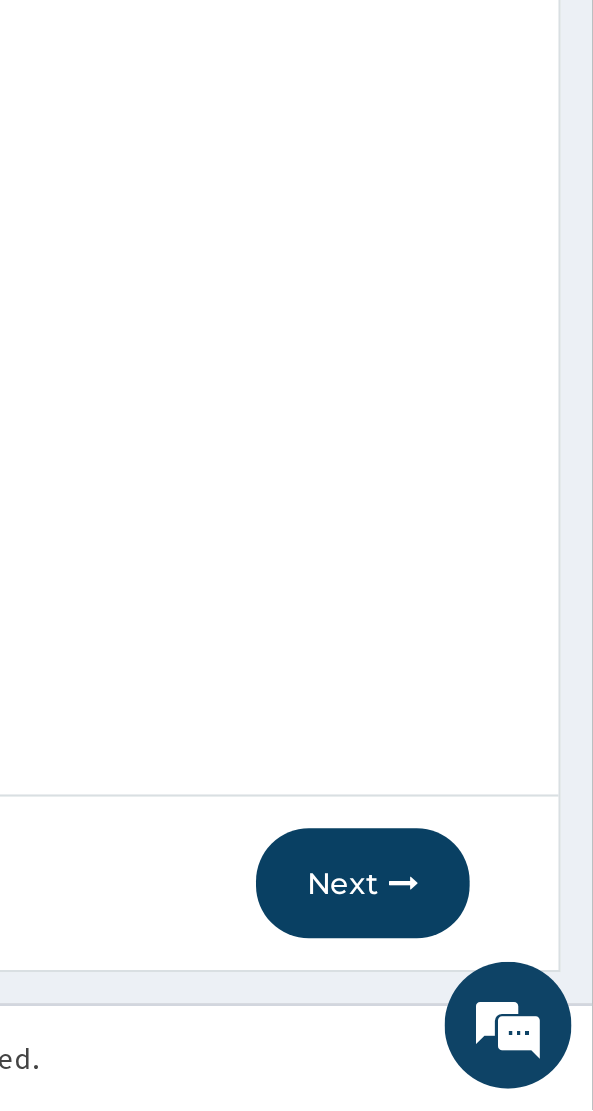 scroll, scrollTop: 40, scrollLeft: 0, axis: vertical 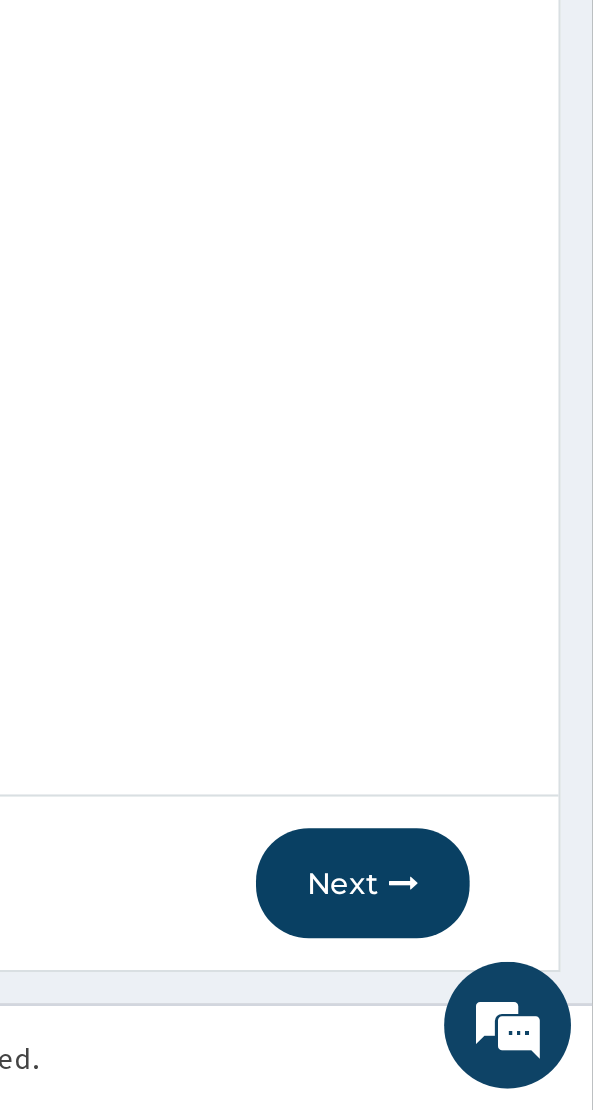 click on "Next" at bounding box center (484, 1004) 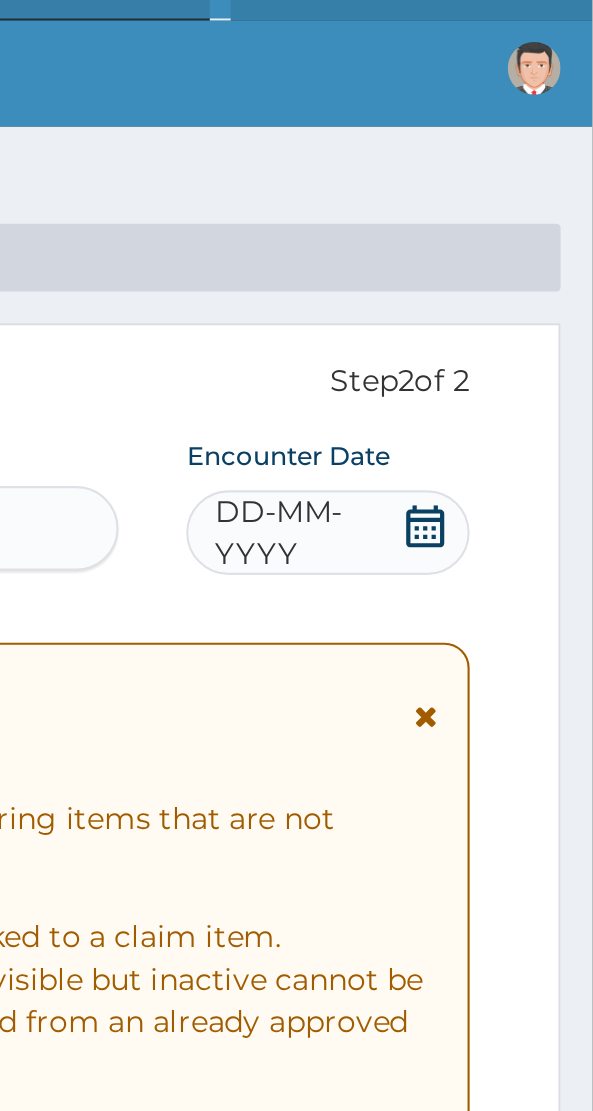 scroll, scrollTop: 34, scrollLeft: 0, axis: vertical 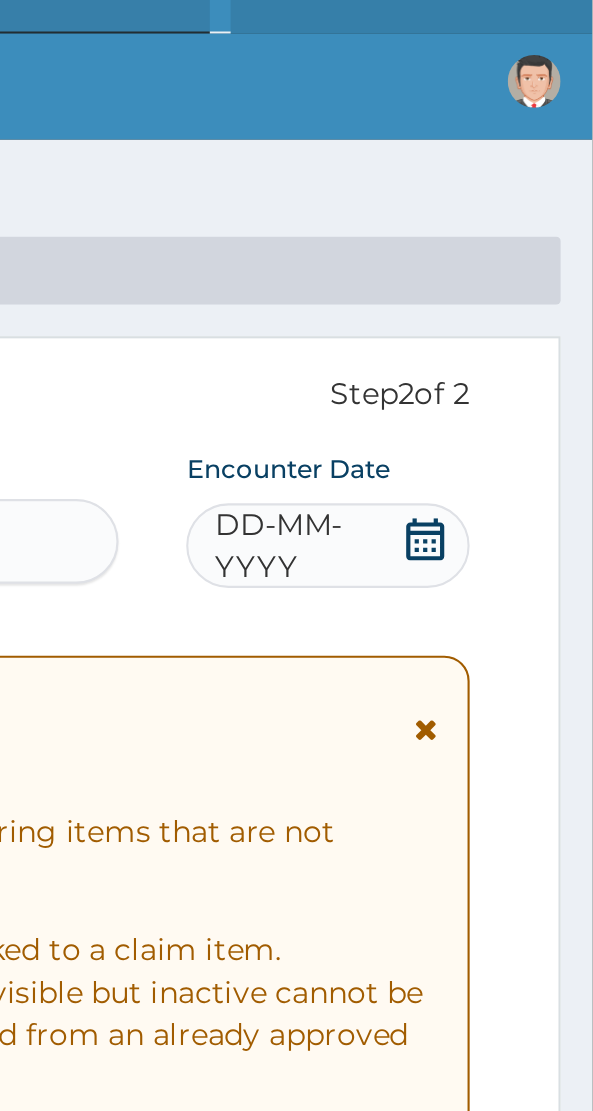click 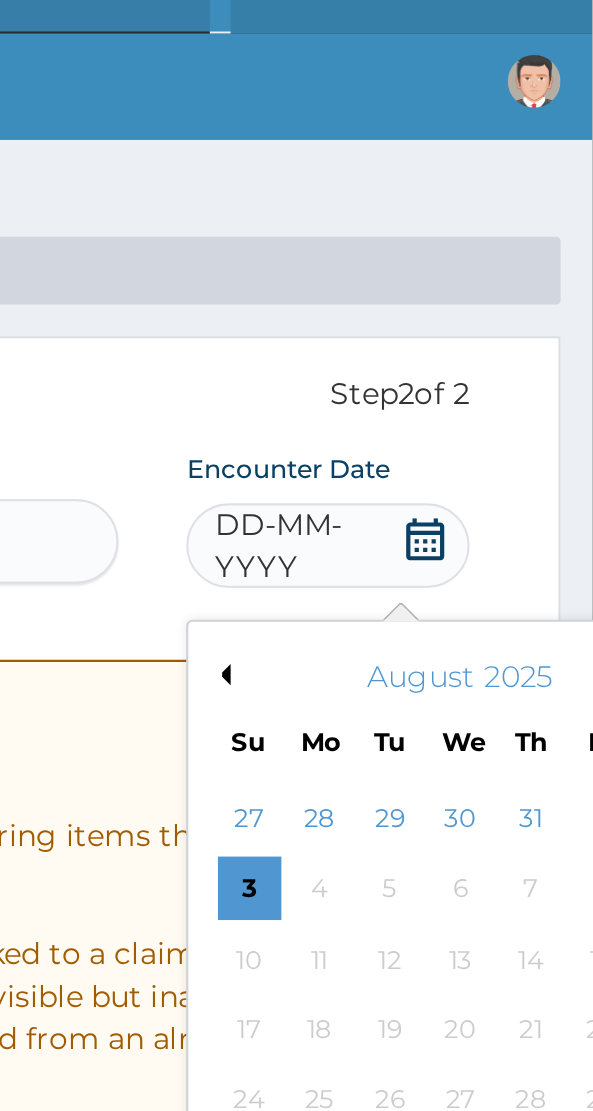 click on "Previous Month" at bounding box center (417, 319) 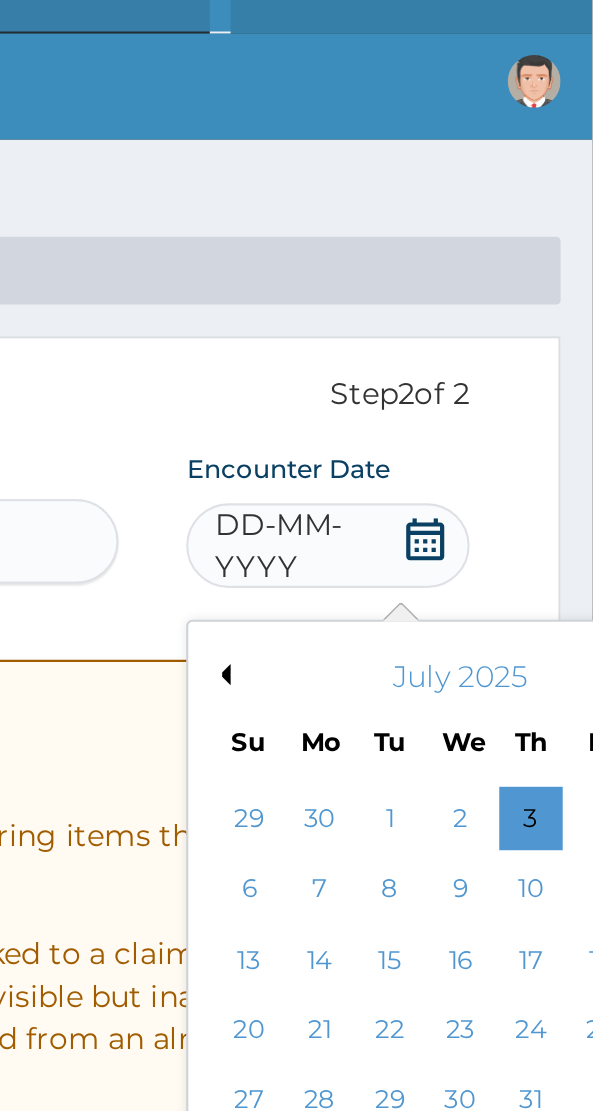 click on "Previous Month" at bounding box center [417, 319] 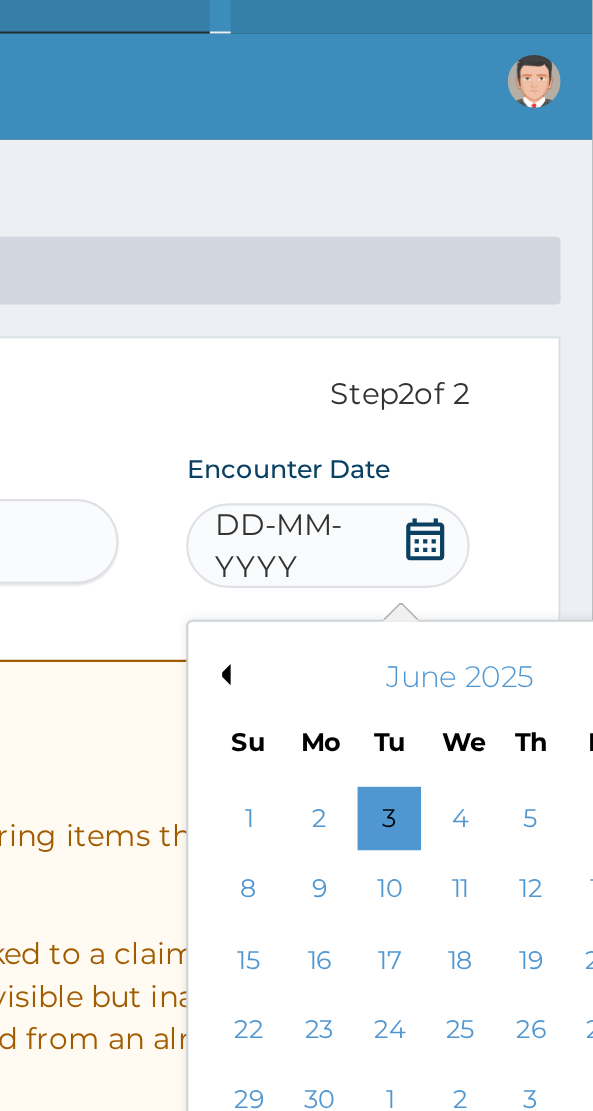 click on "June 2025" at bounding box center (530, 320) 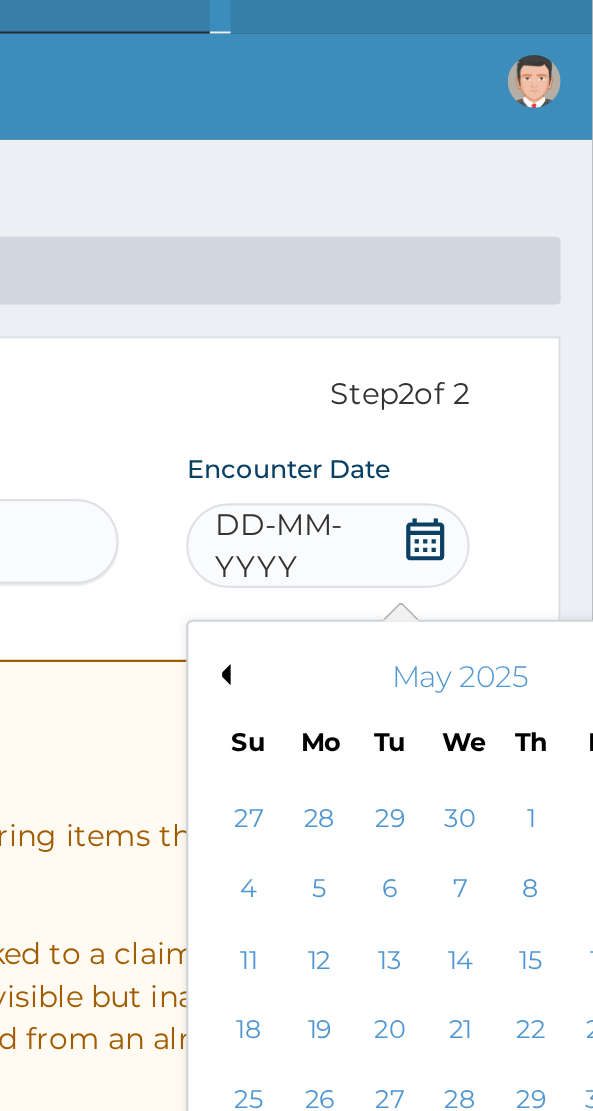 click on "Previous Month" at bounding box center (417, 319) 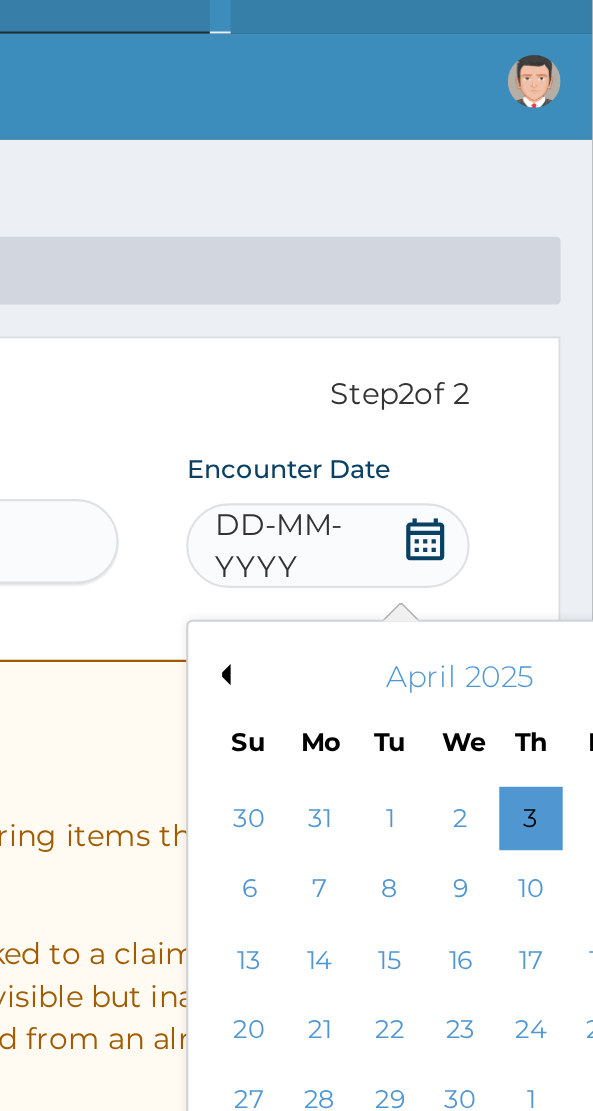 click on "30" at bounding box center (531, 521) 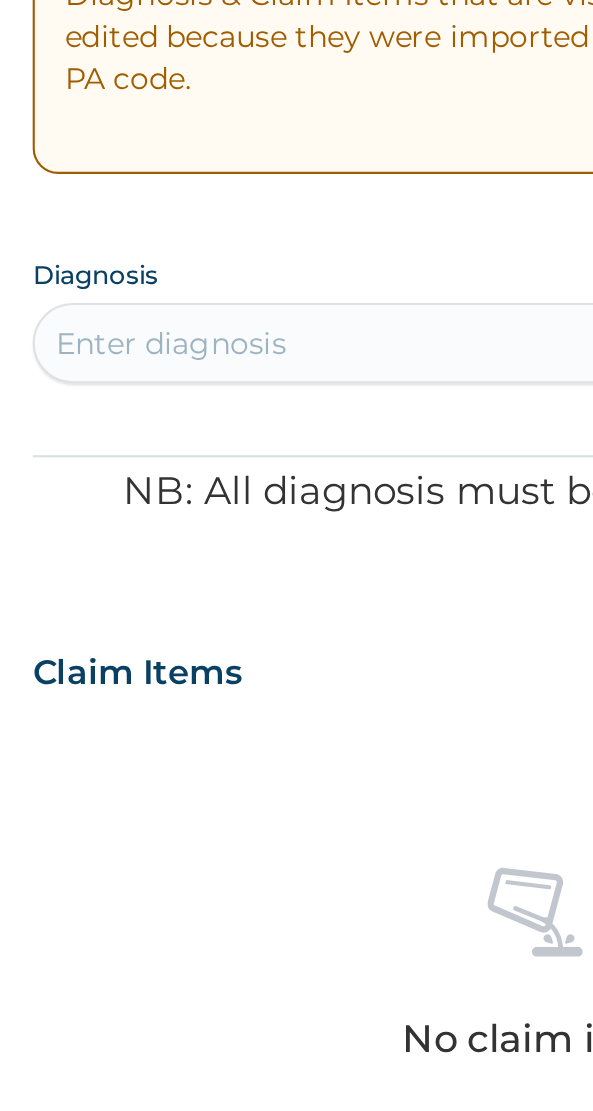 scroll, scrollTop: 515, scrollLeft: 0, axis: vertical 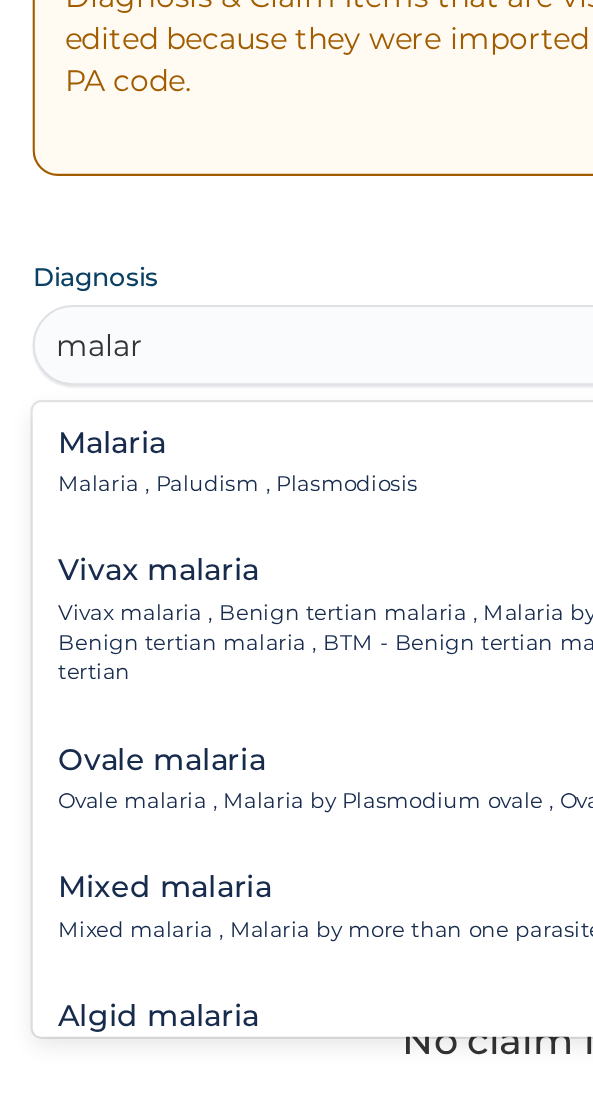 click on "Malaria" at bounding box center (155, 209) 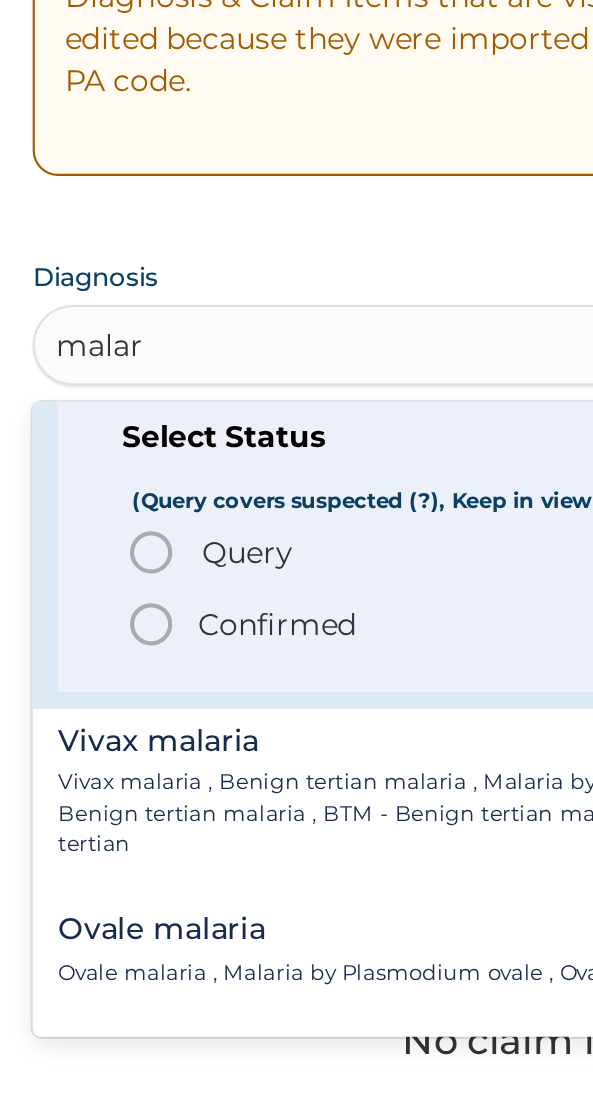 scroll, scrollTop: 82, scrollLeft: 0, axis: vertical 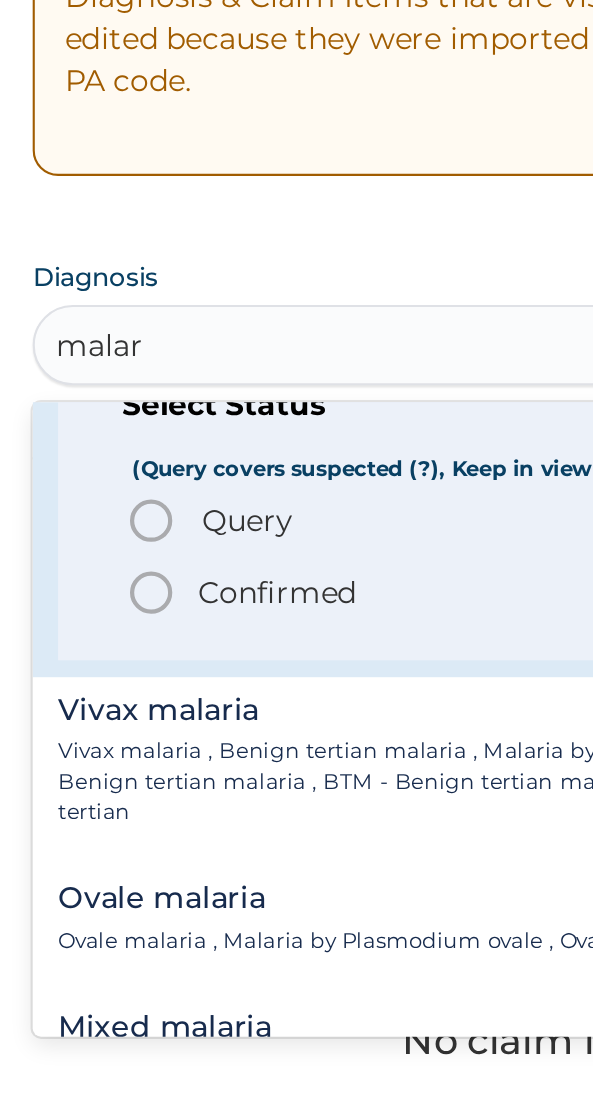 click on "Query" at bounding box center (159, 246) 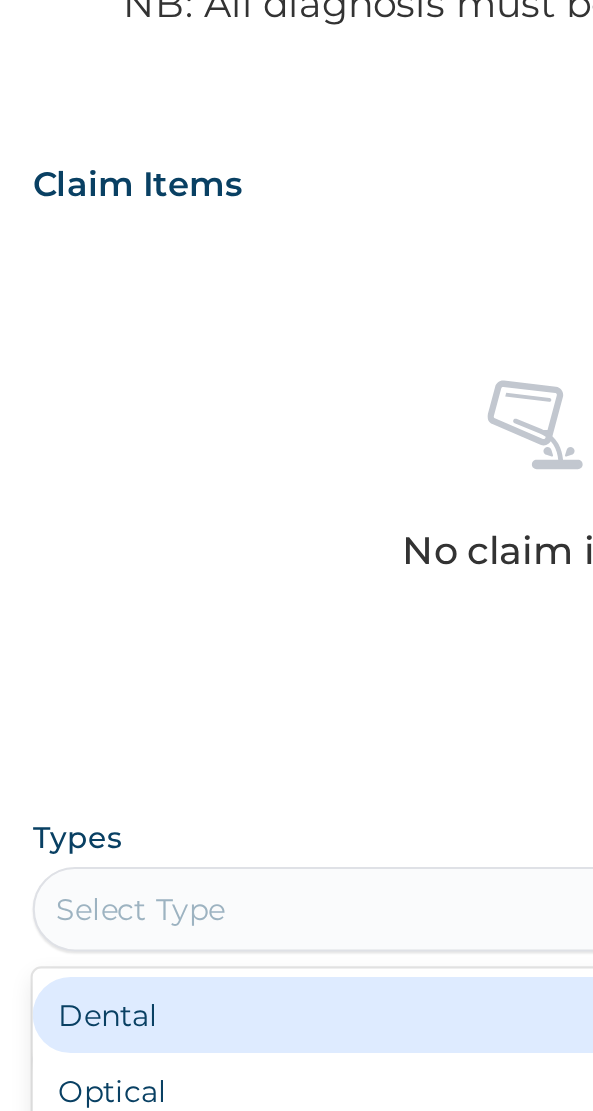 scroll, scrollTop: 515, scrollLeft: 0, axis: vertical 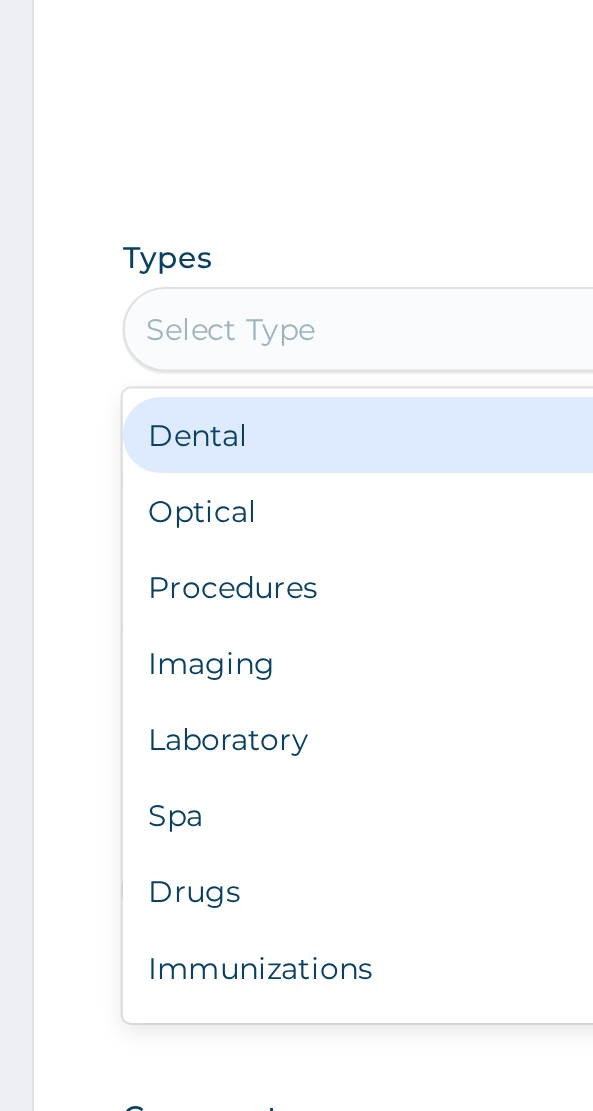 click on "Procedures" at bounding box center [296, 789] 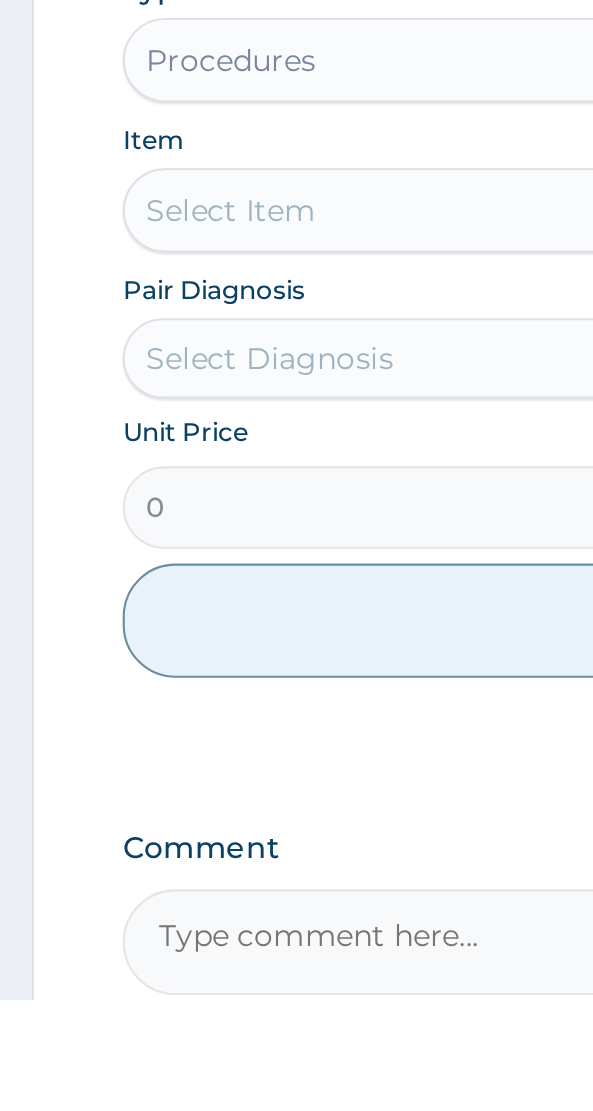 scroll, scrollTop: 515, scrollLeft: 0, axis: vertical 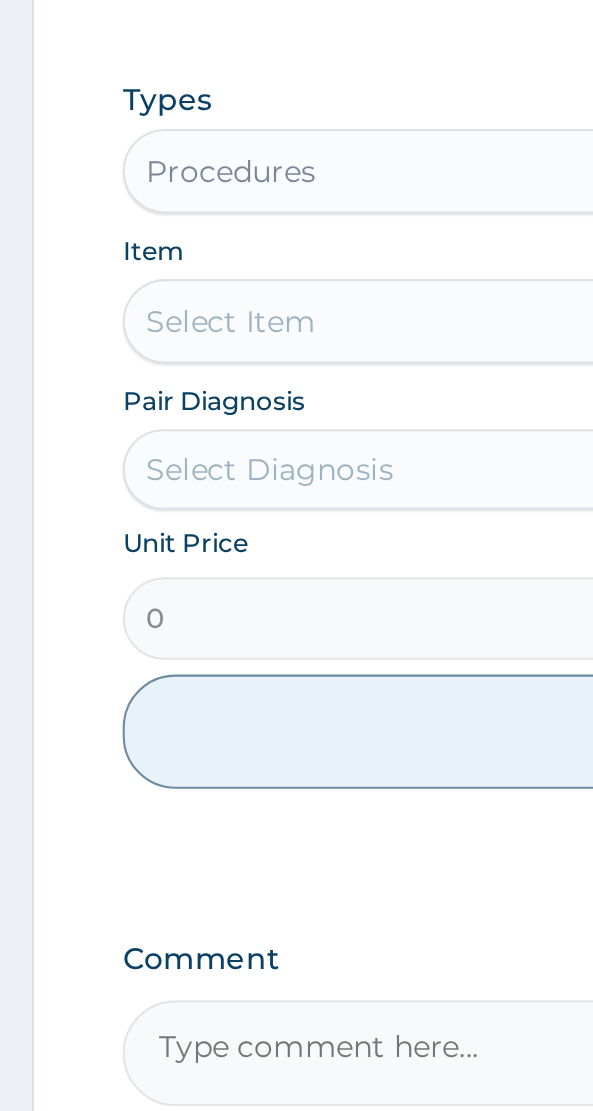 click on "Select Item" at bounding box center [296, 738] 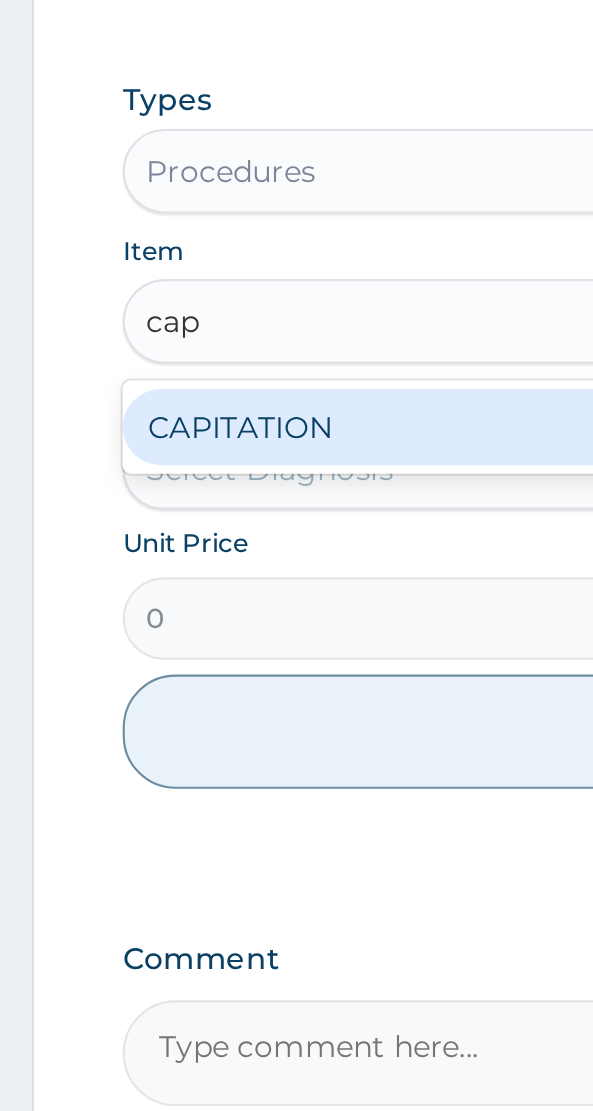 scroll, scrollTop: 0, scrollLeft: 0, axis: both 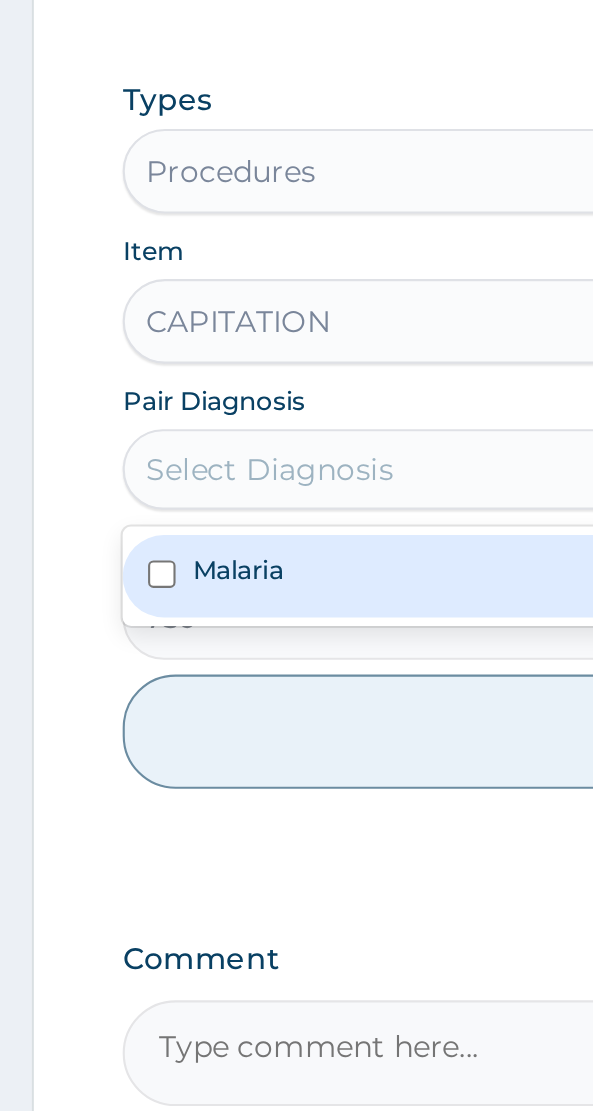 click on "Malaria" at bounding box center [296, 858] 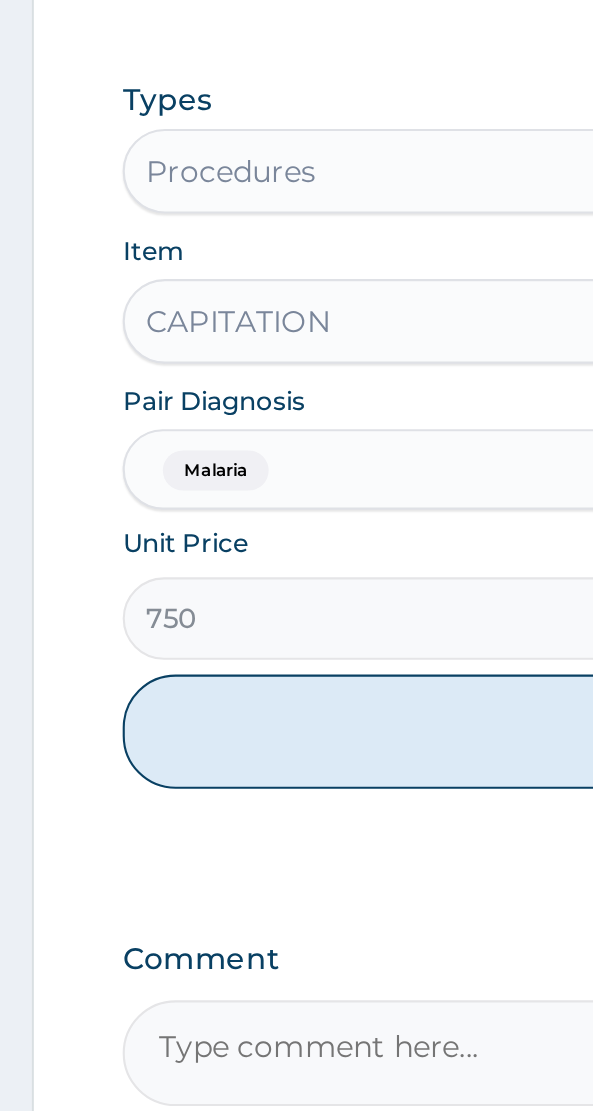 click on "Add" at bounding box center [296, 932] 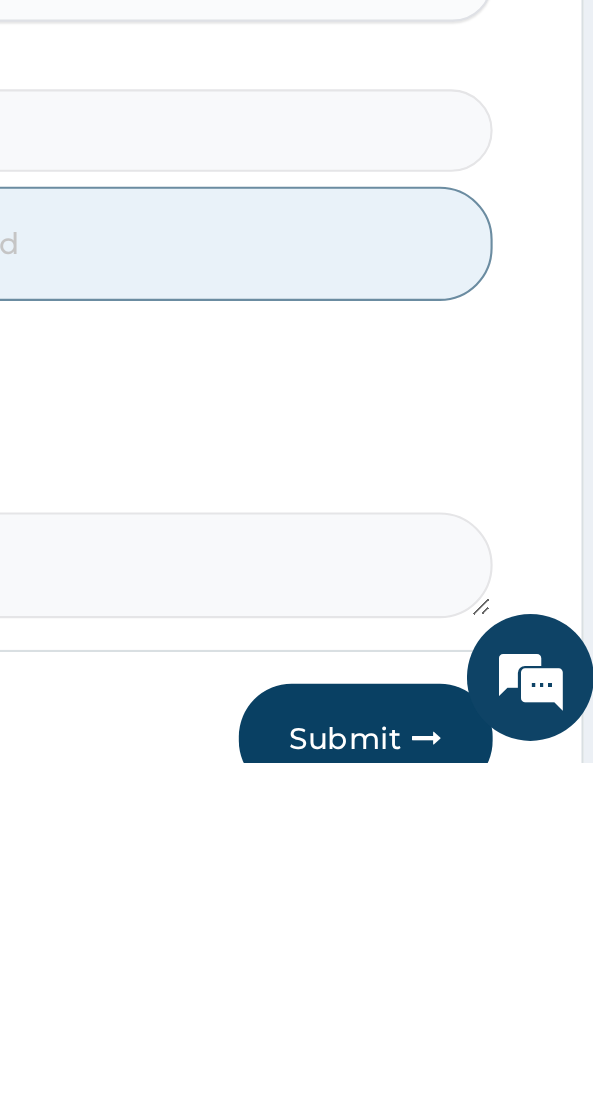 scroll, scrollTop: 570, scrollLeft: 0, axis: vertical 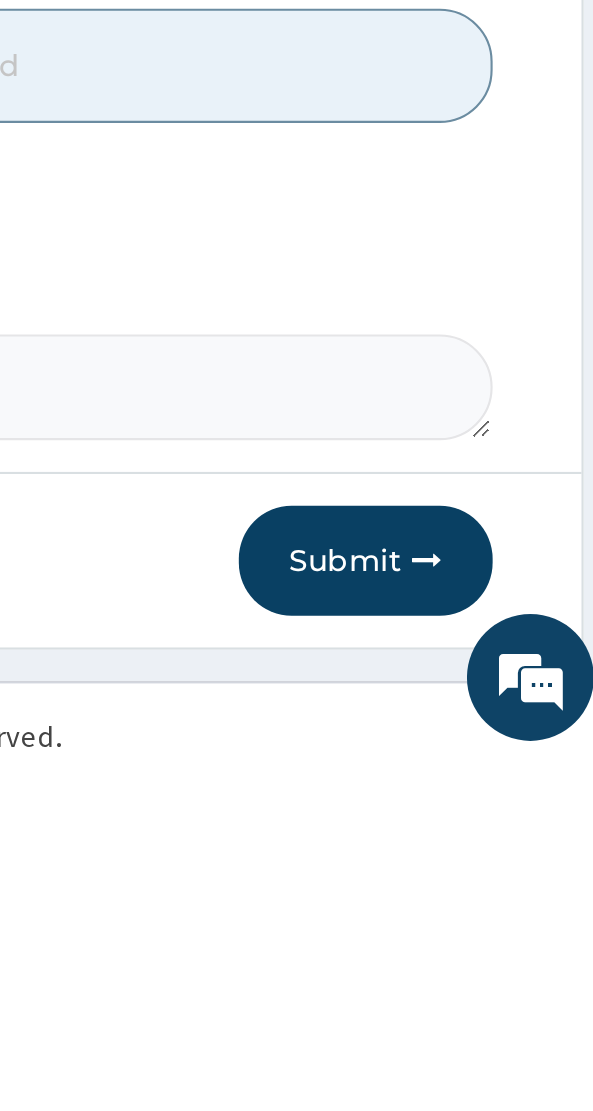 click on "Submit" at bounding box center [475, 1016] 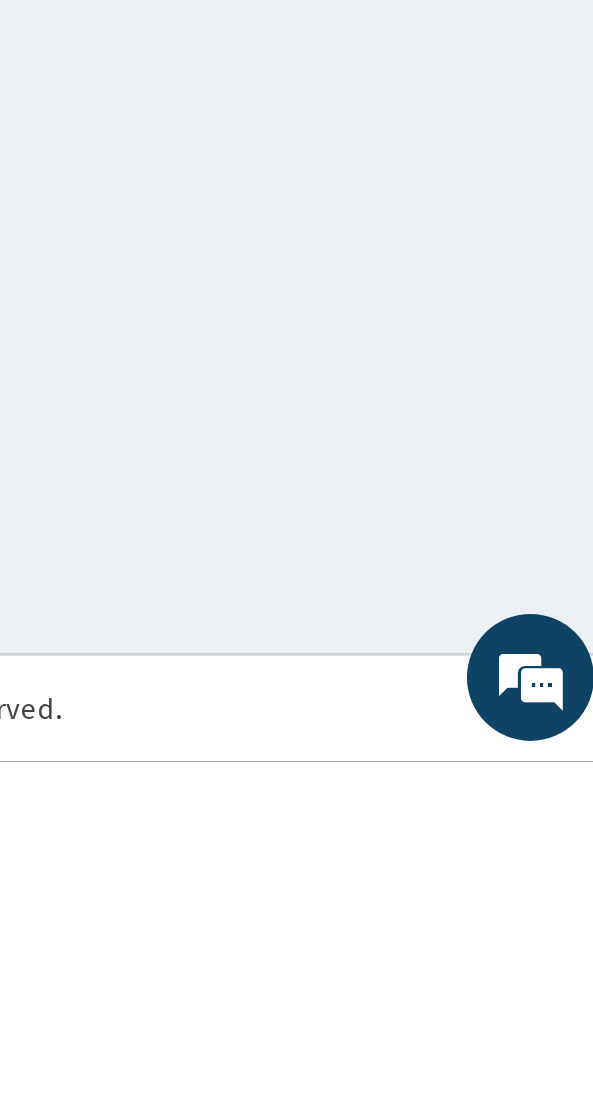 scroll, scrollTop: 91, scrollLeft: 0, axis: vertical 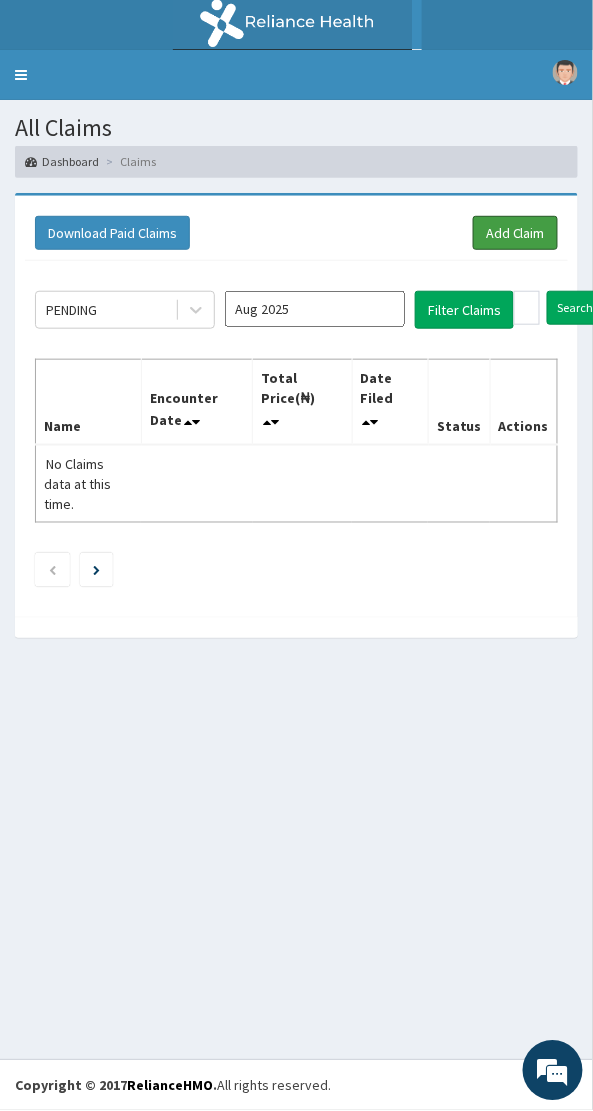 click on "Add Claim" at bounding box center [515, 233] 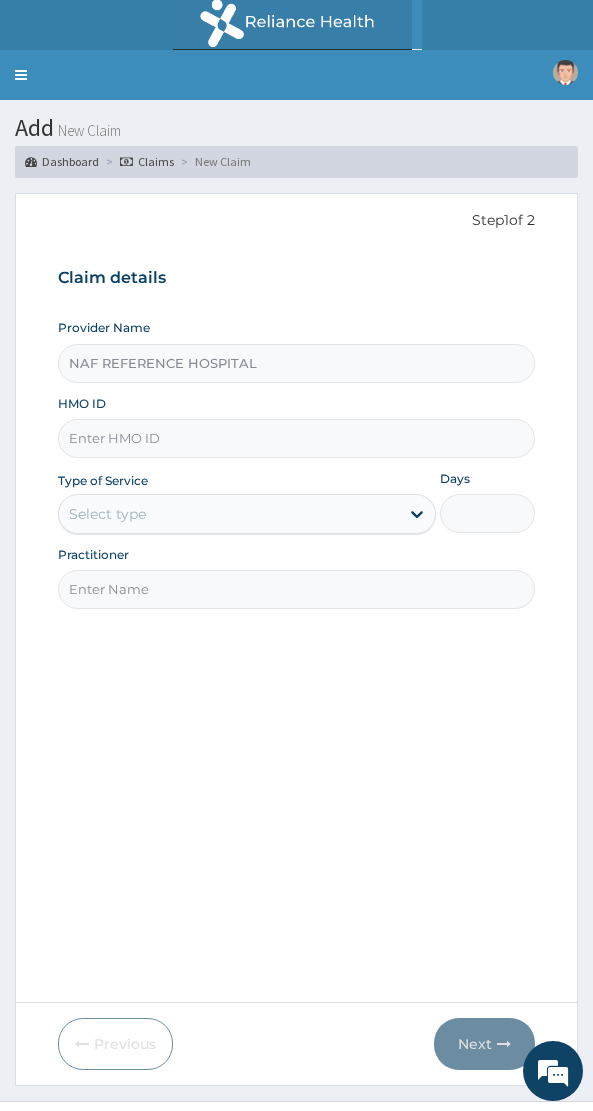scroll, scrollTop: 0, scrollLeft: 0, axis: both 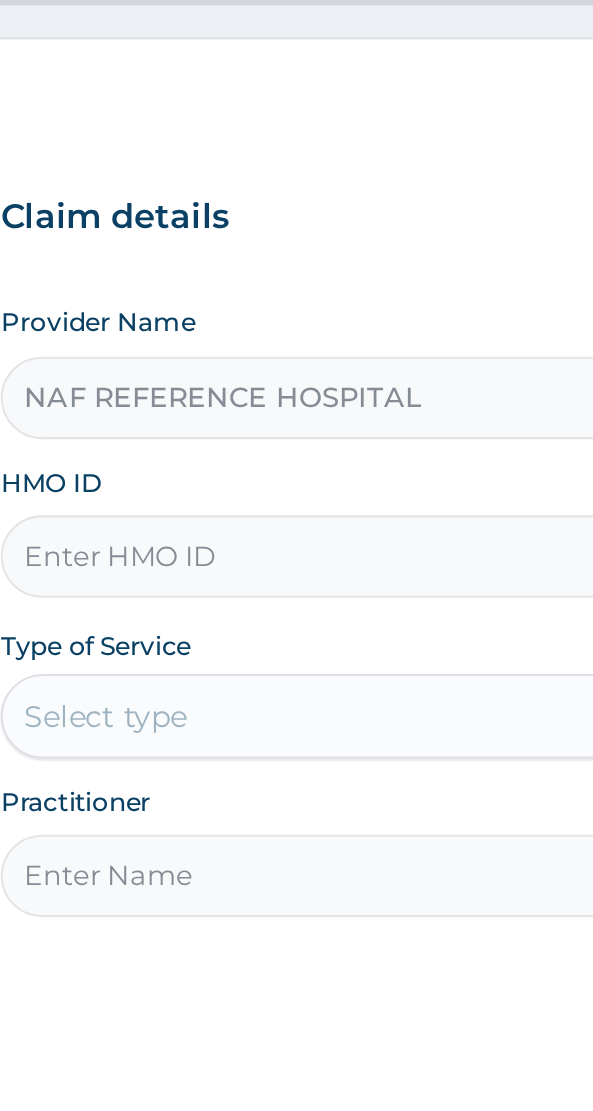 click on "HMO ID" at bounding box center [296, 438] 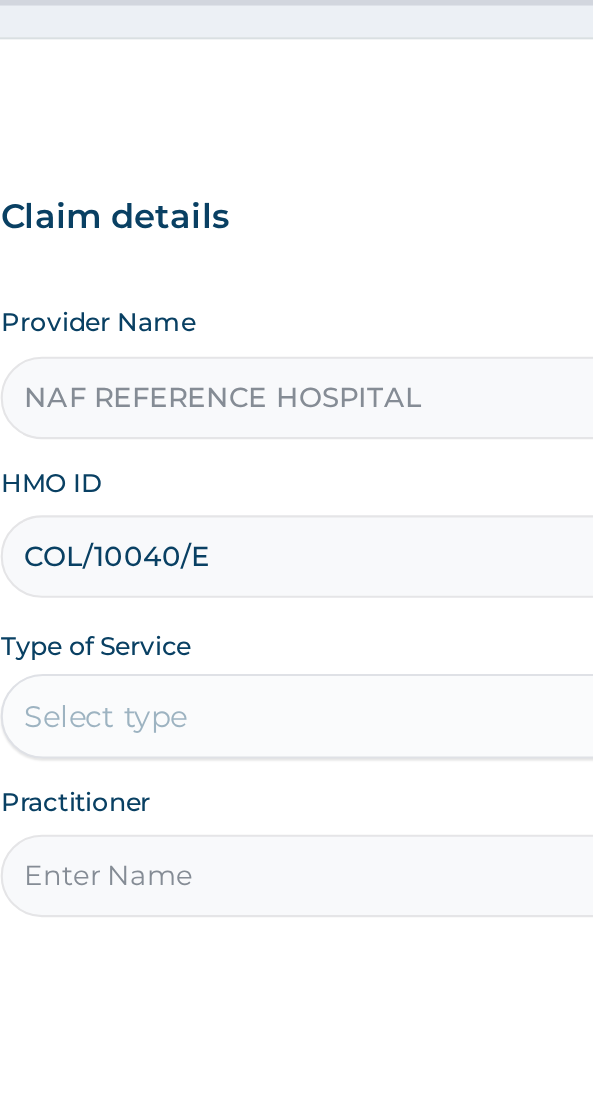 click on "COL/10040/E" at bounding box center [296, 438] 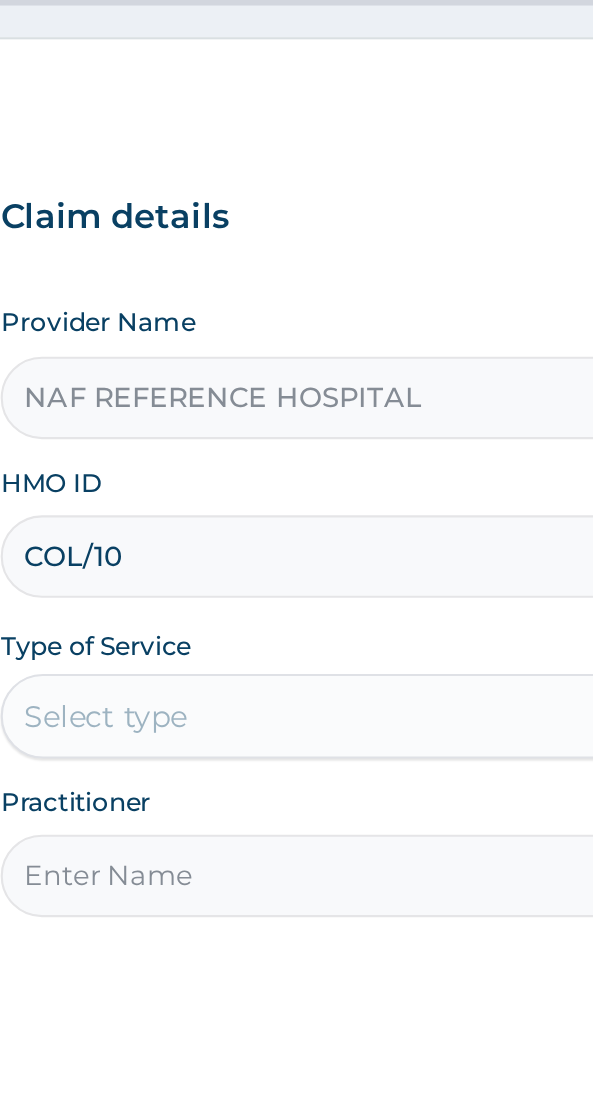scroll, scrollTop: 0, scrollLeft: 0, axis: both 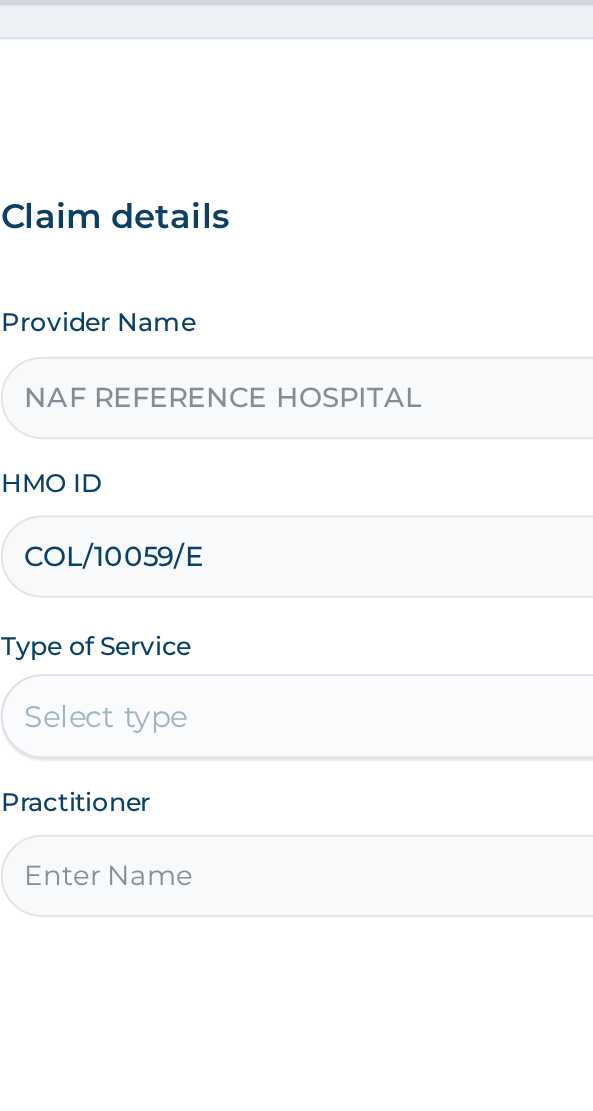 click on "COL/10059/E" at bounding box center (296, 438) 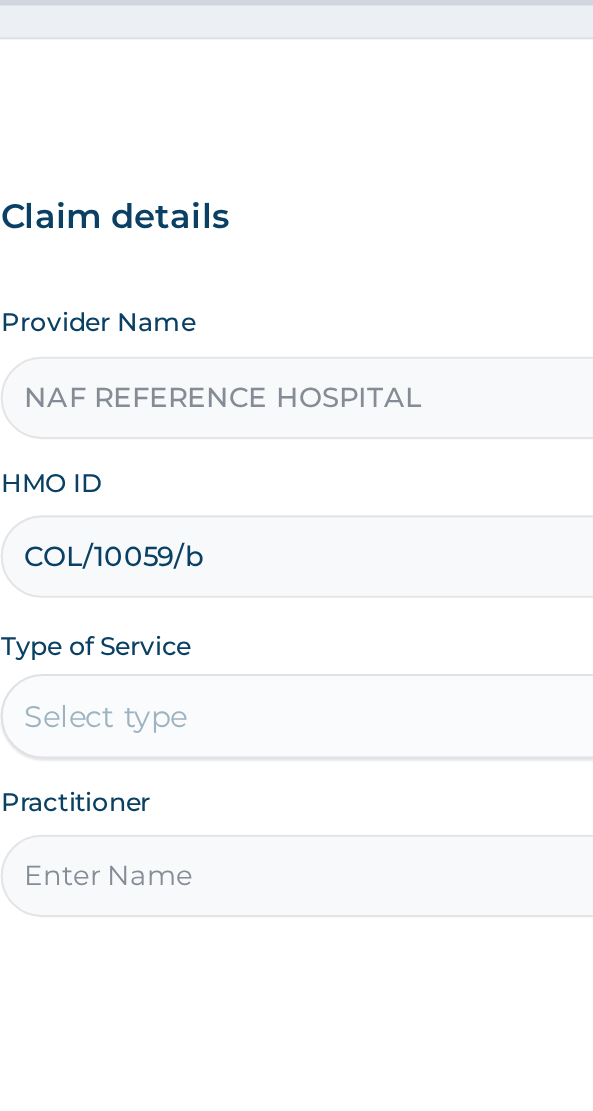 type on "COL/10059/B" 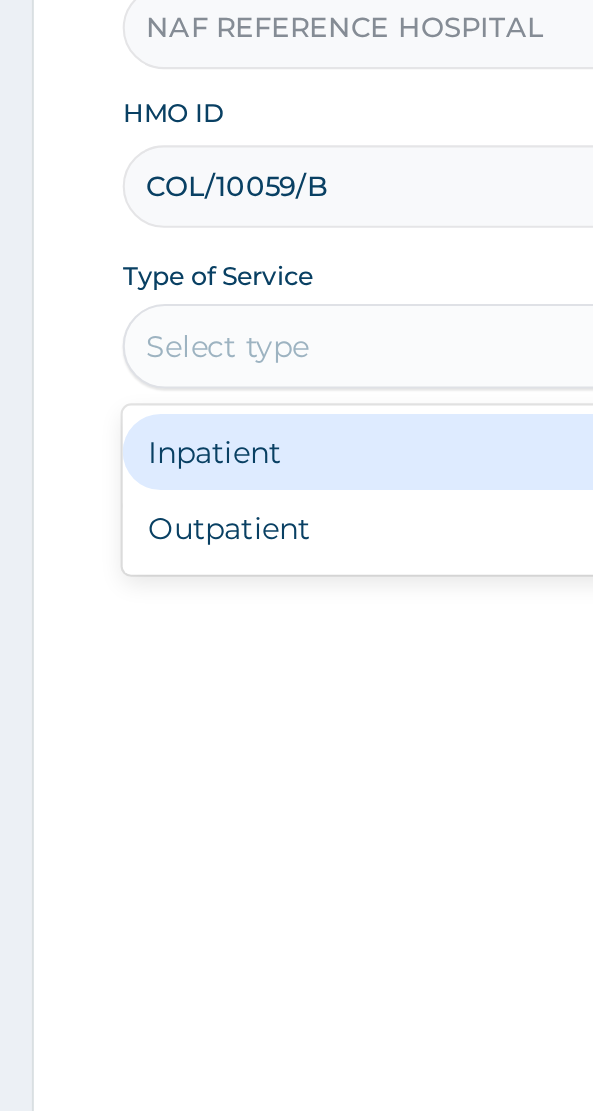 click on "Outpatient" at bounding box center [247, 600] 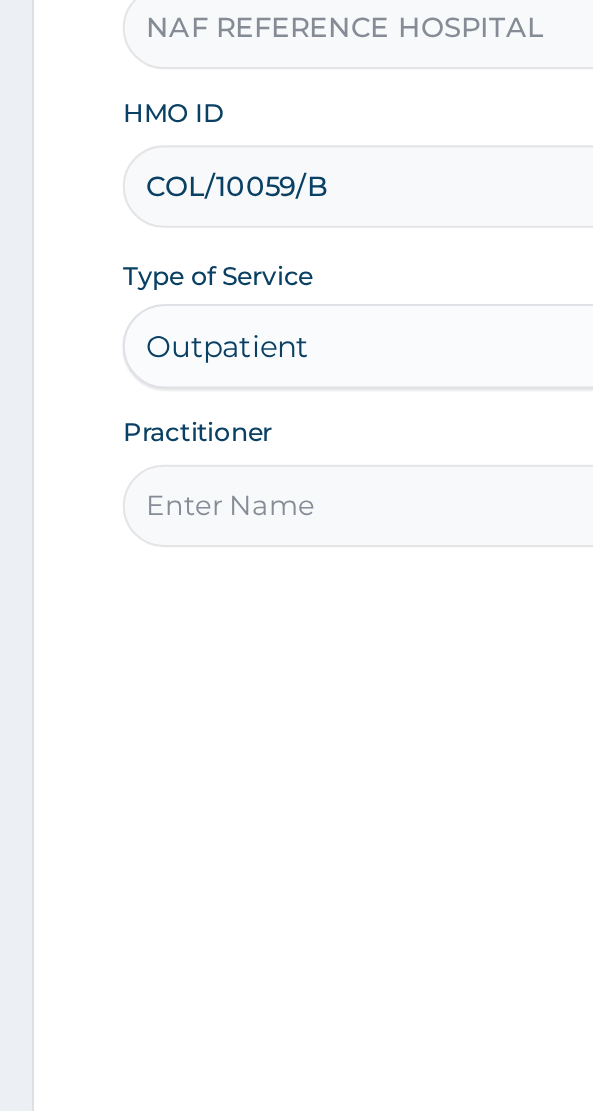 click on "Practitioner" at bounding box center (296, 589) 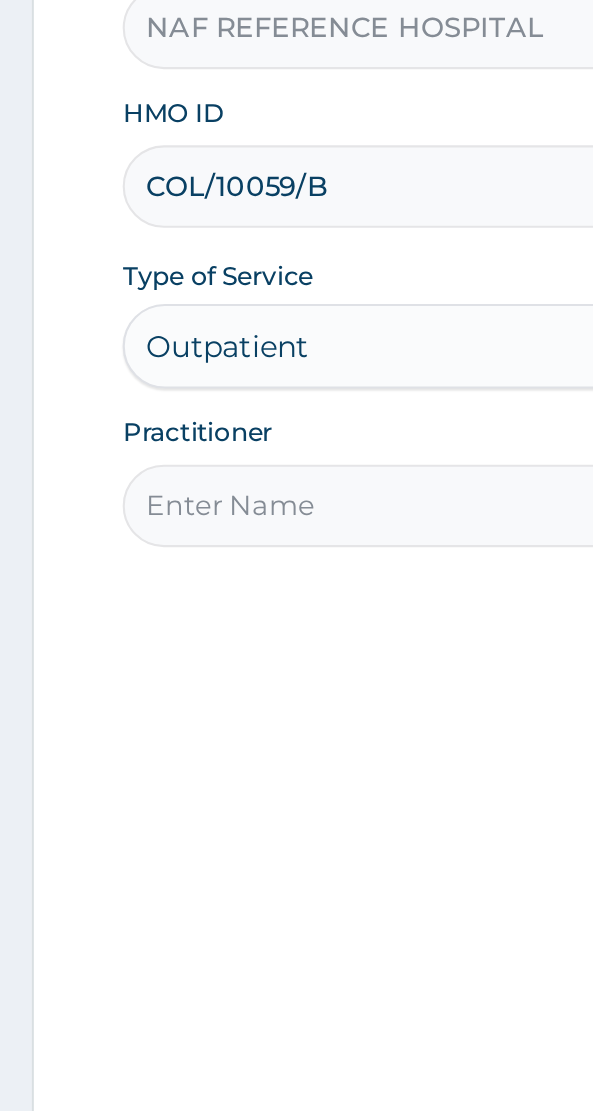type on "Dr [LAST]" 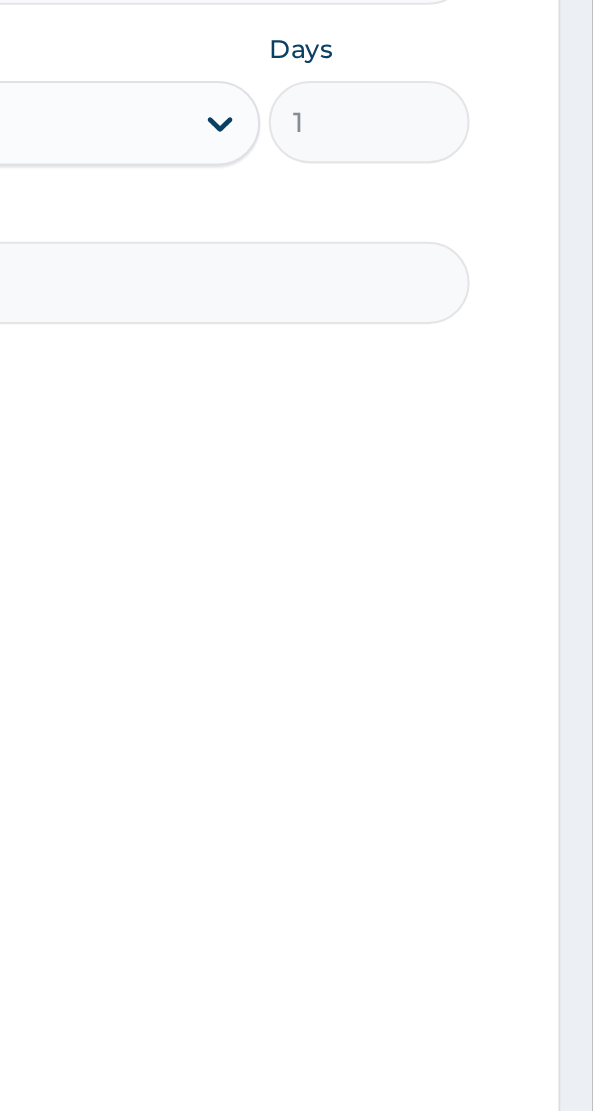 scroll, scrollTop: 40, scrollLeft: 0, axis: vertical 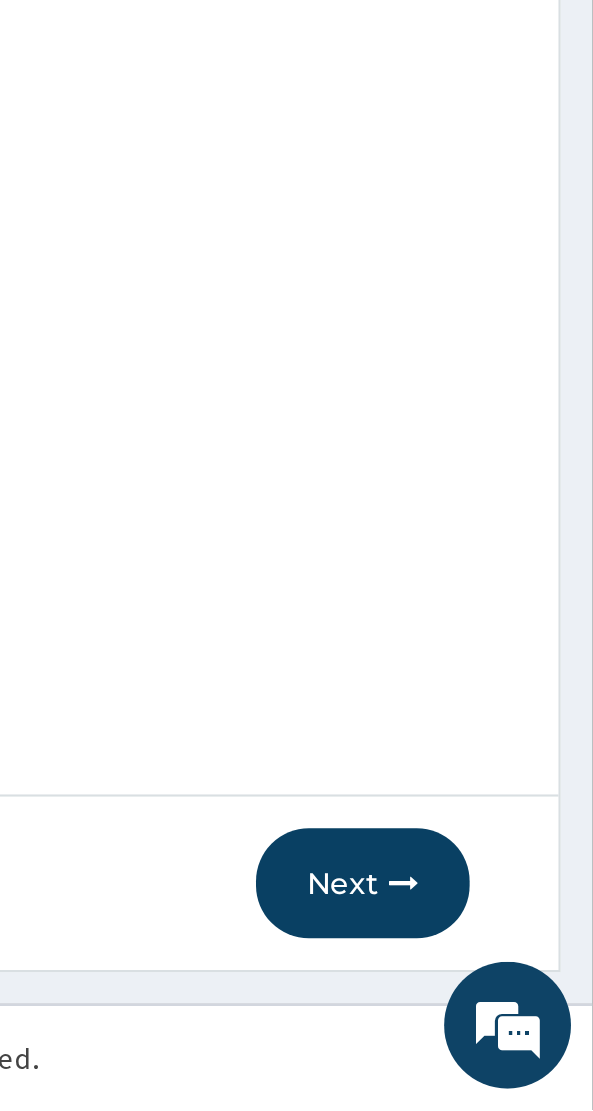 click on "Next" at bounding box center (484, 1004) 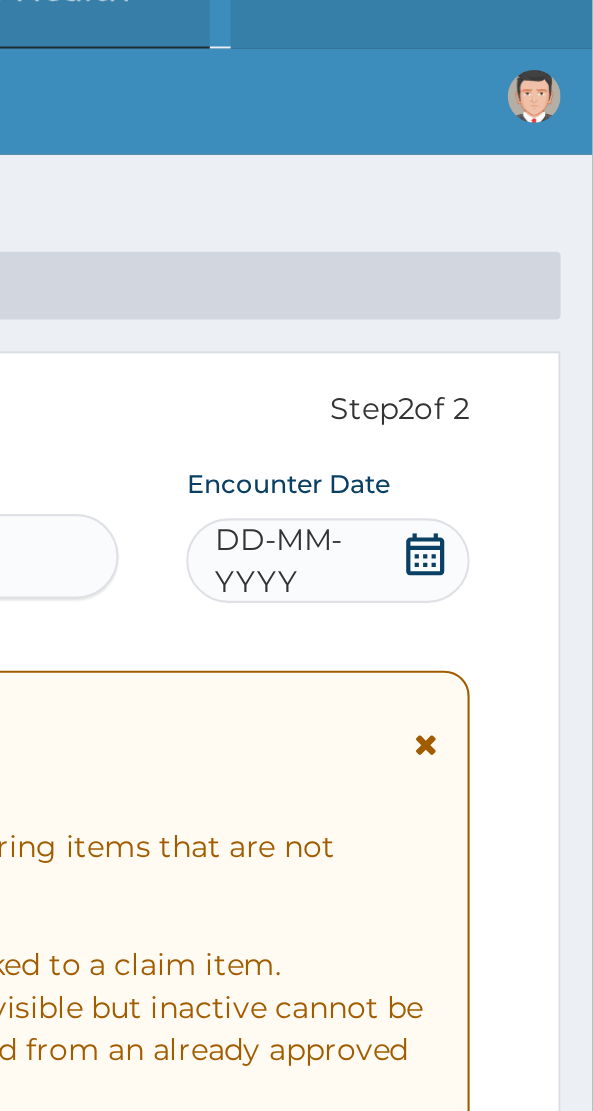 scroll, scrollTop: 0, scrollLeft: 0, axis: both 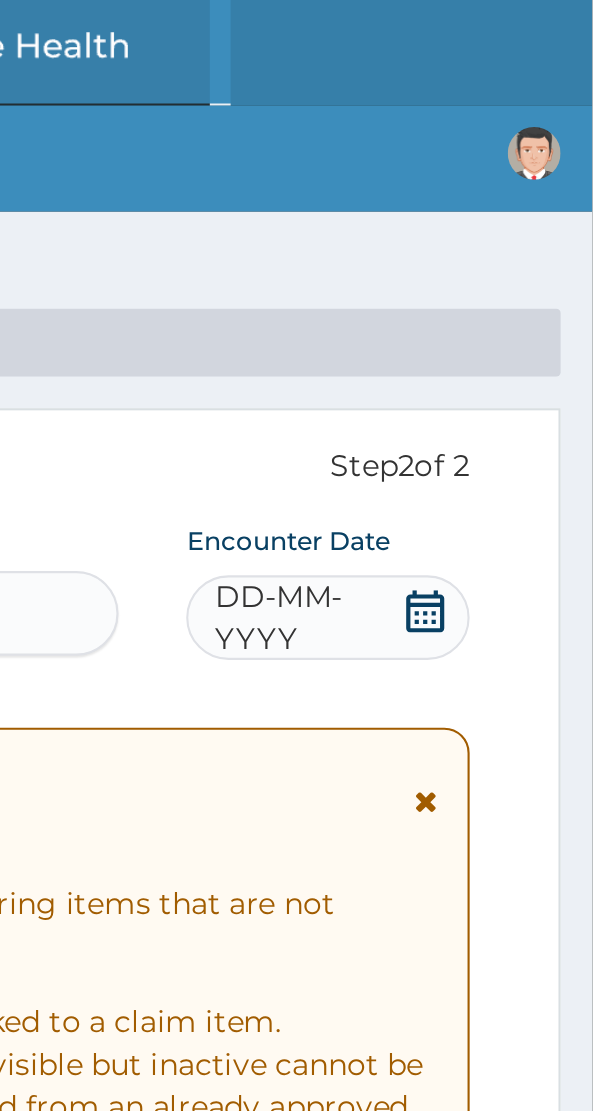 click 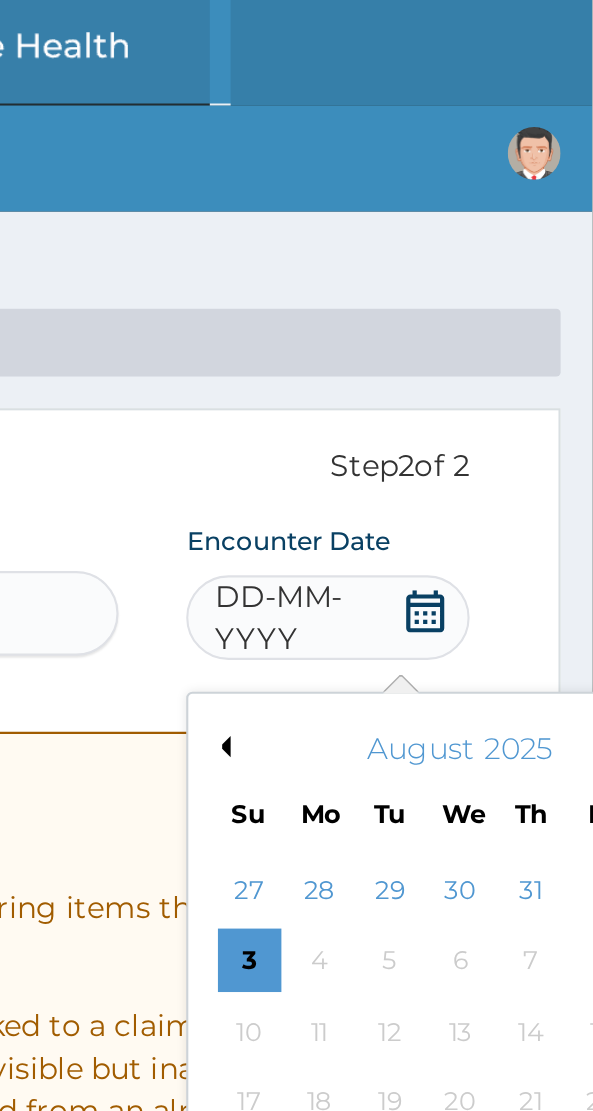 click on "Previous Month" at bounding box center (417, 353) 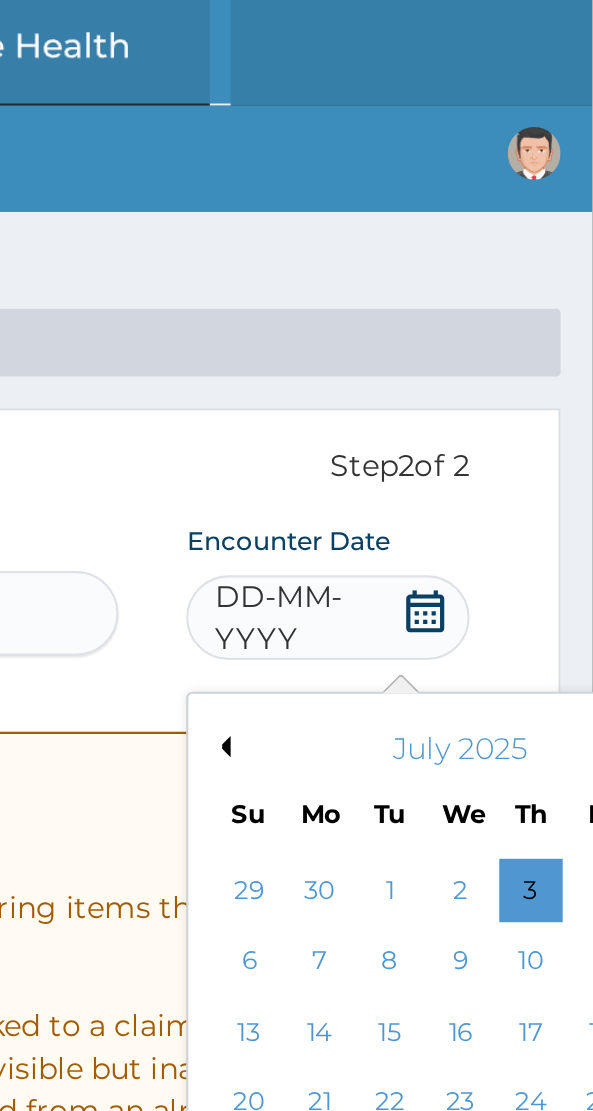 click on "Previous Month" at bounding box center (417, 353) 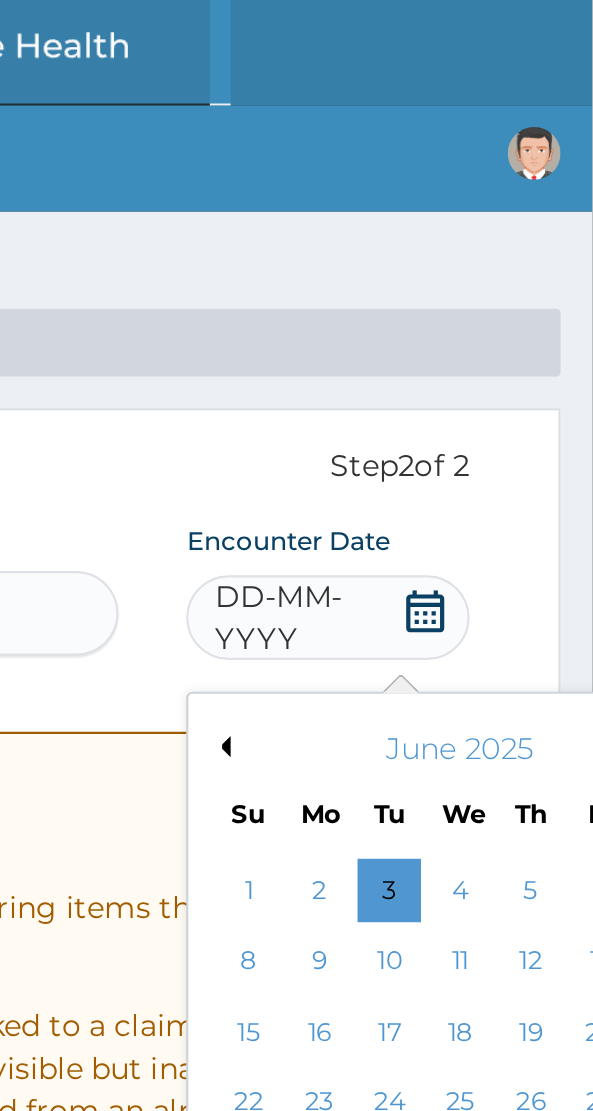 click on "Previous Month" at bounding box center [417, 353] 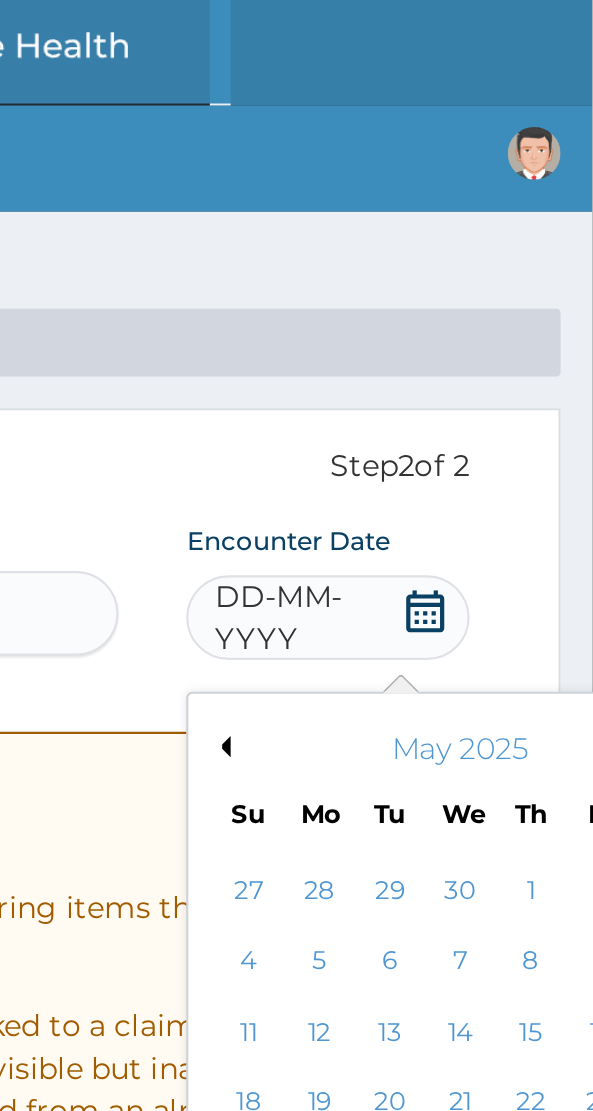 click on "Previous Month" at bounding box center [417, 353] 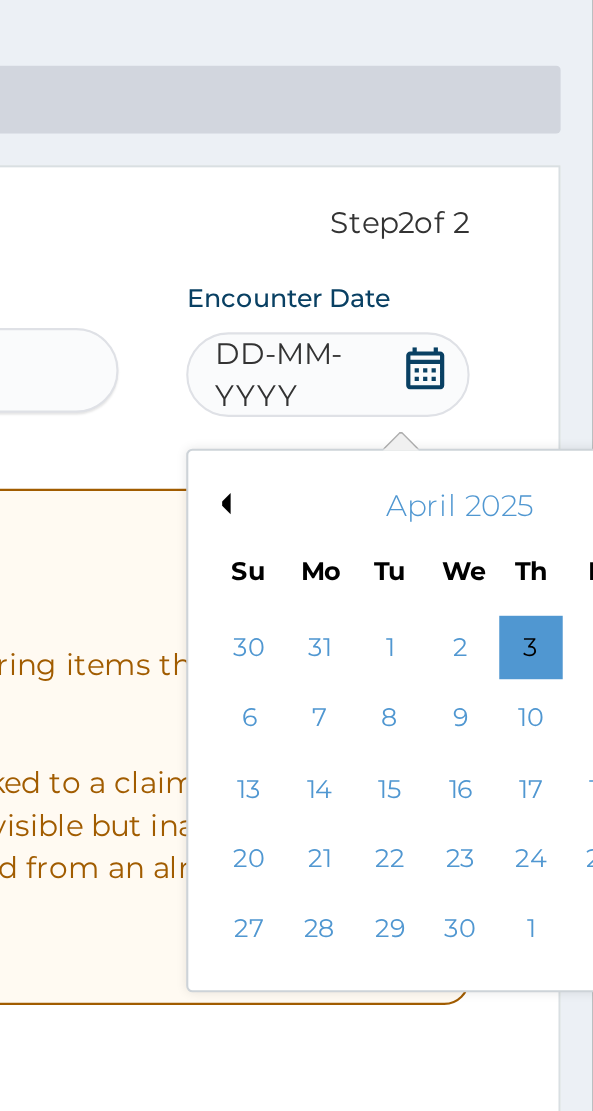 click on "30" at bounding box center (531, 555) 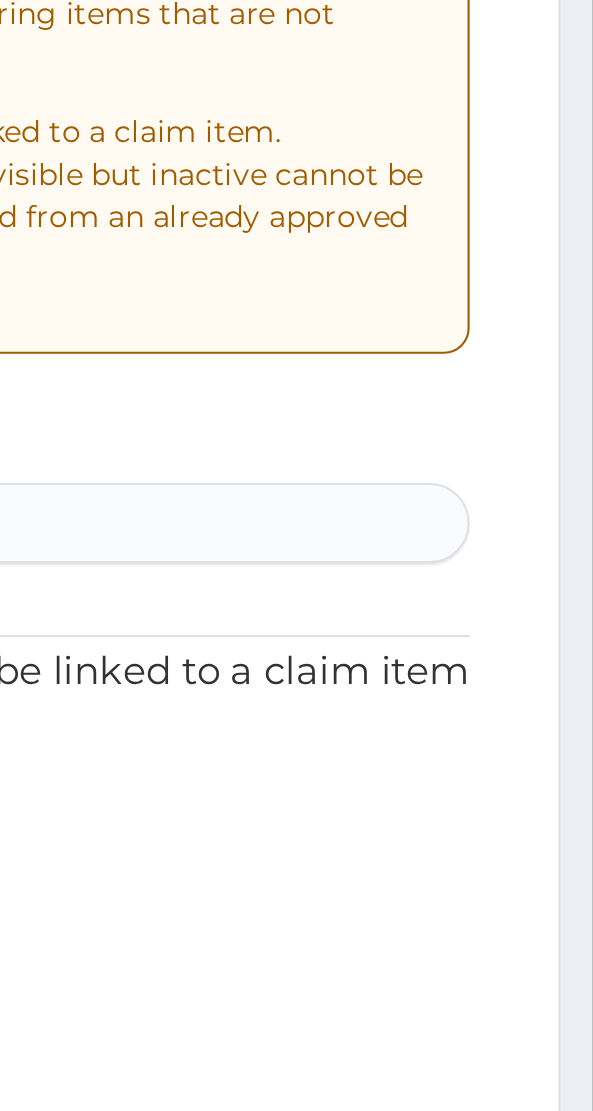 scroll, scrollTop: 0, scrollLeft: 0, axis: both 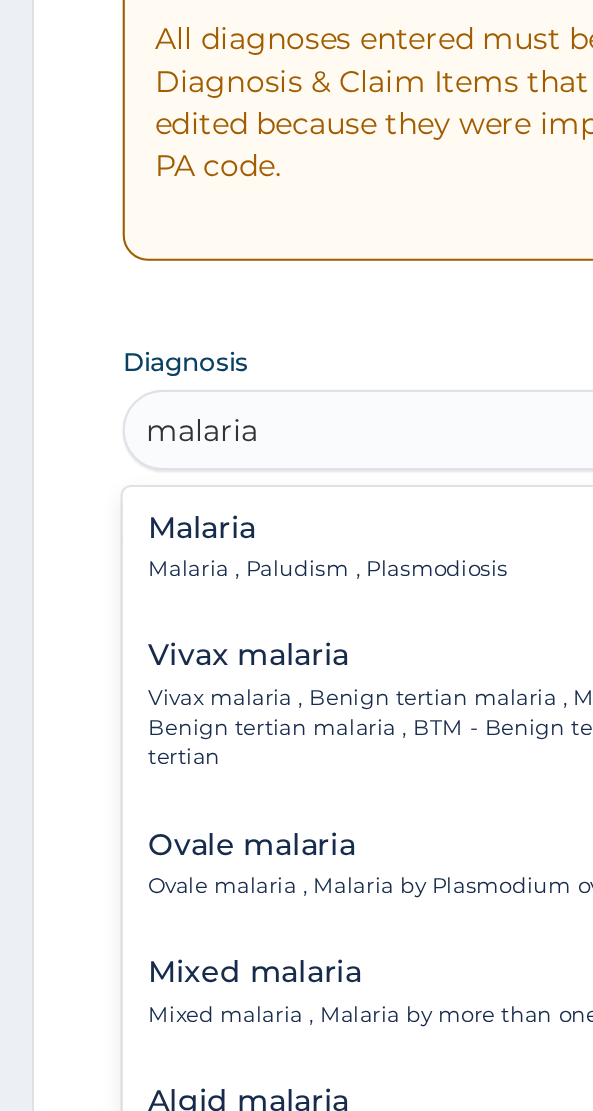 click on "Malaria , Paludism , Plasmodiosis" at bounding box center (155, 734) 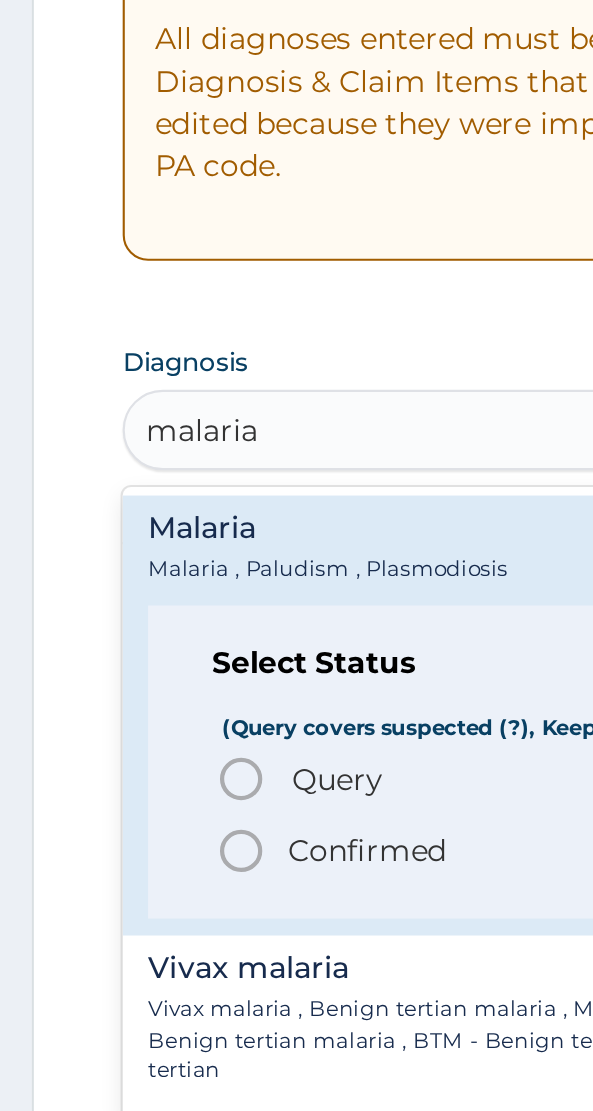 click on "Malaria , Paludism , Plasmodiosis" at bounding box center (155, 734) 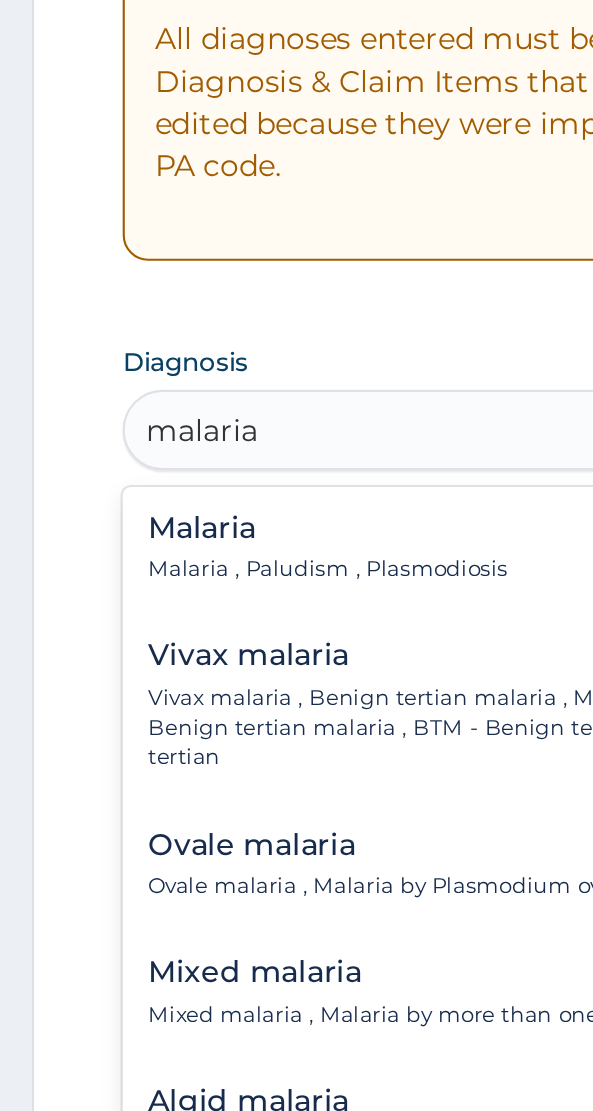 click on "Malaria , Paludism , Plasmodiosis" at bounding box center [155, 734] 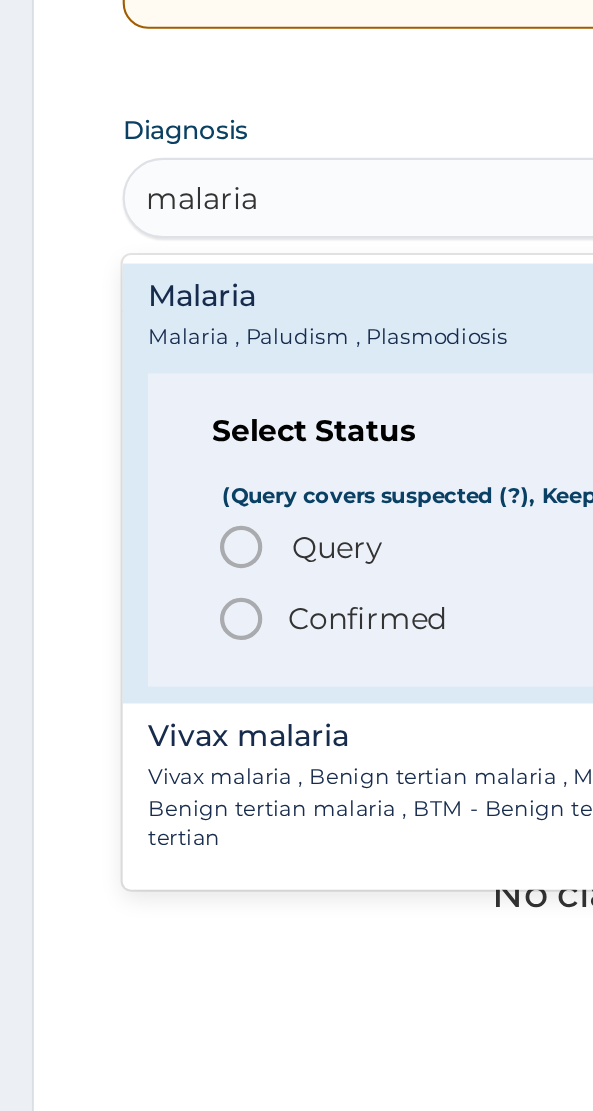 click on "Query" at bounding box center [159, 833] 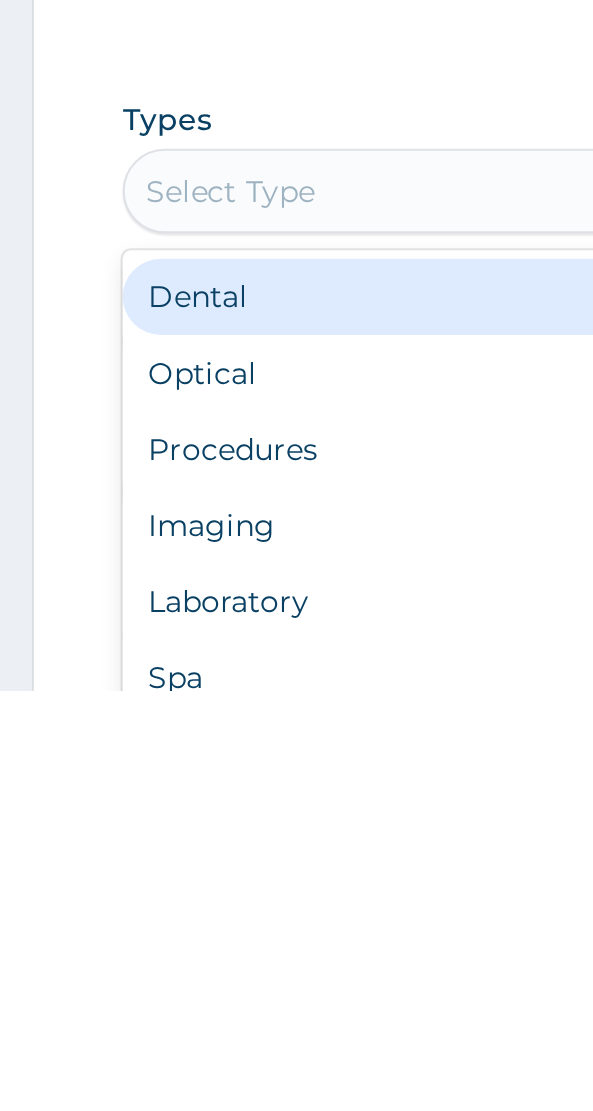 scroll, scrollTop: 299, scrollLeft: 0, axis: vertical 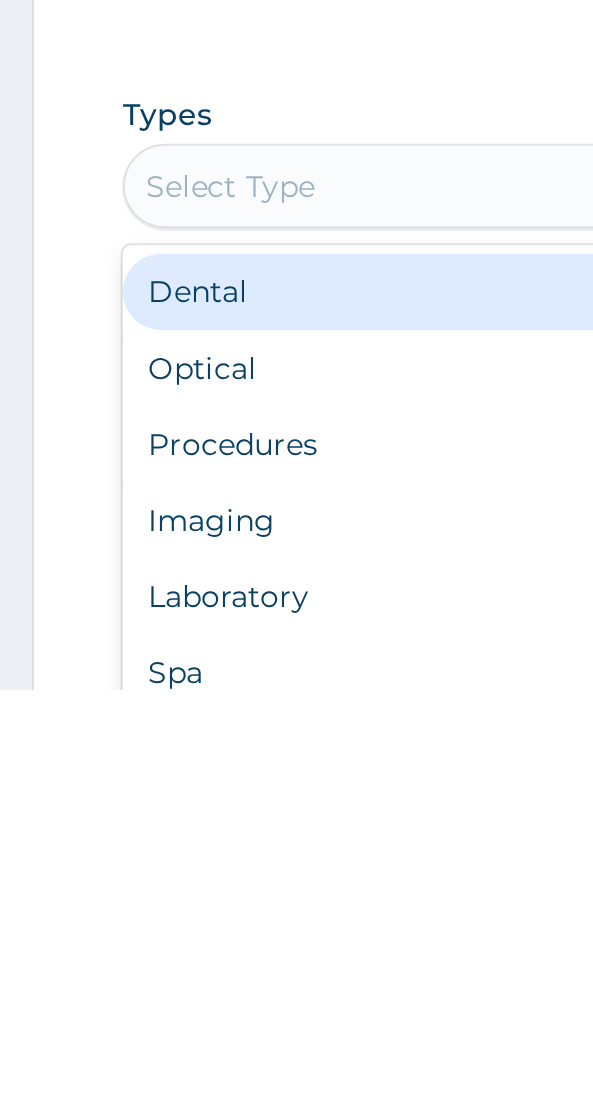 click on "Procedures" at bounding box center (296, 995) 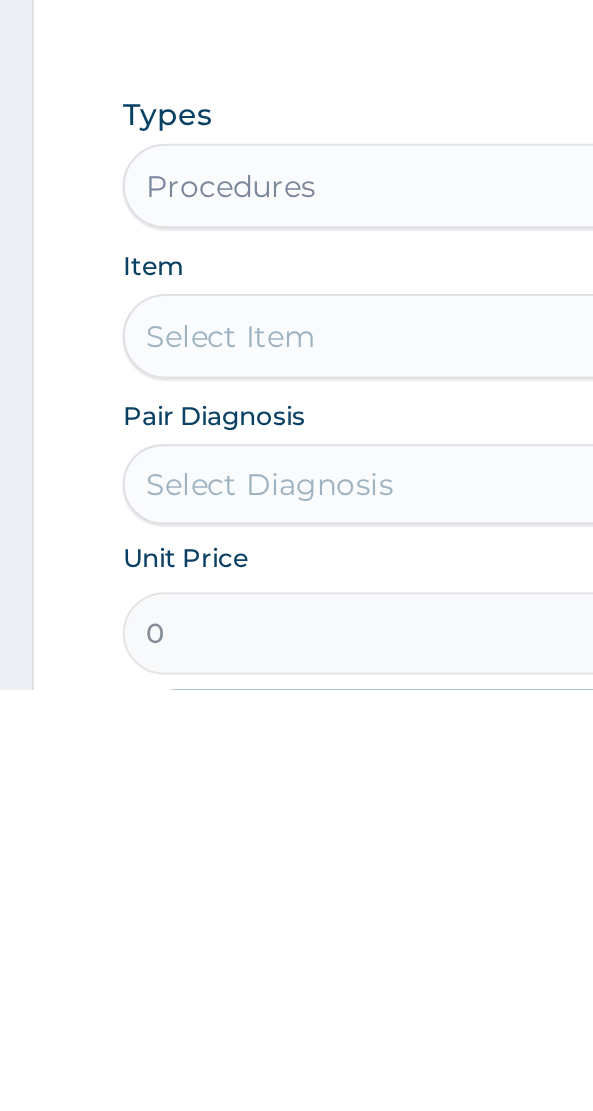 scroll, scrollTop: 299, scrollLeft: 0, axis: vertical 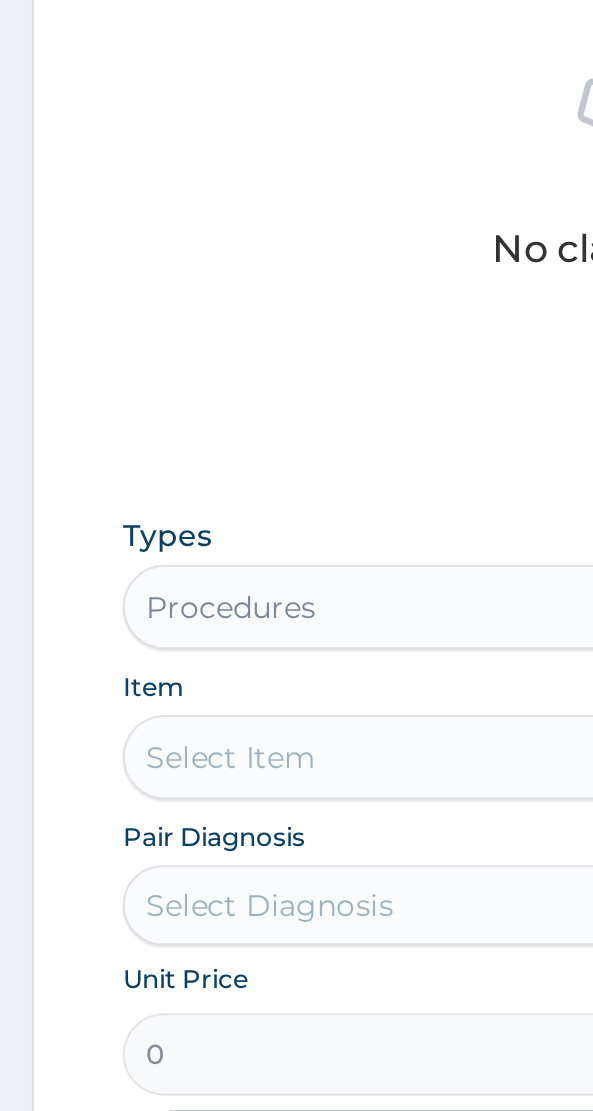 click on "Select Item" at bounding box center [296, 944] 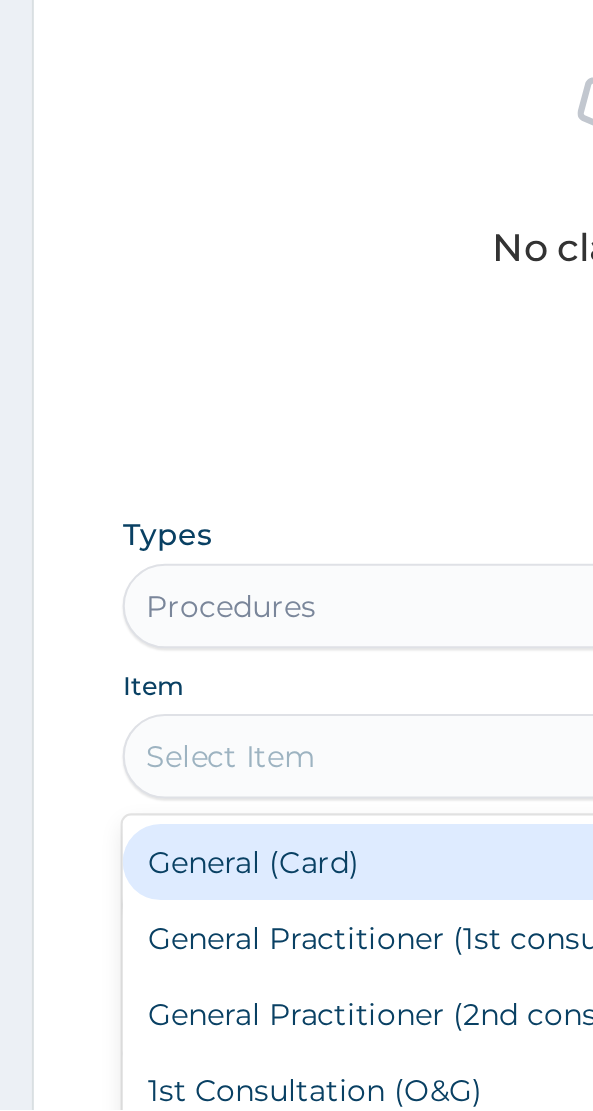 scroll, scrollTop: 299, scrollLeft: 0, axis: vertical 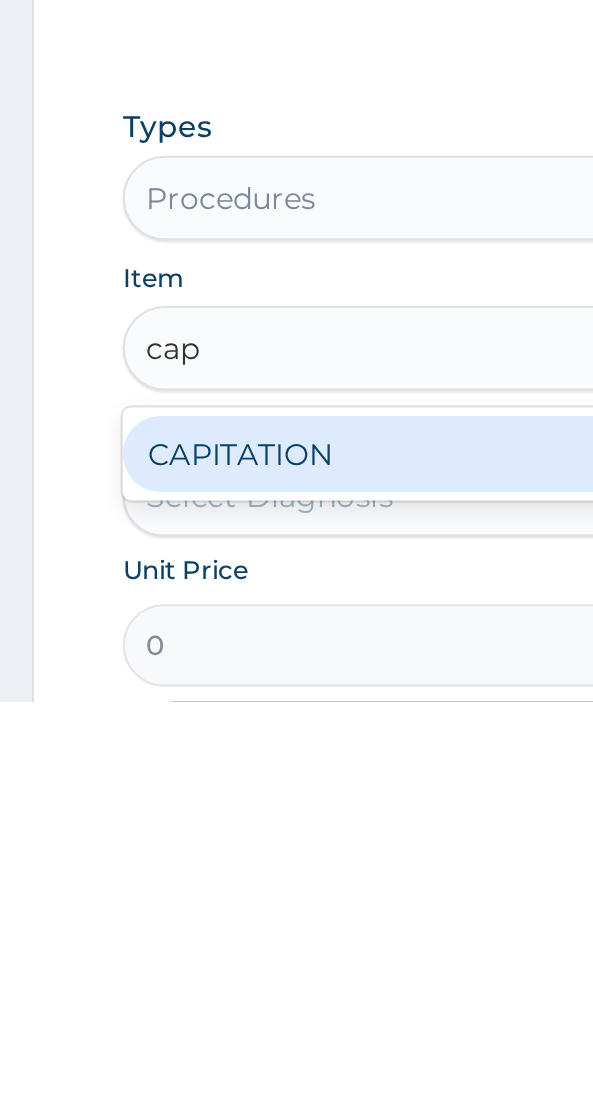 click on "CAPITATION" at bounding box center [296, 994] 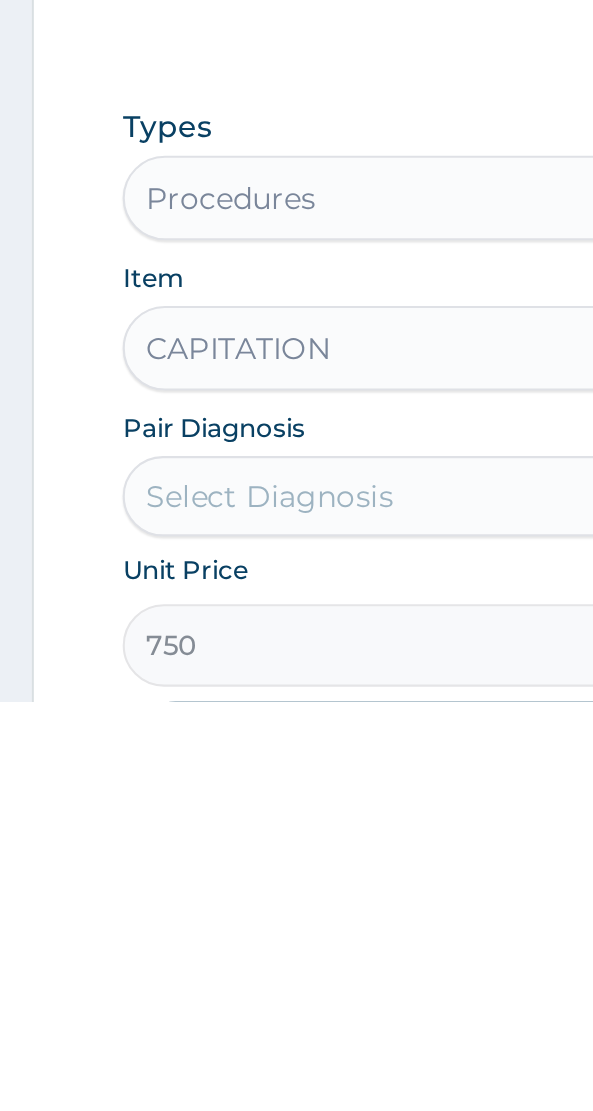 scroll, scrollTop: 300, scrollLeft: 0, axis: vertical 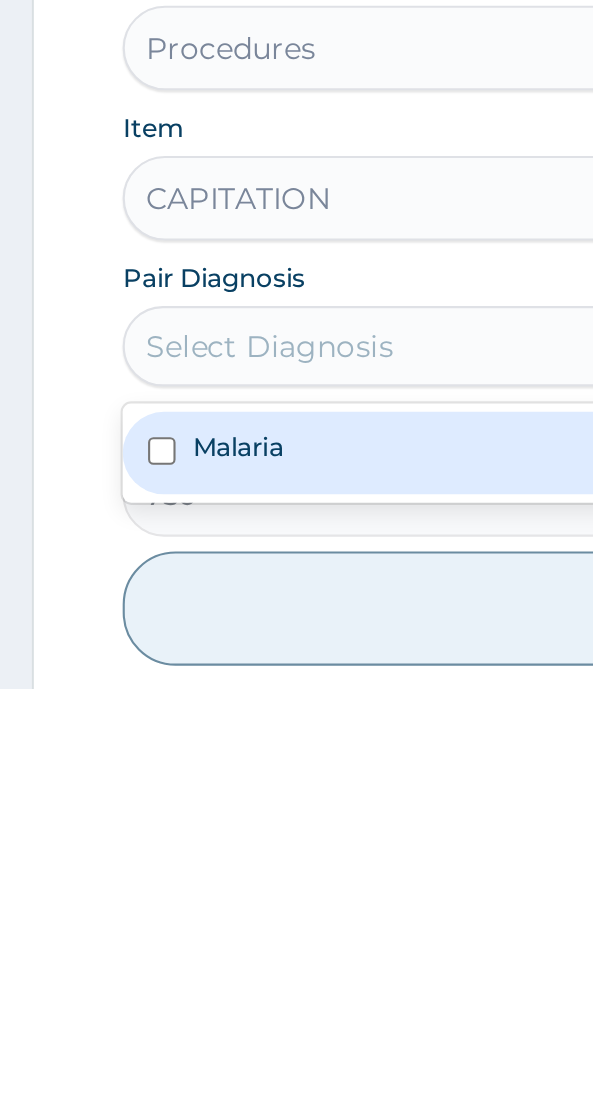 click on "Malaria" at bounding box center [112, 996] 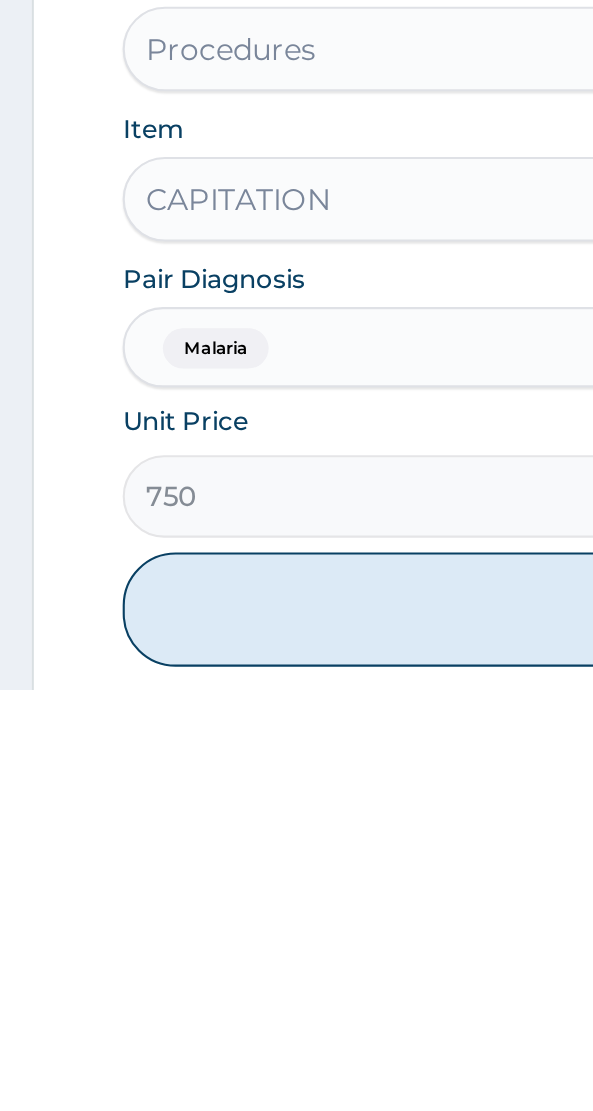 scroll, scrollTop: 364, scrollLeft: 0, axis: vertical 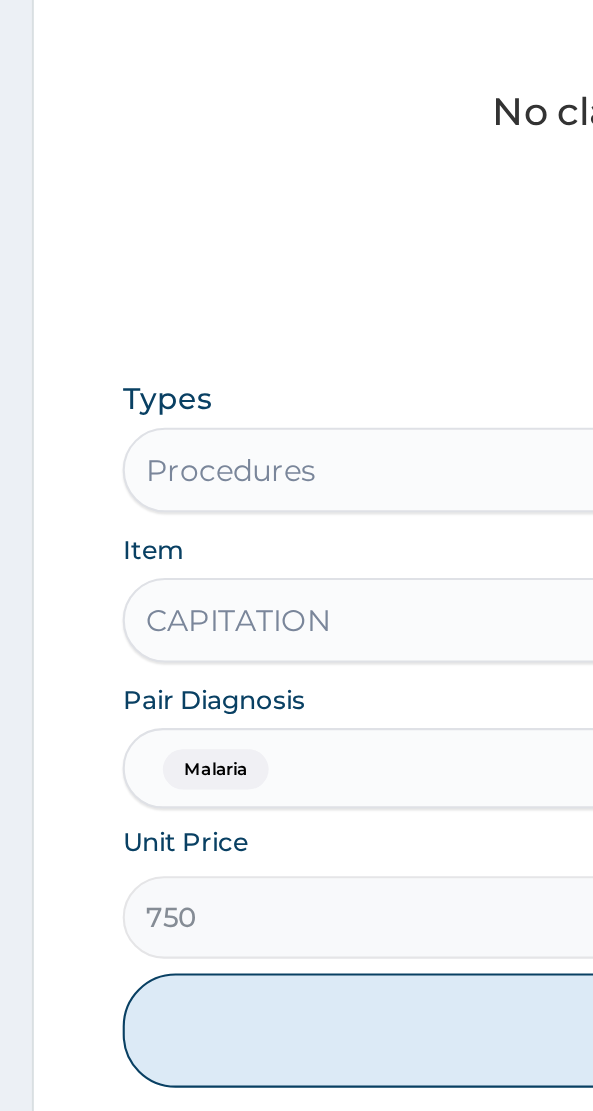click on "Add" at bounding box center [296, 1073] 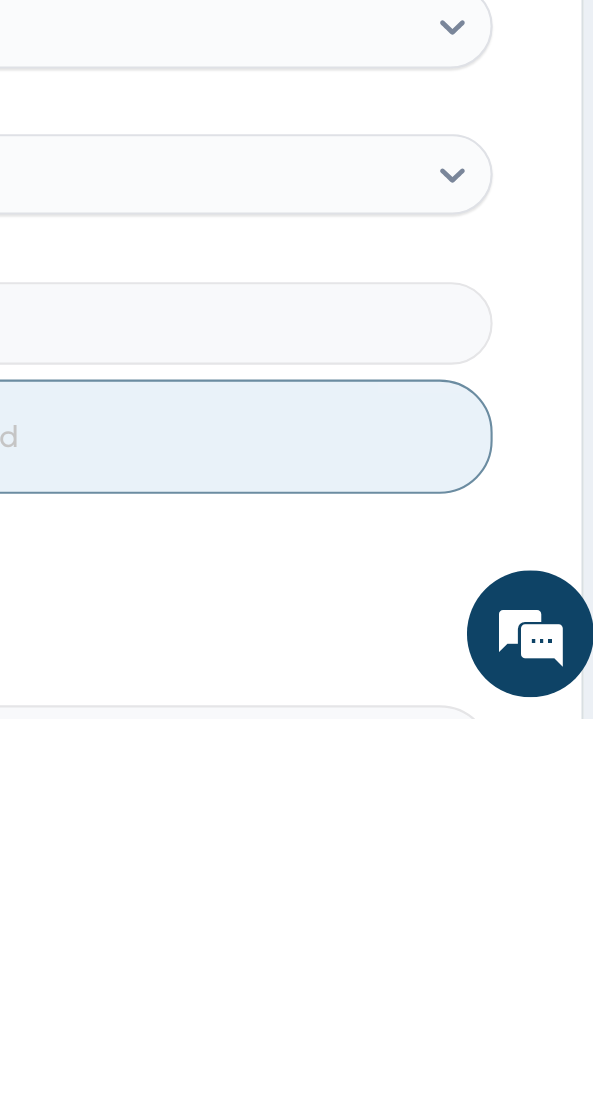 scroll, scrollTop: 570, scrollLeft: 0, axis: vertical 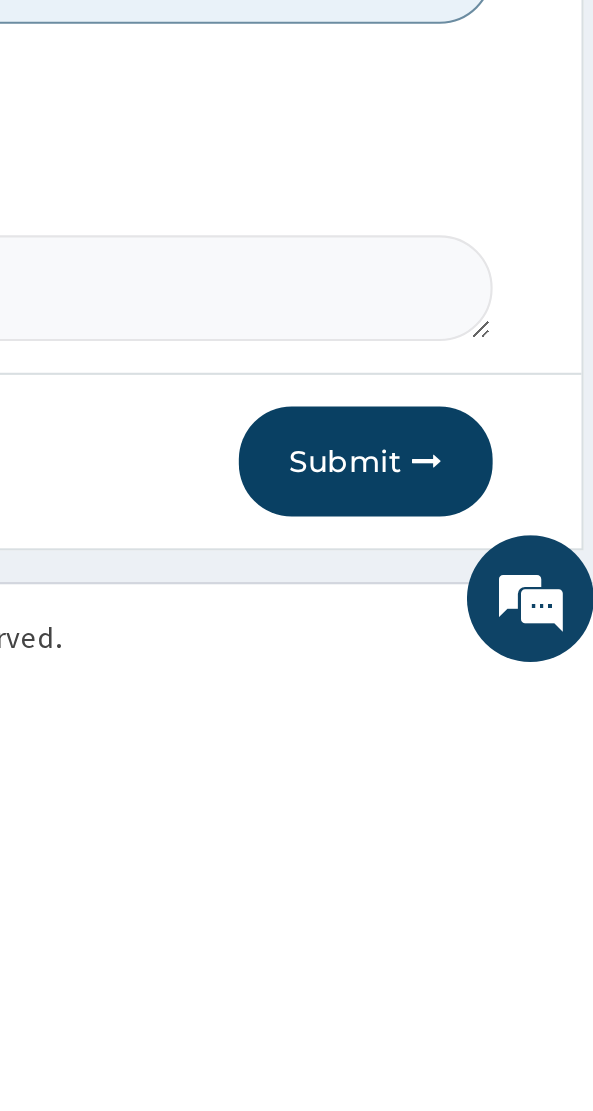click on "Submit" at bounding box center (475, 1006) 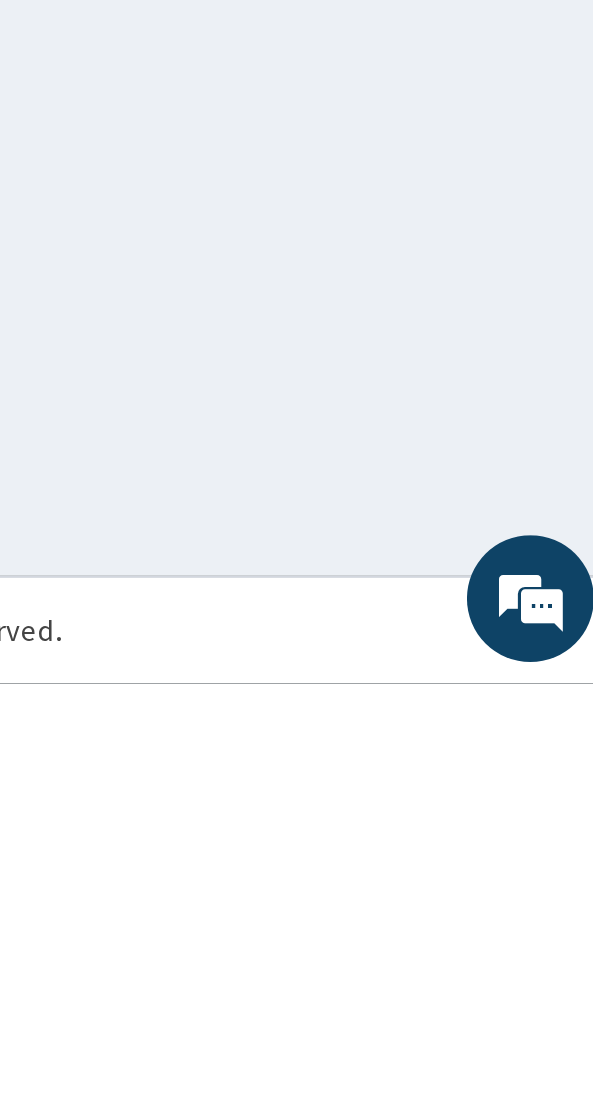 scroll, scrollTop: 91, scrollLeft: 0, axis: vertical 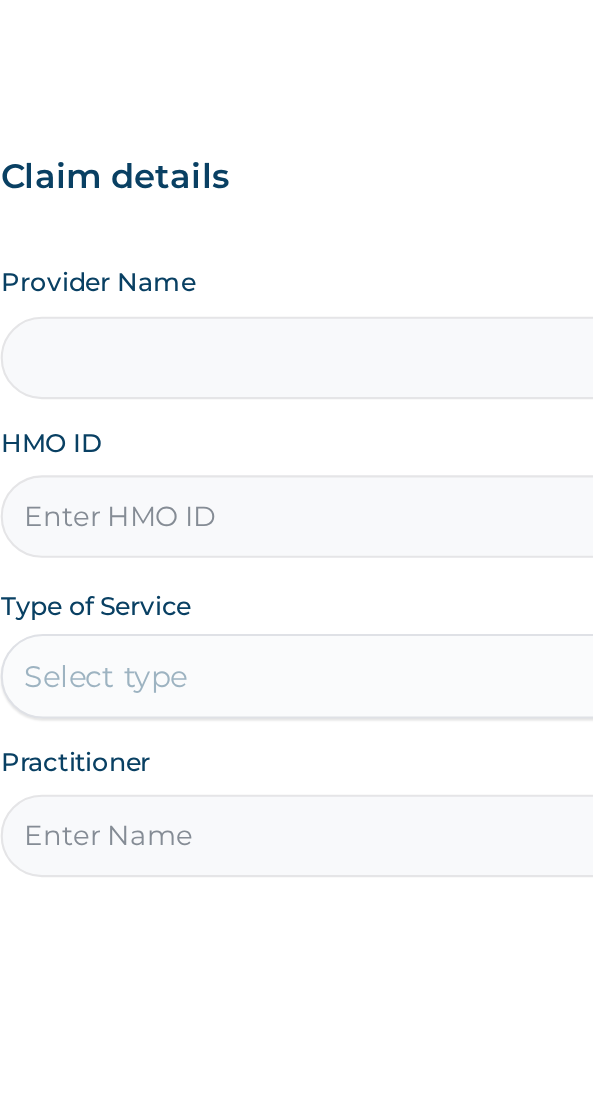 type on "COL/10040/E" 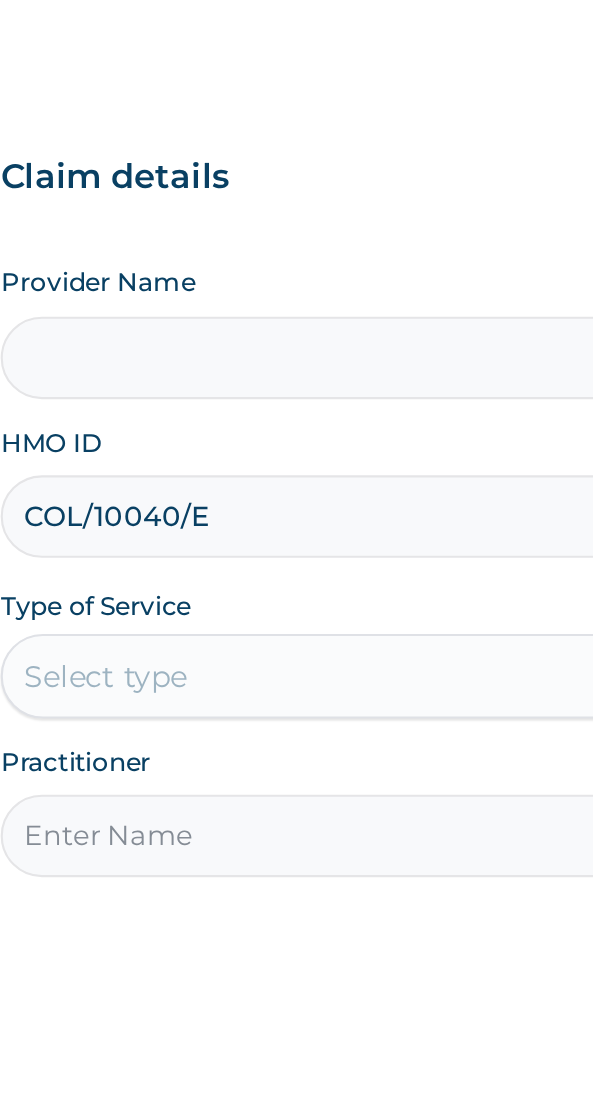 type on "NAF REFERENCE HOSPITAL" 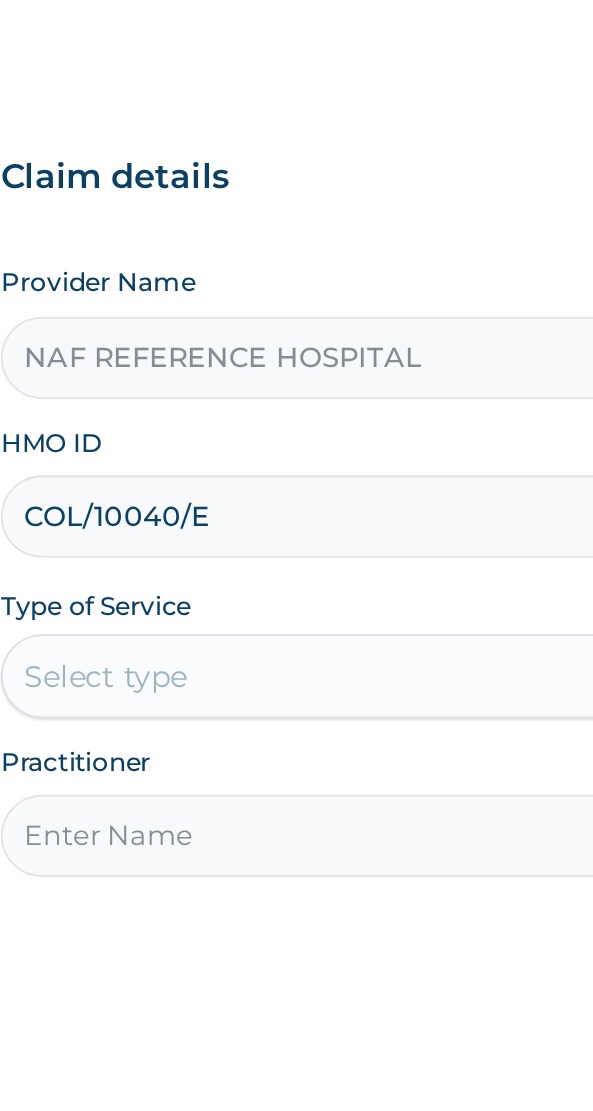 click on "COL/10040/E" at bounding box center (296, 438) 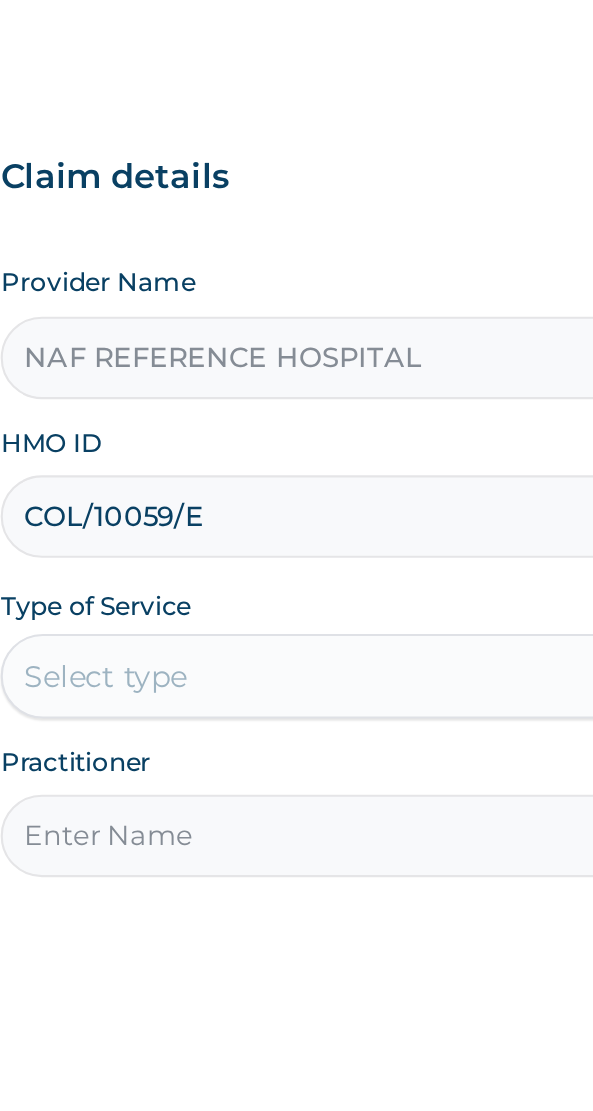 click on "COL/10059/E" at bounding box center [296, 438] 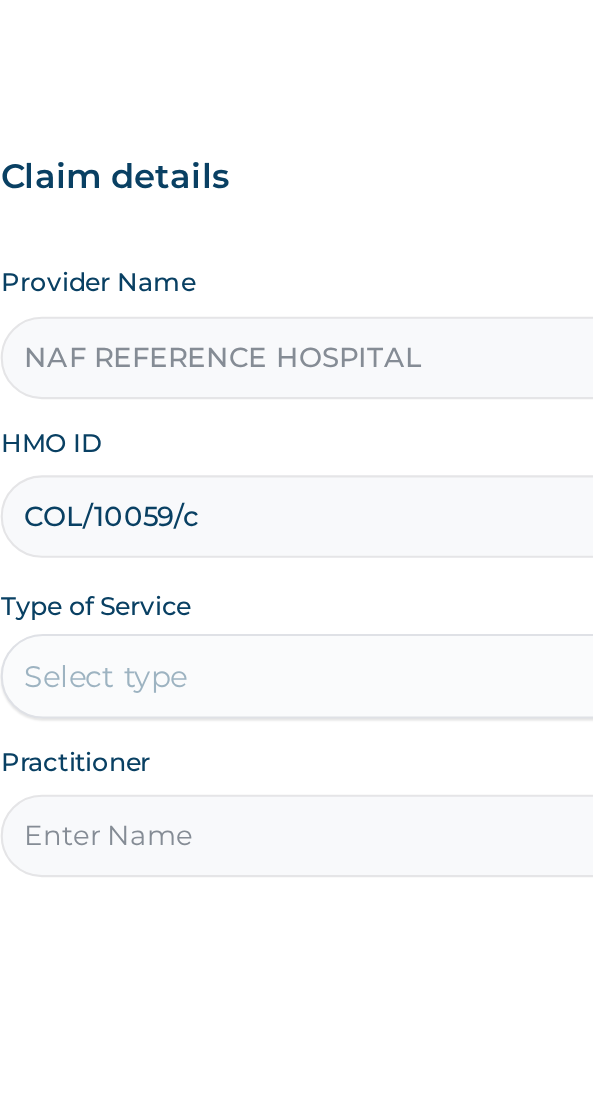 type on "COL/10059/C" 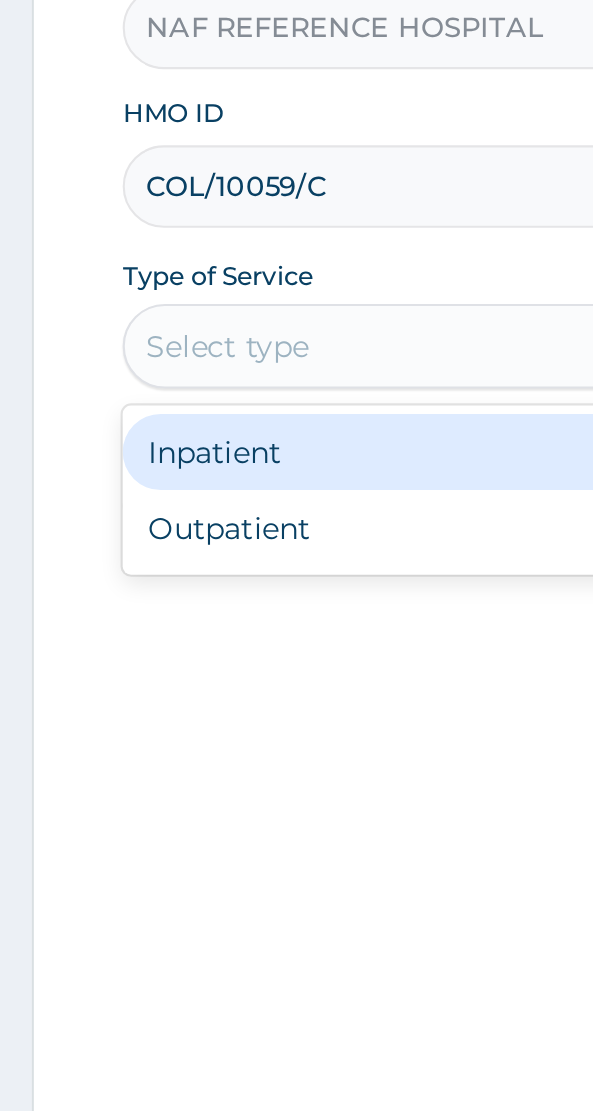 click on "Outpatient" at bounding box center [247, 600] 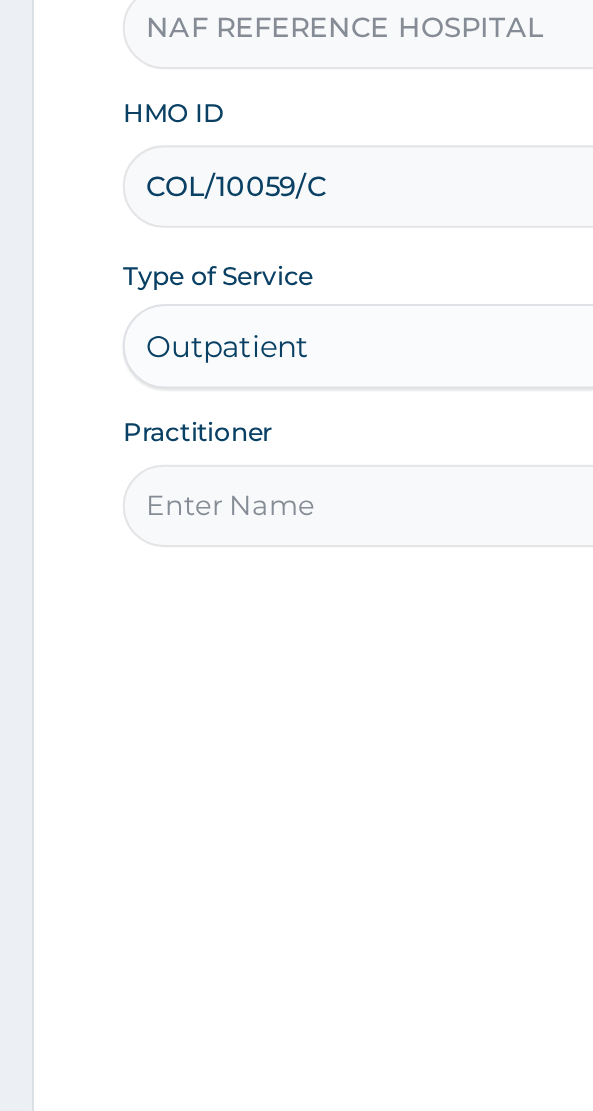 type on "1" 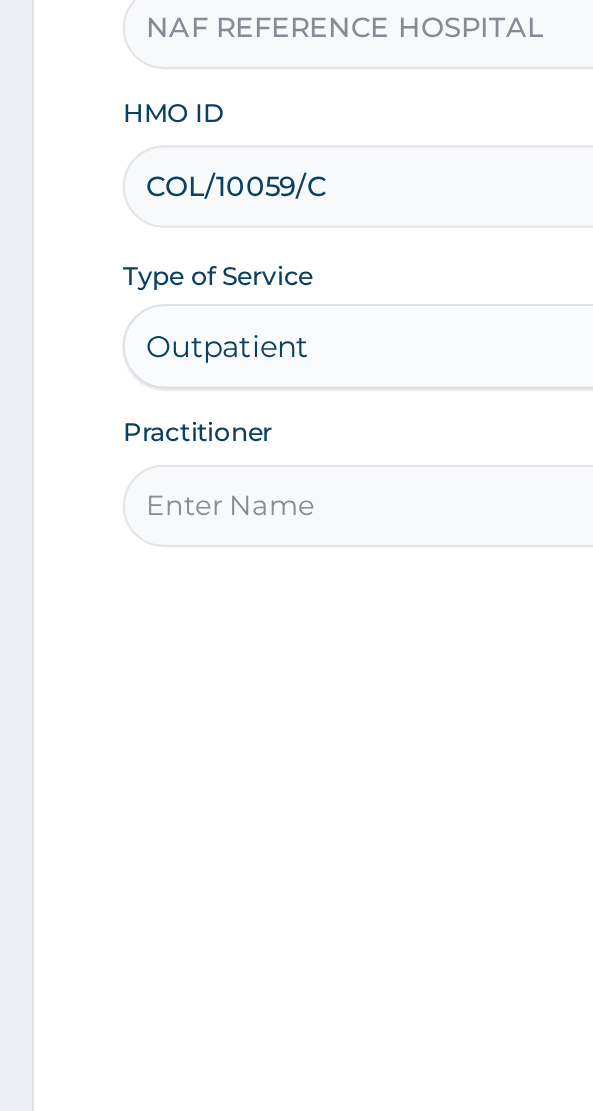 type on "[TITLE] [LAST]" 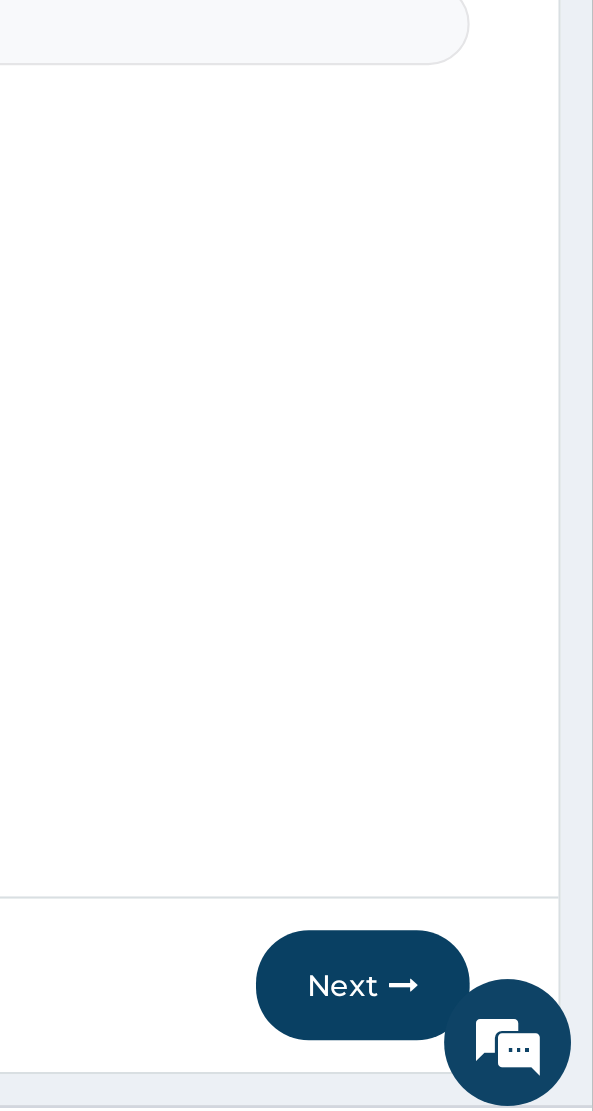 scroll, scrollTop: 40, scrollLeft: 0, axis: vertical 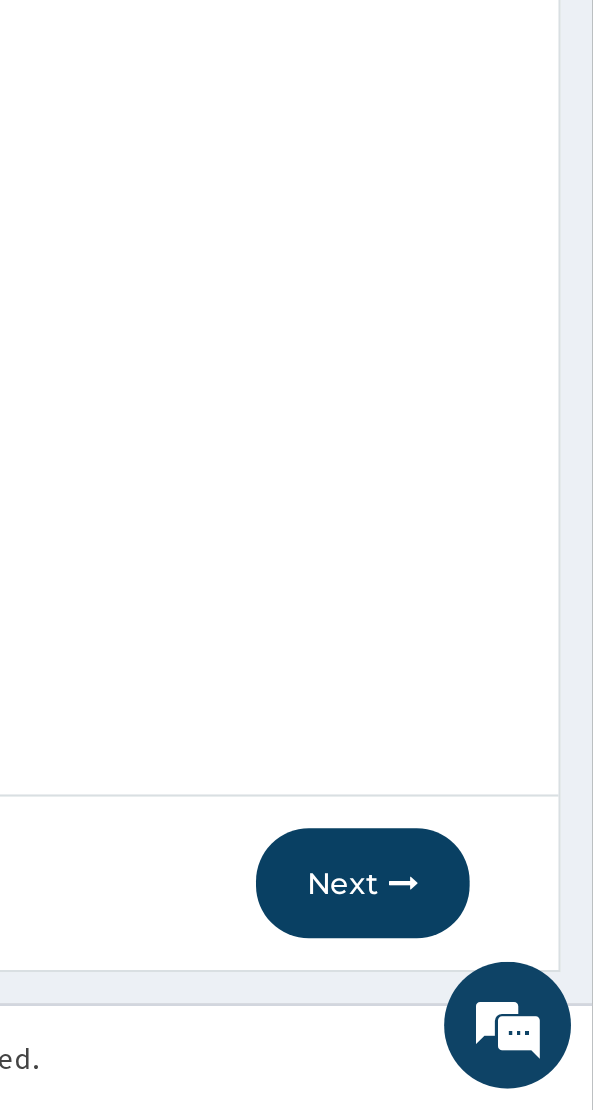 click on "Next" at bounding box center [484, 1004] 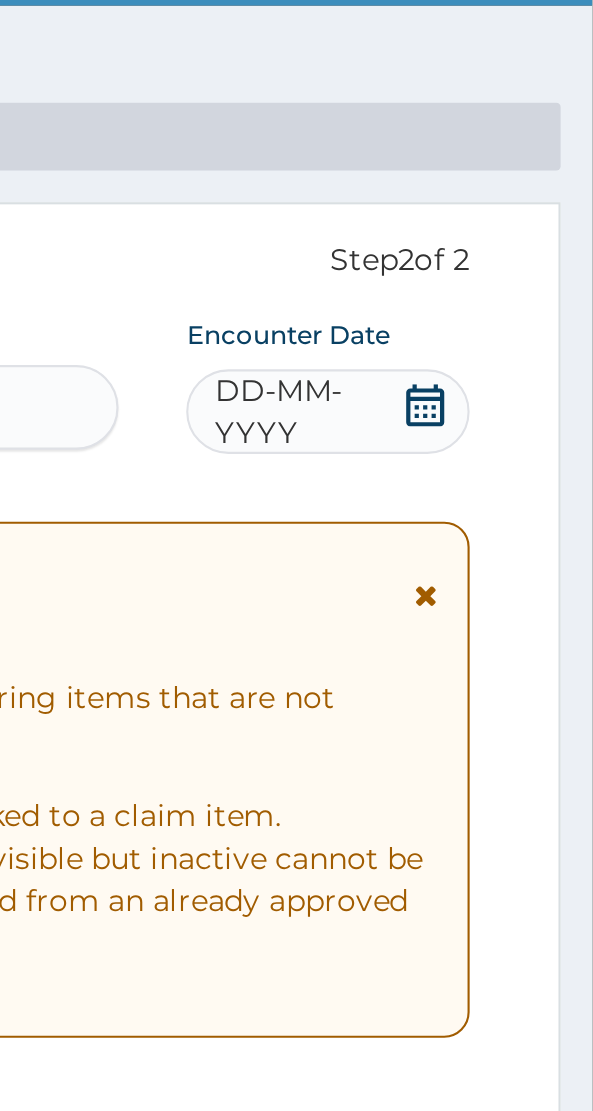 scroll, scrollTop: 0, scrollLeft: 0, axis: both 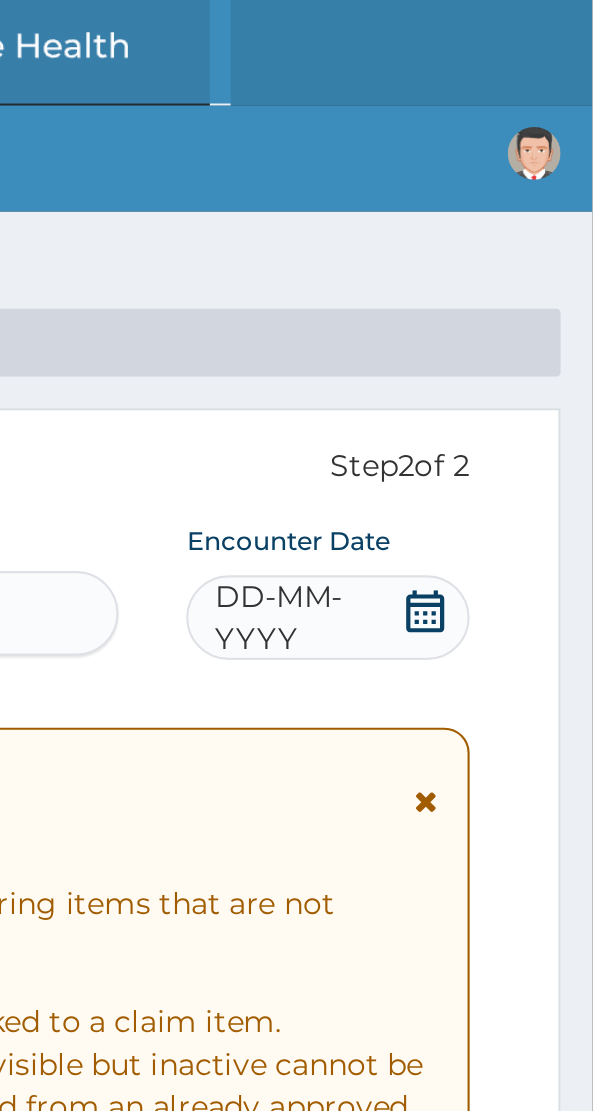 click 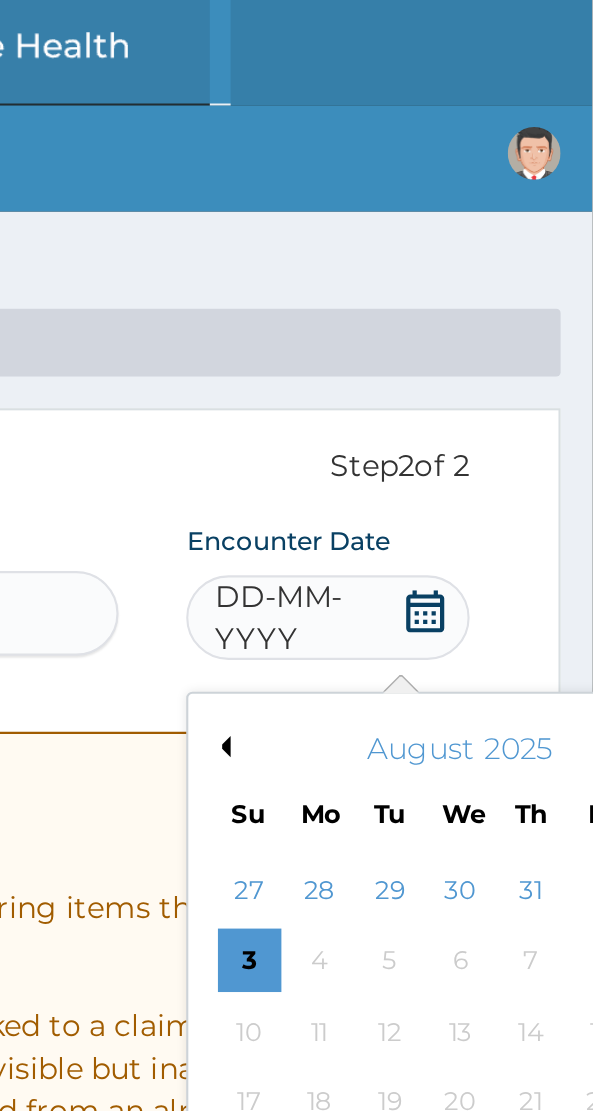 click on "Previous Month" at bounding box center [417, 353] 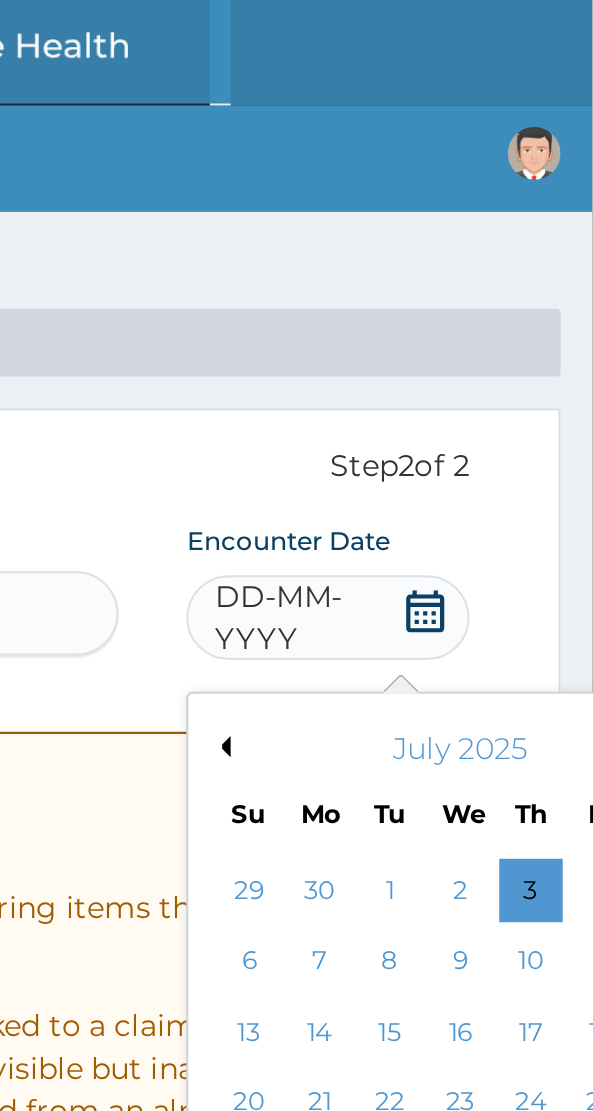 click on "Previous Month" at bounding box center (417, 353) 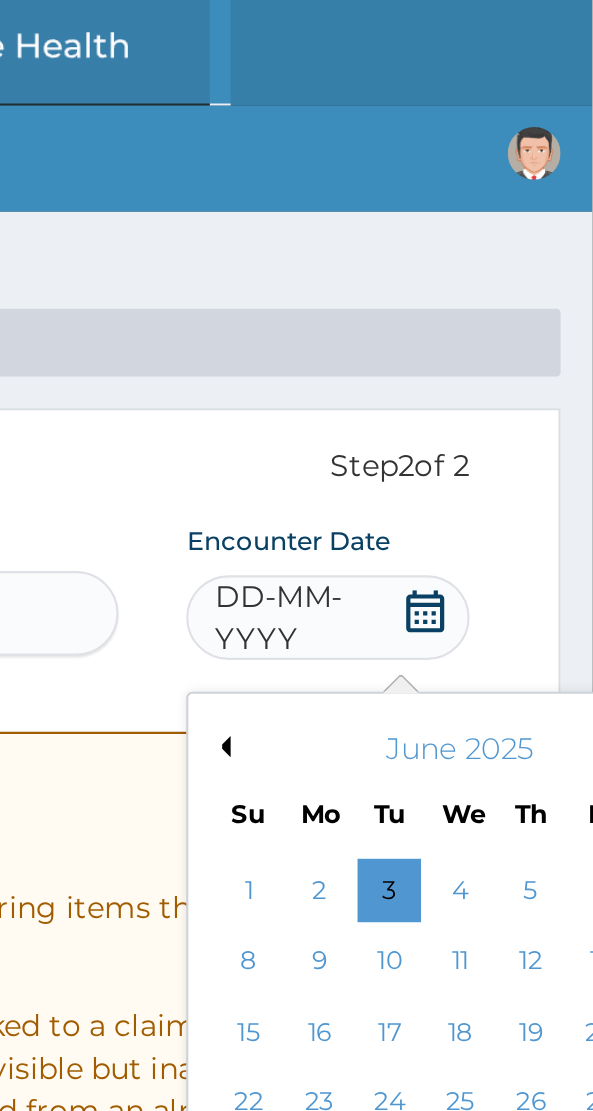 click on "Previous Month" at bounding box center [417, 353] 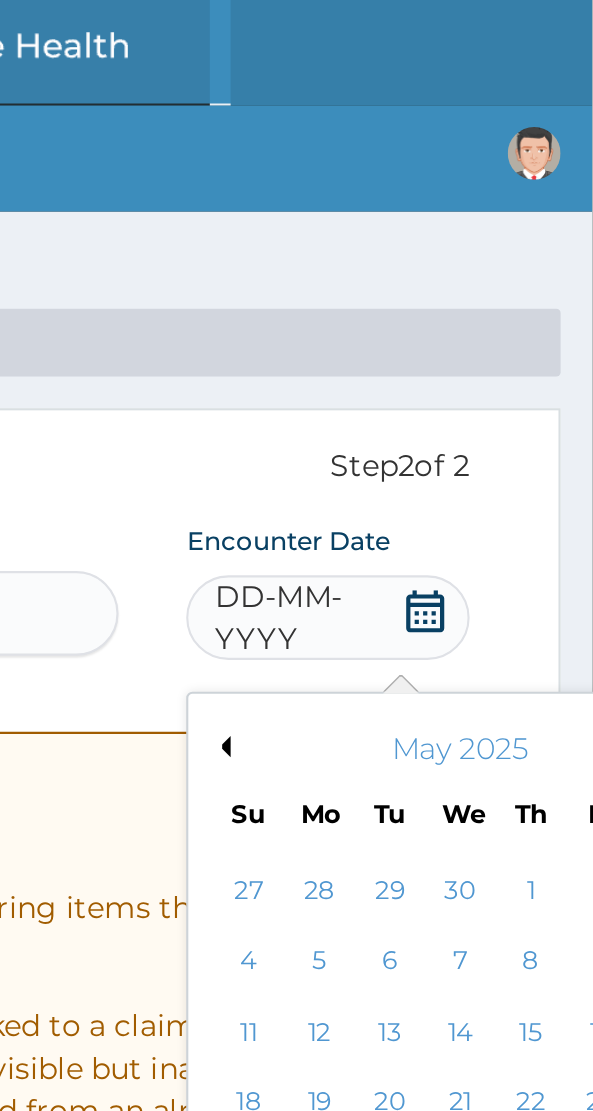 click on "Previous Month" at bounding box center [417, 353] 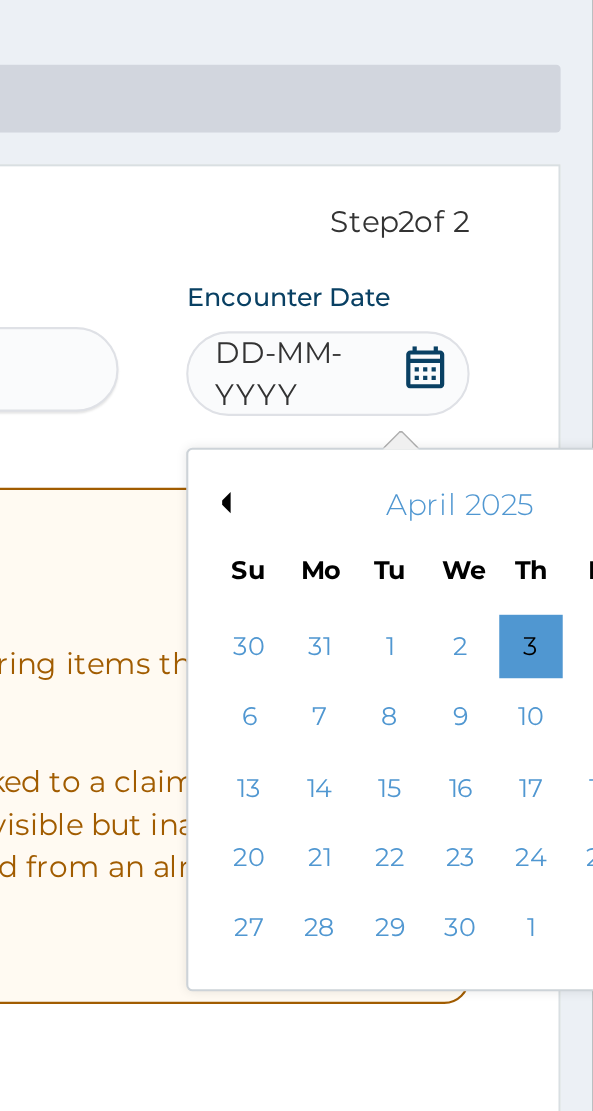 click on "30" at bounding box center [531, 555] 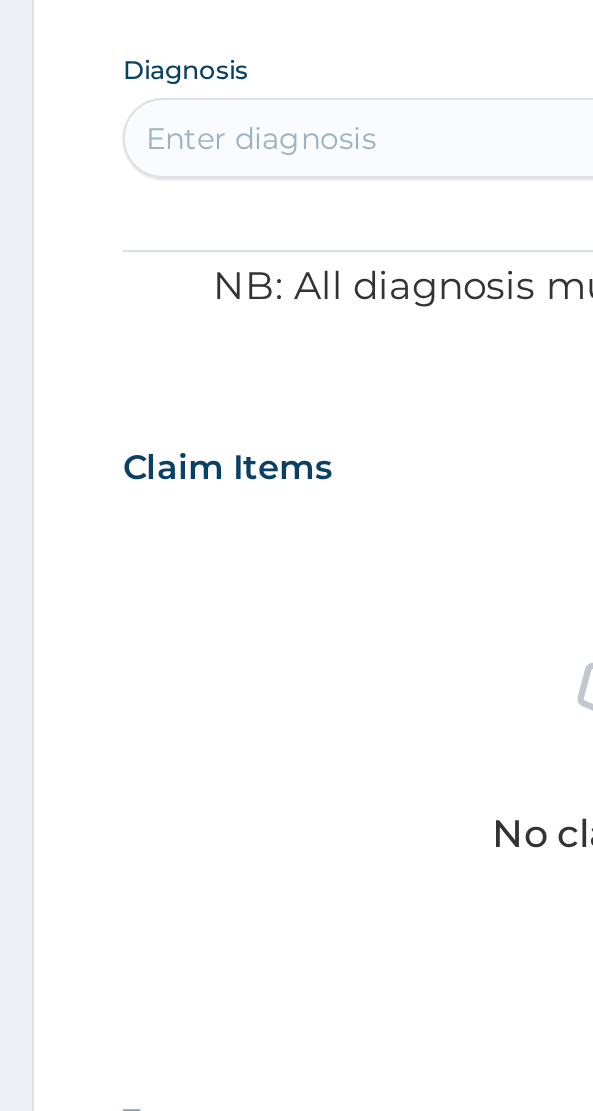 scroll, scrollTop: 590, scrollLeft: 0, axis: vertical 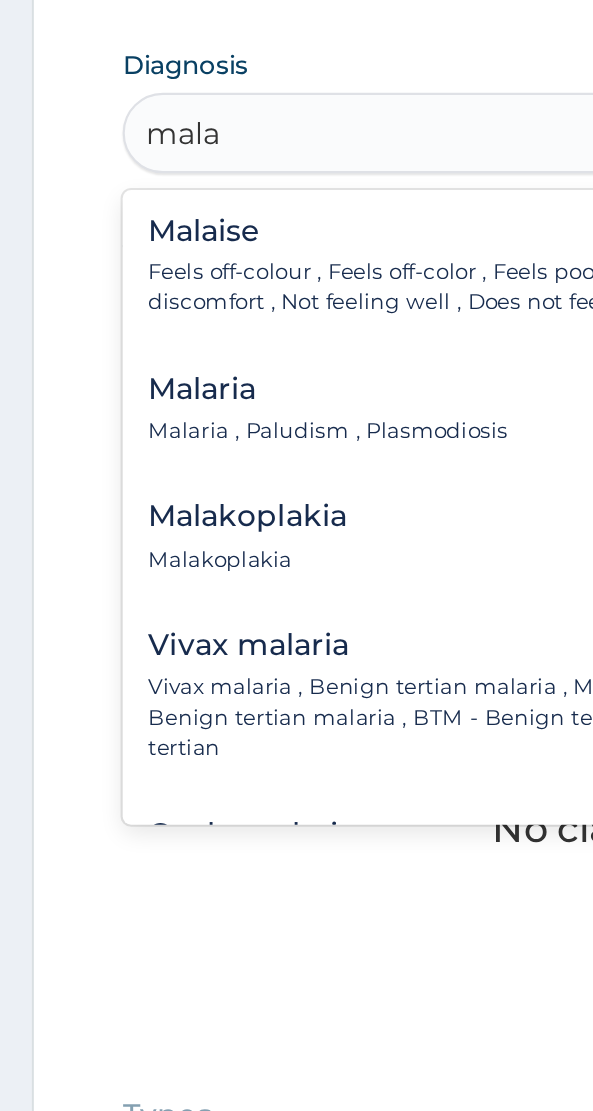 click on "Malaria , Paludism , Plasmodiosis" at bounding box center (155, 219) 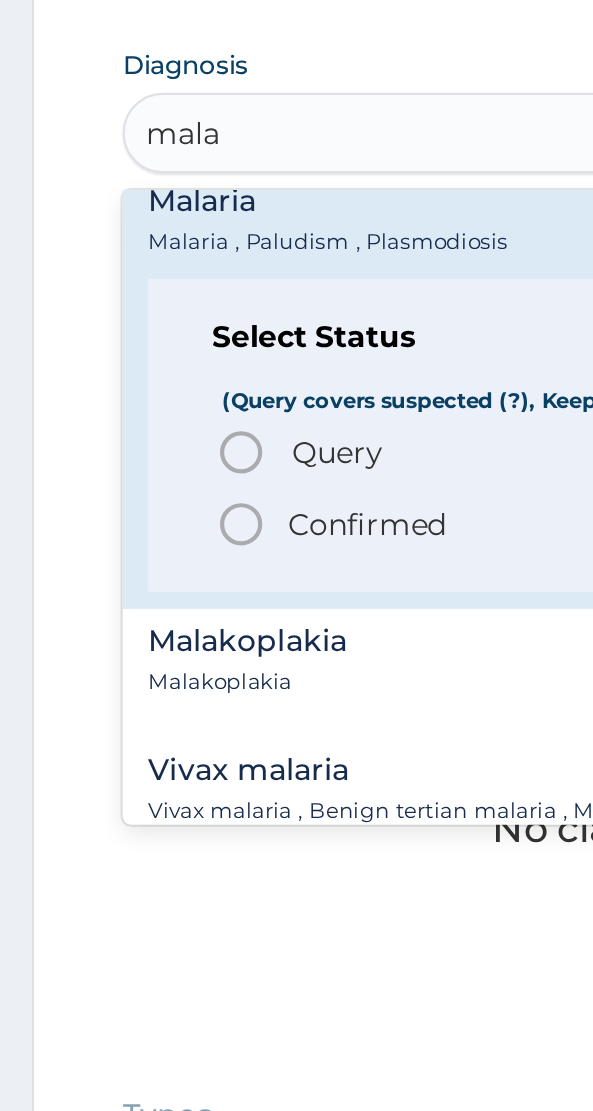 scroll, scrollTop: 107, scrollLeft: 0, axis: vertical 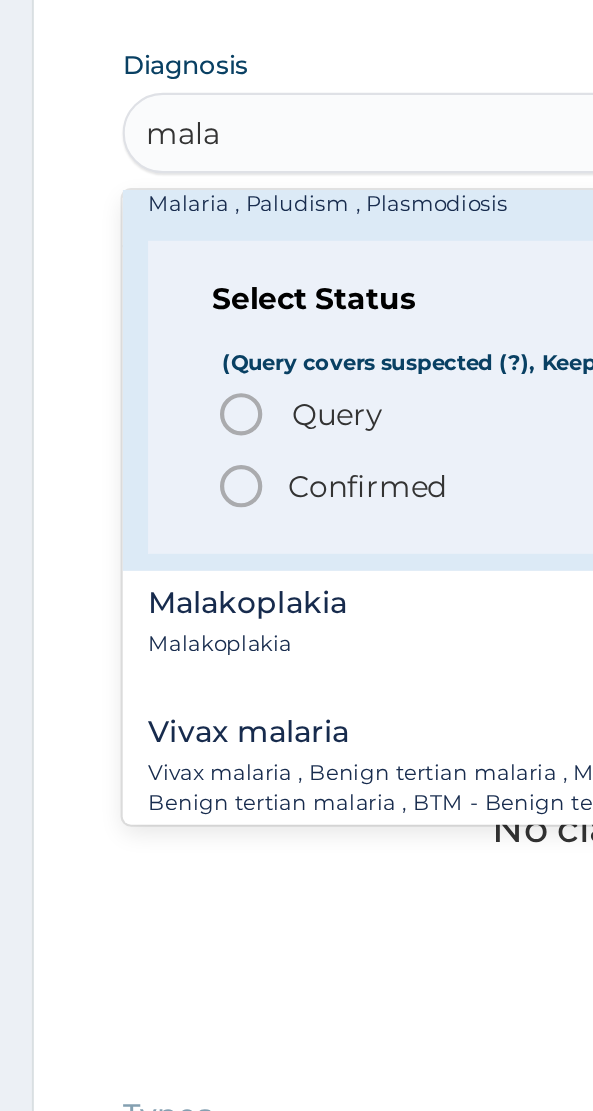 click on "Query" at bounding box center [159, 211] 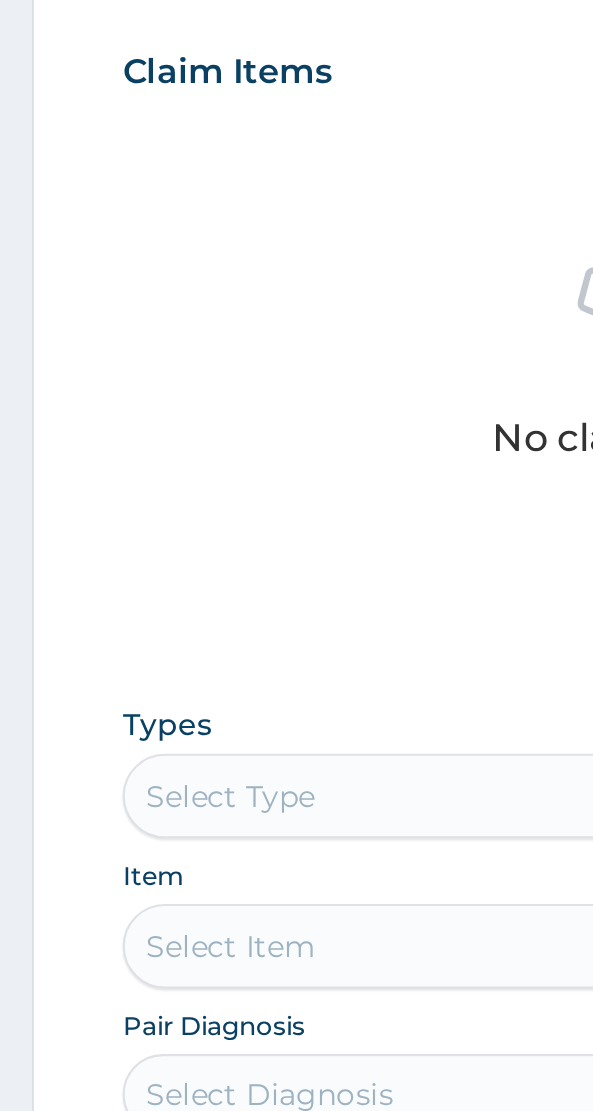 scroll, scrollTop: 573, scrollLeft: 0, axis: vertical 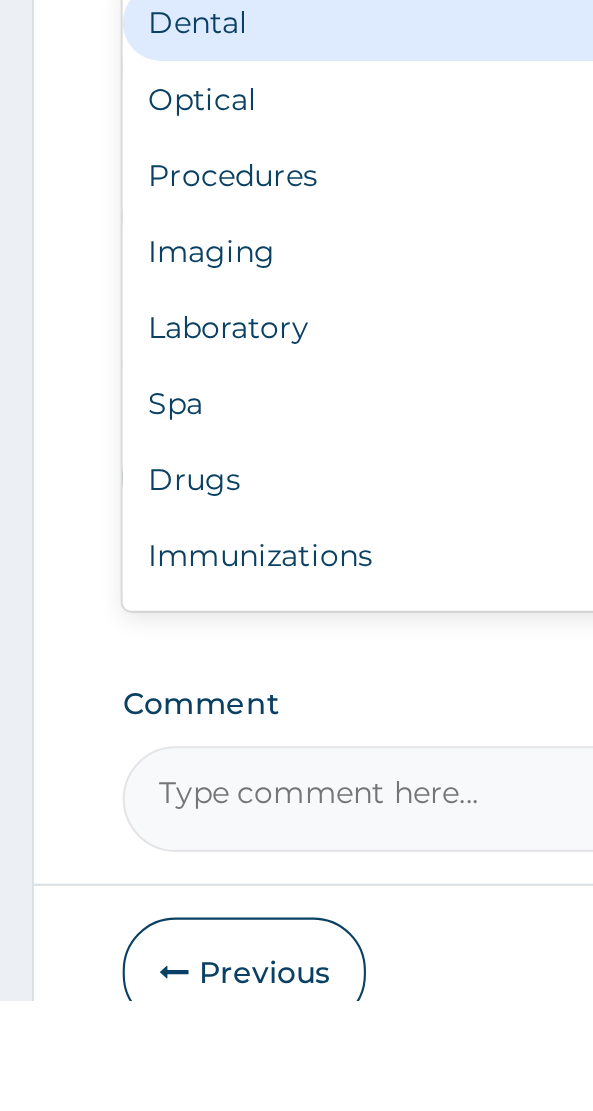 click on "Procedures" at bounding box center [296, 721] 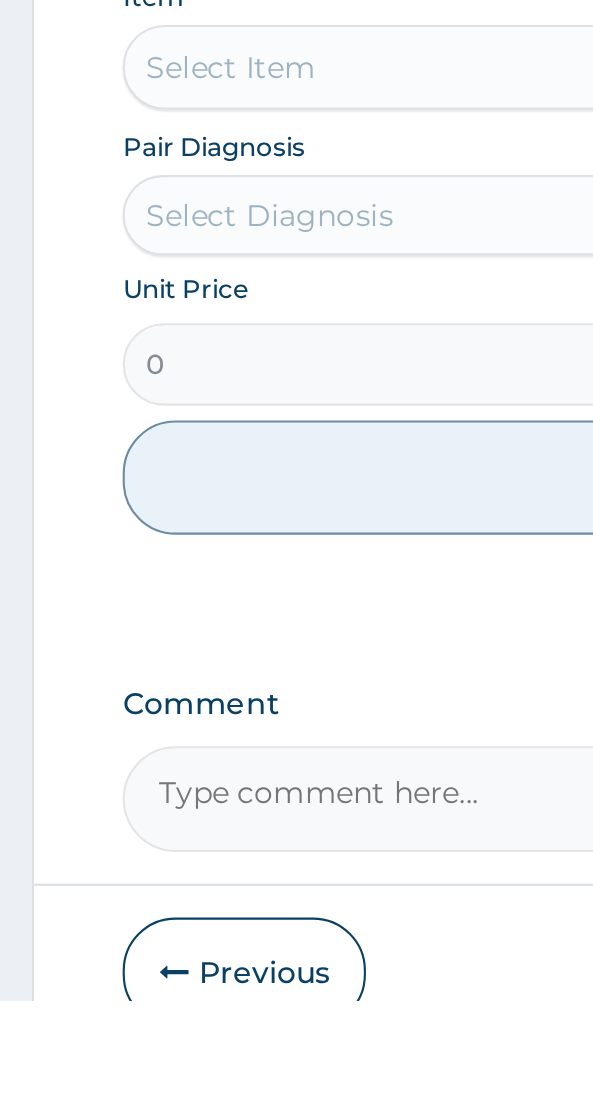 scroll, scrollTop: 573, scrollLeft: 0, axis: vertical 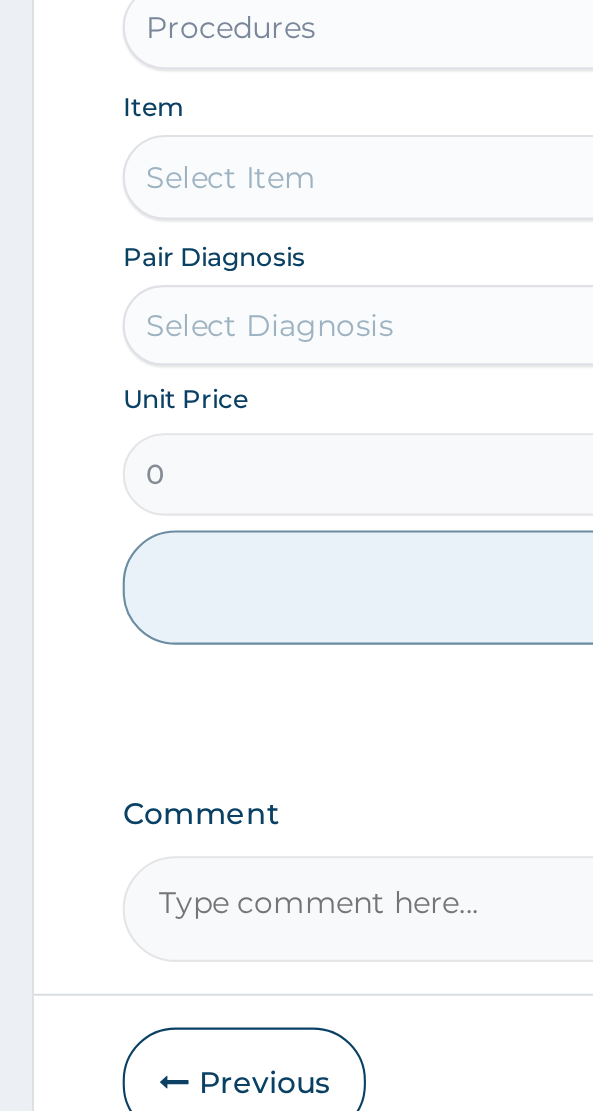 click on "Select Item" at bounding box center (296, 670) 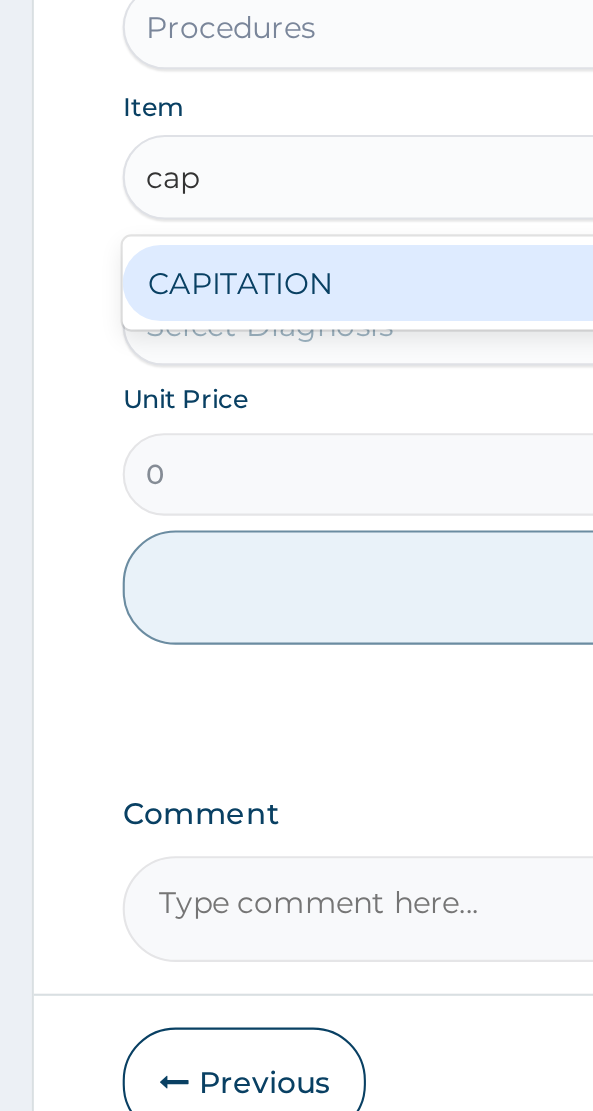 scroll, scrollTop: 0, scrollLeft: 0, axis: both 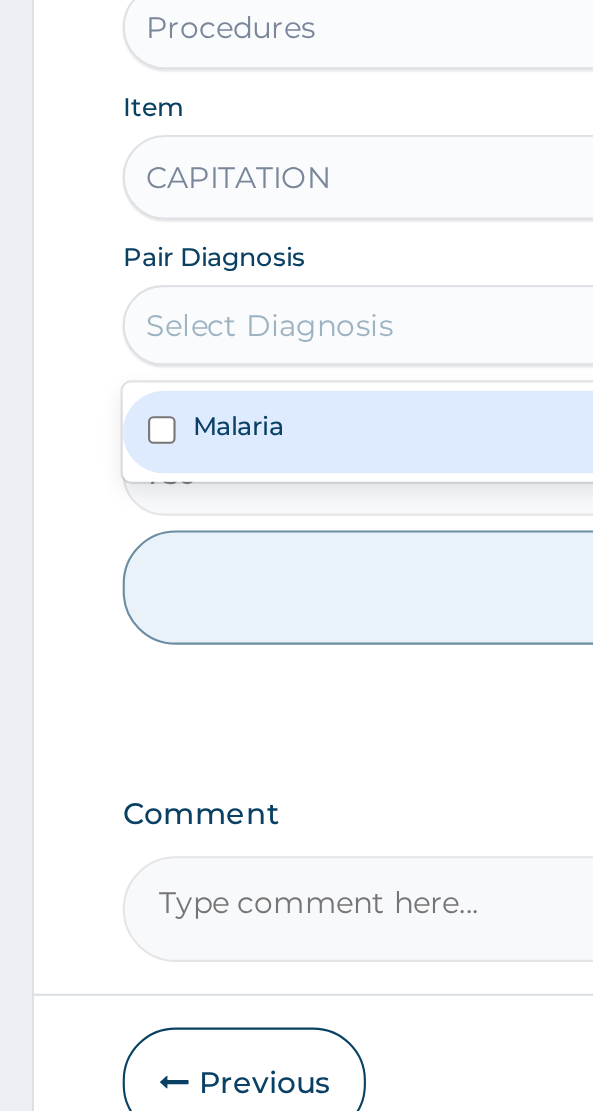 click at bounding box center [76, 789] 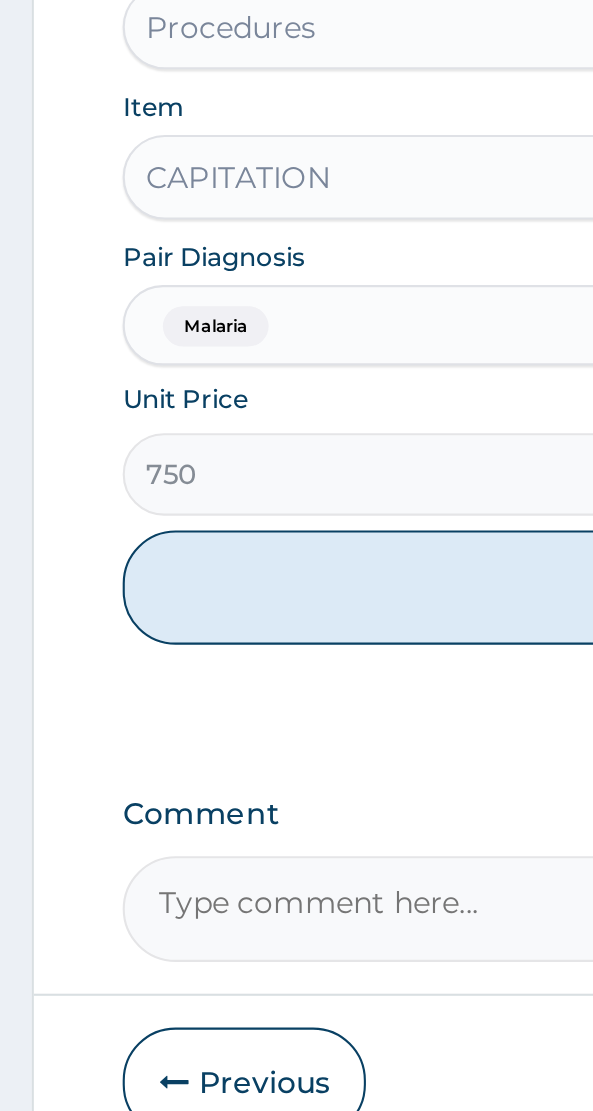 click on "Add" at bounding box center (296, 864) 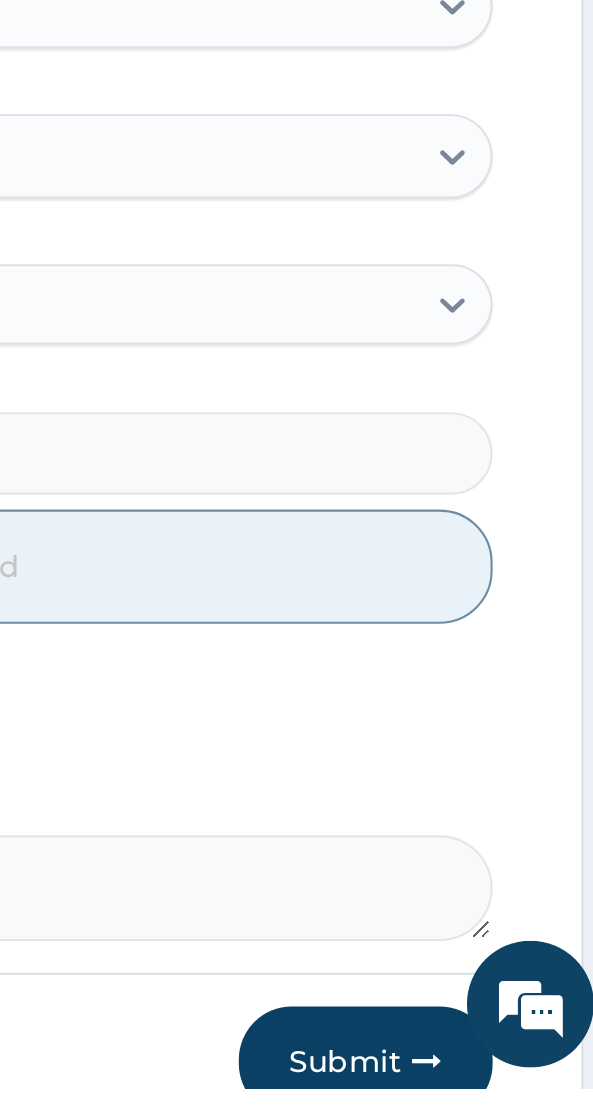 scroll, scrollTop: 570, scrollLeft: 0, axis: vertical 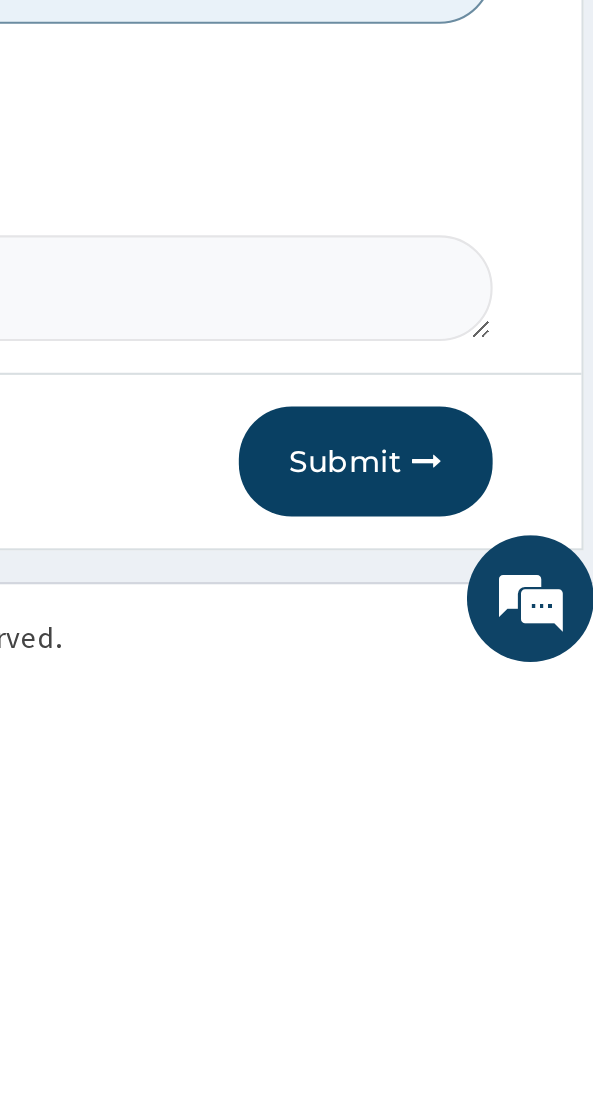 click on "Submit" at bounding box center (475, 1006) 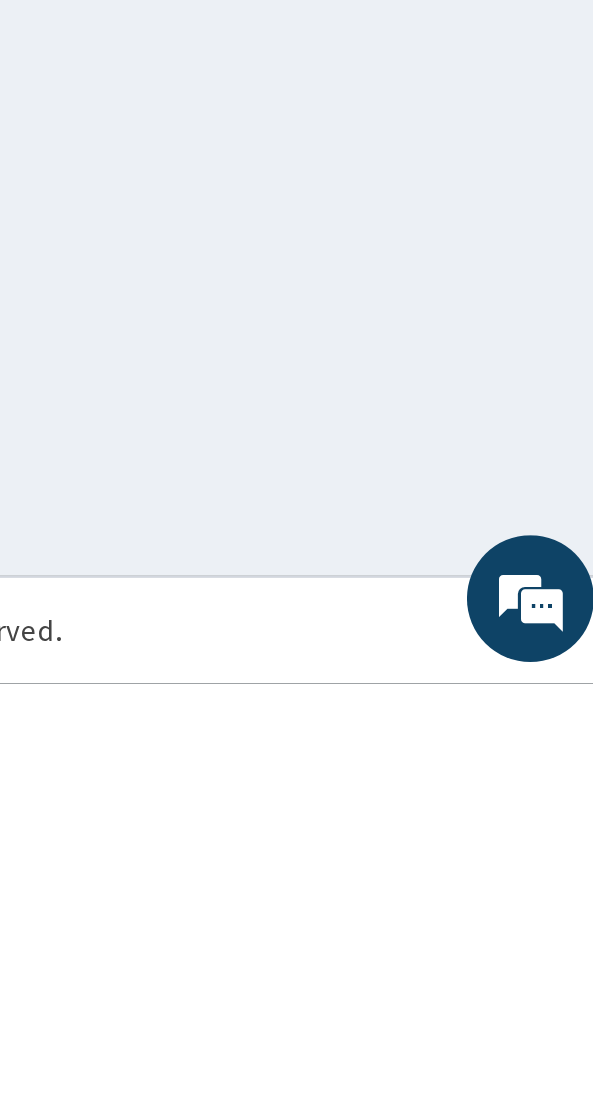 scroll, scrollTop: 91, scrollLeft: 0, axis: vertical 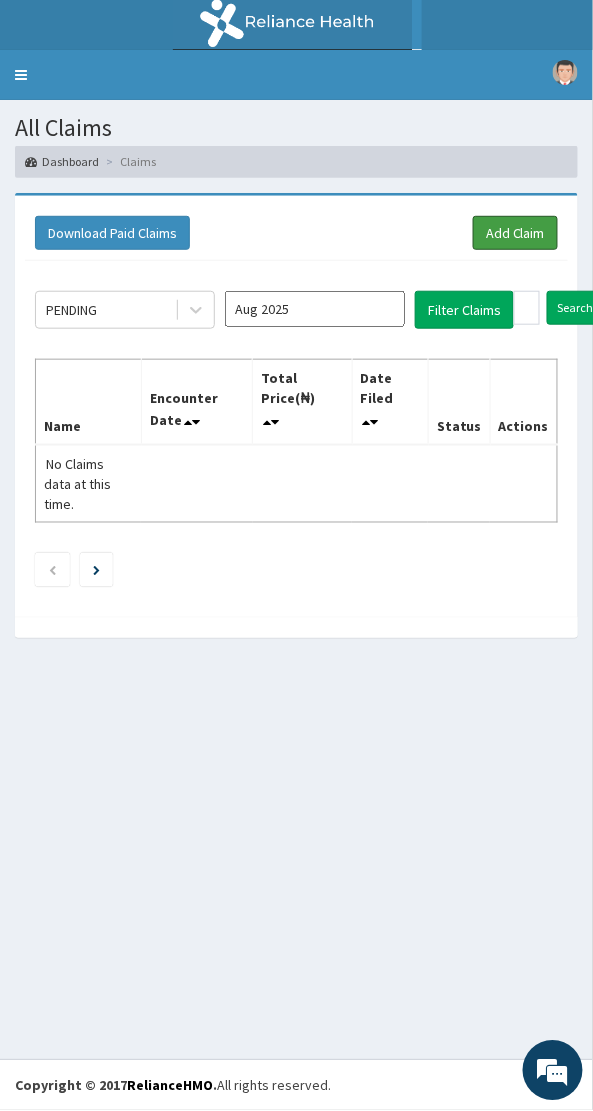 click on "Add Claim" at bounding box center (515, 233) 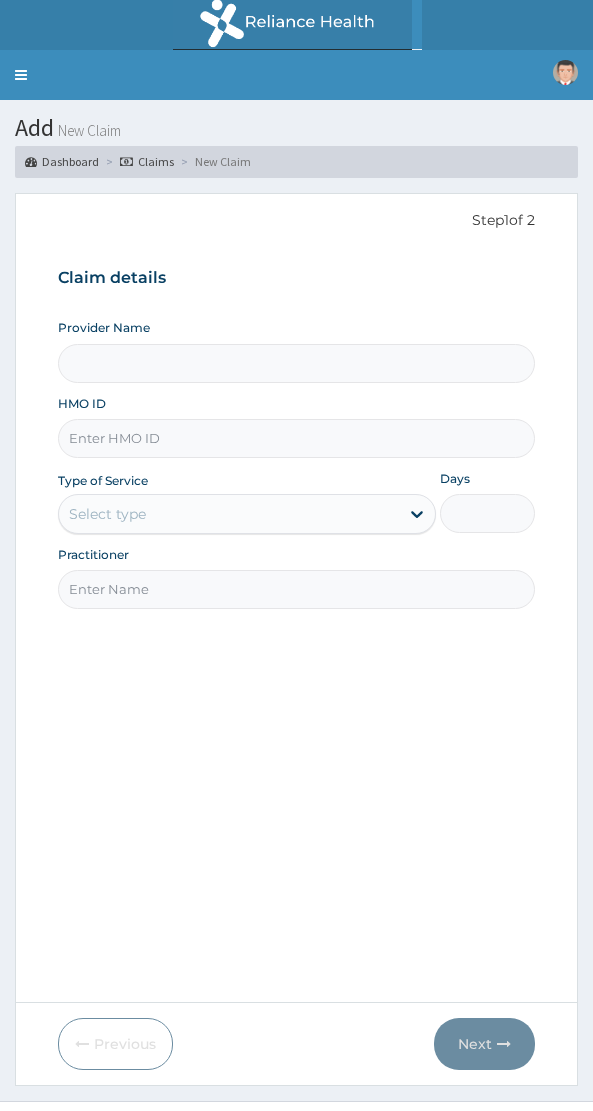 scroll, scrollTop: 0, scrollLeft: 0, axis: both 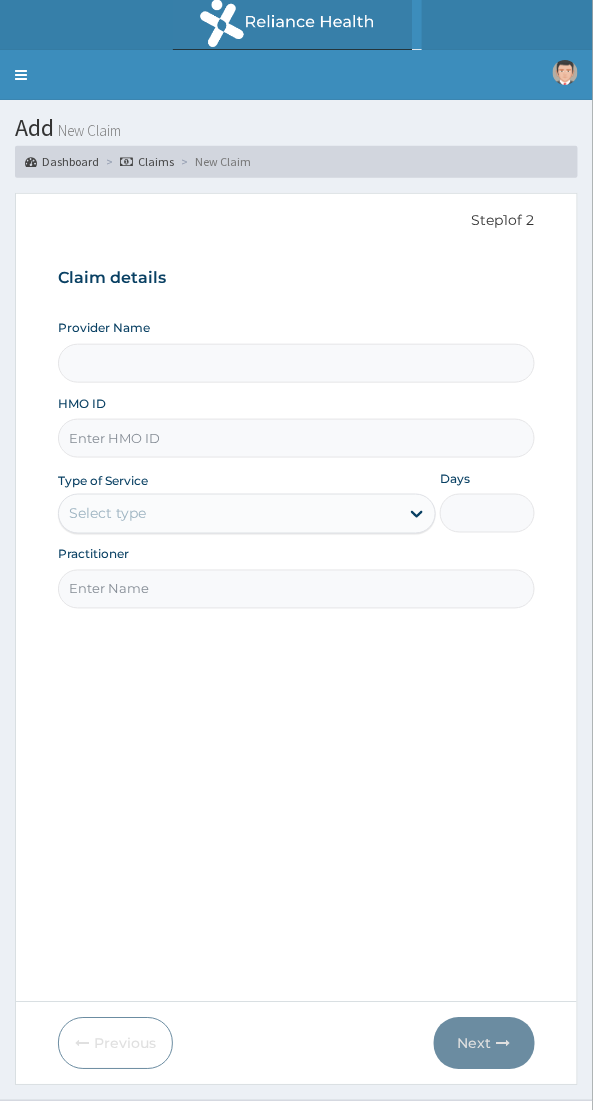 click on "HMO ID" at bounding box center [296, 438] 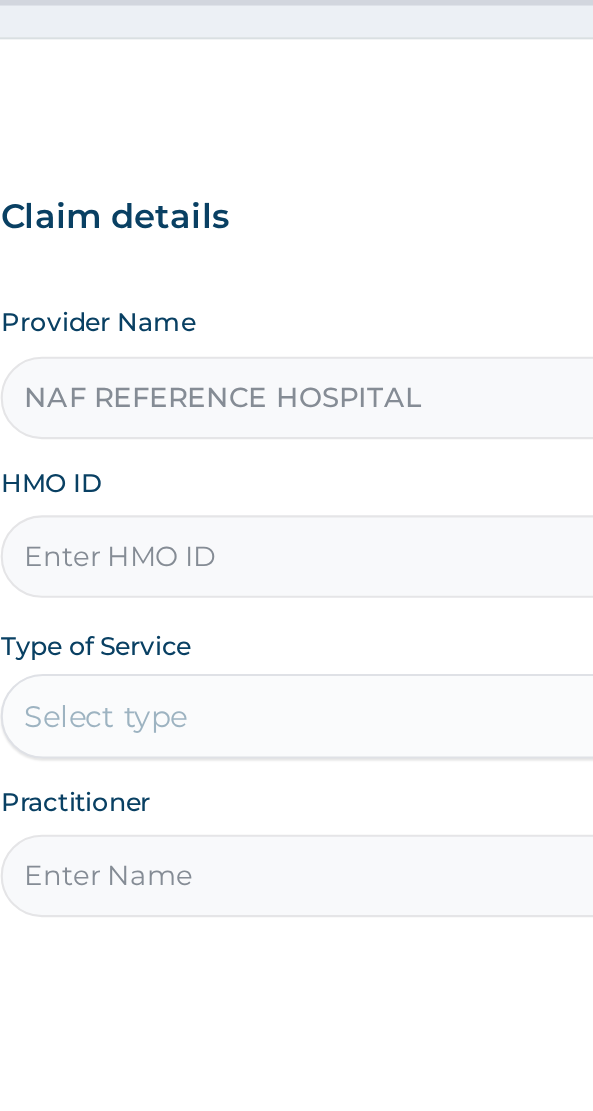 scroll, scrollTop: 0, scrollLeft: 0, axis: both 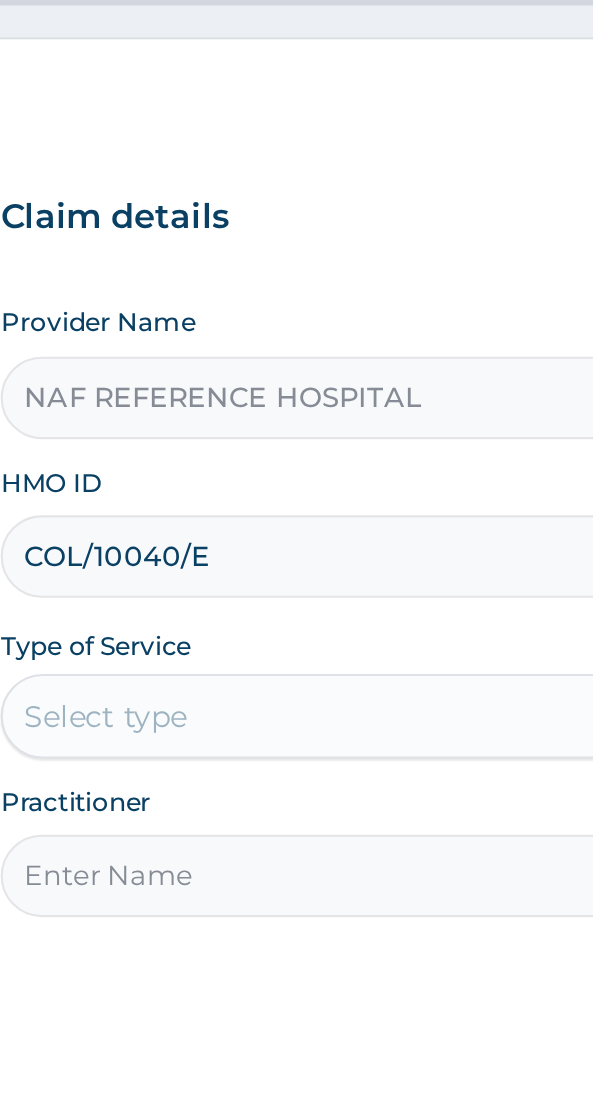 click on "COL/10040/E" at bounding box center [296, 438] 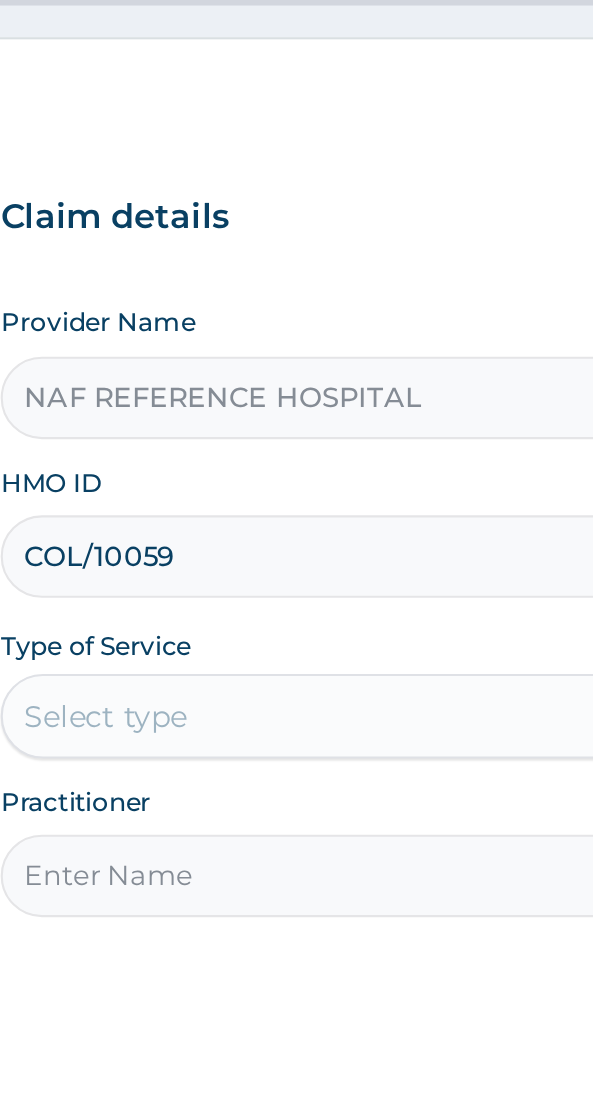 scroll, scrollTop: 0, scrollLeft: 0, axis: both 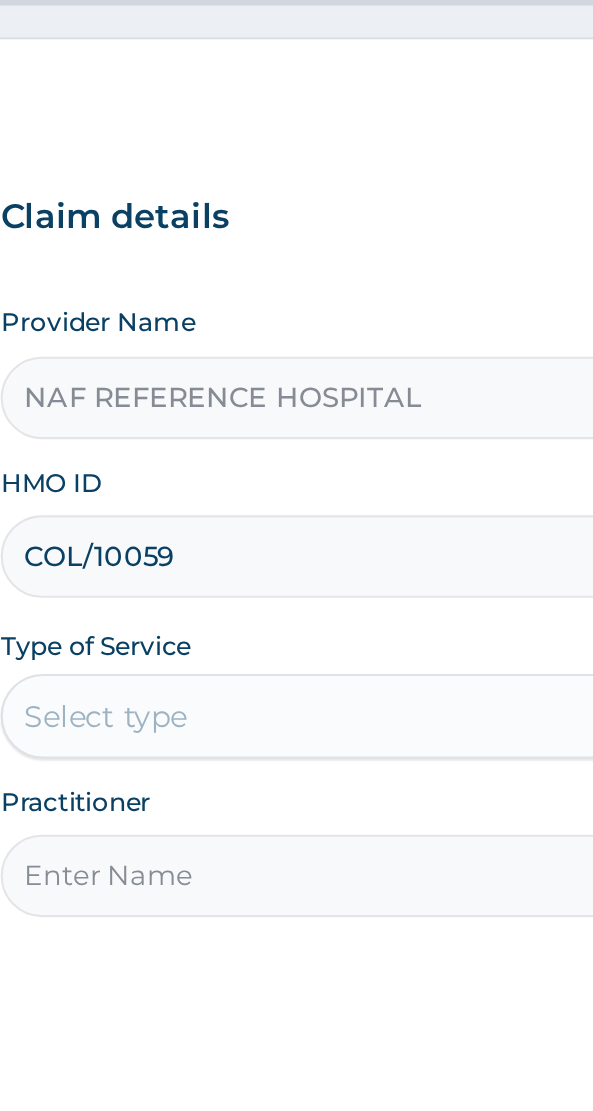 type on "COL/10059/D" 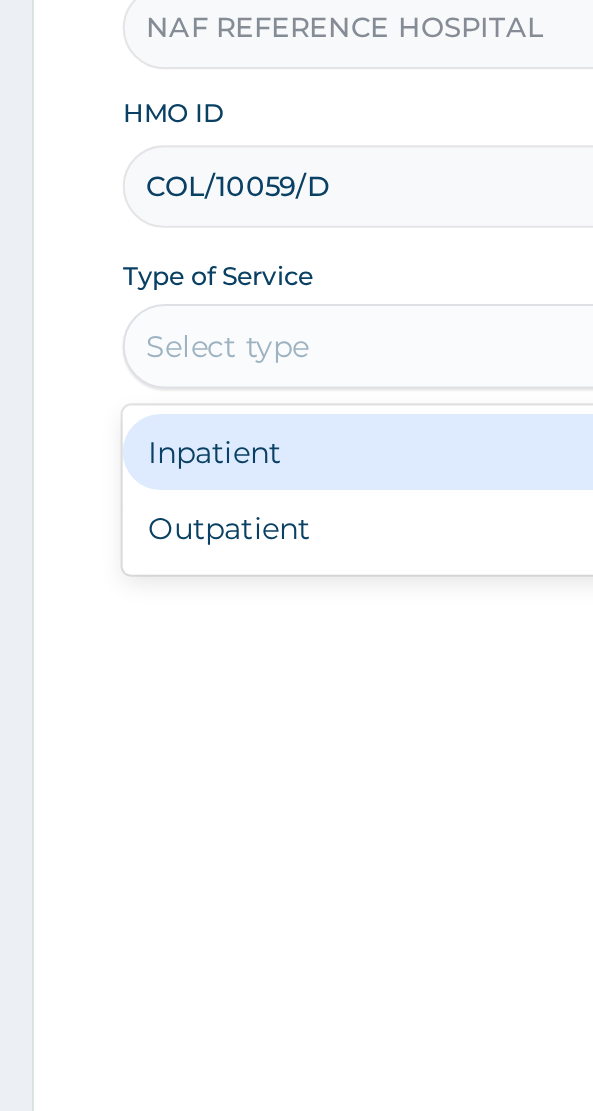 click on "Outpatient" at bounding box center (247, 600) 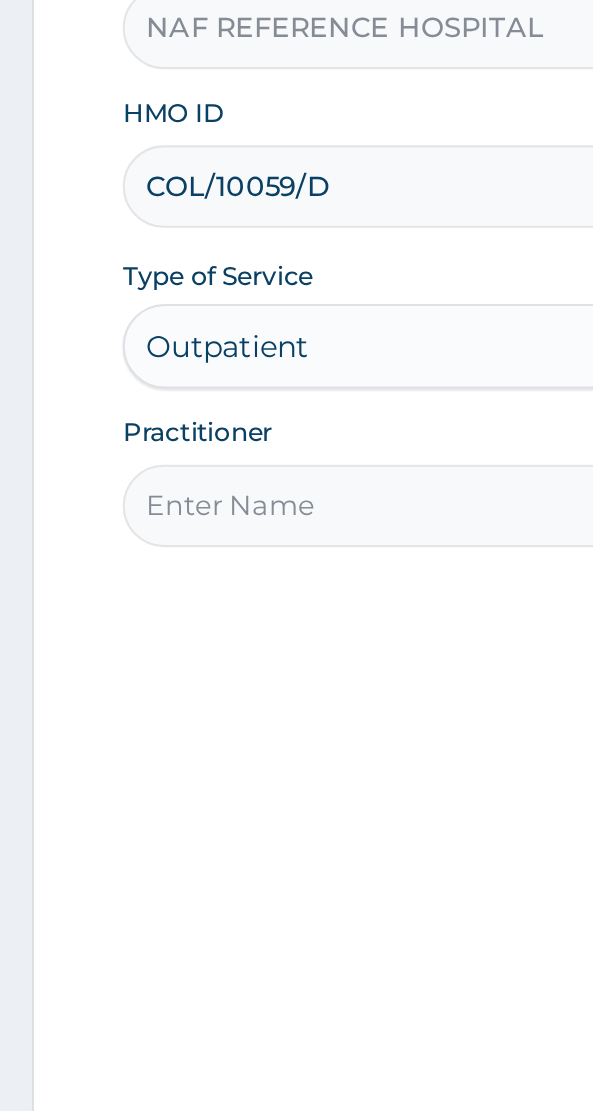 click on "Practitioner" at bounding box center [296, 589] 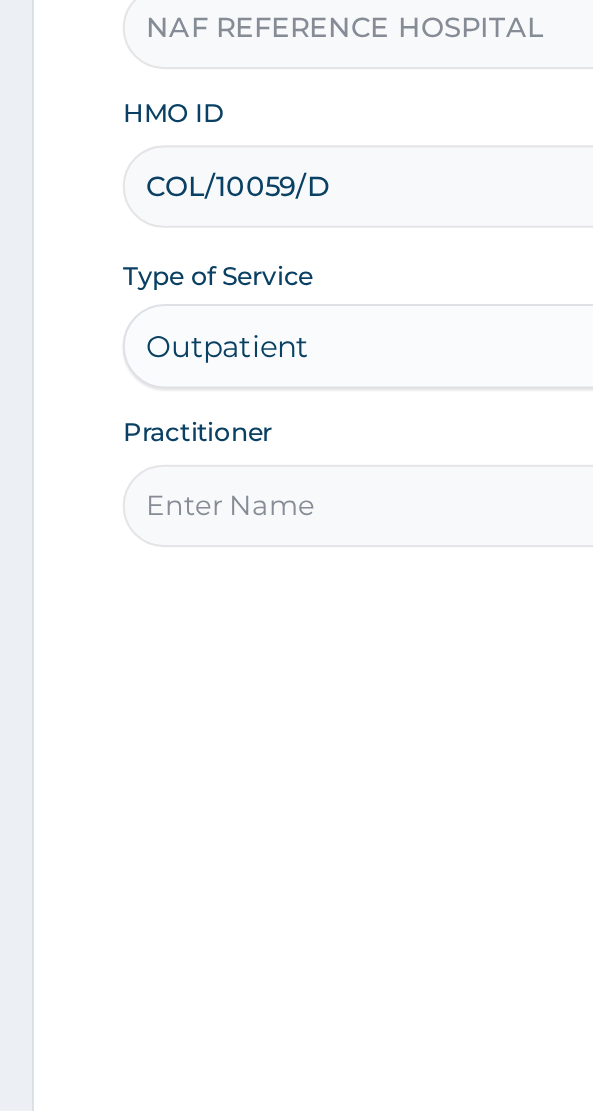 type on "Dr [LAST]" 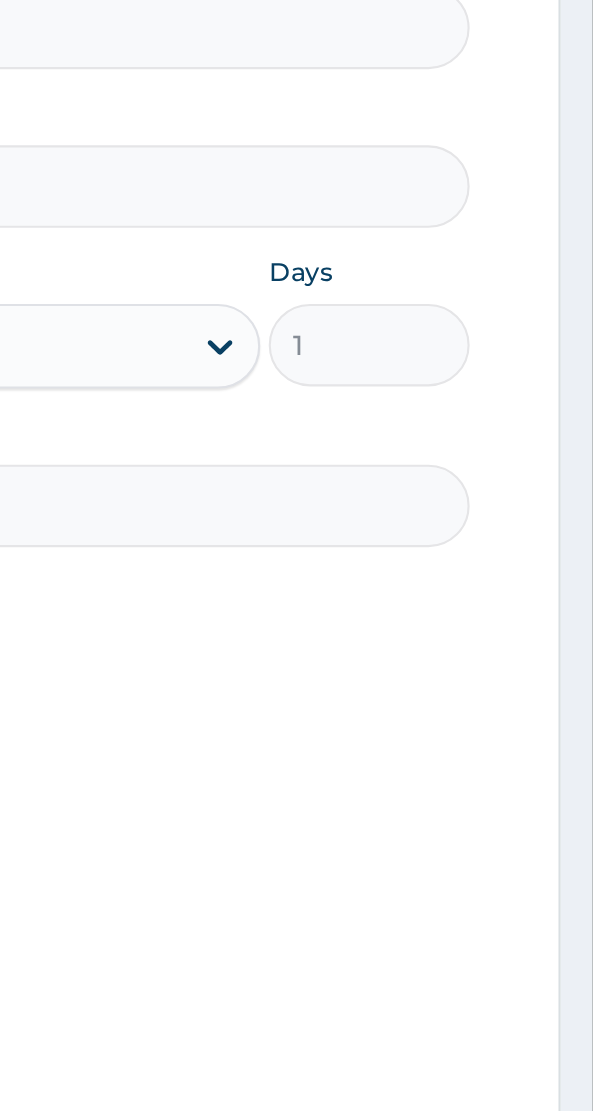 scroll, scrollTop: 40, scrollLeft: 0, axis: vertical 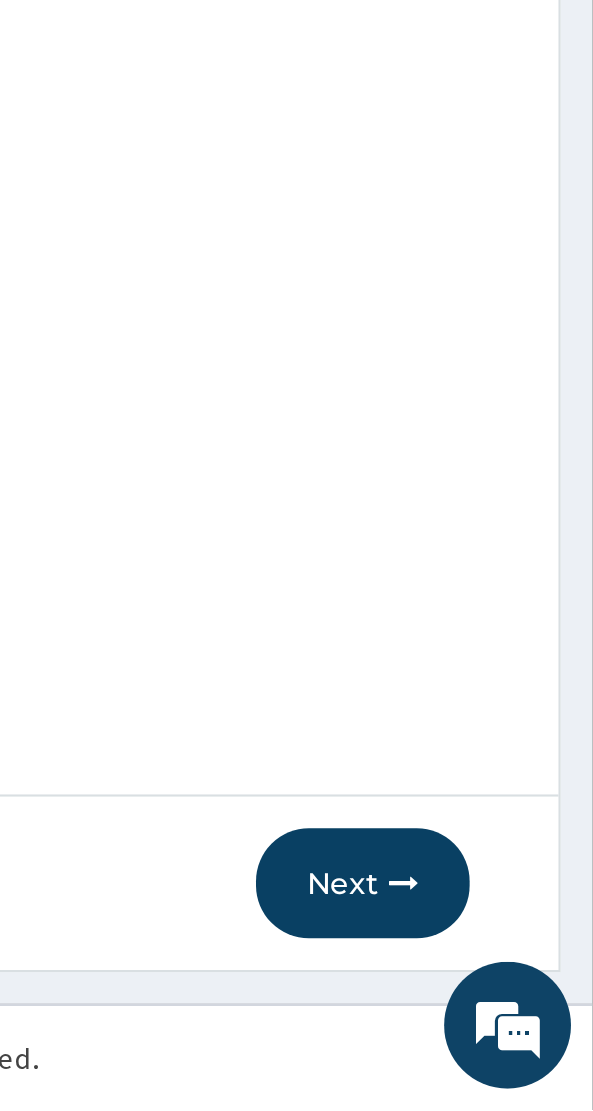 click at bounding box center [504, 1004] 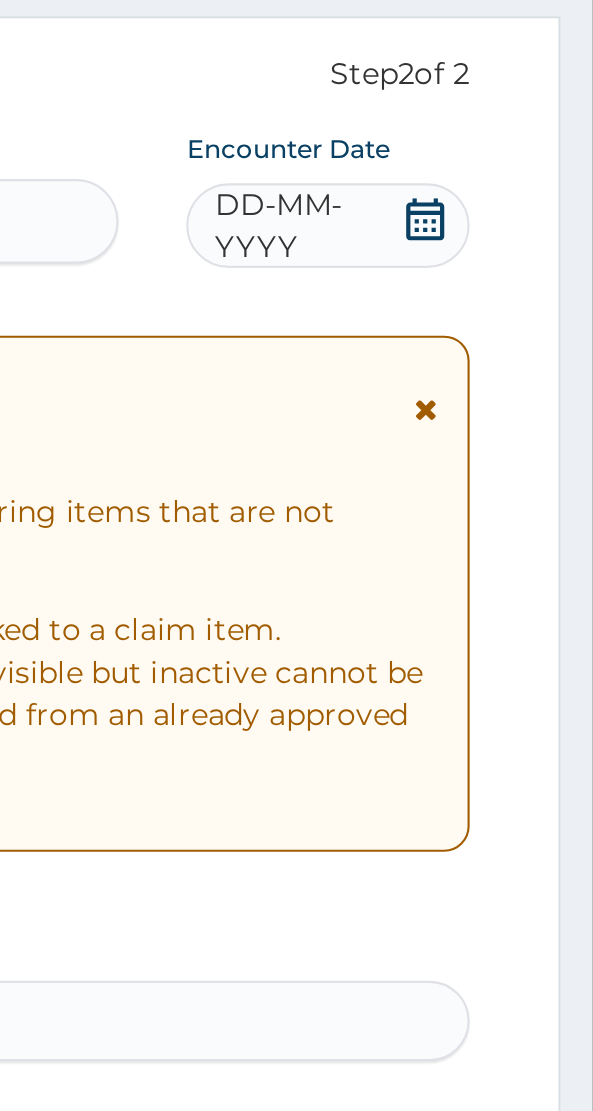 scroll, scrollTop: 40, scrollLeft: 0, axis: vertical 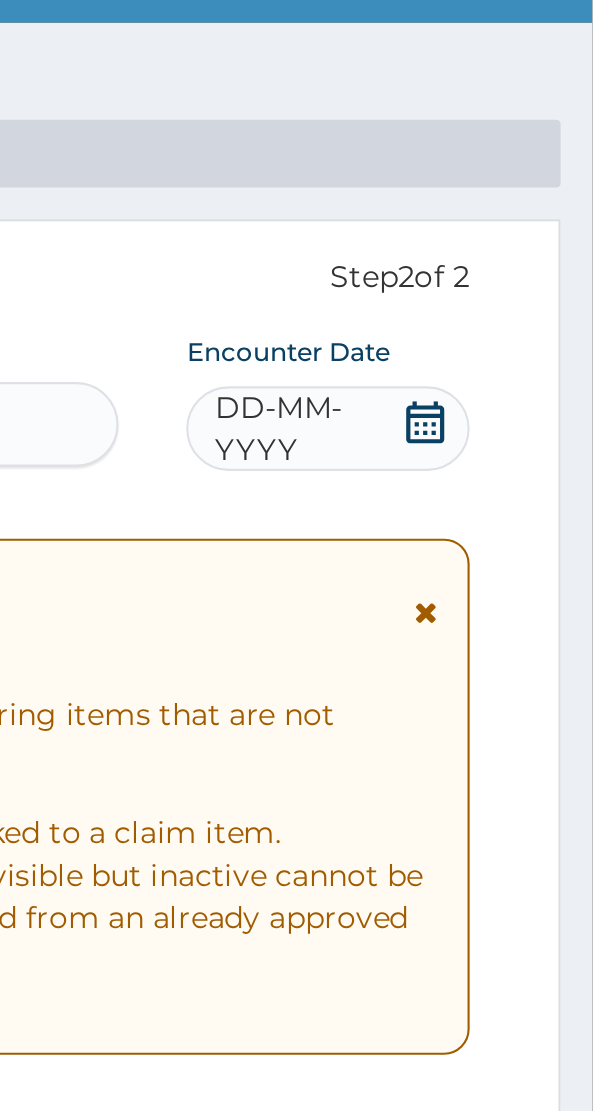 click 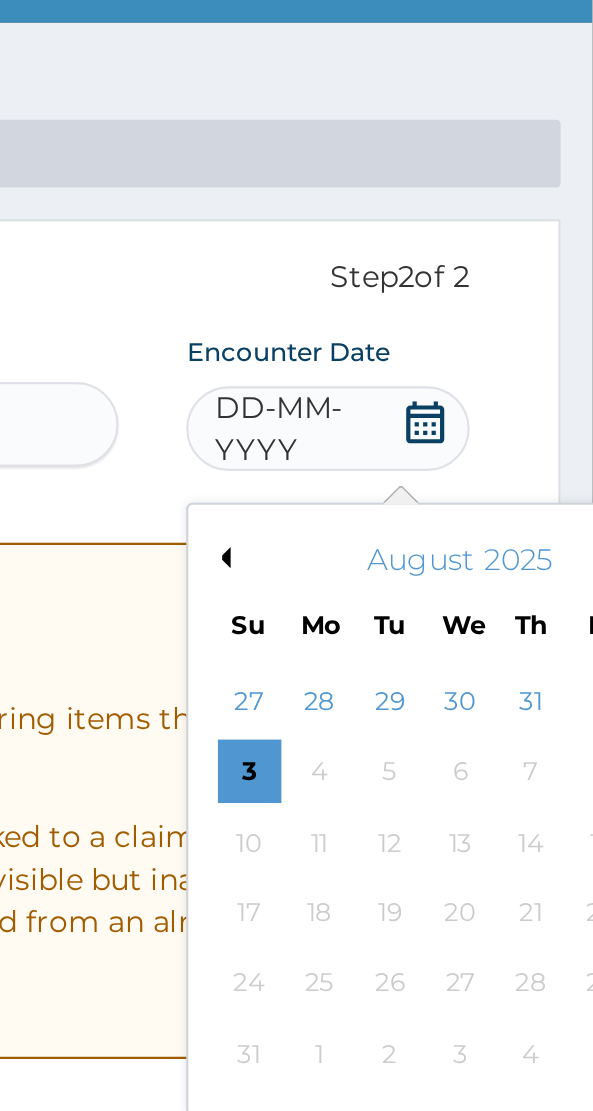 click on "Previous Month" at bounding box center (417, 313) 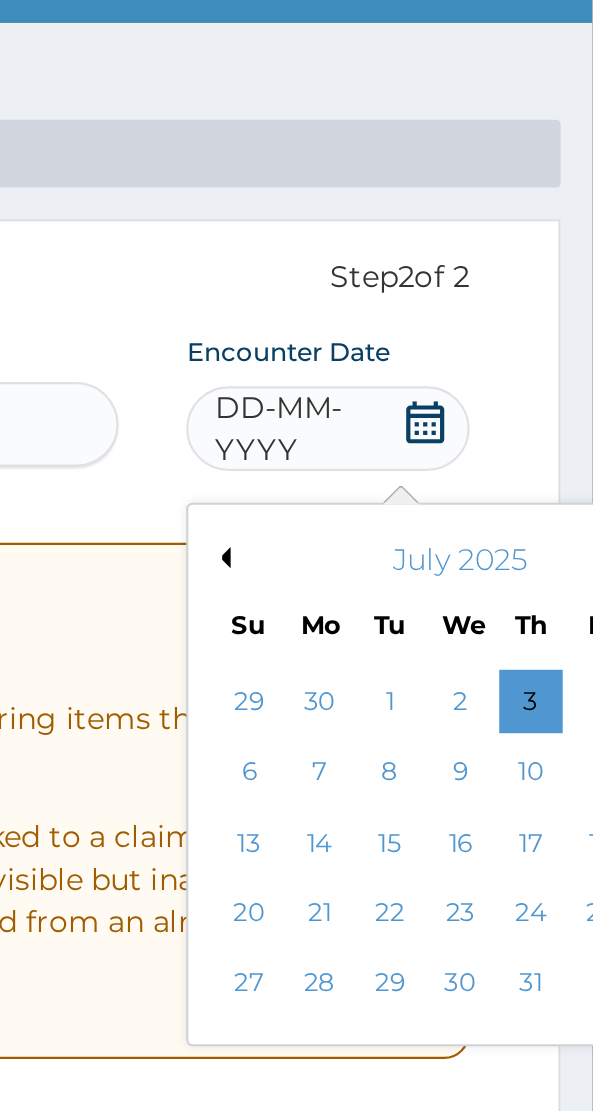 click on "Previous Month" at bounding box center (417, 313) 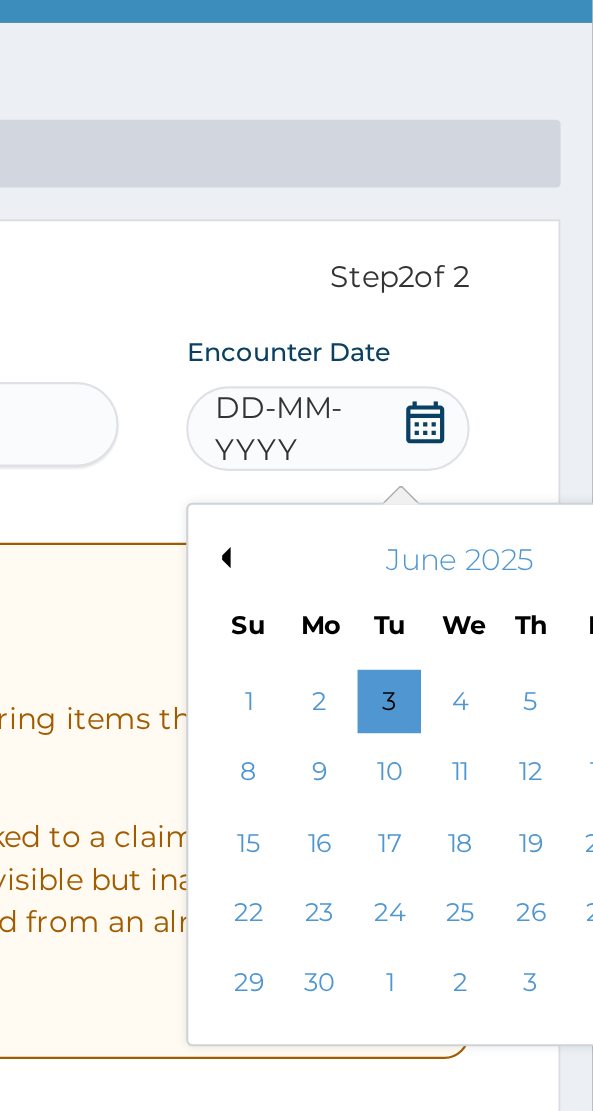 click on "June 2025" at bounding box center (530, 314) 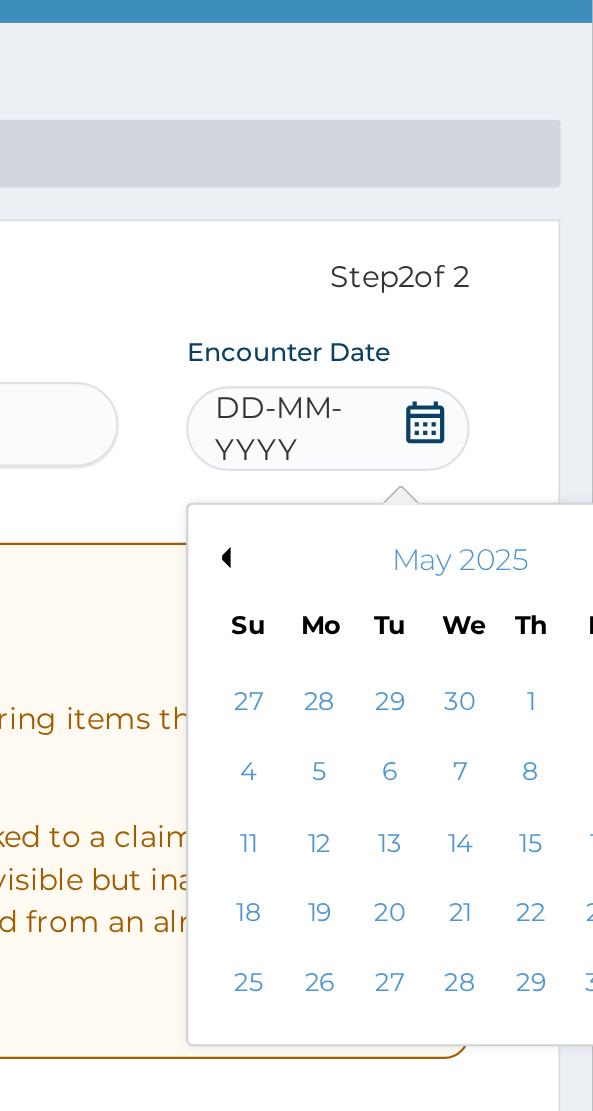 click on "Previous Month" at bounding box center [417, 313] 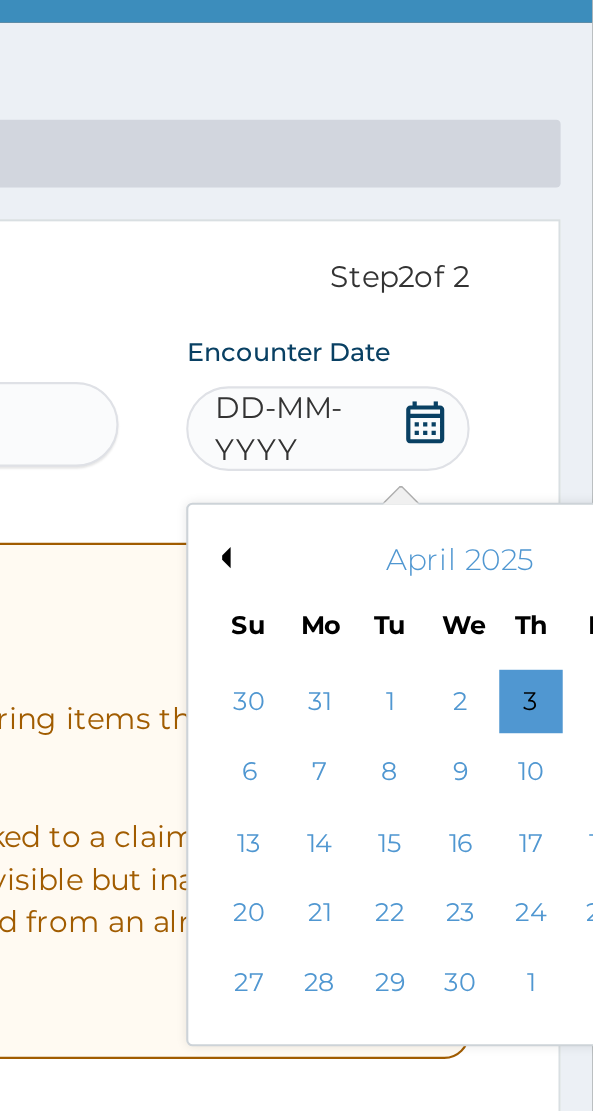 click on "30" at bounding box center (531, 515) 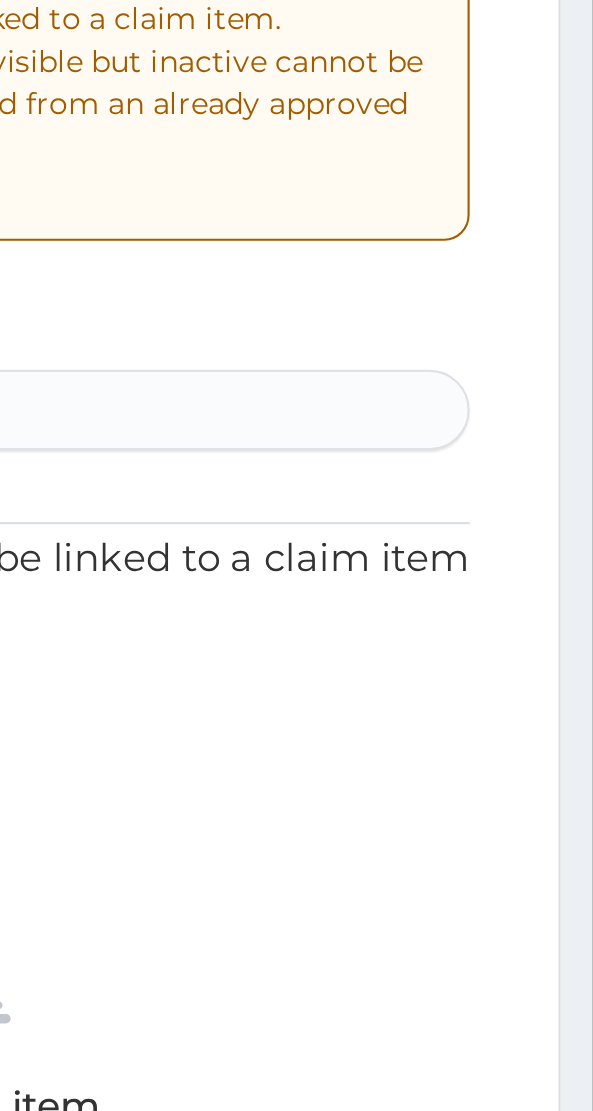 scroll, scrollTop: 40, scrollLeft: 0, axis: vertical 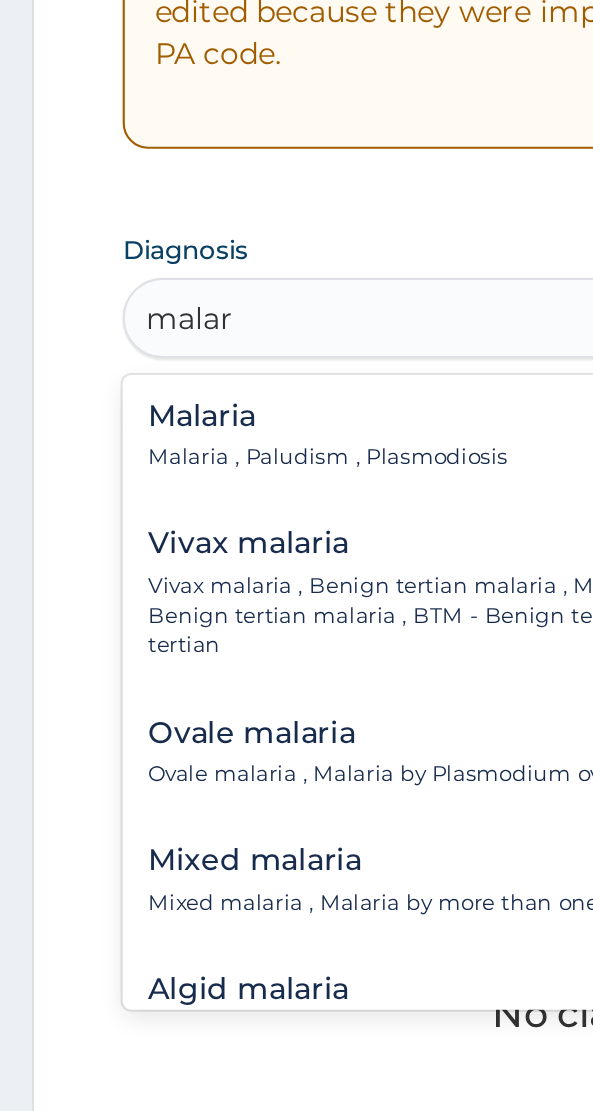 click on "Malaria , Paludism , Plasmodiosis" at bounding box center (155, 694) 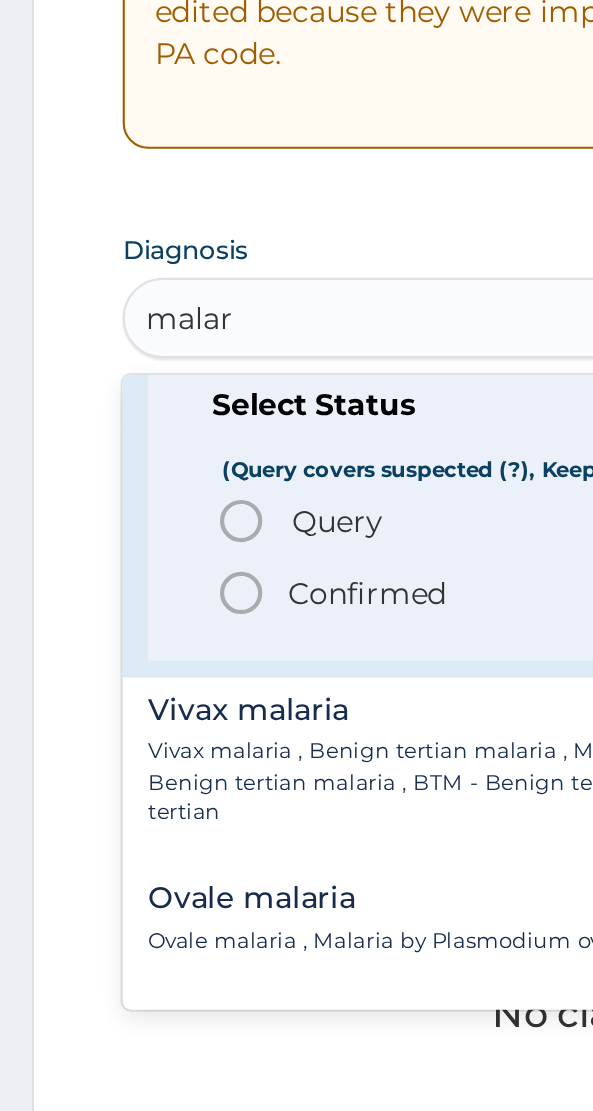 scroll, scrollTop: 88, scrollLeft: 0, axis: vertical 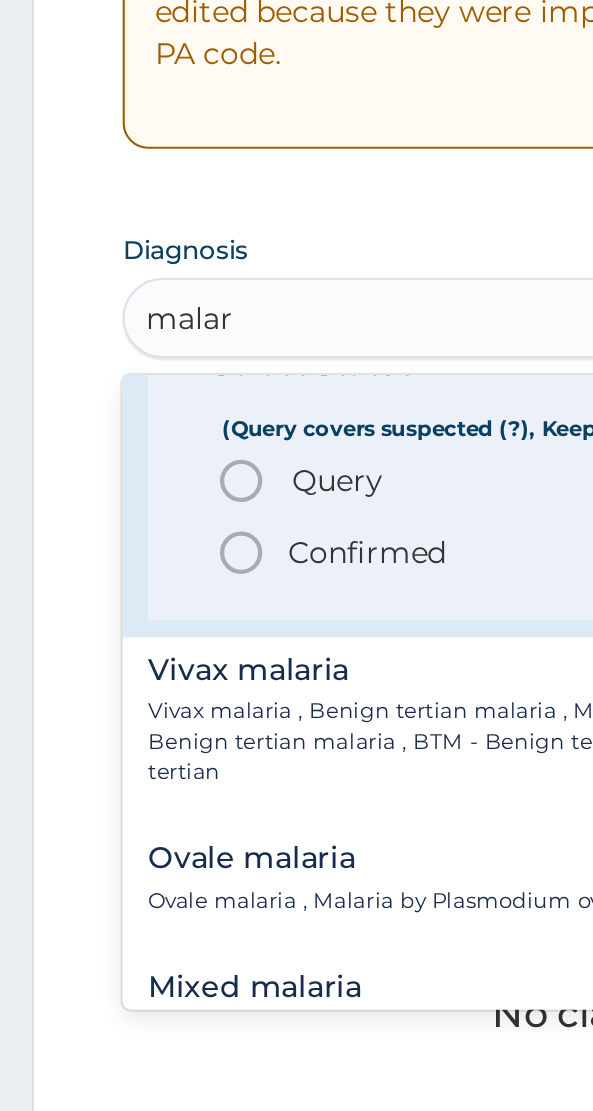 click on "Query" at bounding box center [159, 705] 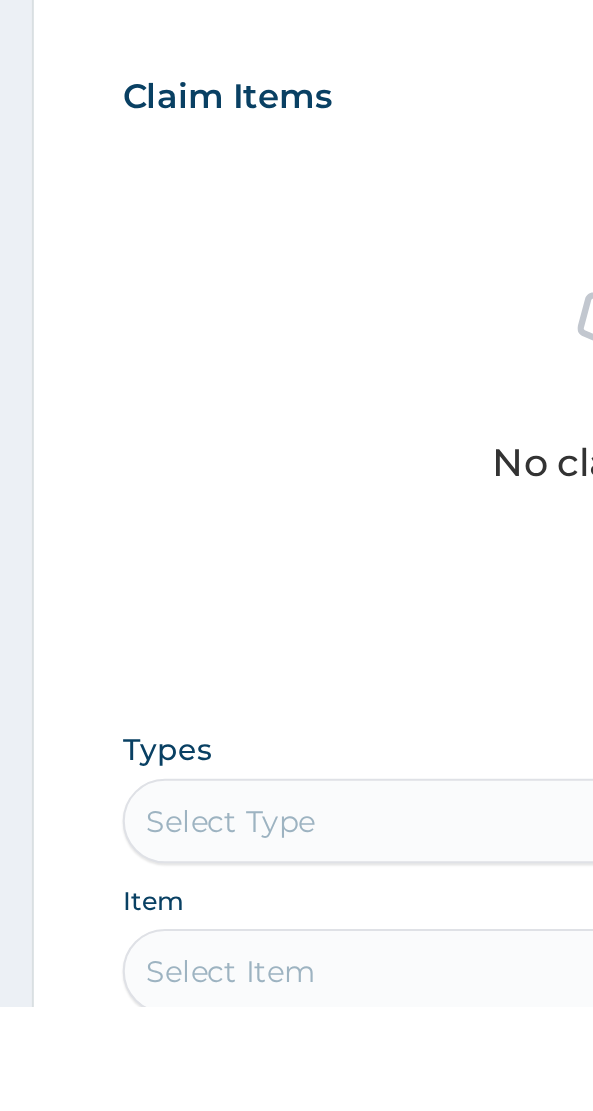 scroll, scrollTop: 150, scrollLeft: 0, axis: vertical 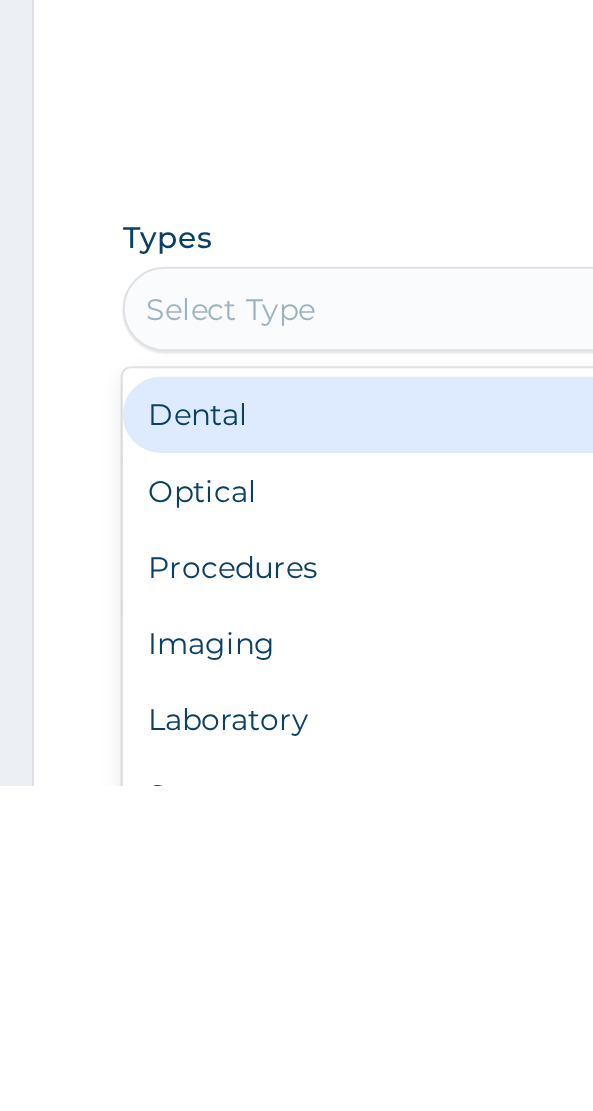 click on "Procedures" at bounding box center (296, 1008) 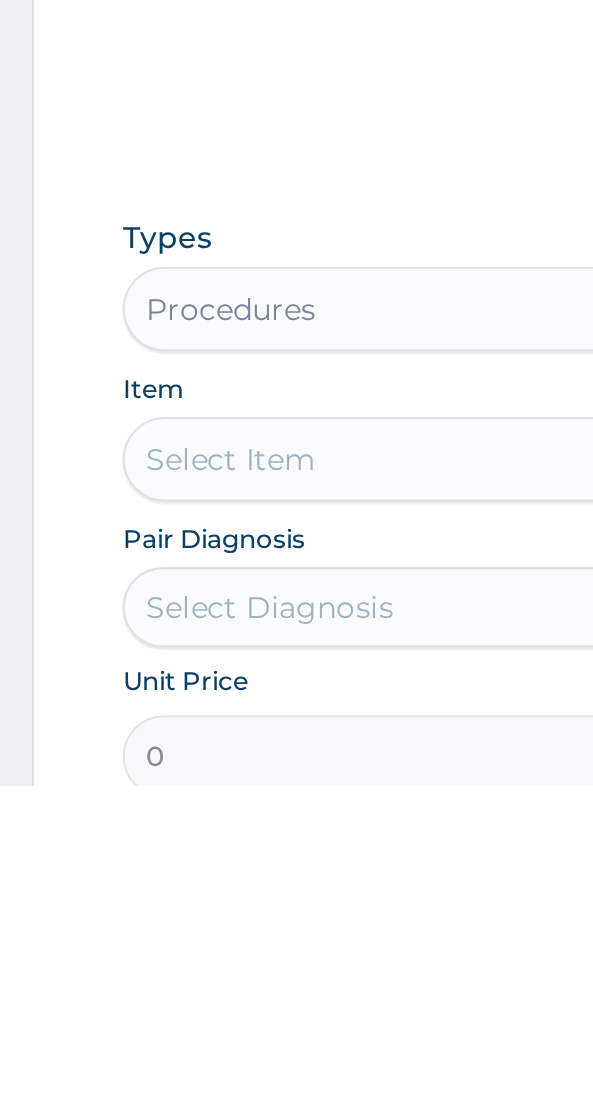 scroll, scrollTop: 286, scrollLeft: 0, axis: vertical 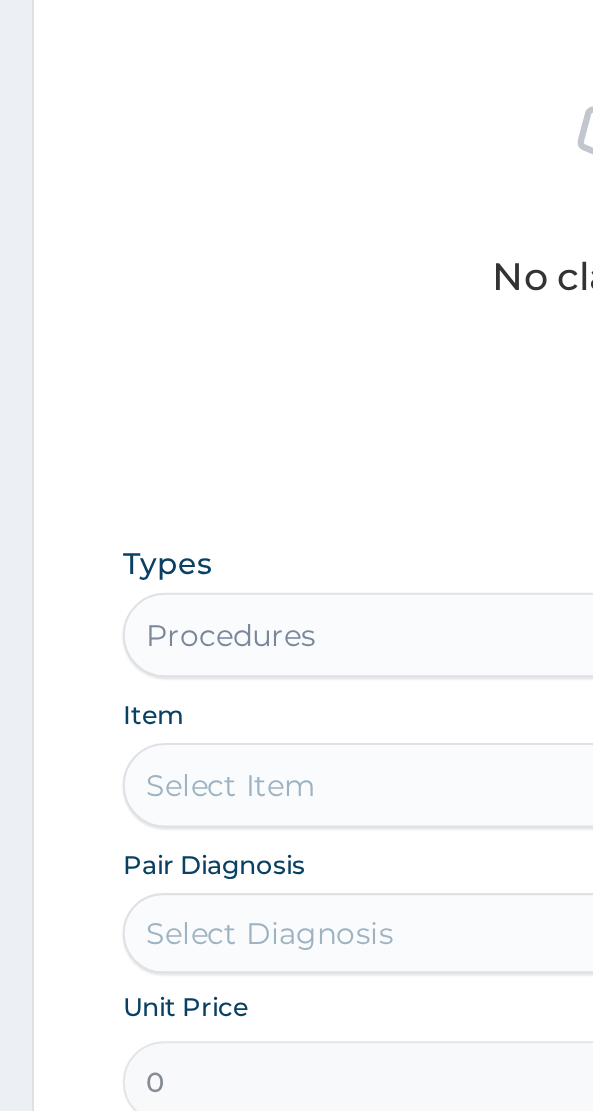 click on "Select Item" at bounding box center (296, 957) 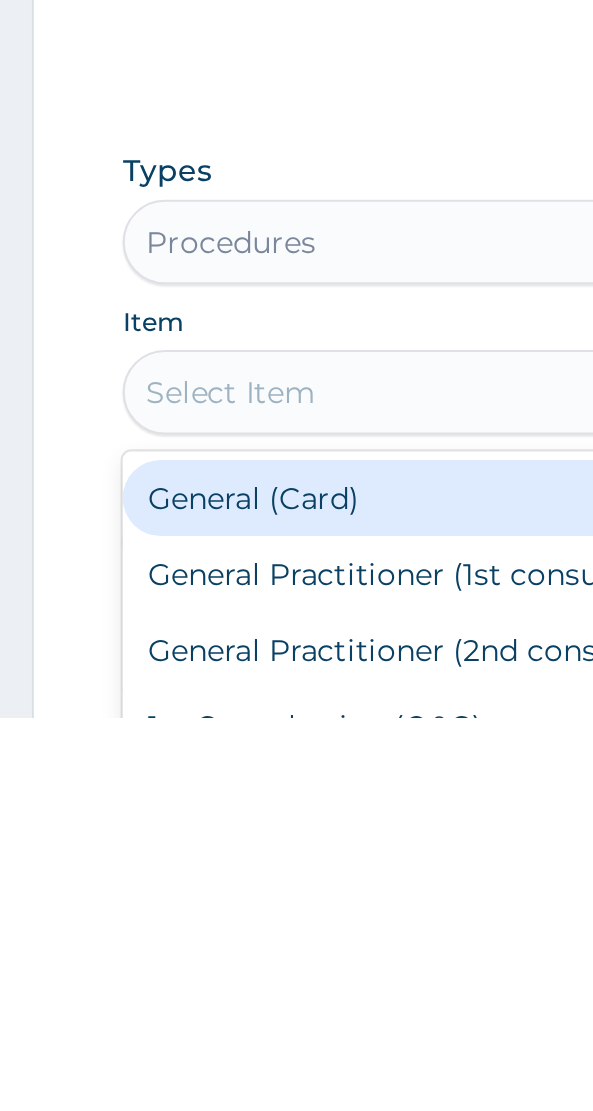 scroll, scrollTop: 293, scrollLeft: 0, axis: vertical 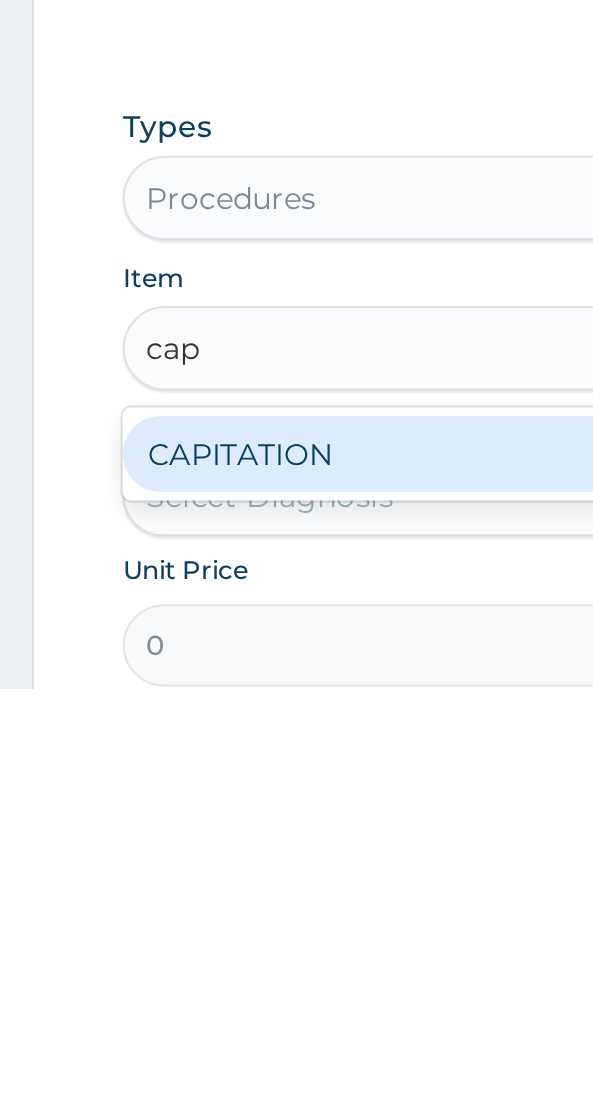 click on "CAPITATION" at bounding box center [296, 1000] 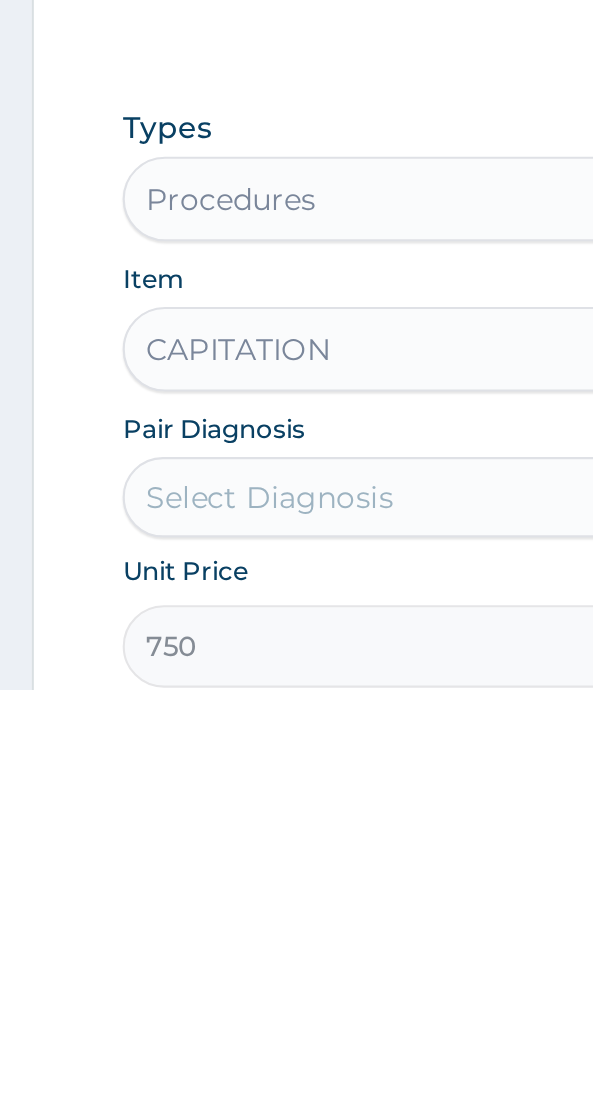 scroll, scrollTop: 294, scrollLeft: 0, axis: vertical 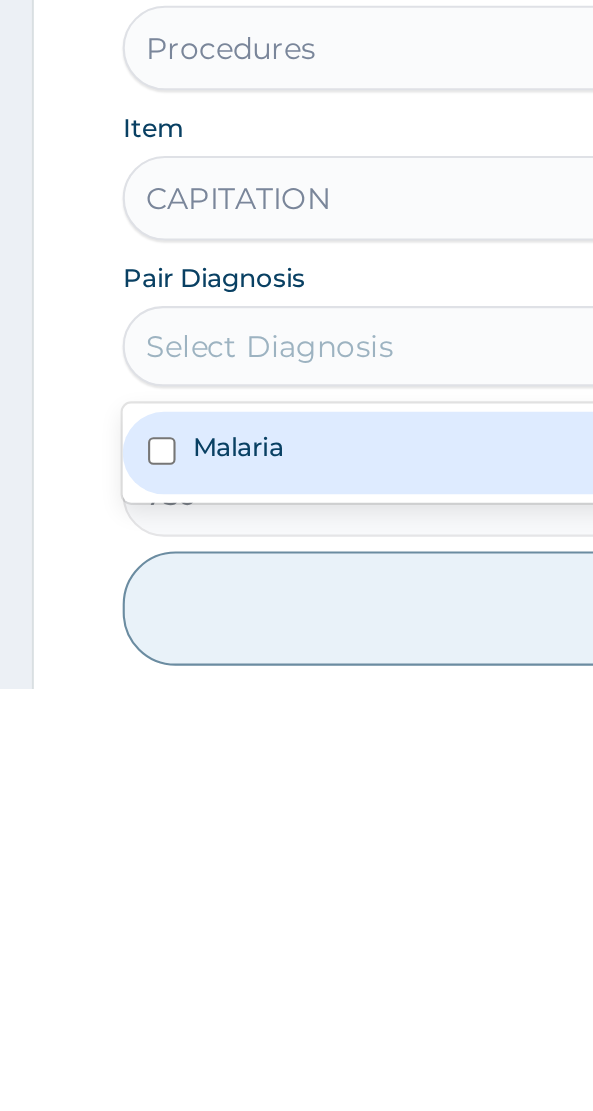 click on "Malaria" at bounding box center [296, 999] 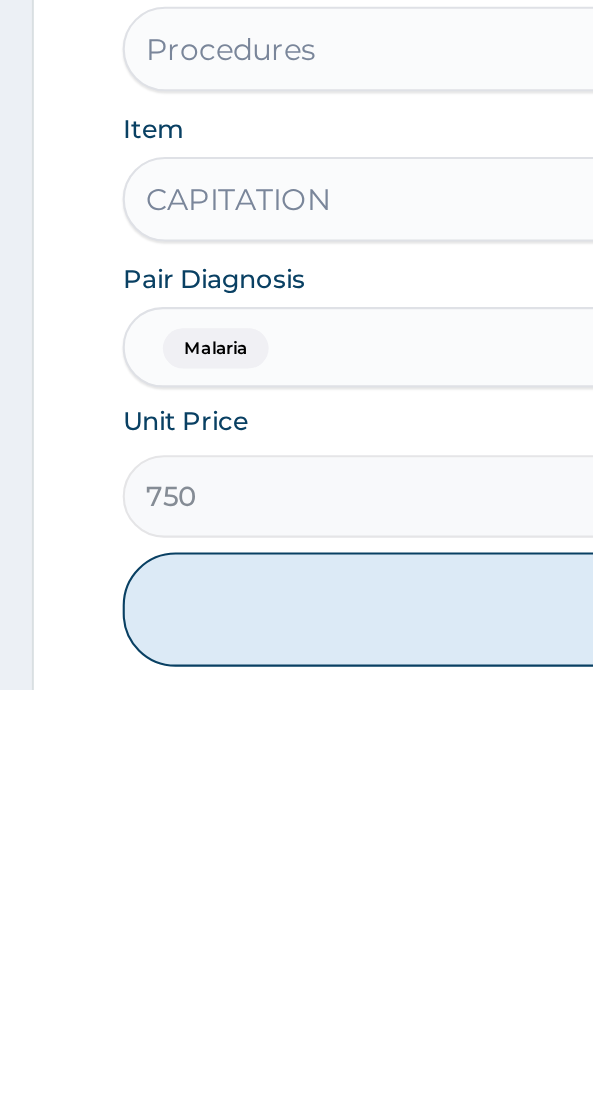 scroll, scrollTop: 364, scrollLeft: 0, axis: vertical 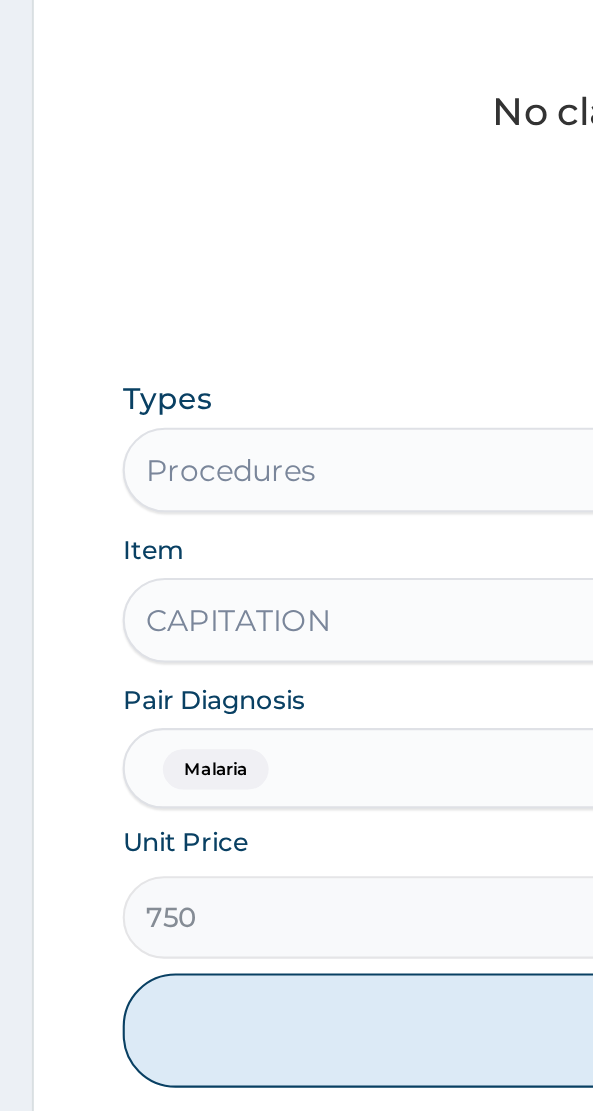 click on "Add" at bounding box center (296, 1073) 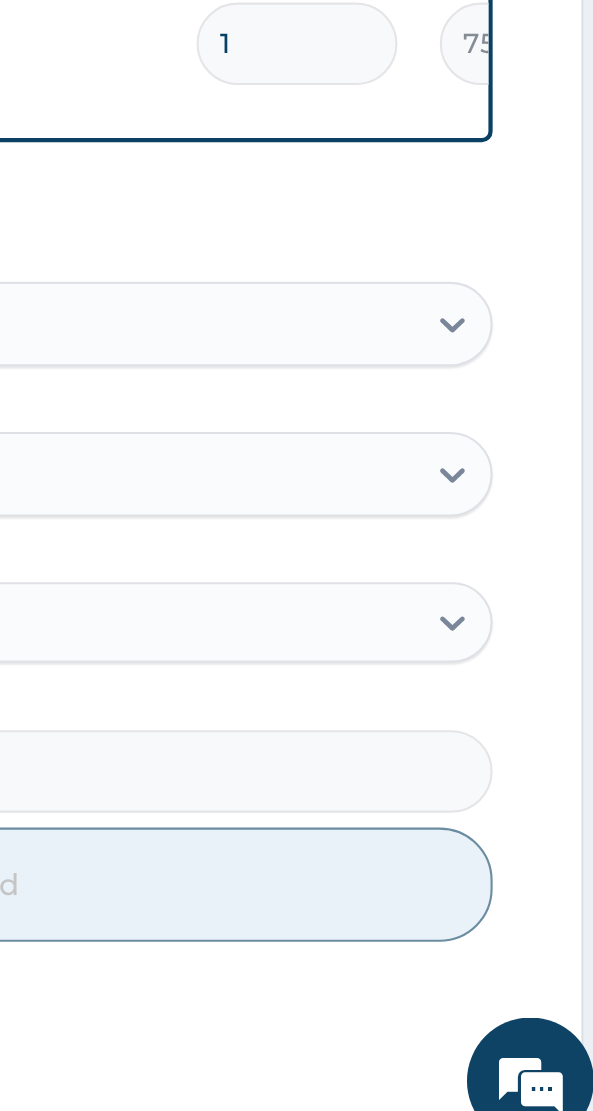 scroll, scrollTop: 570, scrollLeft: 0, axis: vertical 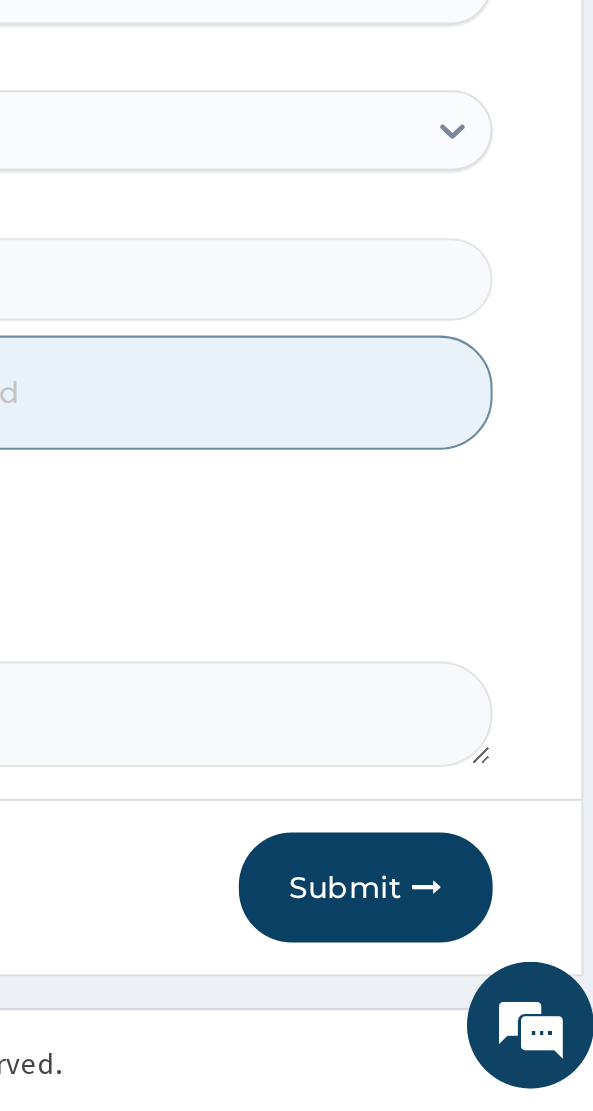 click on "Submit" at bounding box center [475, 1006] 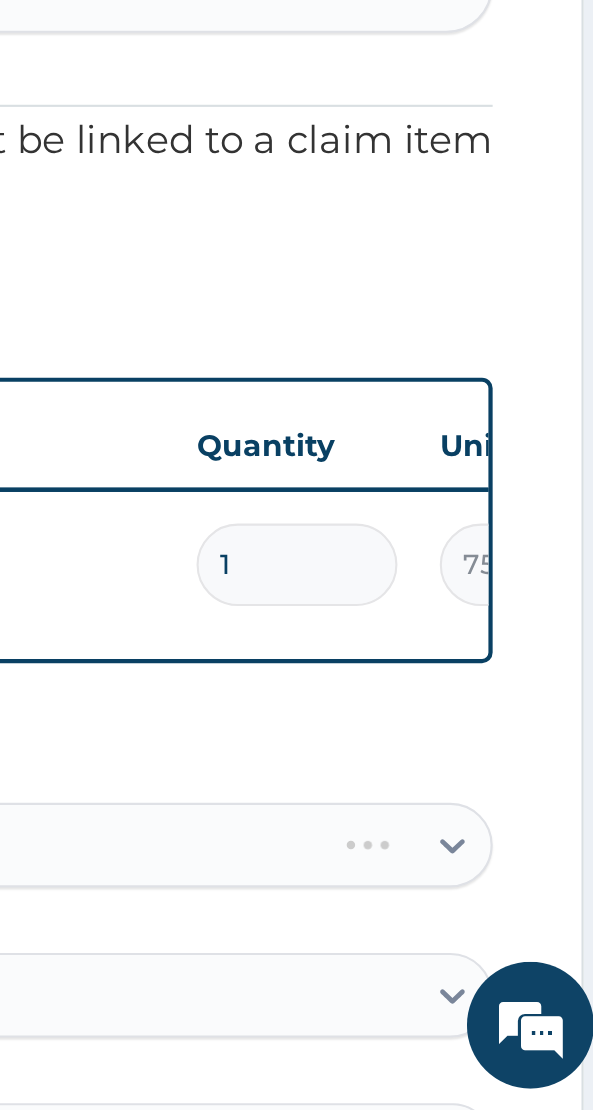 scroll, scrollTop: 570, scrollLeft: 0, axis: vertical 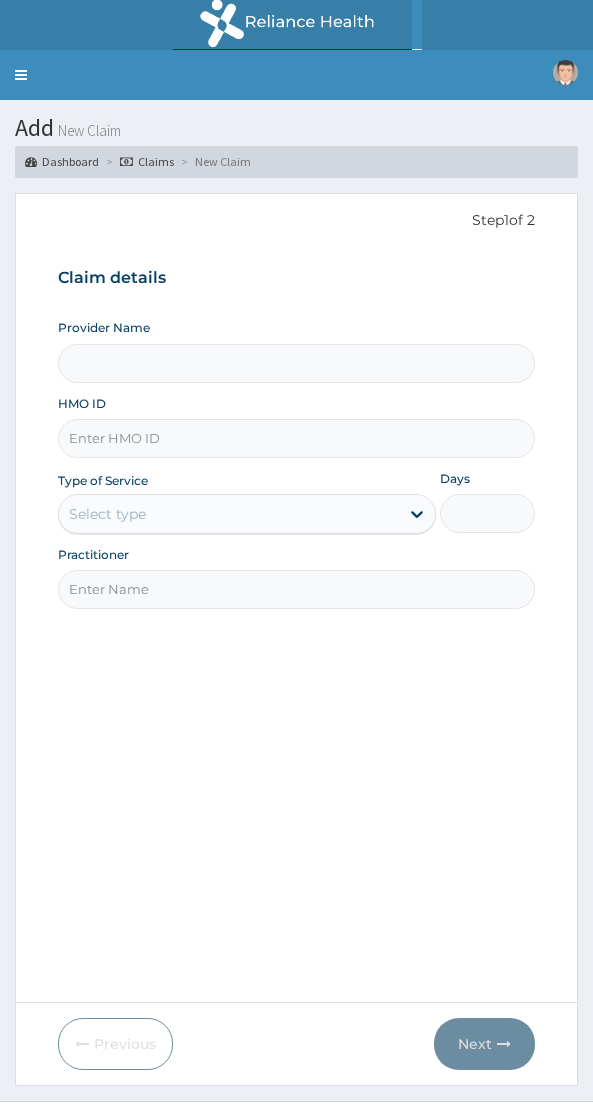 type on "NAF REFERENCE HOSPITAL" 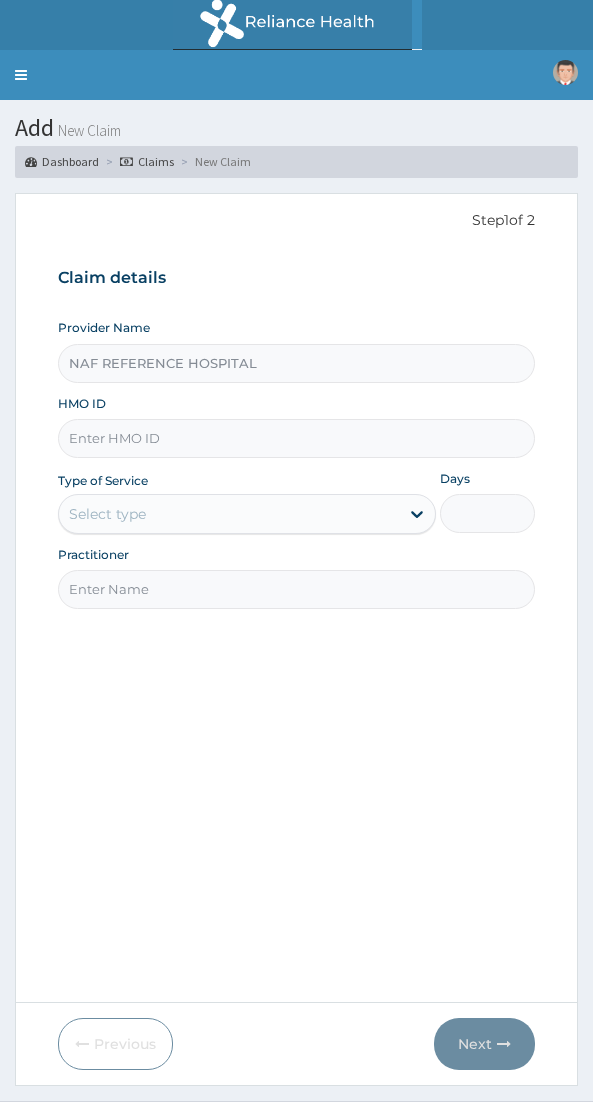 scroll, scrollTop: 0, scrollLeft: 0, axis: both 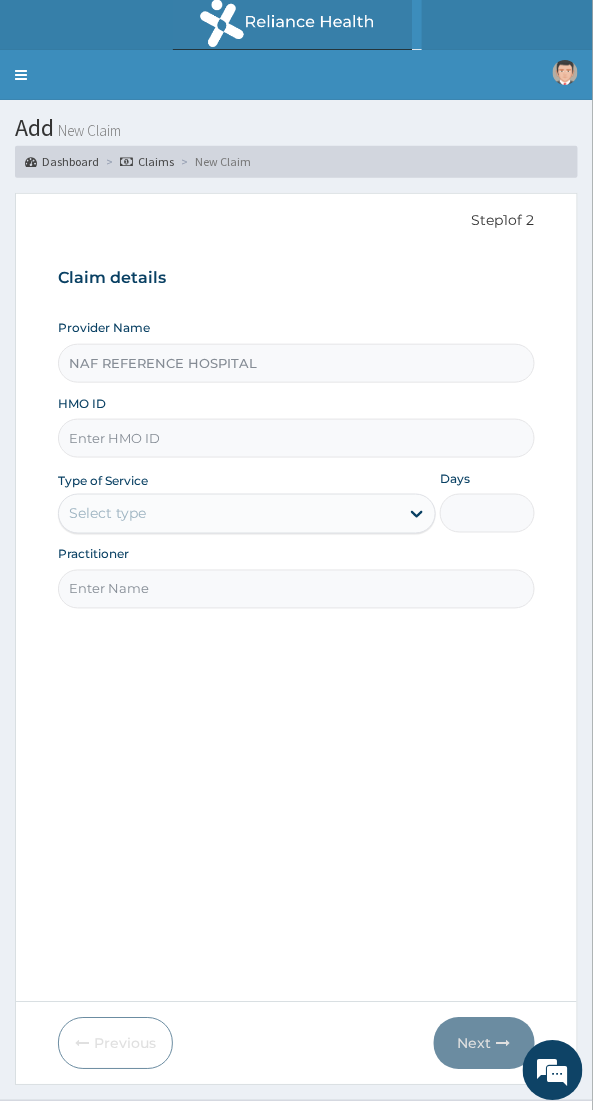 click on "HMO ID" at bounding box center (296, 438) 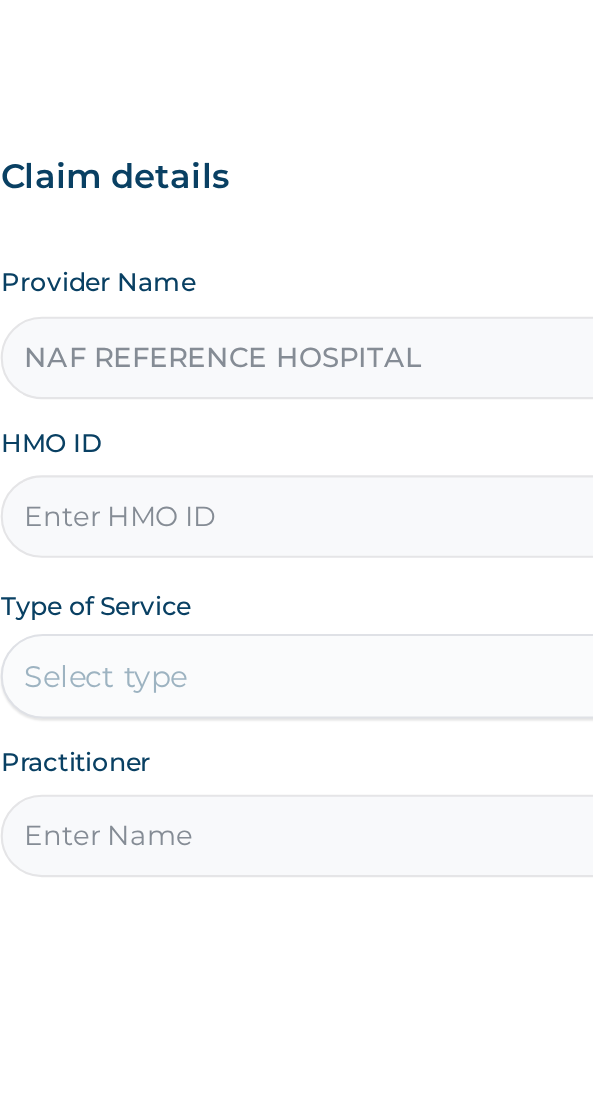 click on "HMO ID" at bounding box center (296, 438) 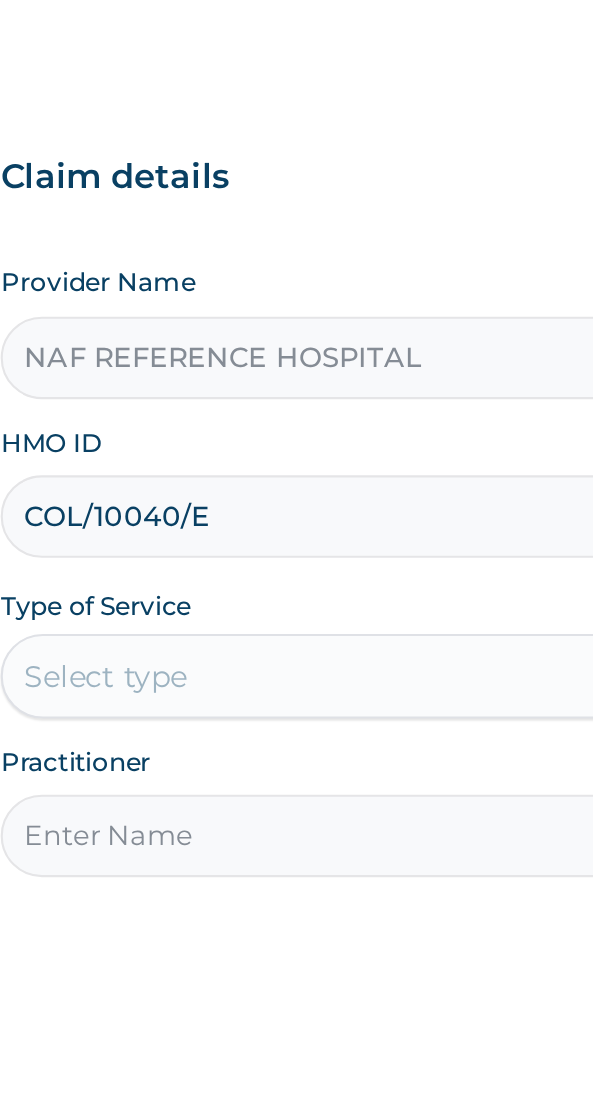 click on "COL/10040/E" at bounding box center (296, 438) 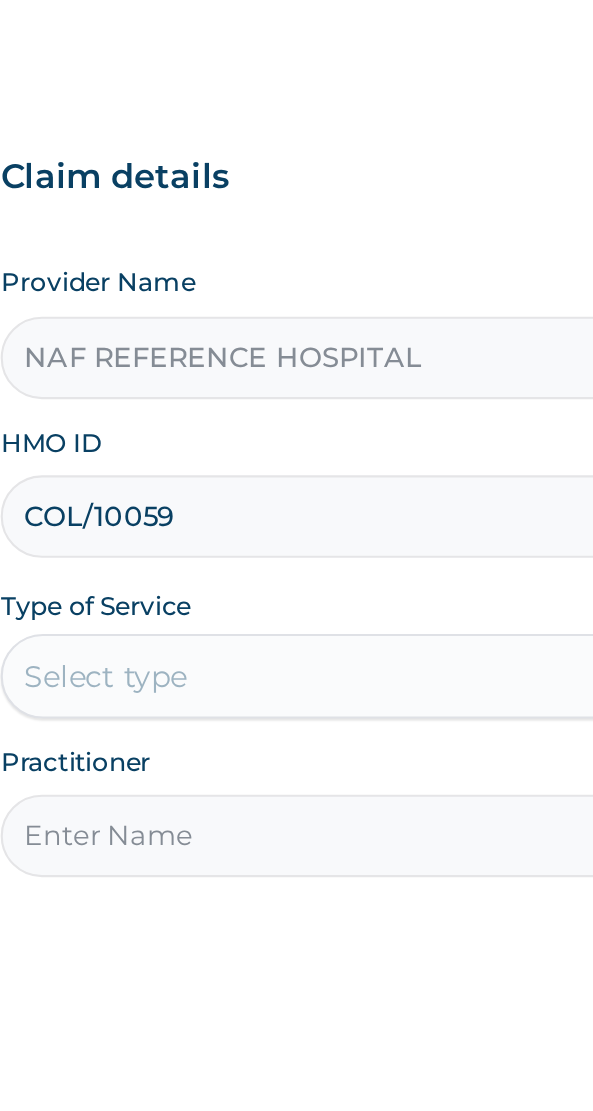 type on "COL/10059/F" 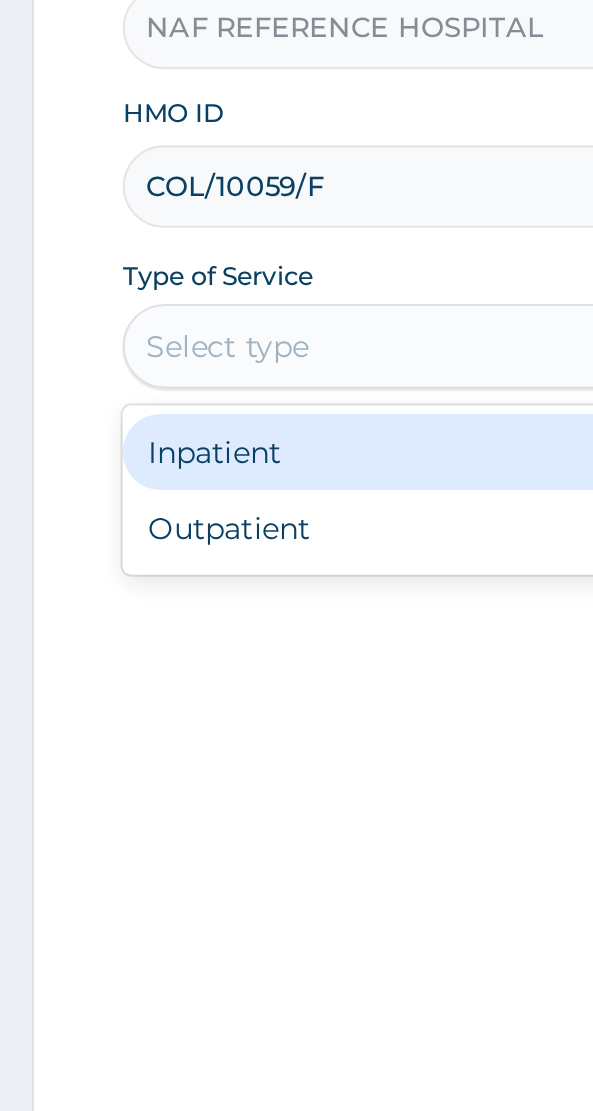 click on "Outpatient" at bounding box center [247, 600] 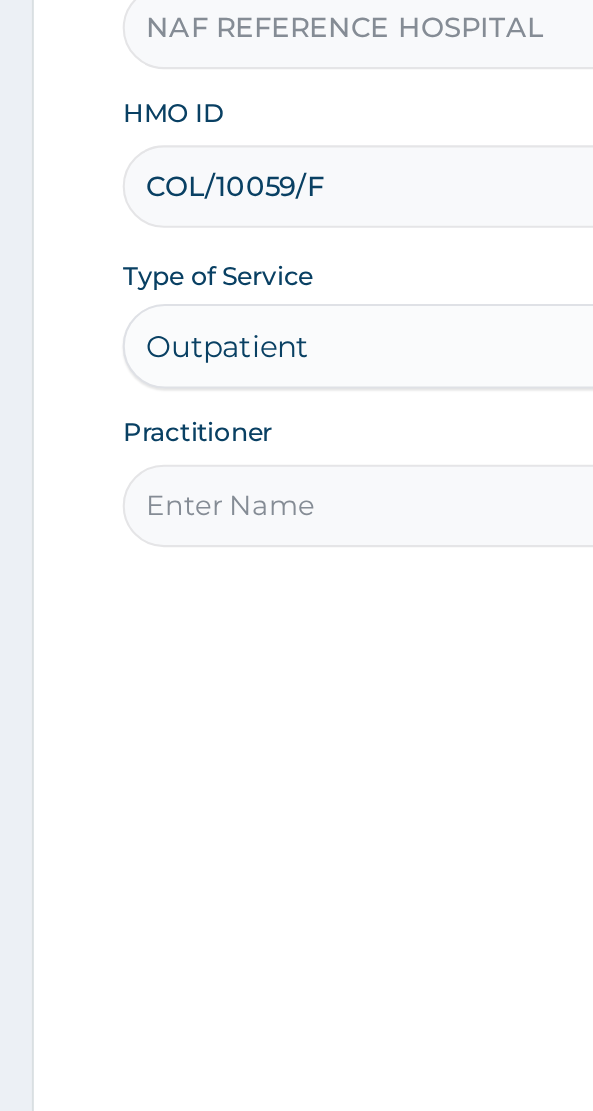 click on "Practitioner" at bounding box center [296, 589] 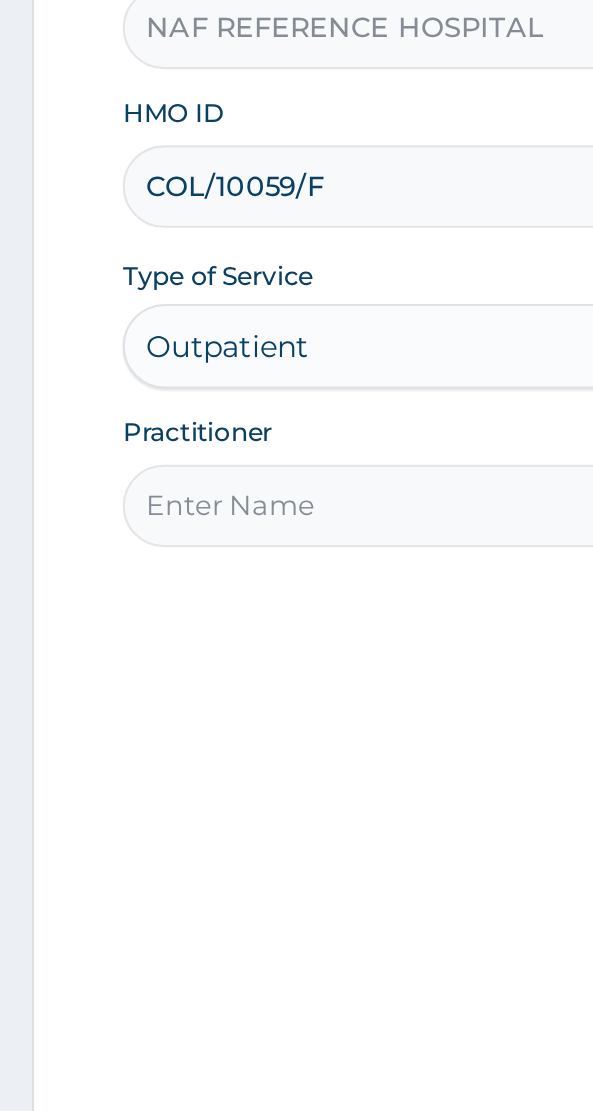 type on "Dr [LAST]" 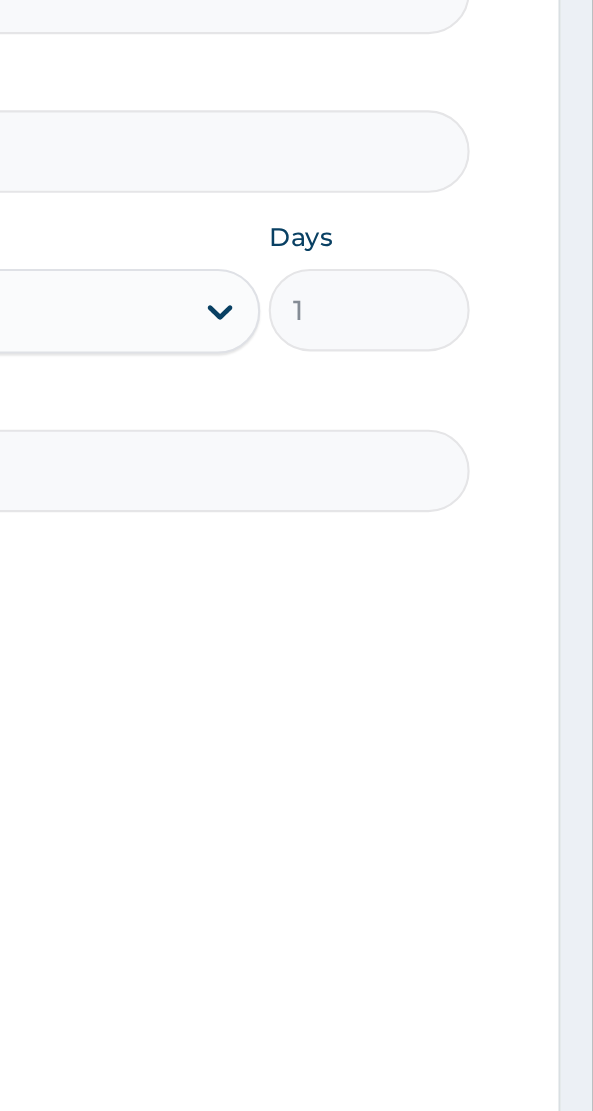 scroll, scrollTop: 40, scrollLeft: 0, axis: vertical 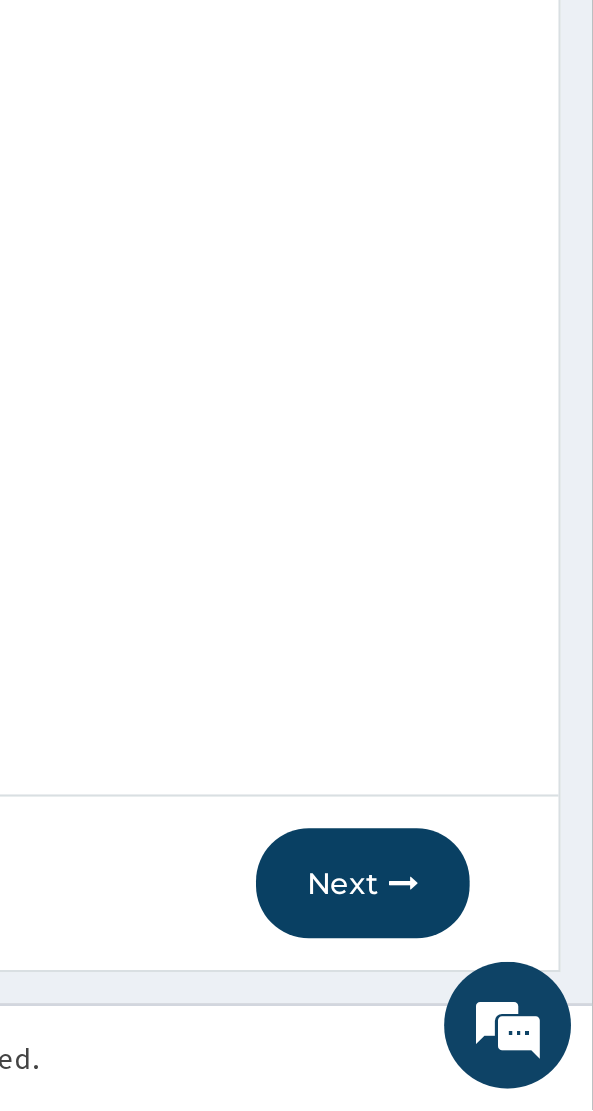 click on "Next" at bounding box center [484, 1004] 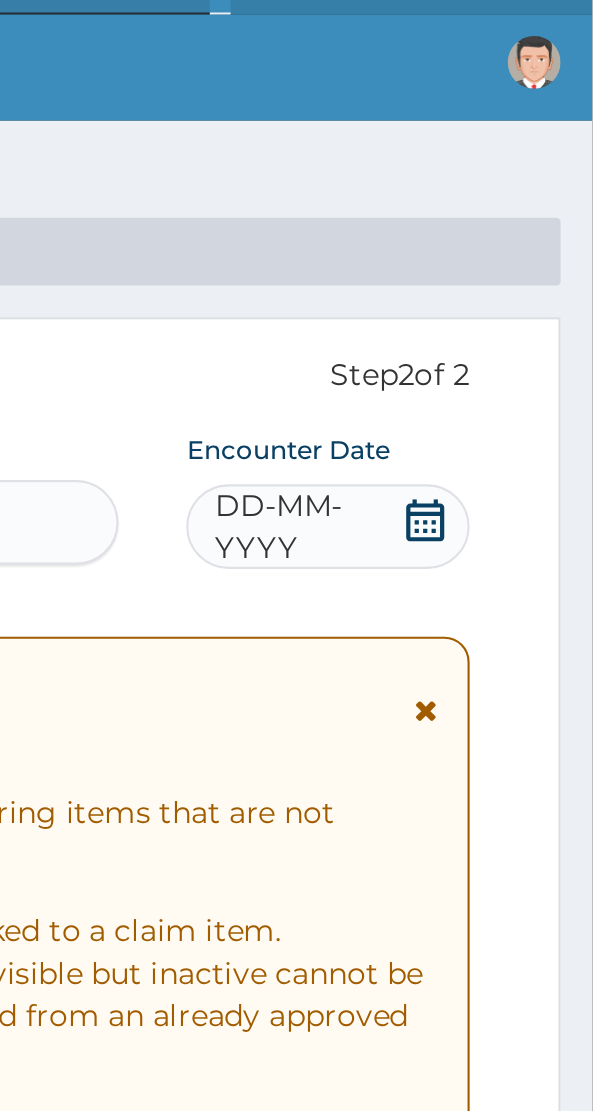 scroll, scrollTop: 40, scrollLeft: 0, axis: vertical 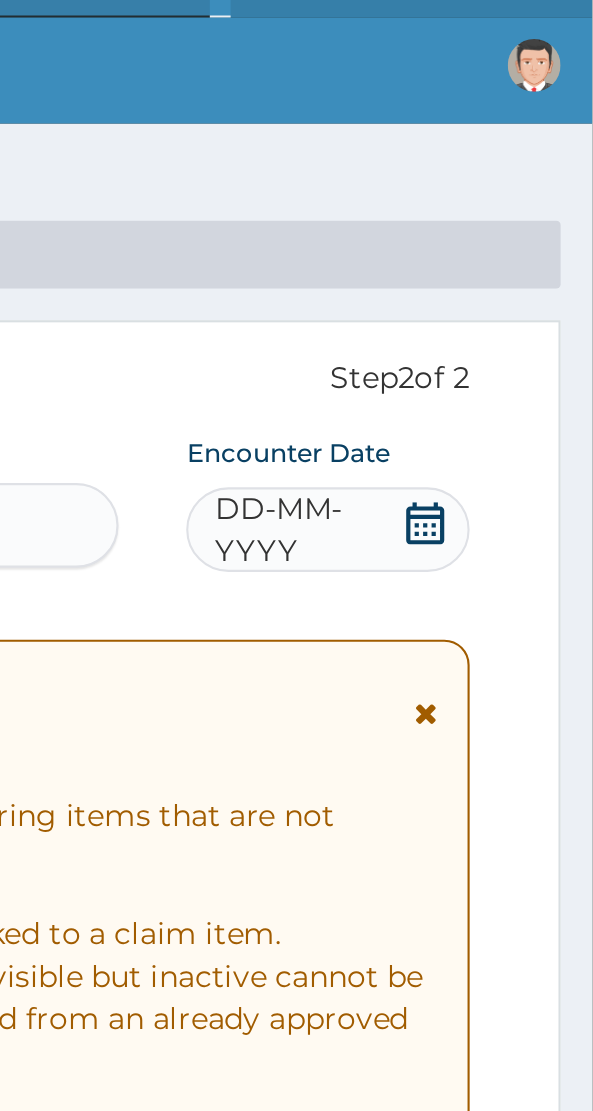 click 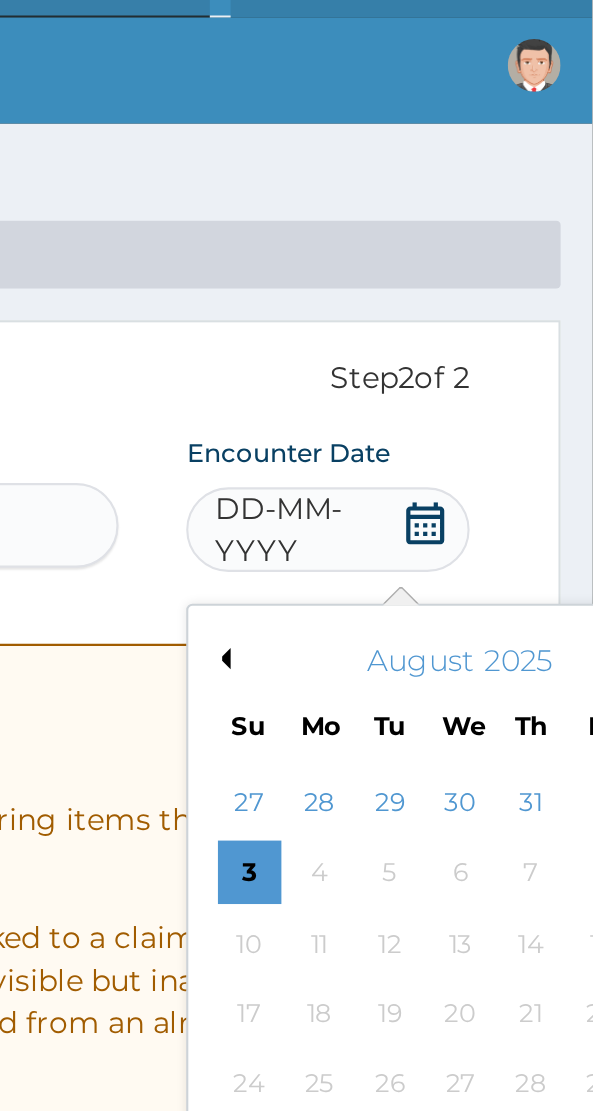 click on "Previous Month" at bounding box center (417, 313) 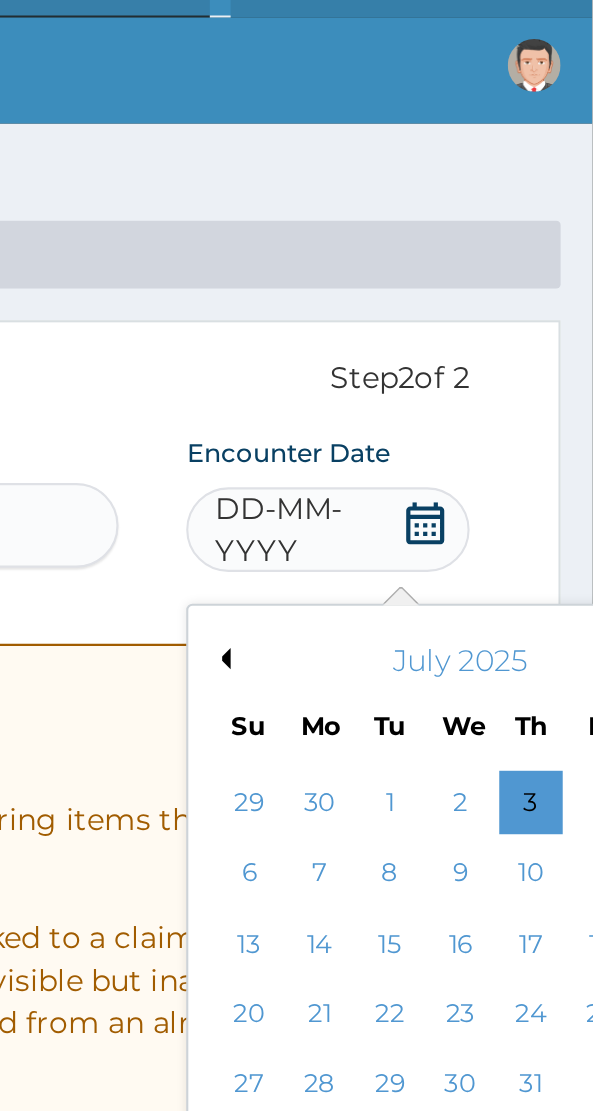 click on "Previous Month" at bounding box center [417, 313] 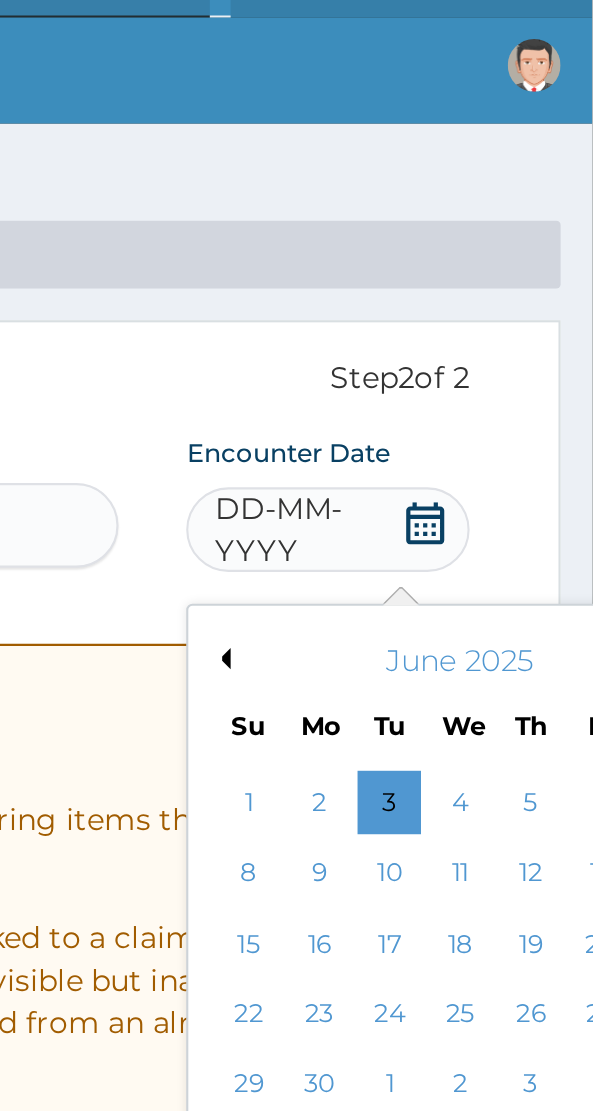 click on "Previous Month" at bounding box center (417, 313) 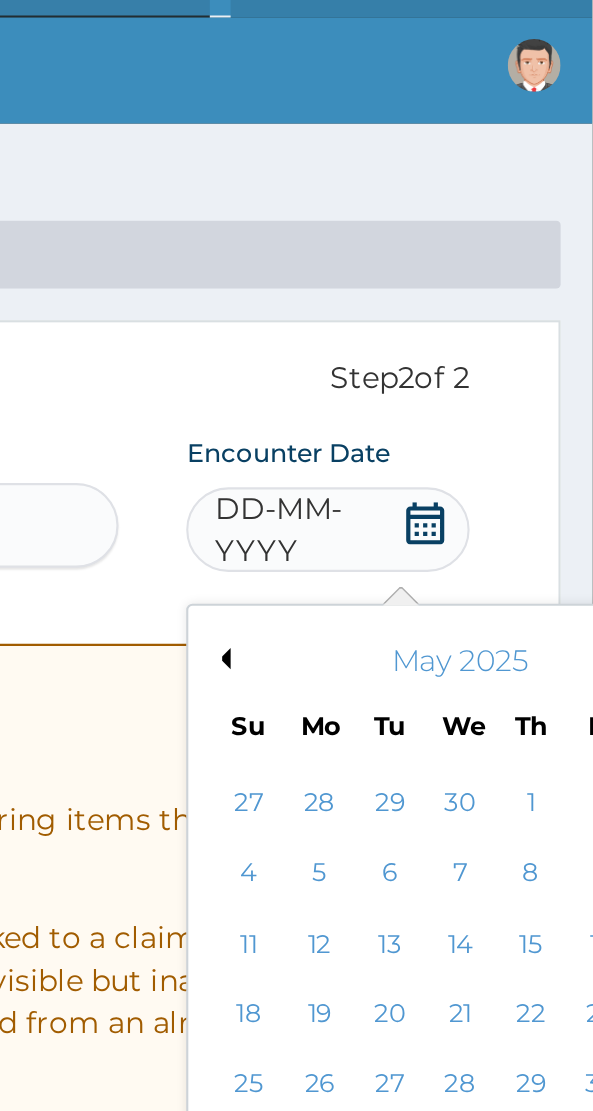 click on "Previous Month" at bounding box center (417, 313) 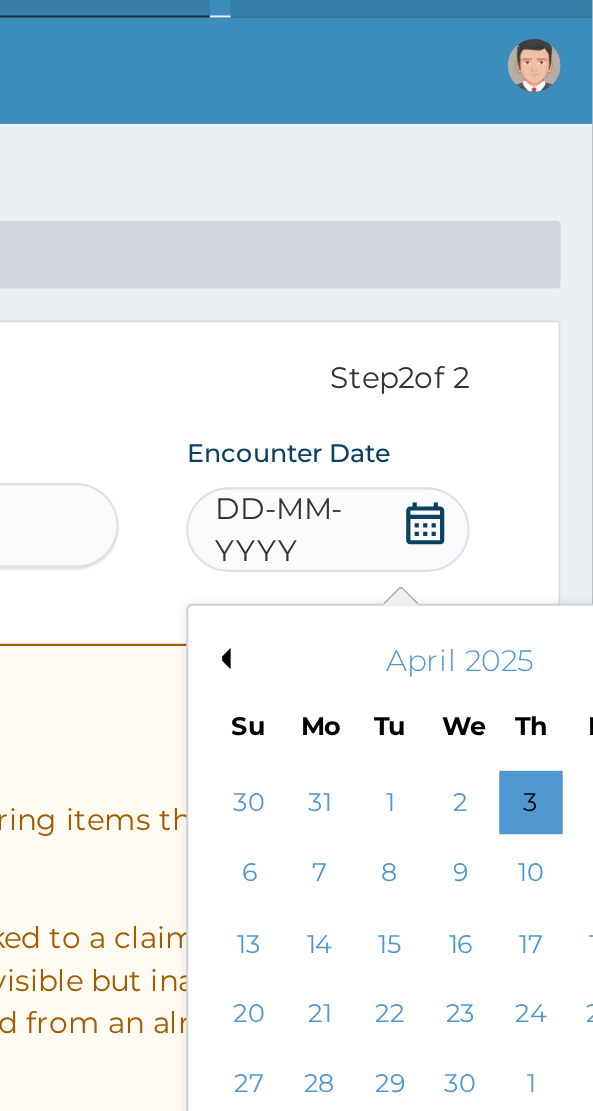 click on "30" at bounding box center (531, 515) 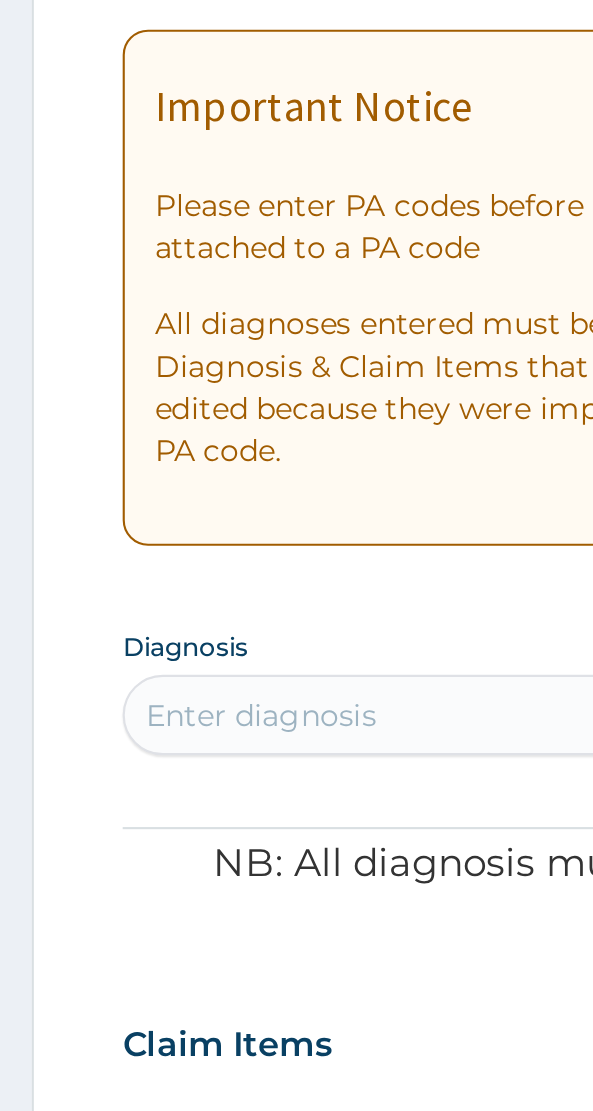scroll, scrollTop: 40, scrollLeft: 0, axis: vertical 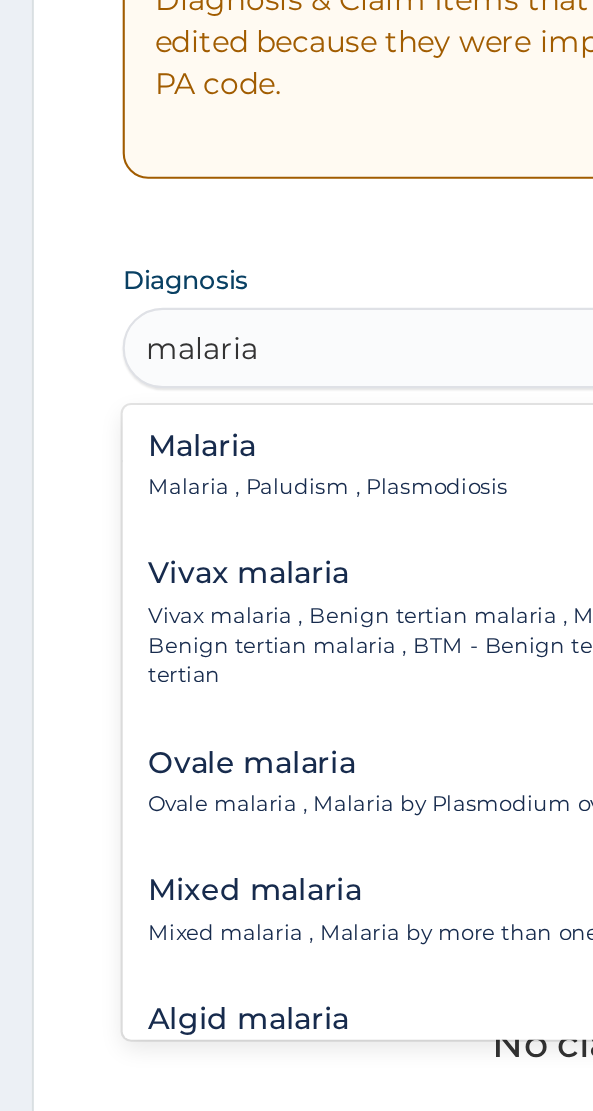 click on "Malaria" at bounding box center (155, 674) 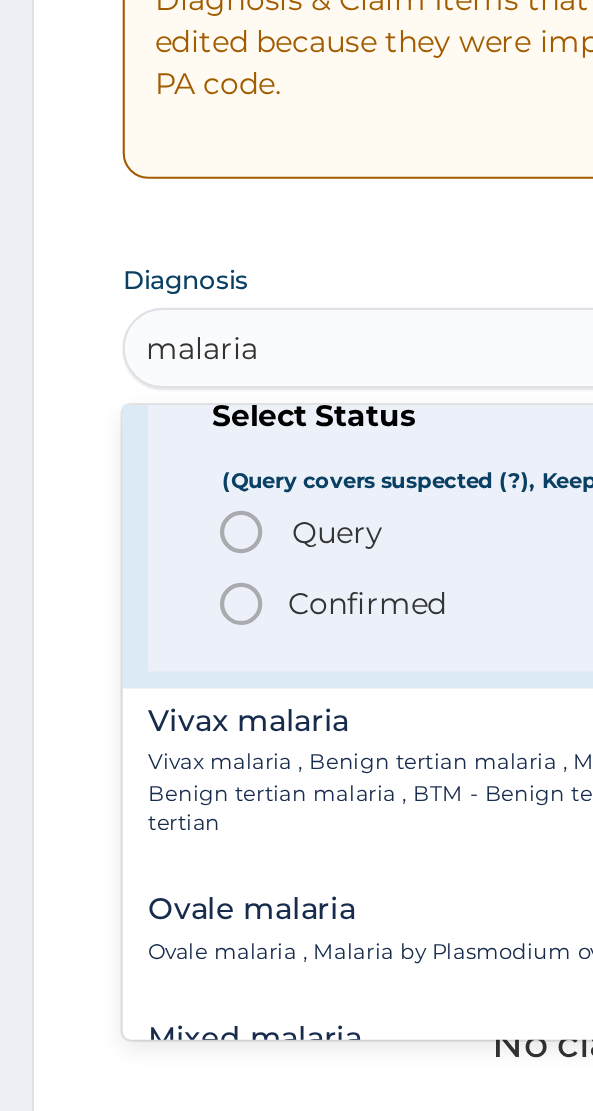 scroll, scrollTop: 81, scrollLeft: 0, axis: vertical 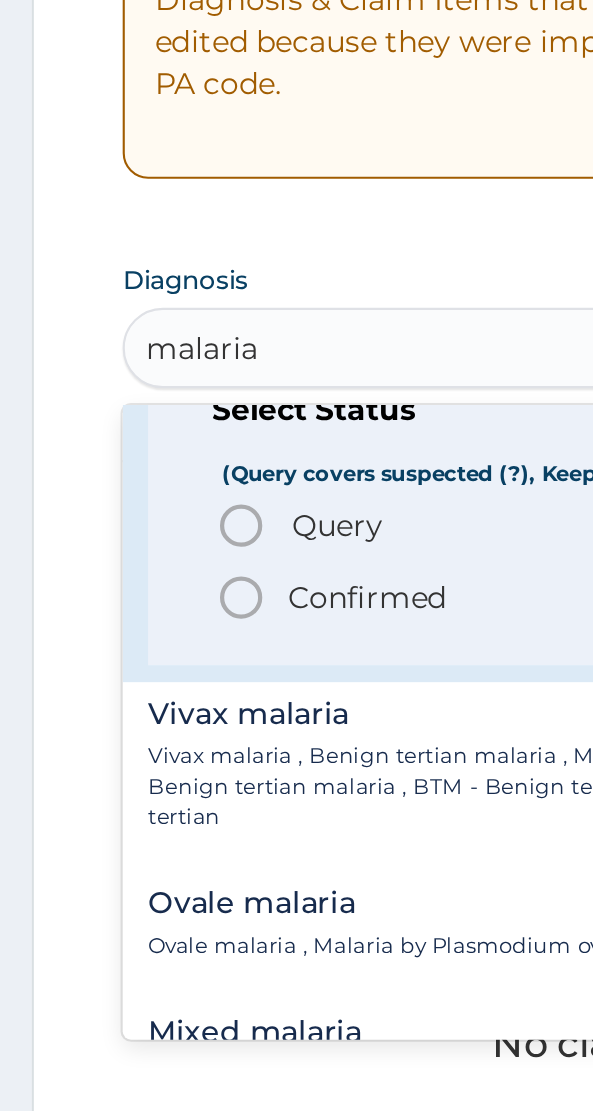 click on "Query" at bounding box center (159, 712) 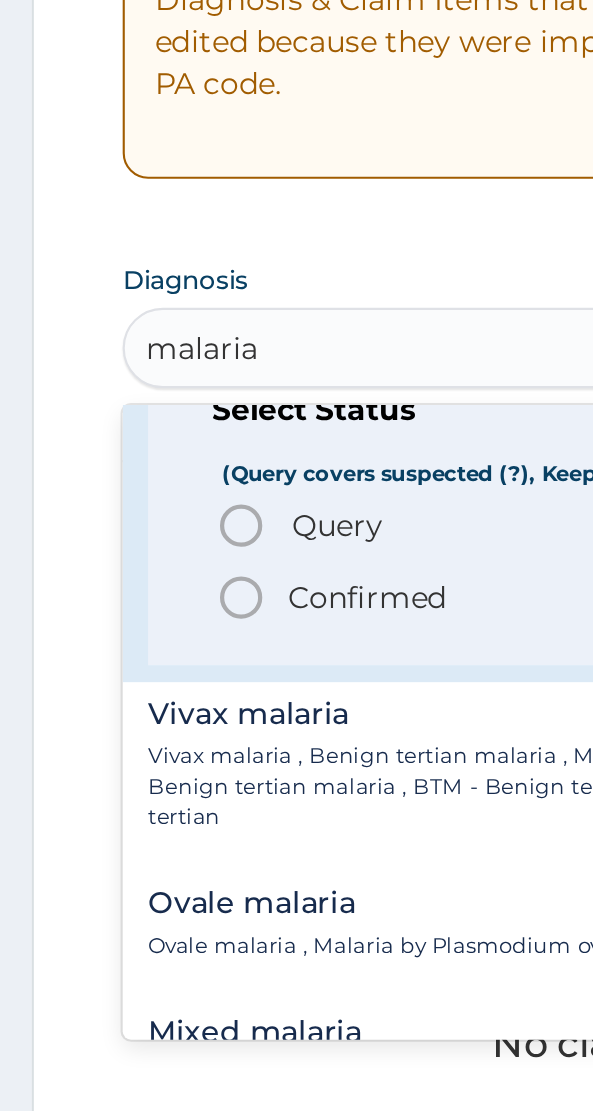 type 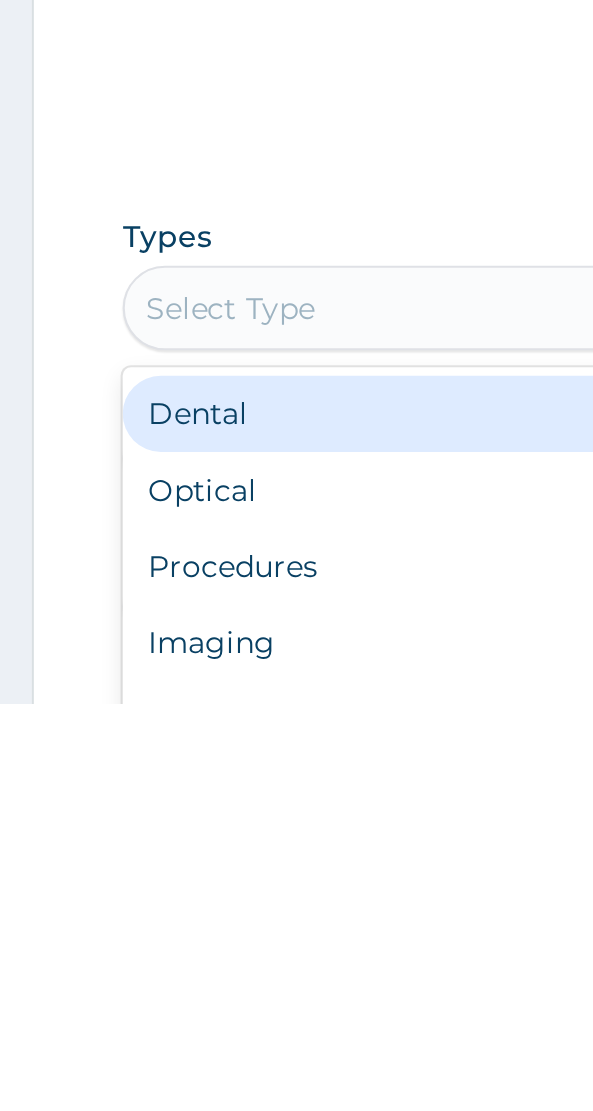 scroll, scrollTop: 248, scrollLeft: 0, axis: vertical 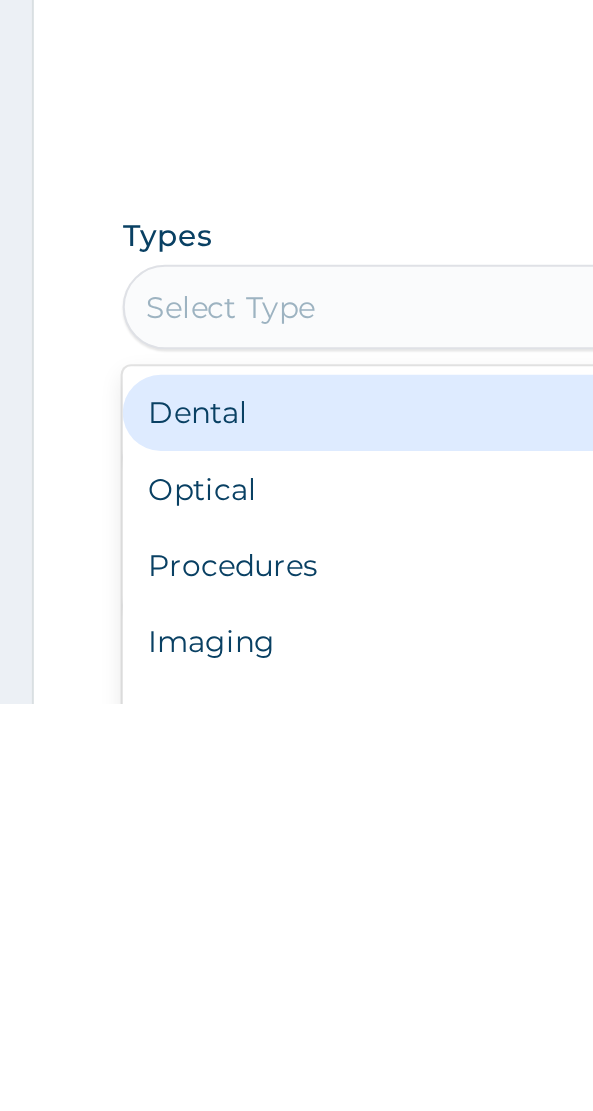click on "Procedures" at bounding box center [296, 1046] 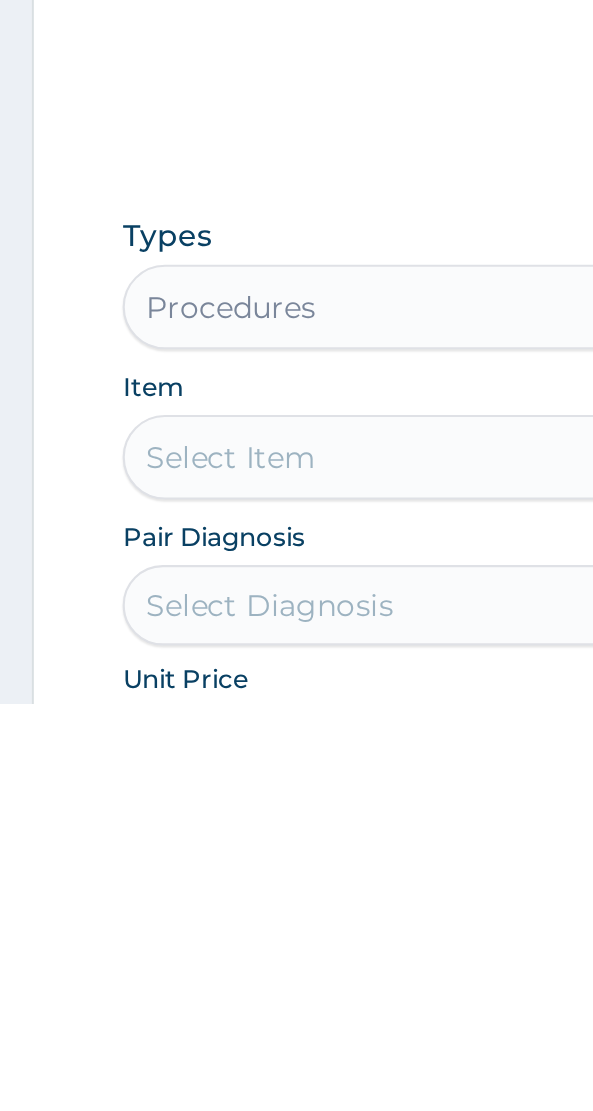 scroll, scrollTop: 248, scrollLeft: 0, axis: vertical 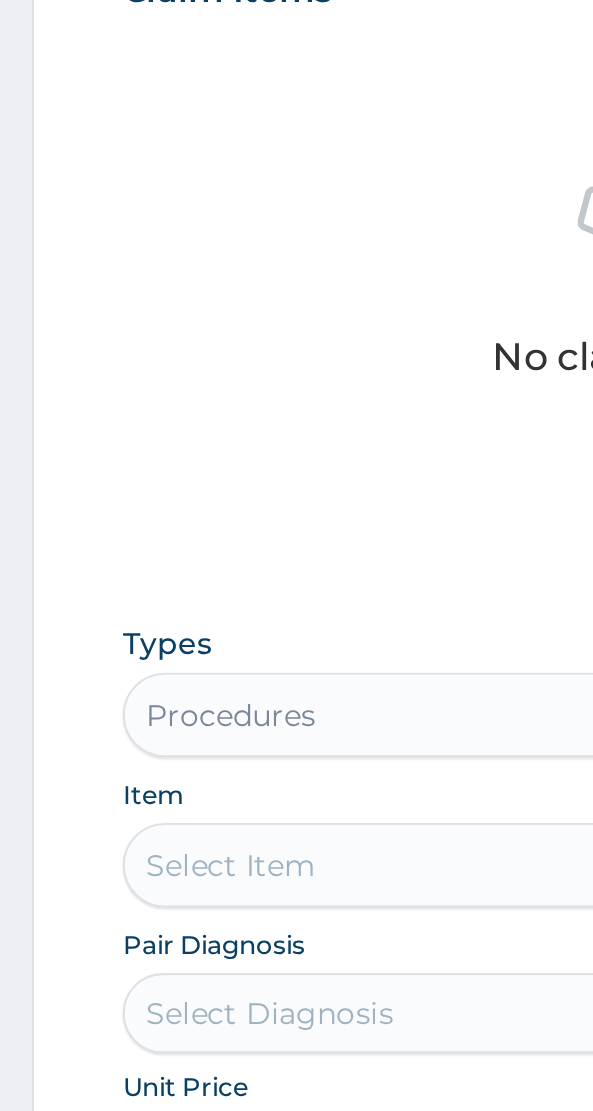 click on "Select Item" at bounding box center (296, 995) 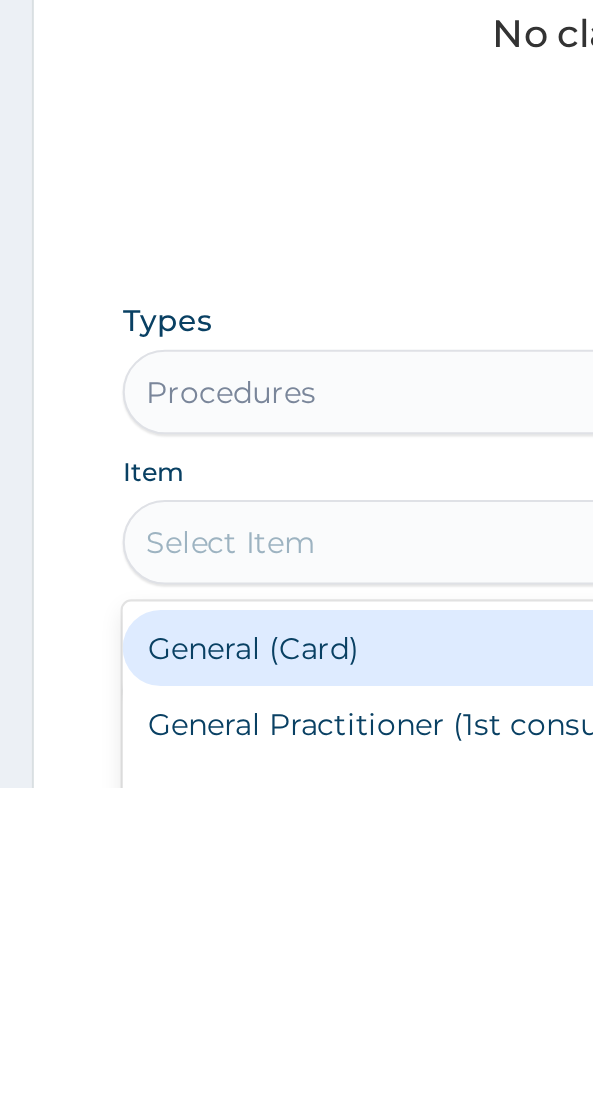 scroll, scrollTop: 293, scrollLeft: 0, axis: vertical 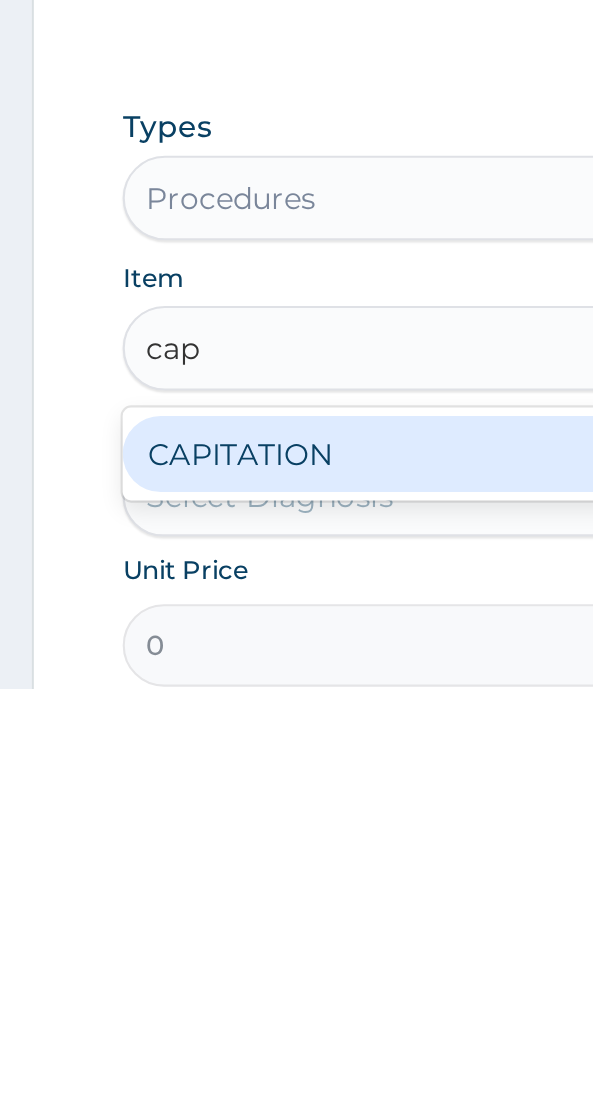 click on "CAPITATION" at bounding box center (296, 1000) 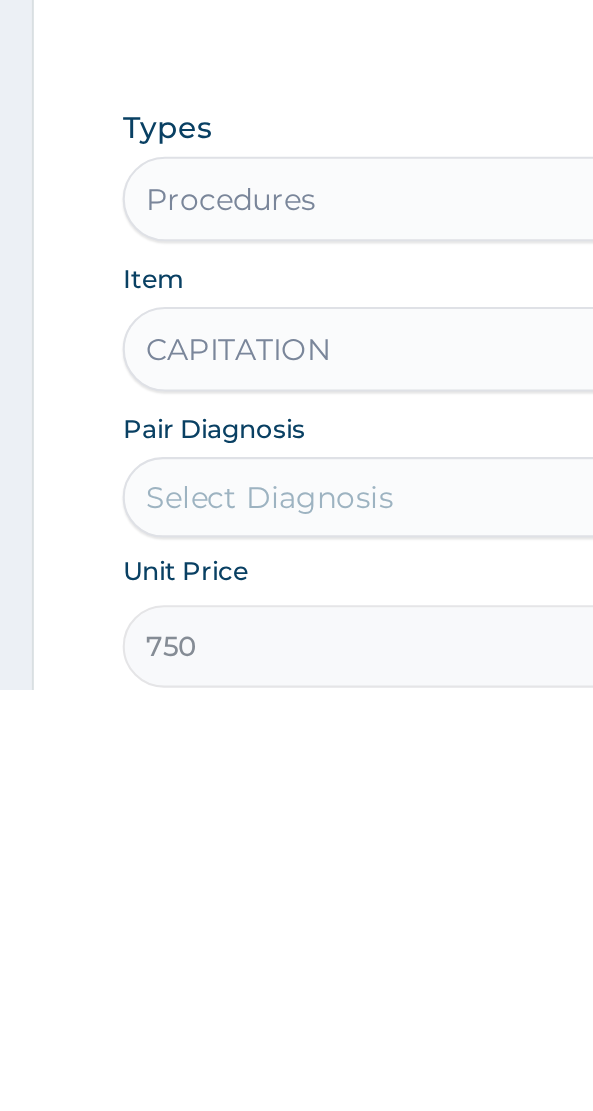 scroll, scrollTop: 294, scrollLeft: 0, axis: vertical 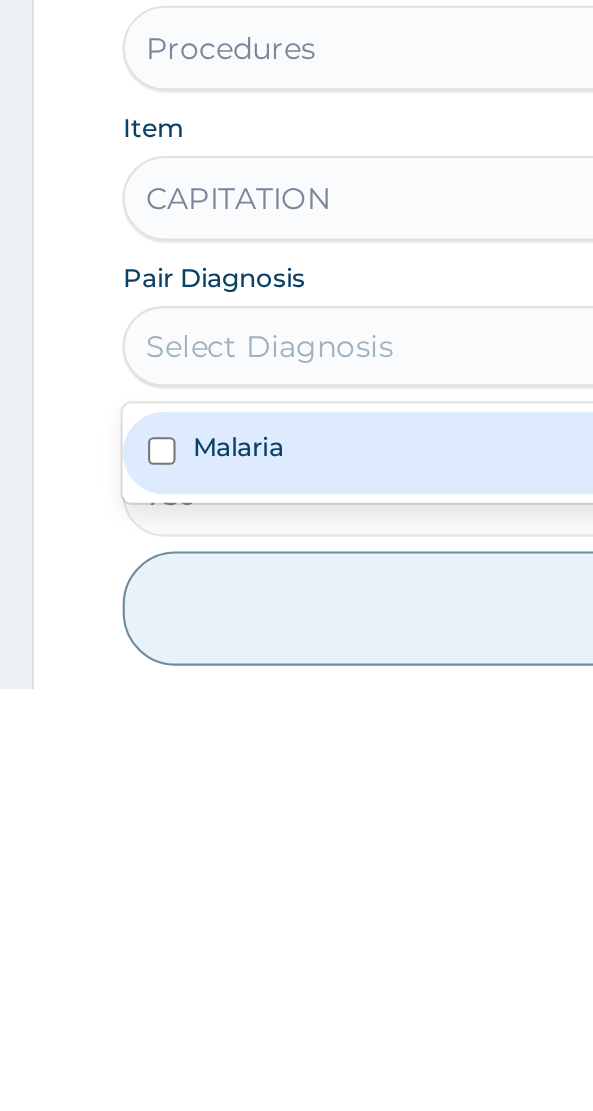 click on "Malaria" at bounding box center (296, 999) 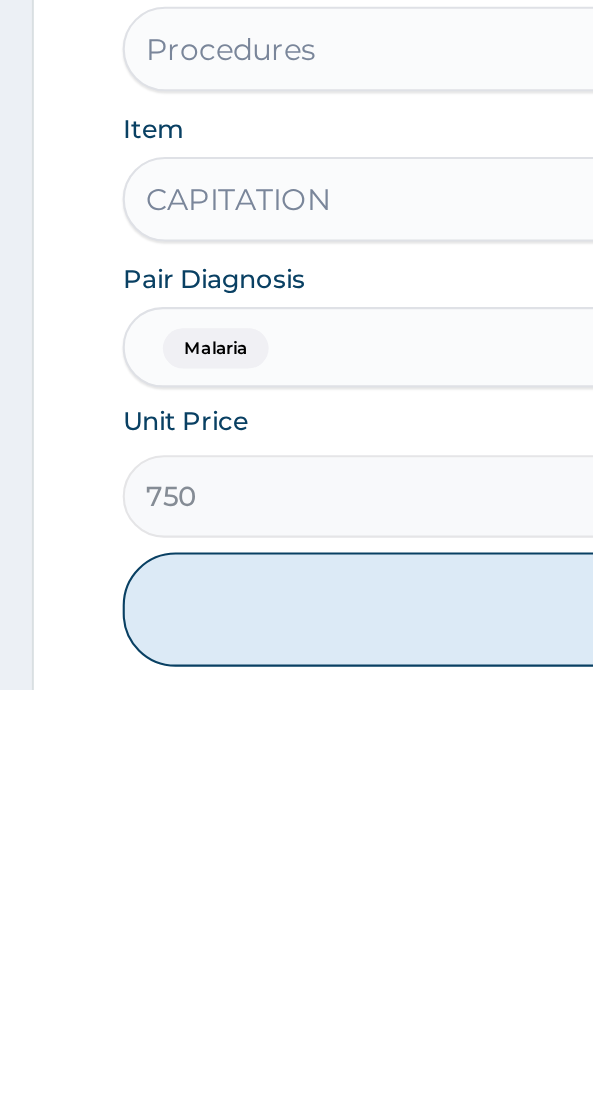 scroll, scrollTop: 364, scrollLeft: 0, axis: vertical 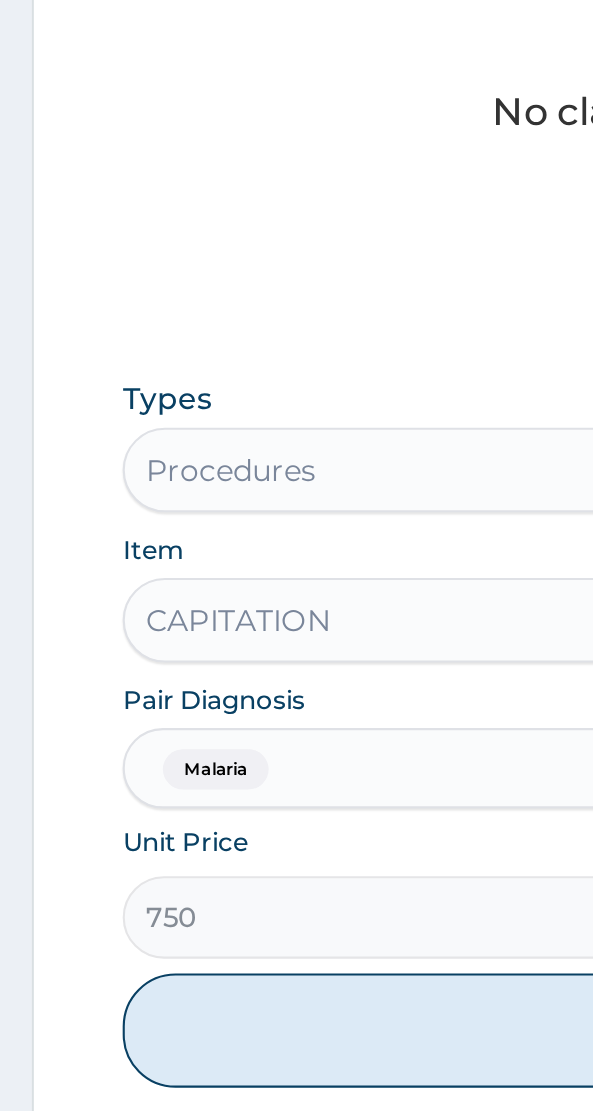 click on "Add" at bounding box center [296, 1073] 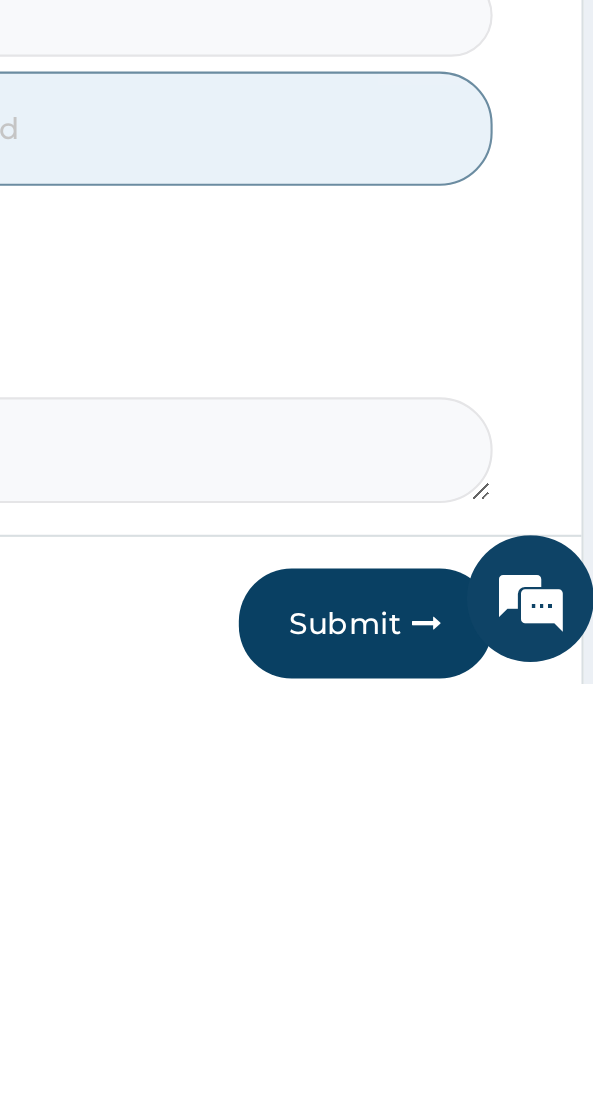 scroll, scrollTop: 570, scrollLeft: 0, axis: vertical 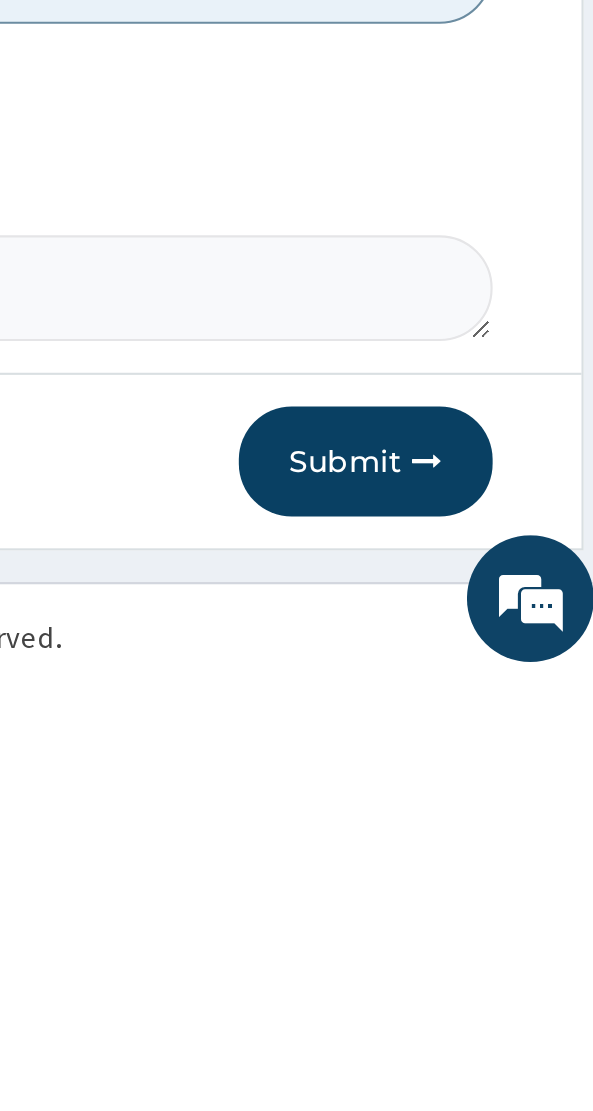 click on "Submit" at bounding box center [475, 1006] 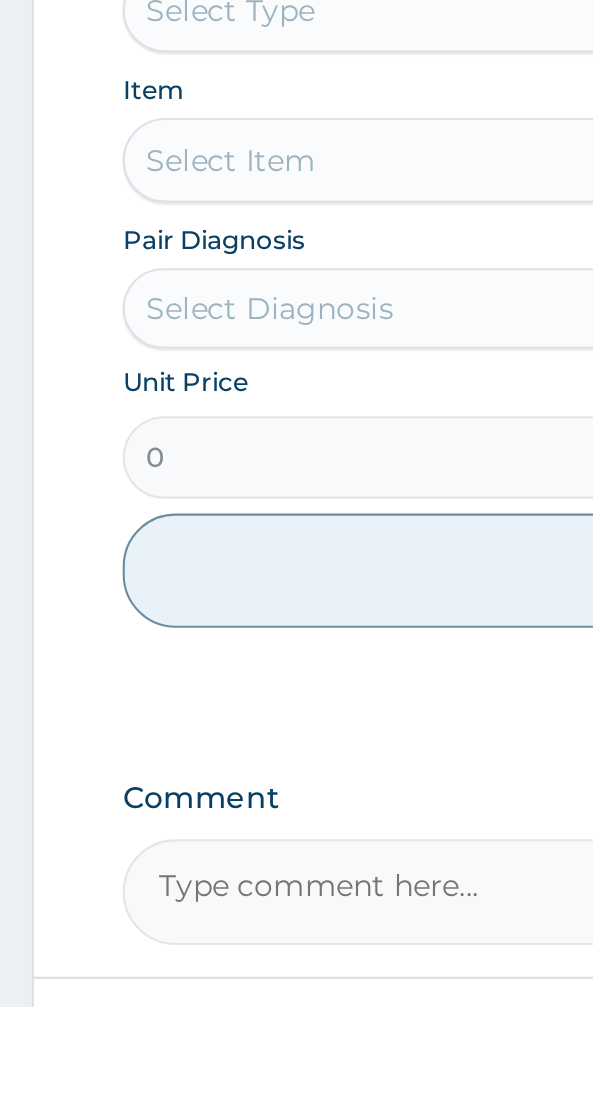 scroll, scrollTop: 478, scrollLeft: 0, axis: vertical 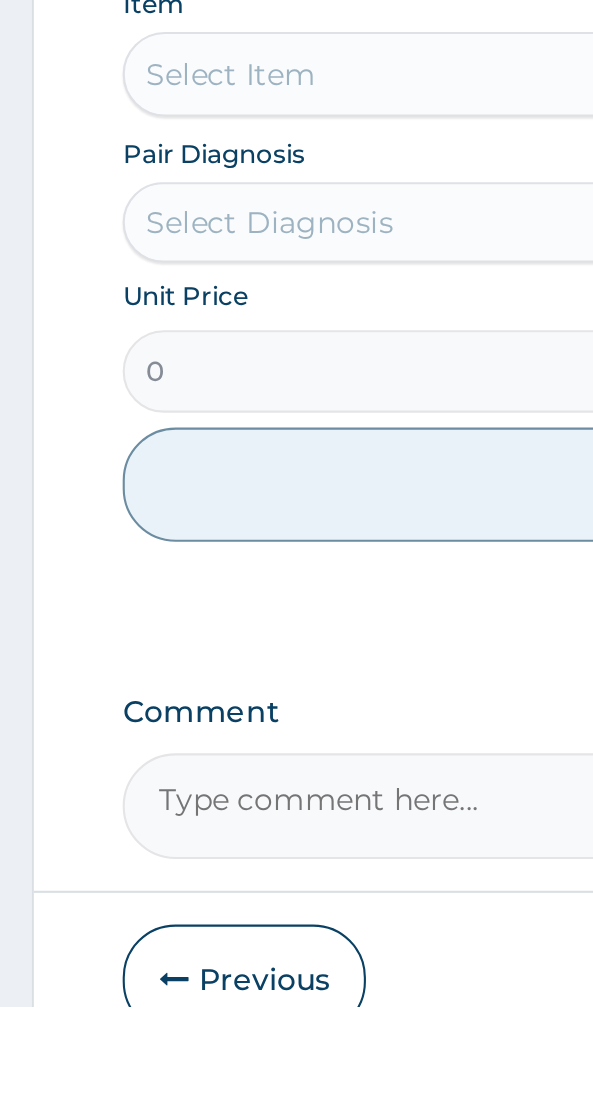 click on "Previous" at bounding box center (115, 1098) 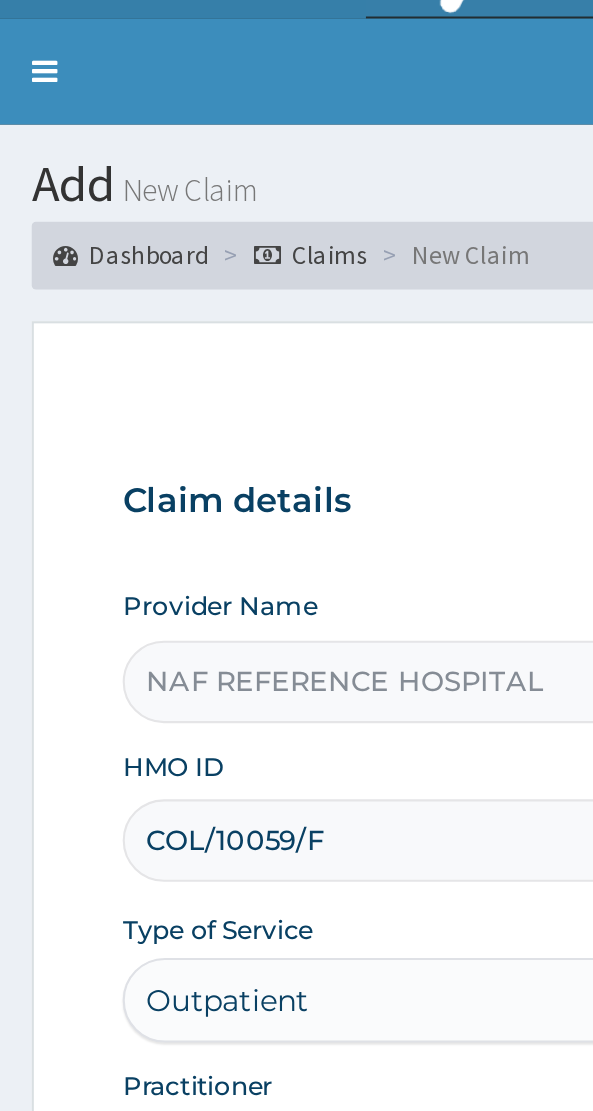 scroll, scrollTop: 40, scrollLeft: 0, axis: vertical 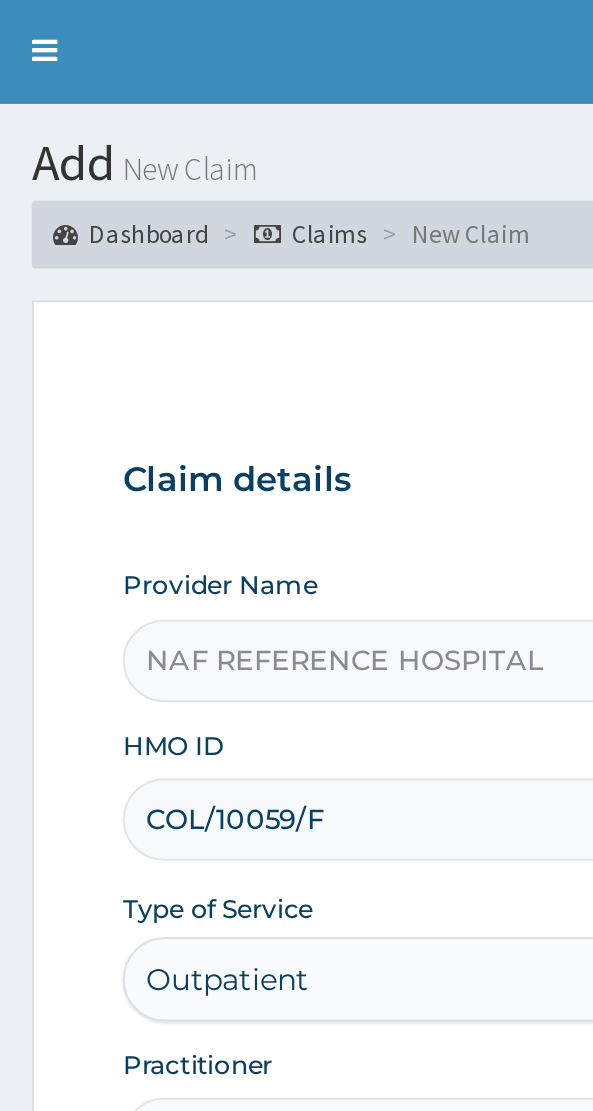 click on "COL/10059/F" at bounding box center [296, 398] 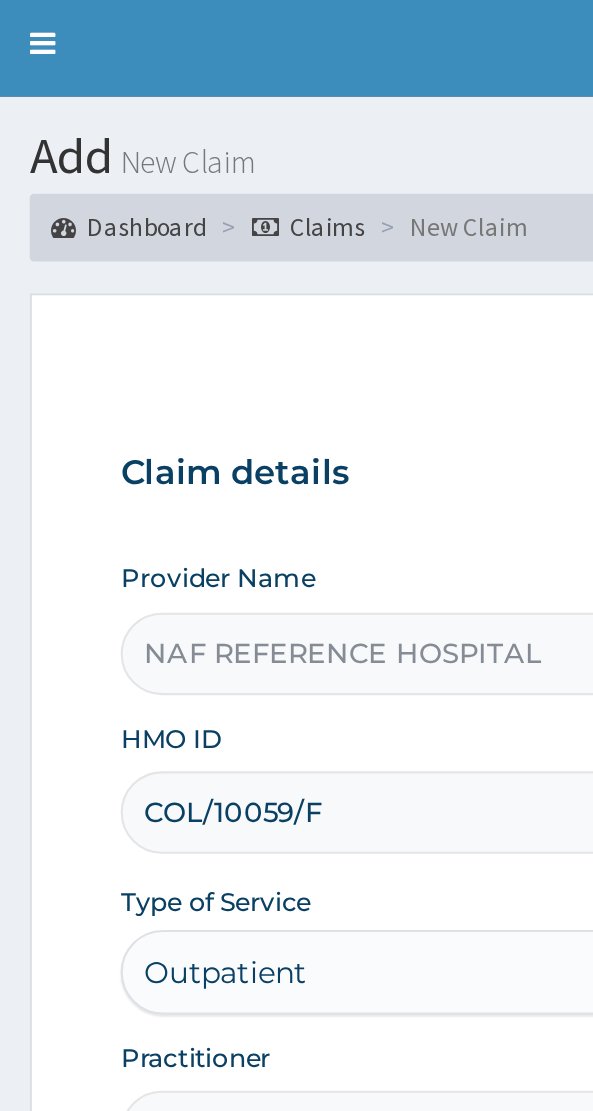 scroll, scrollTop: 40, scrollLeft: 0, axis: vertical 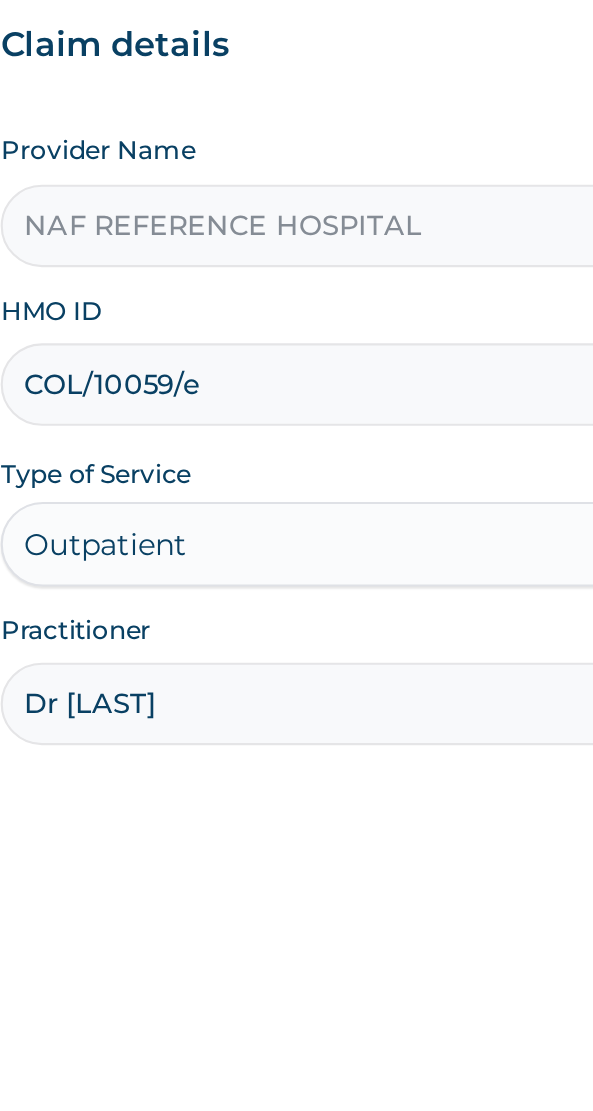 type on "COL/10059/E" 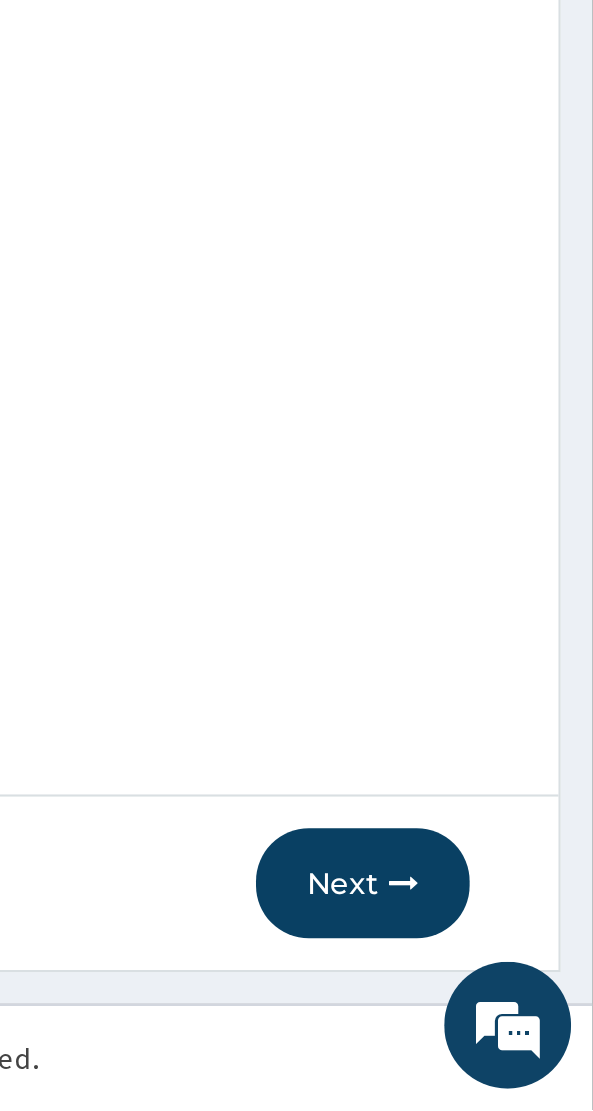 scroll, scrollTop: 40, scrollLeft: 0, axis: vertical 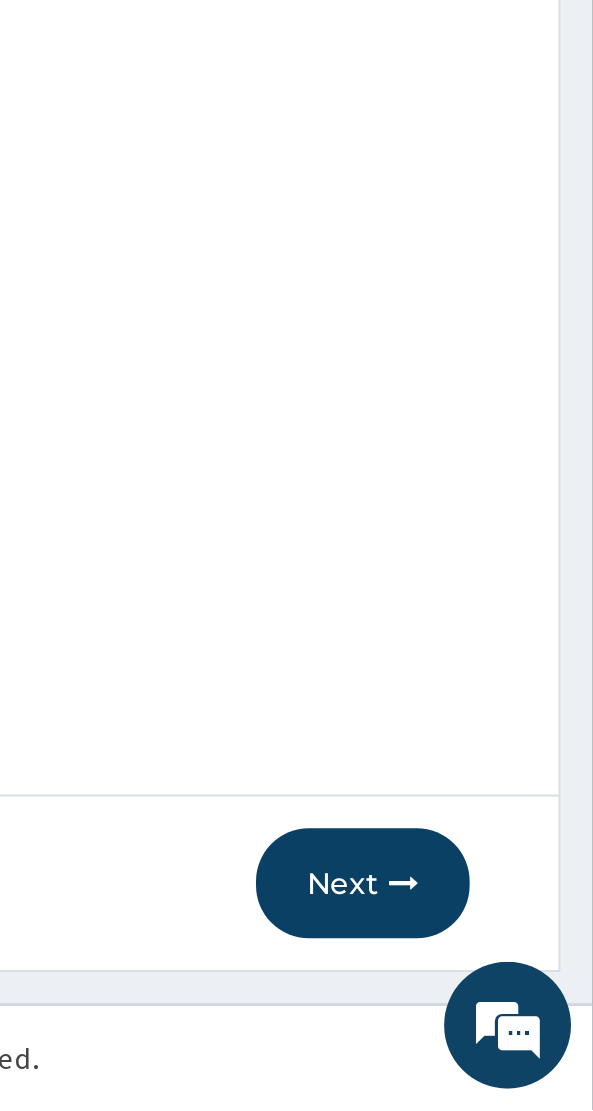 click on "Next" at bounding box center (484, 1004) 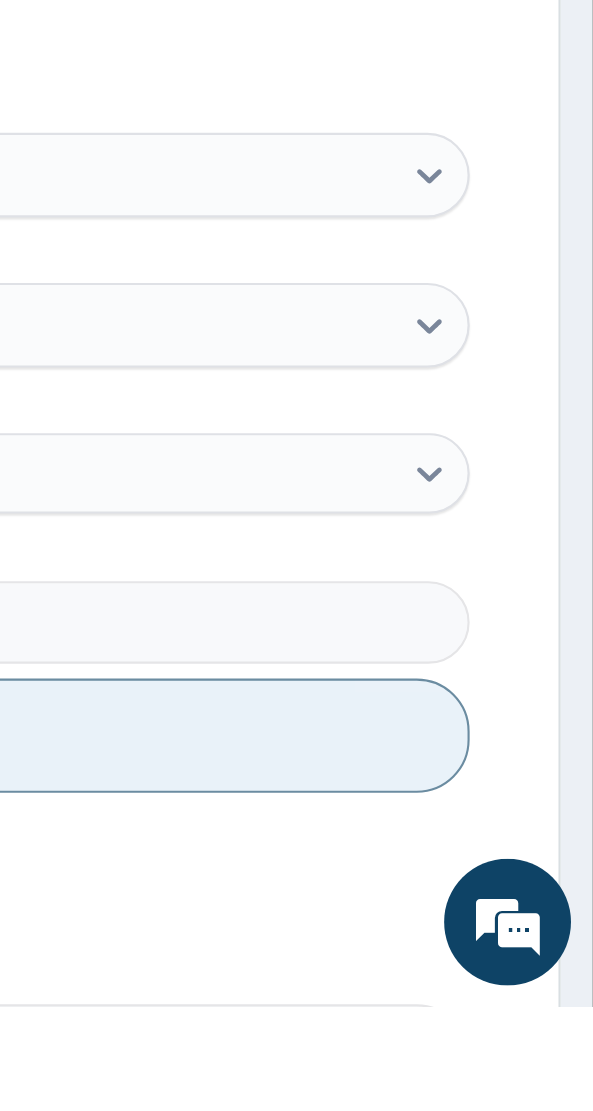 scroll, scrollTop: 478, scrollLeft: 0, axis: vertical 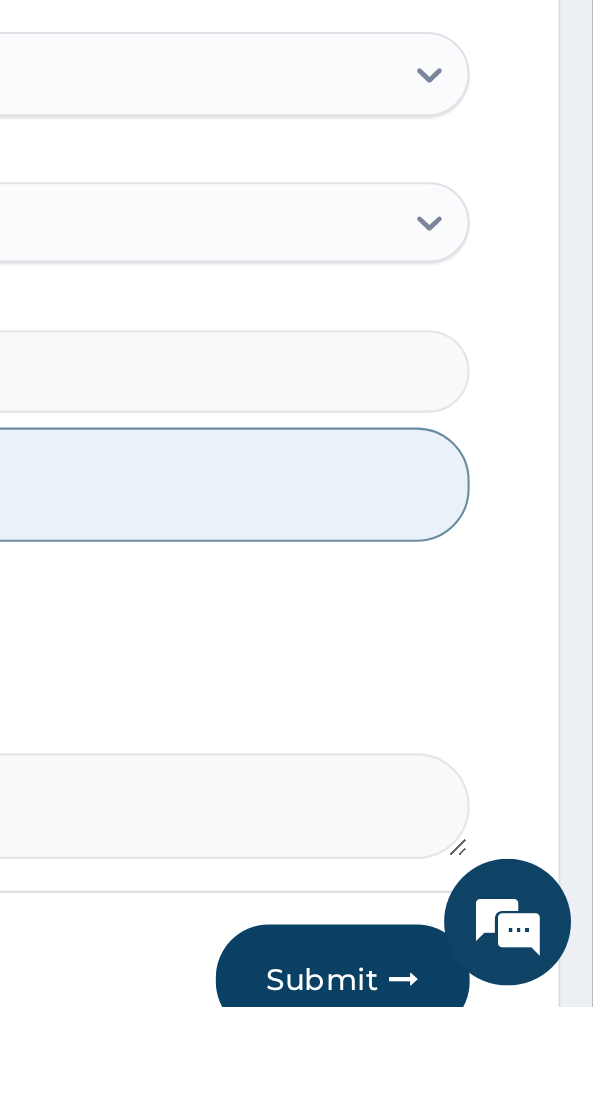 click on "Submit" at bounding box center (475, 1098) 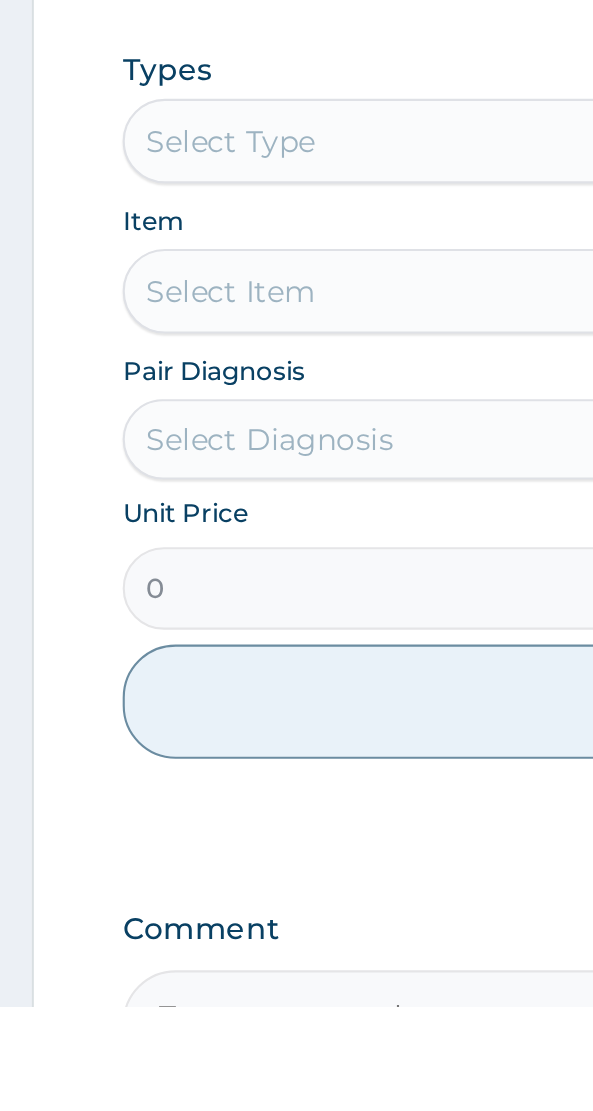 scroll, scrollTop: 478, scrollLeft: 0, axis: vertical 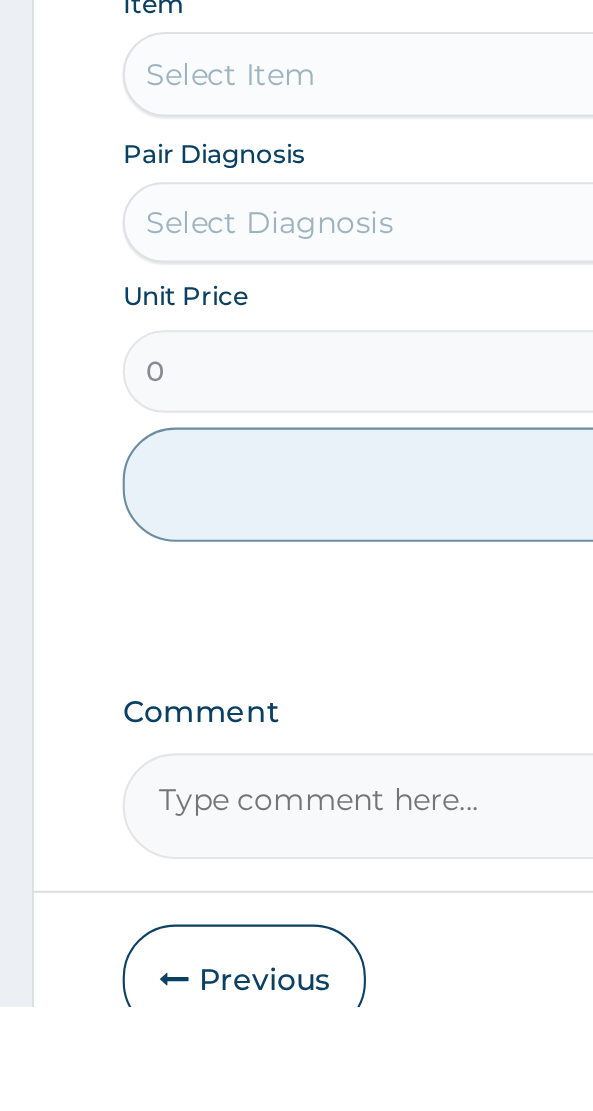 click on "Previous" at bounding box center [115, 1098] 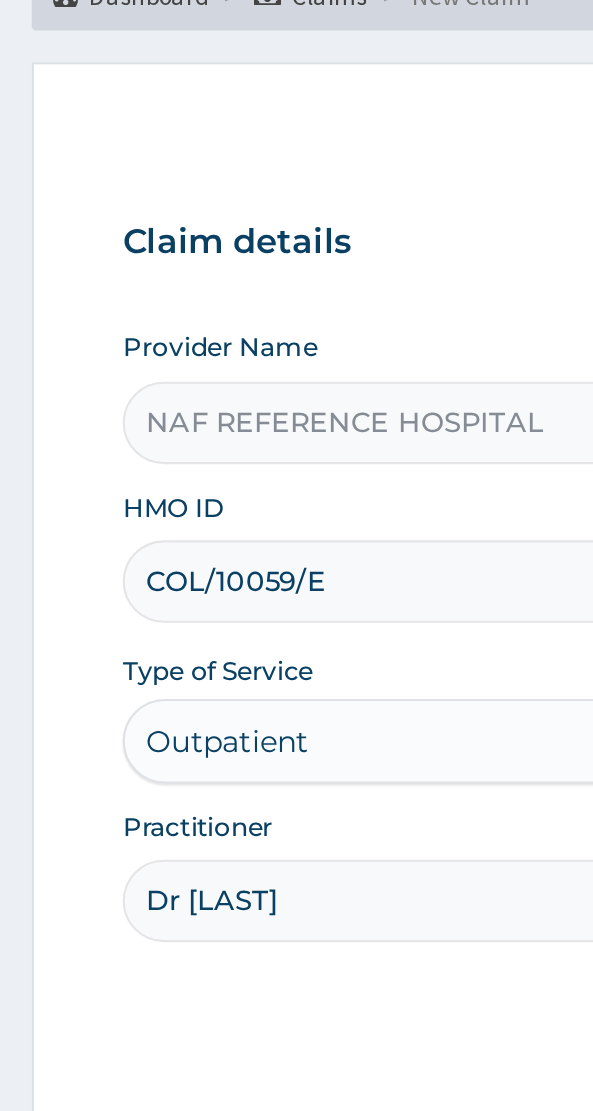 scroll, scrollTop: 0, scrollLeft: 0, axis: both 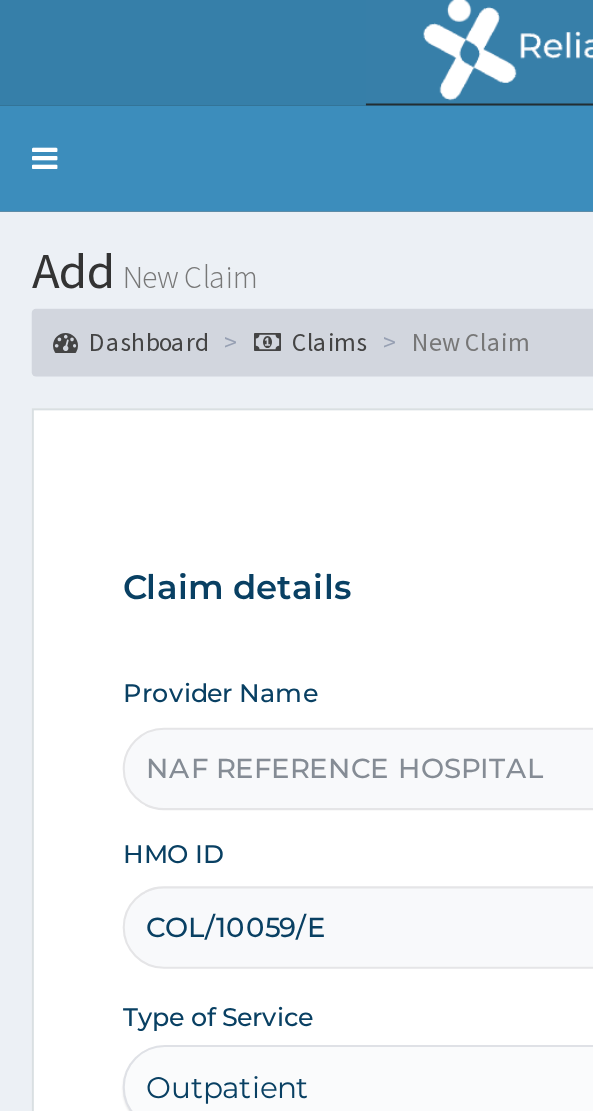 click on "COL/10059/E" at bounding box center (296, 438) 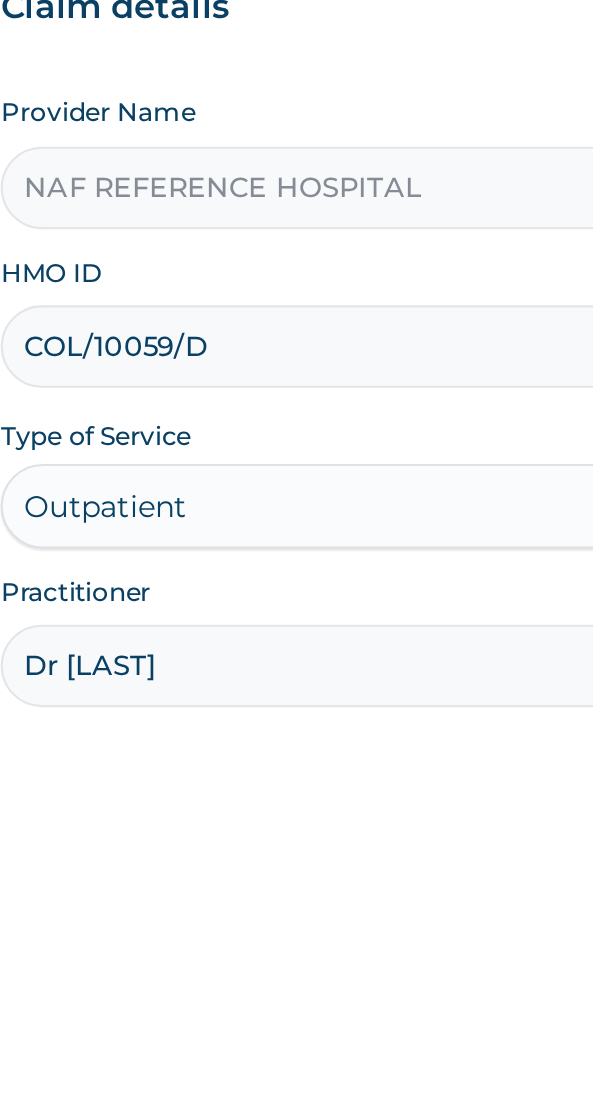 click on "COL/10059/D" at bounding box center (296, 438) 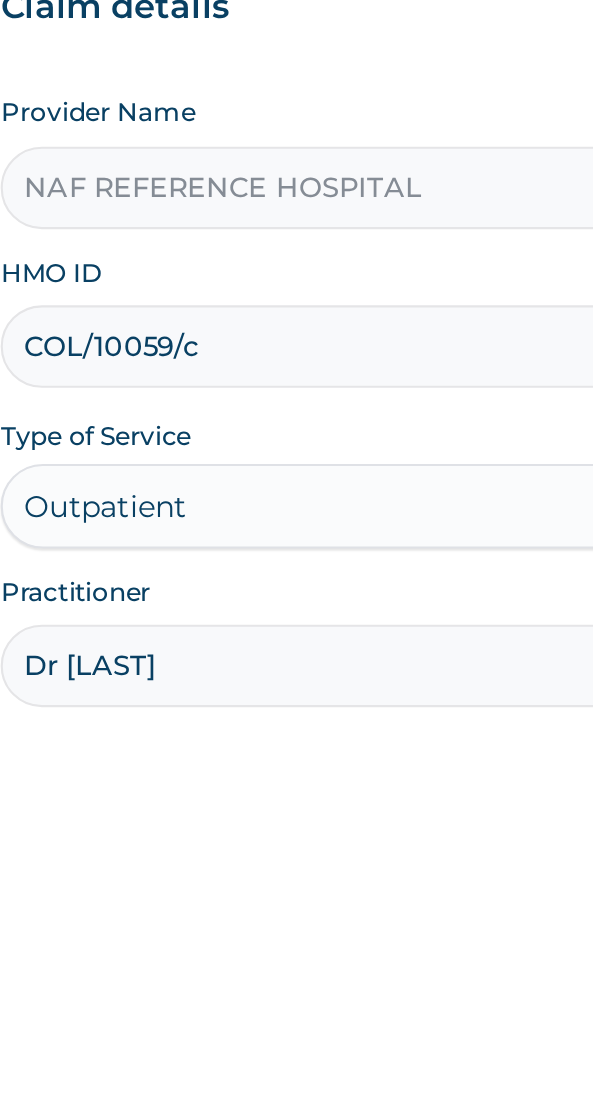 type on "COL/10059/C" 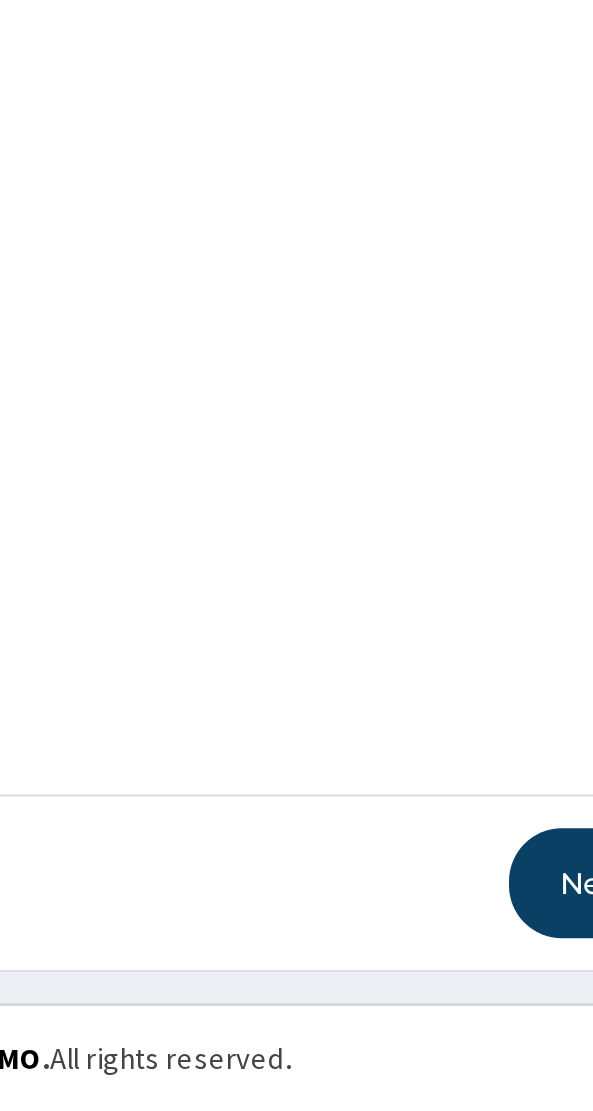 scroll, scrollTop: 40, scrollLeft: 0, axis: vertical 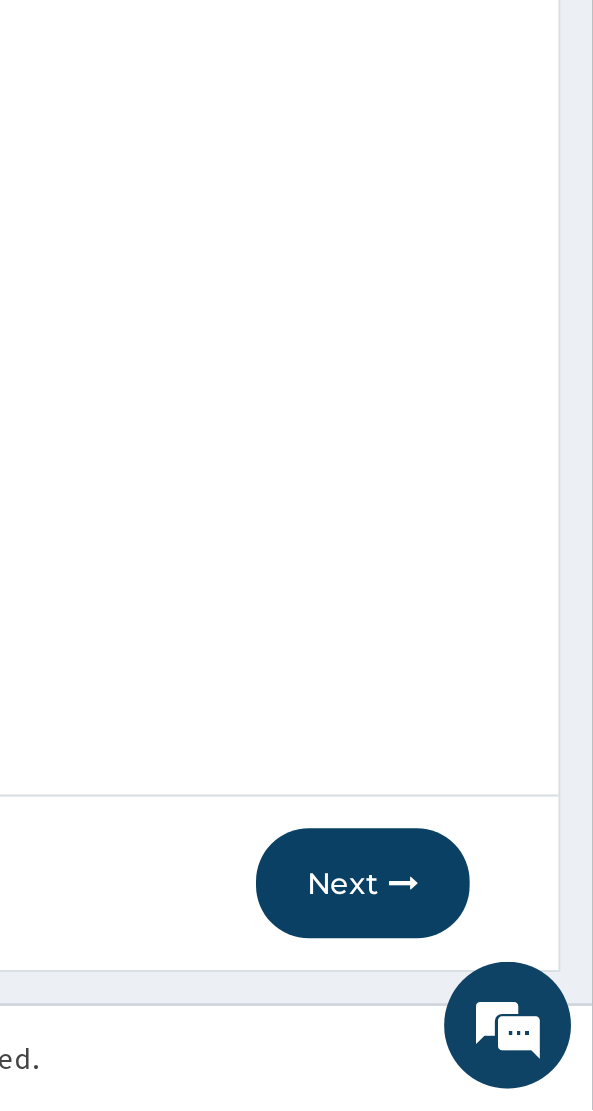 click on "Next" at bounding box center [484, 1004] 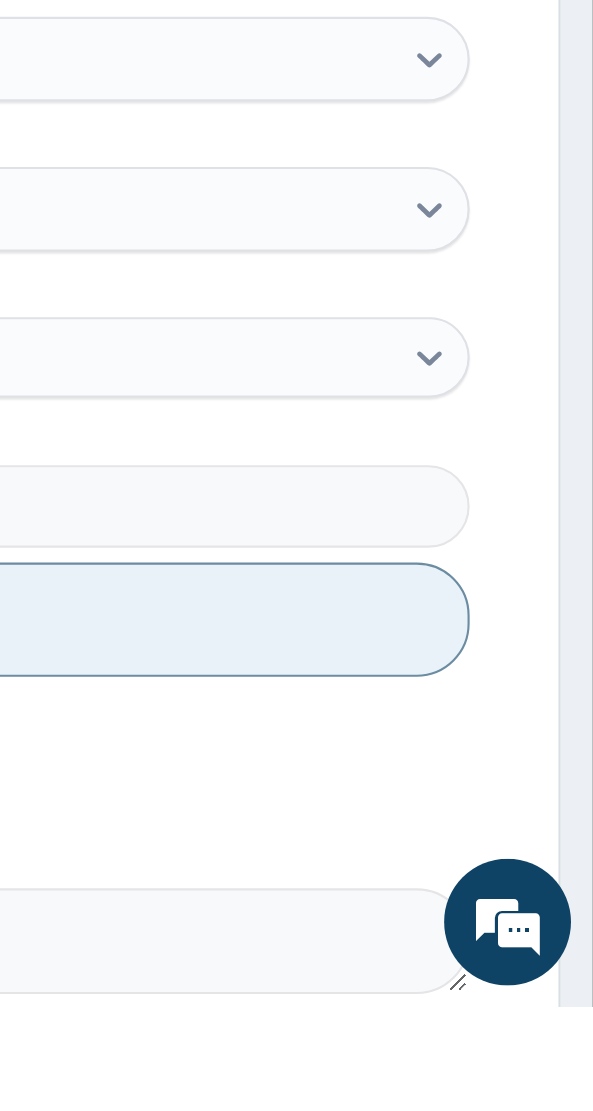 scroll, scrollTop: 478, scrollLeft: 0, axis: vertical 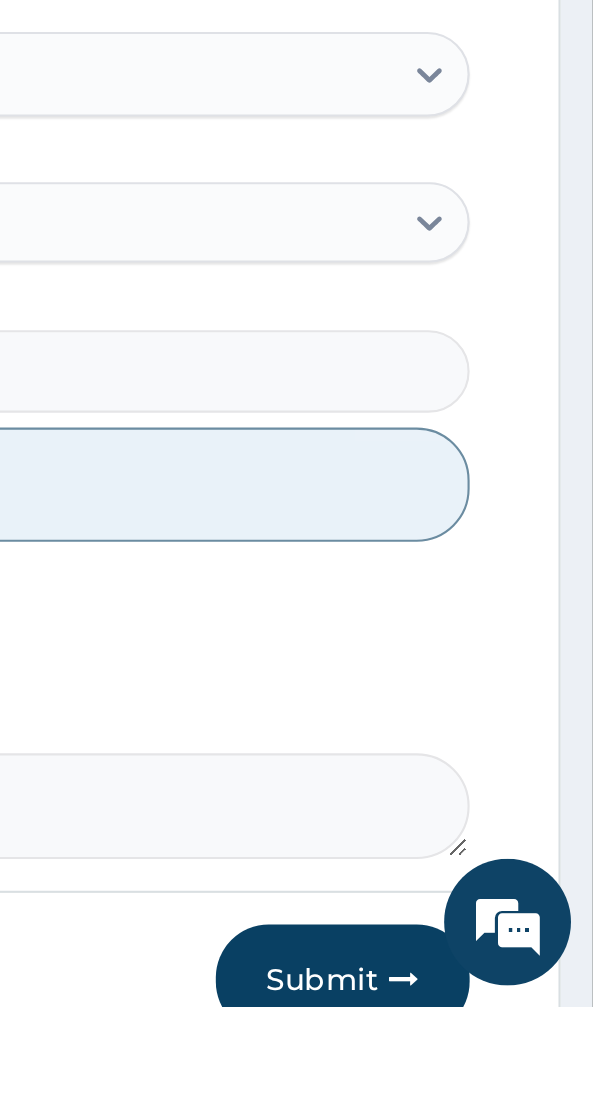 click on "Submit" at bounding box center [475, 1098] 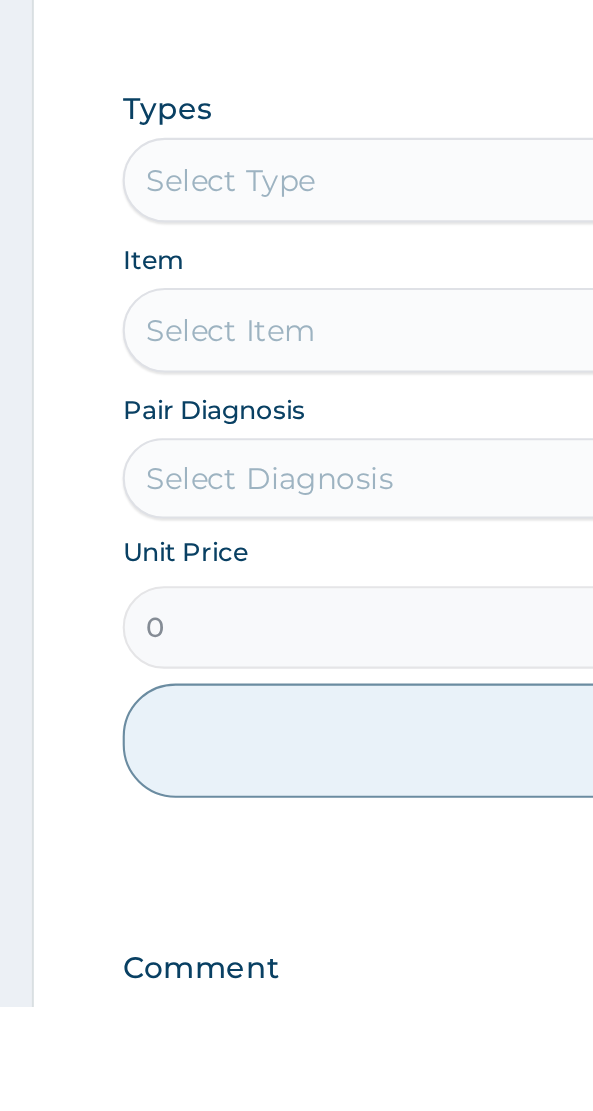 scroll, scrollTop: 478, scrollLeft: 0, axis: vertical 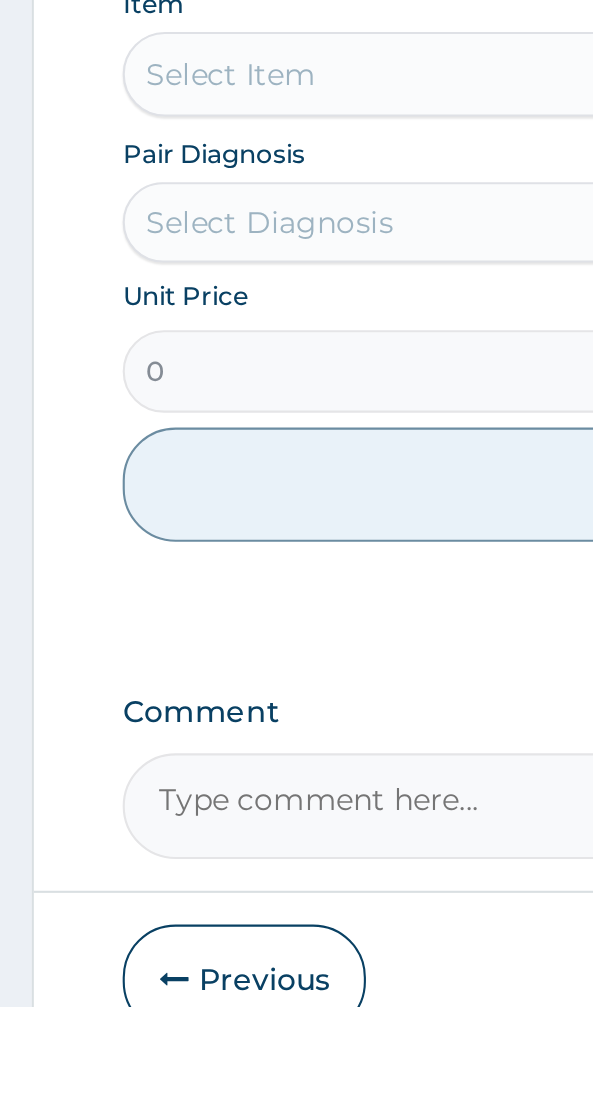 click on "Previous" at bounding box center [115, 1098] 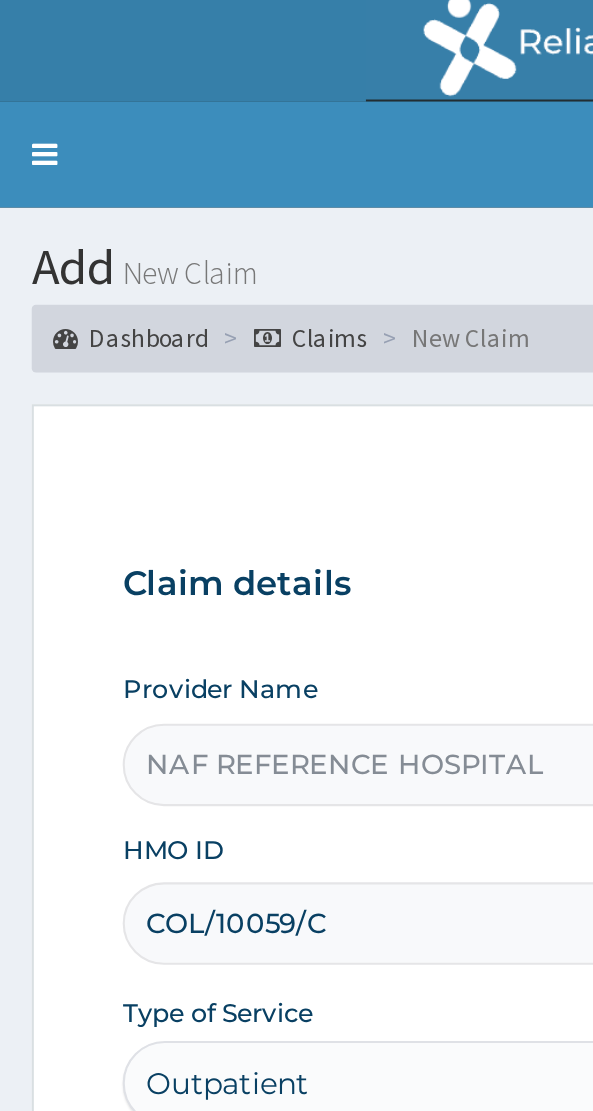 scroll, scrollTop: 0, scrollLeft: 0, axis: both 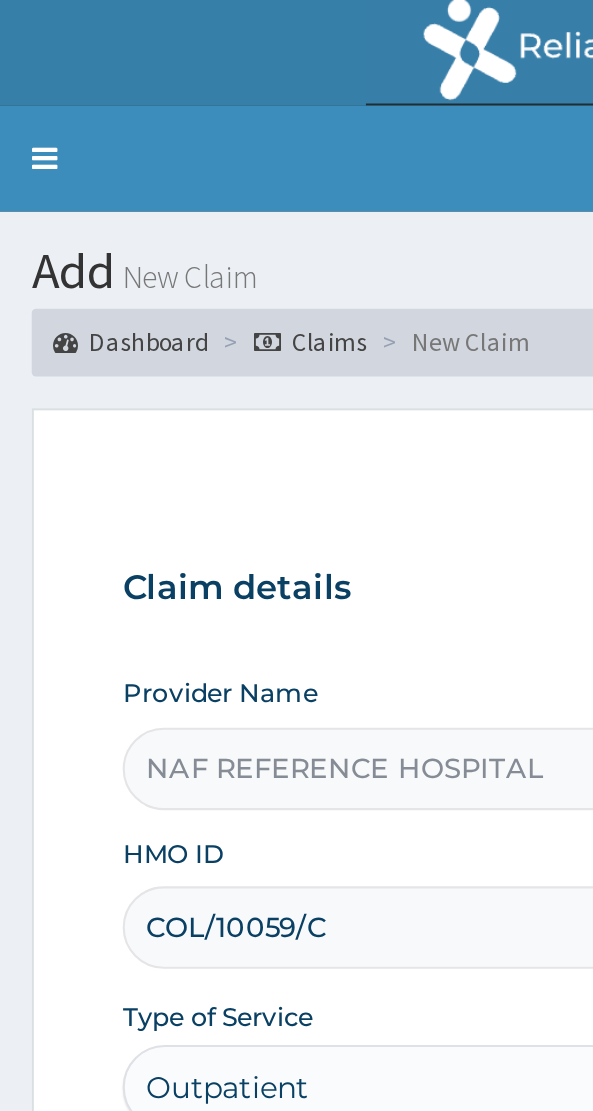 click on "COL/10059/C" at bounding box center (296, 438) 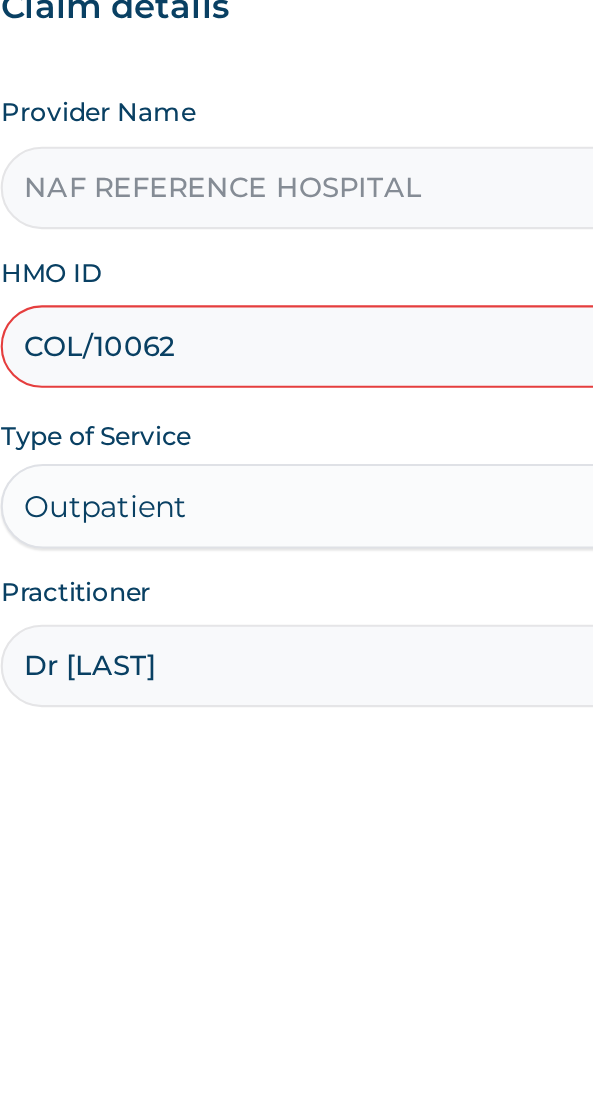 type on "COL/10062/A" 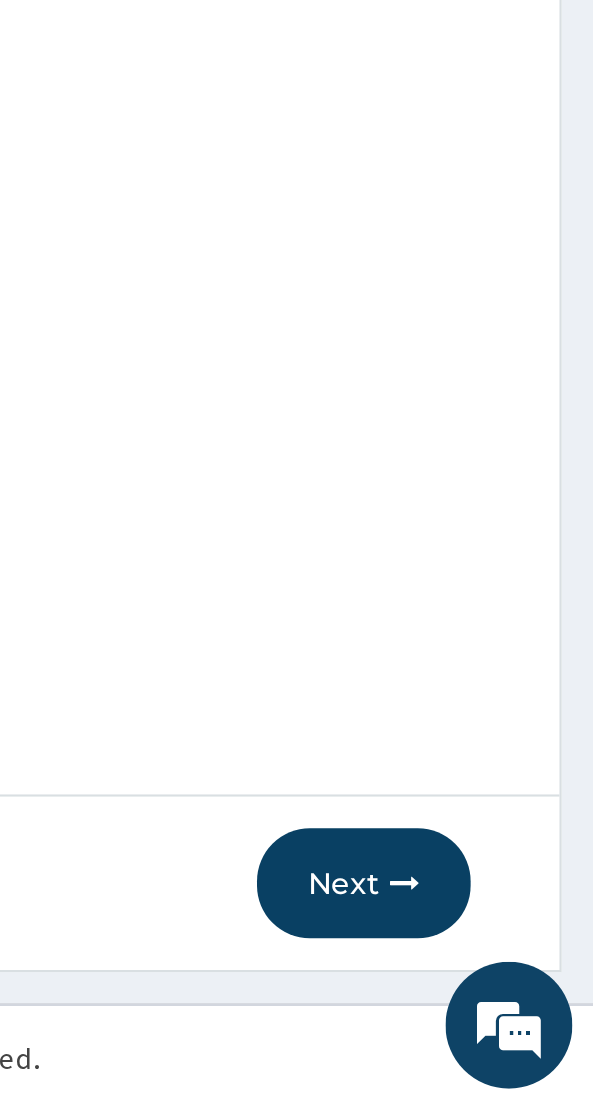 scroll, scrollTop: 40, scrollLeft: 0, axis: vertical 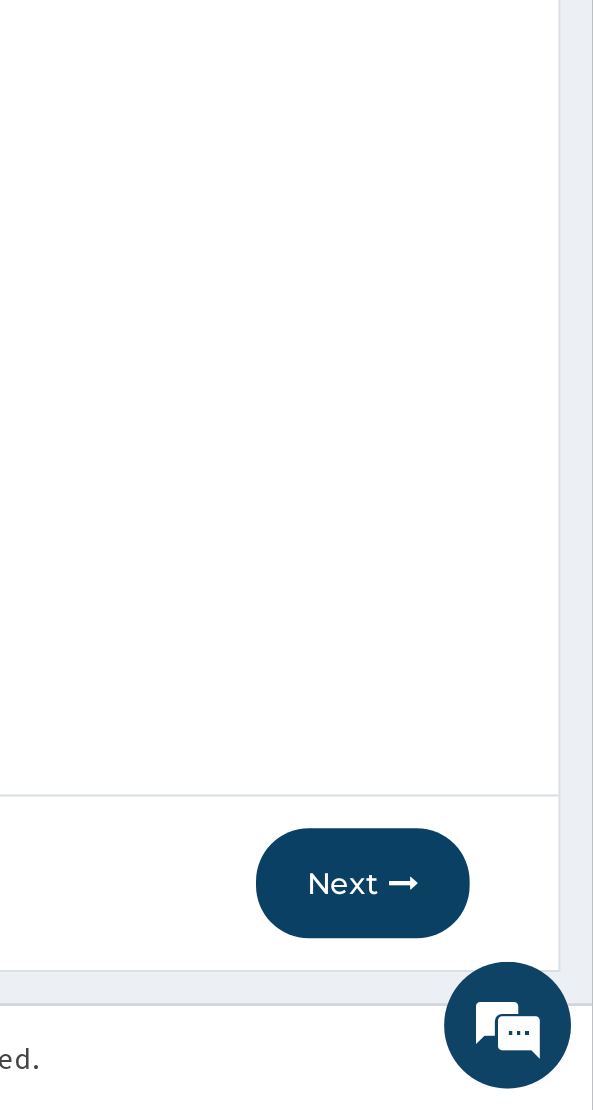 click on "Next" at bounding box center [484, 1004] 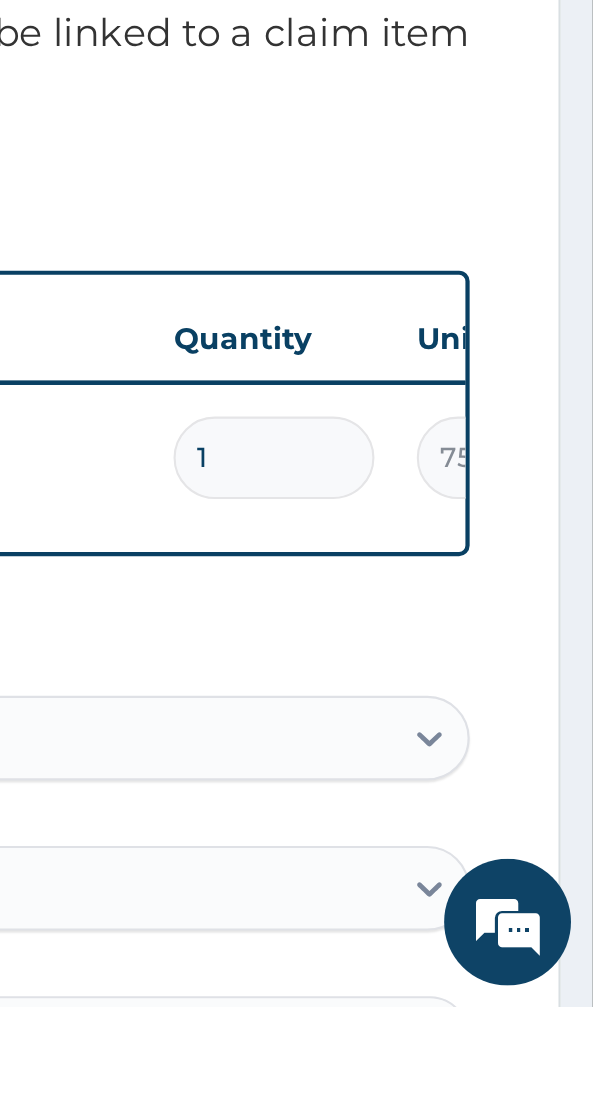 scroll, scrollTop: 478, scrollLeft: 0, axis: vertical 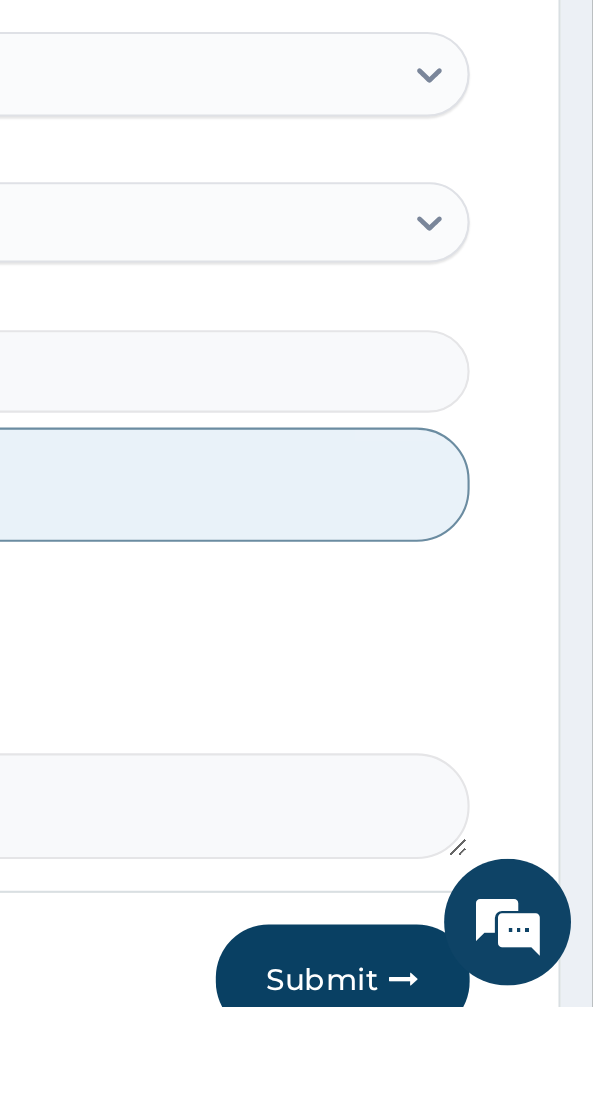 click on "Submit" at bounding box center [475, 1098] 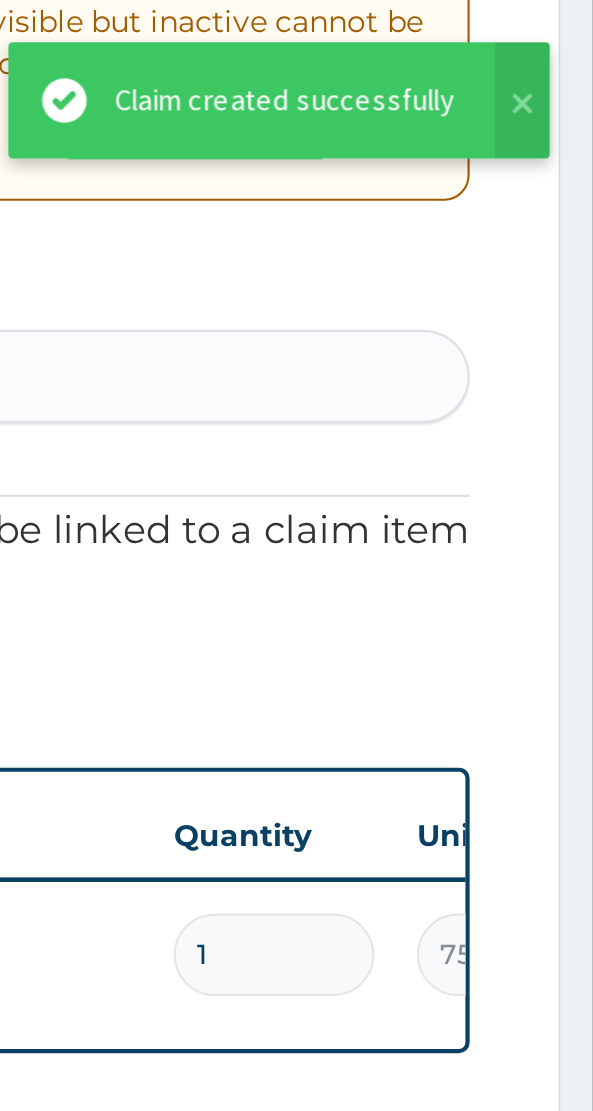 scroll, scrollTop: 467, scrollLeft: 0, axis: vertical 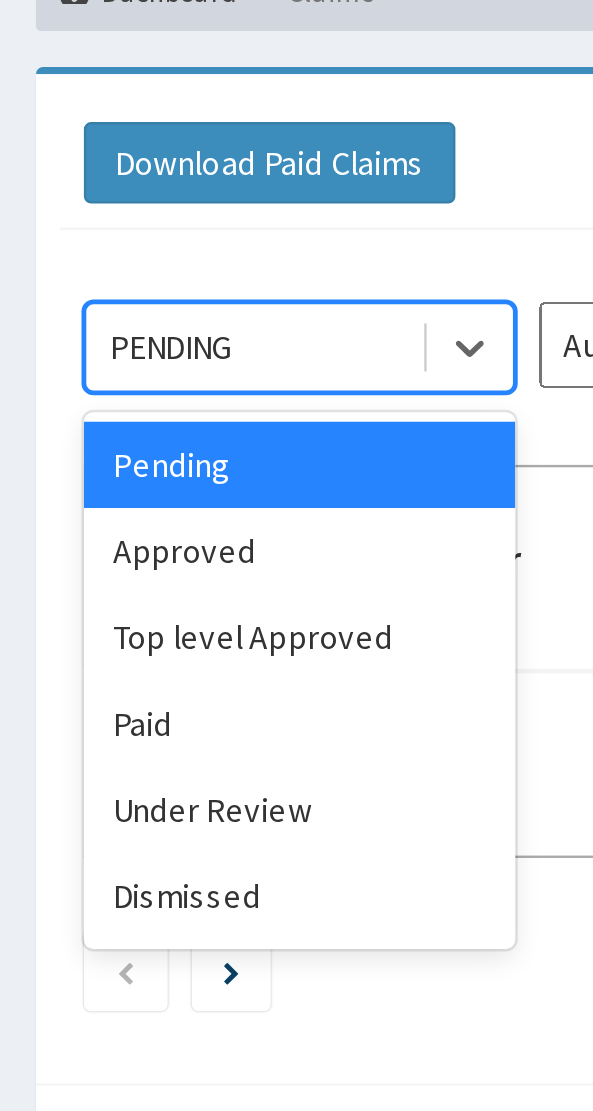 click on "Approved" at bounding box center (125, 395) 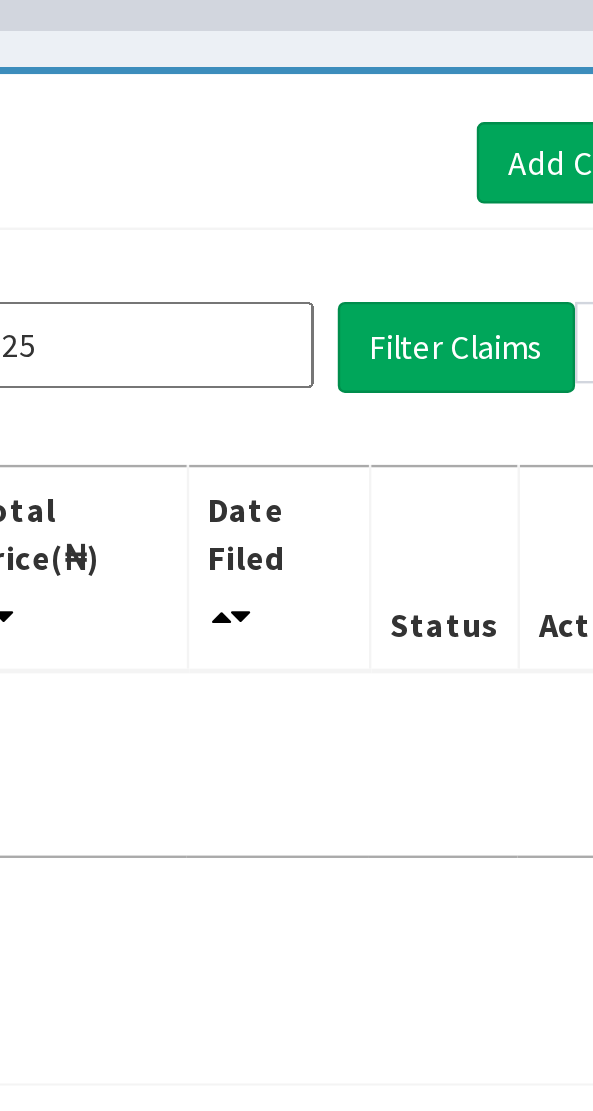 scroll, scrollTop: 0, scrollLeft: 0, axis: both 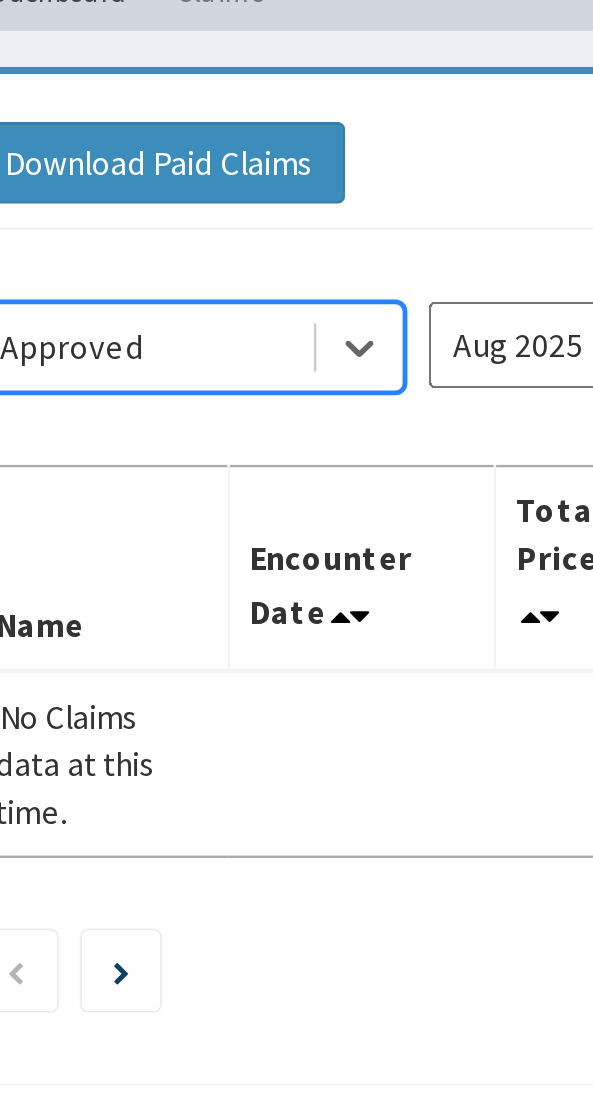 click on "Aug 2025" at bounding box center (315, 309) 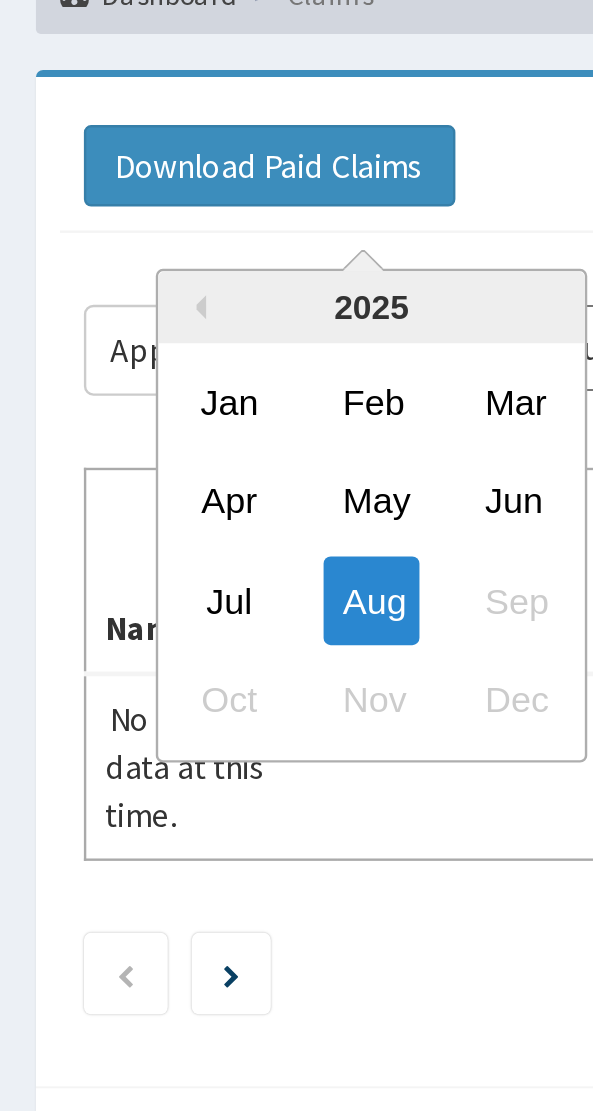 click on "Apr" at bounding box center [96, 372] 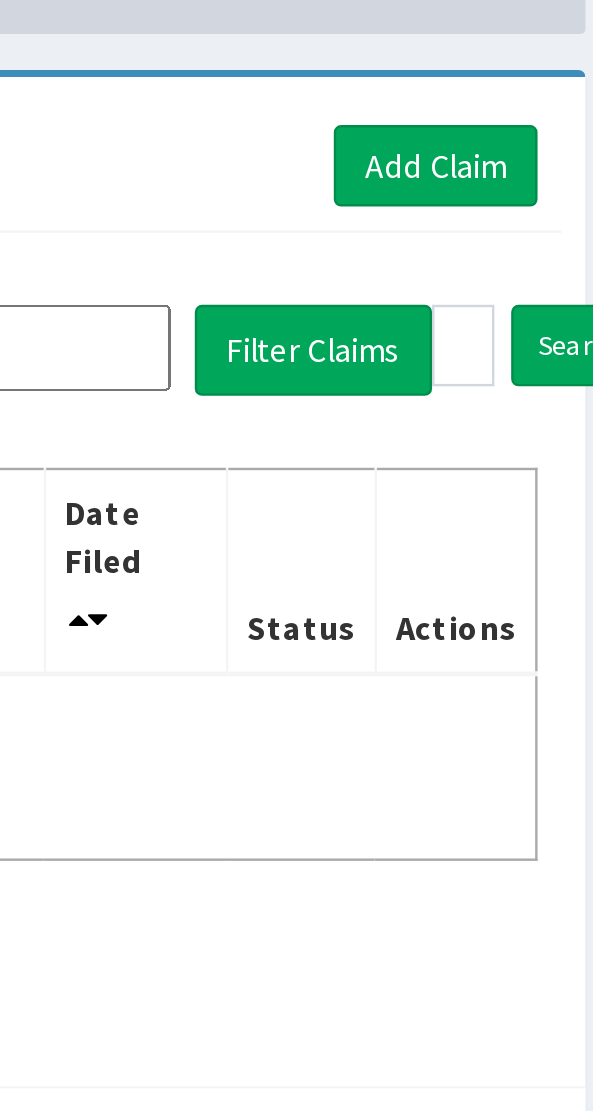 scroll, scrollTop: 0, scrollLeft: 0, axis: both 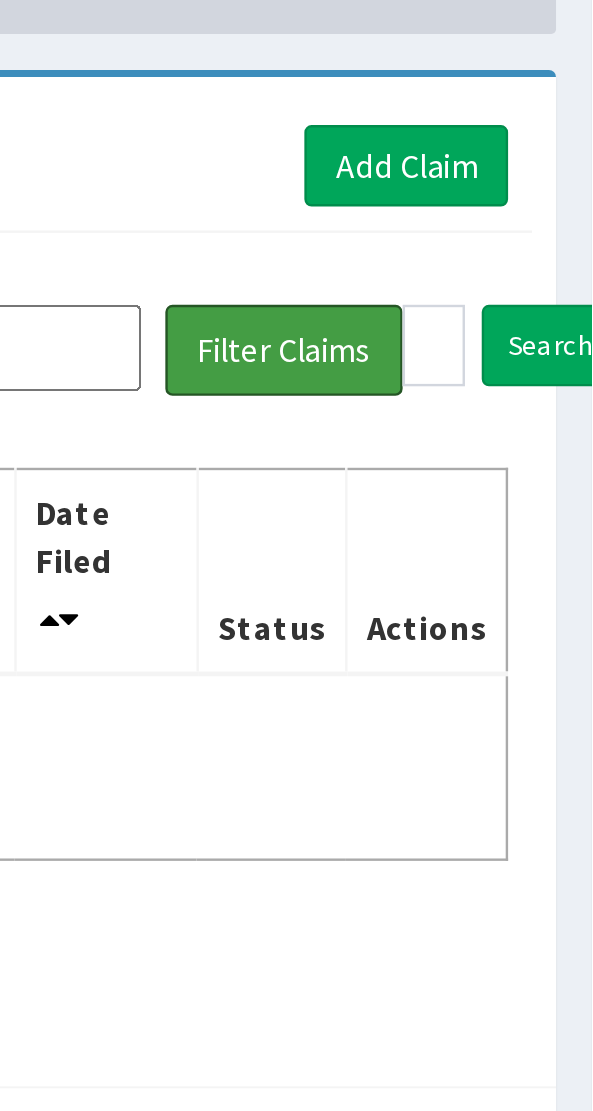 click on "Filter Claims" at bounding box center (464, 310) 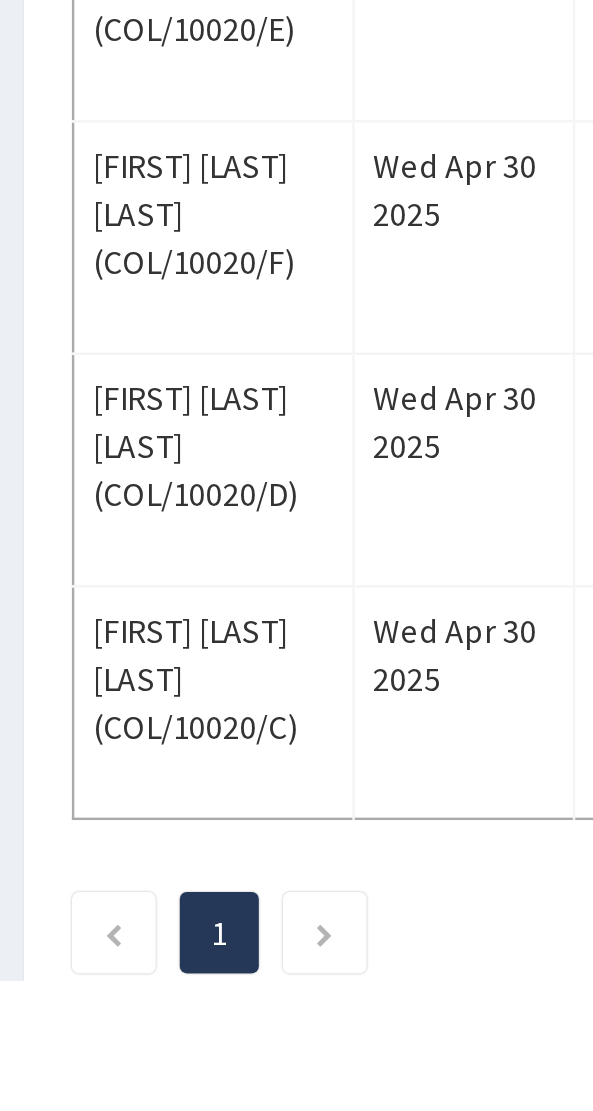 scroll, scrollTop: 1380, scrollLeft: 0, axis: vertical 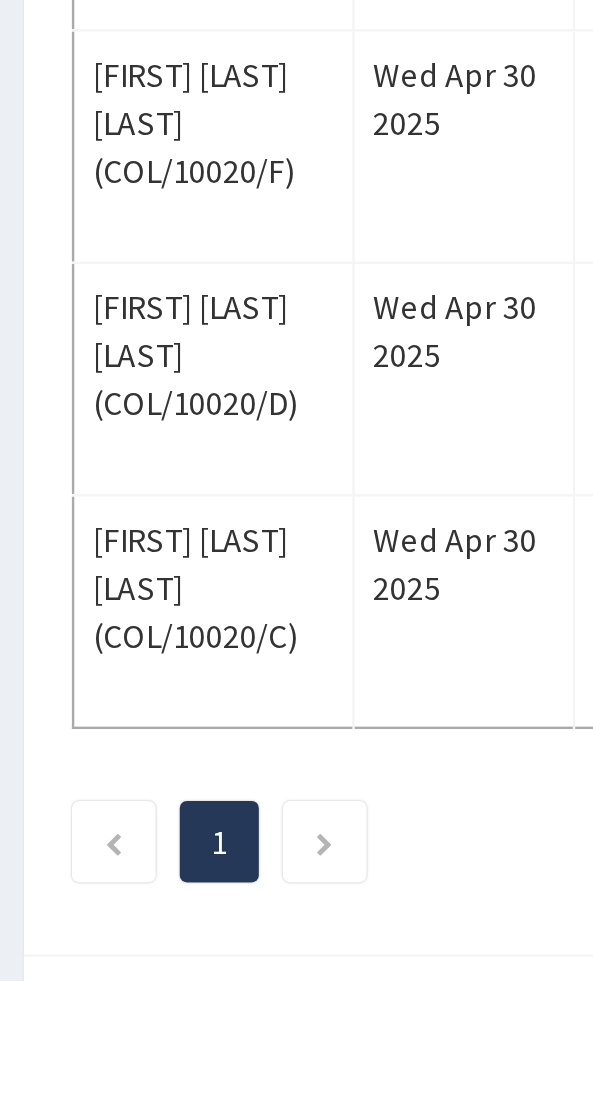 click at bounding box center [140, 1054] 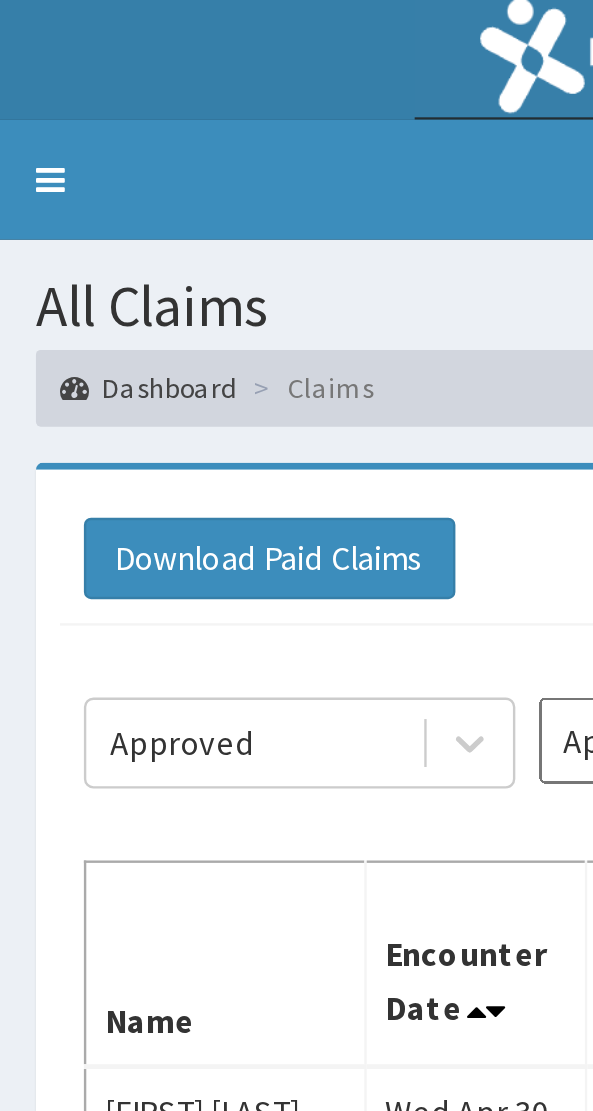 scroll, scrollTop: 0, scrollLeft: 0, axis: both 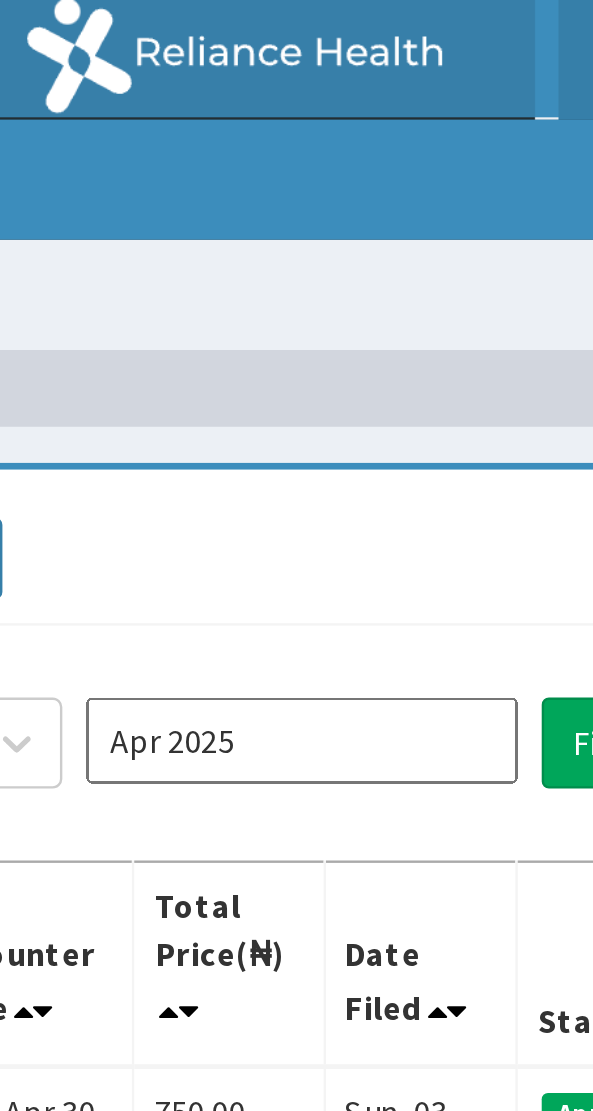 click on "Apr 2025" at bounding box center (315, 309) 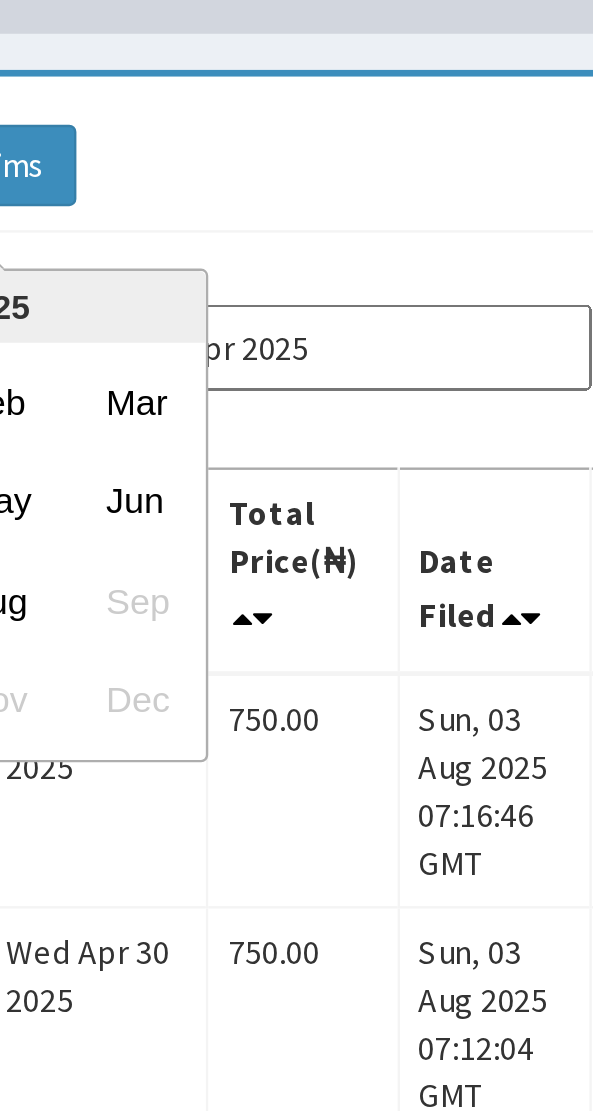 click on "Mar" at bounding box center (214, 331) 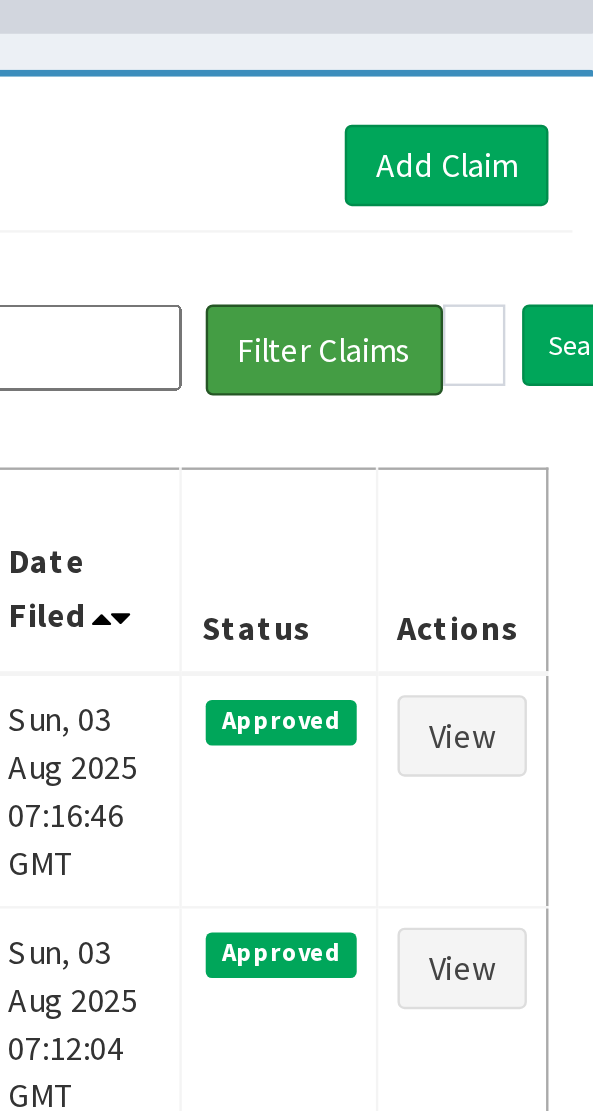 click on "Filter Claims" at bounding box center [464, 310] 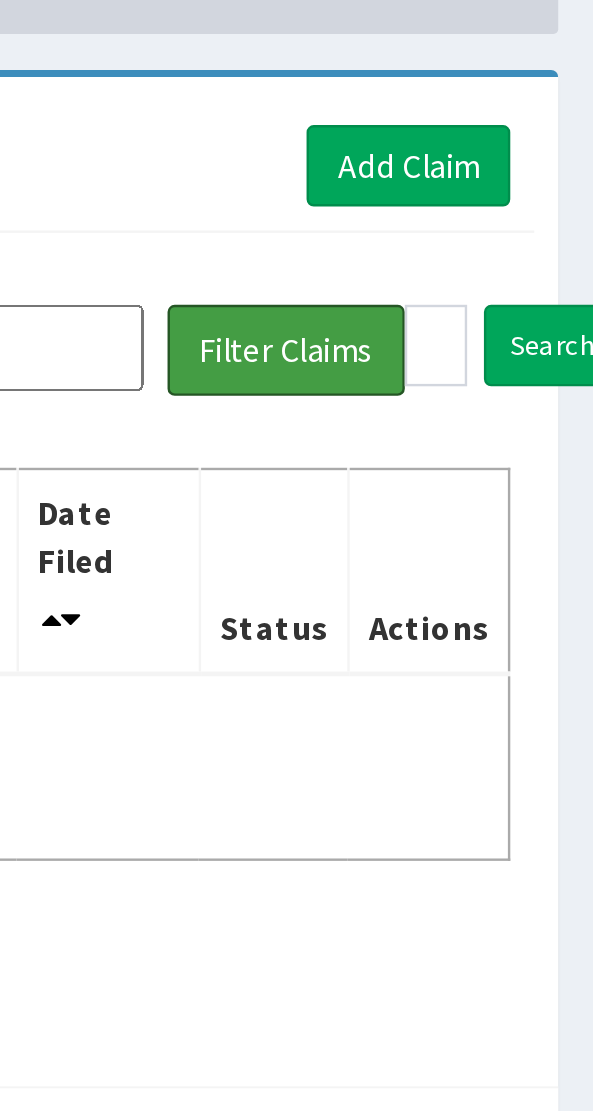 scroll, scrollTop: 0, scrollLeft: 0, axis: both 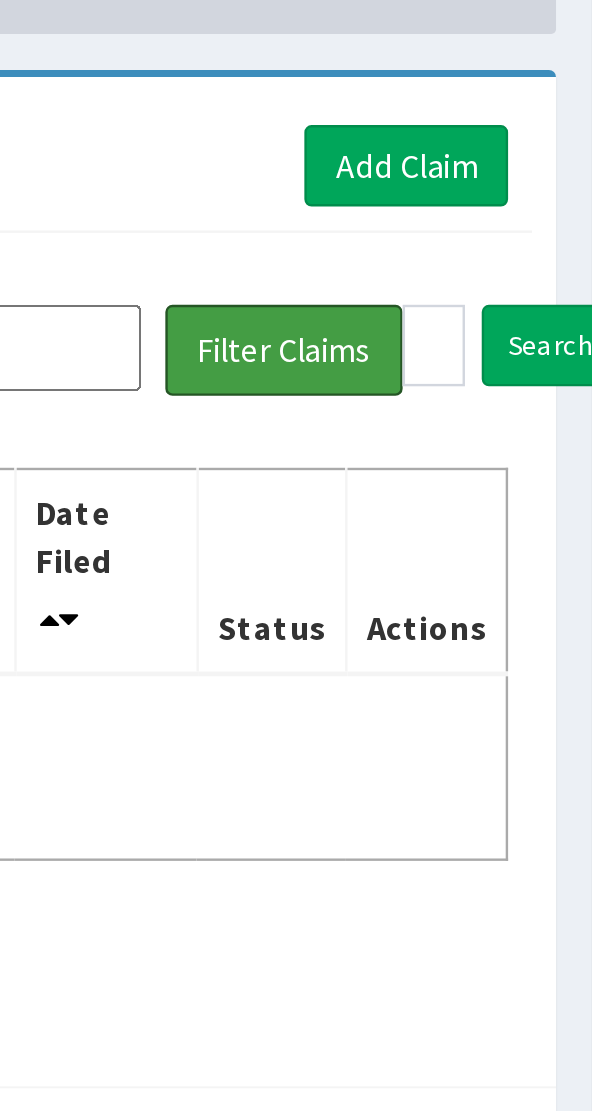click on "Filter Claims" at bounding box center (464, 310) 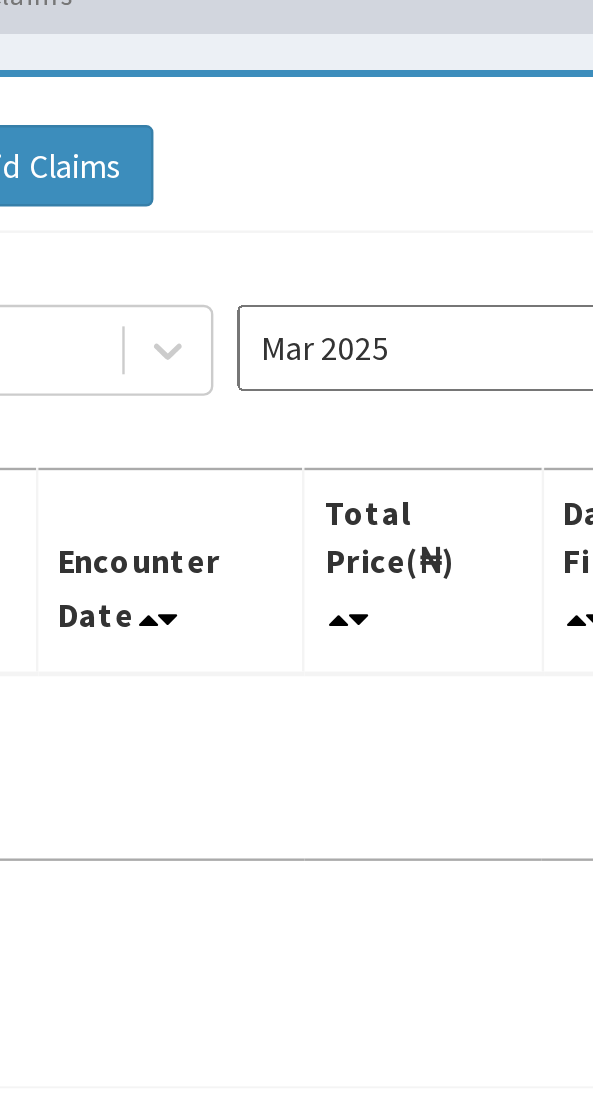 click on "Mar 2025" at bounding box center (315, 309) 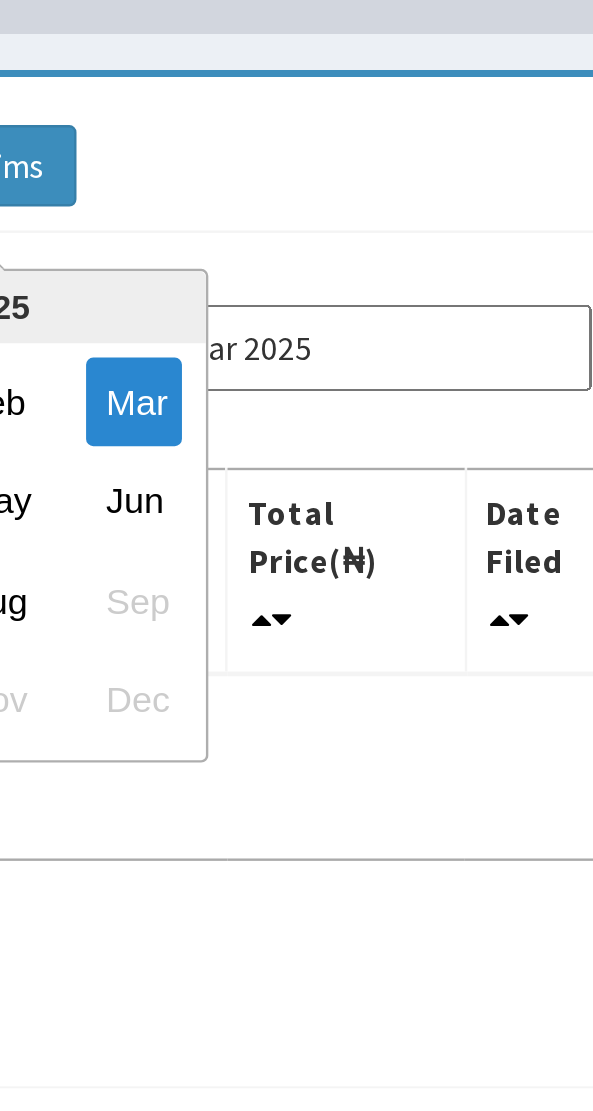 click on "Feb" at bounding box center [155, 331] 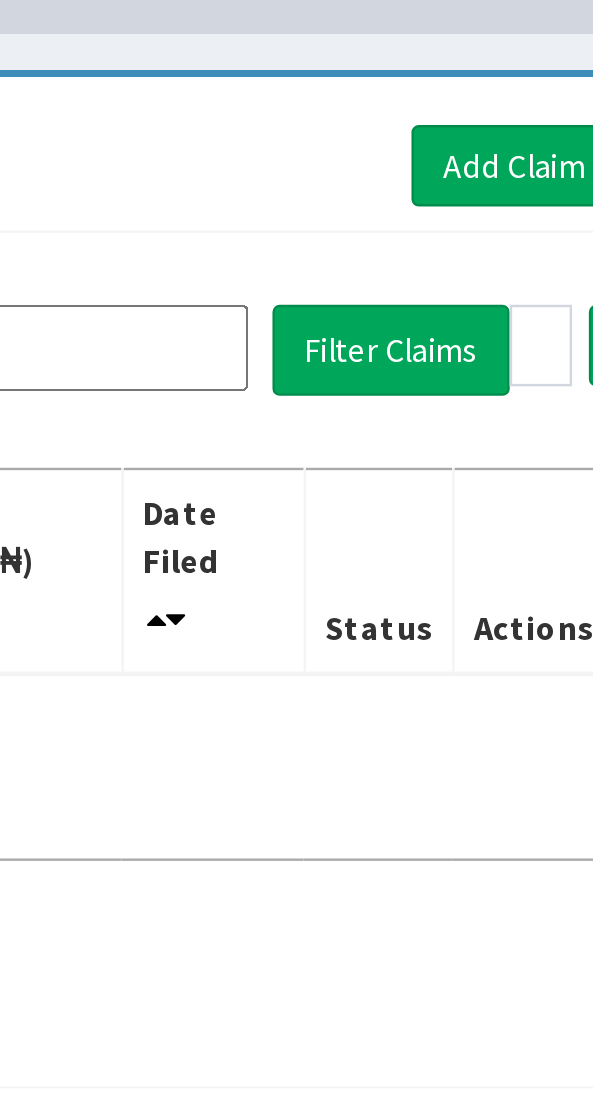 scroll, scrollTop: 0, scrollLeft: 0, axis: both 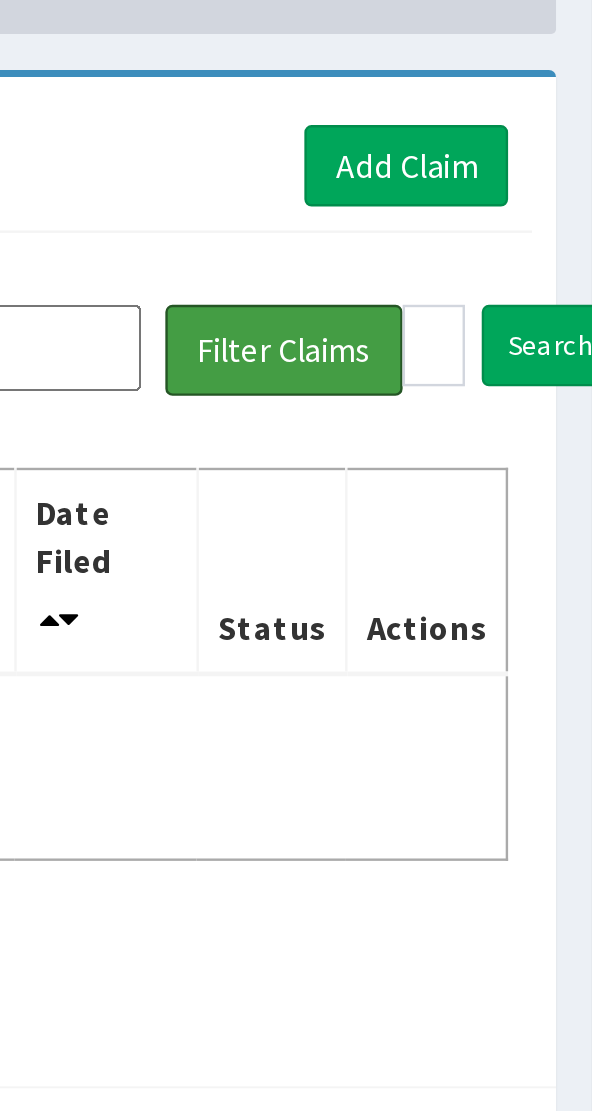 click on "Filter Claims" at bounding box center (464, 310) 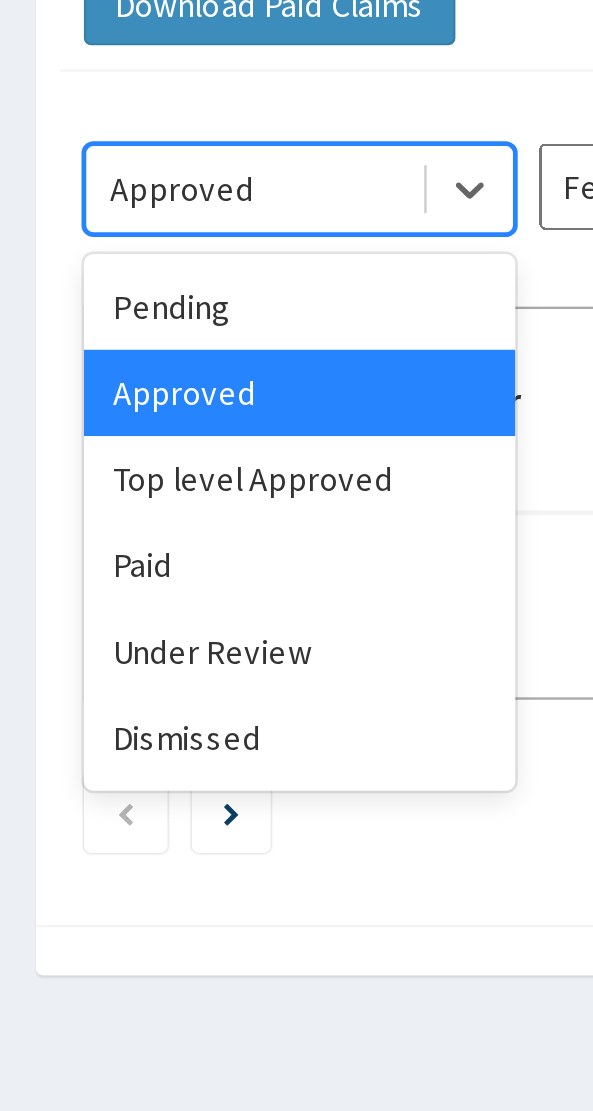 click on "Paid" at bounding box center [125, 467] 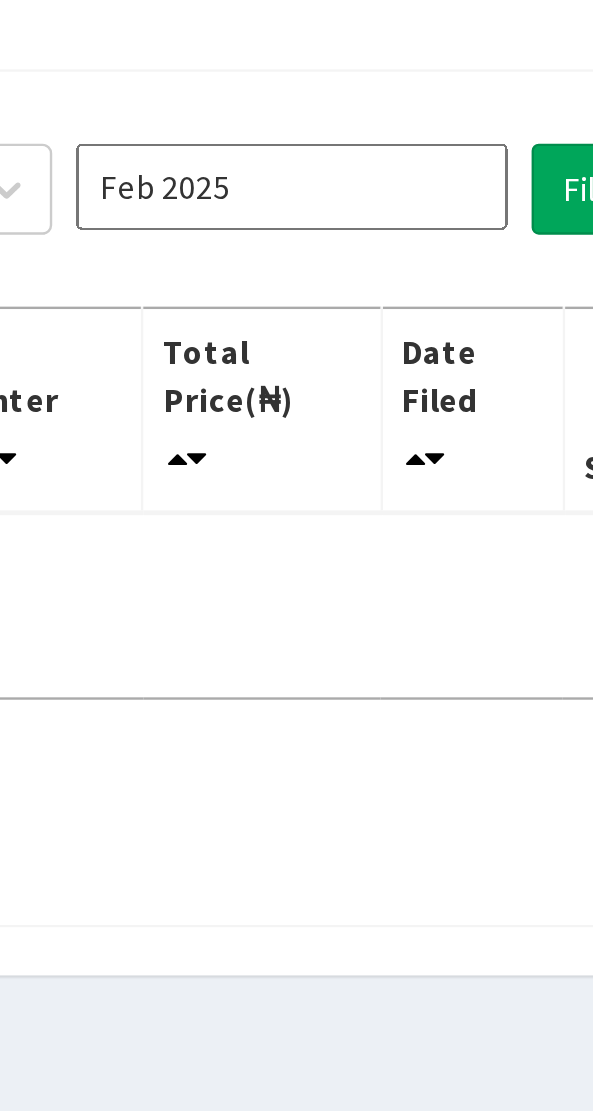 click on "Feb 2025" at bounding box center [315, 309] 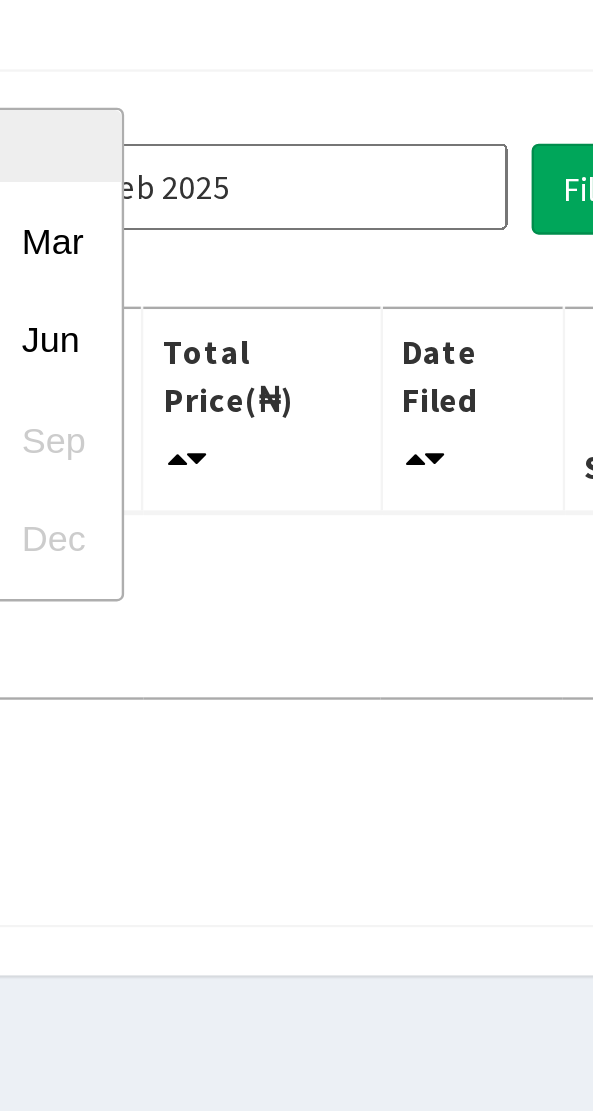 click on "Mar" at bounding box center [214, 331] 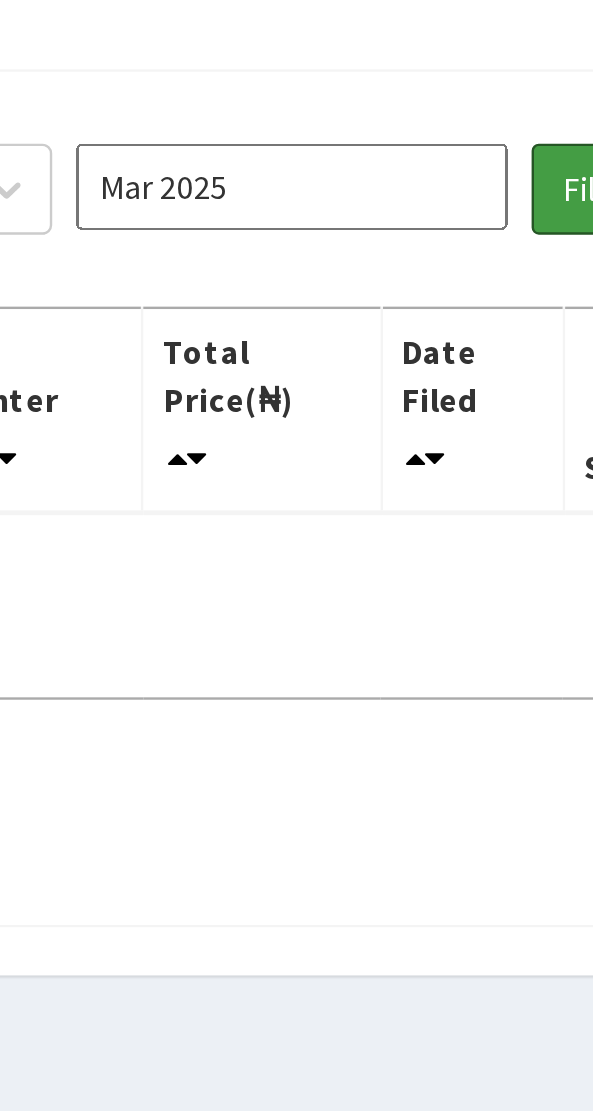 click on "Filter Claims" at bounding box center (464, 310) 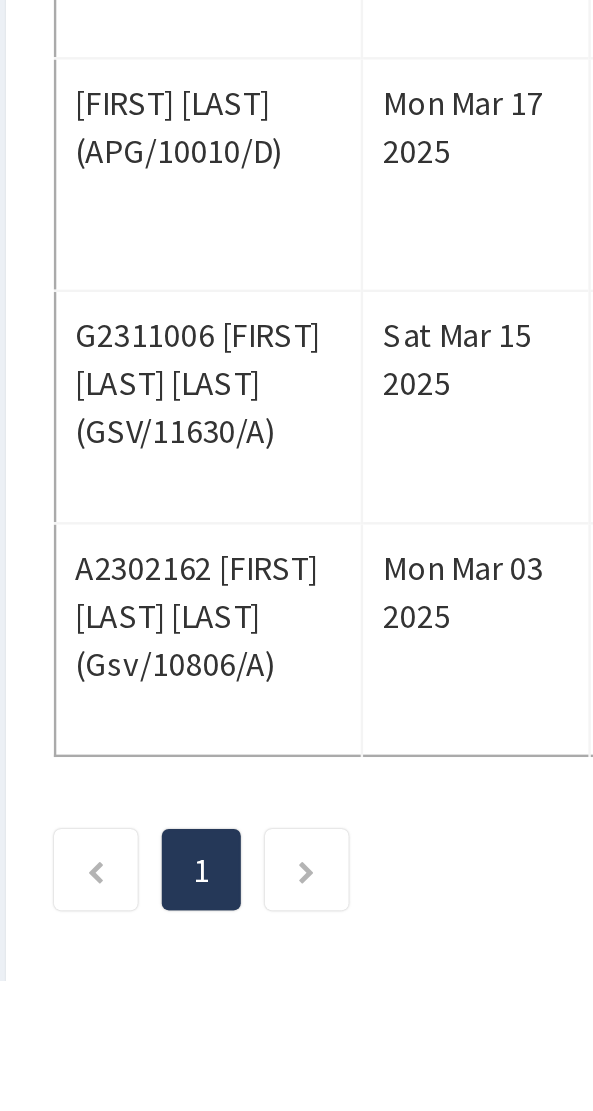 scroll, scrollTop: 217, scrollLeft: 0, axis: vertical 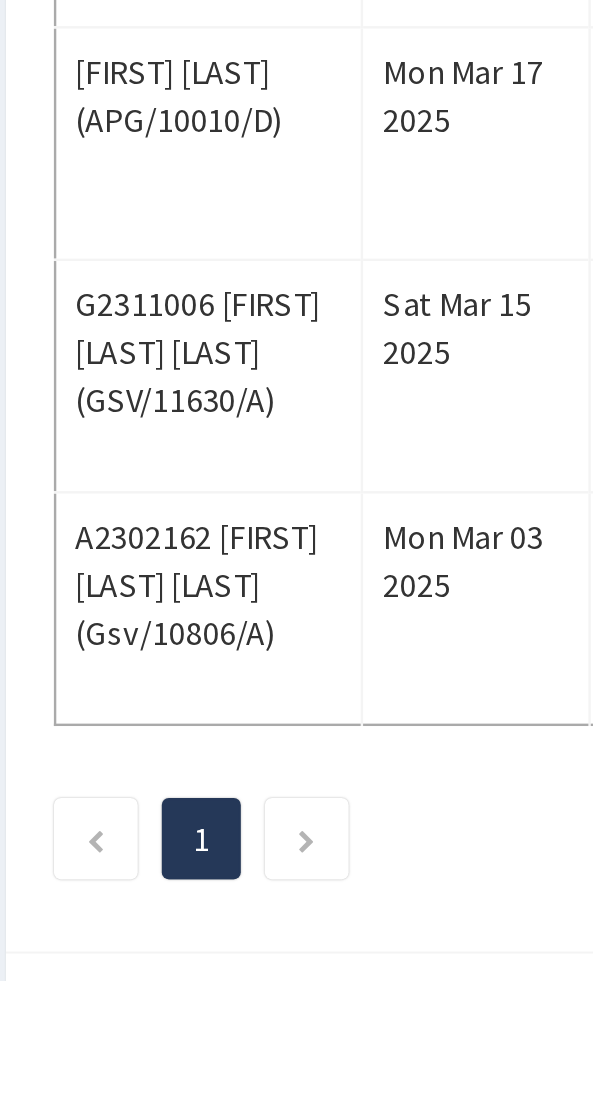 click at bounding box center [140, 1053] 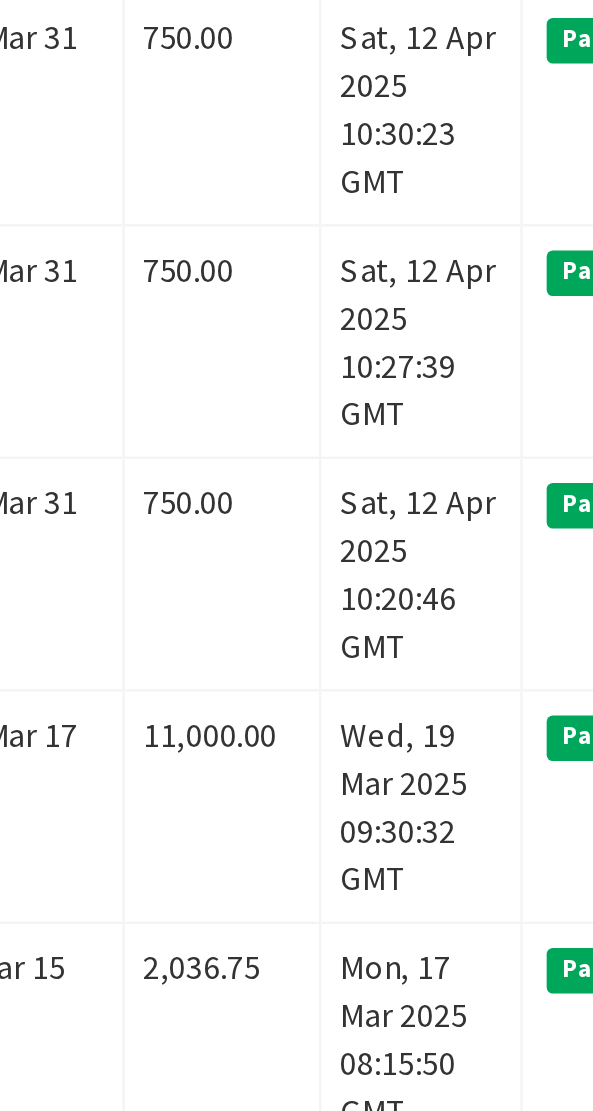 scroll, scrollTop: 217, scrollLeft: 0, axis: vertical 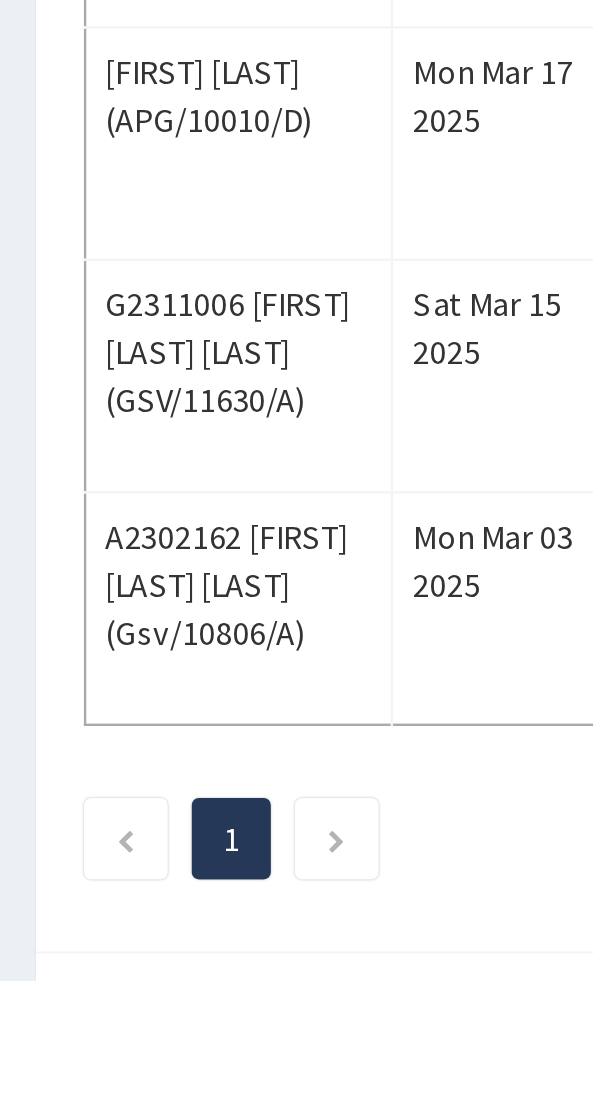 click at bounding box center (140, 1053) 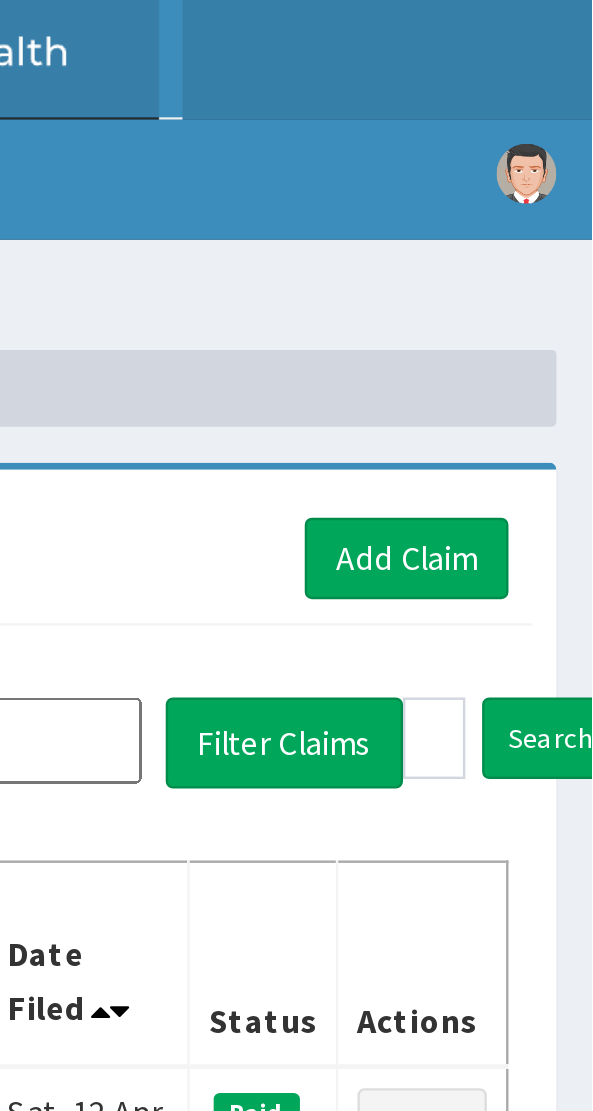 scroll, scrollTop: 0, scrollLeft: 0, axis: both 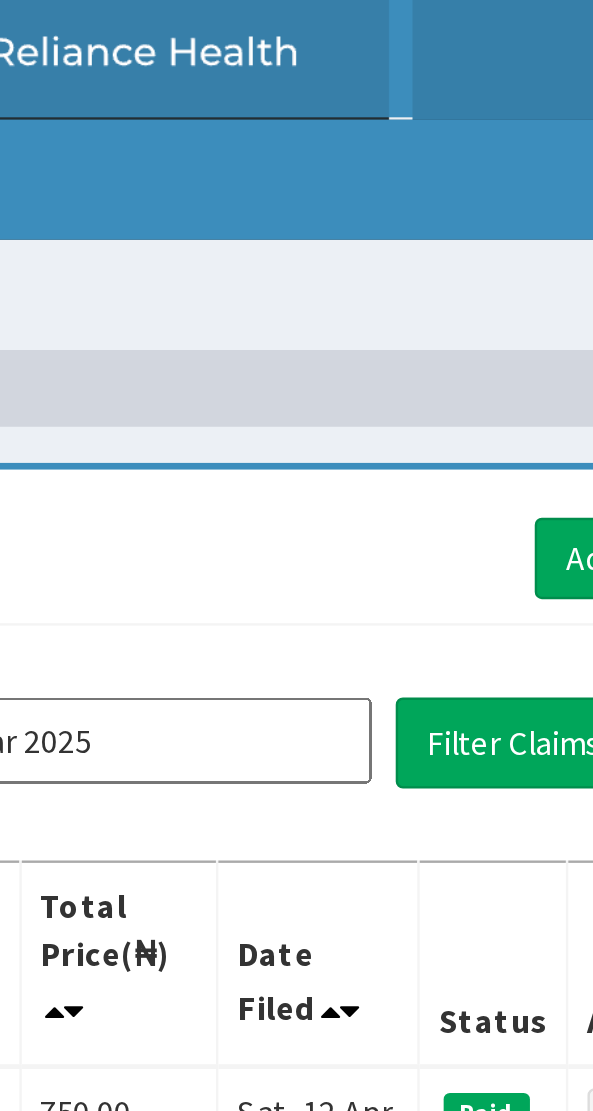 click on "Mar 2025" at bounding box center [315, 309] 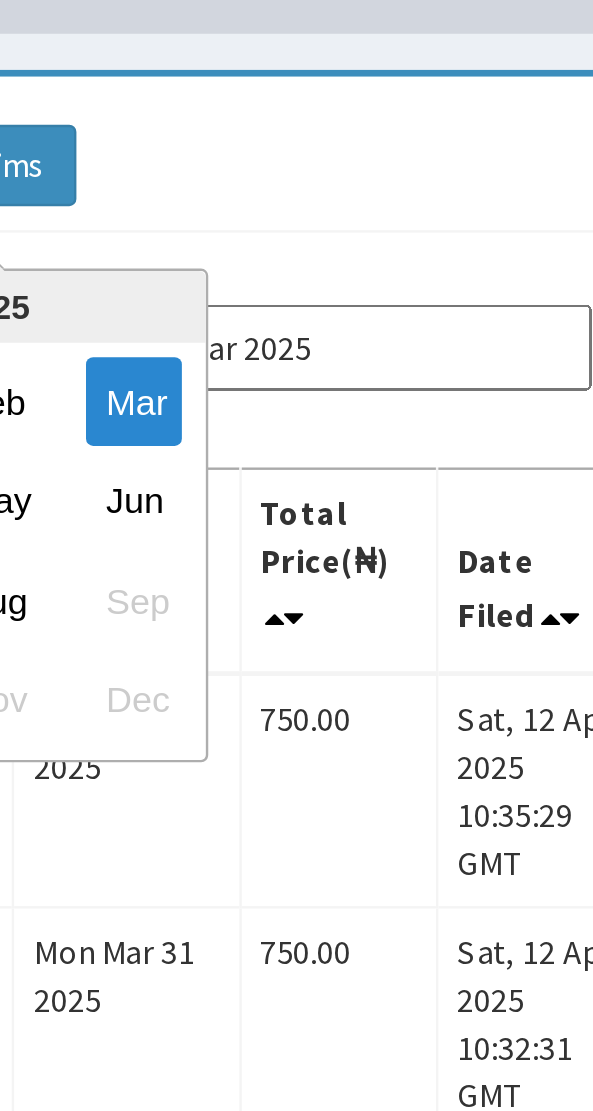 click on "Feb" at bounding box center [155, 331] 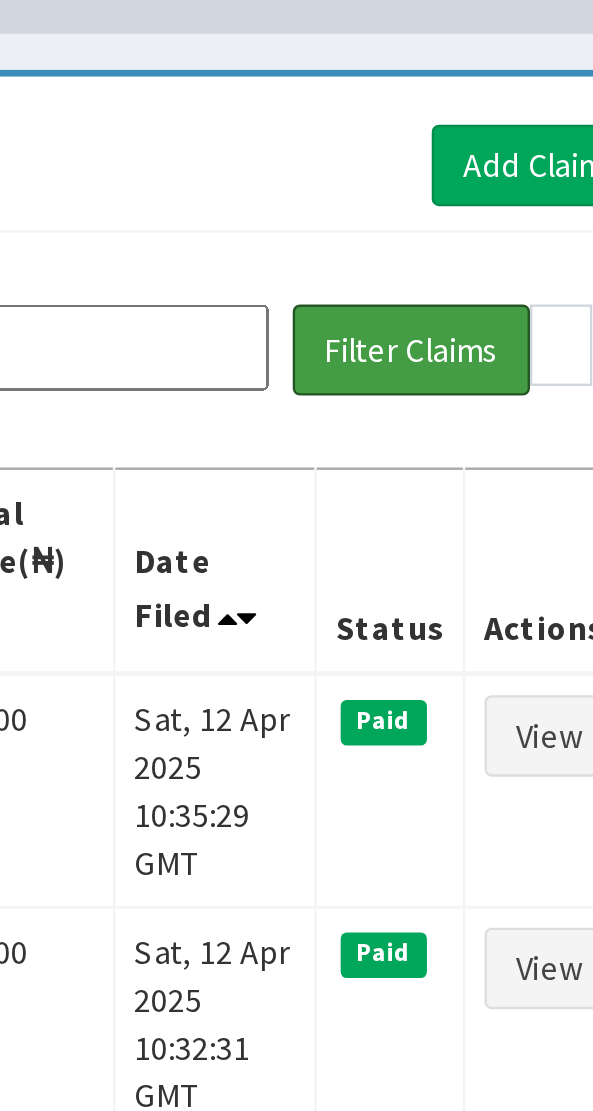 click on "Filter Claims" at bounding box center (464, 310) 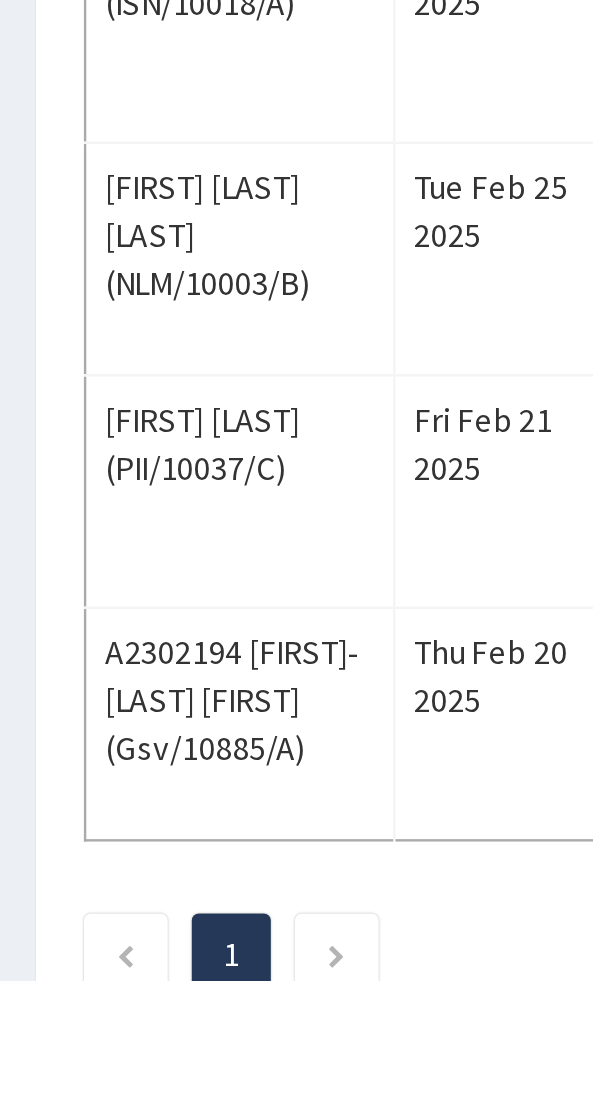 scroll, scrollTop: 1239, scrollLeft: 0, axis: vertical 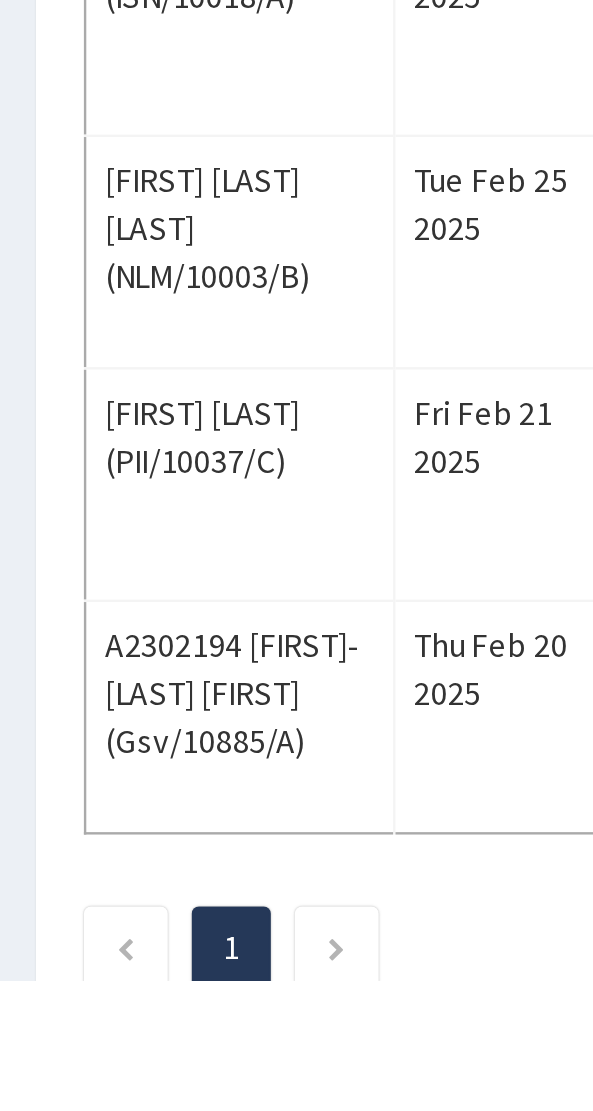 click at bounding box center (140, 1098) 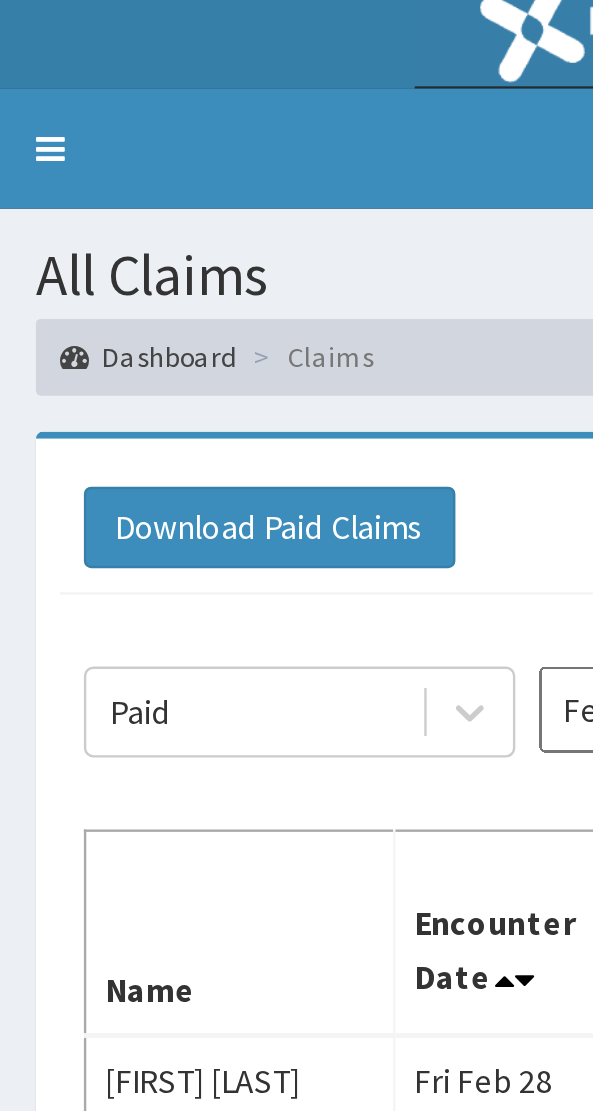 scroll, scrollTop: 13, scrollLeft: 0, axis: vertical 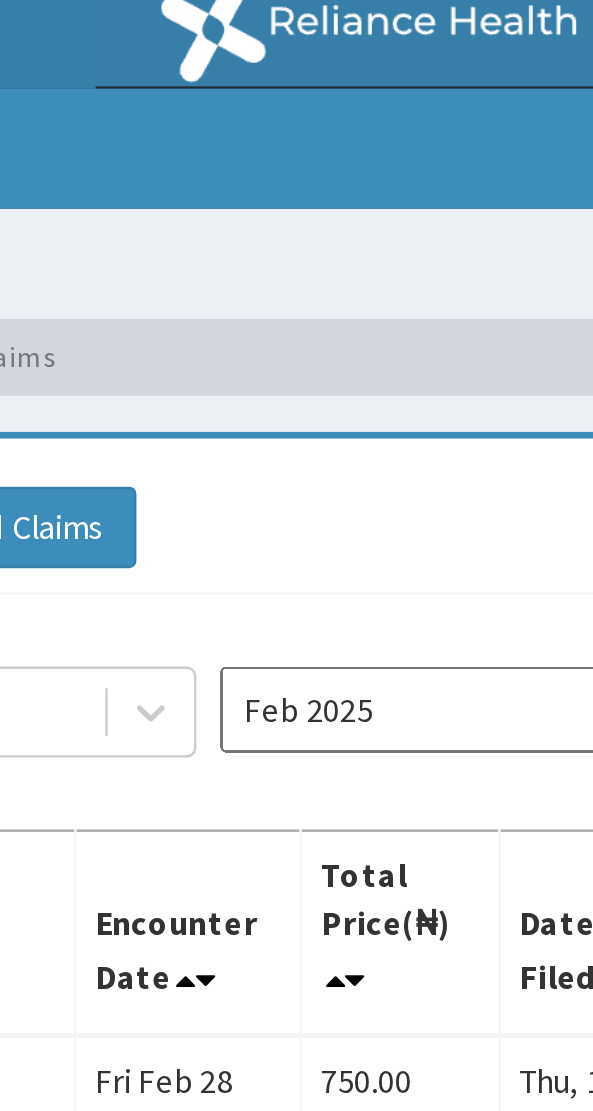 click on "Feb 2025" at bounding box center [315, 296] 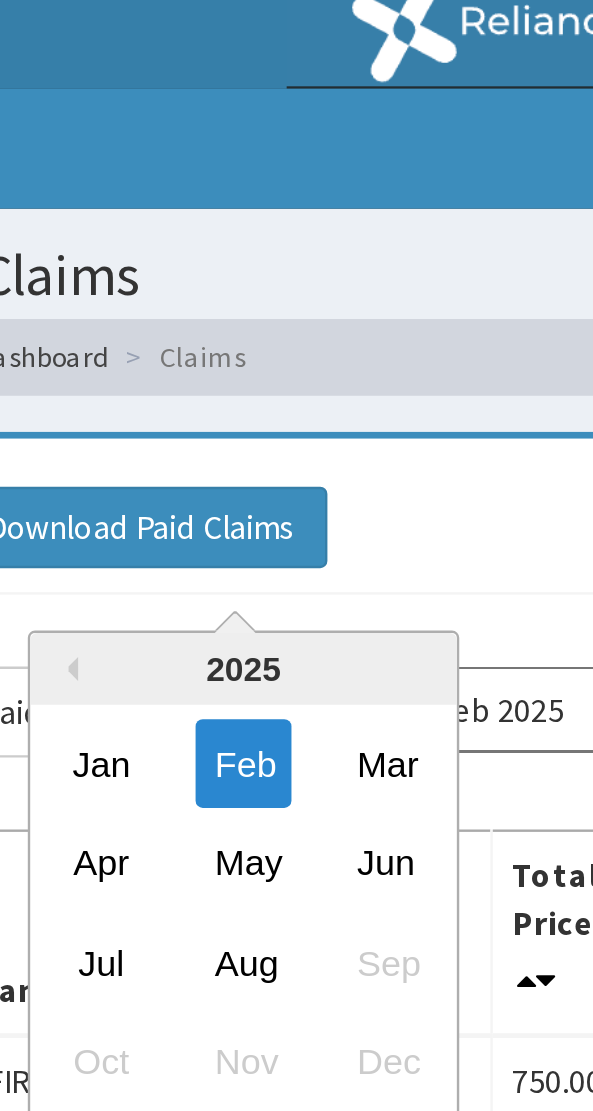 click on "Jan" at bounding box center [96, 318] 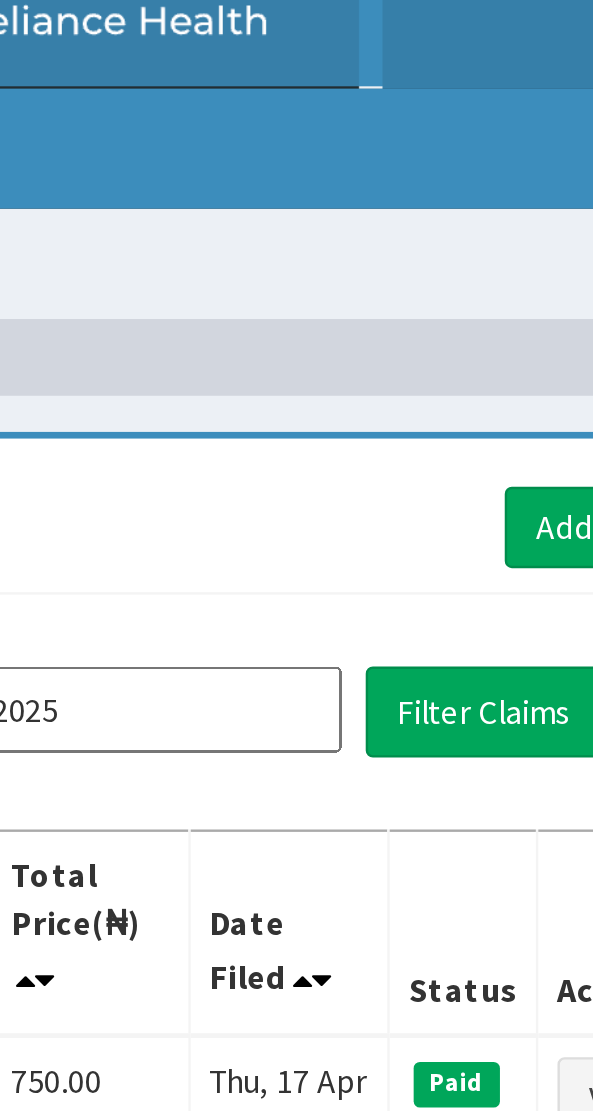 scroll, scrollTop: 13, scrollLeft: 0, axis: vertical 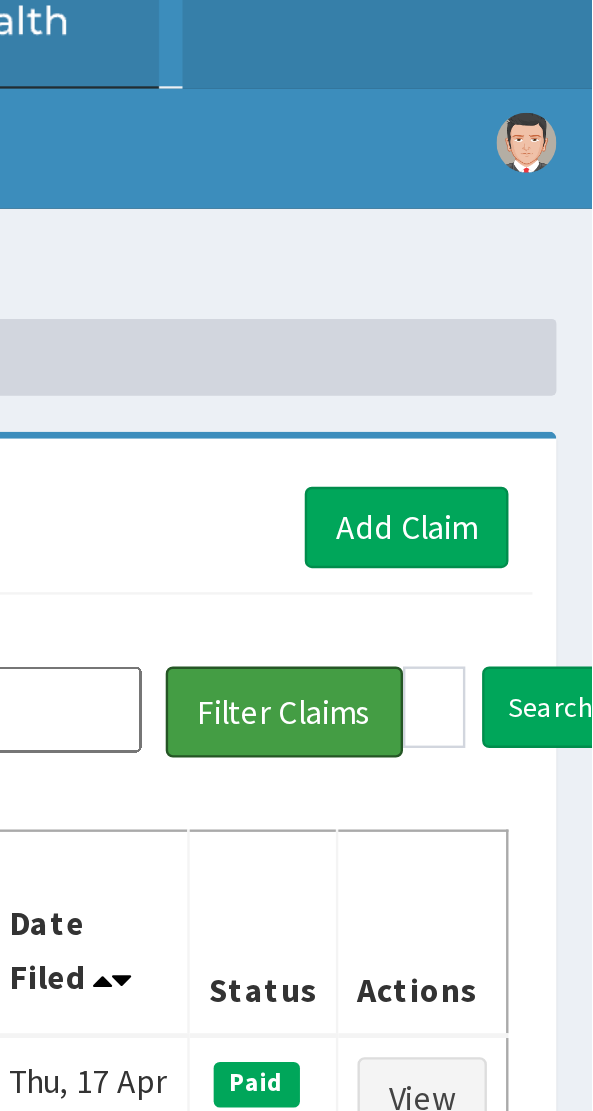 click on "Filter Claims" at bounding box center (464, 297) 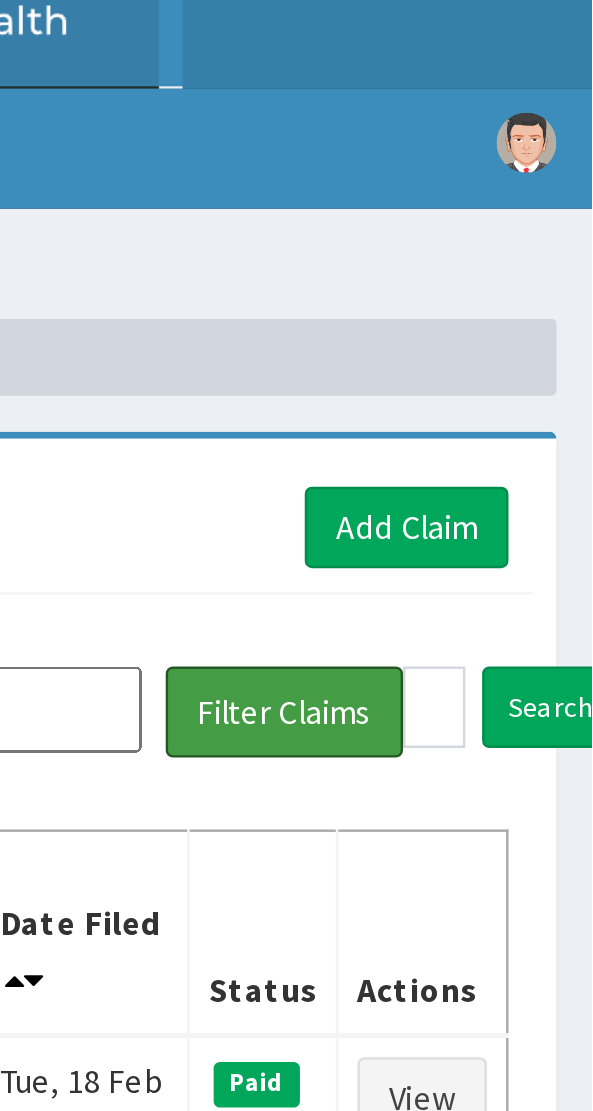 click on "Filter Claims" at bounding box center [464, 297] 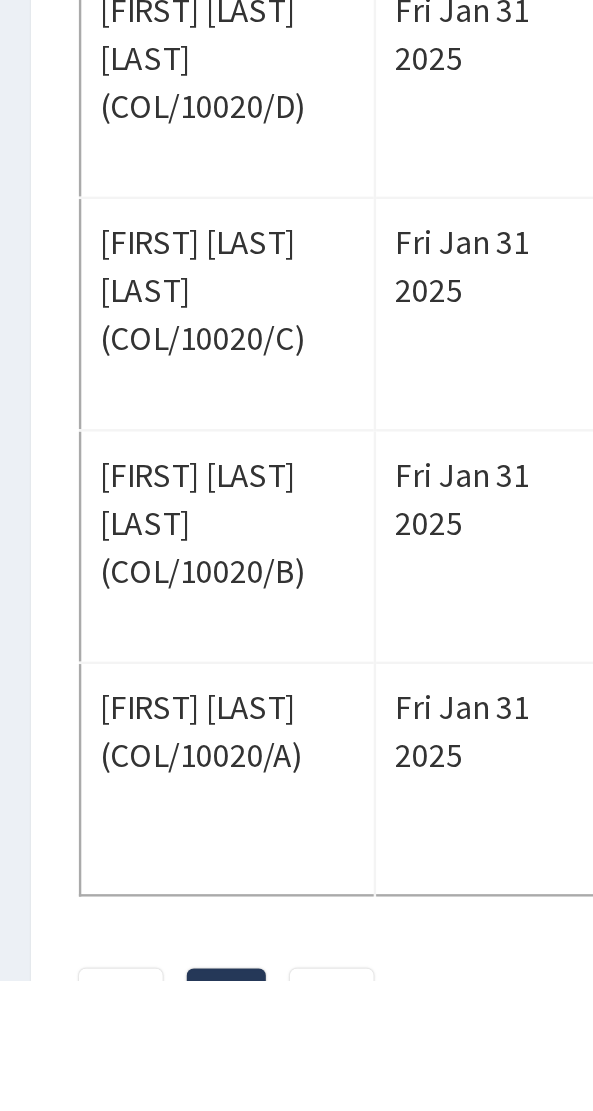 scroll, scrollTop: 2058, scrollLeft: 0, axis: vertical 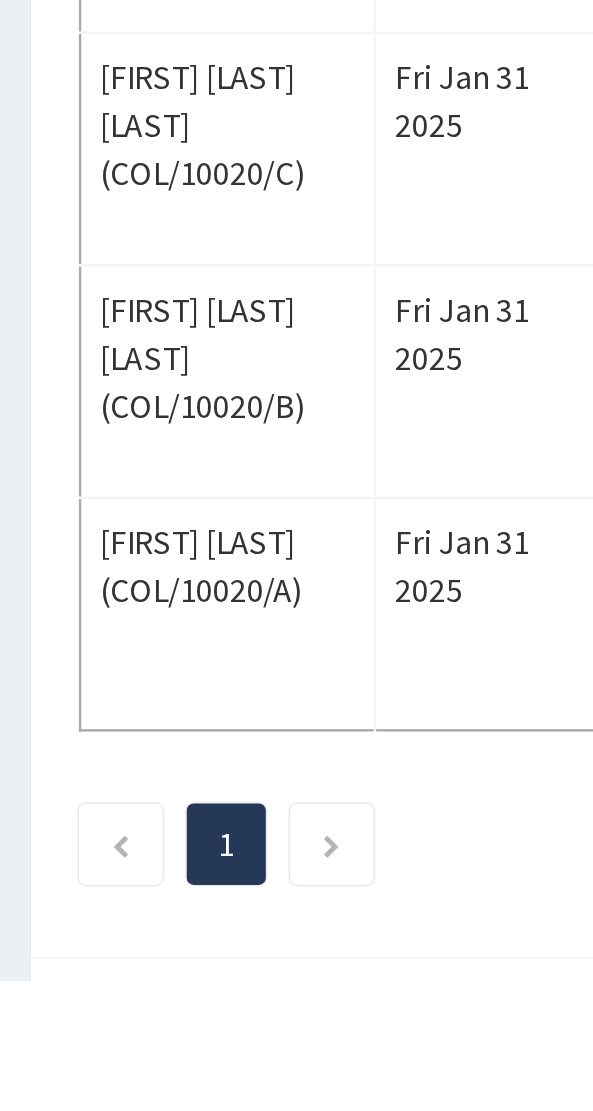 click at bounding box center [140, 1055] 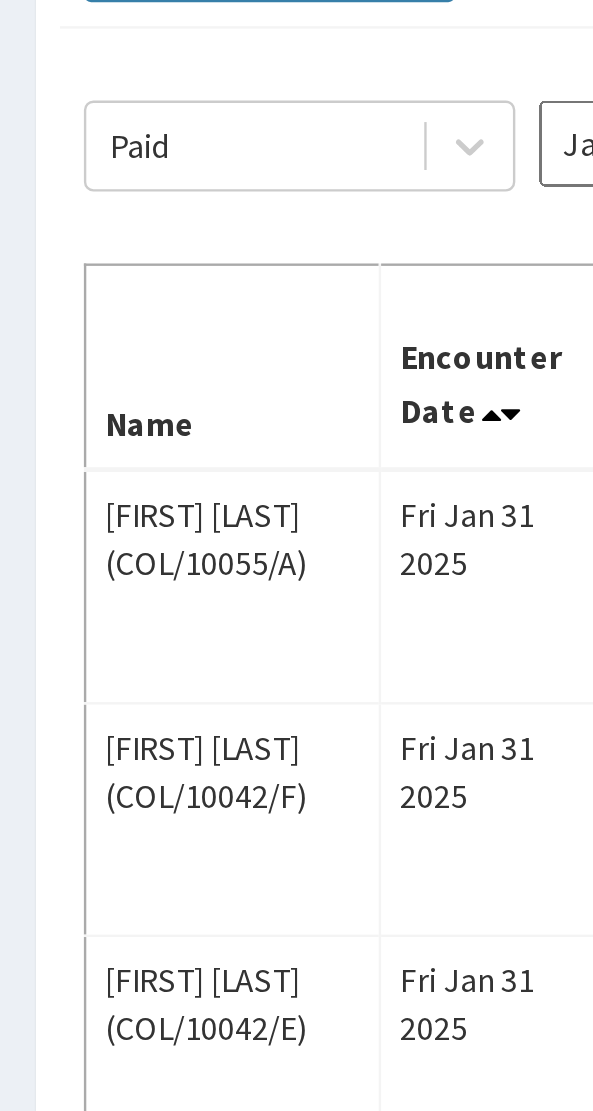 scroll, scrollTop: 220, scrollLeft: 0, axis: vertical 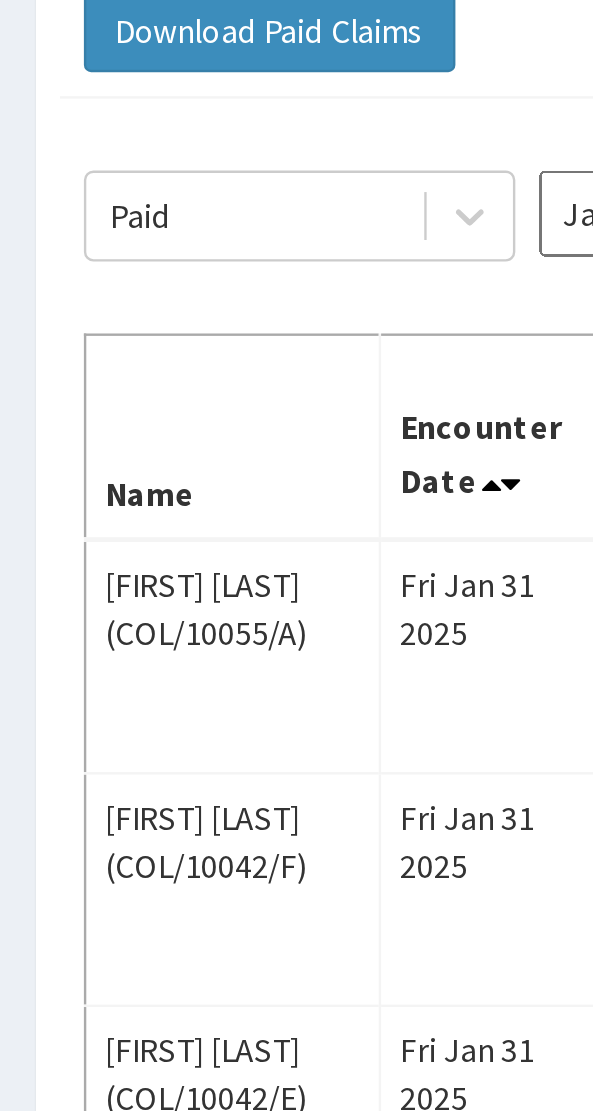 click on "Jan 2025" at bounding box center (315, 90) 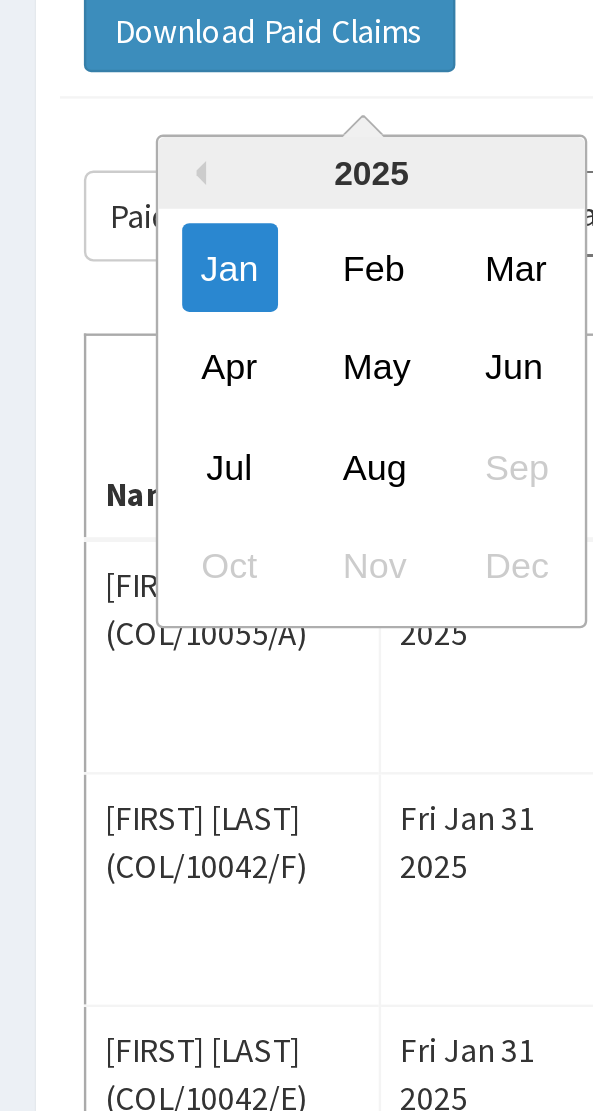 scroll, scrollTop: 163, scrollLeft: 0, axis: vertical 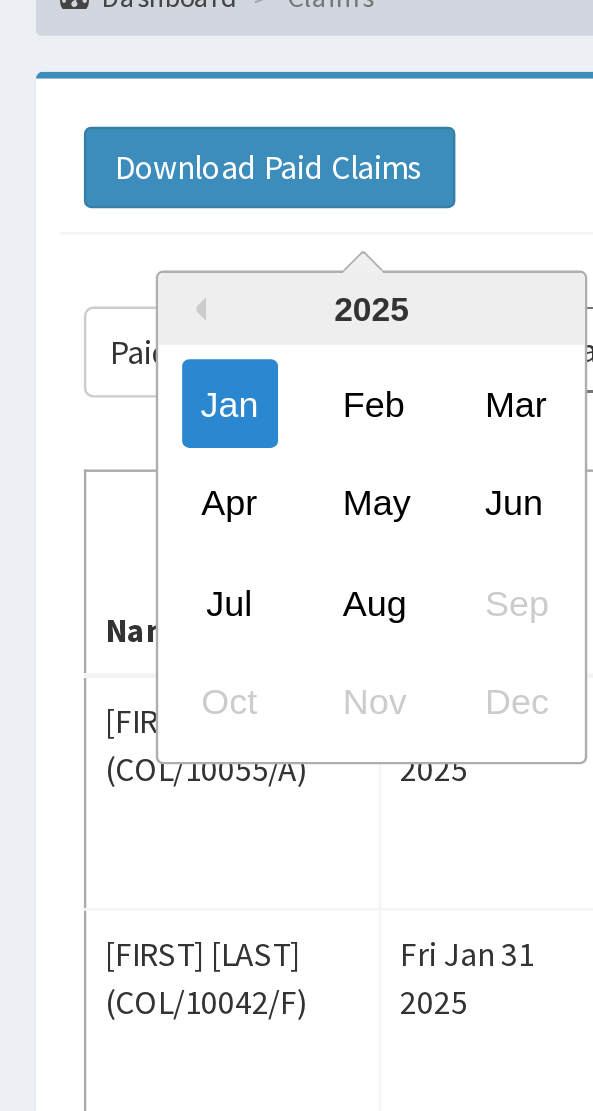 click on "Previous Year" at bounding box center (81, 129) 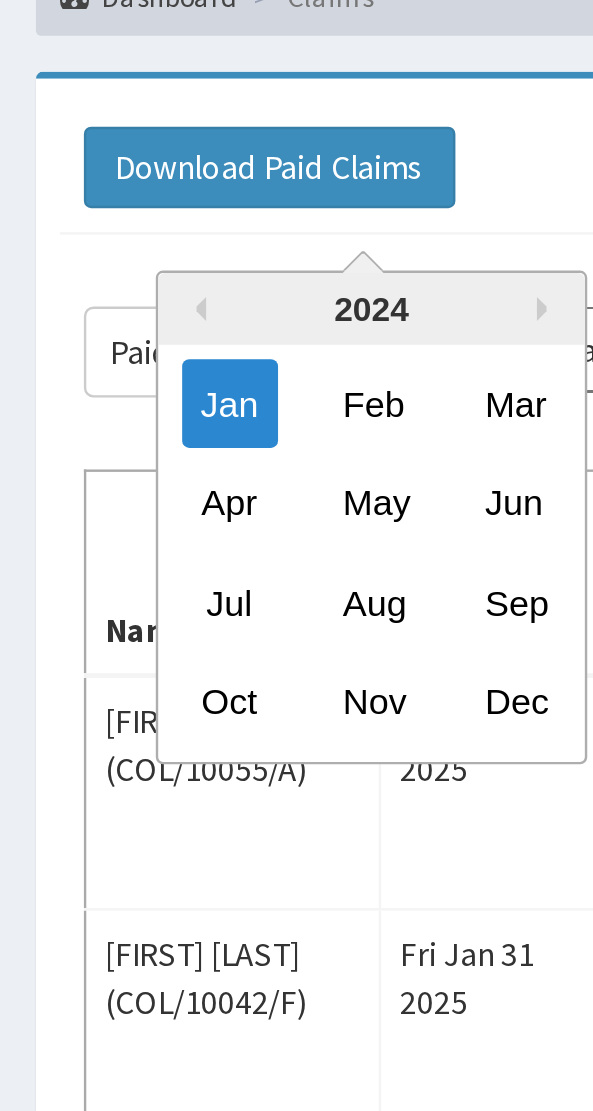 click on "Dec" at bounding box center (214, 292) 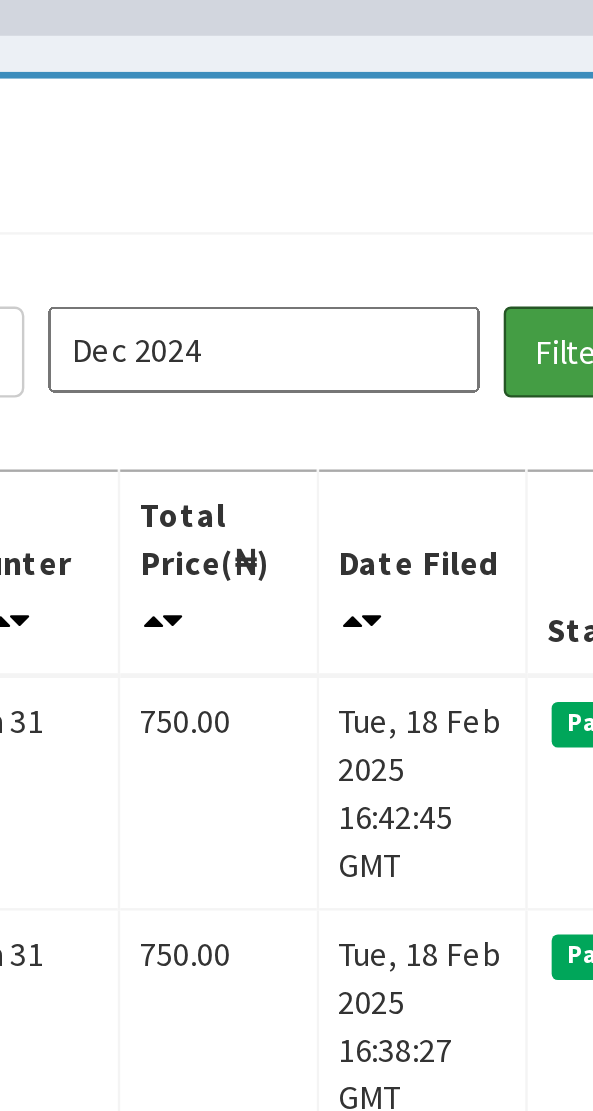click on "Filter Claims" at bounding box center [464, 147] 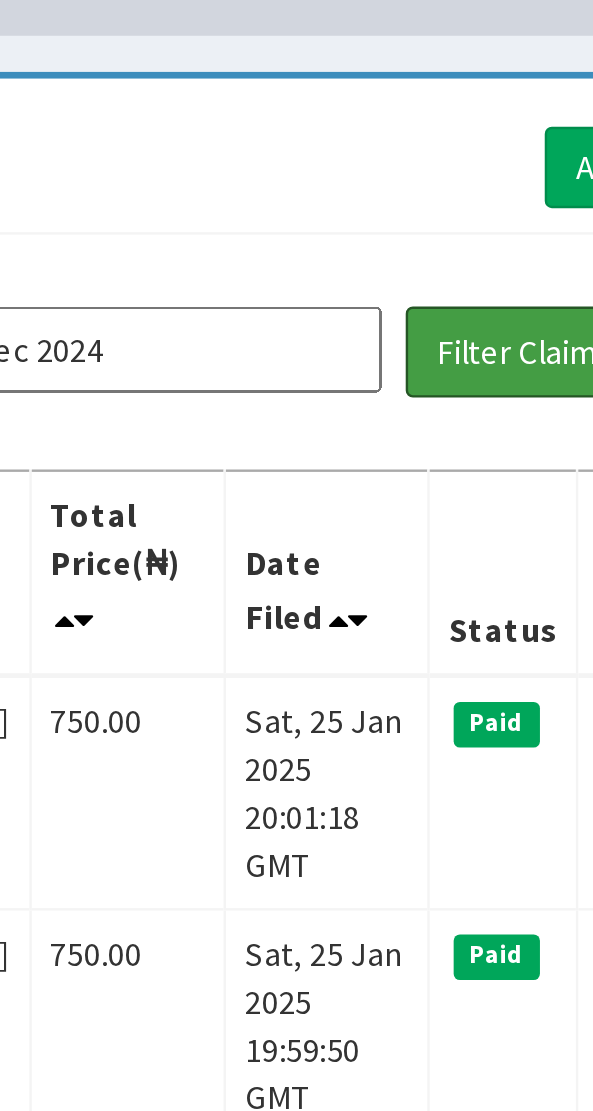 scroll, scrollTop: 141, scrollLeft: 0, axis: vertical 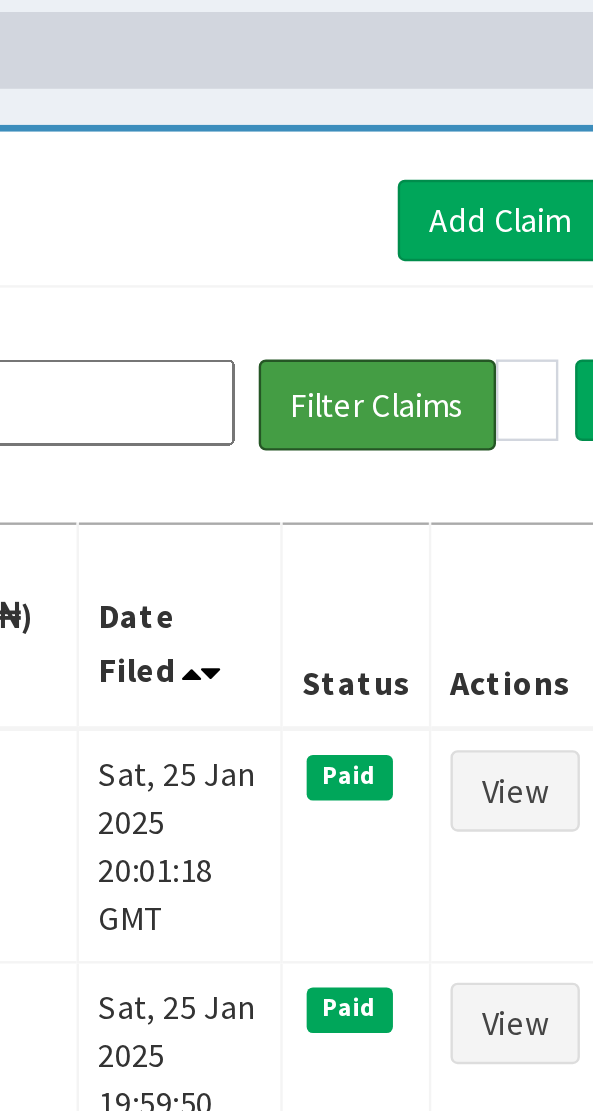 click on "Filter Claims" at bounding box center (464, 169) 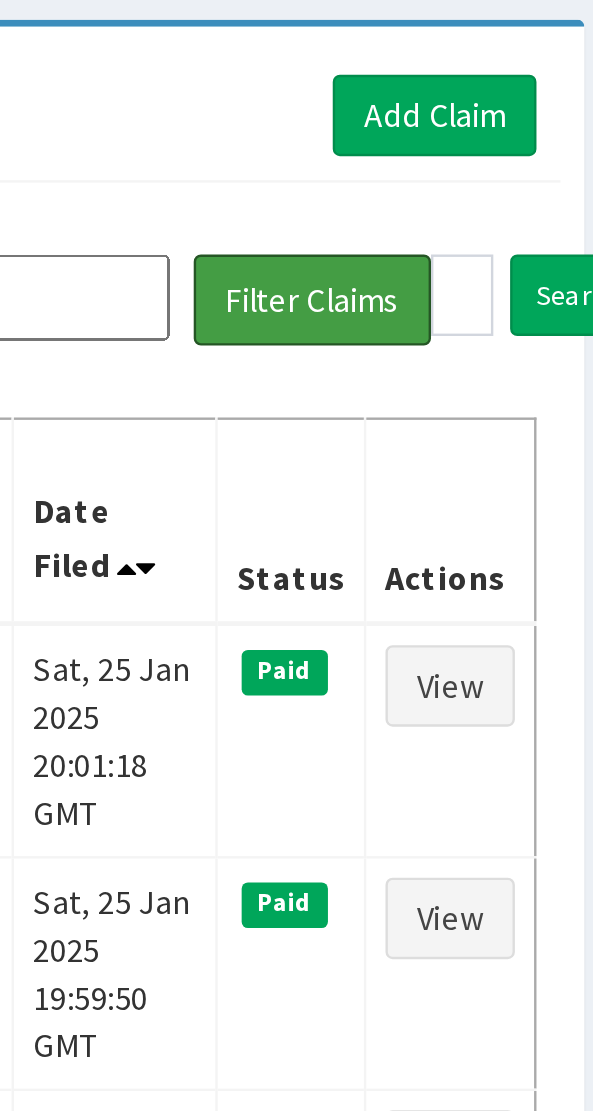 scroll, scrollTop: 141, scrollLeft: 0, axis: vertical 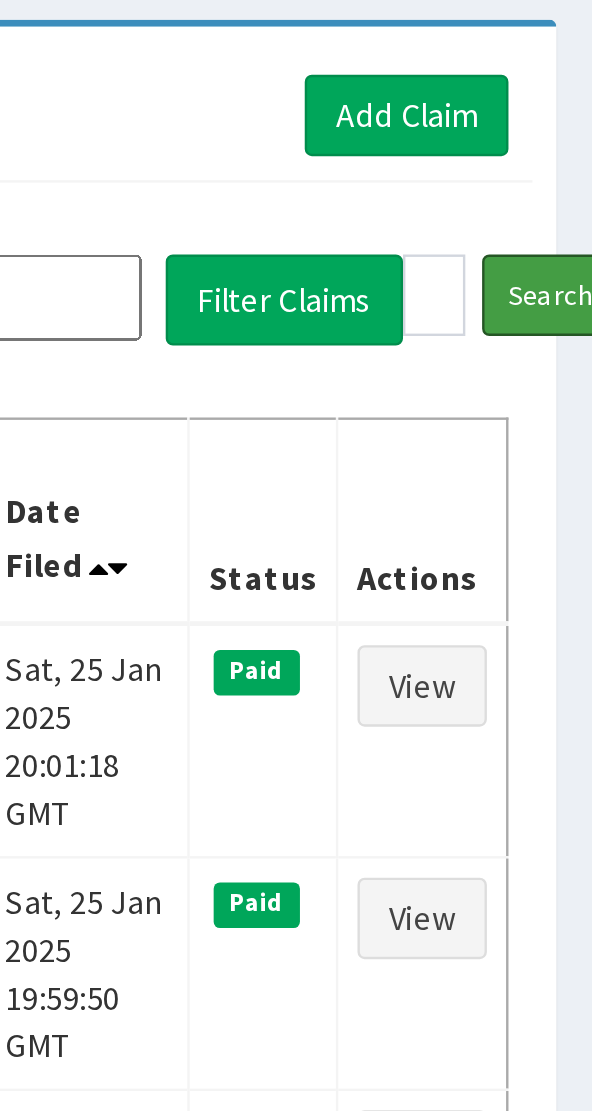 click on "Search" at bounding box center [576, 167] 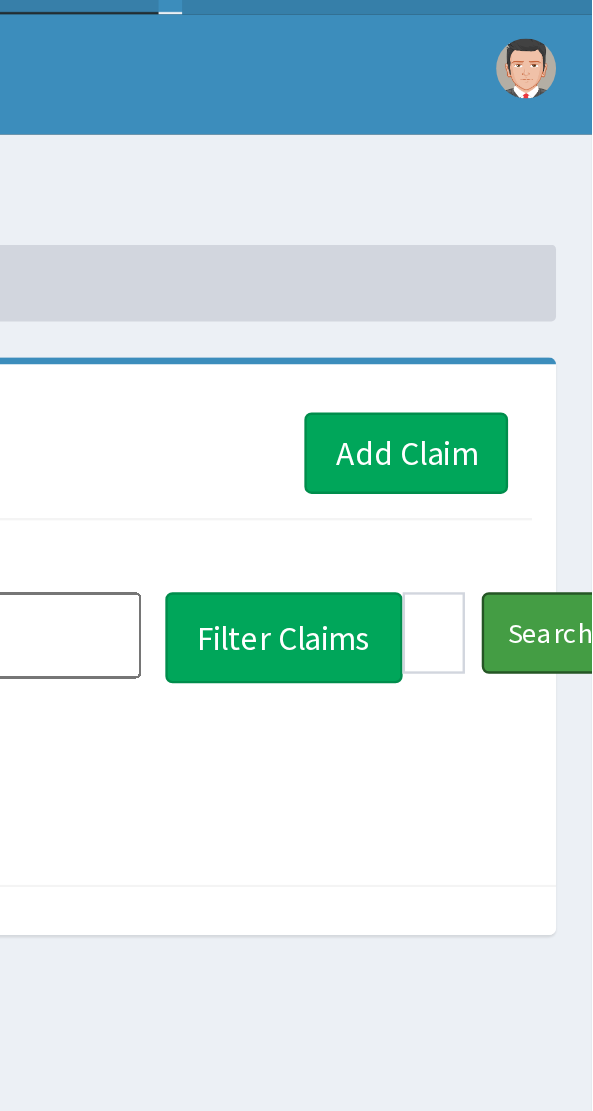 scroll, scrollTop: 0, scrollLeft: 0, axis: both 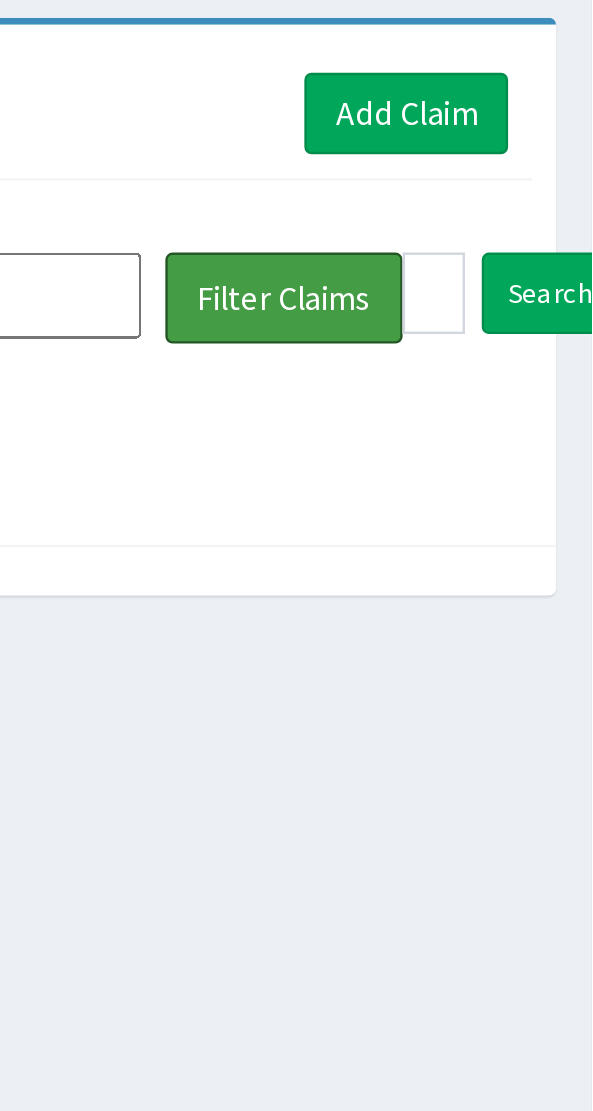 click on "Filter Claims" at bounding box center [464, 310] 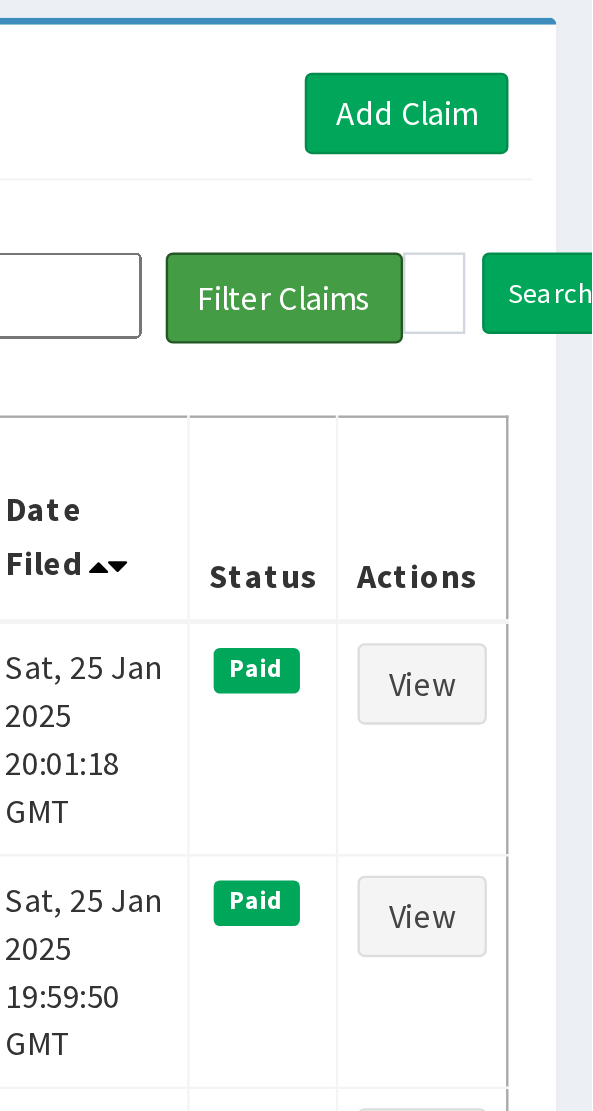 click on "Filter Claims" at bounding box center (464, 310) 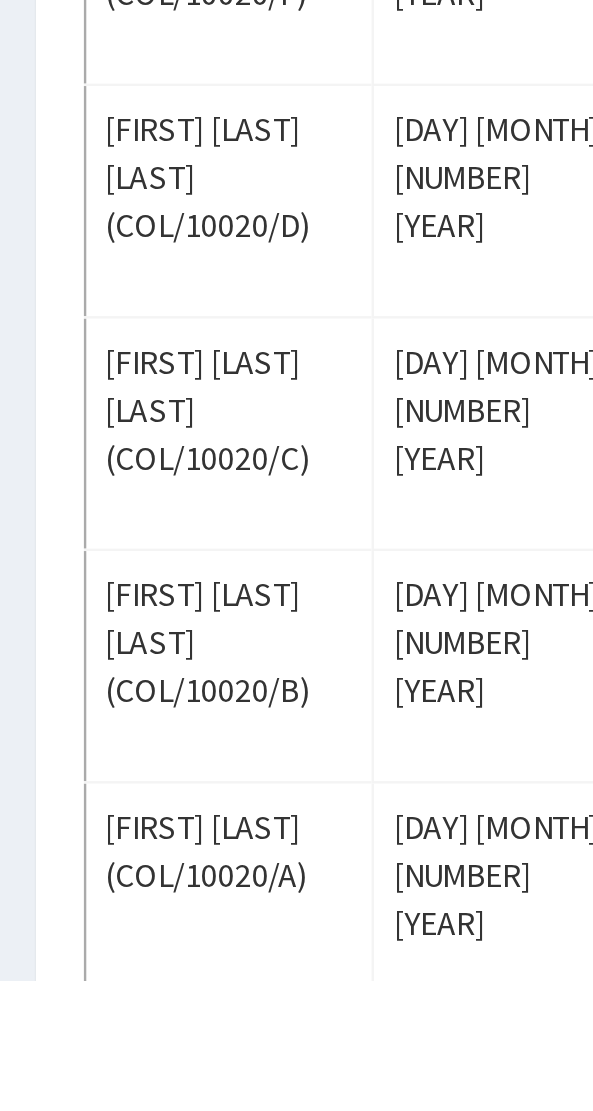 scroll, scrollTop: 2349, scrollLeft: 0, axis: vertical 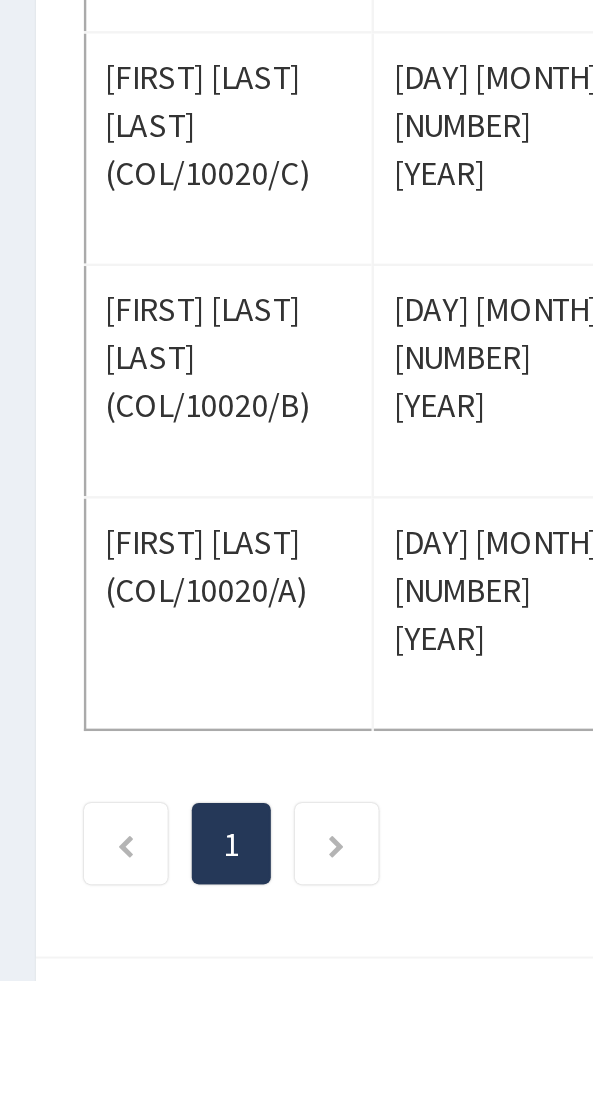 click at bounding box center [140, 1055] 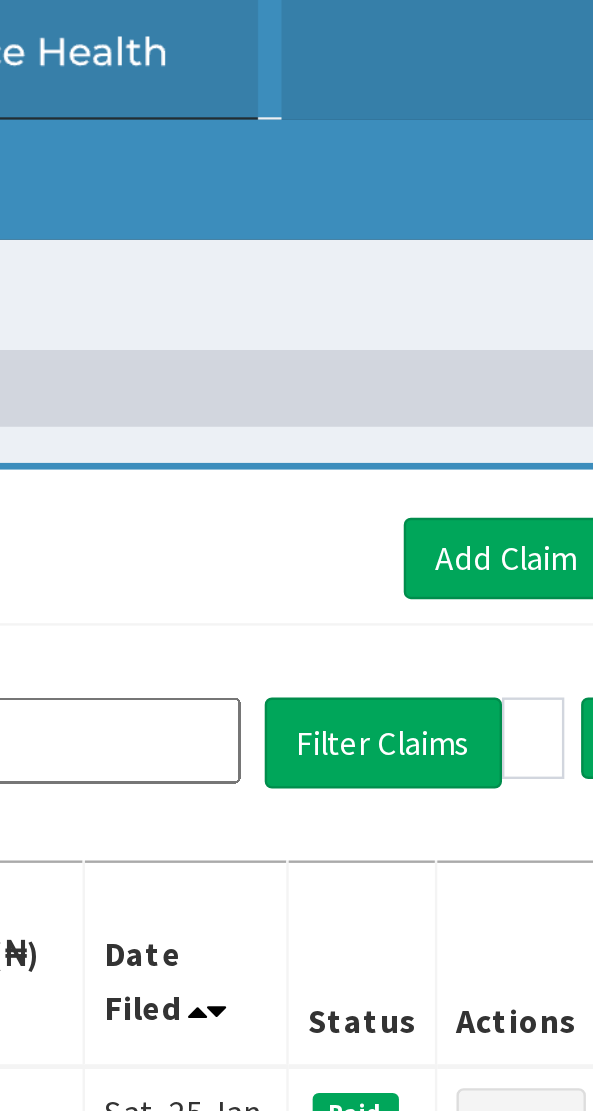 scroll, scrollTop: 0, scrollLeft: 0, axis: both 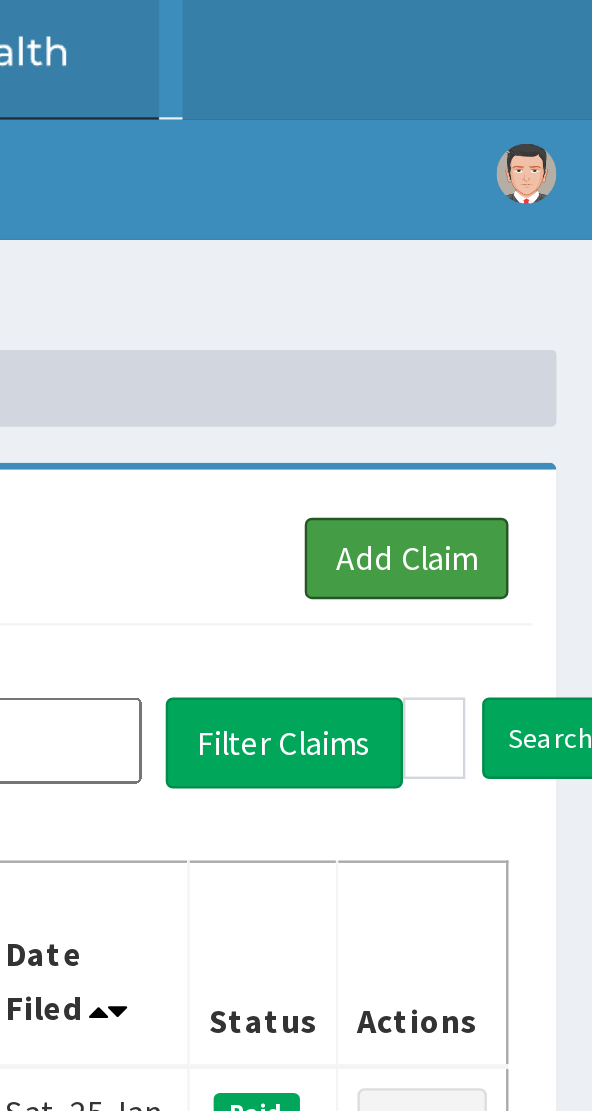click on "Add Claim" at bounding box center [515, 233] 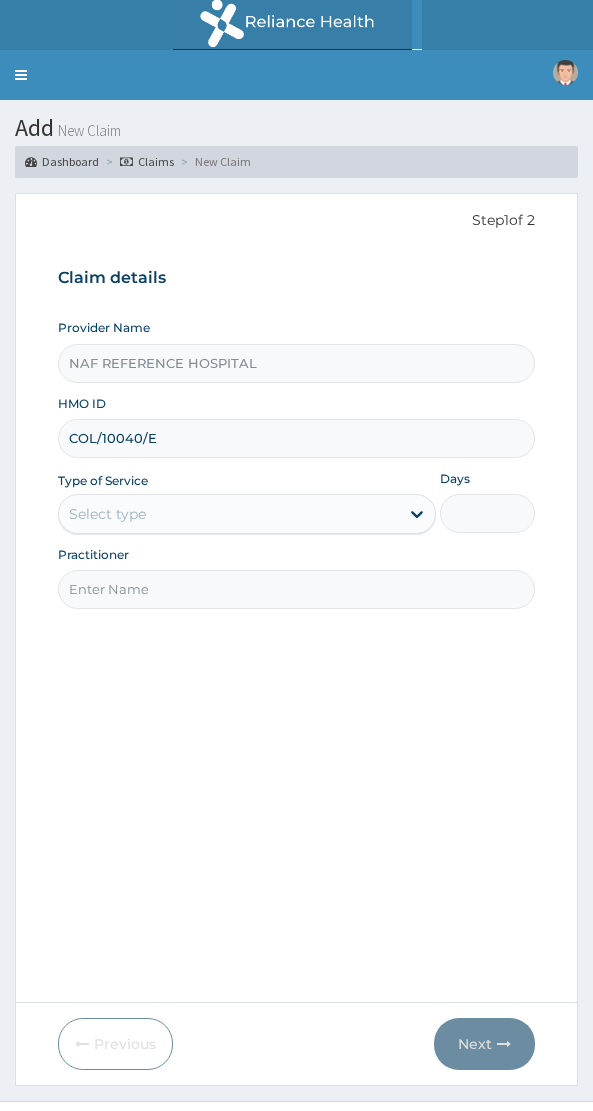 scroll, scrollTop: 0, scrollLeft: 0, axis: both 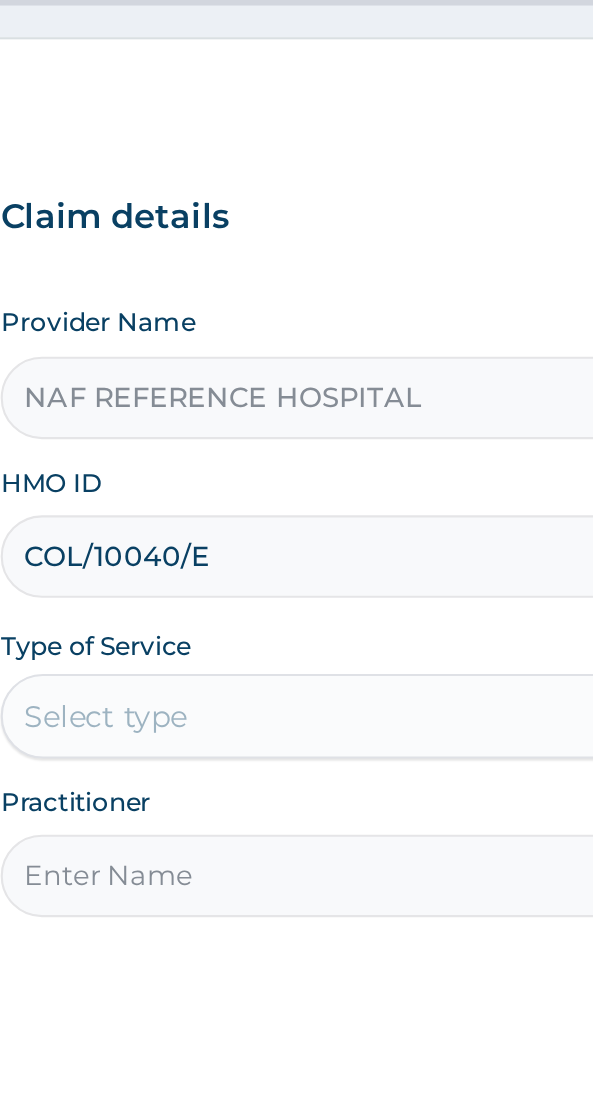 click on "COL/10040/E" at bounding box center (296, 438) 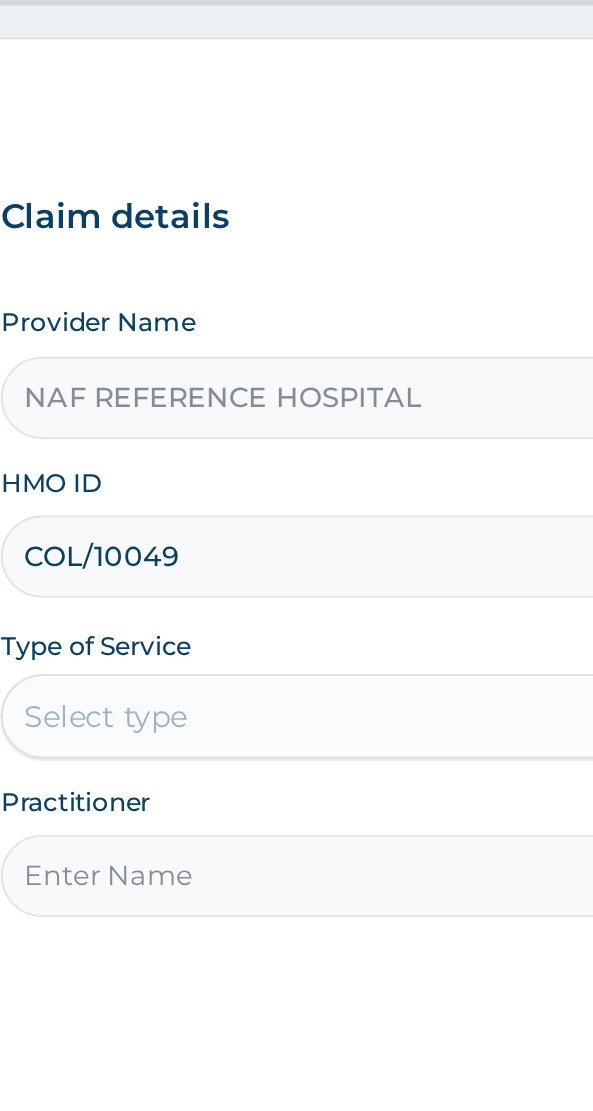 type on "COL/10049/A" 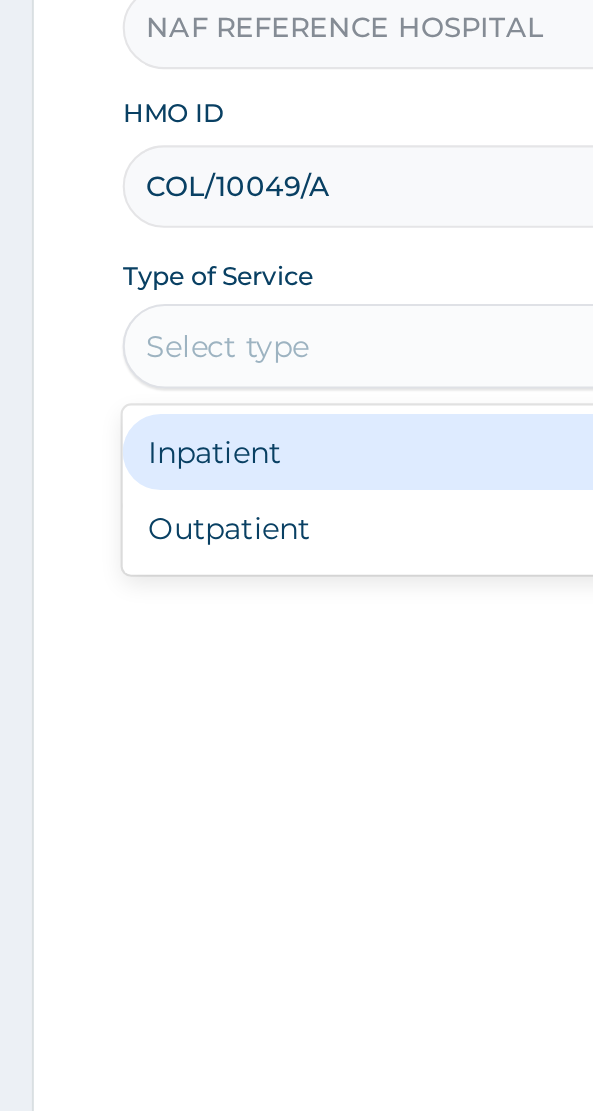 click on "Outpatient" at bounding box center (247, 600) 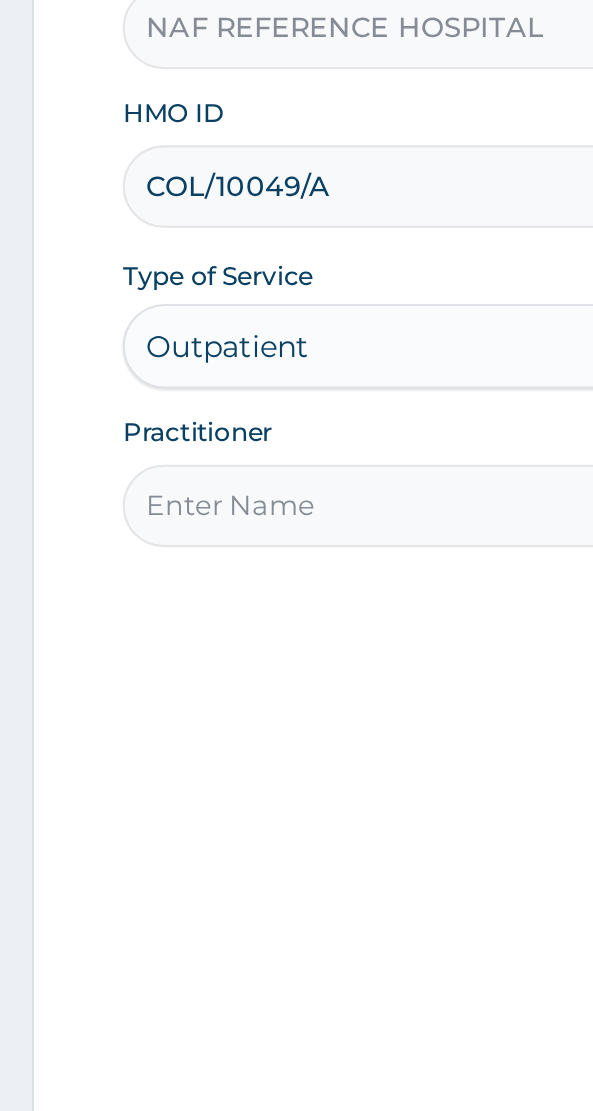 type on "1" 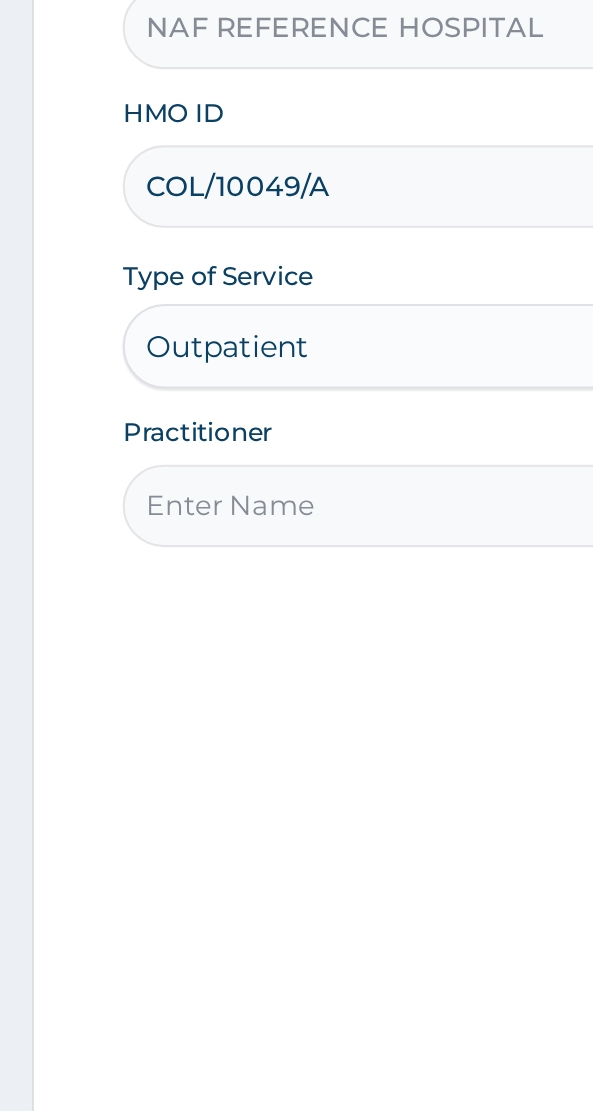 click on "Practitioner" at bounding box center [296, 589] 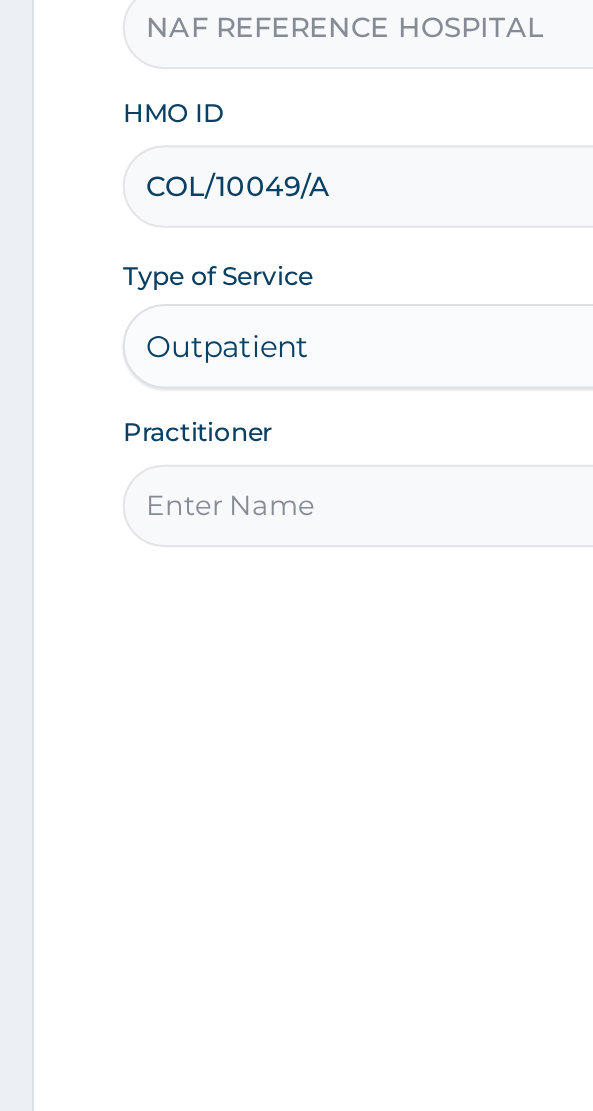 type on "Dr Opadijo" 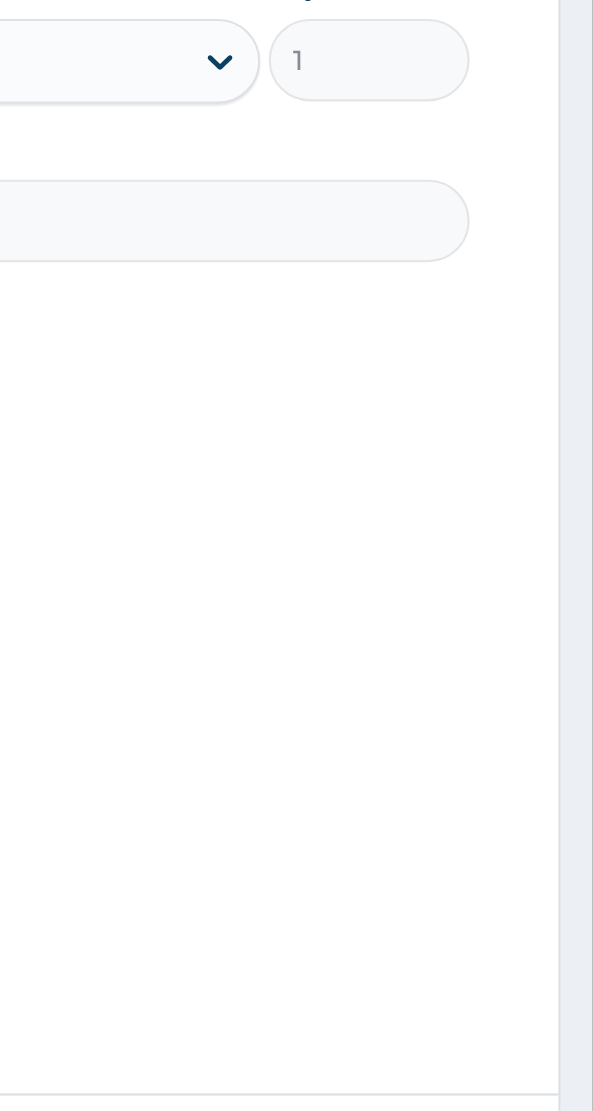 scroll, scrollTop: 40, scrollLeft: 0, axis: vertical 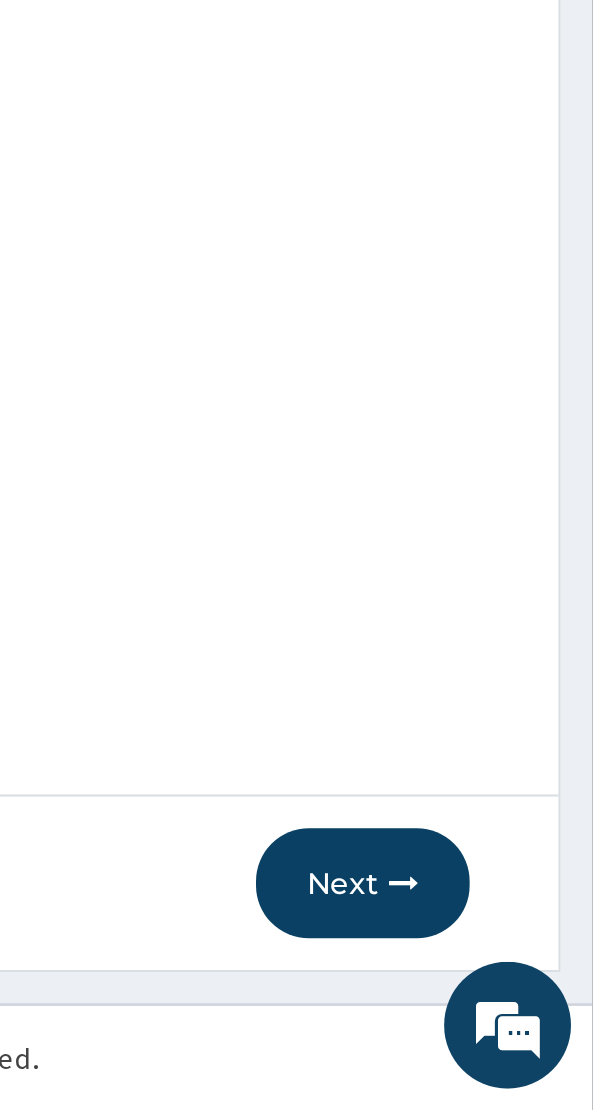 click on "Next" at bounding box center (484, 1004) 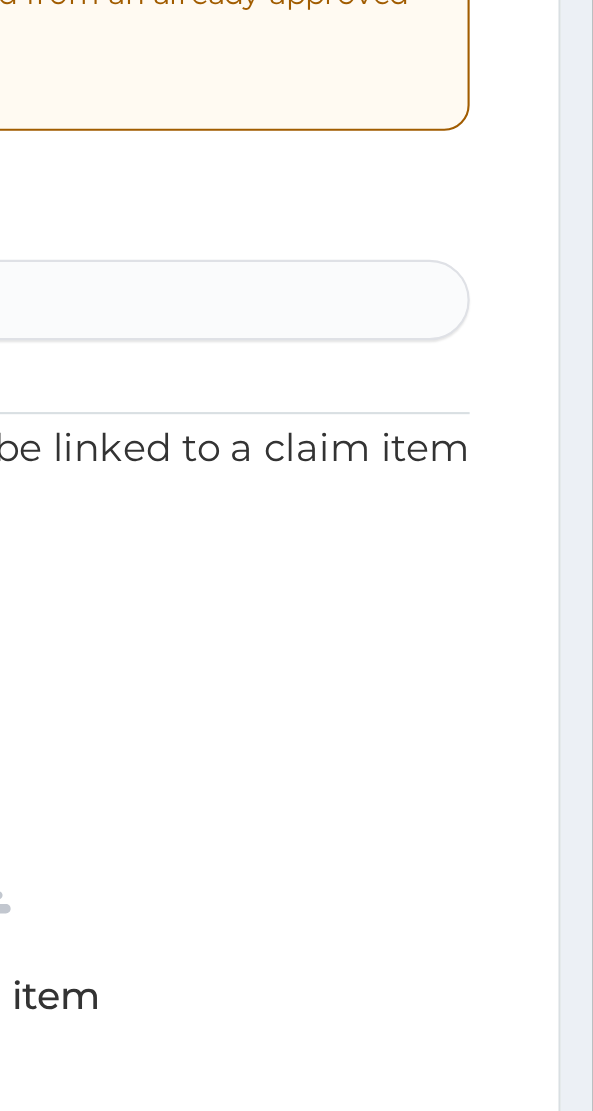 scroll, scrollTop: 0, scrollLeft: 0, axis: both 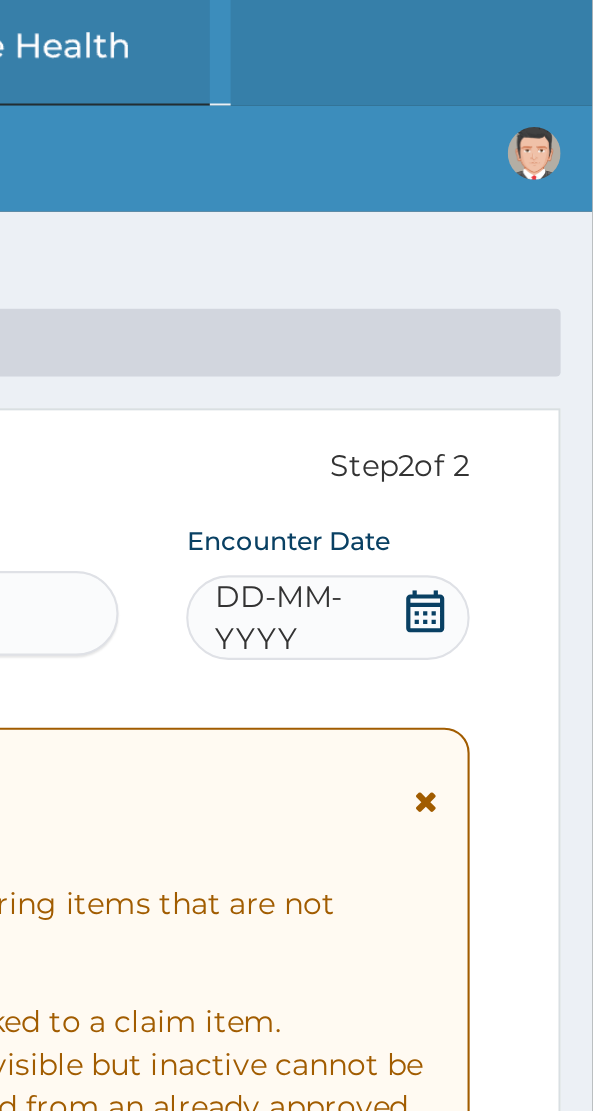 click 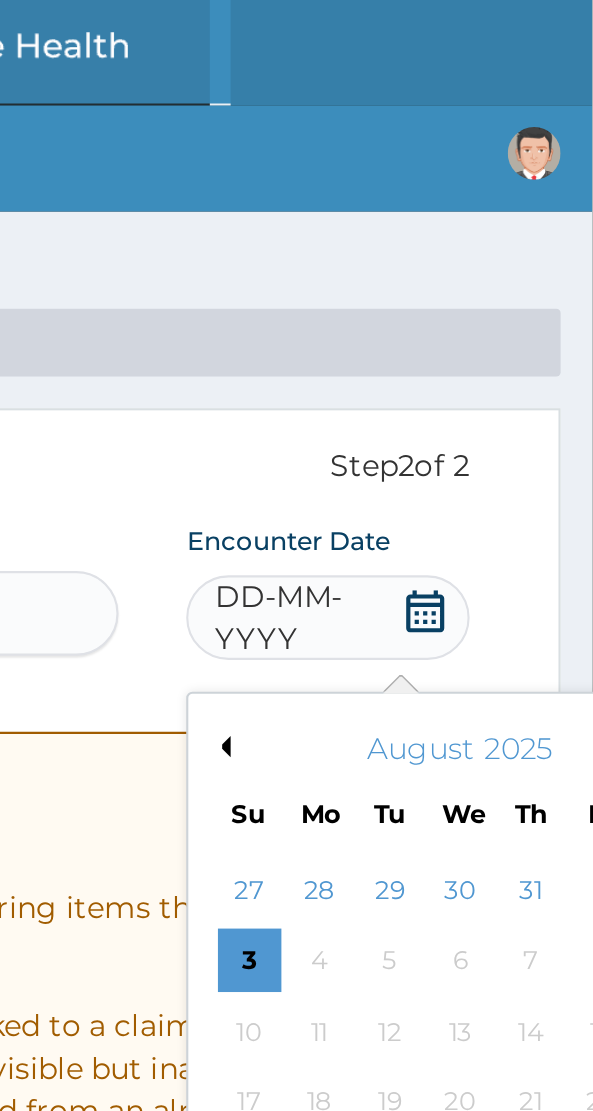 click on "Previous Month" at bounding box center [417, 353] 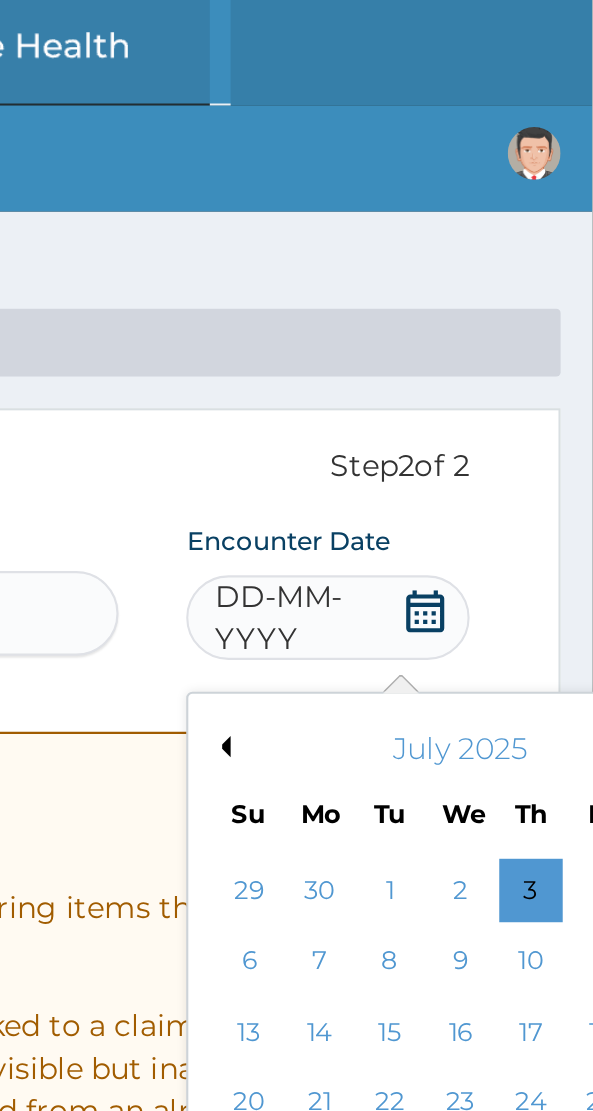 click on "Previous Month" at bounding box center (417, 353) 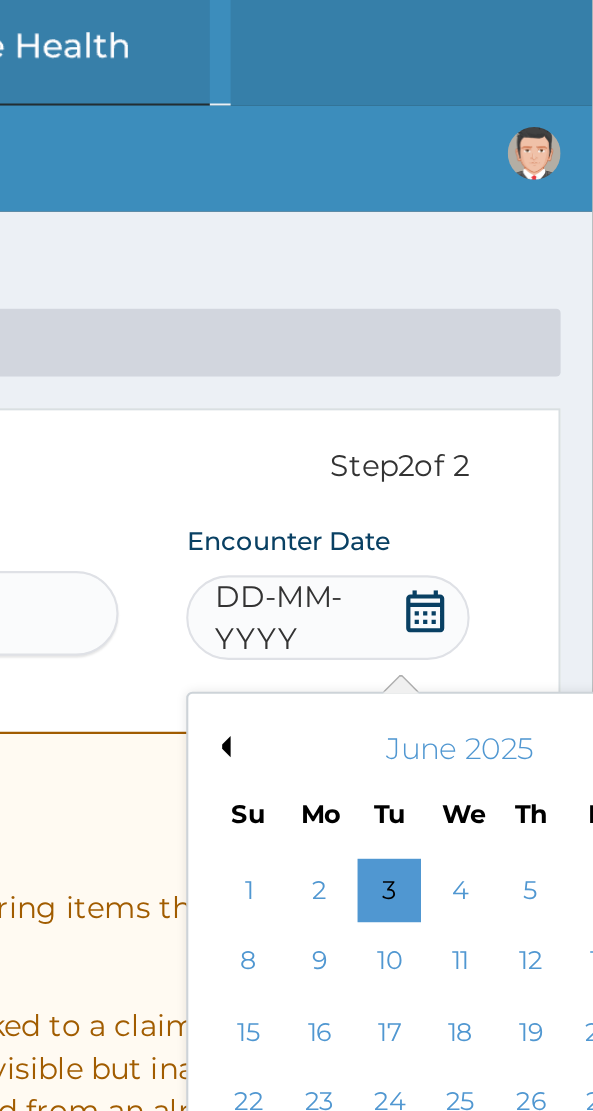 click on "Previous Month" at bounding box center [417, 353] 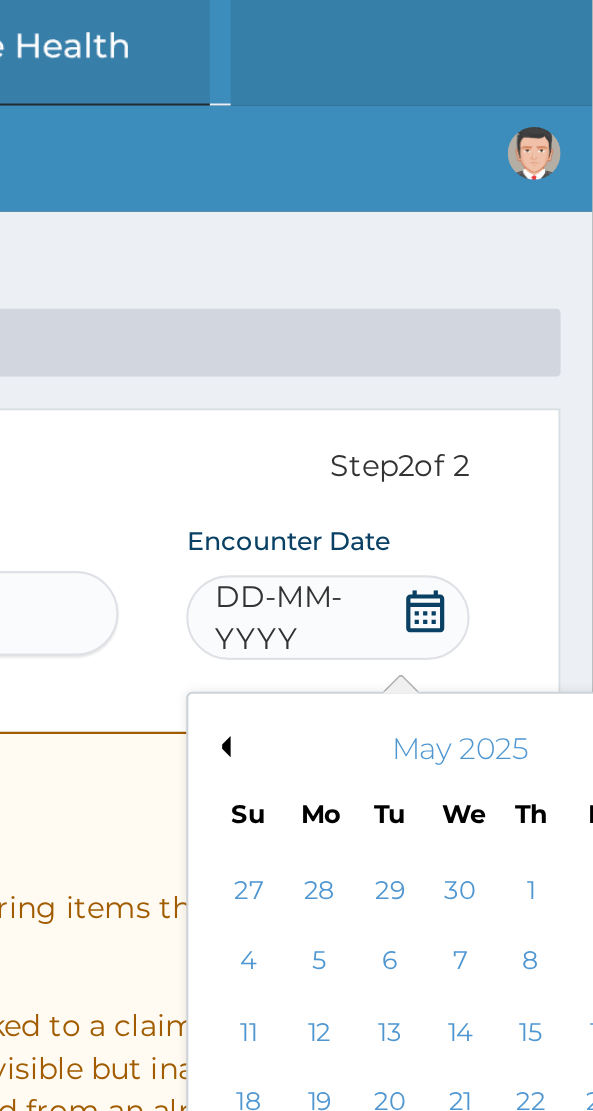 click on "Previous Month" at bounding box center (417, 353) 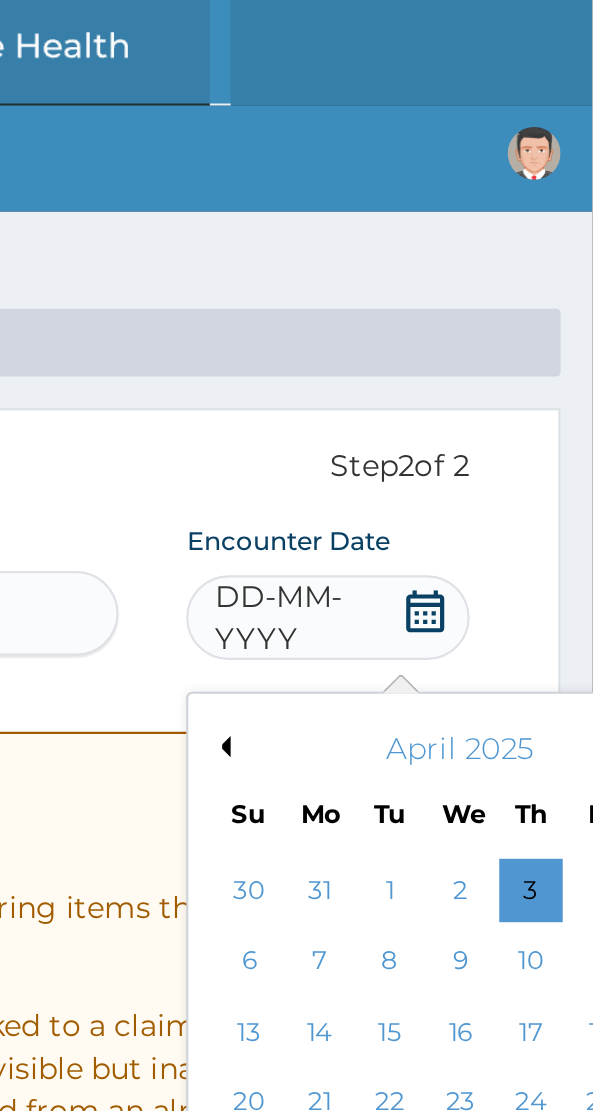 click on "Previous Month" at bounding box center [417, 353] 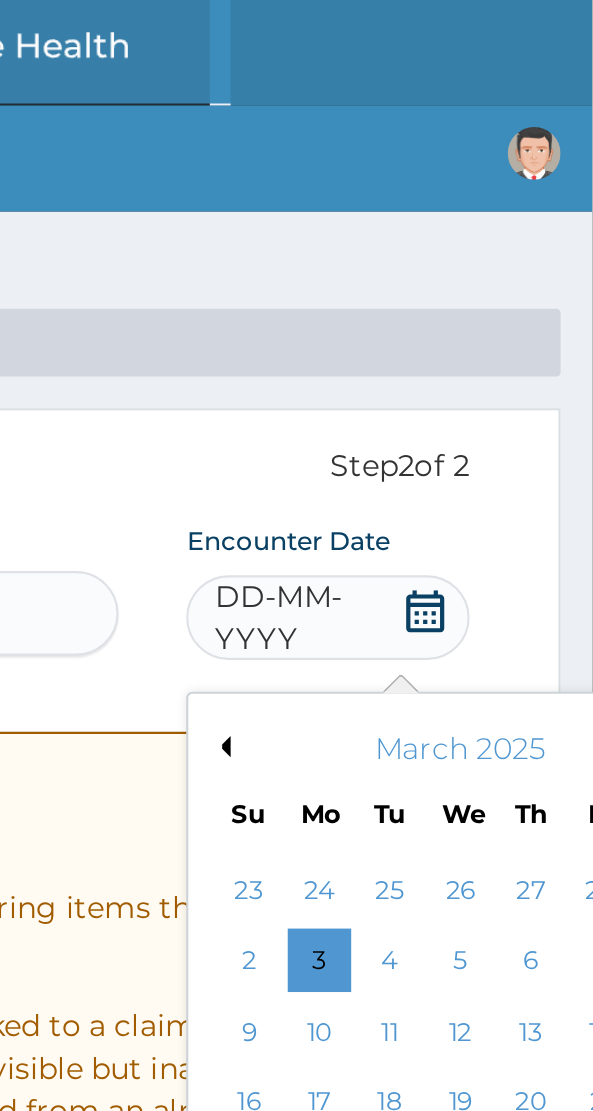 click on "Previous Month" at bounding box center (417, 353) 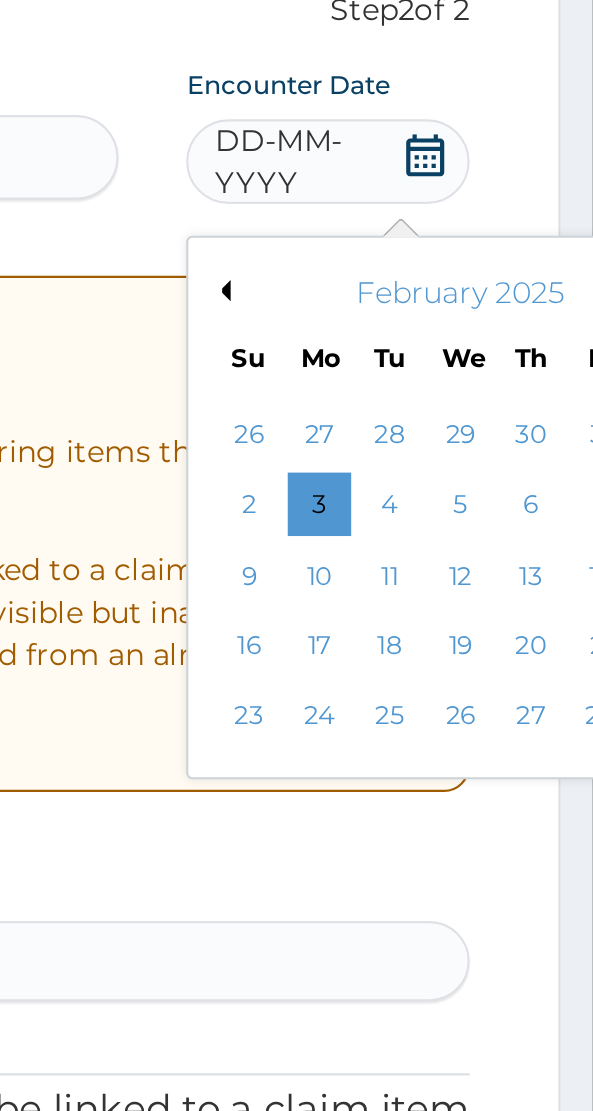 click on "27" at bounding box center [564, 555] 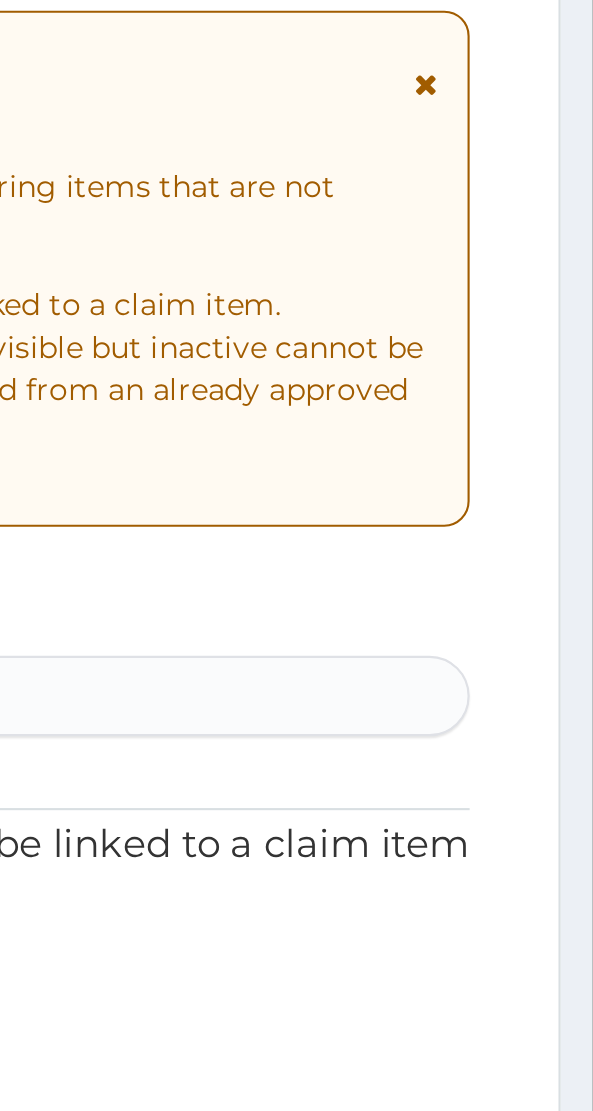 scroll, scrollTop: 0, scrollLeft: 0, axis: both 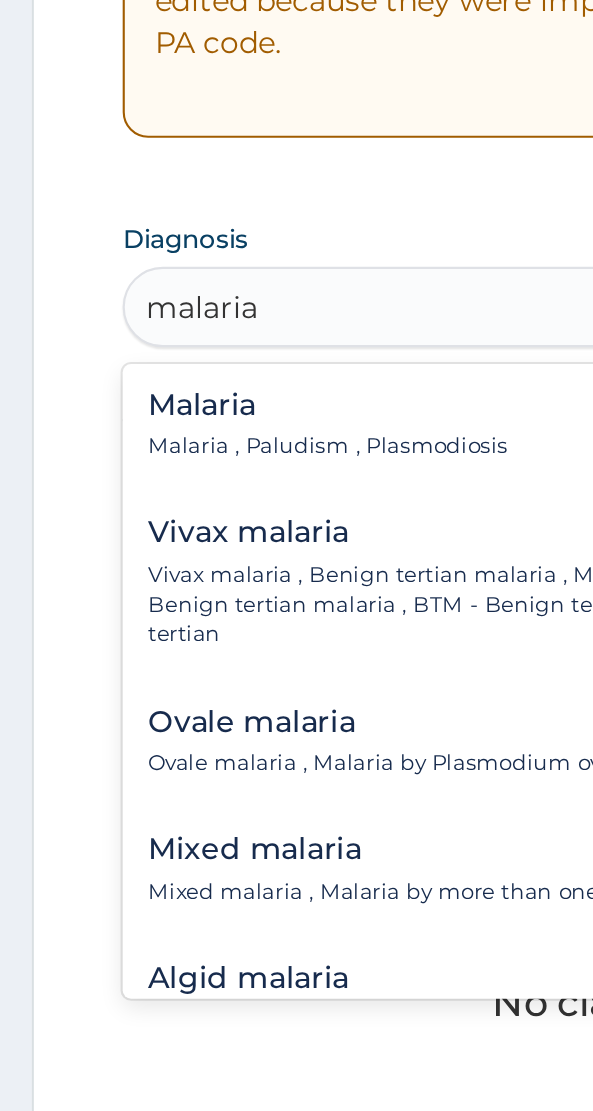 click on "Malaria Malaria , Paludism , Plasmodiosis" at bounding box center [155, 724] 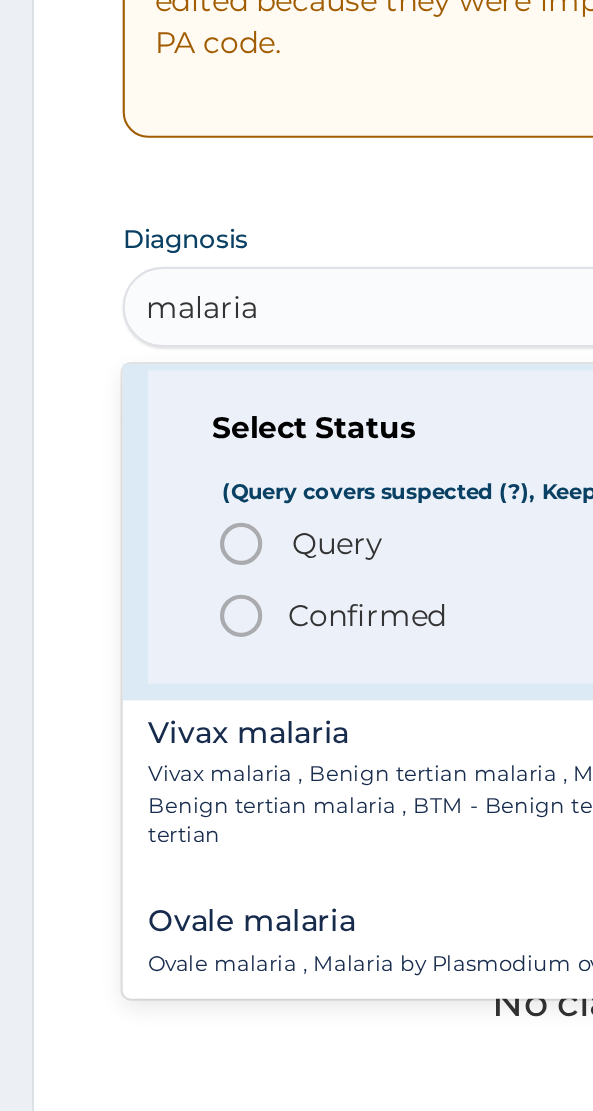 scroll, scrollTop: 80, scrollLeft: 0, axis: vertical 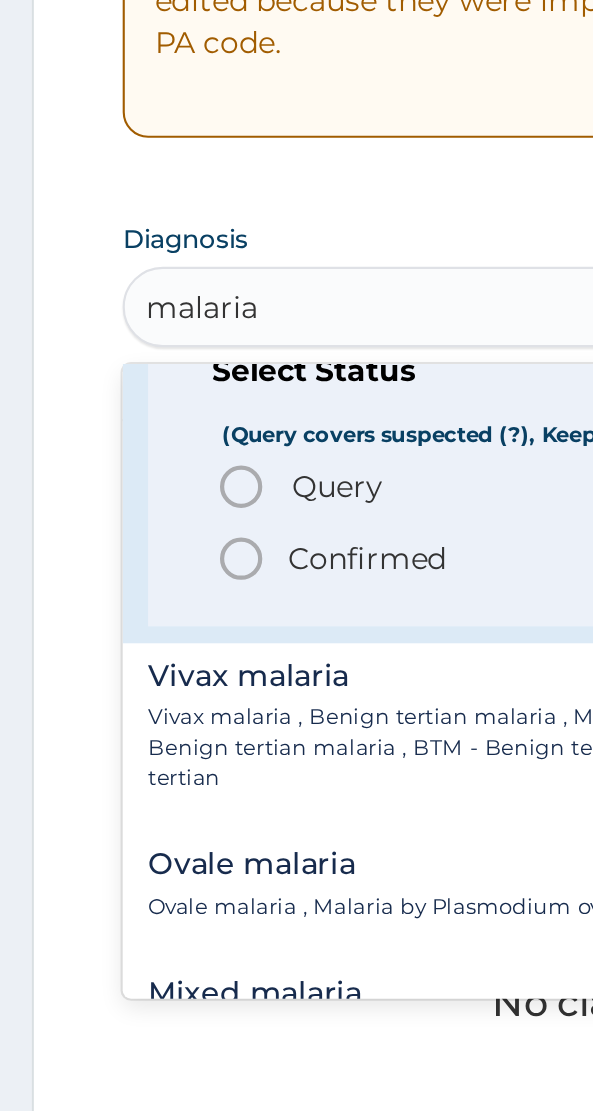 click on "Query" at bounding box center (159, 753) 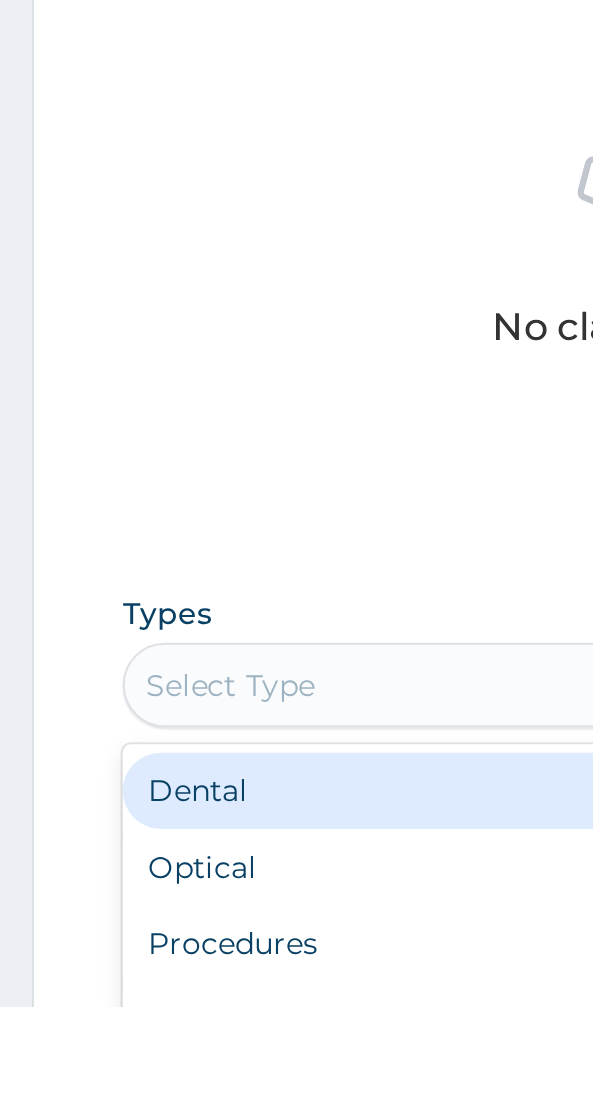 scroll, scrollTop: 313, scrollLeft: 0, axis: vertical 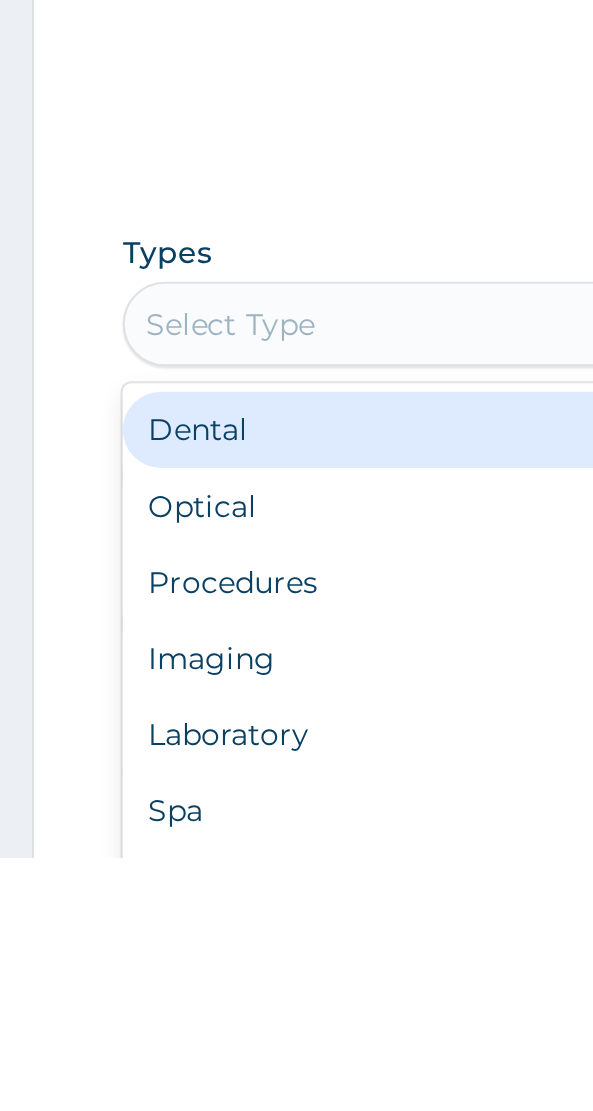 click on "Procedures" at bounding box center [296, 981] 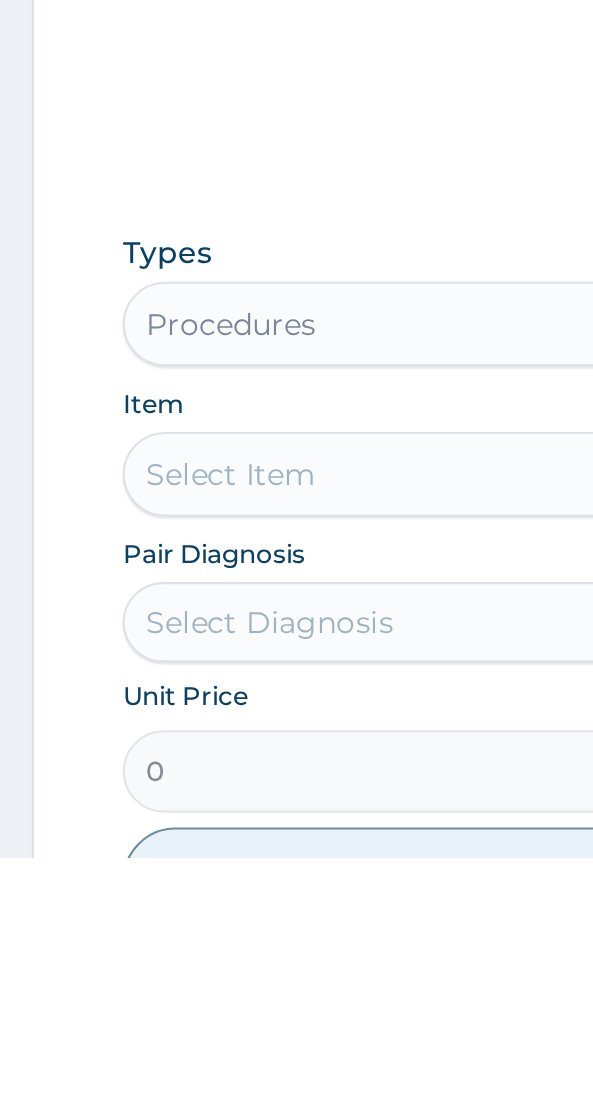 scroll, scrollTop: 313, scrollLeft: 0, axis: vertical 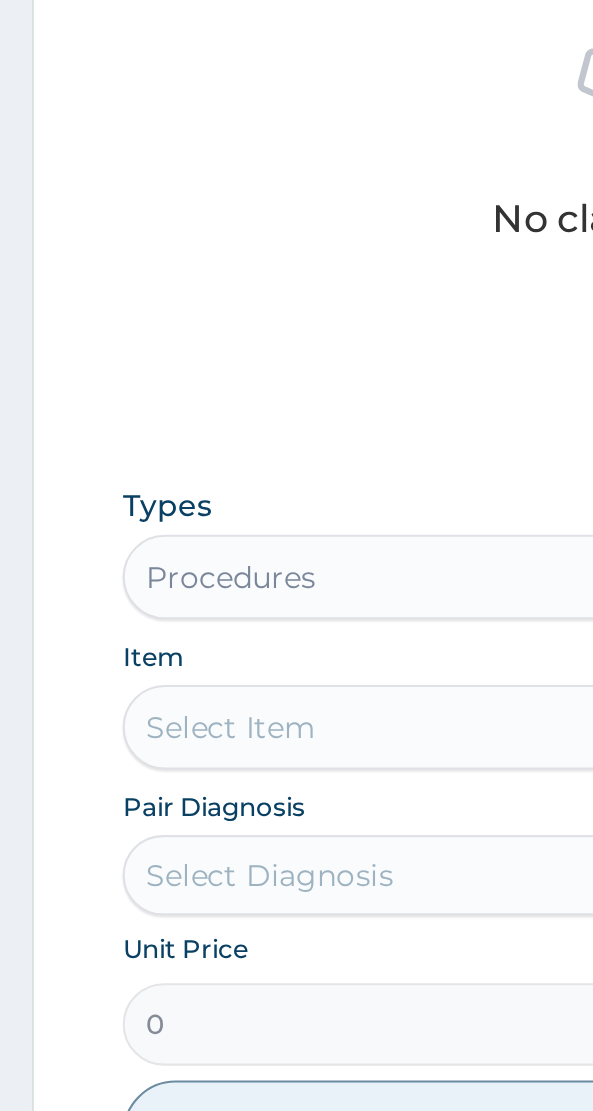 click on "Select Item" at bounding box center (296, 930) 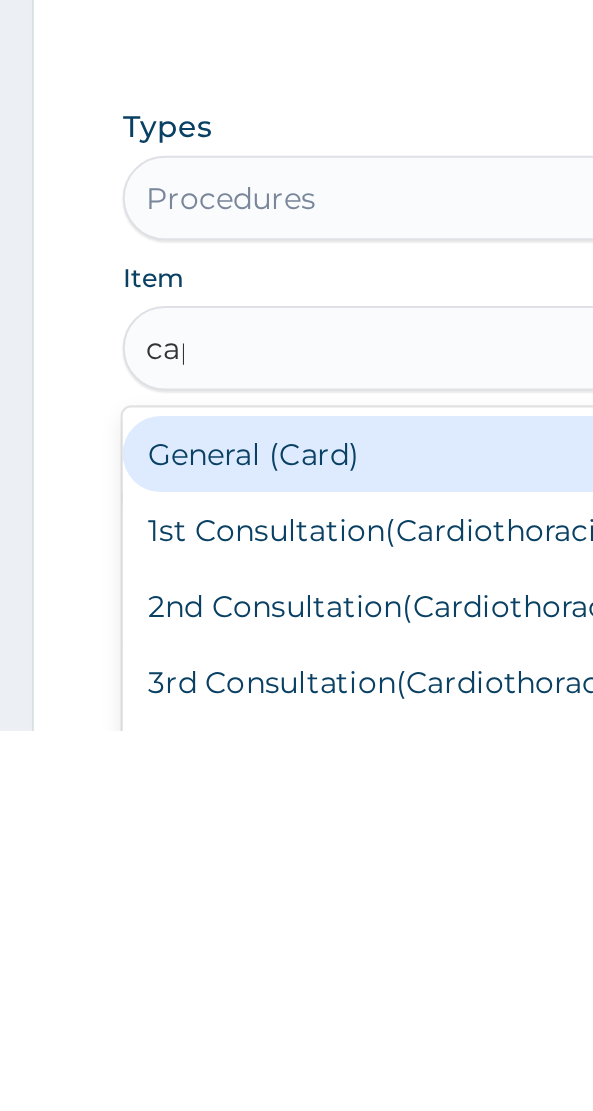 scroll, scrollTop: 0, scrollLeft: 0, axis: both 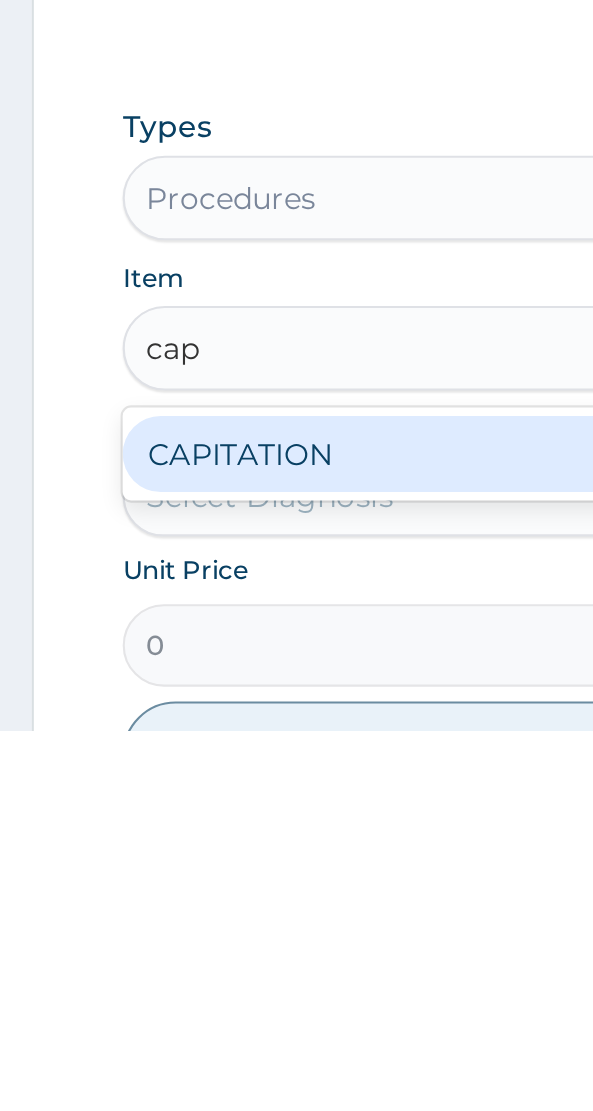 click on "CAPITATION" at bounding box center (296, 980) 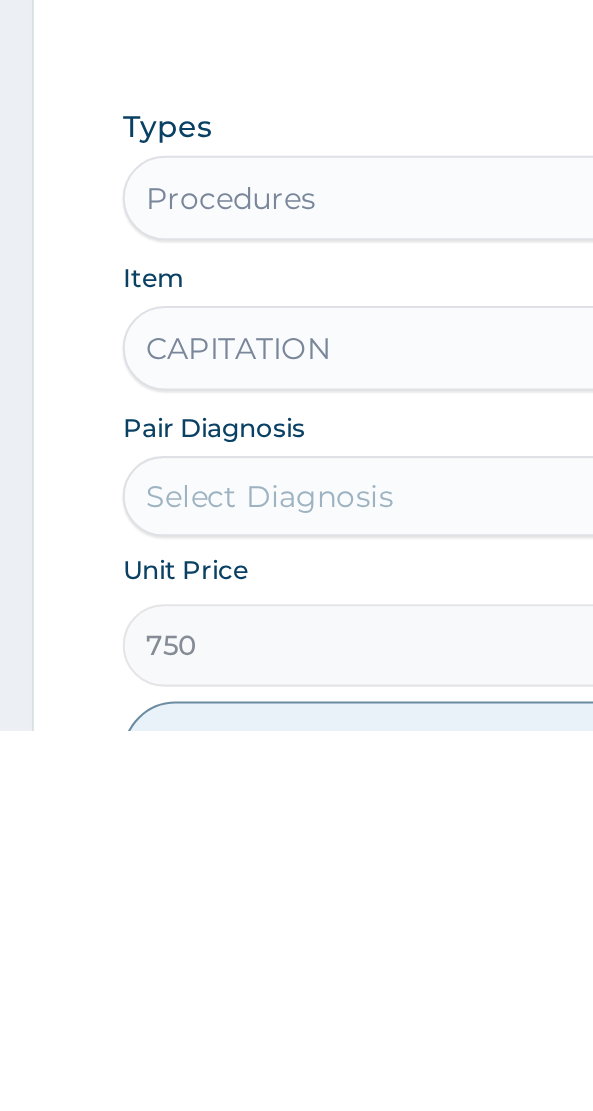 scroll, scrollTop: 313, scrollLeft: 0, axis: vertical 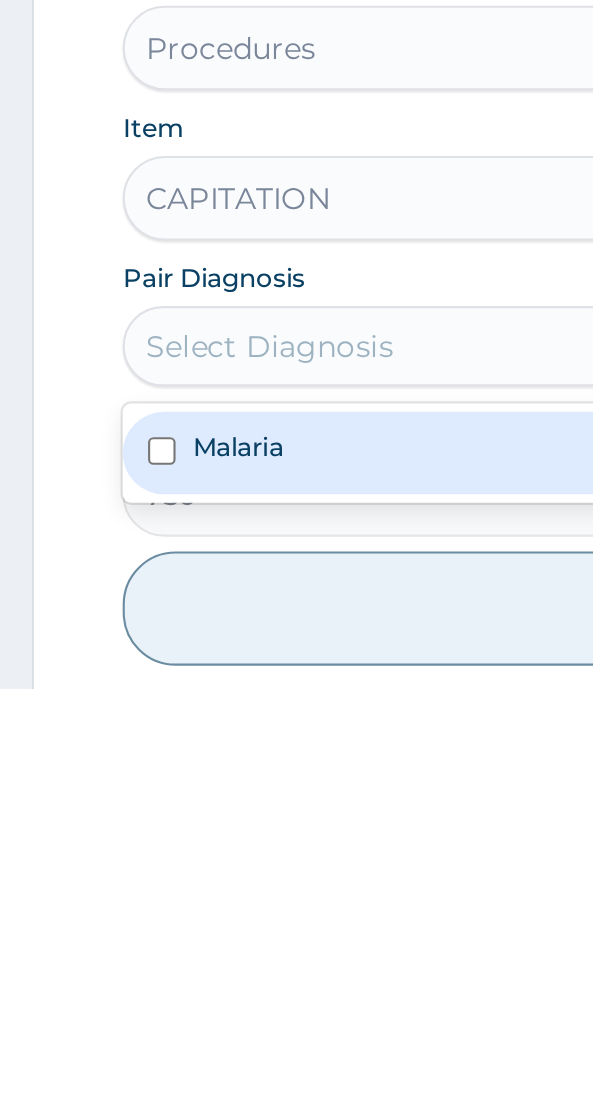 click at bounding box center (76, 998) 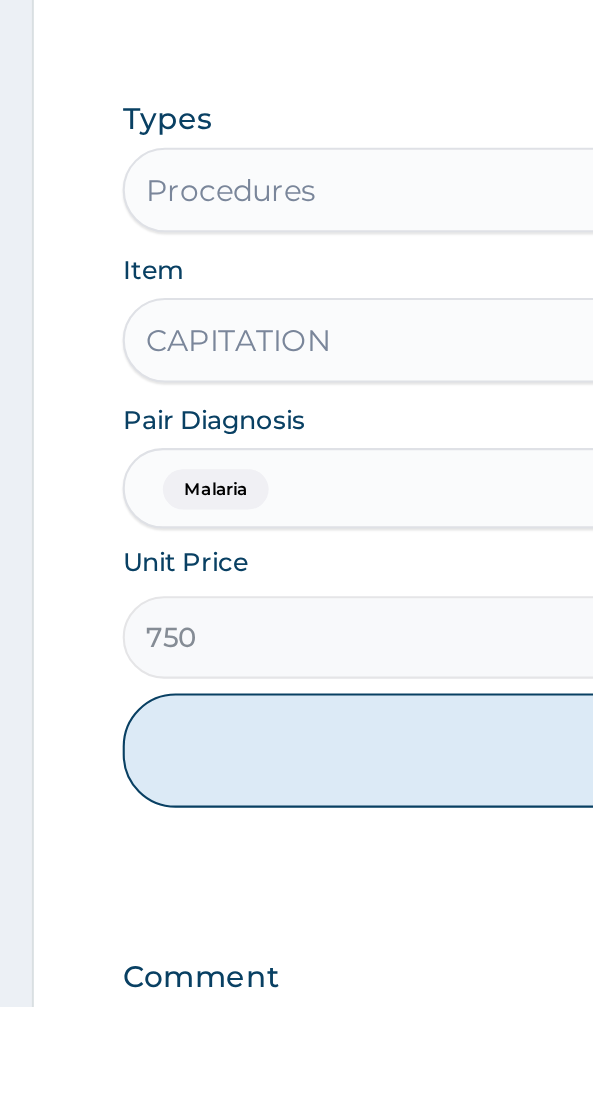 scroll, scrollTop: 573, scrollLeft: 0, axis: vertical 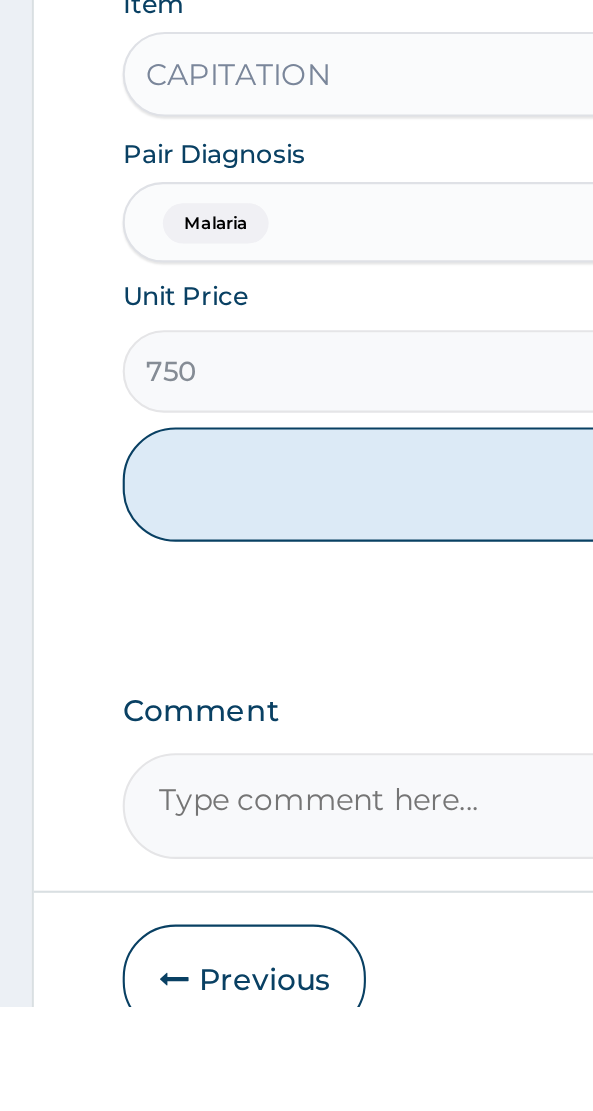 click on "Add" at bounding box center [296, 864] 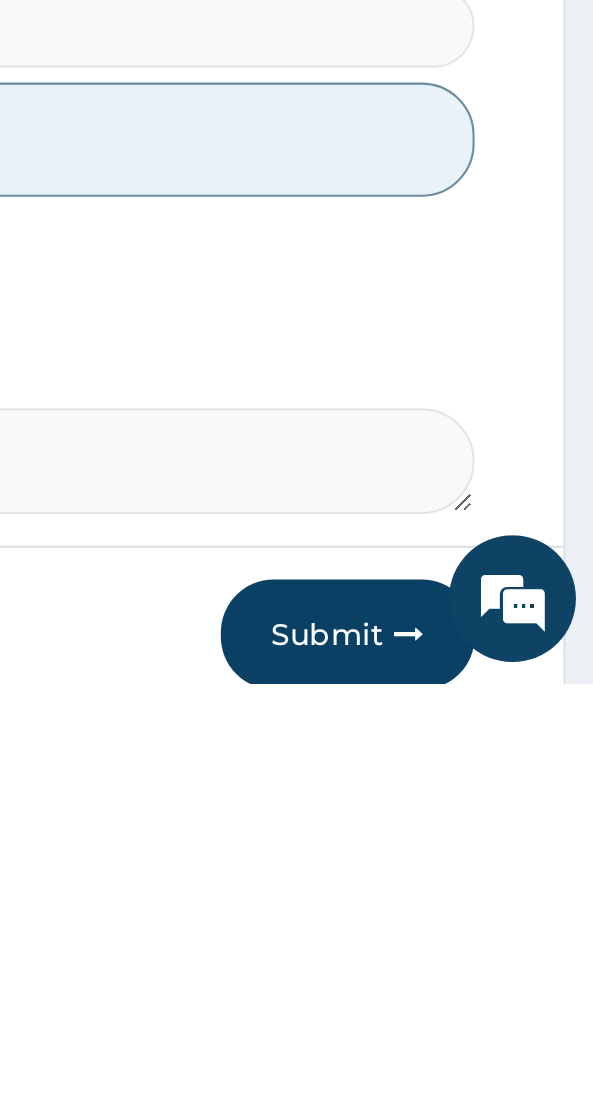 scroll, scrollTop: 570, scrollLeft: 0, axis: vertical 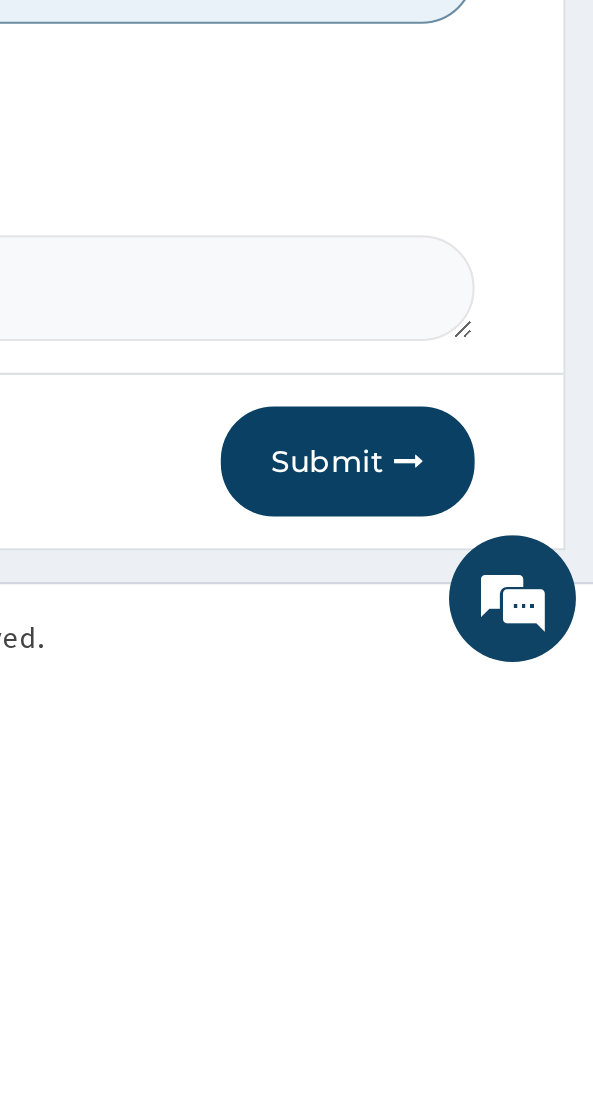 click on "Submit" at bounding box center (475, 1006) 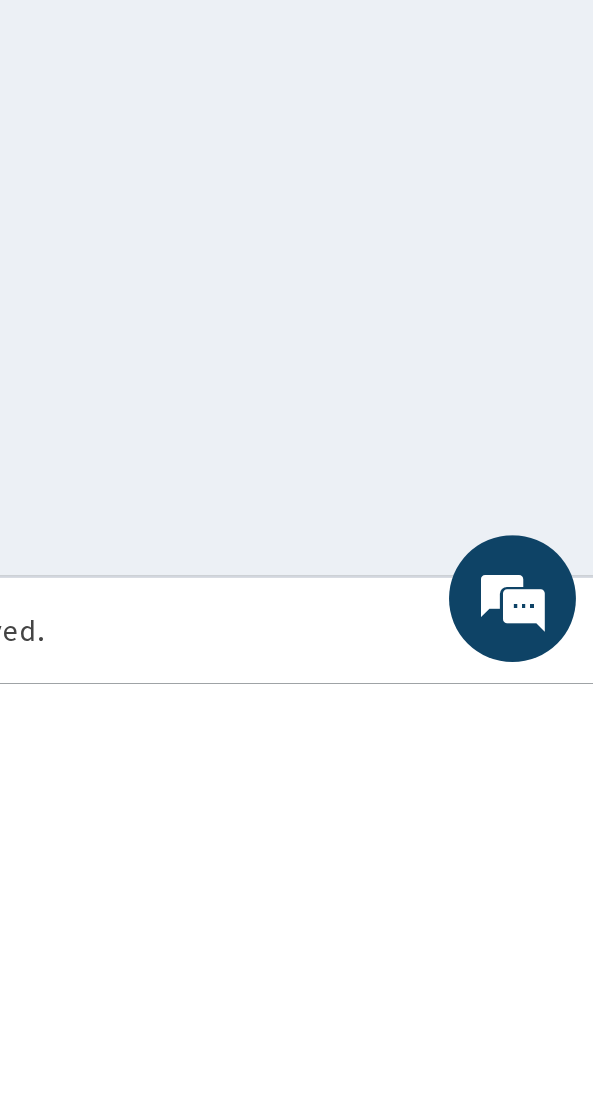 scroll, scrollTop: 91, scrollLeft: 0, axis: vertical 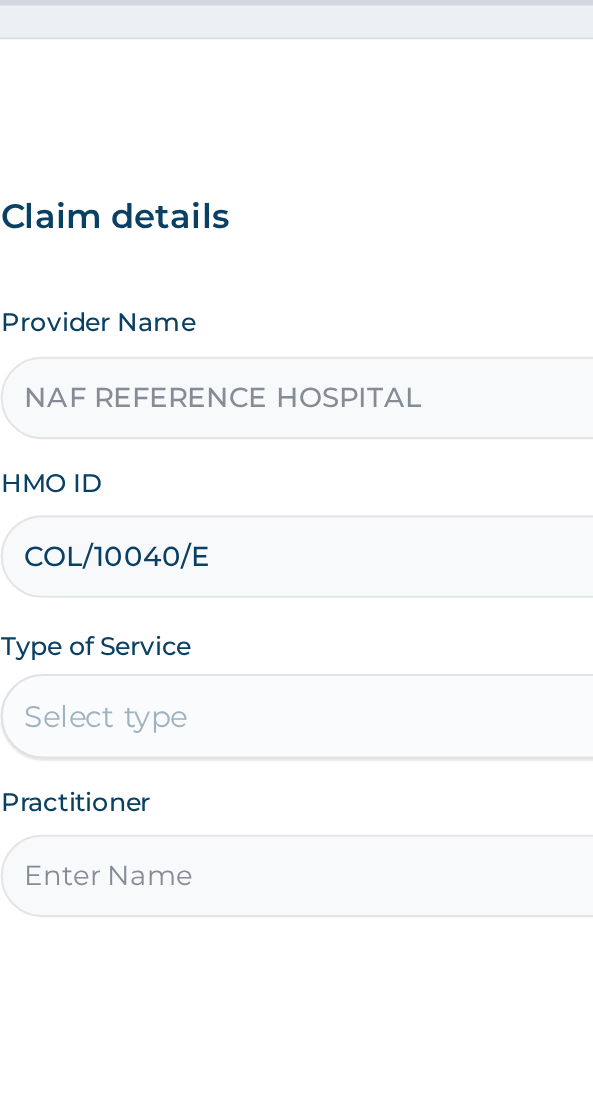 click on "COL/10040/E" at bounding box center (296, 438) 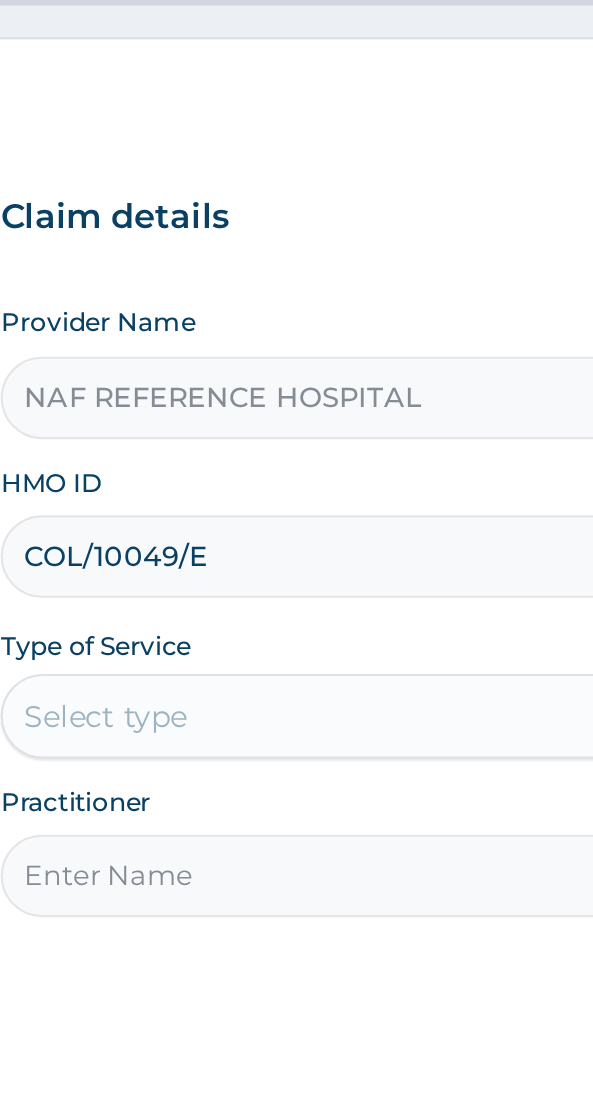 click on "COL/10049/E" at bounding box center (296, 438) 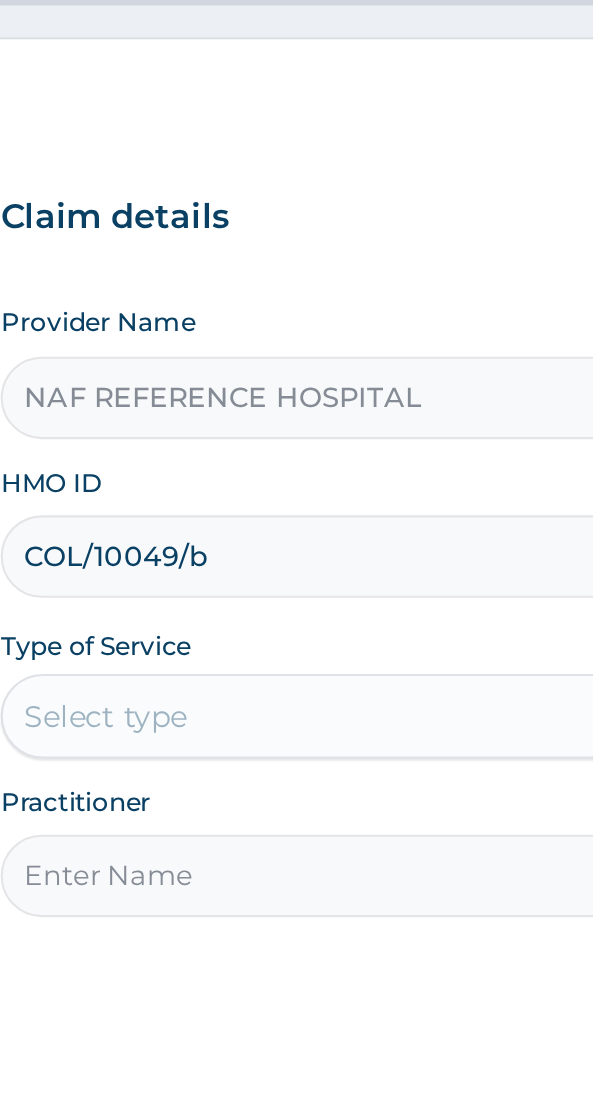 scroll, scrollTop: 0, scrollLeft: 0, axis: both 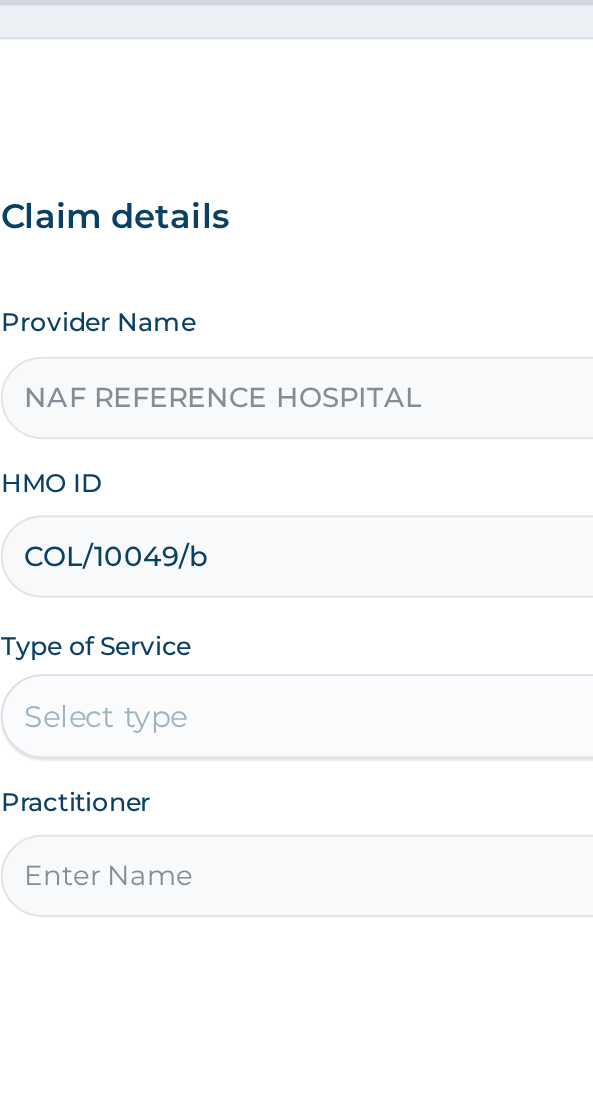 type on "COL/10049/B" 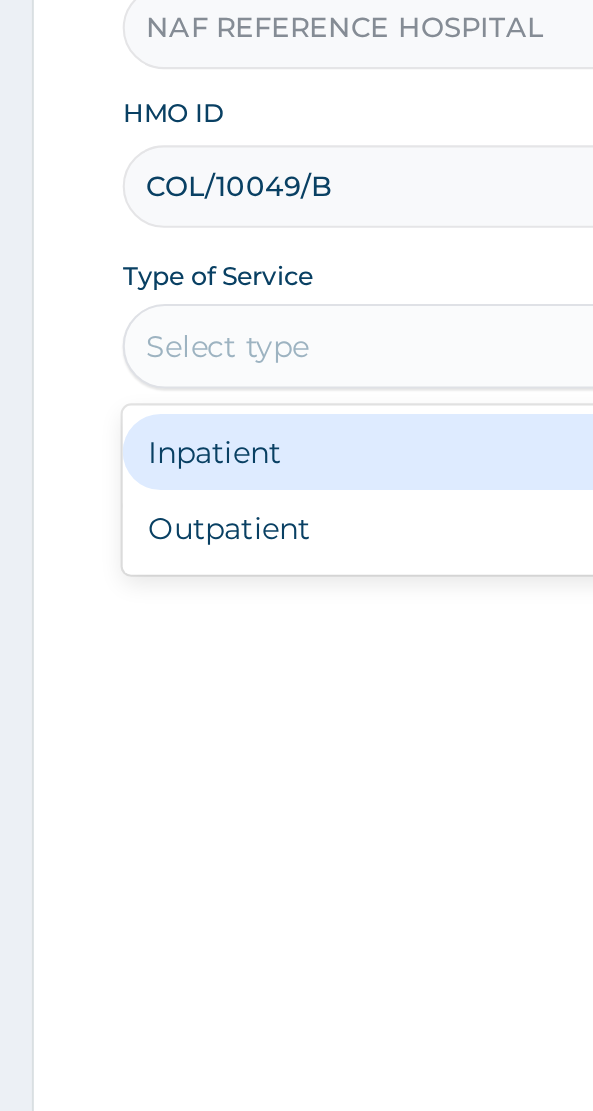 click on "Outpatient" at bounding box center (247, 600) 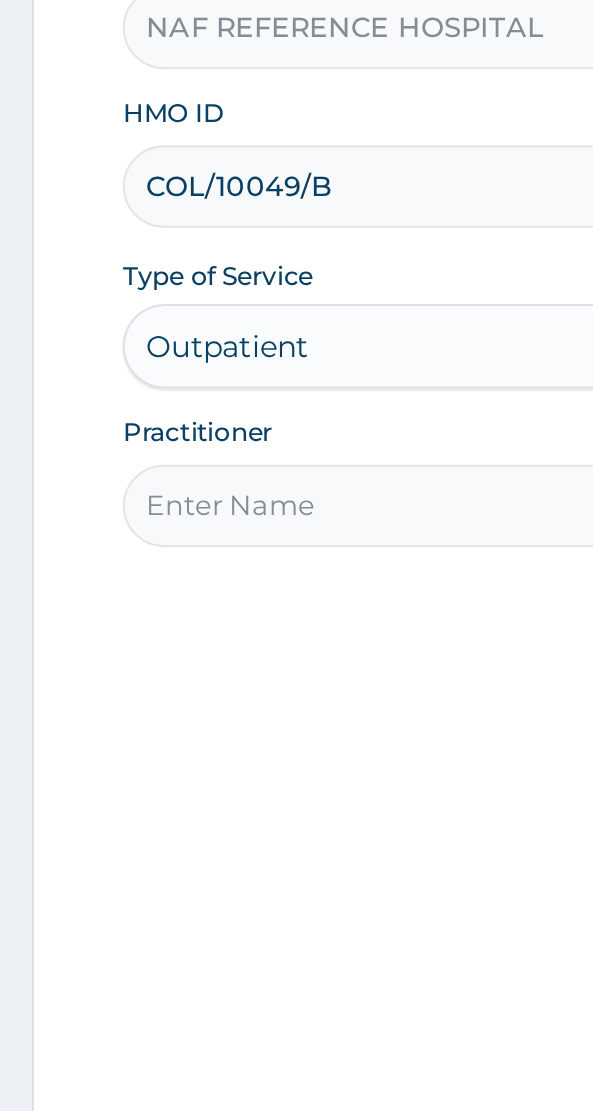 click on "Practitioner" at bounding box center (296, 589) 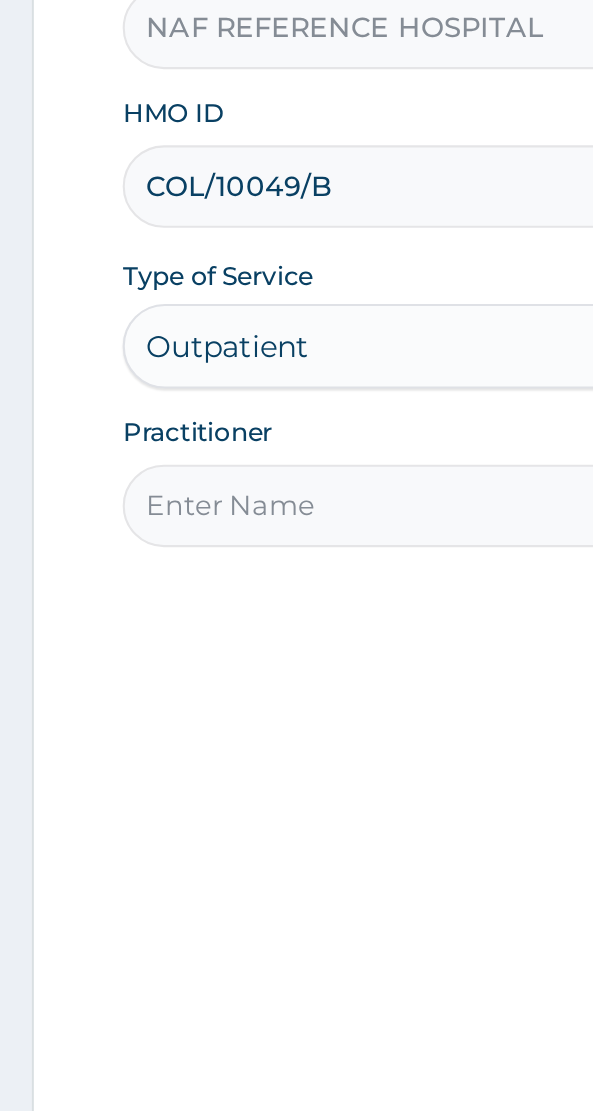 type on "Dr [NAME]" 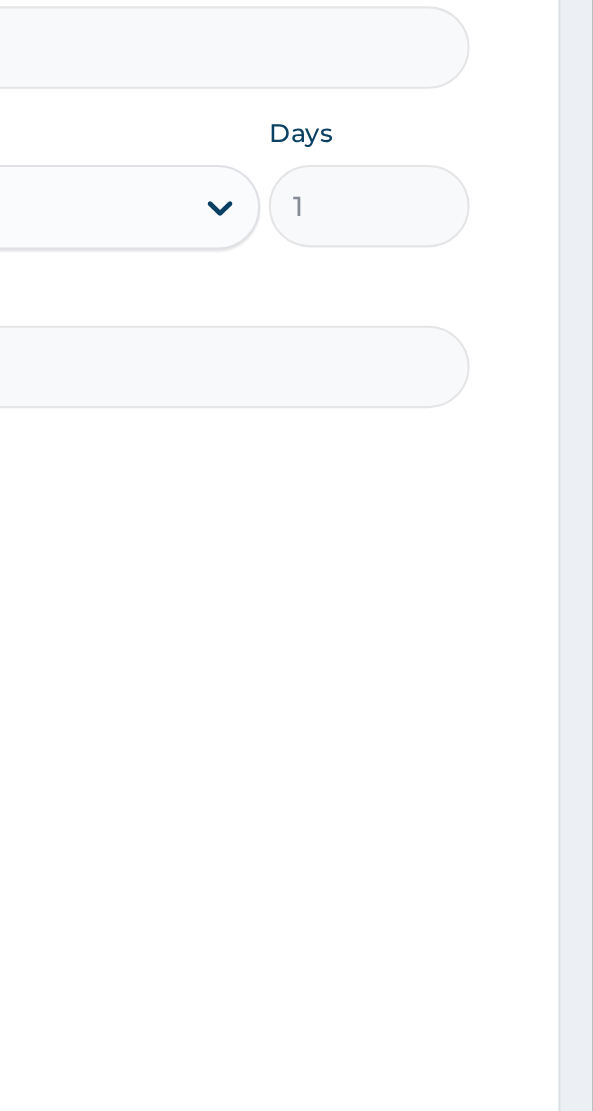 scroll, scrollTop: 40, scrollLeft: 0, axis: vertical 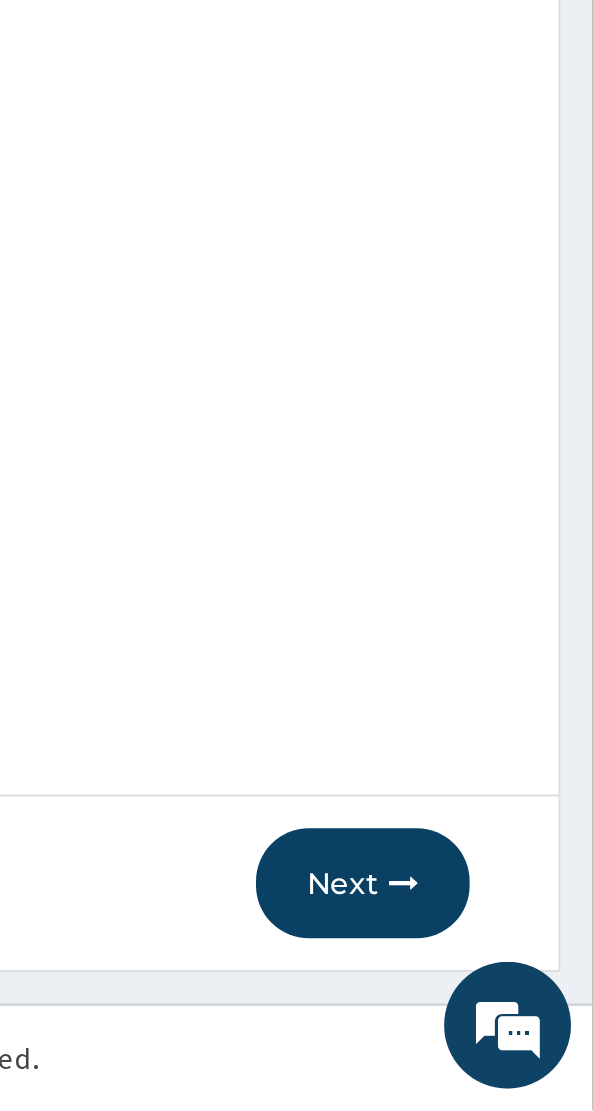 click on "Next" at bounding box center (484, 1004) 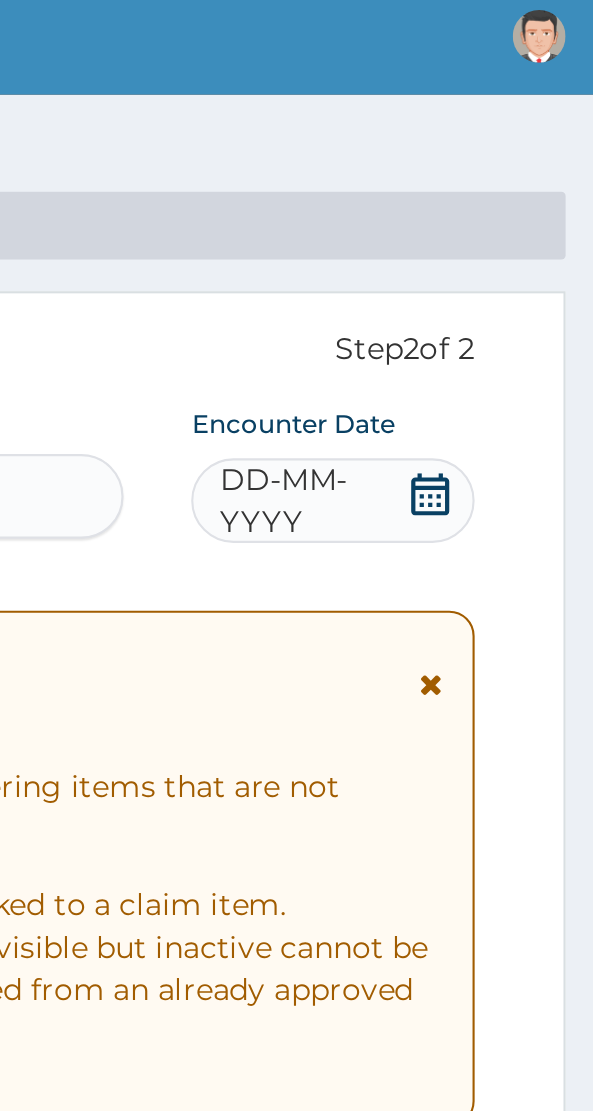 scroll, scrollTop: 40, scrollLeft: 0, axis: vertical 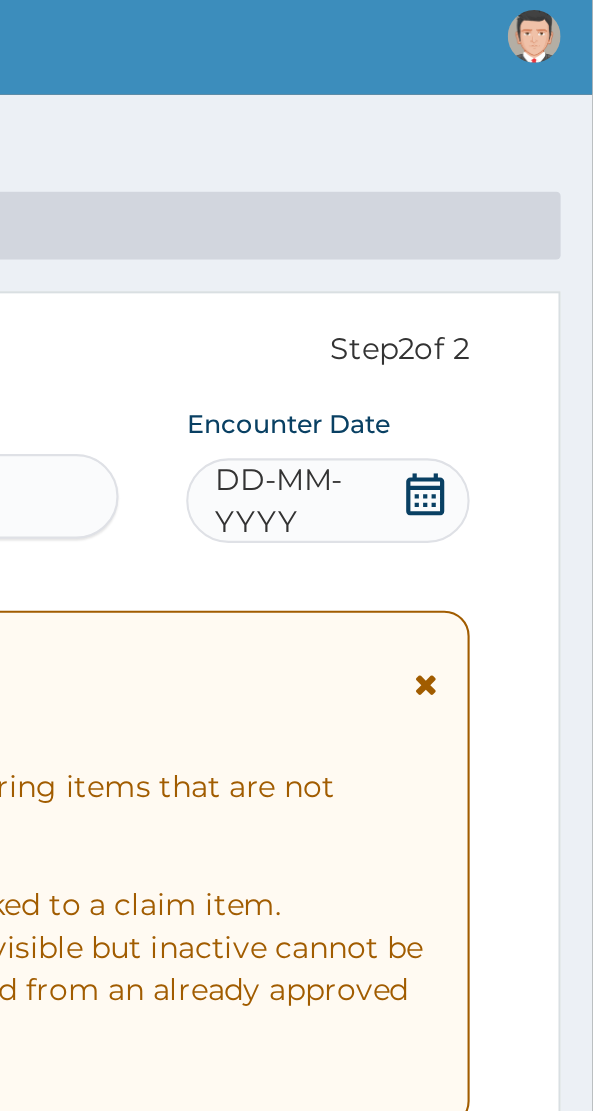 click 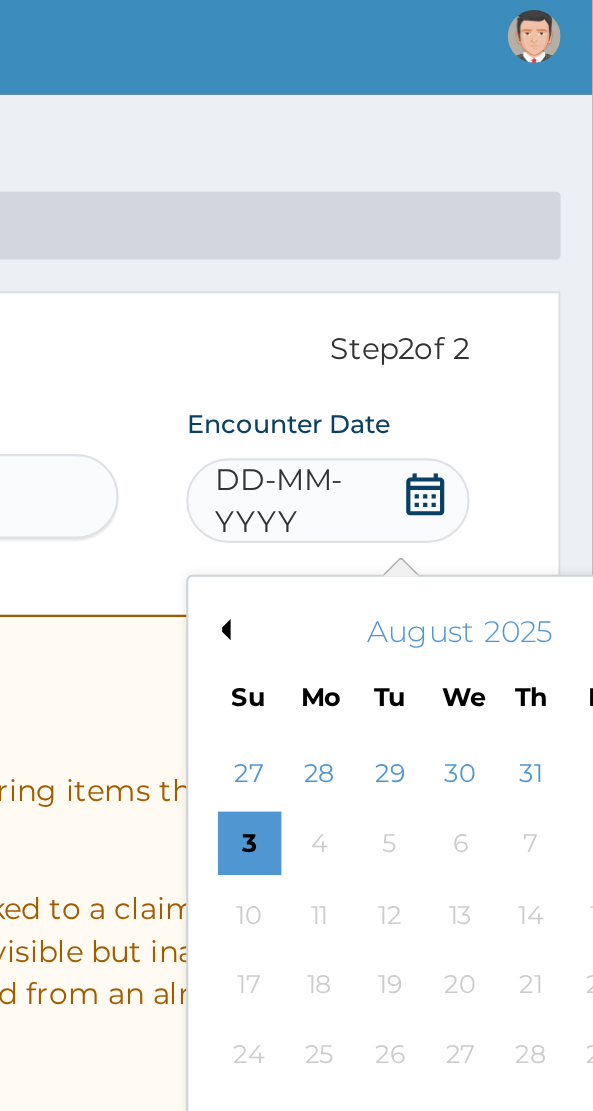 click on "Previous Month" at bounding box center (417, 313) 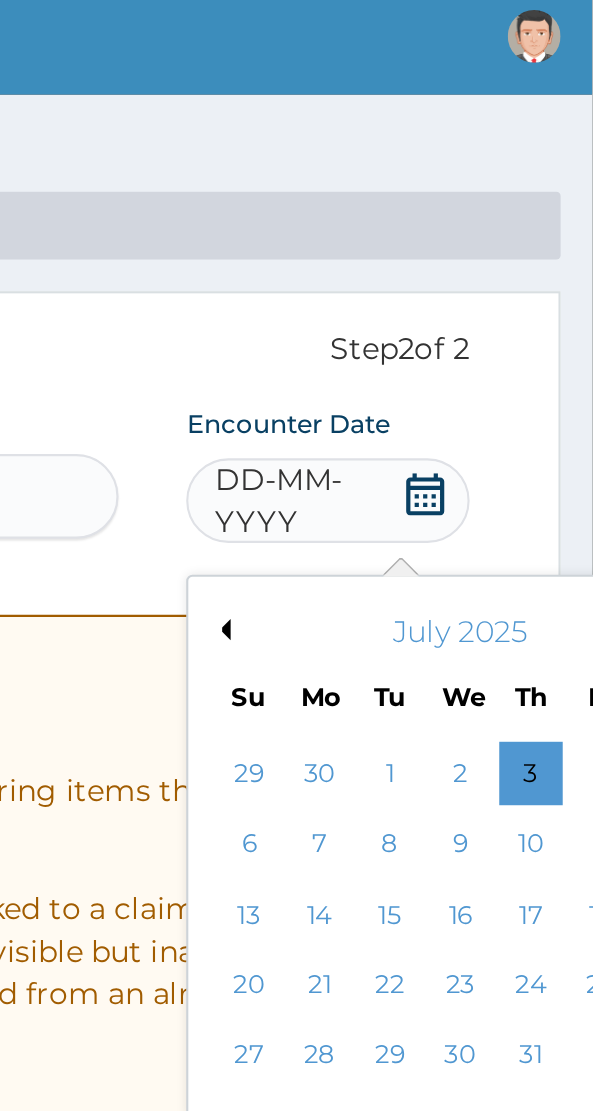 click on "Previous Month" at bounding box center [417, 313] 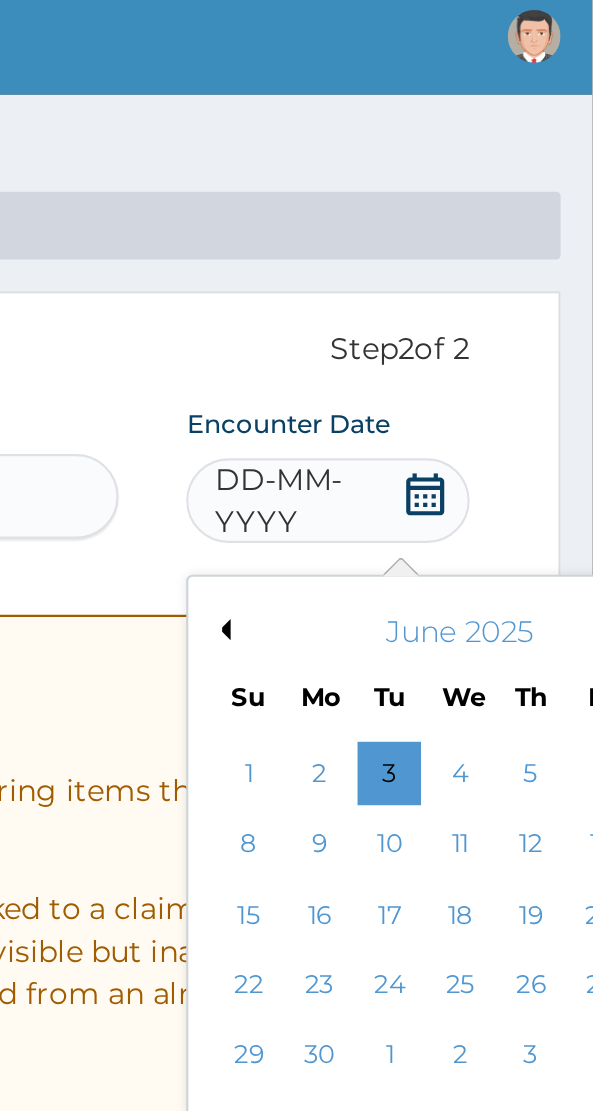 click on "Previous Month" at bounding box center (417, 313) 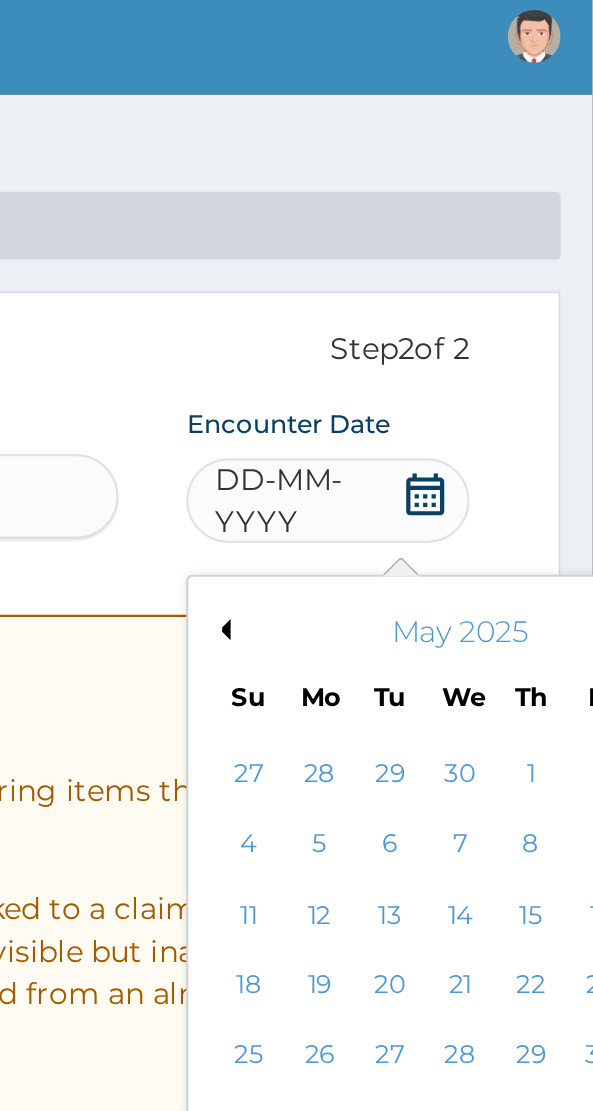 click on "Previous Month" at bounding box center [417, 313] 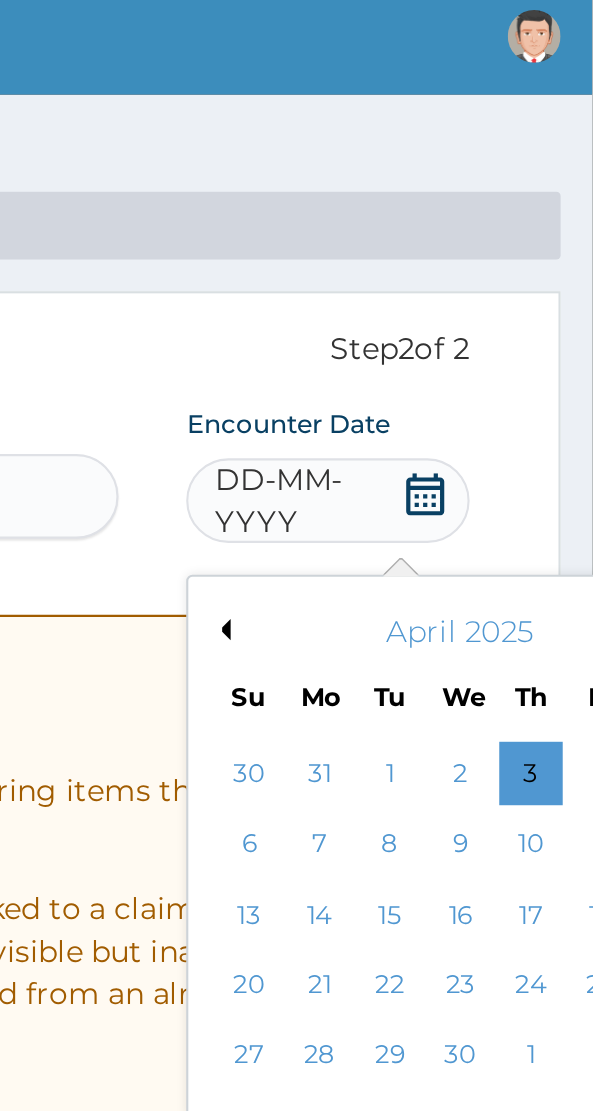 click on "Previous Month" at bounding box center [417, 313] 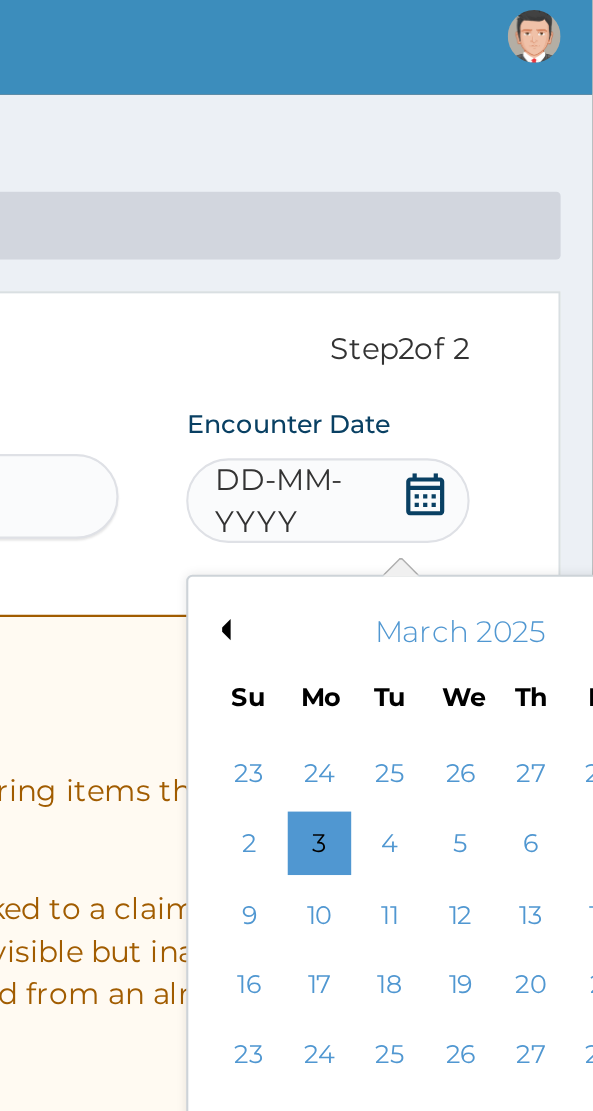 click on "Previous Month" at bounding box center [417, 313] 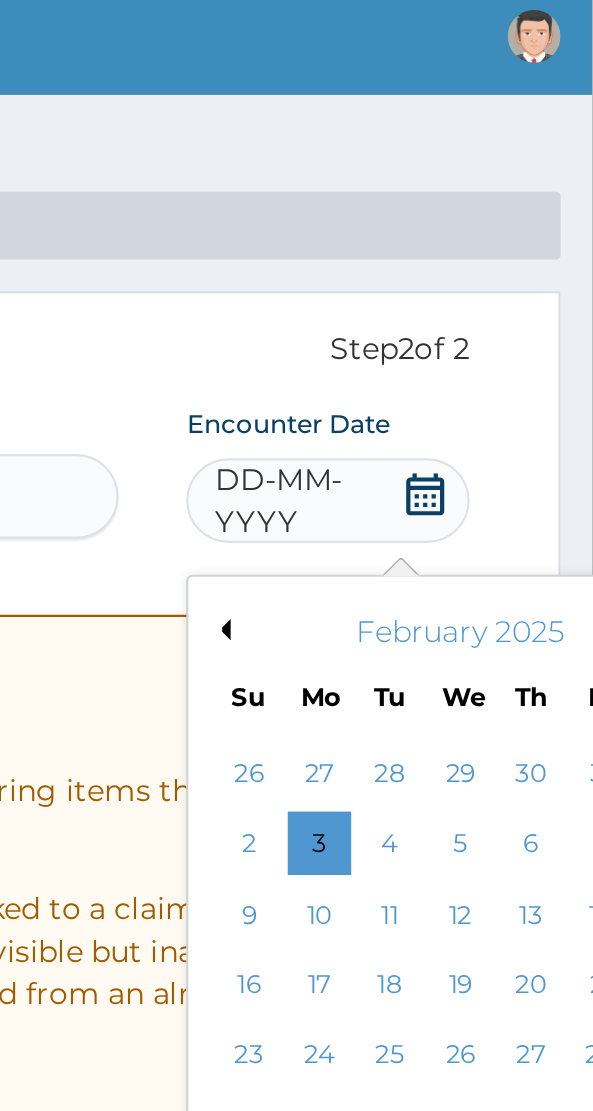 click on "27" at bounding box center [564, 515] 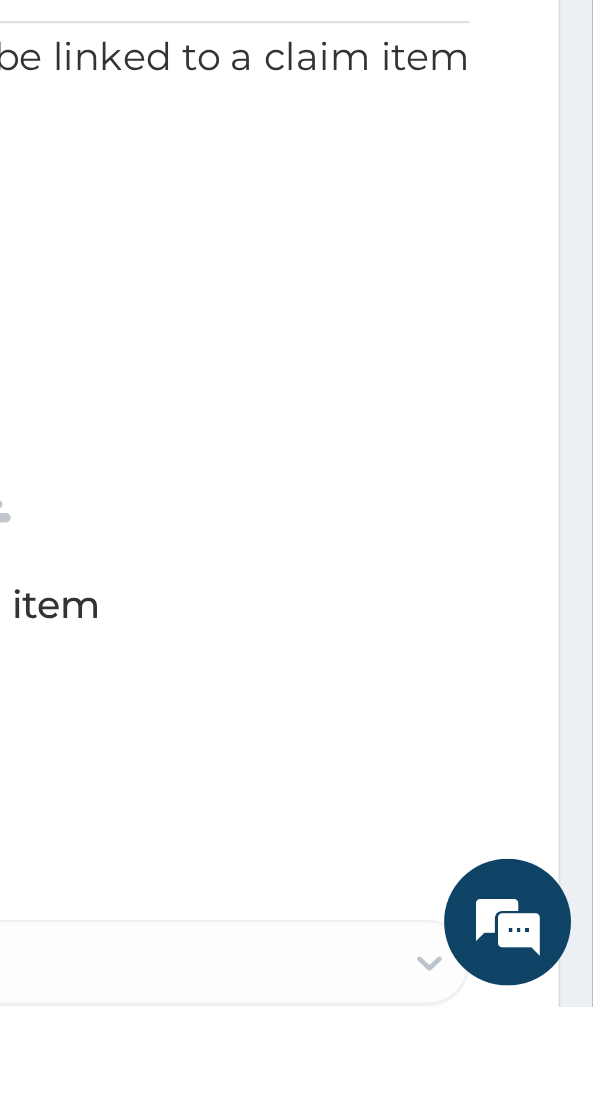 scroll, scrollTop: 86, scrollLeft: 0, axis: vertical 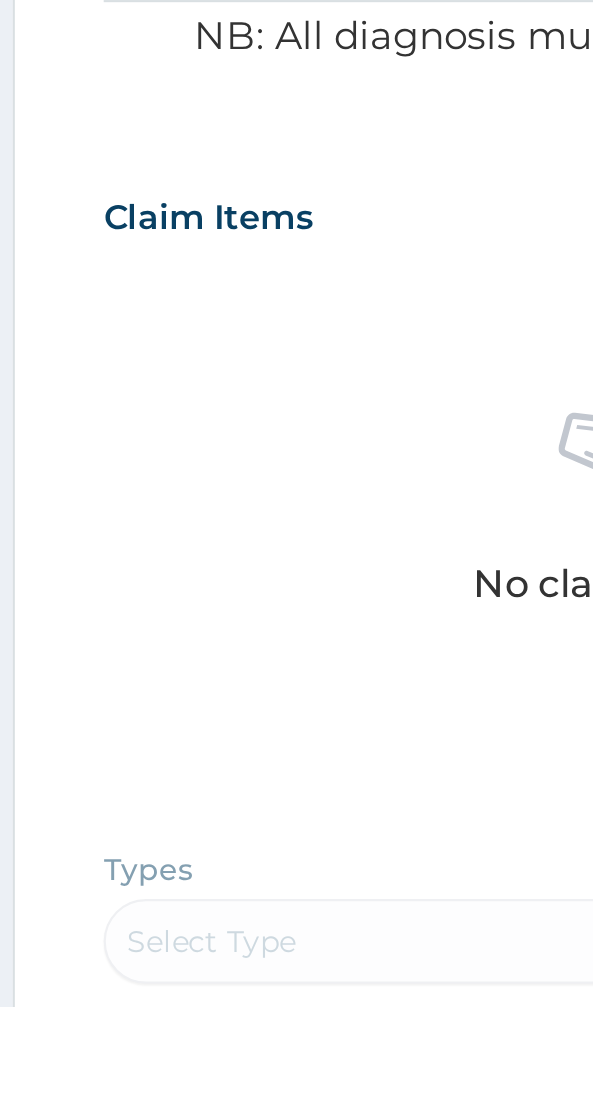 click on "Types Select Type Item Select Item Pair Diagnosis Select Diagnosis Unit Price 0 Add" at bounding box center (296, 1219) 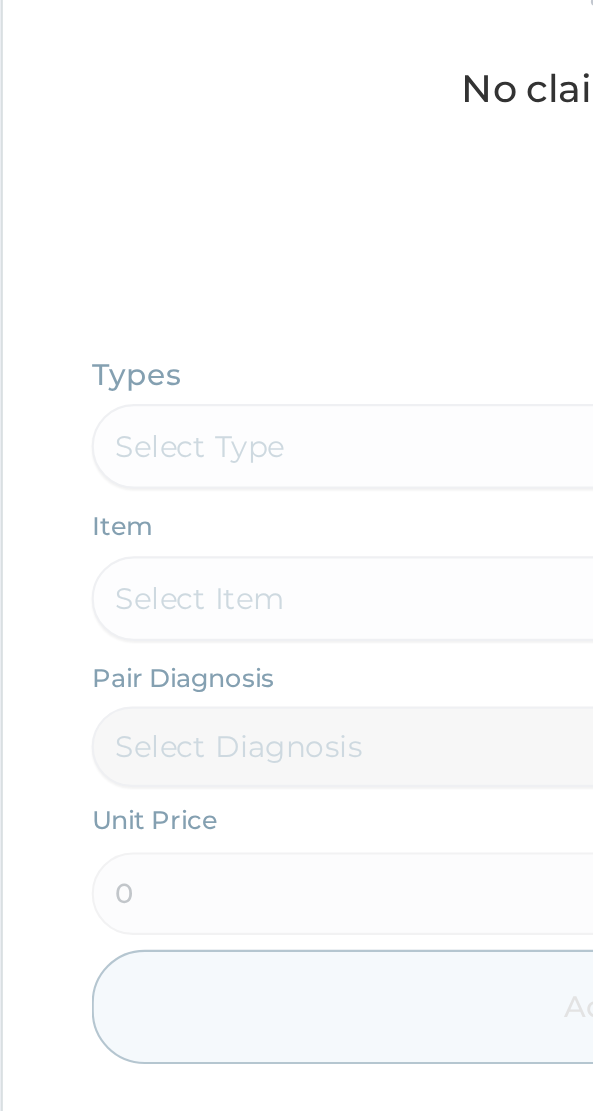 scroll, scrollTop: 417, scrollLeft: 0, axis: vertical 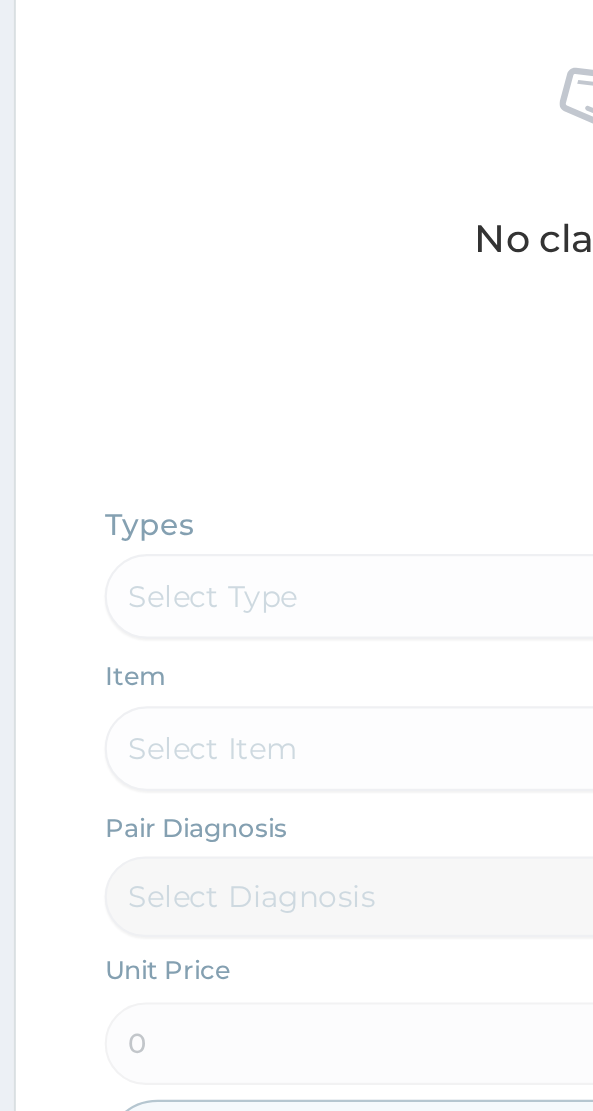 click on "Types Select Type Item Select Item Pair Diagnosis Select Diagnosis Unit Price 0 Add" at bounding box center (296, 888) 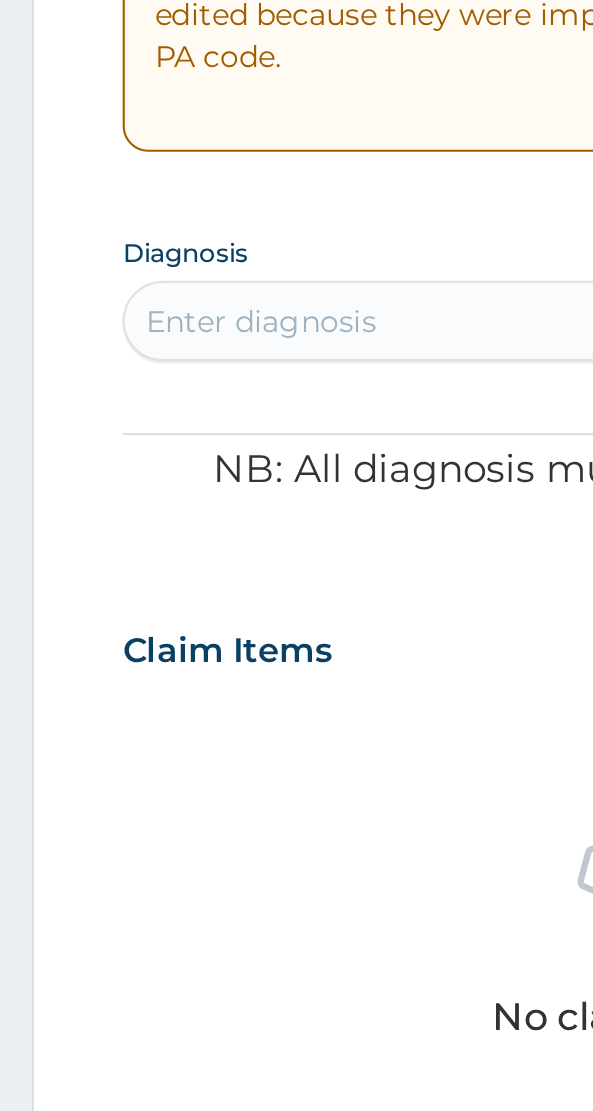 scroll, scrollTop: 417, scrollLeft: 0, axis: vertical 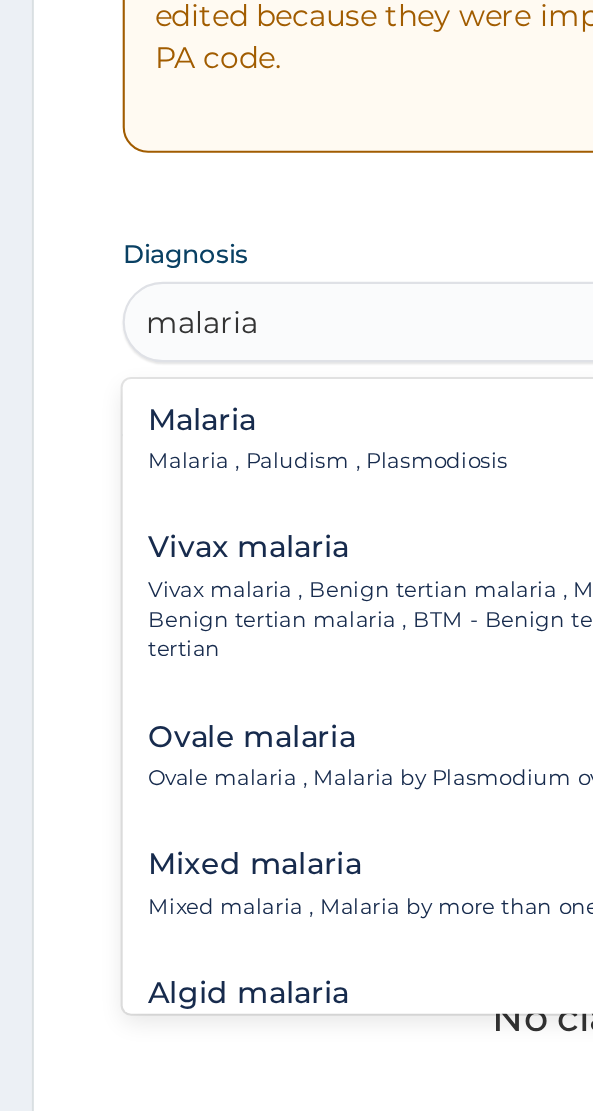 click on "Malaria , Paludism , Plasmodiosis" at bounding box center [155, 317] 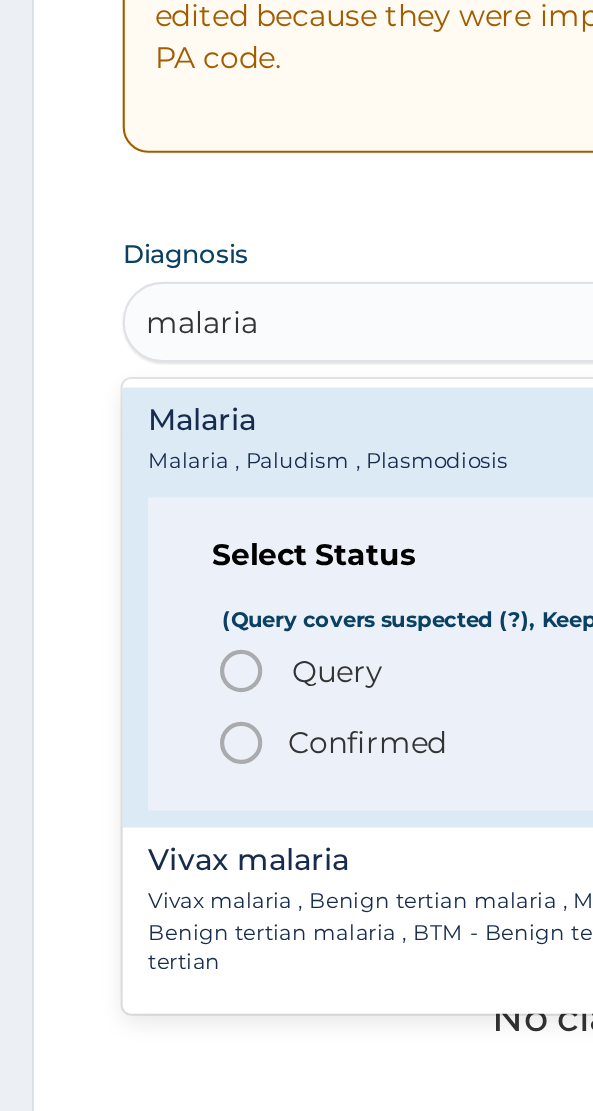 click on "Malaria , Paludism , Plasmodiosis" at bounding box center [155, 317] 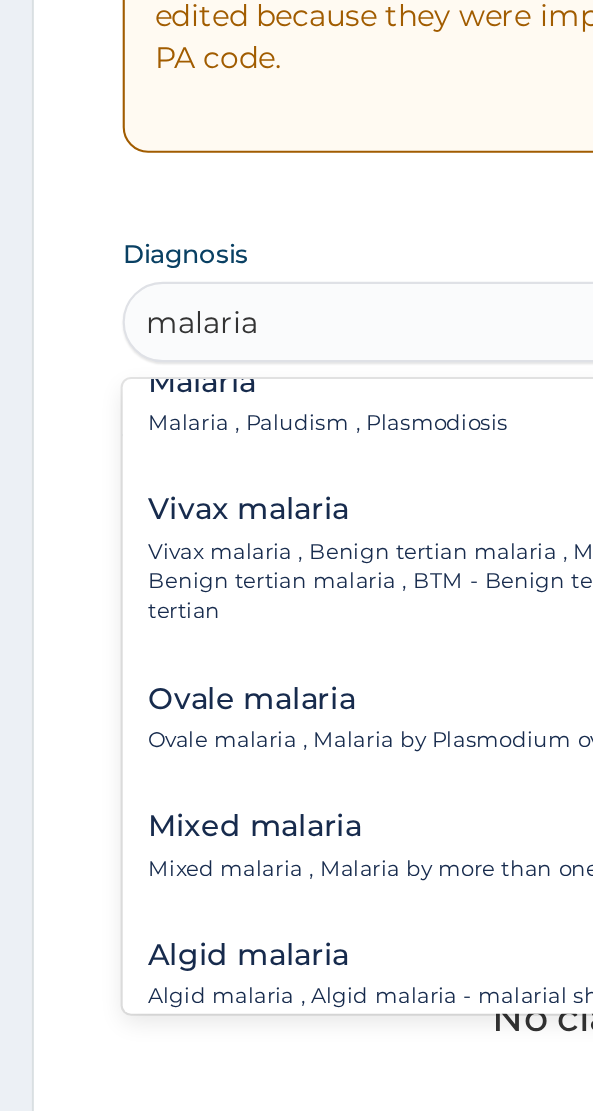 scroll, scrollTop: 0, scrollLeft: 0, axis: both 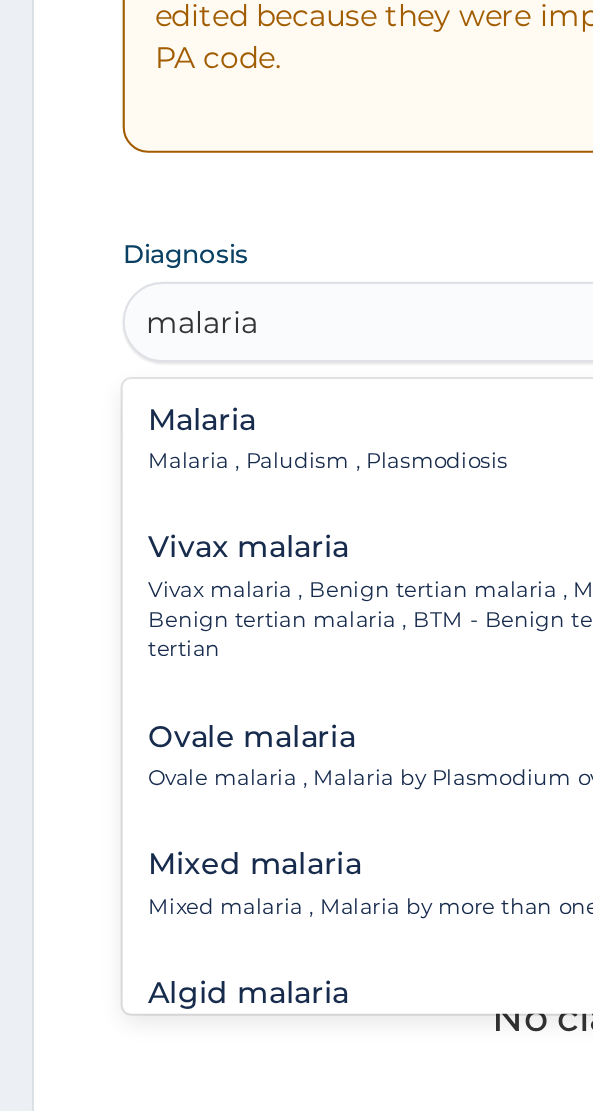 click on "Malaria , Paludism , Plasmodiosis" at bounding box center [155, 317] 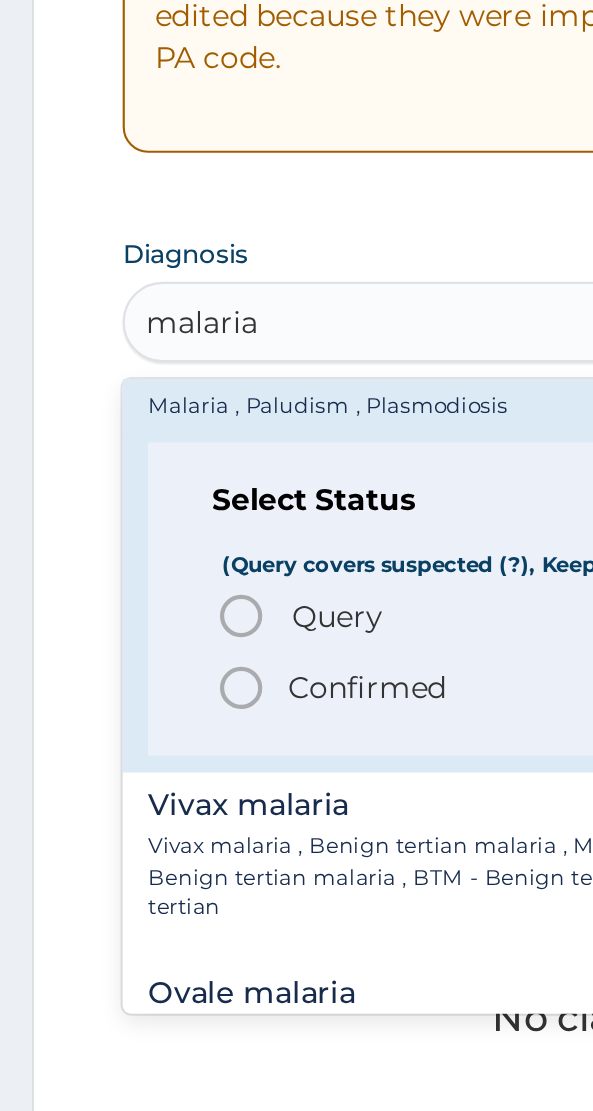scroll, scrollTop: 53, scrollLeft: 0, axis: vertical 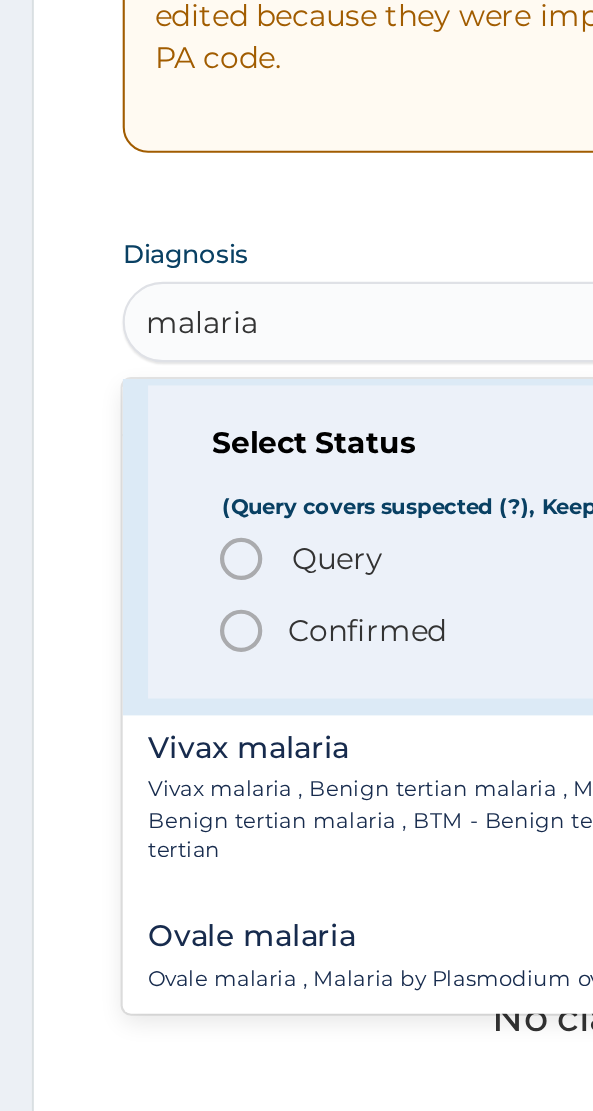 click on "Query Query covers suspected (?), Keep in view (kiv), Ruled out (r/o)" at bounding box center (297, 363) 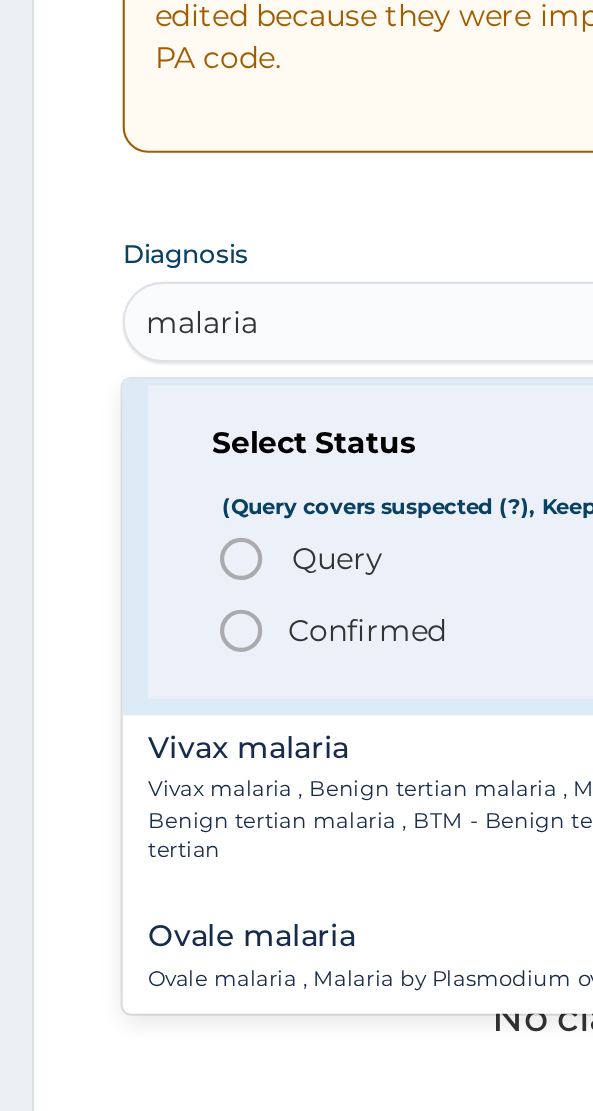 type 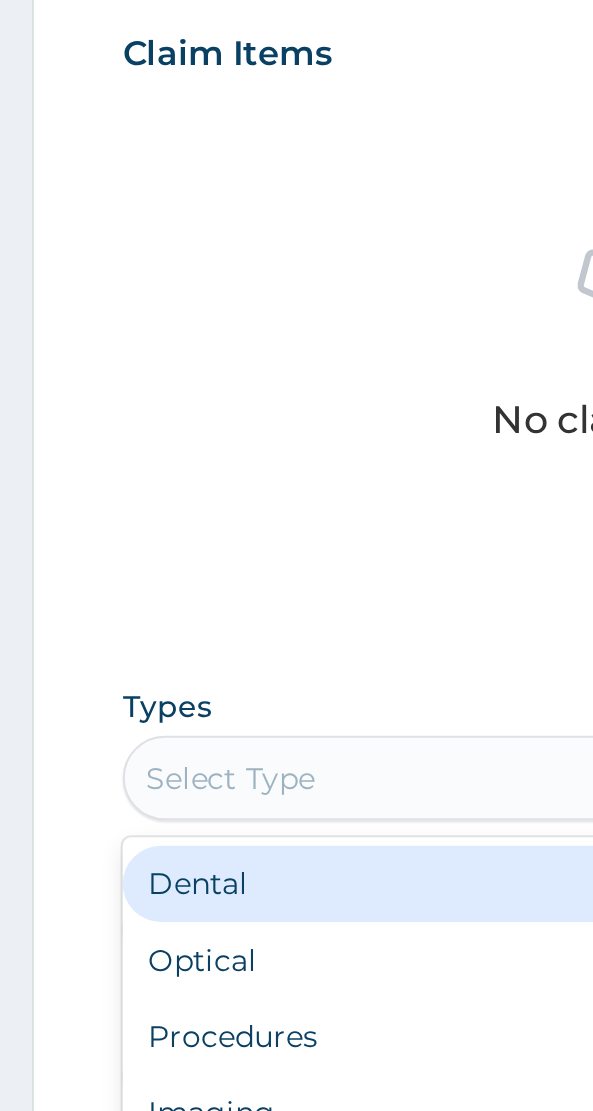 scroll, scrollTop: 417, scrollLeft: 0, axis: vertical 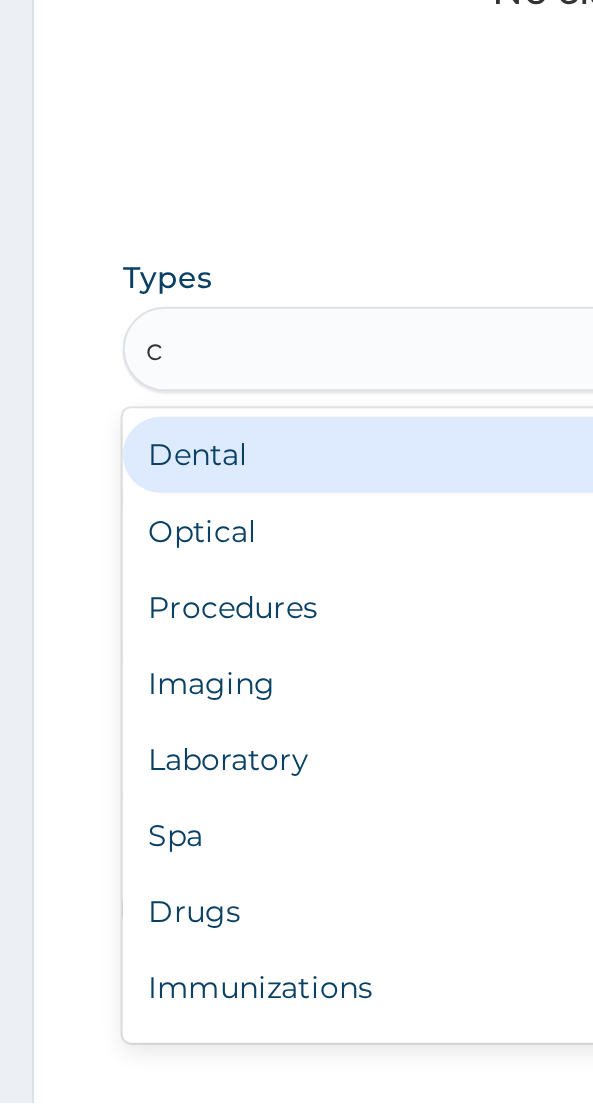 click on "Procedures" at bounding box center (296, 877) 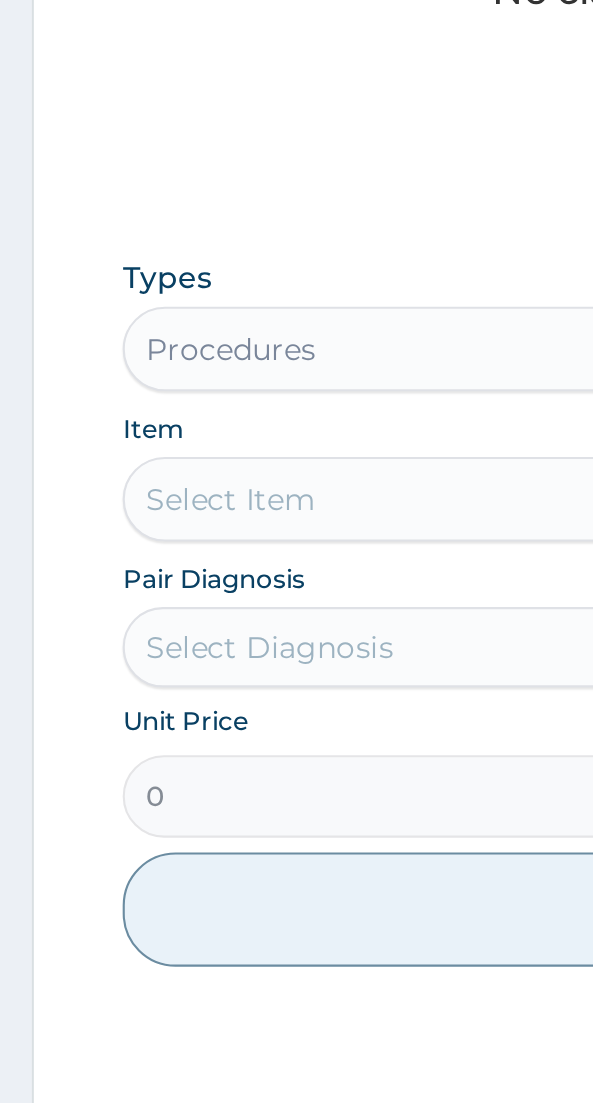 scroll, scrollTop: 418, scrollLeft: 0, axis: vertical 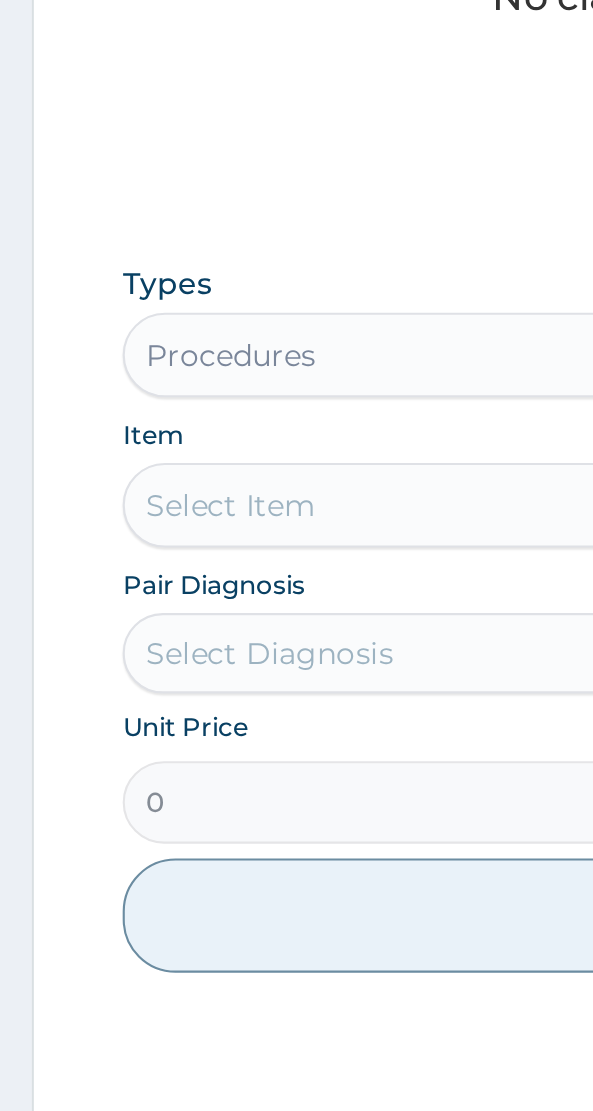 click on "Select Item" at bounding box center [296, 825] 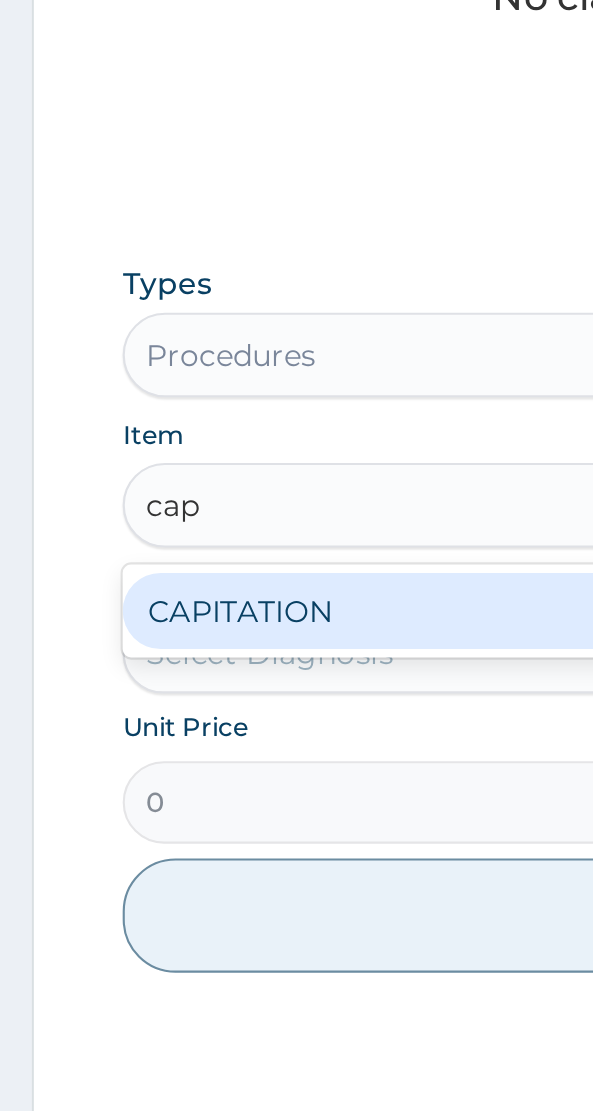 scroll, scrollTop: 0, scrollLeft: 0, axis: both 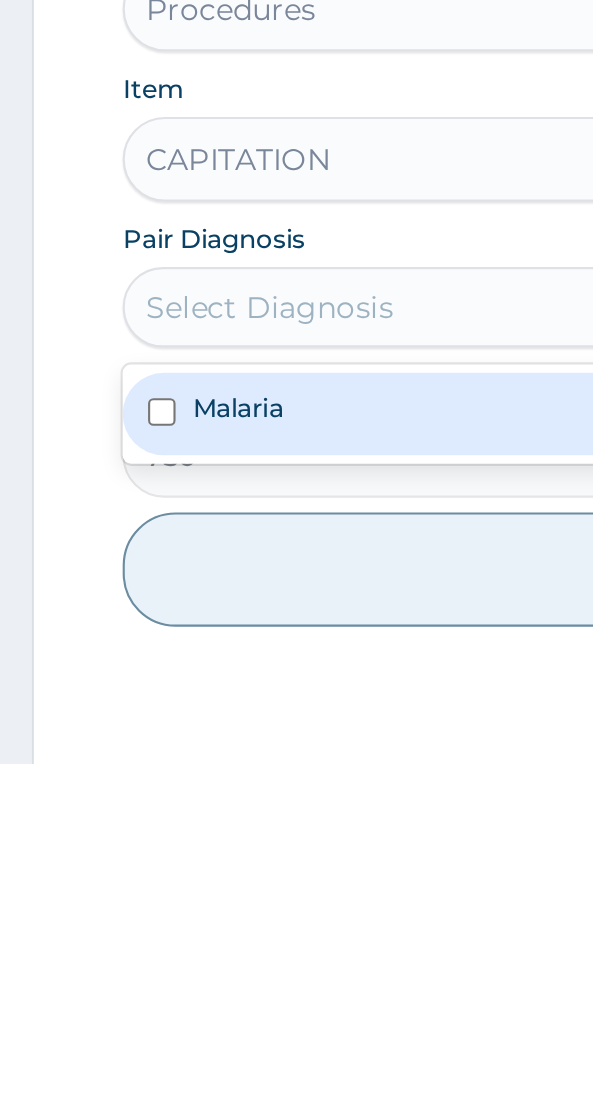 click on "Malaria" at bounding box center [112, 942] 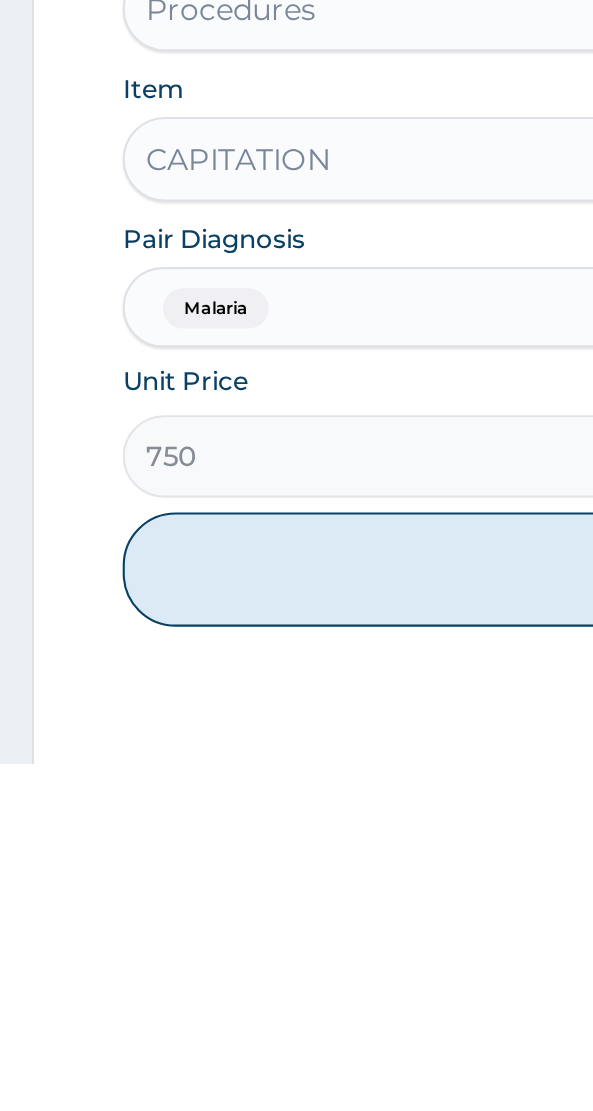 scroll, scrollTop: 418, scrollLeft: 0, axis: vertical 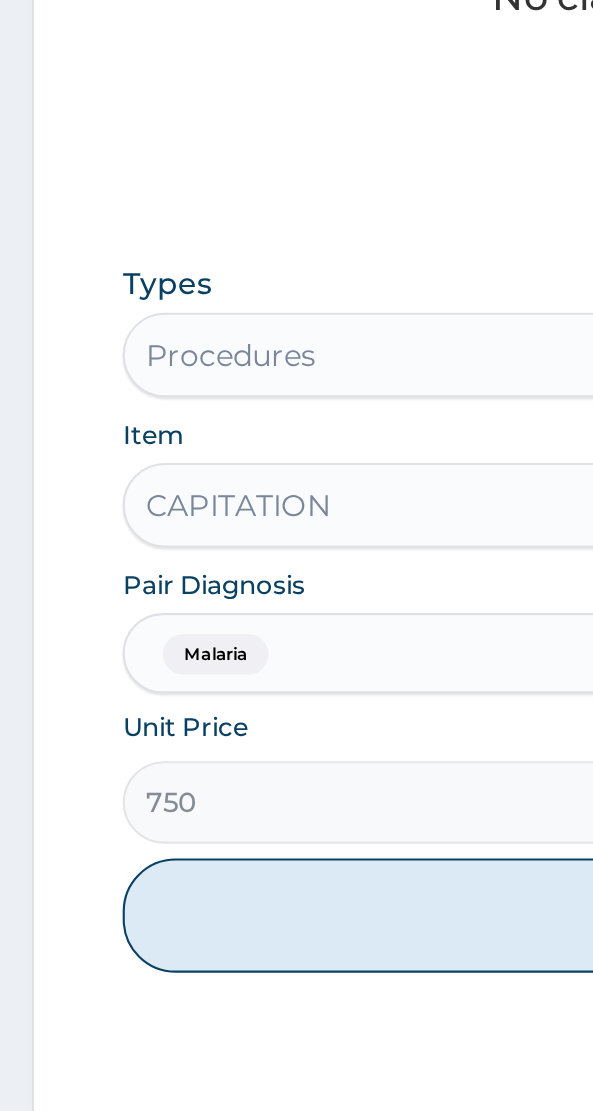 click on "Add" at bounding box center [296, 1019] 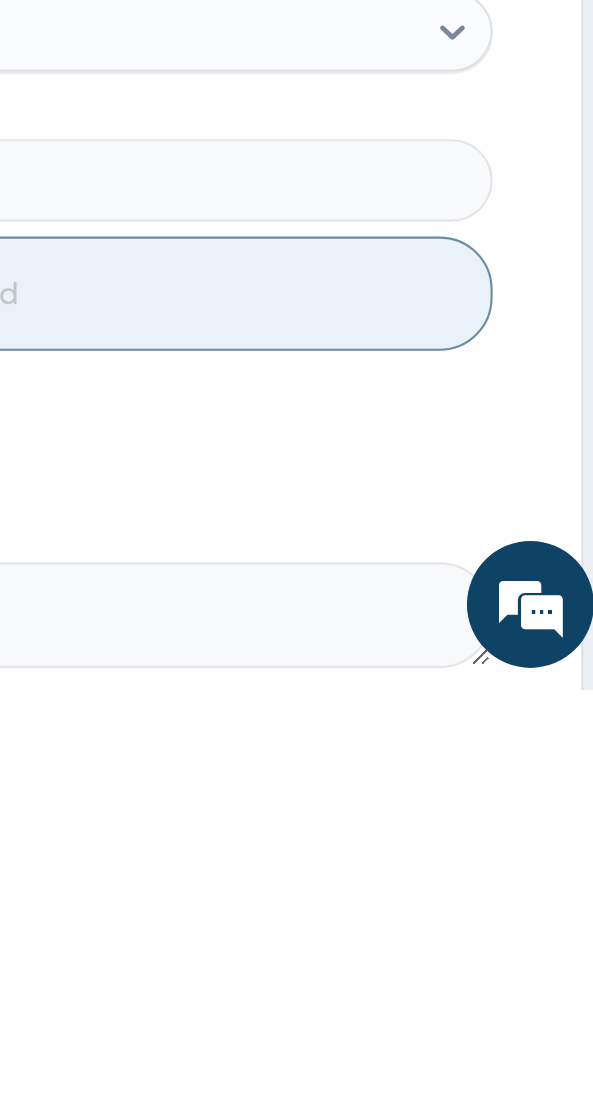 scroll, scrollTop: 570, scrollLeft: 0, axis: vertical 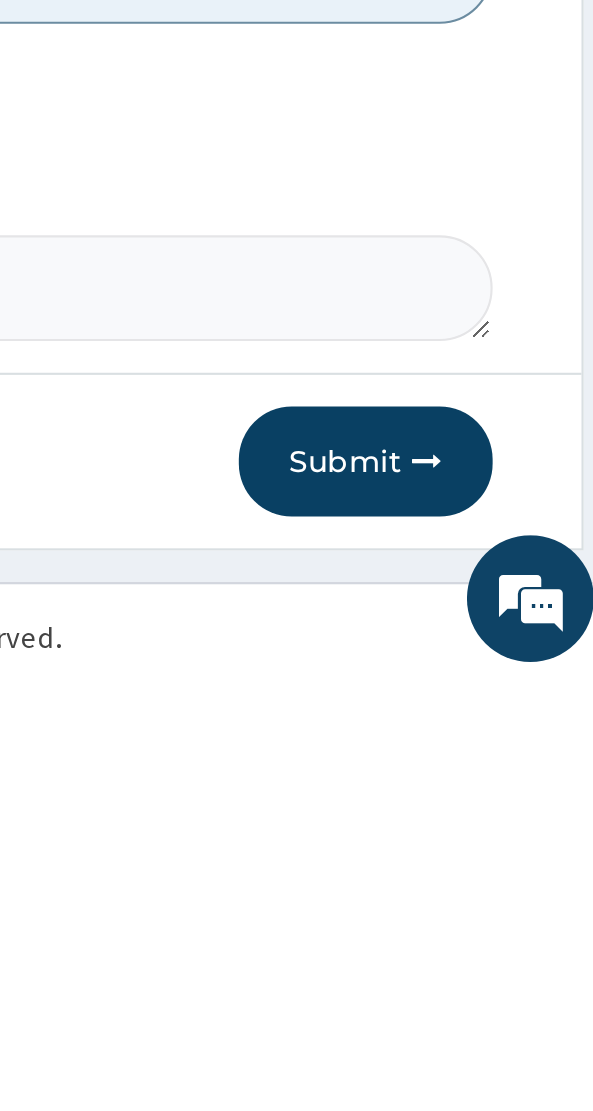 click on "Submit" at bounding box center (475, 1006) 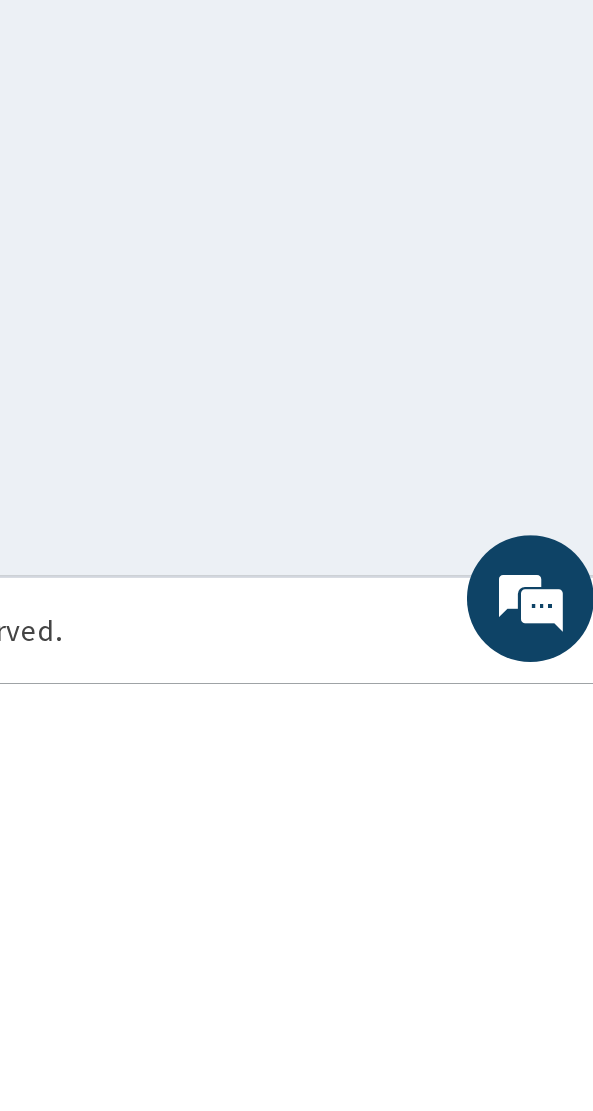 scroll, scrollTop: 91, scrollLeft: 0, axis: vertical 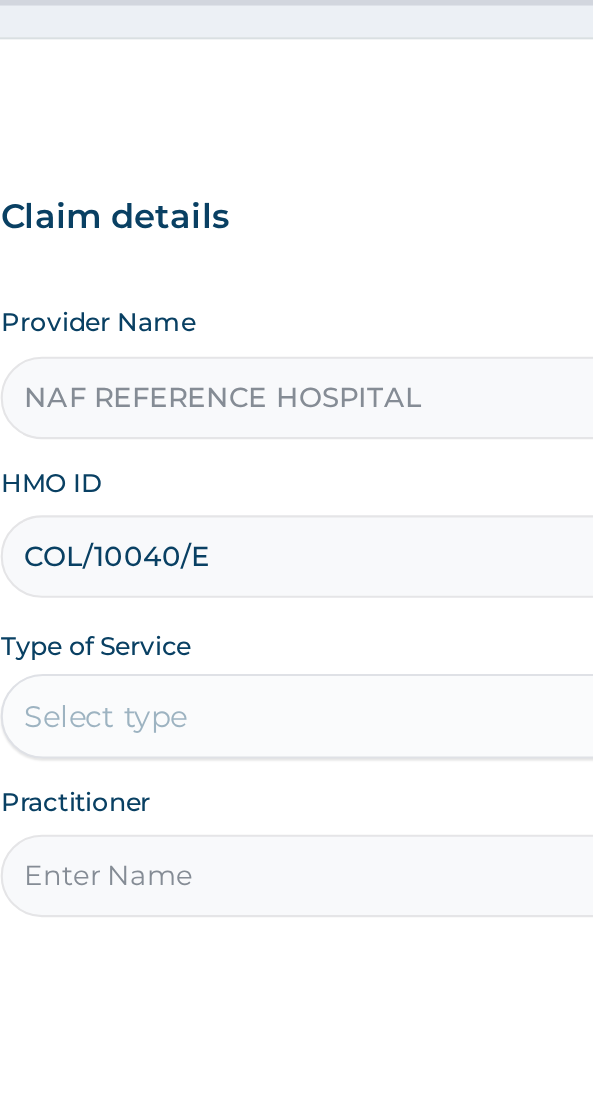 click on "COL/10040/E" at bounding box center [296, 438] 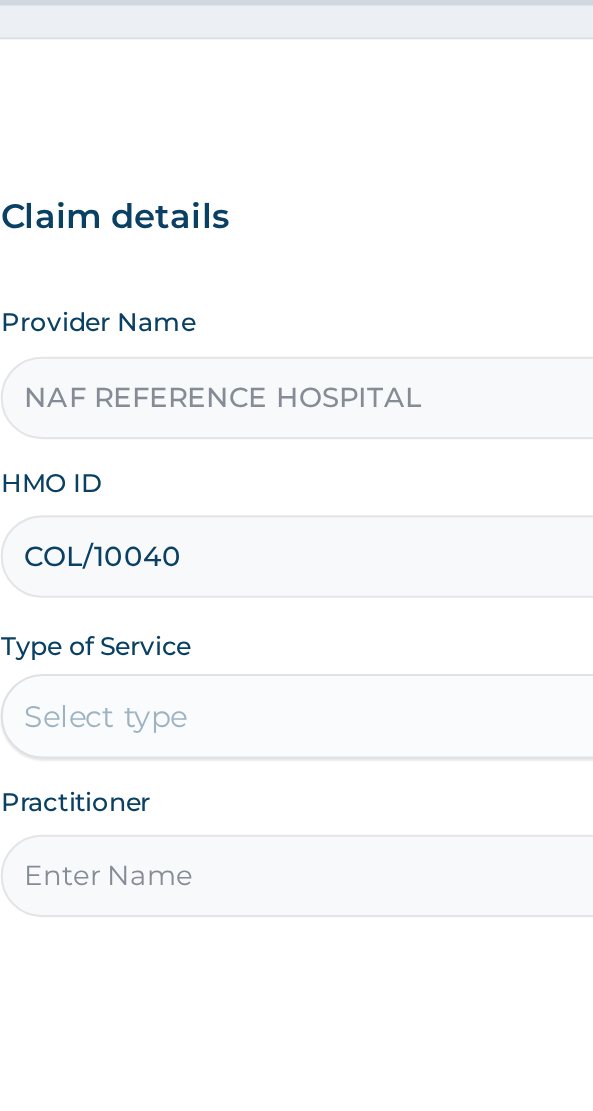 type on "COL/1004" 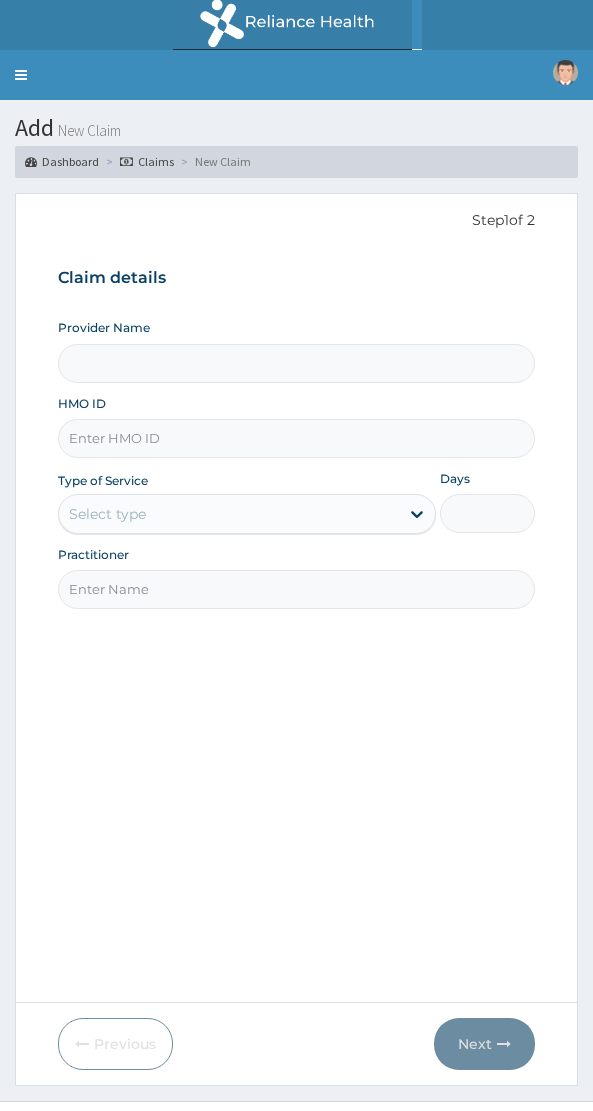 type on "COL/10040/E" 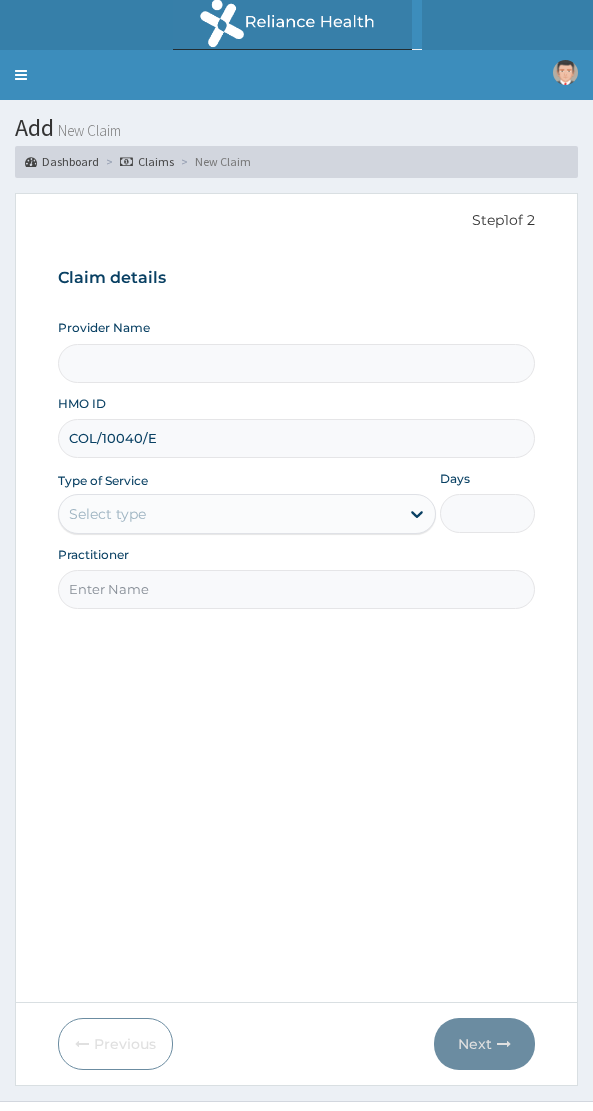 scroll, scrollTop: 0, scrollLeft: 0, axis: both 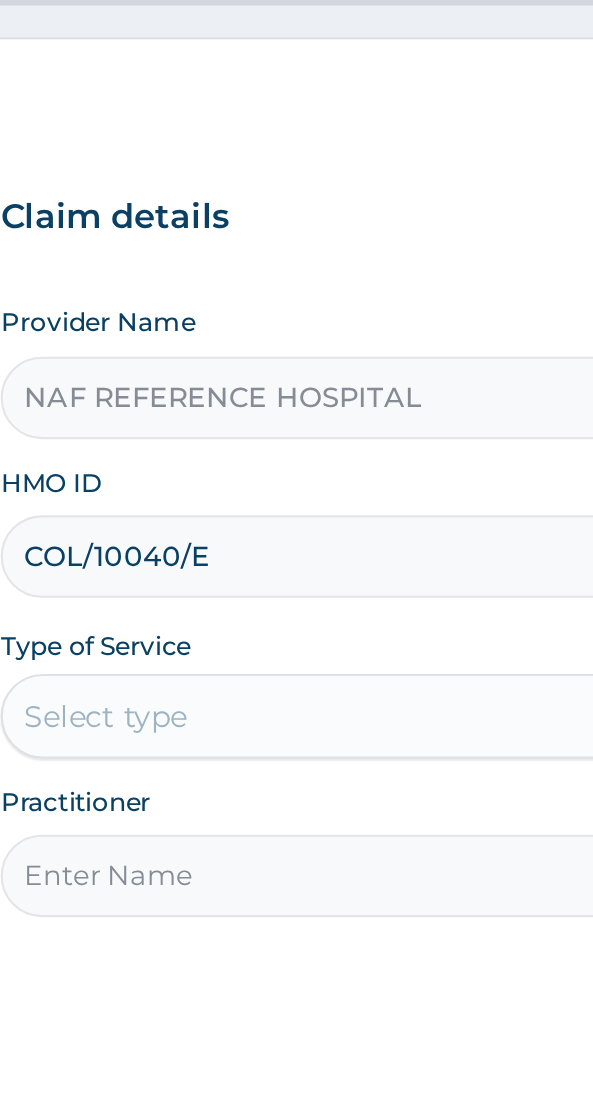 type on "NAF REFERENCE HOSPITAL" 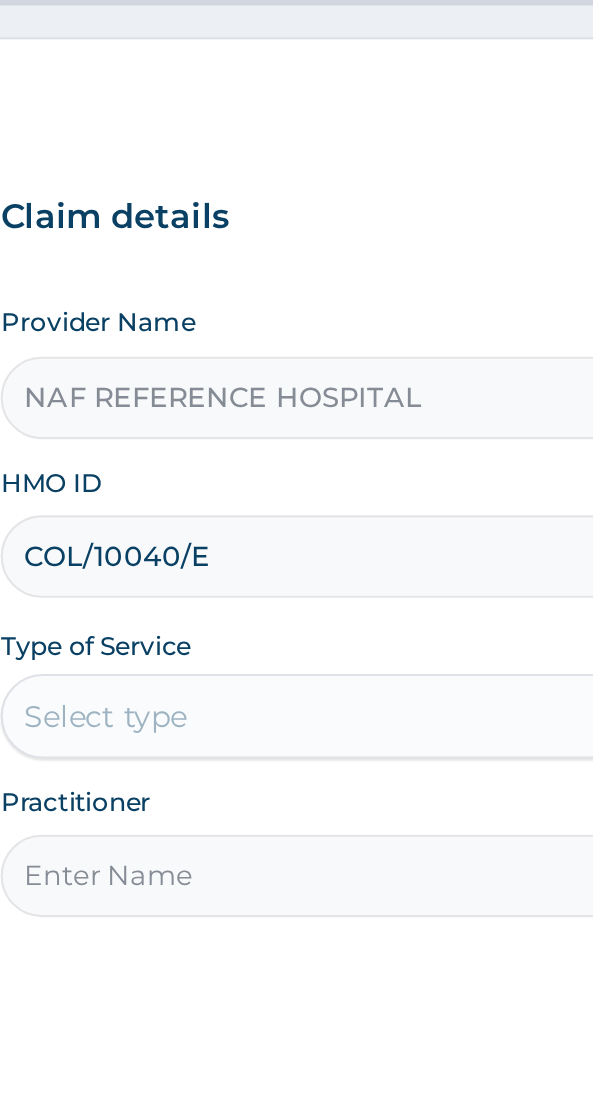 click on "COL/10040/E" at bounding box center [296, 438] 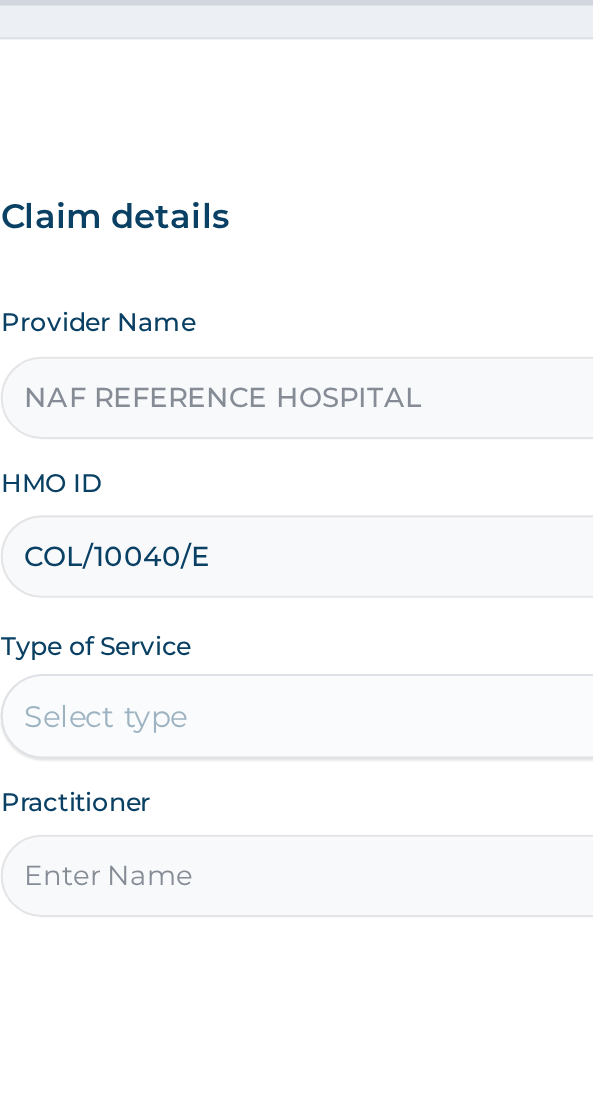scroll, scrollTop: 0, scrollLeft: 0, axis: both 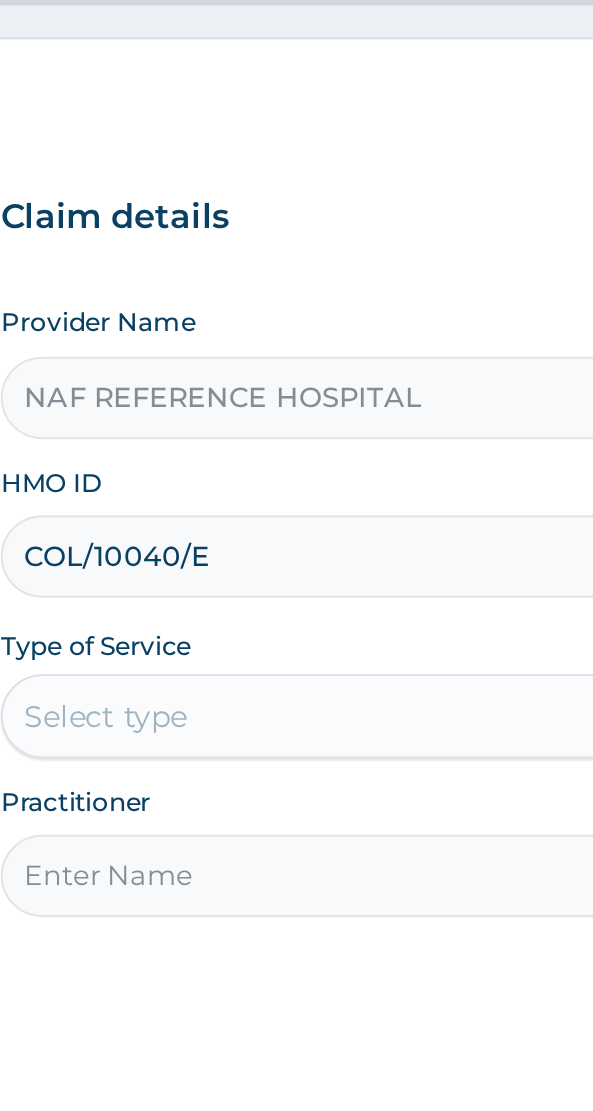 click on "COL/10040/E" at bounding box center [296, 438] 